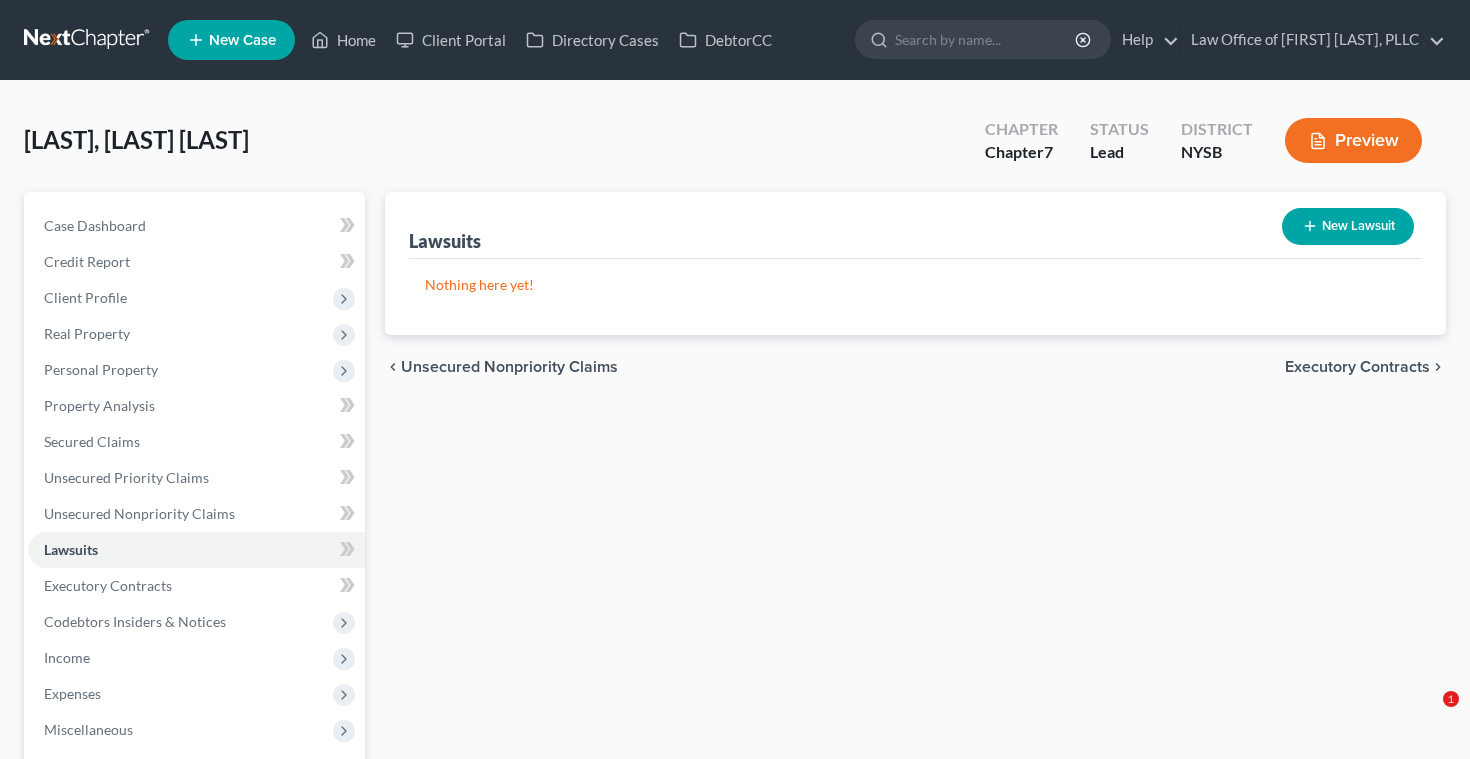 scroll, scrollTop: 0, scrollLeft: 0, axis: both 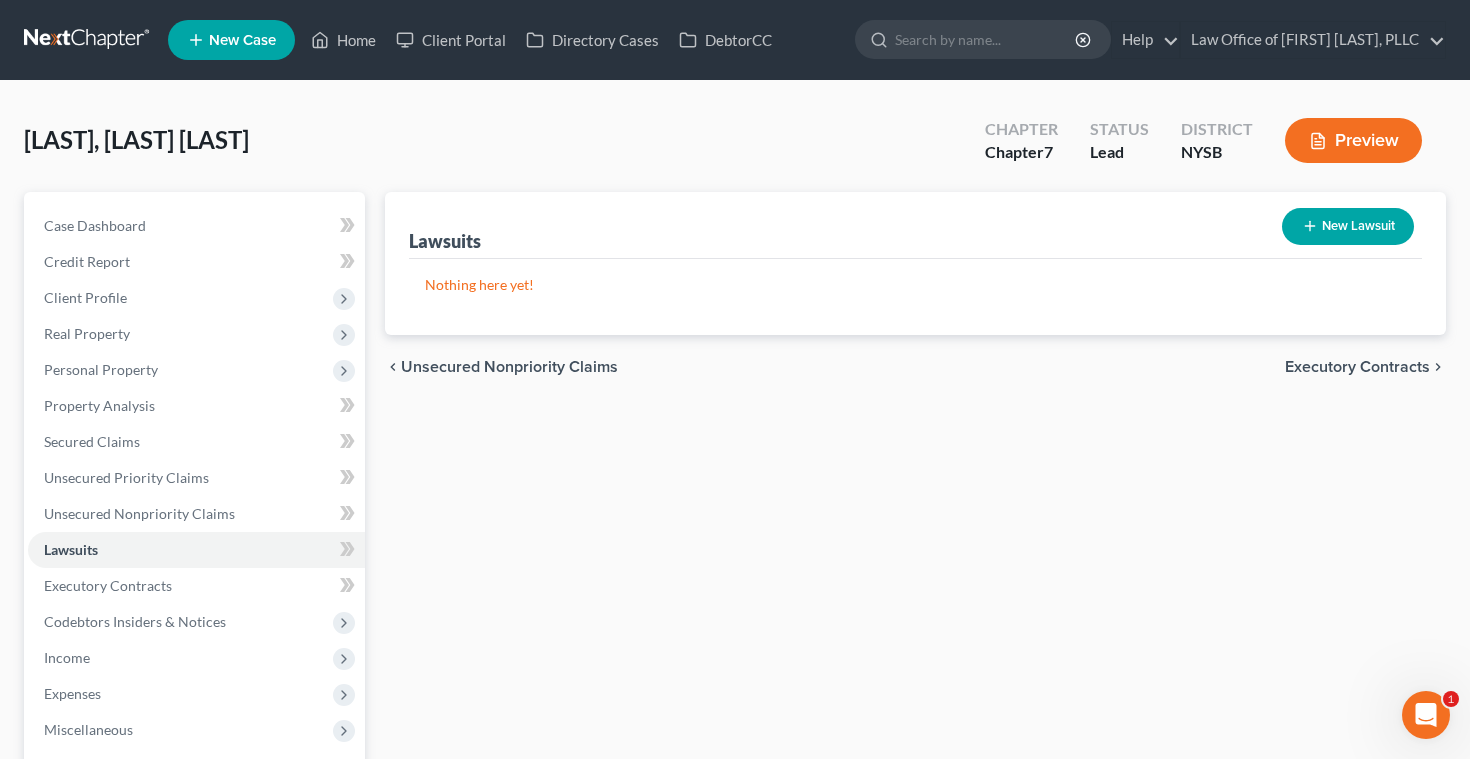 click 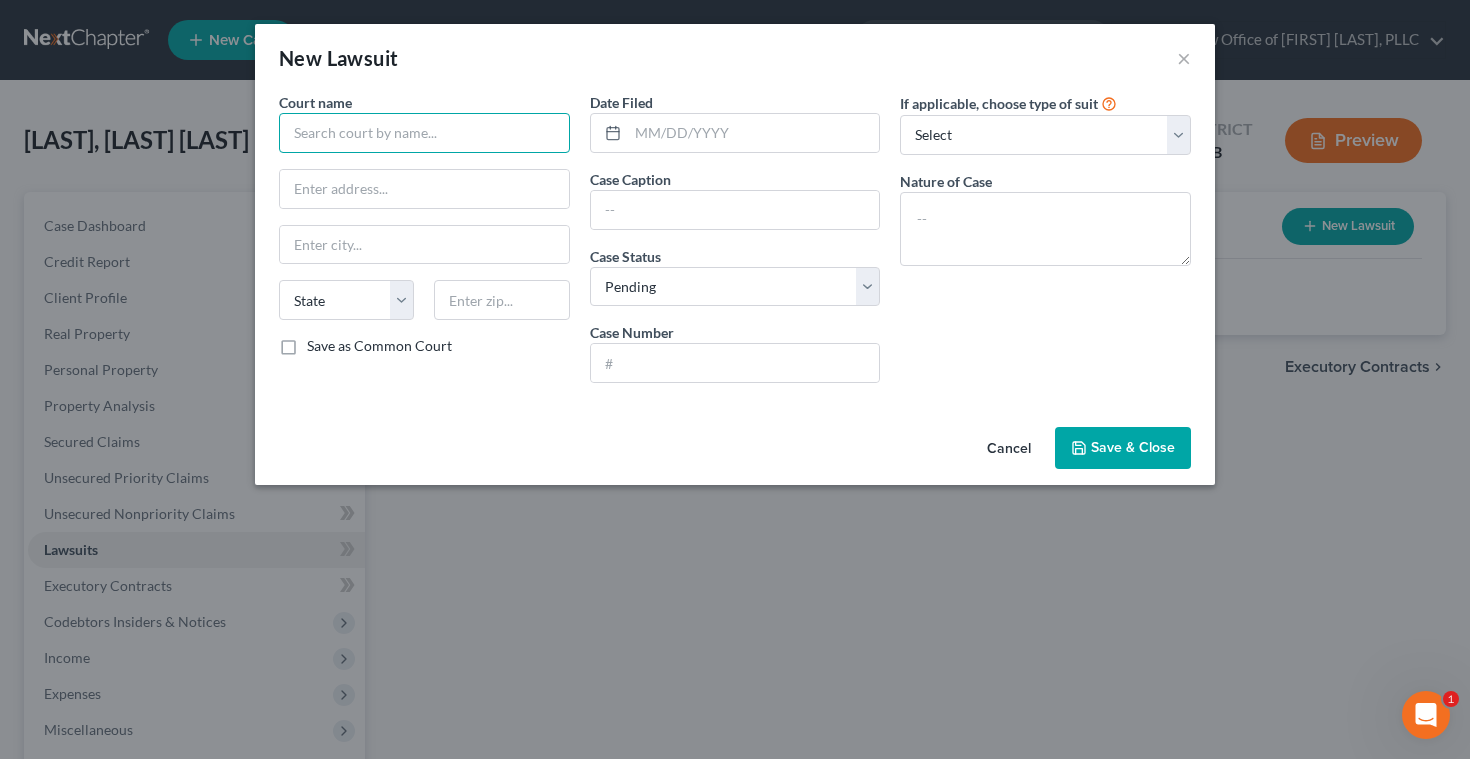 click at bounding box center [424, 133] 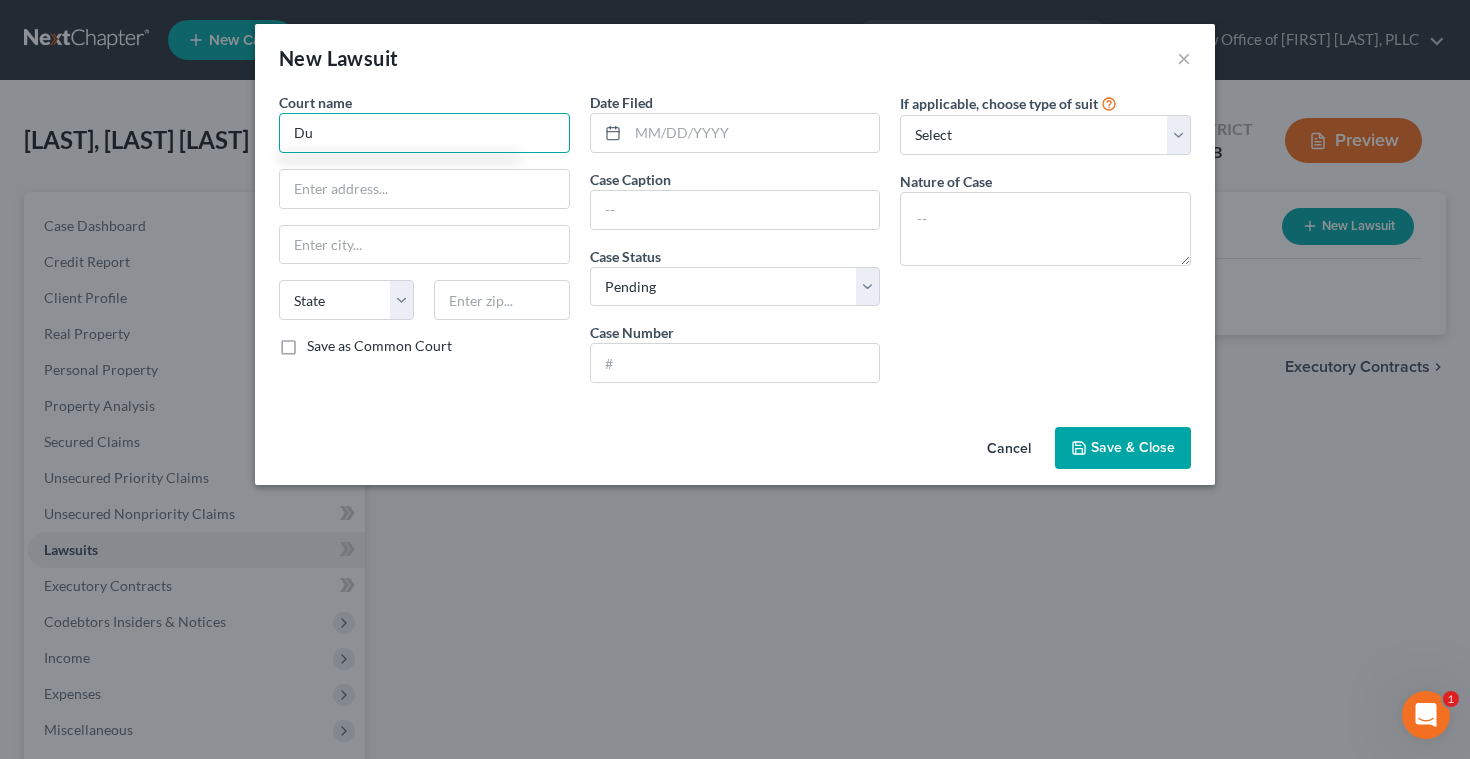 type on "D" 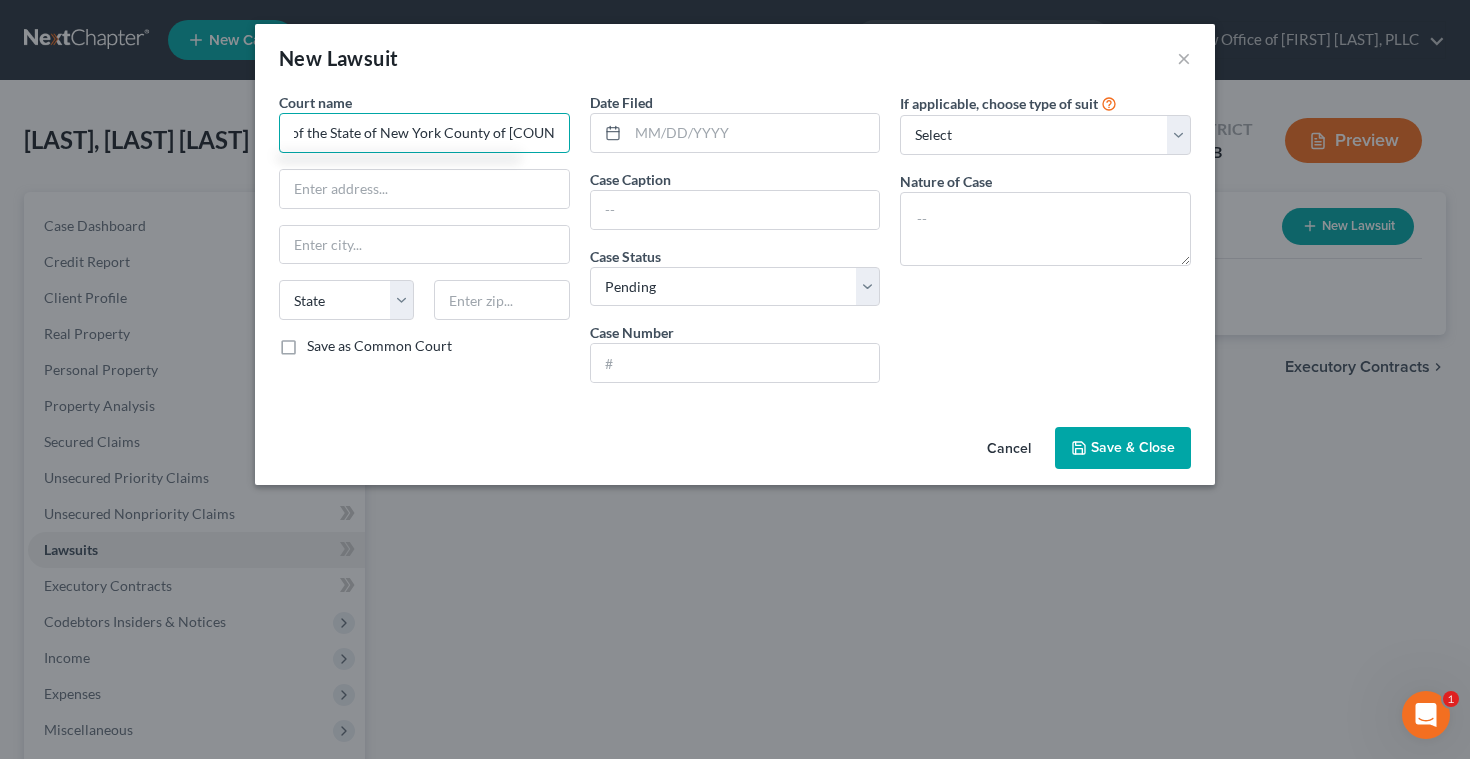 scroll, scrollTop: 0, scrollLeft: 107, axis: horizontal 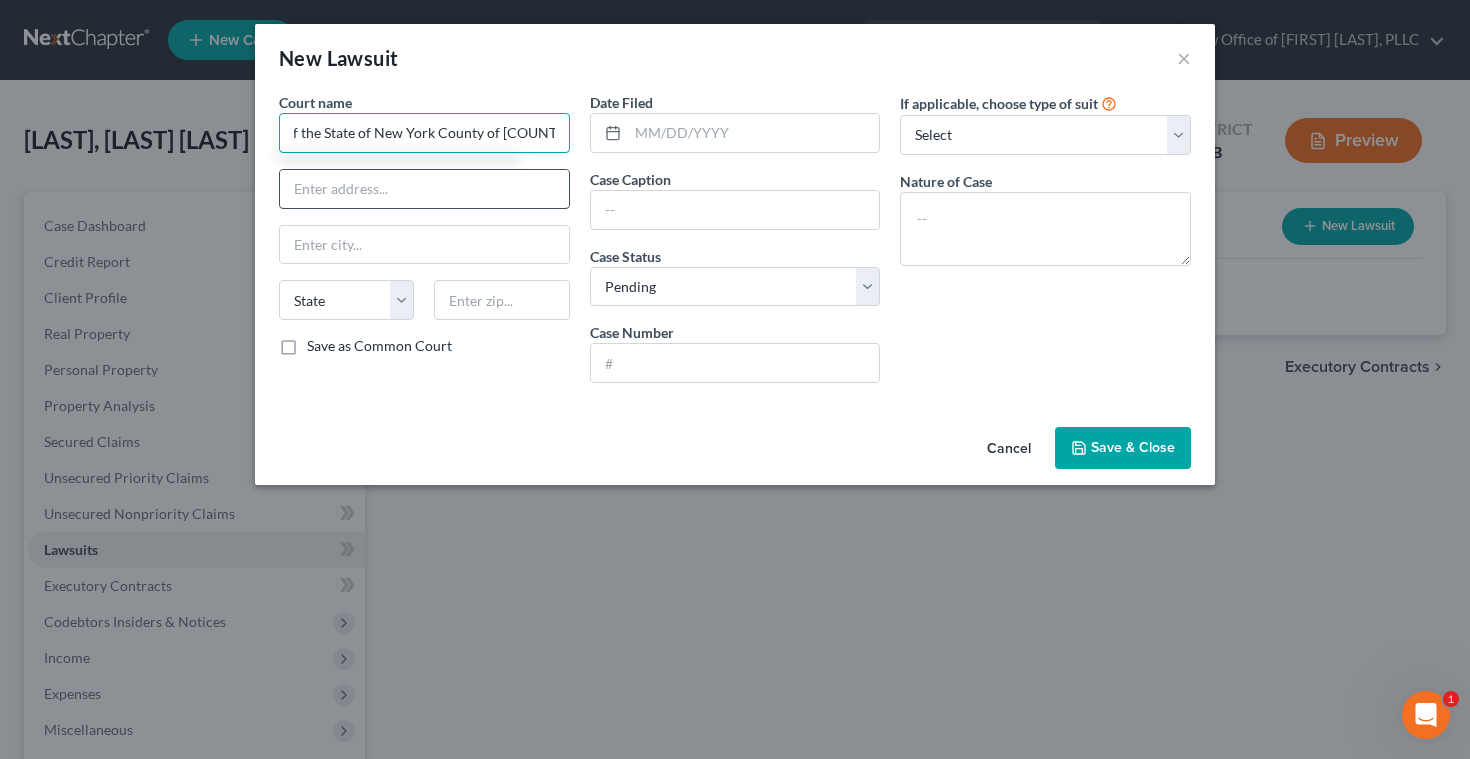 type on "Supreme Court of the State of New York County of [COUNTY]" 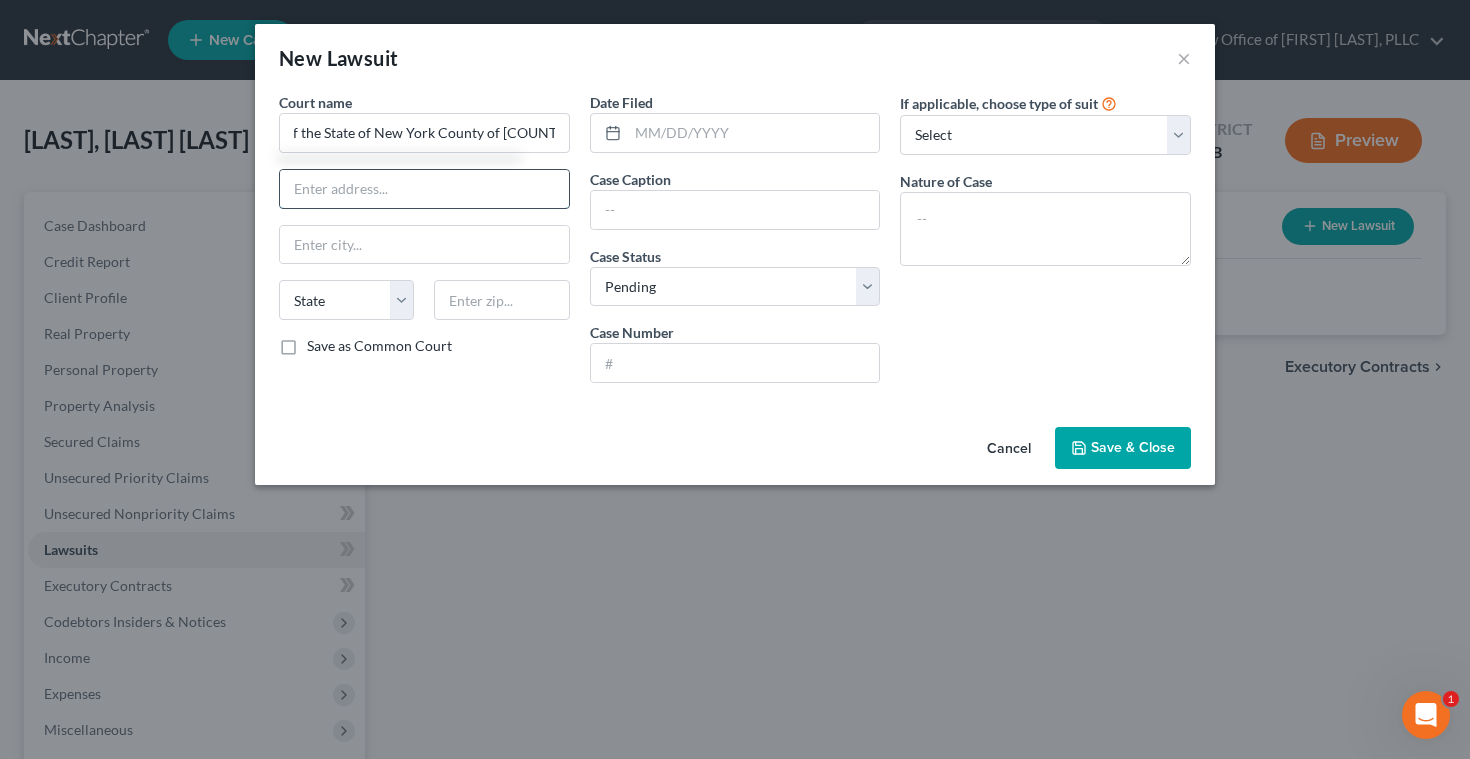 click at bounding box center [424, 189] 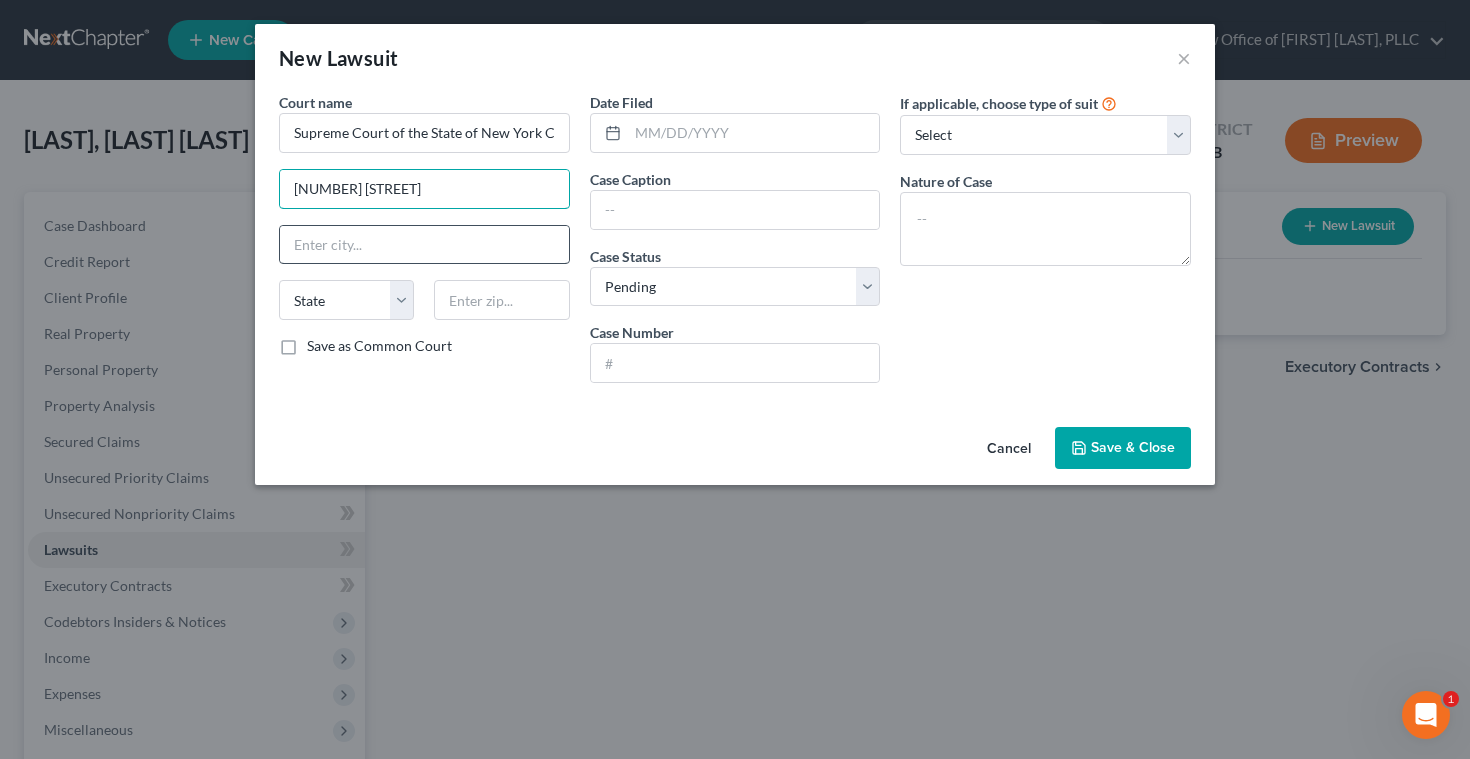 type on "[NUMBER] [STREET]" 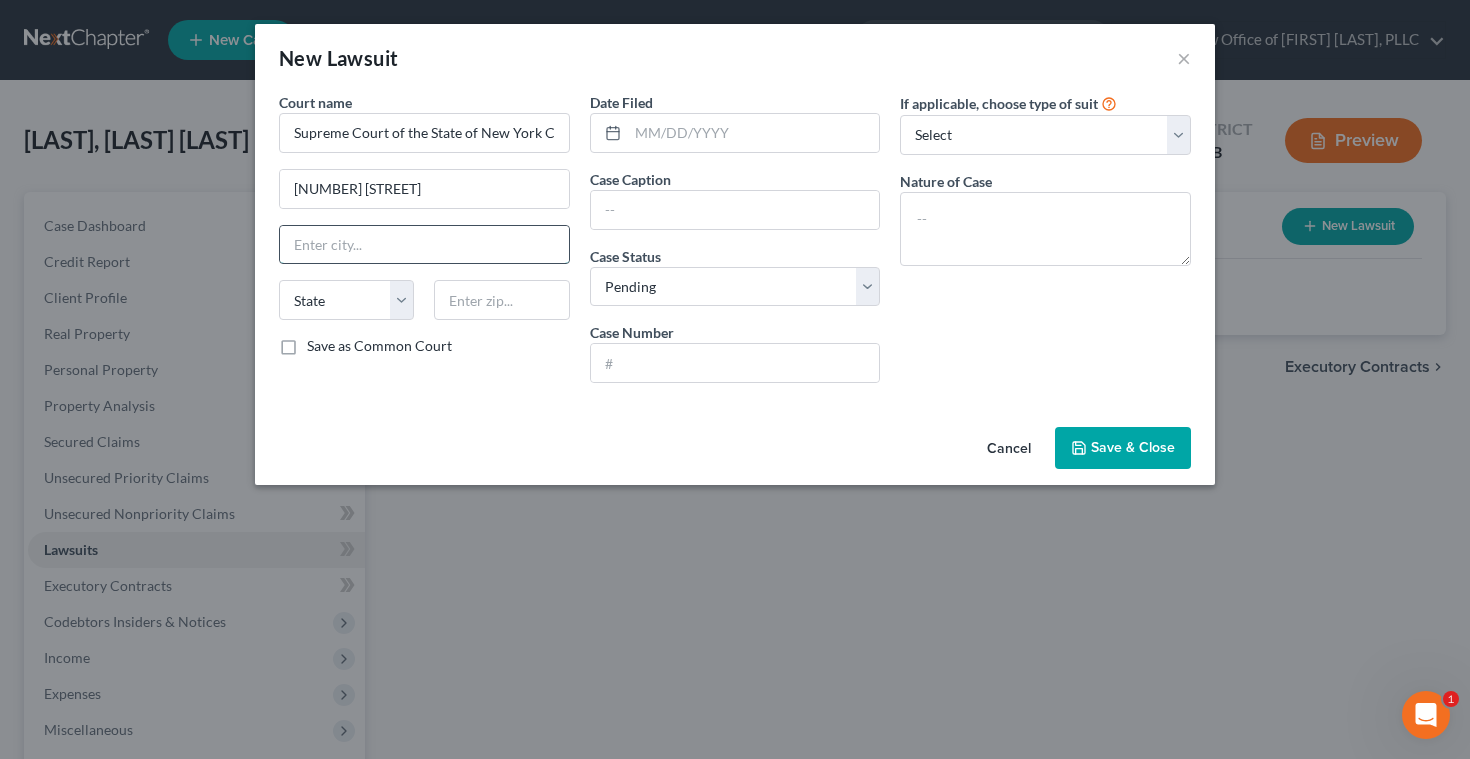 click at bounding box center [424, 245] 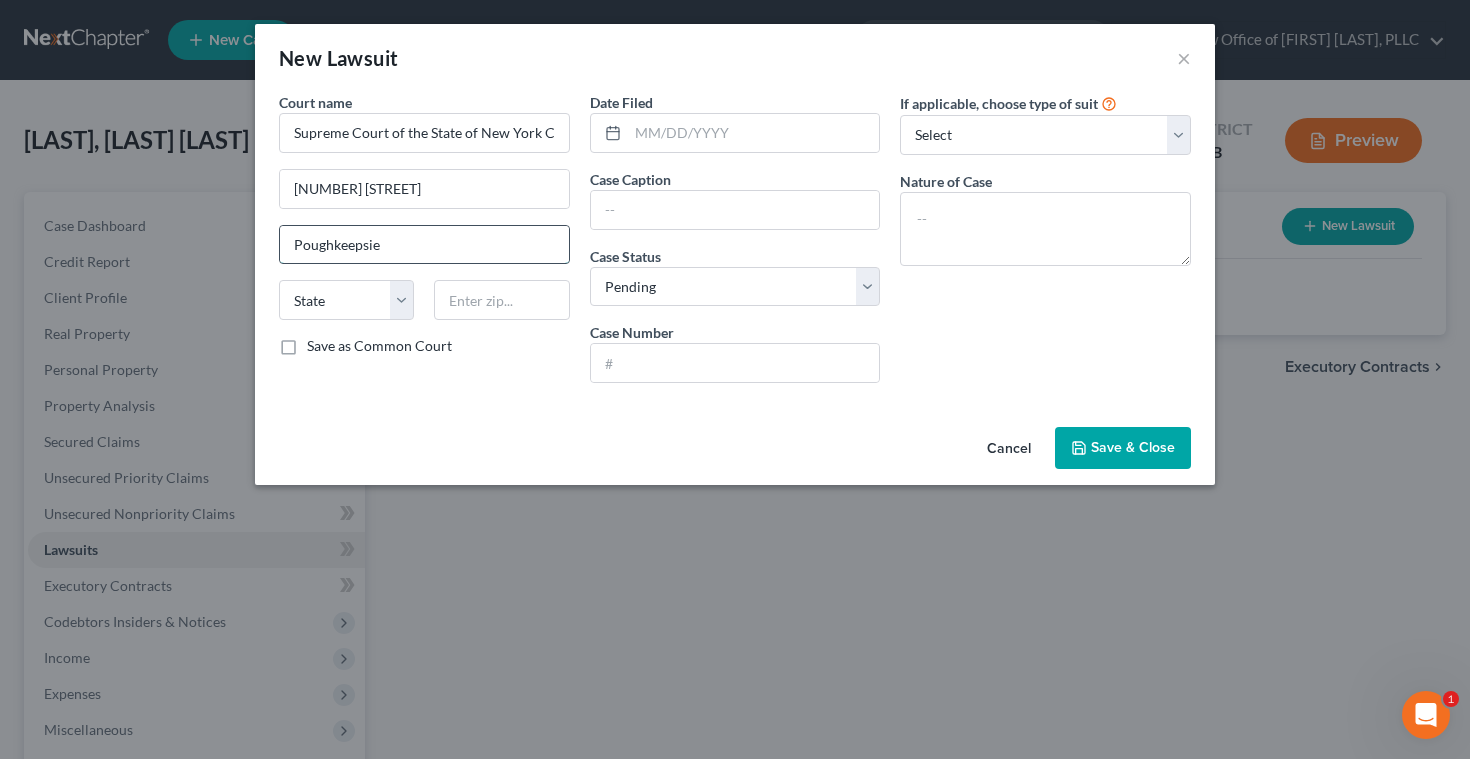 type on "Poughkeepsie" 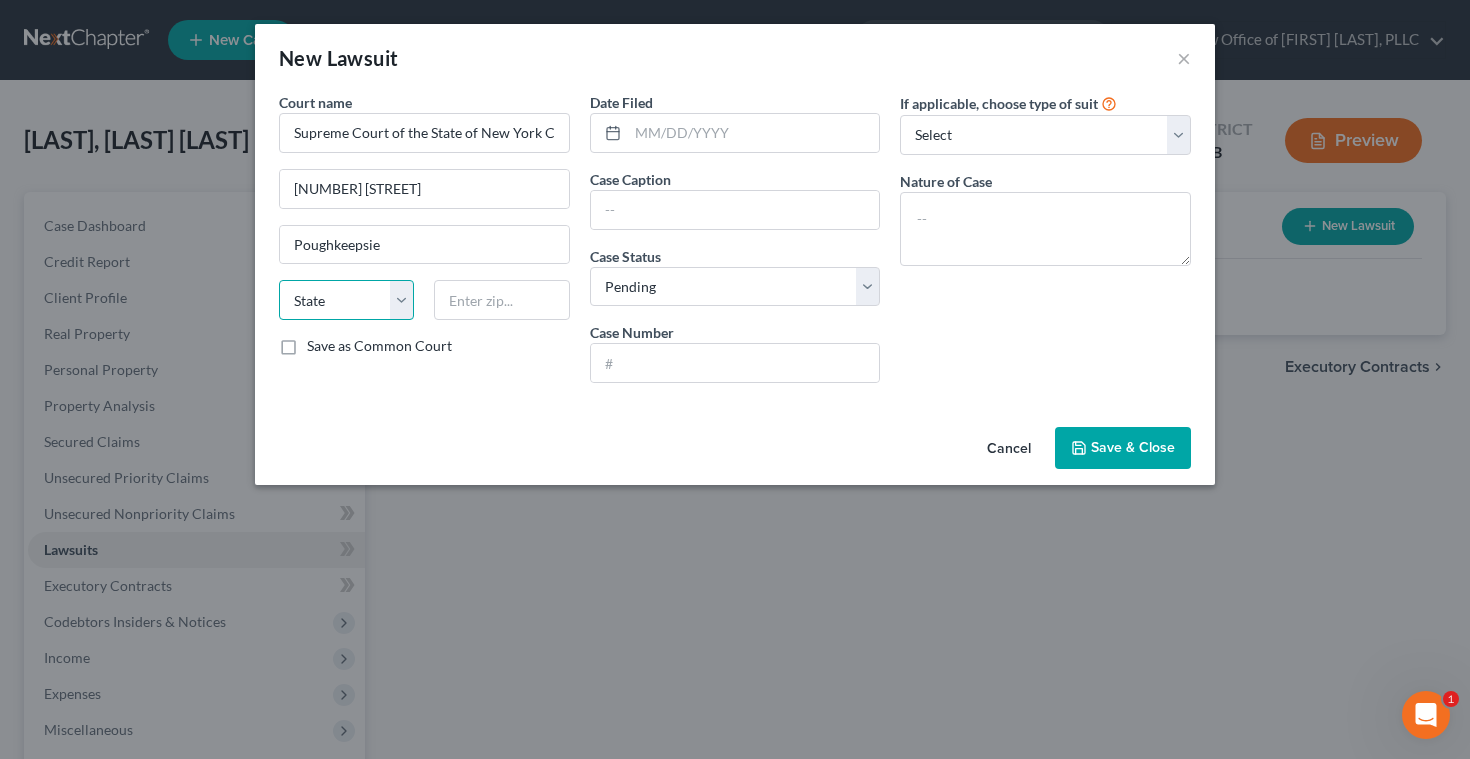 click on "State AL AK AR AZ CA CO CT DE DC FL GA GU HI ID IL IN IA KS KY LA ME MD MA MI MN MS MO MT NC ND NE NV NH NJ NM NY OH OK OR PA PR RI SC SD TN TX UT VI VA VT WA WV WI WY" at bounding box center (346, 300) 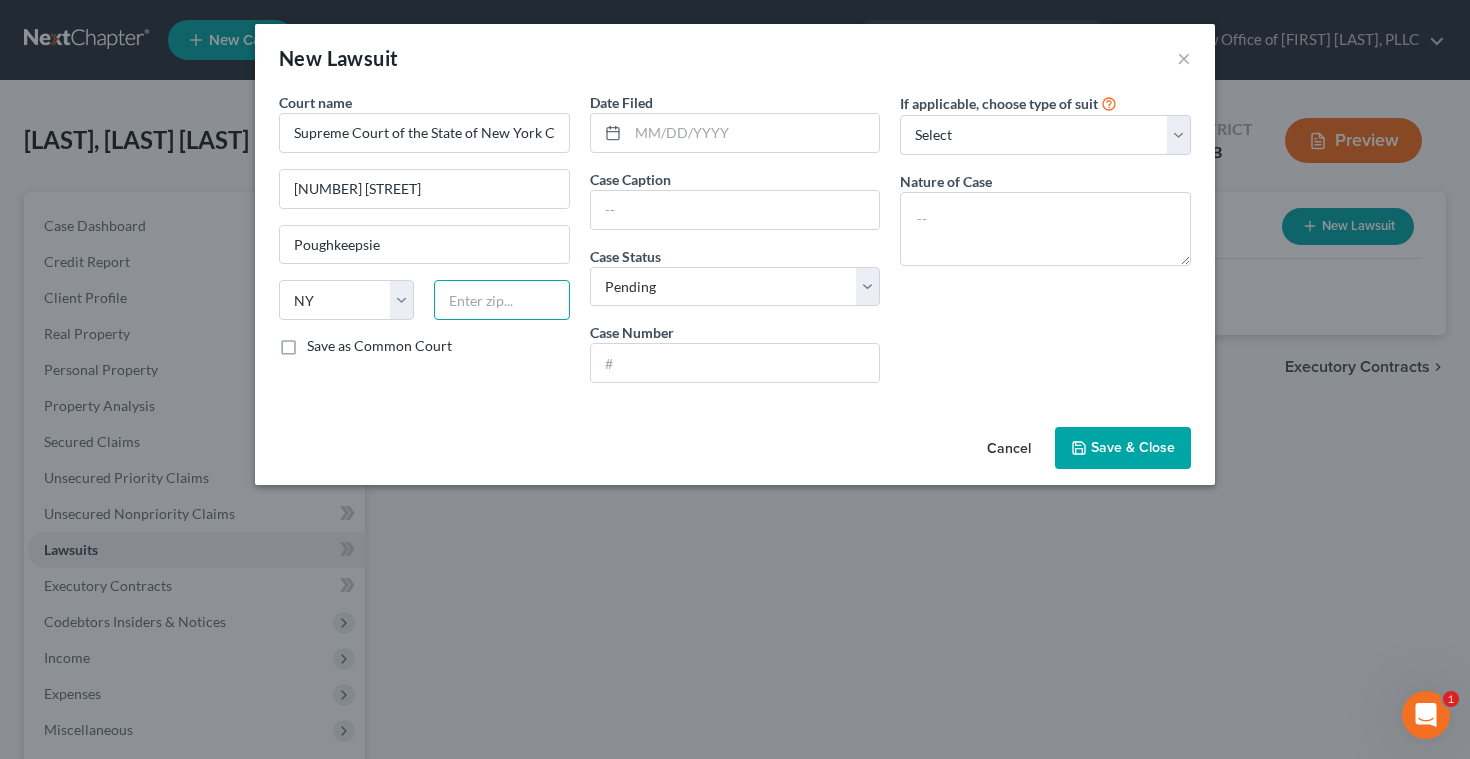 click at bounding box center (501, 300) 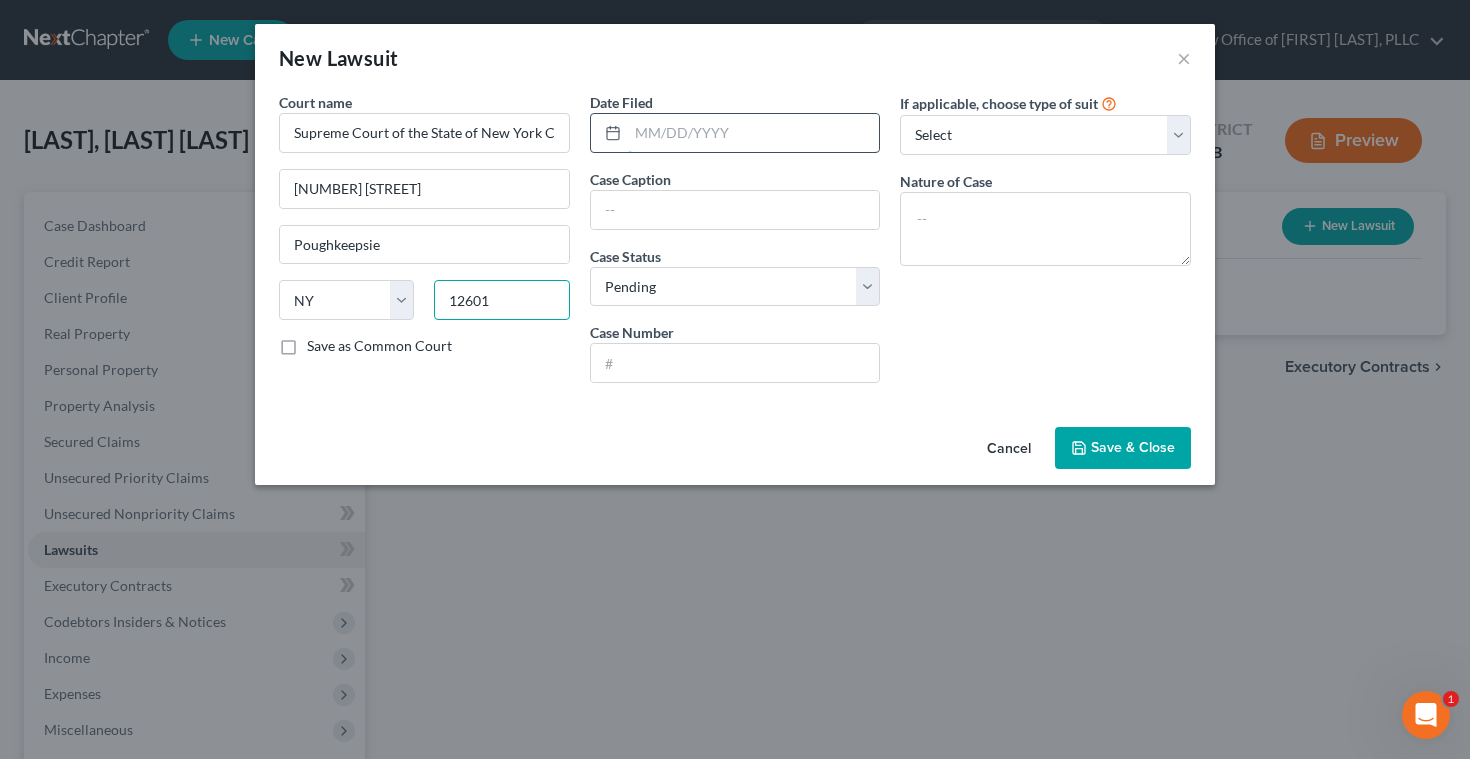 type on "12601" 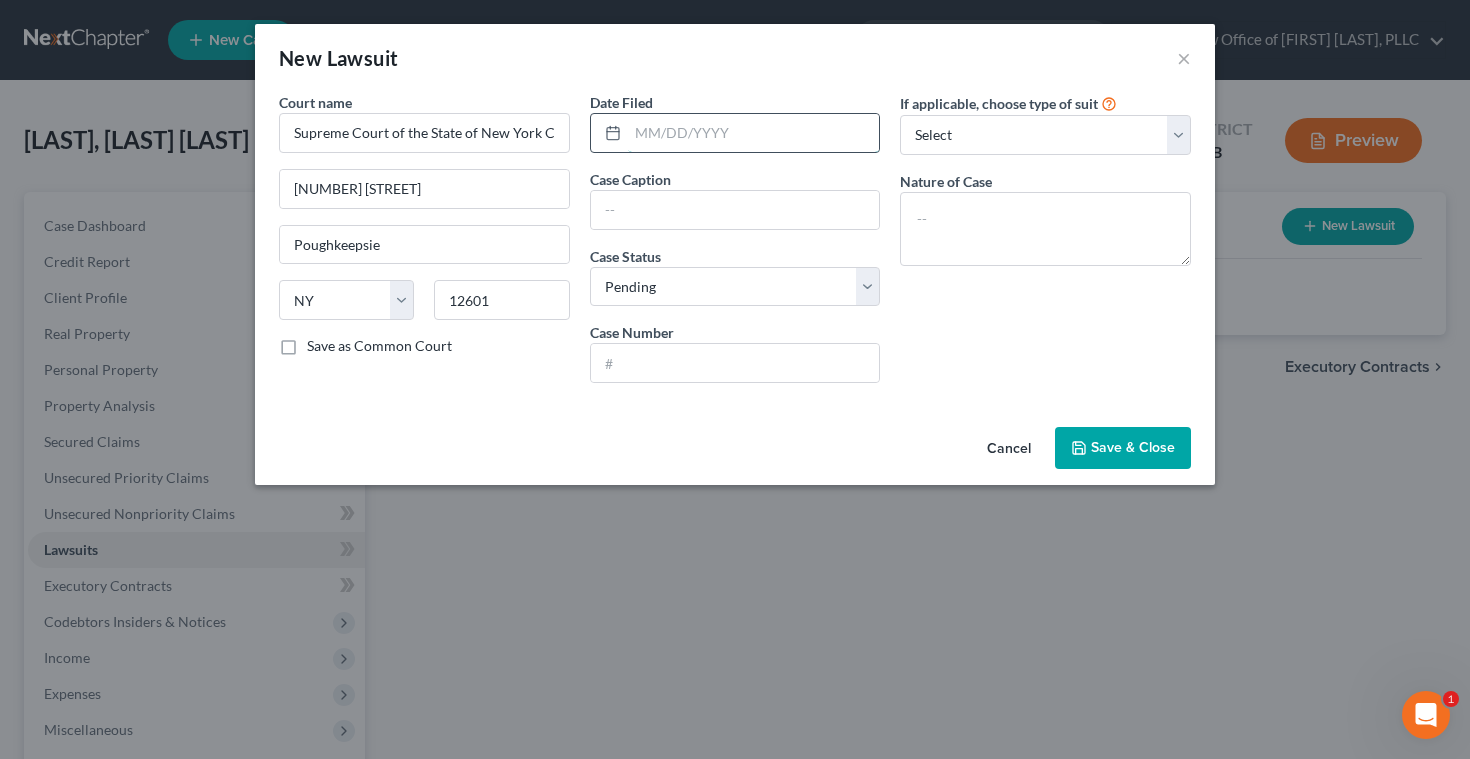 click at bounding box center [754, 133] 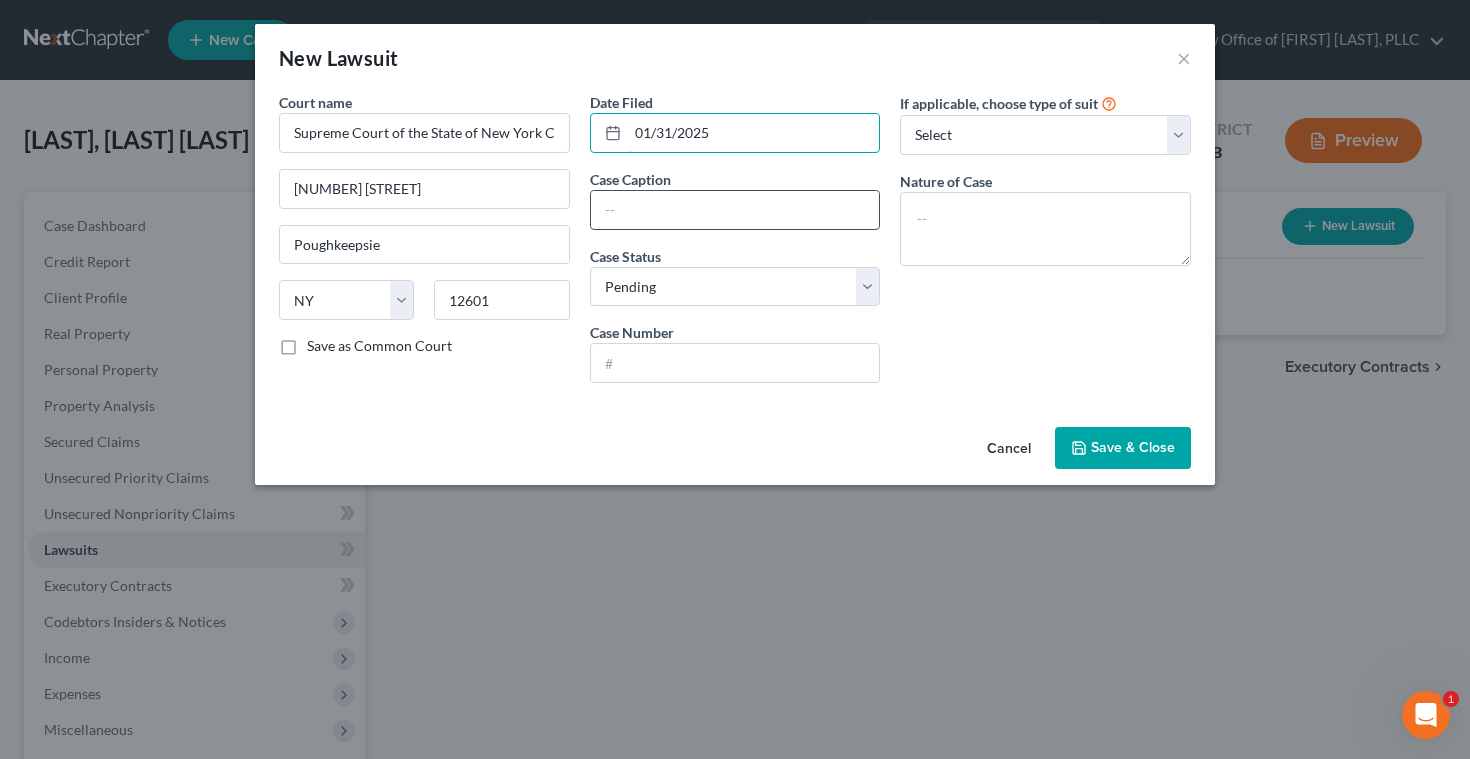 type on "01/31/2025" 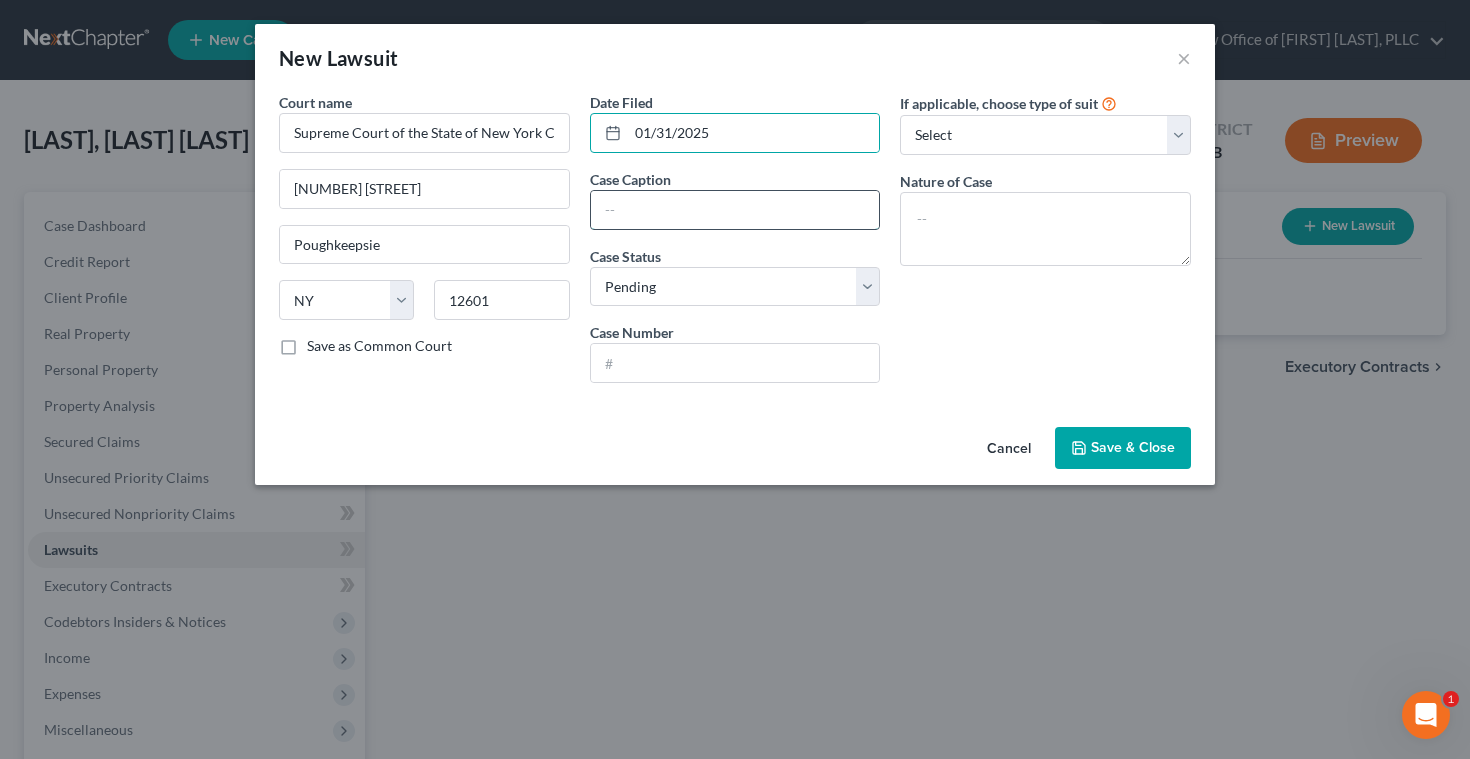 click at bounding box center [735, 210] 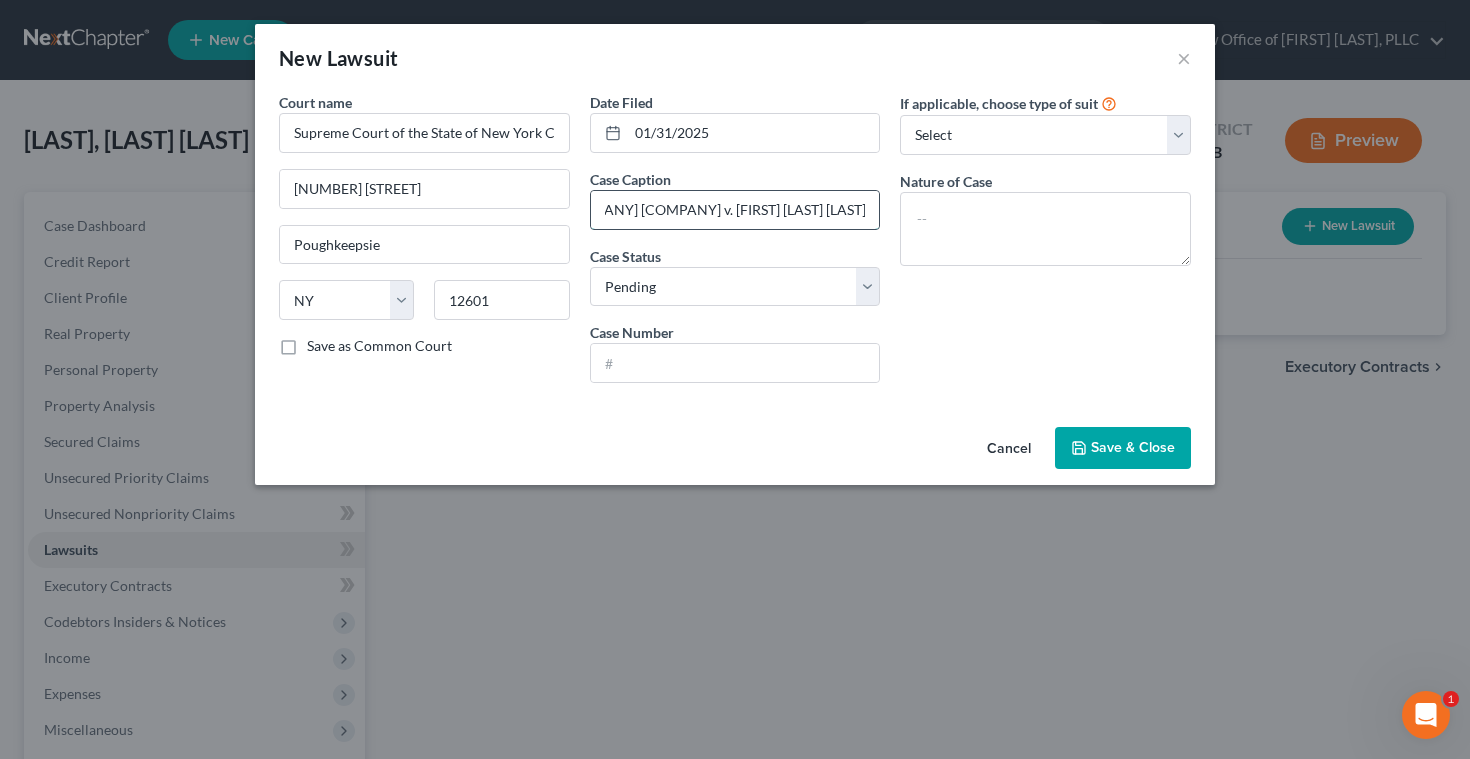 scroll, scrollTop: 0, scrollLeft: 323, axis: horizontal 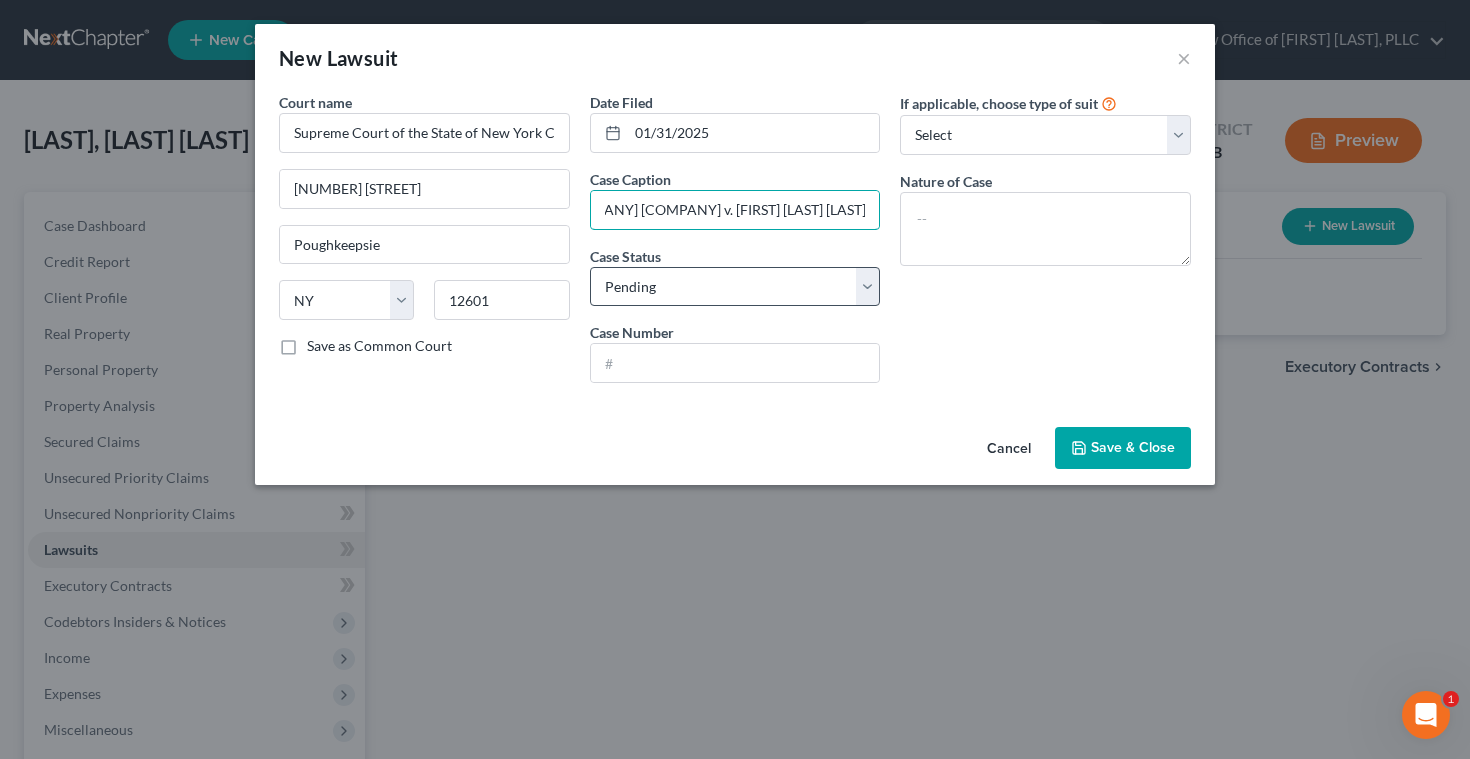 type on "[COMPANY] [COMPANY] [COMPANY] v. [FIRST] [LAST] [LAST]" 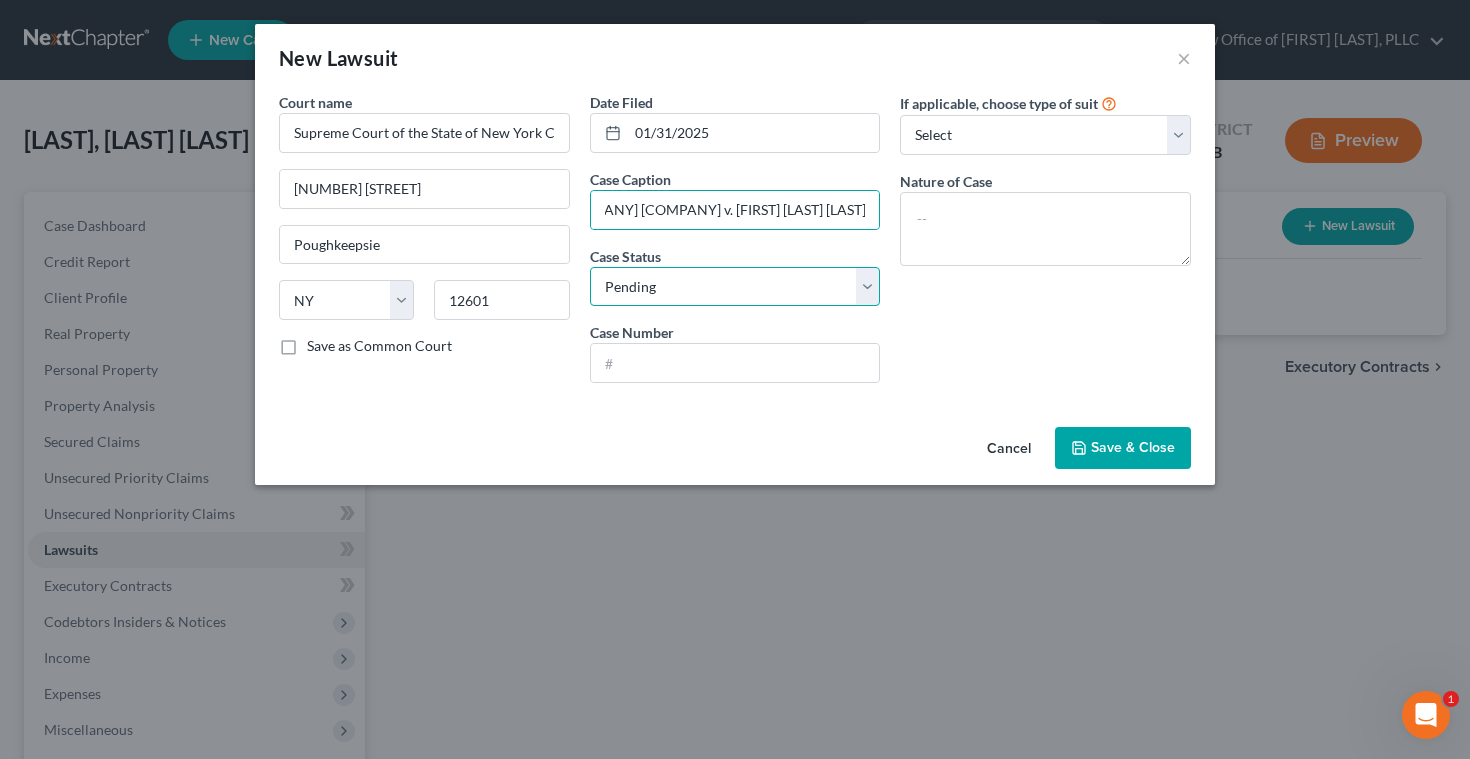 click on "Select Pending On Appeal Concluded" at bounding box center [735, 287] 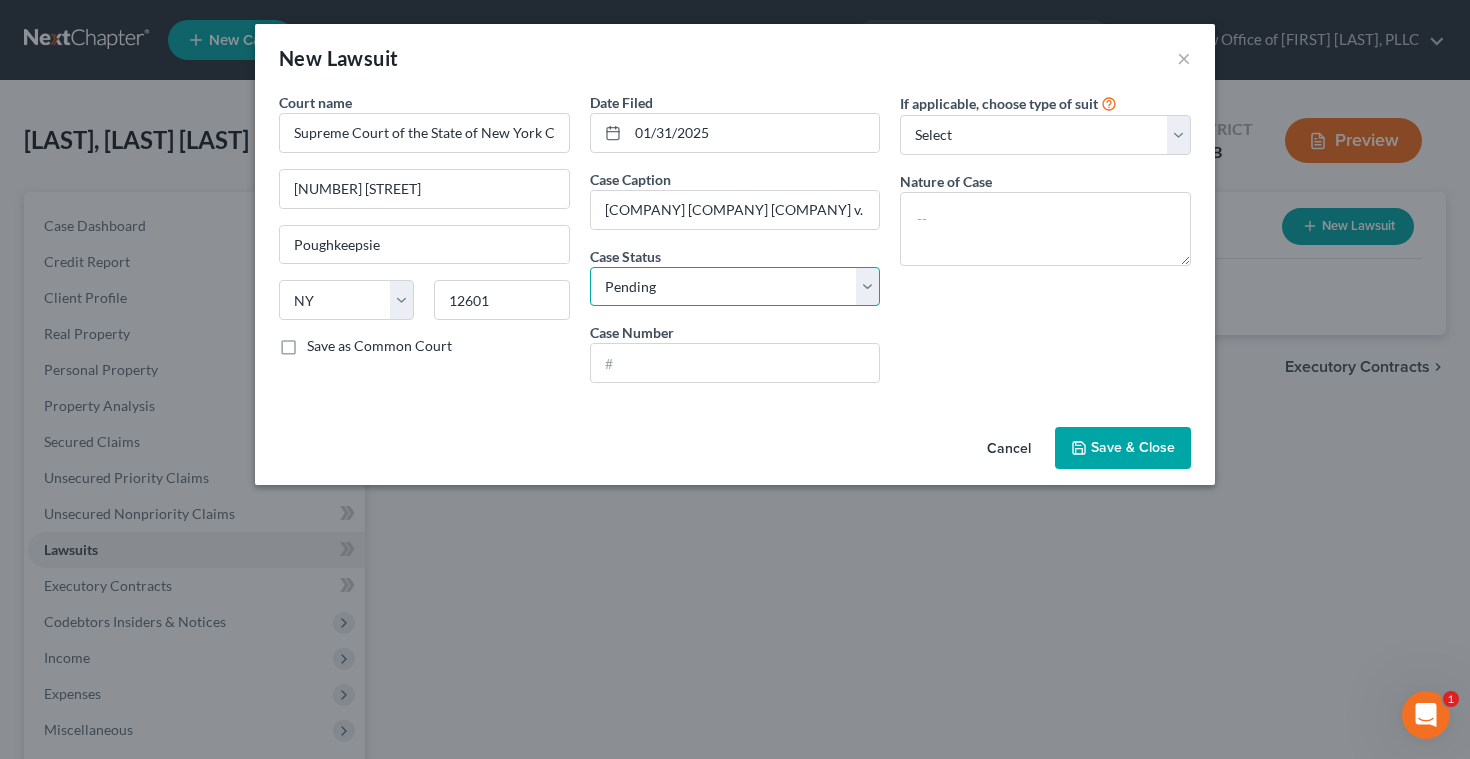 select on "2" 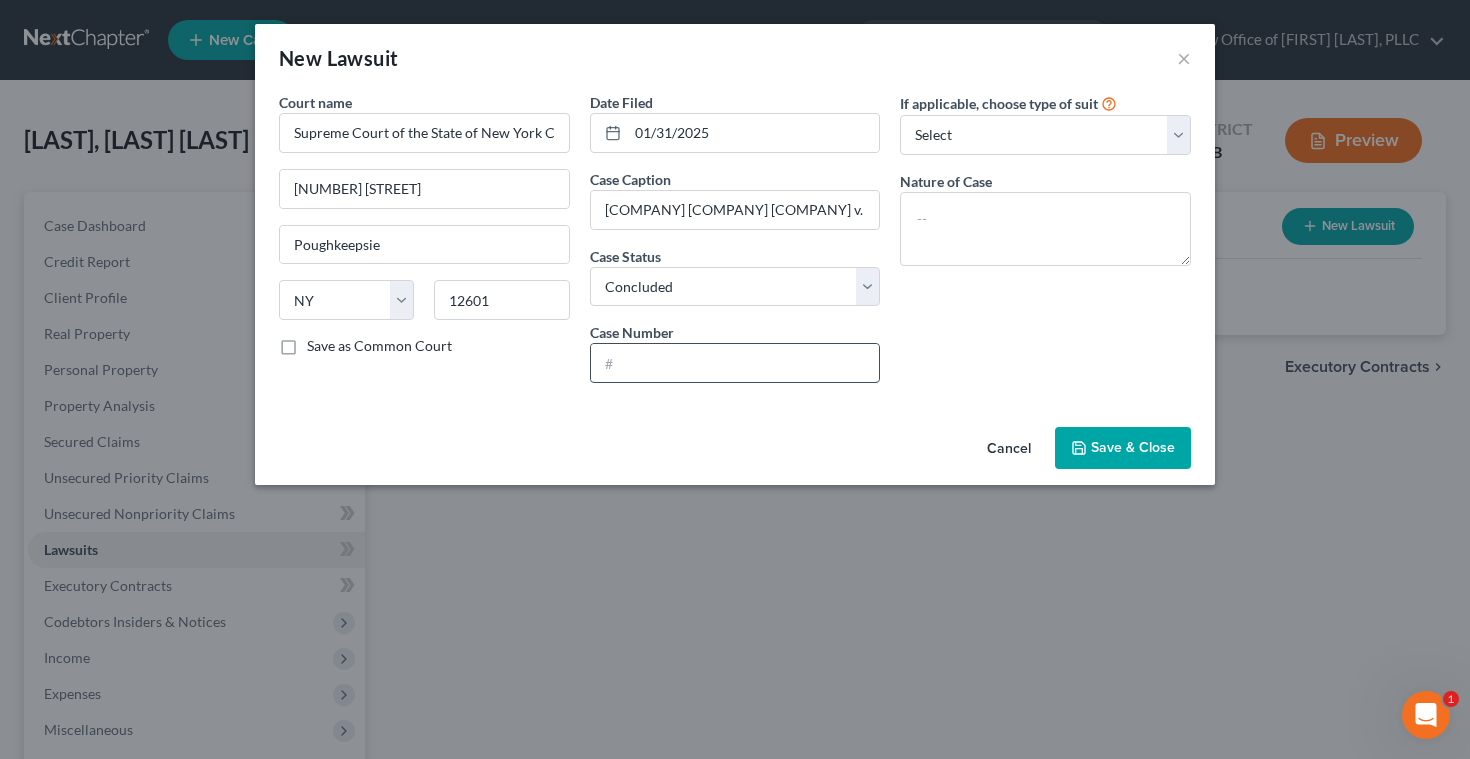 click at bounding box center (735, 363) 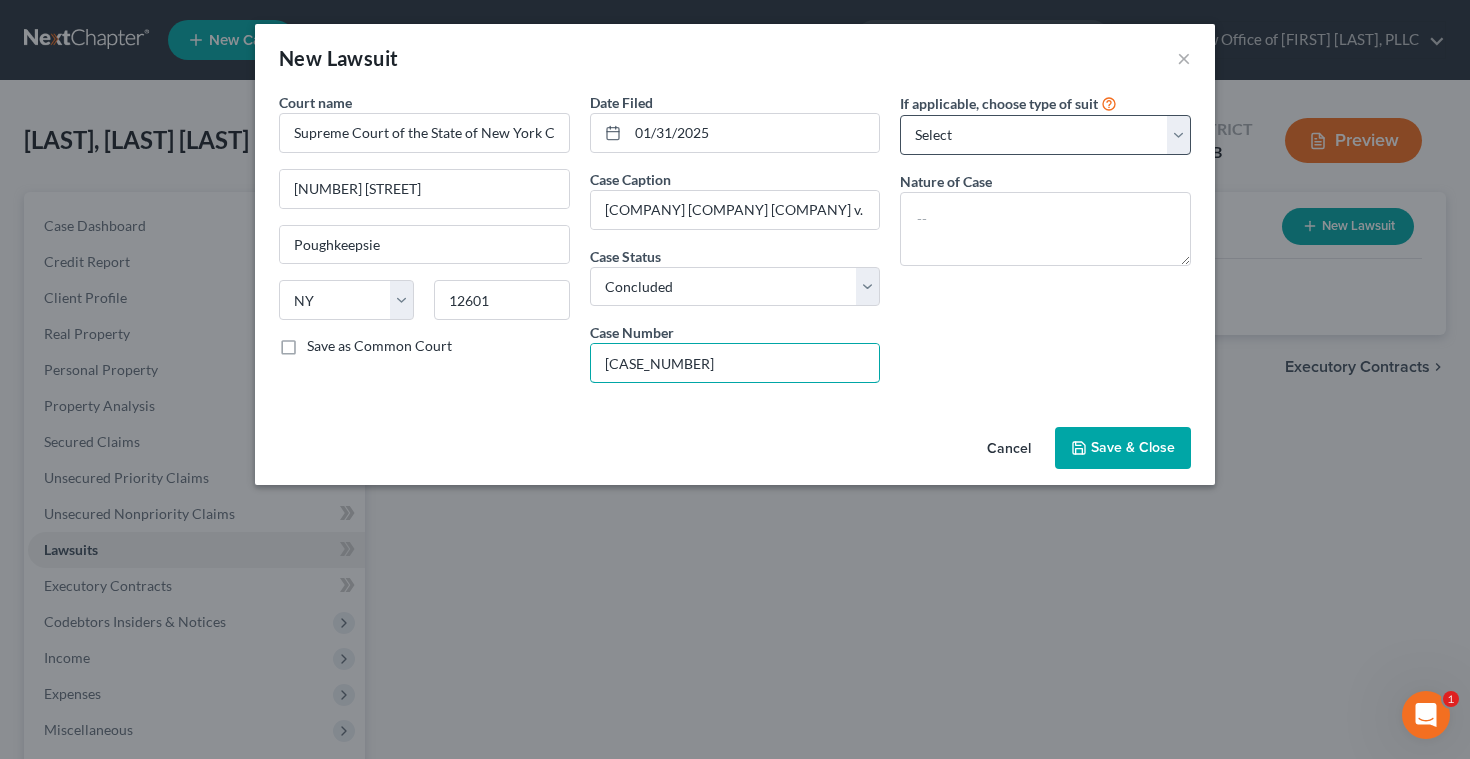 type on "[CASE_NUMBER]" 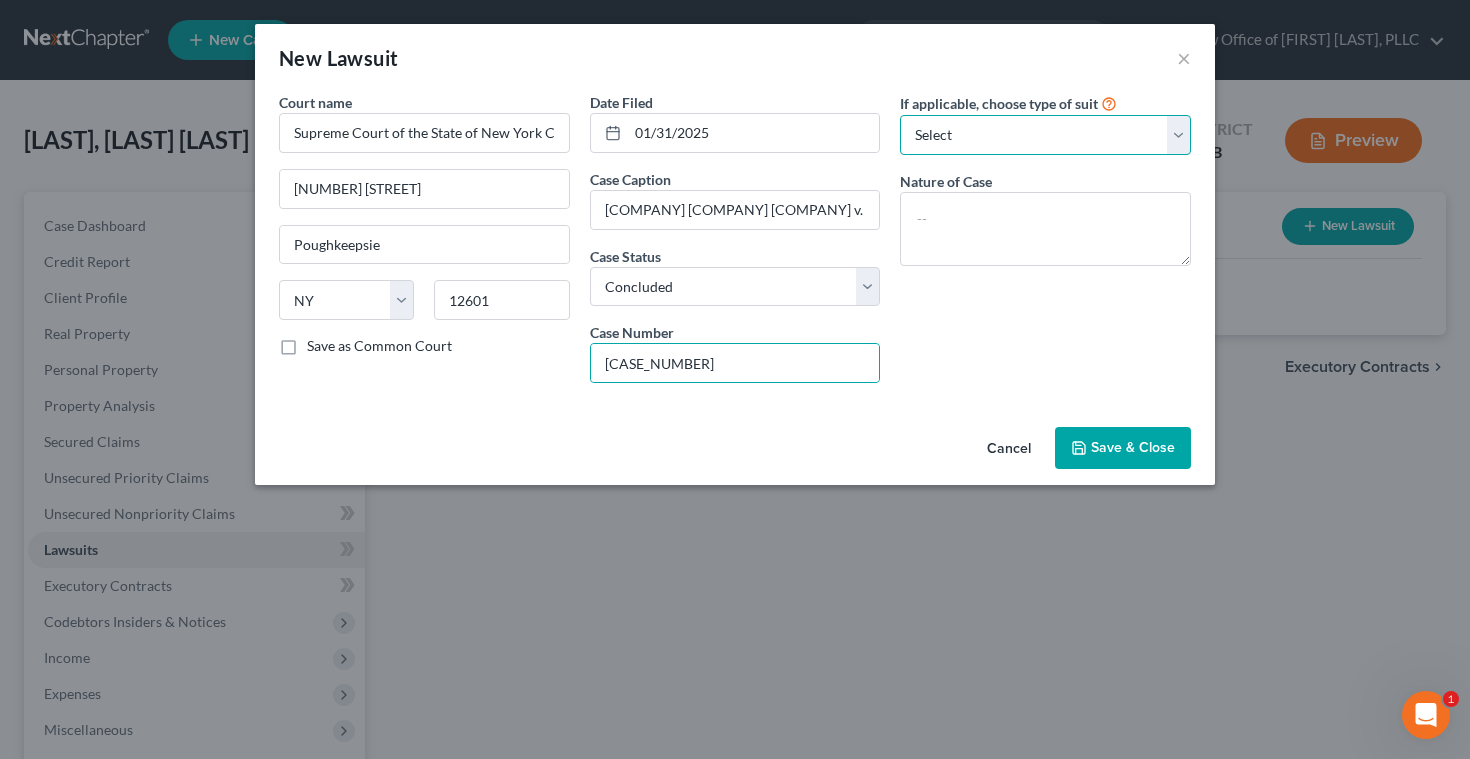 click on "Select Repossession Garnishment Foreclosure Attached, Seized, Or Levied Other" at bounding box center (1045, 135) 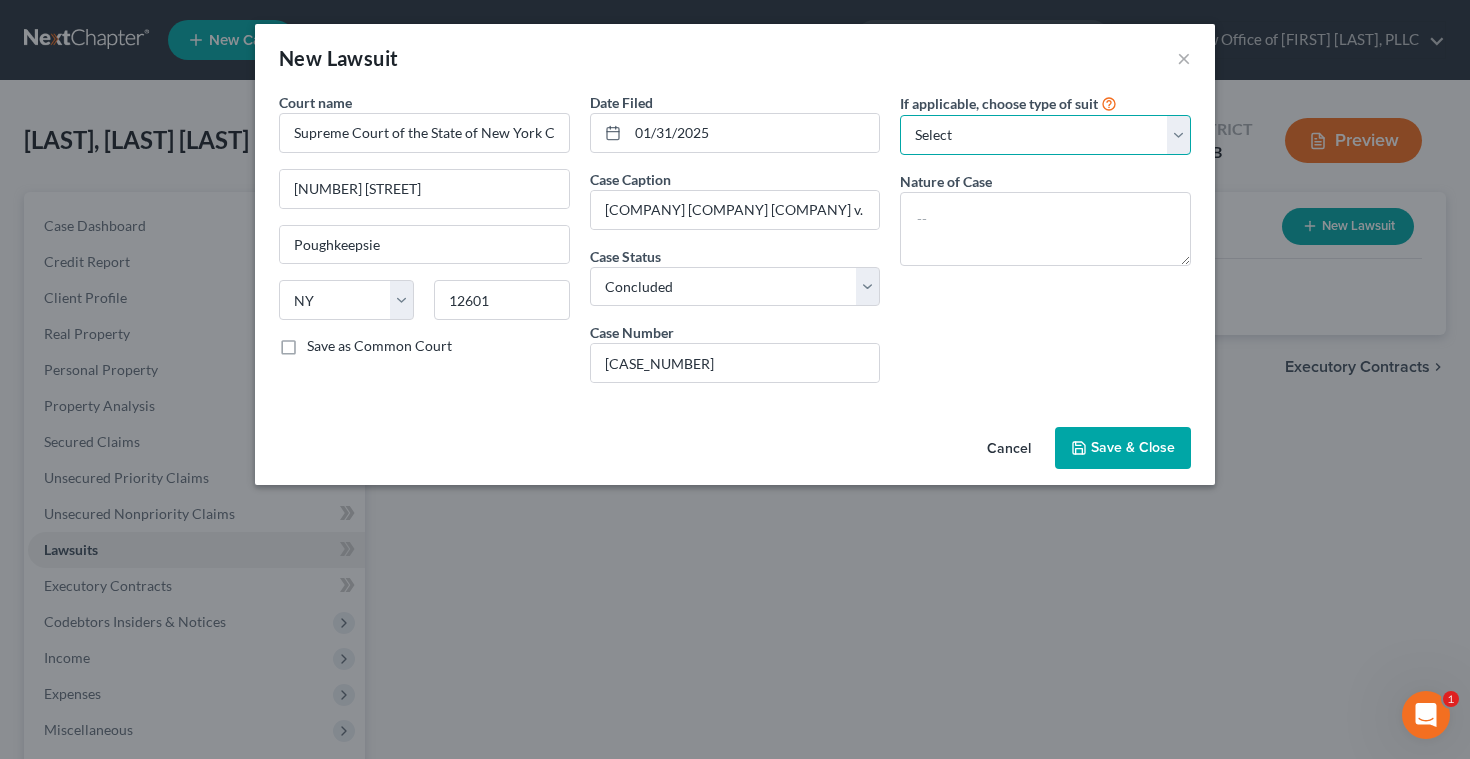 select on "4" 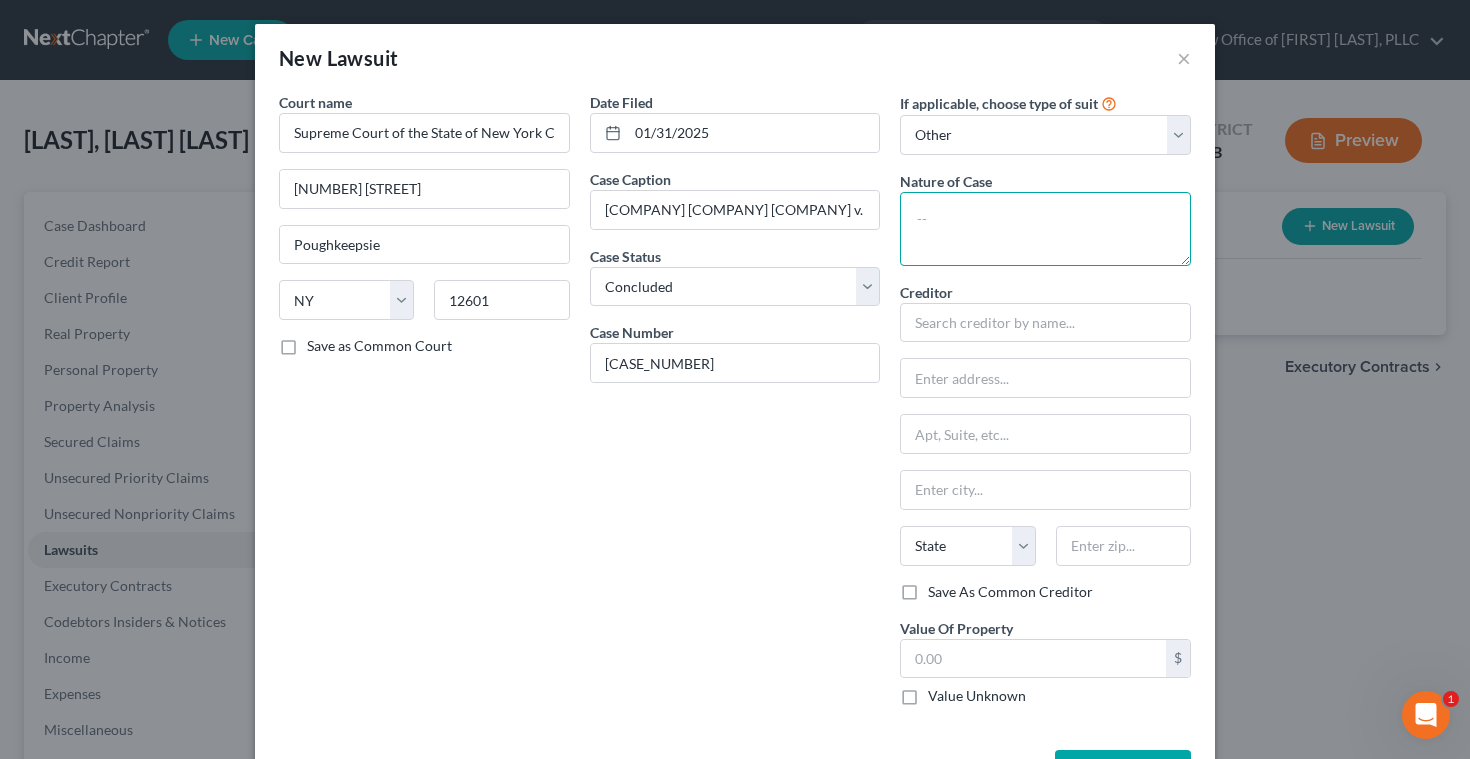 click at bounding box center (1045, 229) 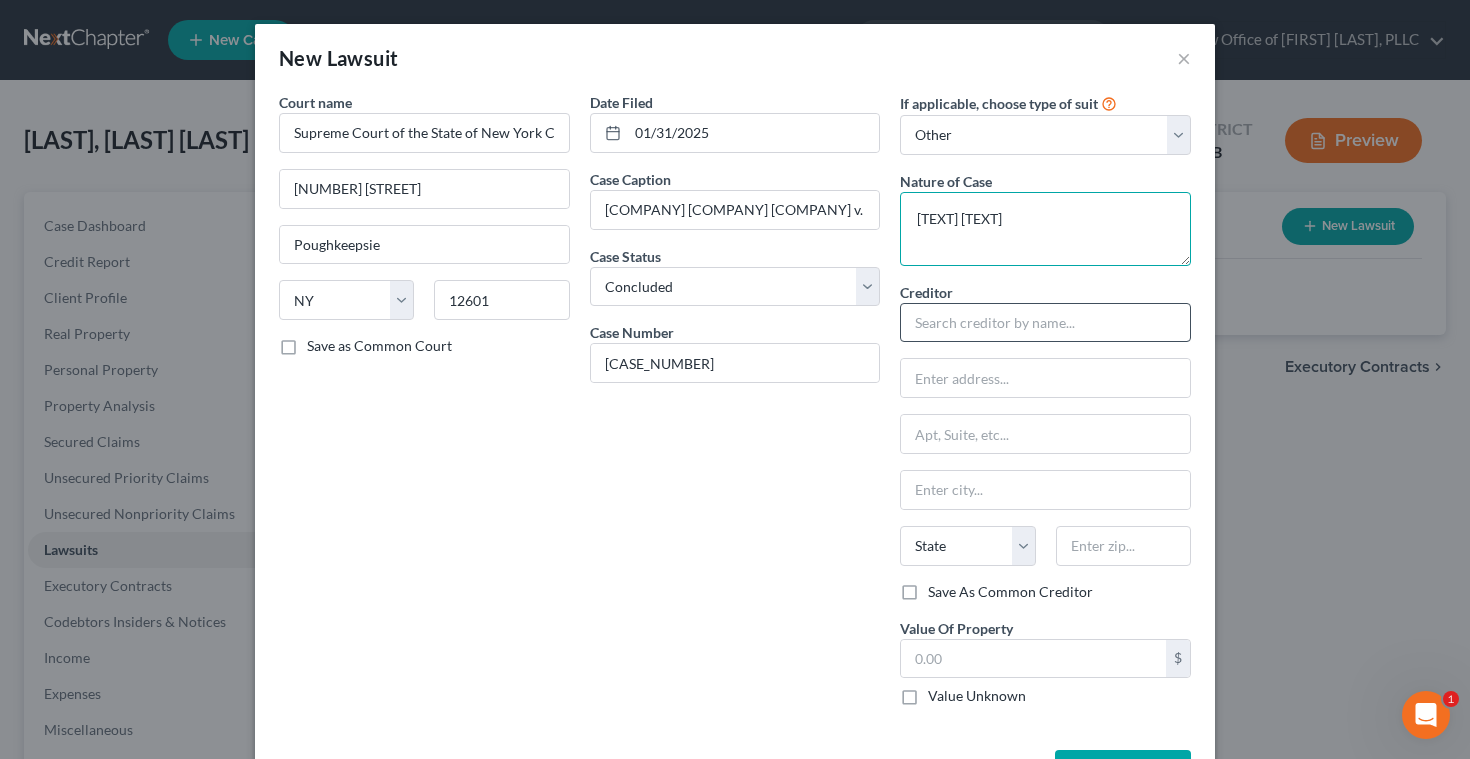 type on "[TEXT] [TEXT]" 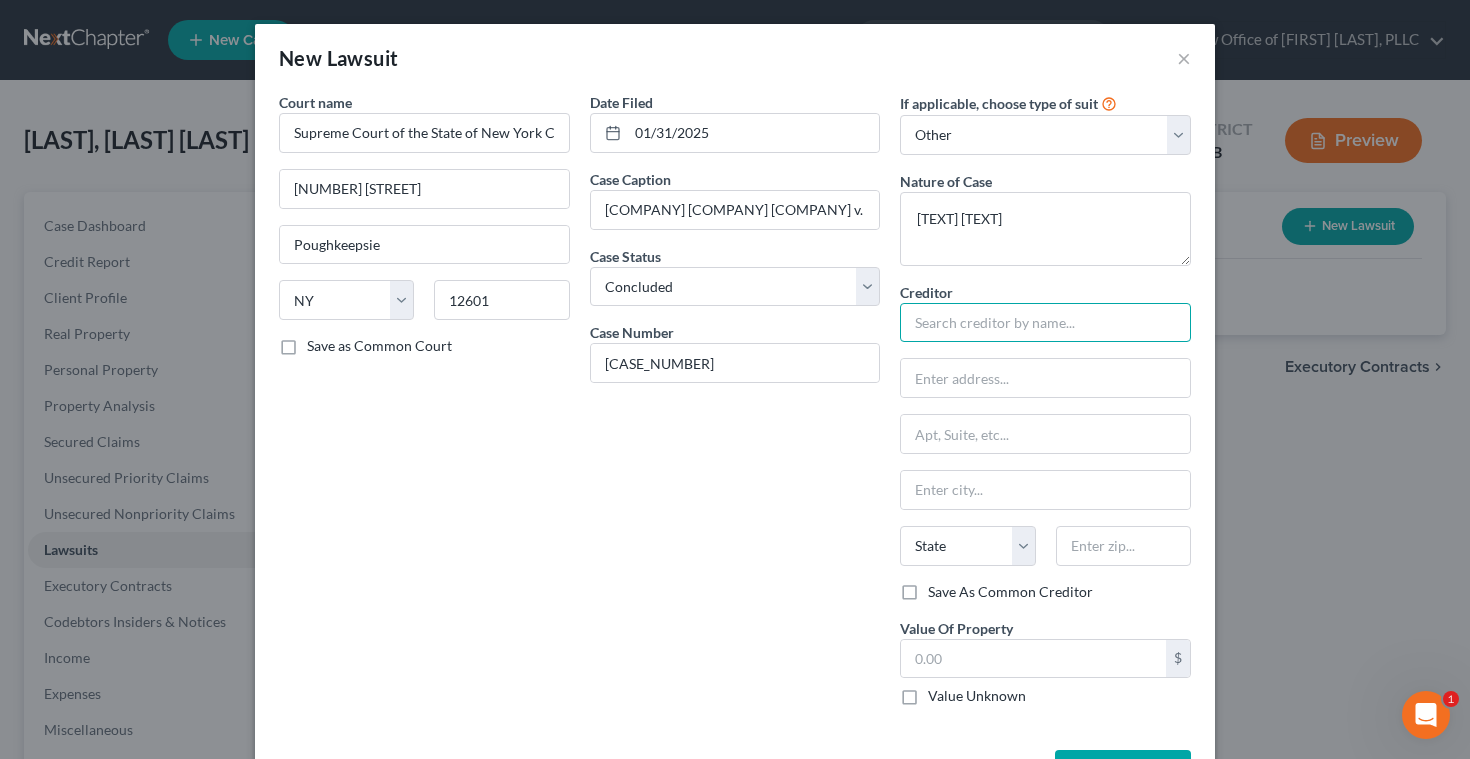 click at bounding box center (1045, 323) 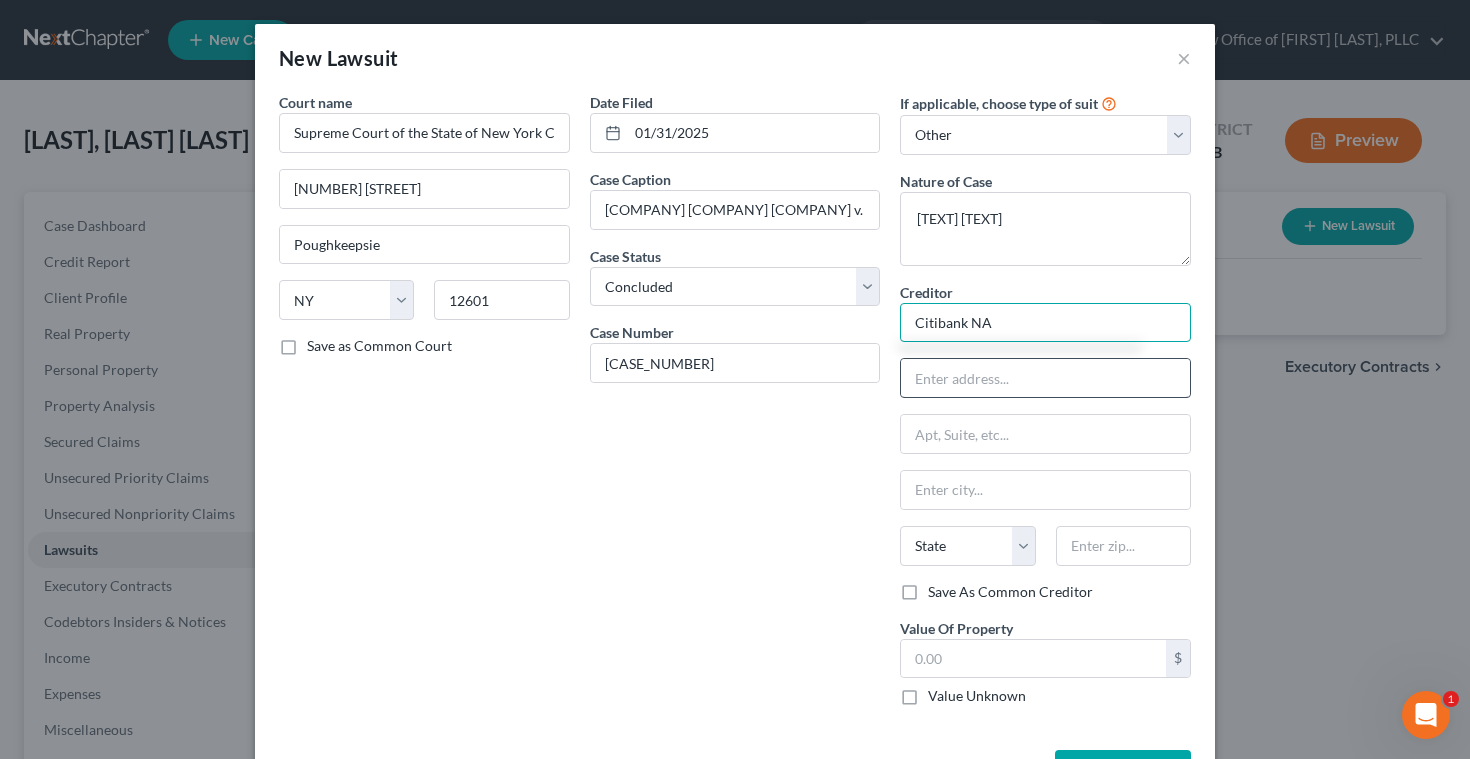 type on "Citibank NA" 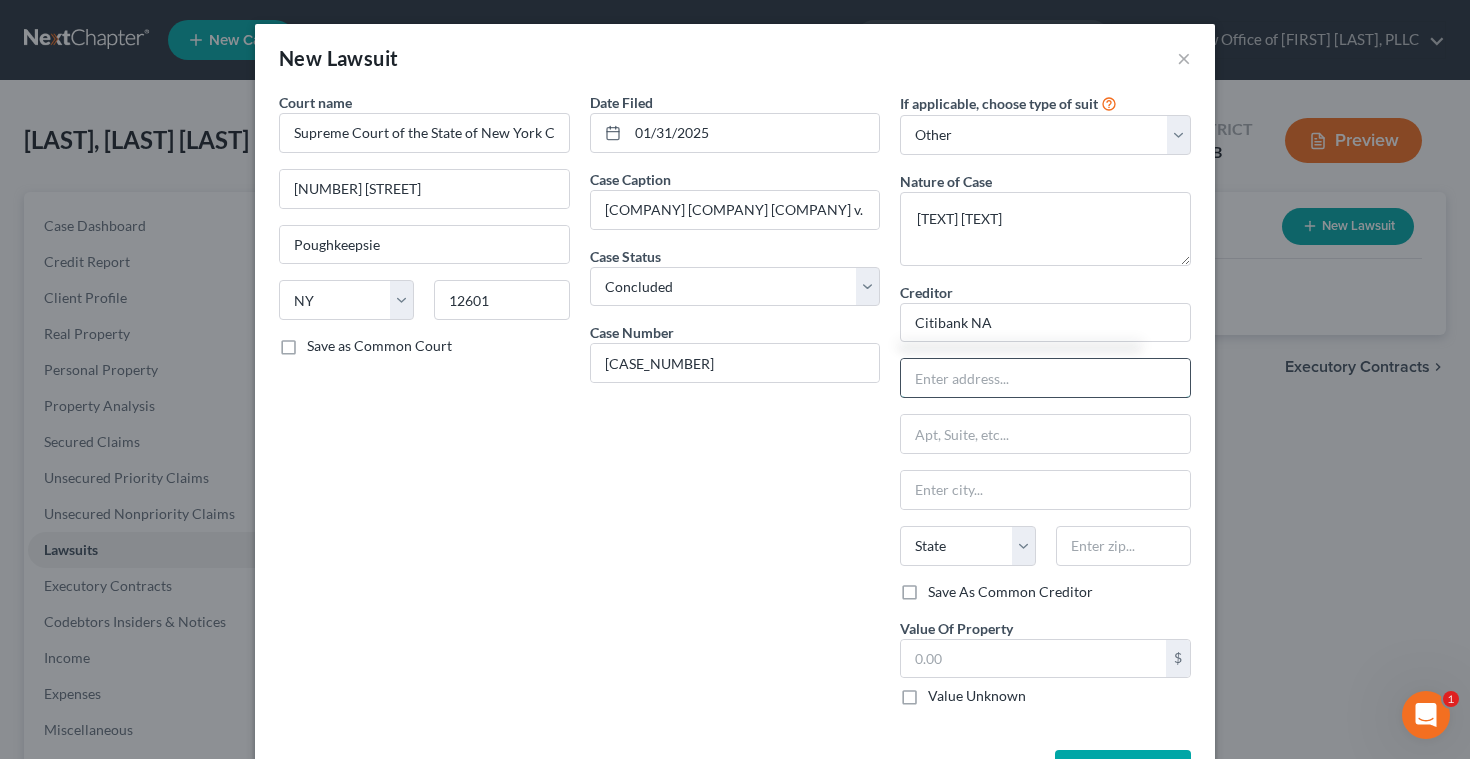 click at bounding box center (1045, 378) 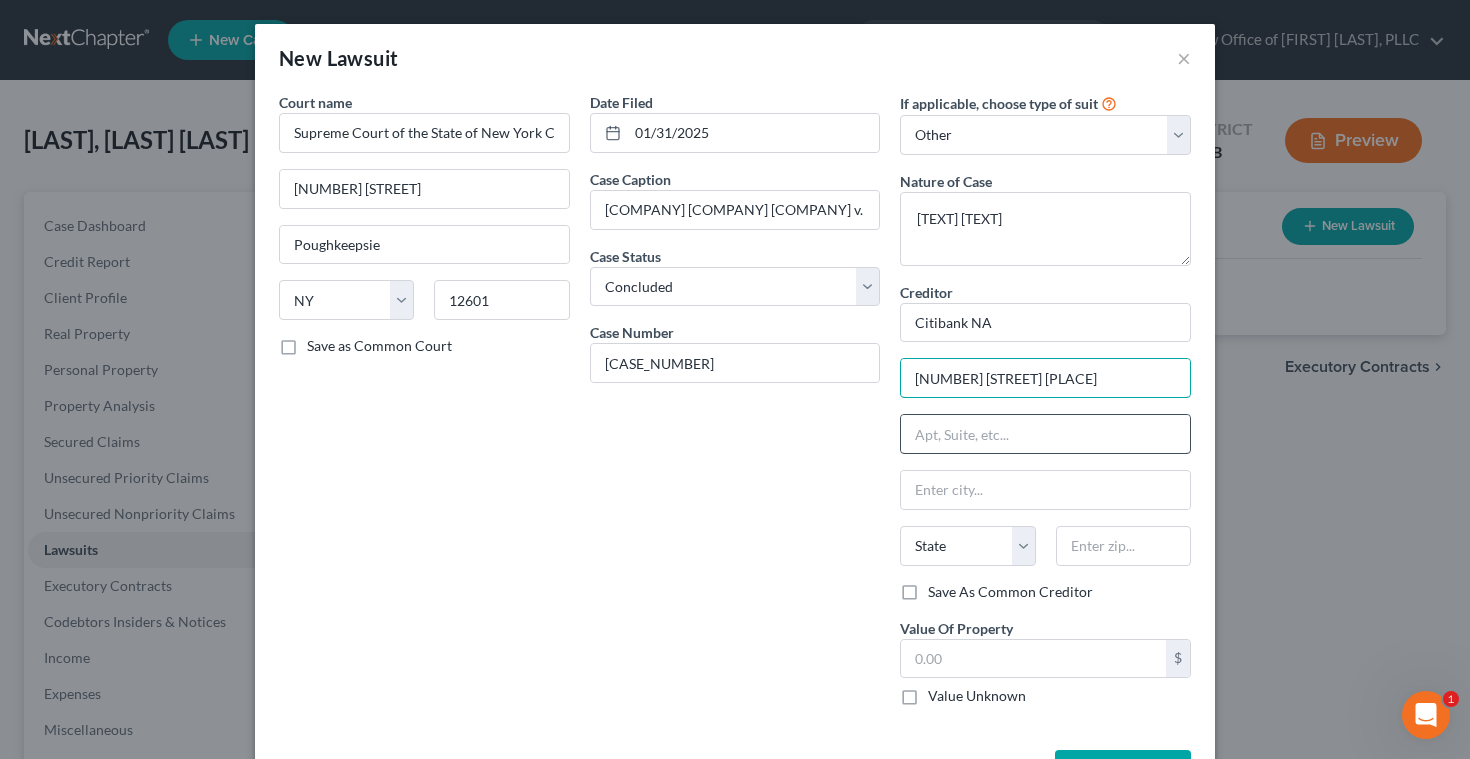 type on "[NUMBER] [STREET] [PLACE]" 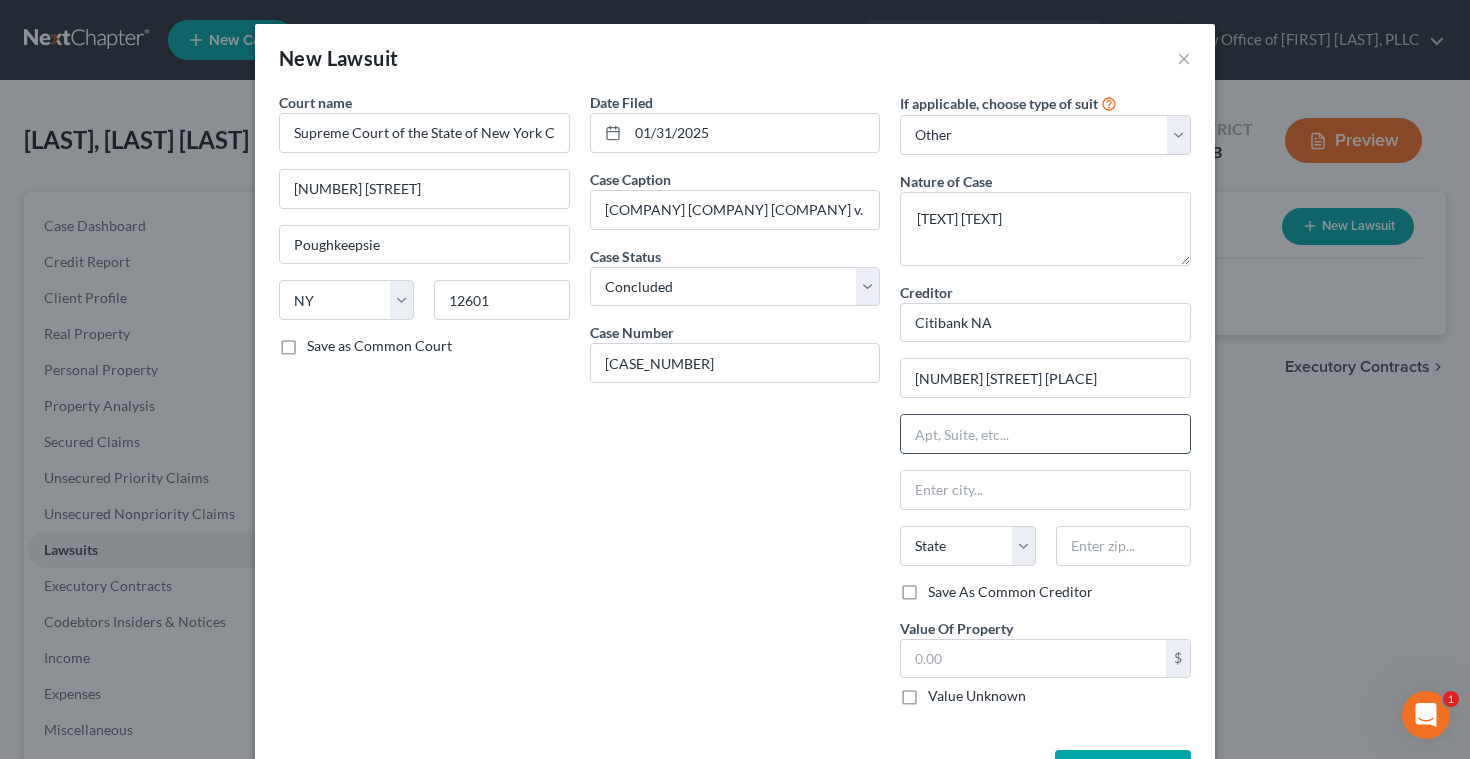 click at bounding box center (1045, 434) 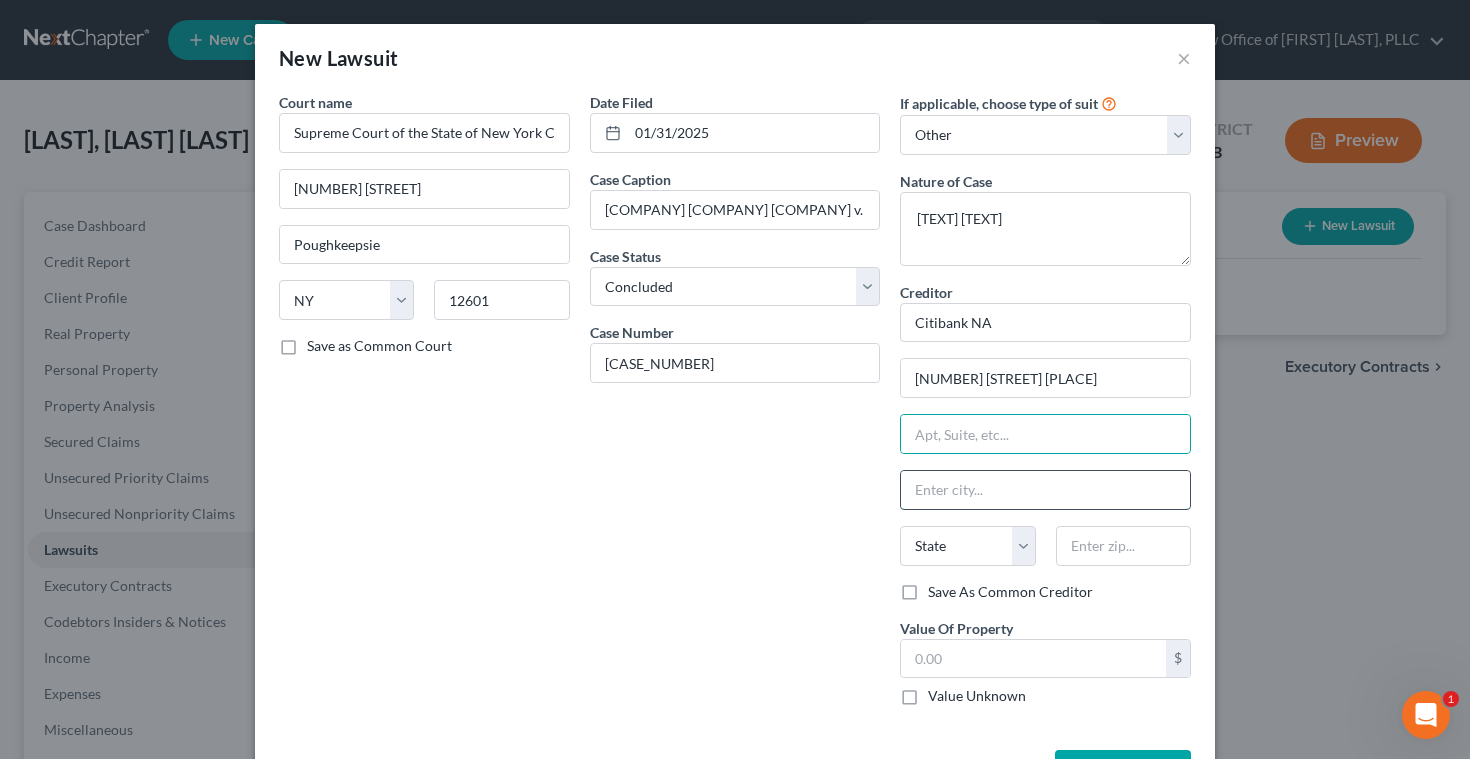 click at bounding box center (1045, 490) 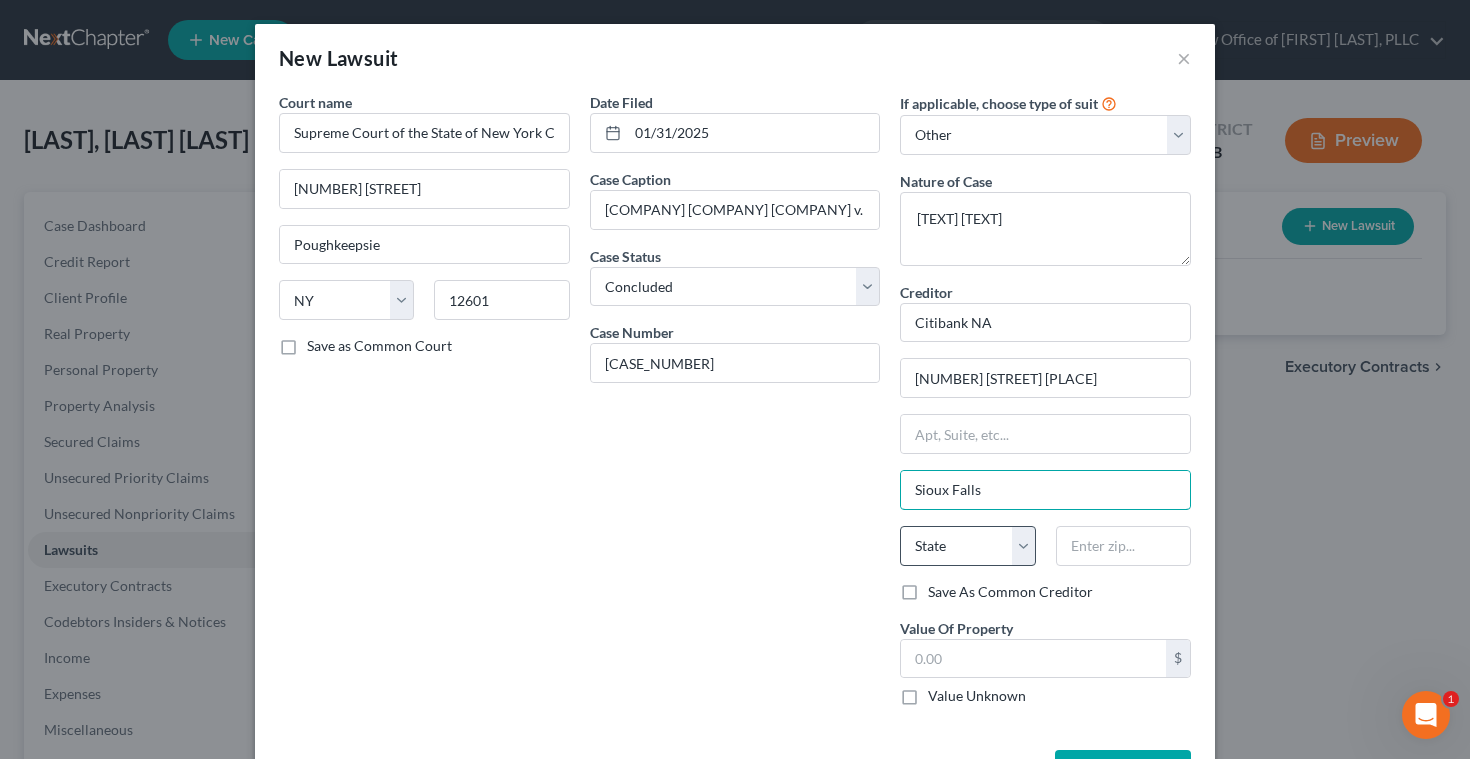 type on "Sioux Falls" 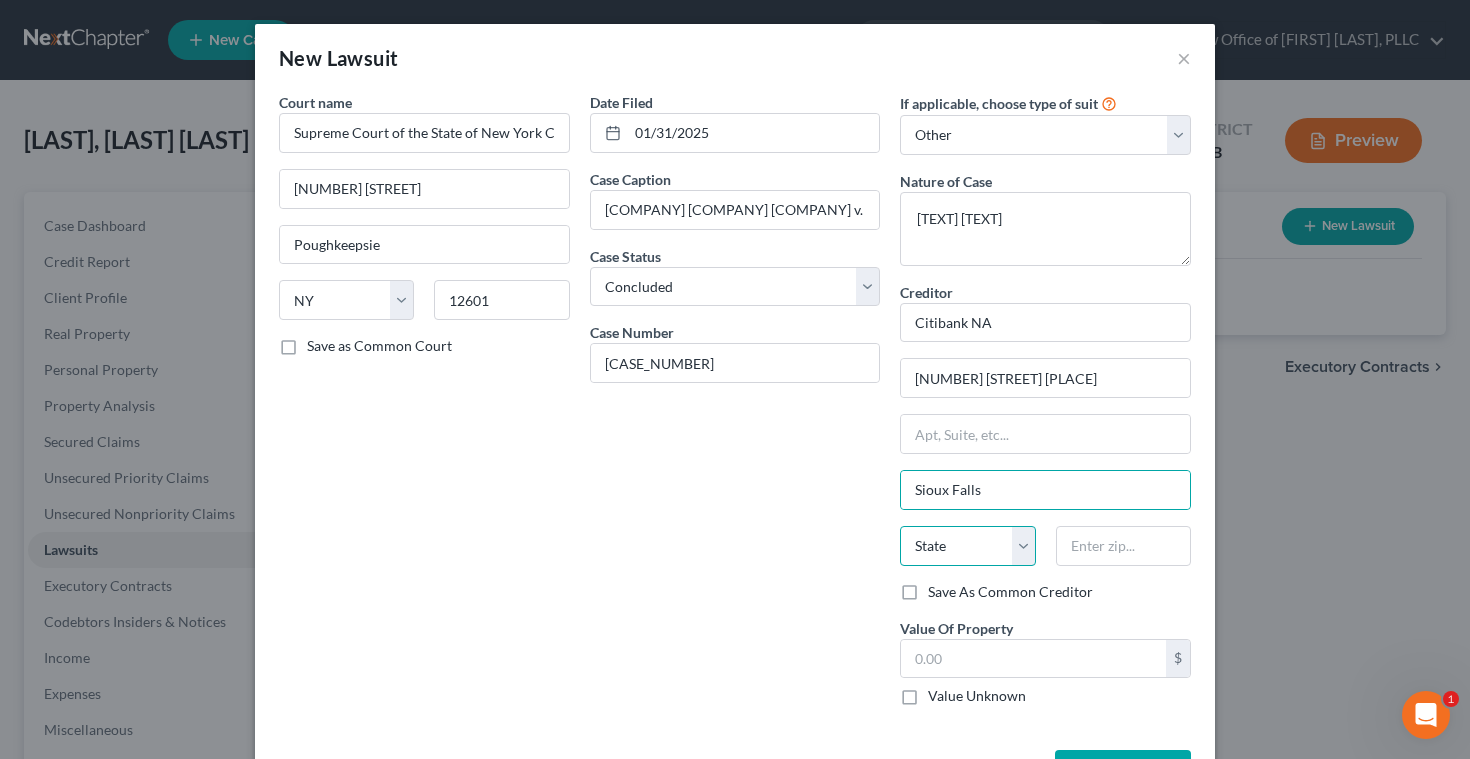 click on "State AL AK AR AZ CA CO CT DE DC FL GA GU HI ID IL IN IA KS KY LA ME MD MA MI MN MS MO MT NC ND NE NV NH NJ NM NY OH OK OR PA PR RI SC SD TN TX UT VI VA VT WA WV WI WY" at bounding box center (967, 546) 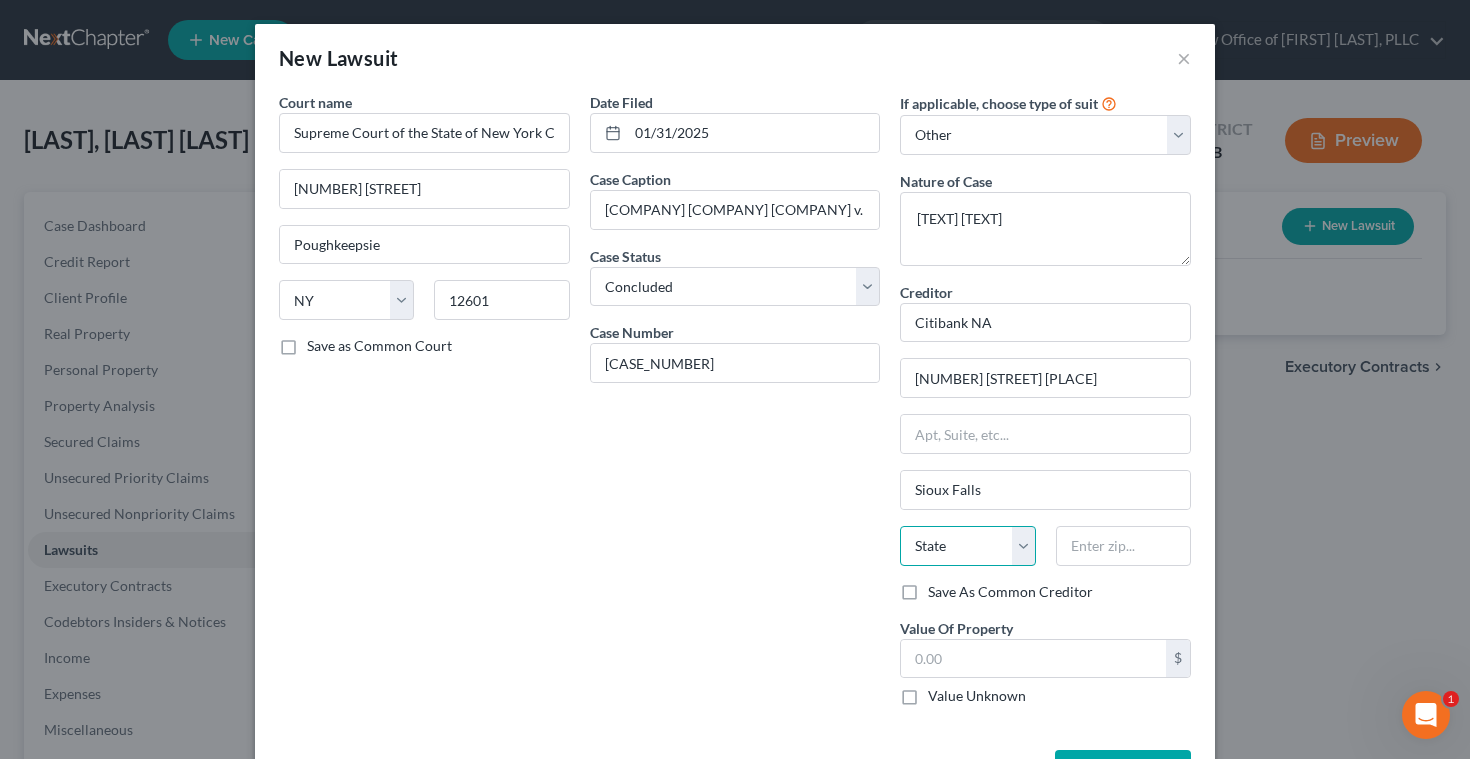 select on "43" 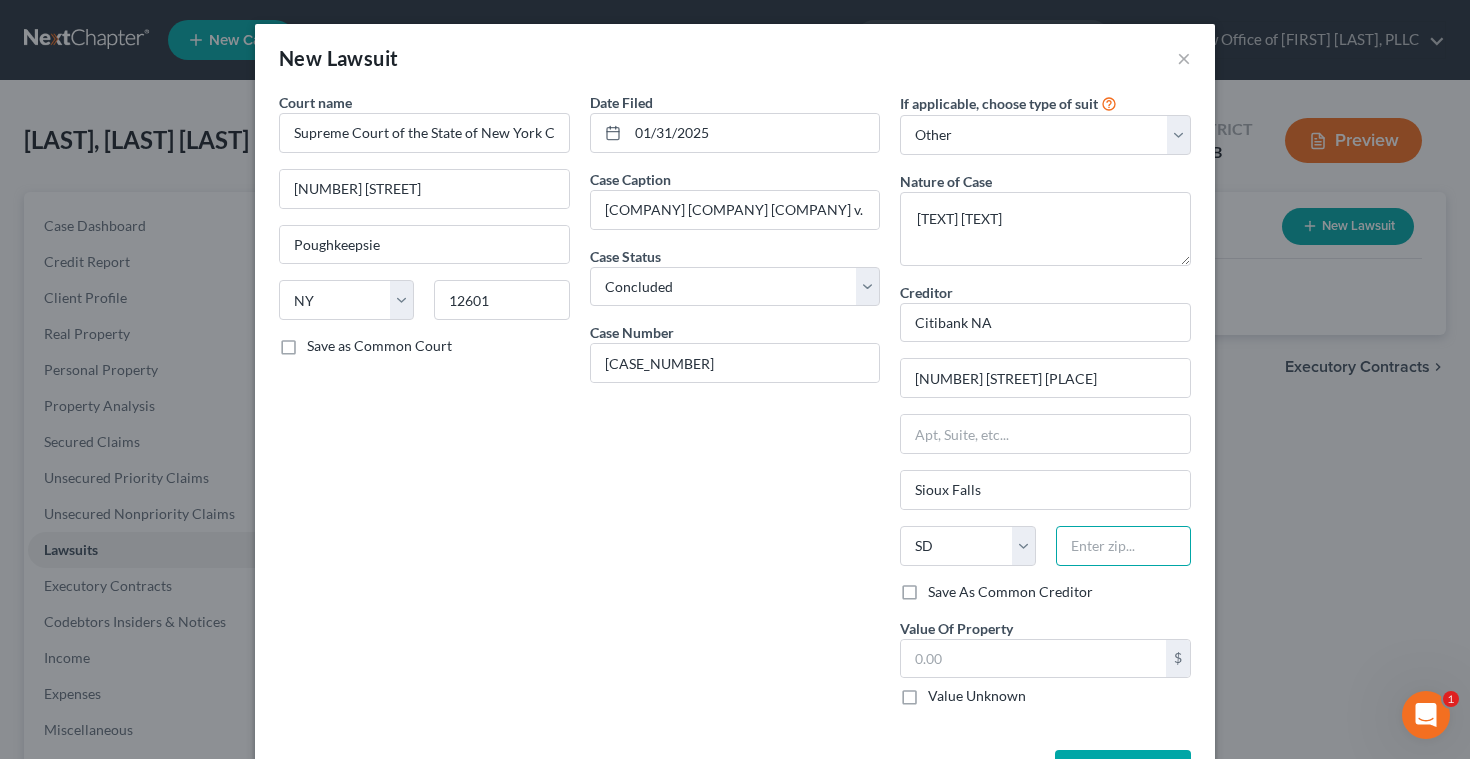 click at bounding box center [1123, 546] 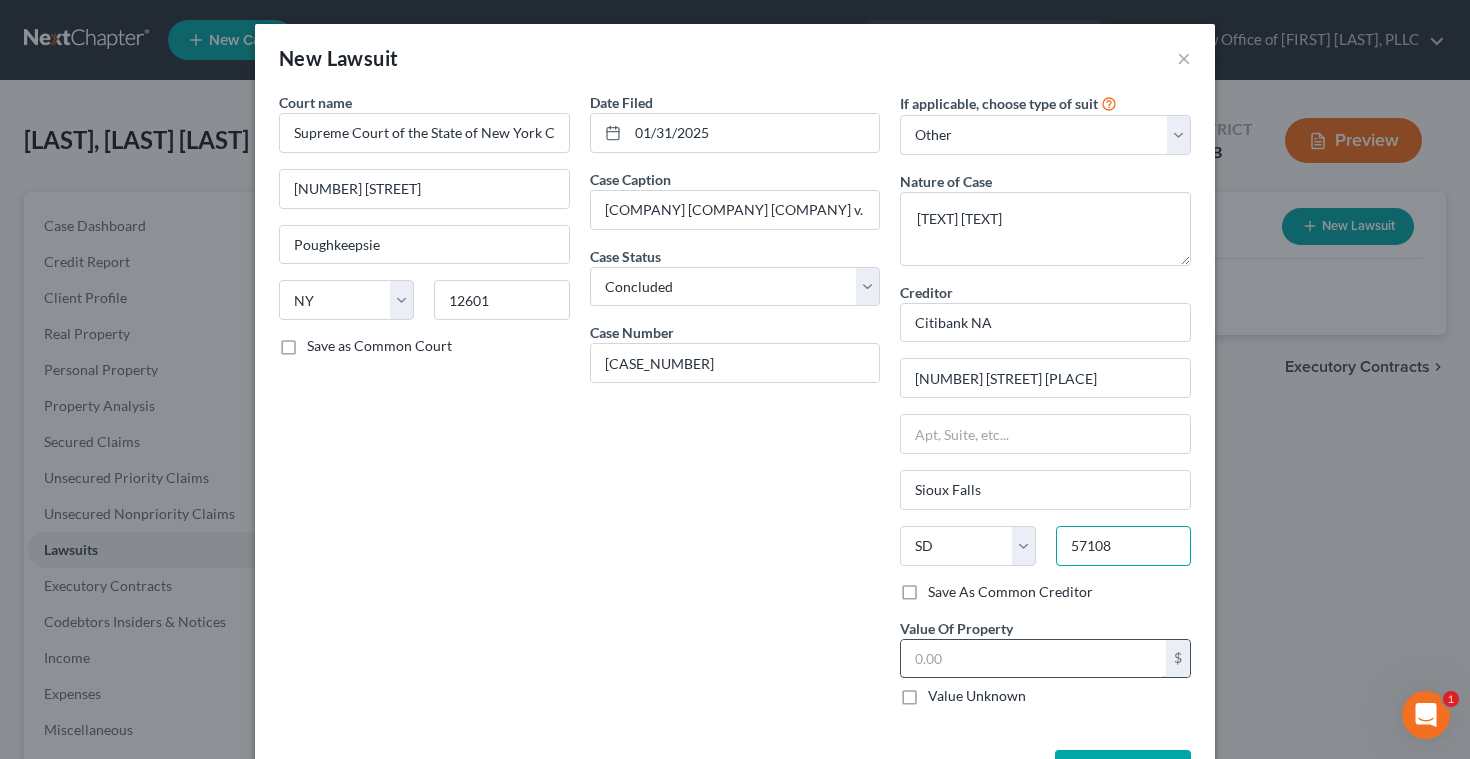 type on "57108" 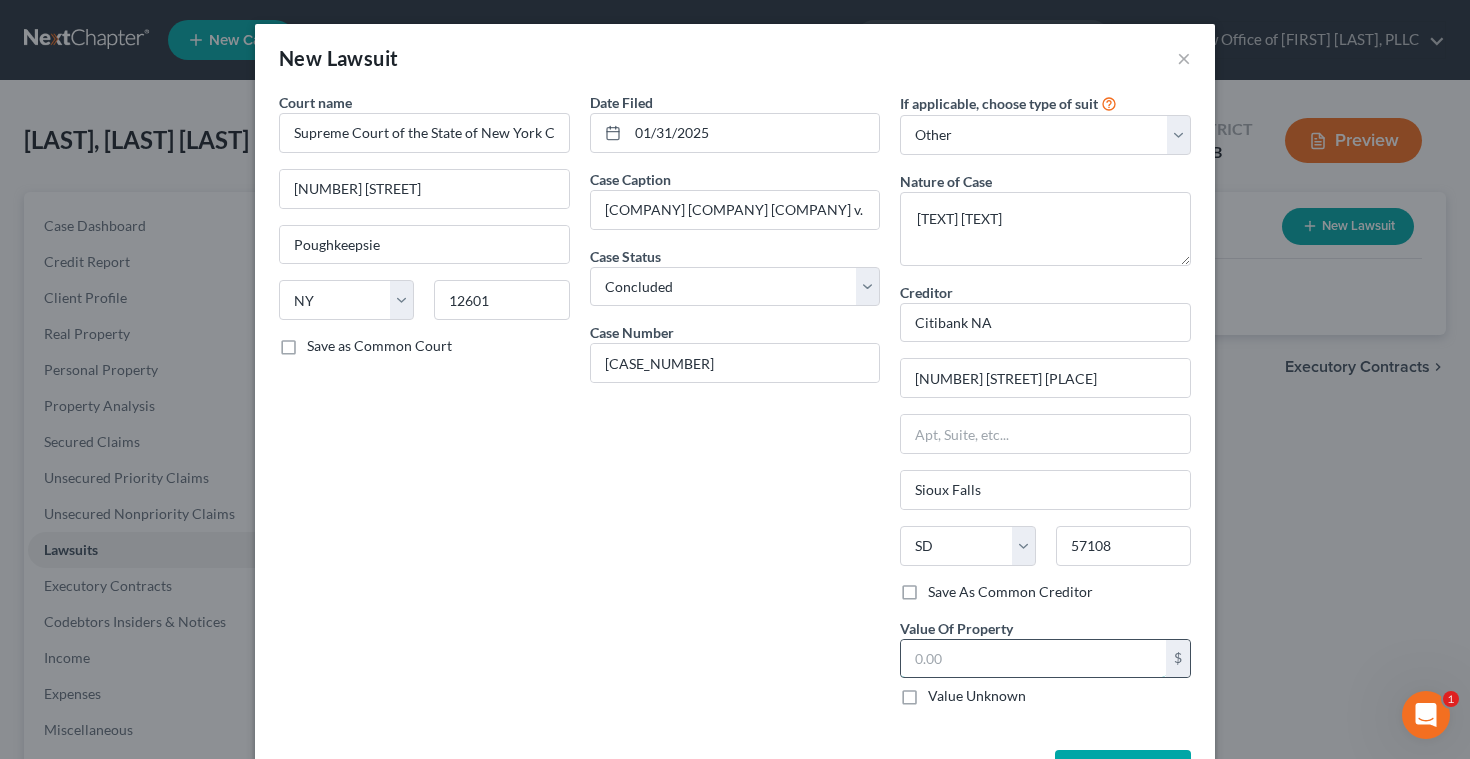 click at bounding box center (1033, 659) 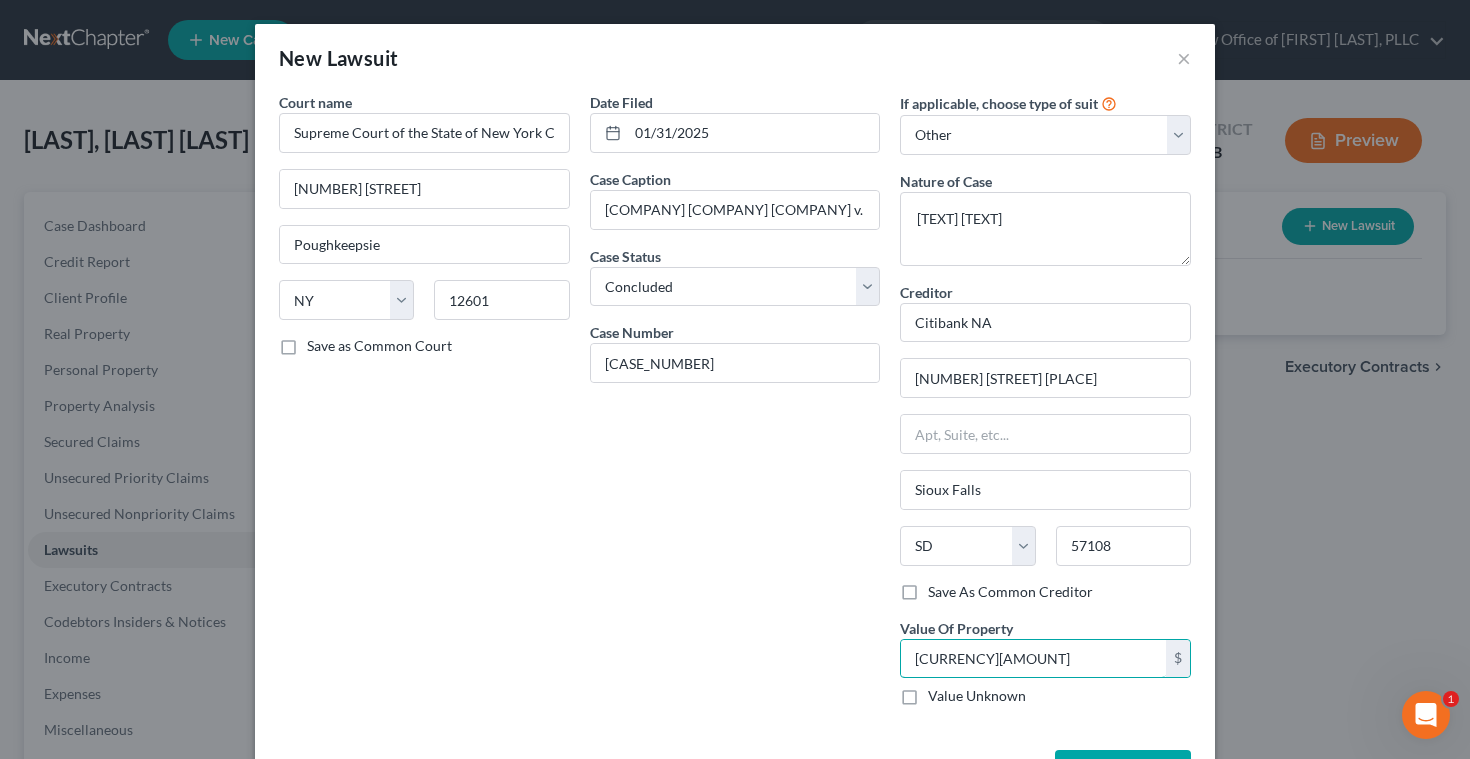 scroll, scrollTop: 73, scrollLeft: 0, axis: vertical 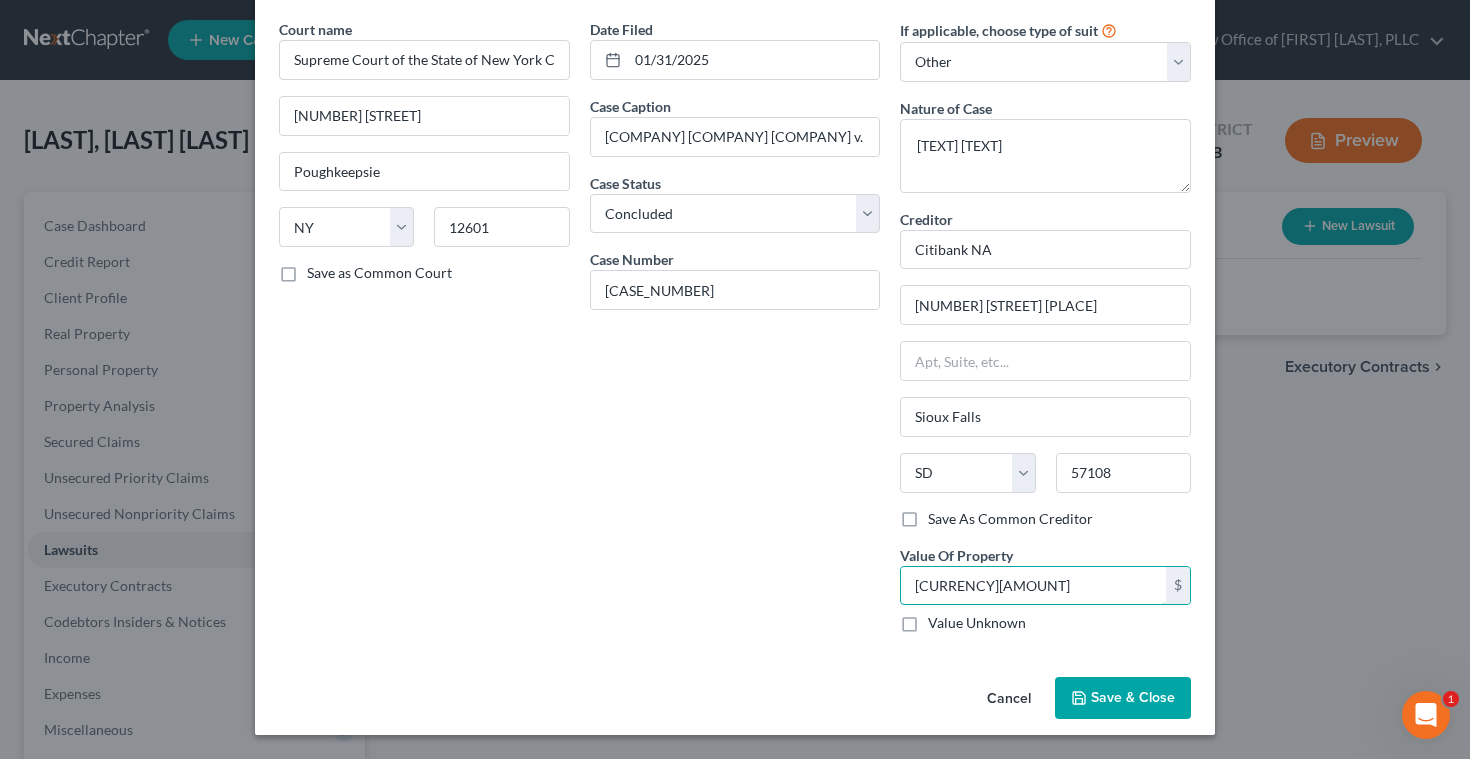 type on "[CURRENCY][AMOUNT]" 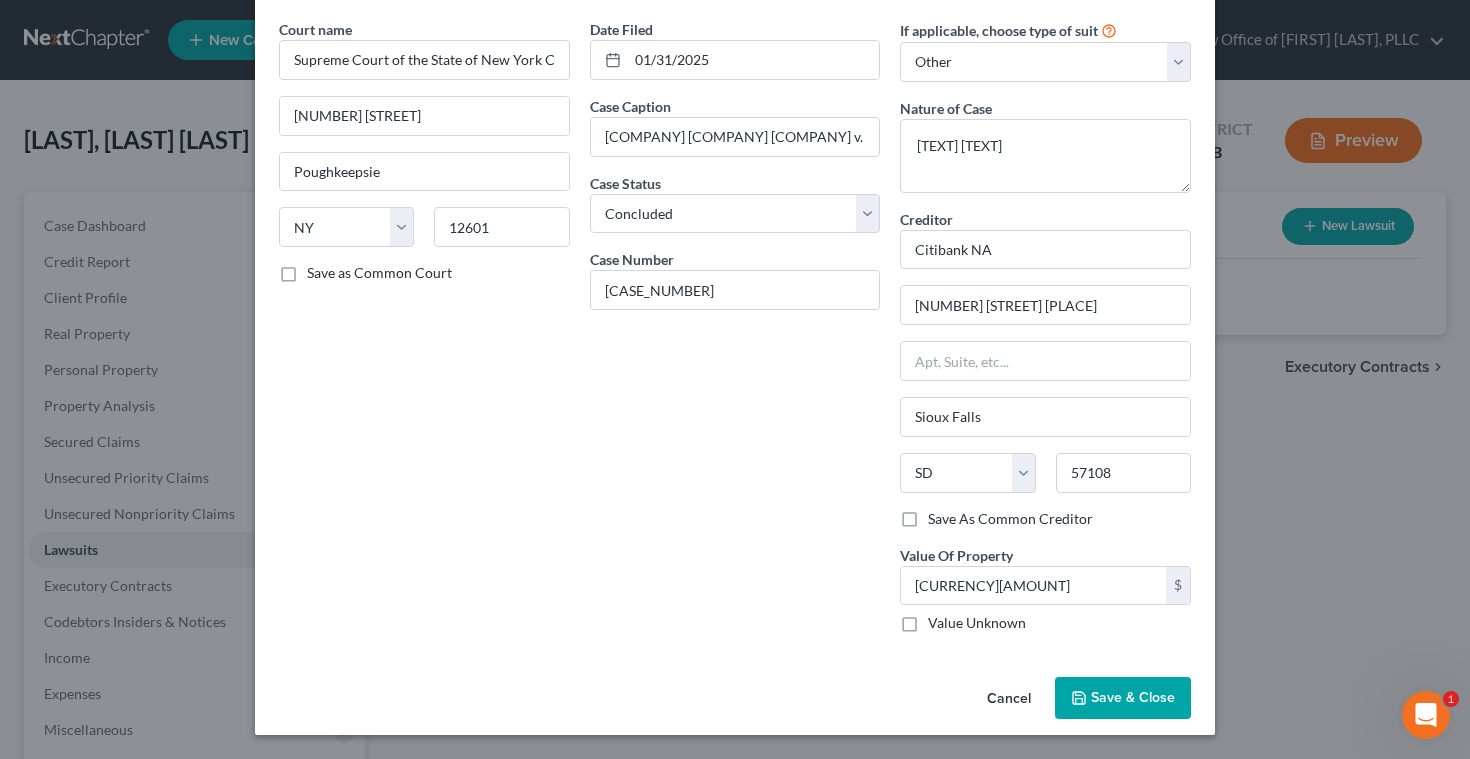 click on "Save & Close" at bounding box center [1133, 697] 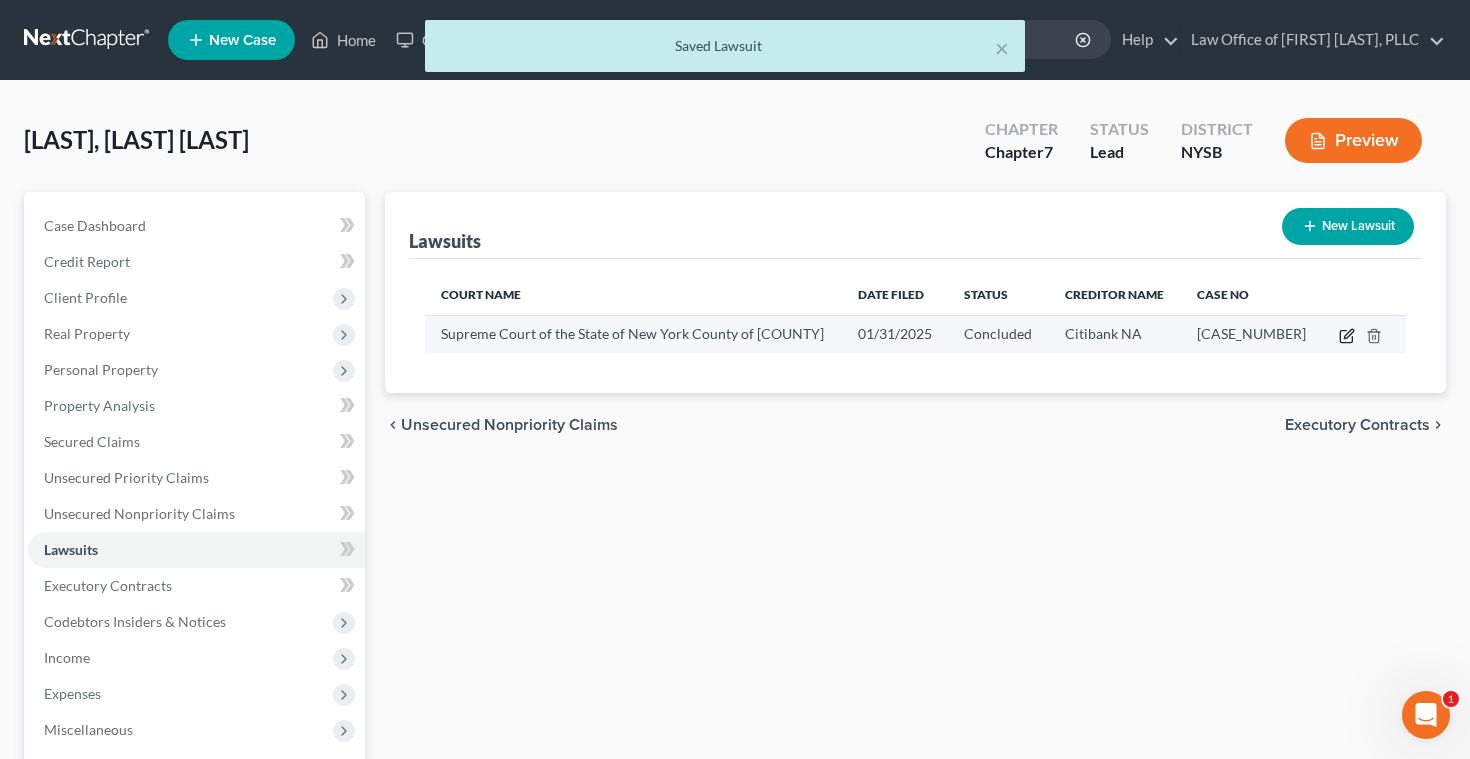 click 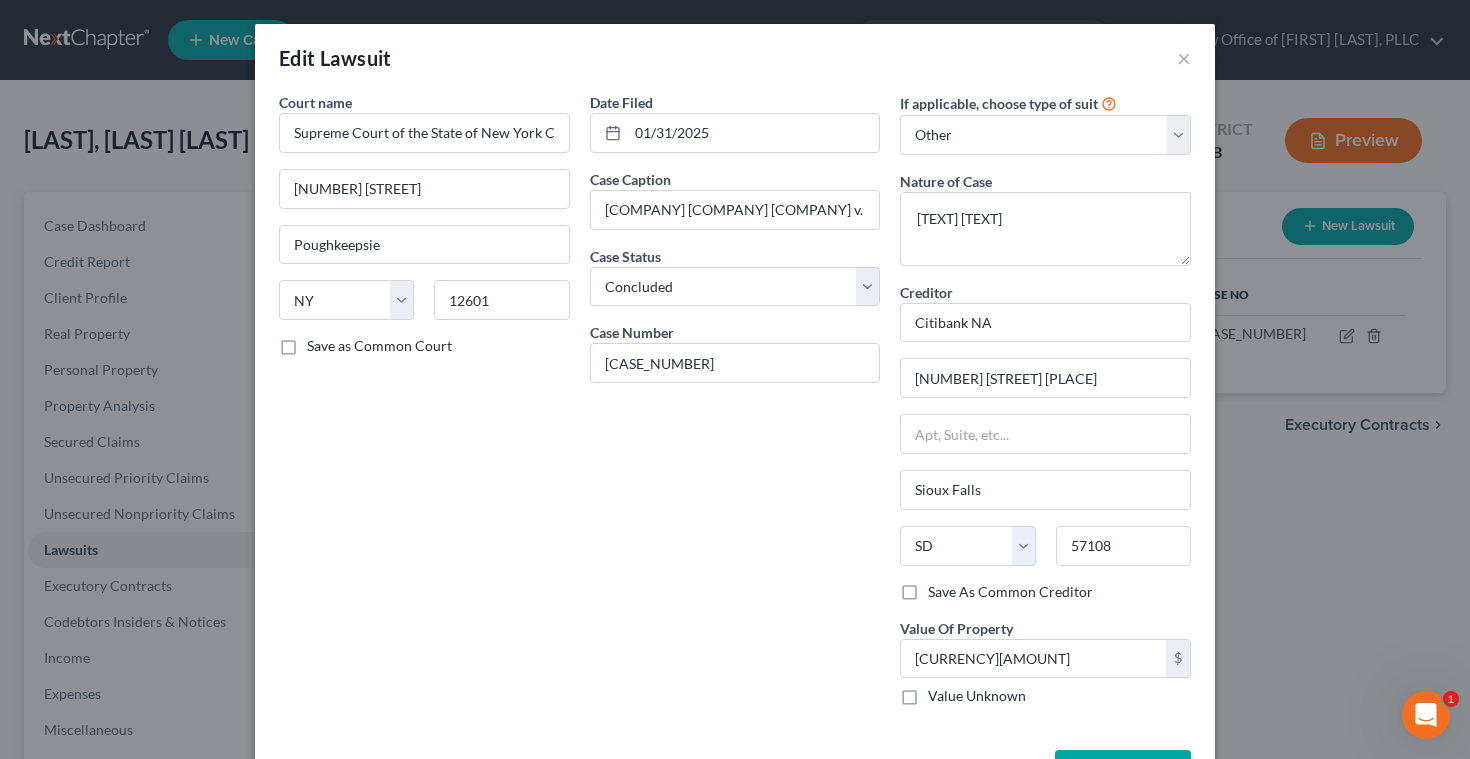 scroll, scrollTop: 73, scrollLeft: 0, axis: vertical 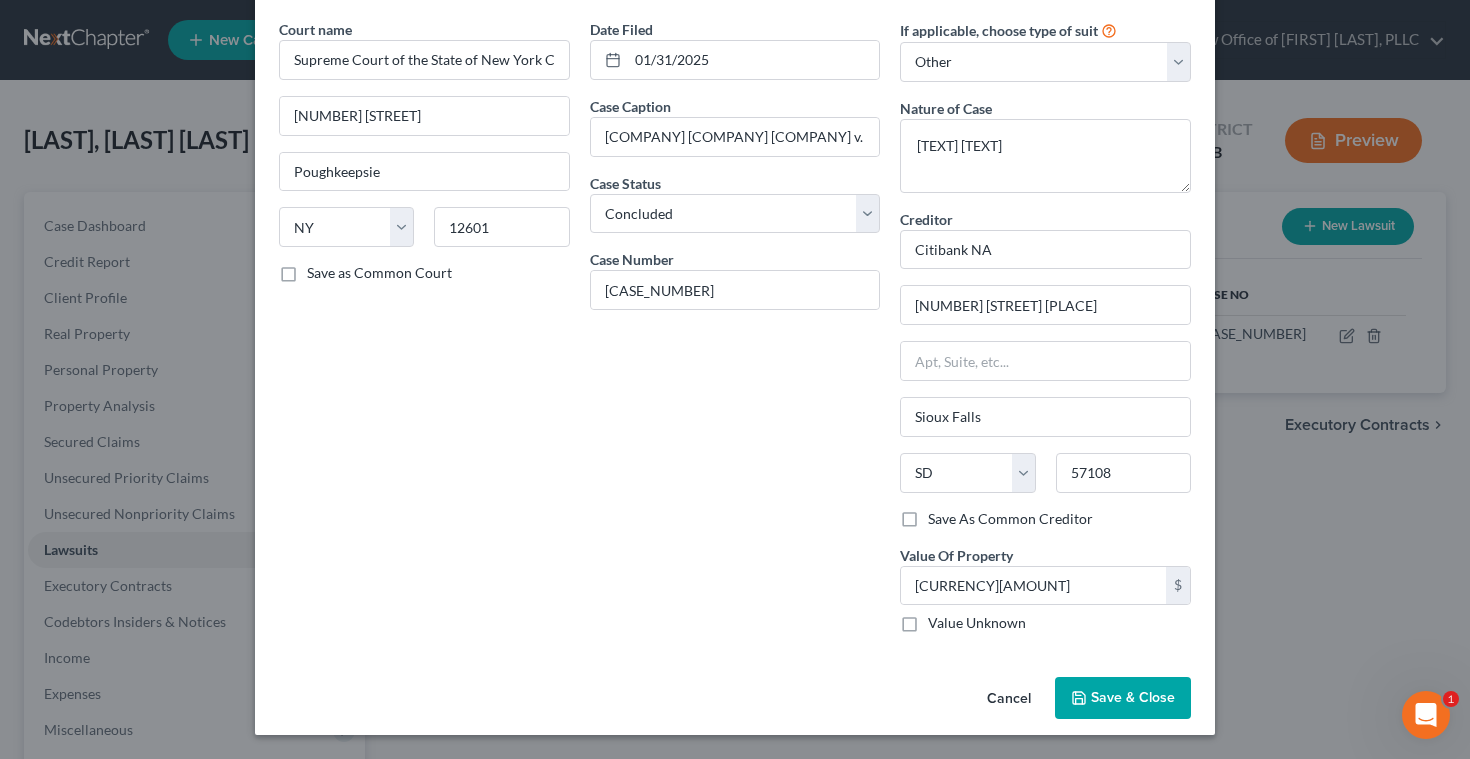 click on "Cancel" at bounding box center (1009, 699) 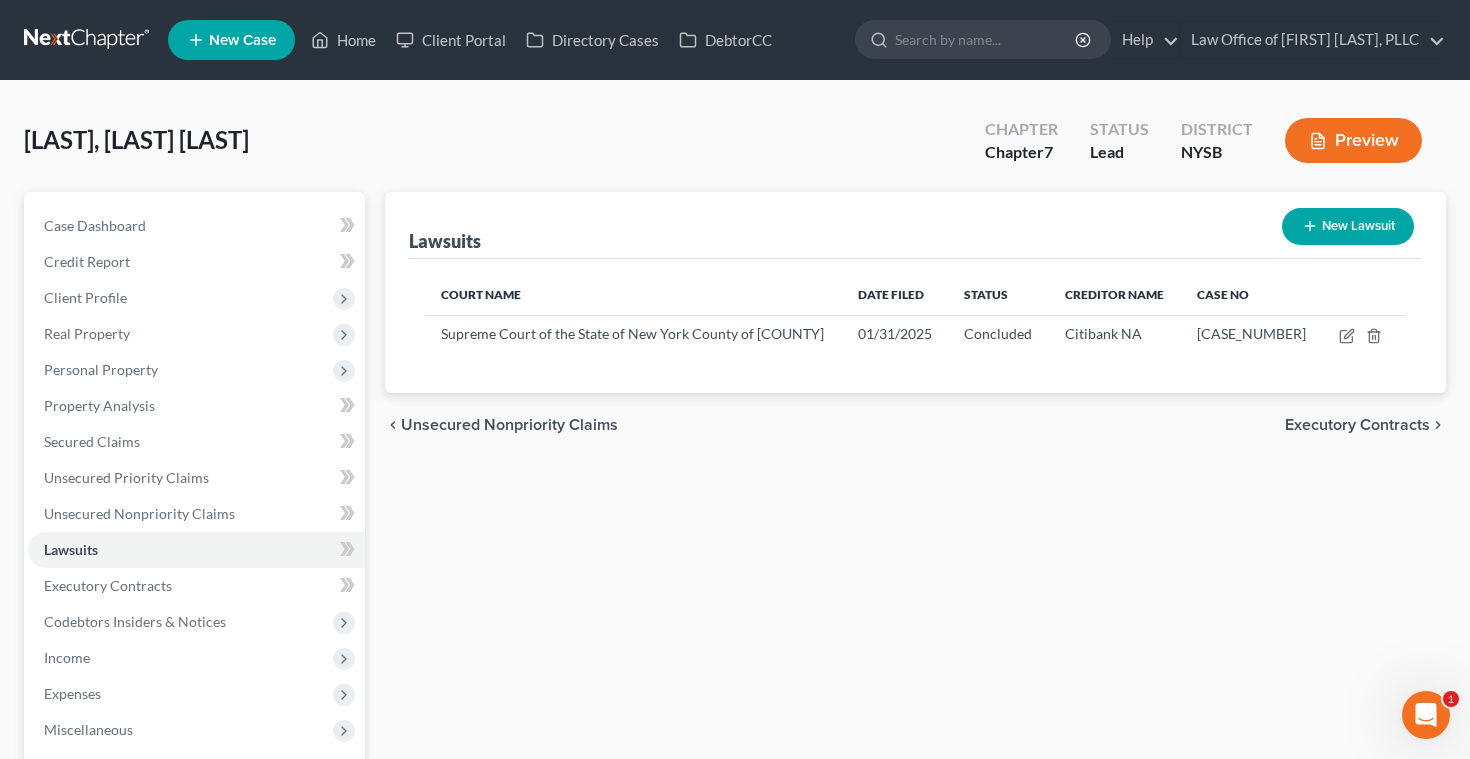 click on "New Lawsuit" at bounding box center (1348, 226) 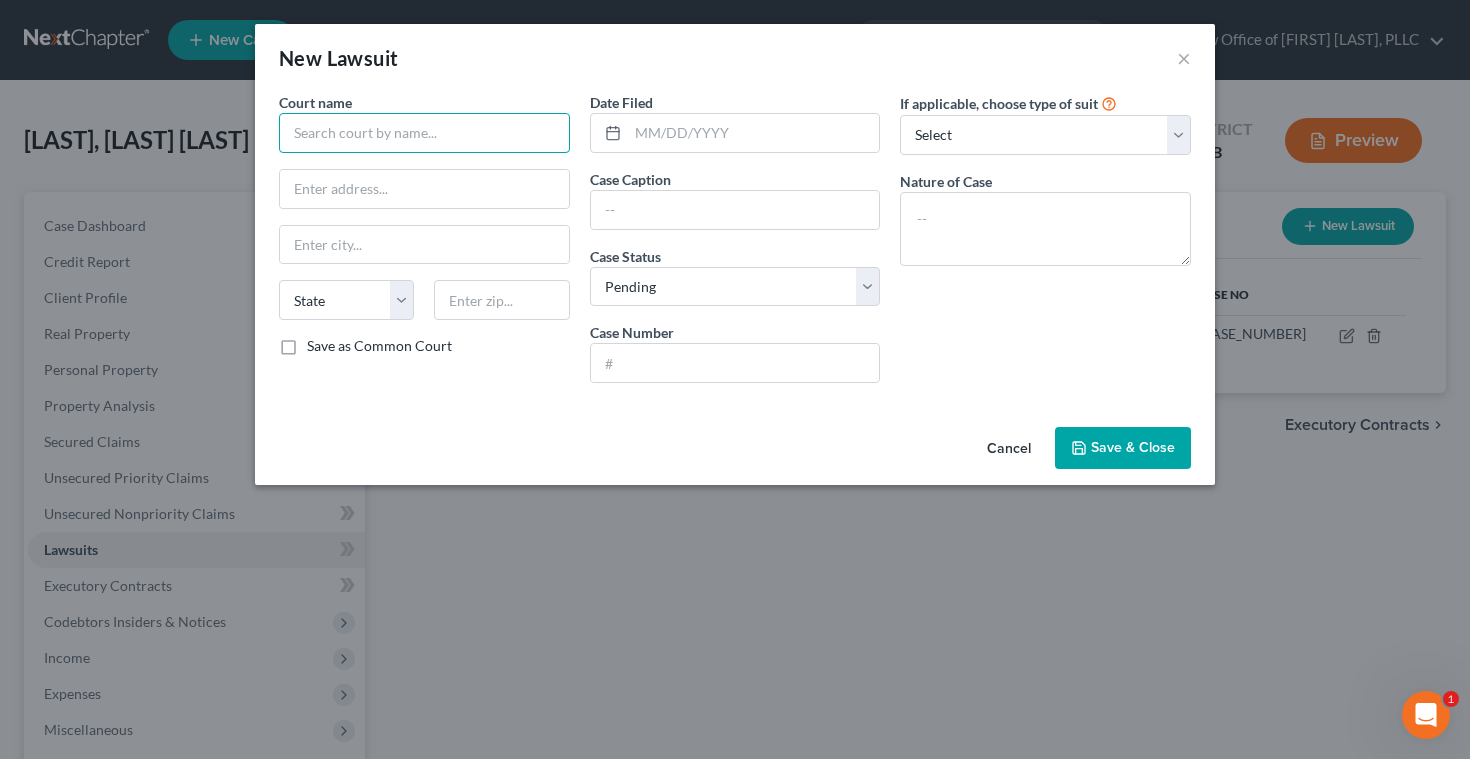 click at bounding box center [424, 133] 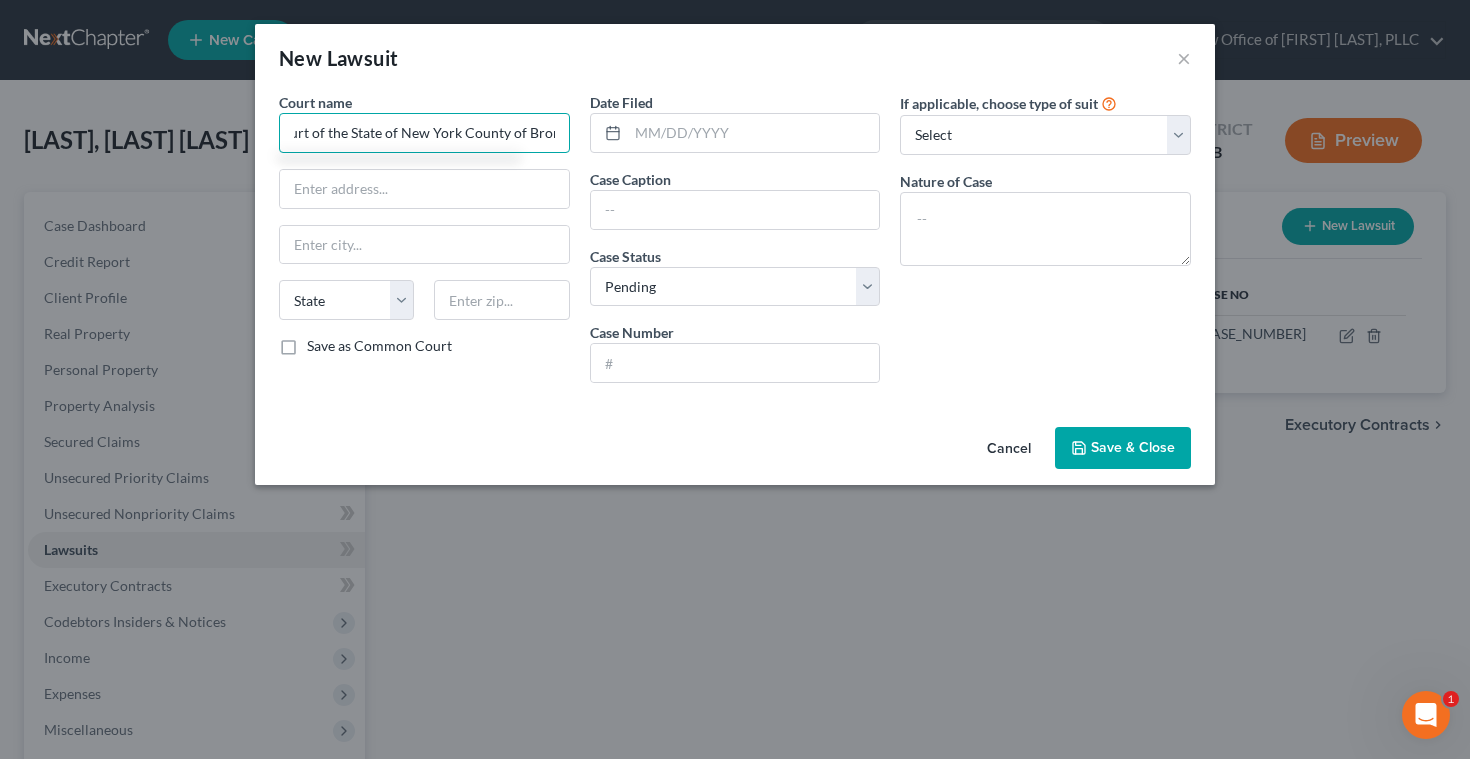 scroll, scrollTop: 0, scrollLeft: 87, axis: horizontal 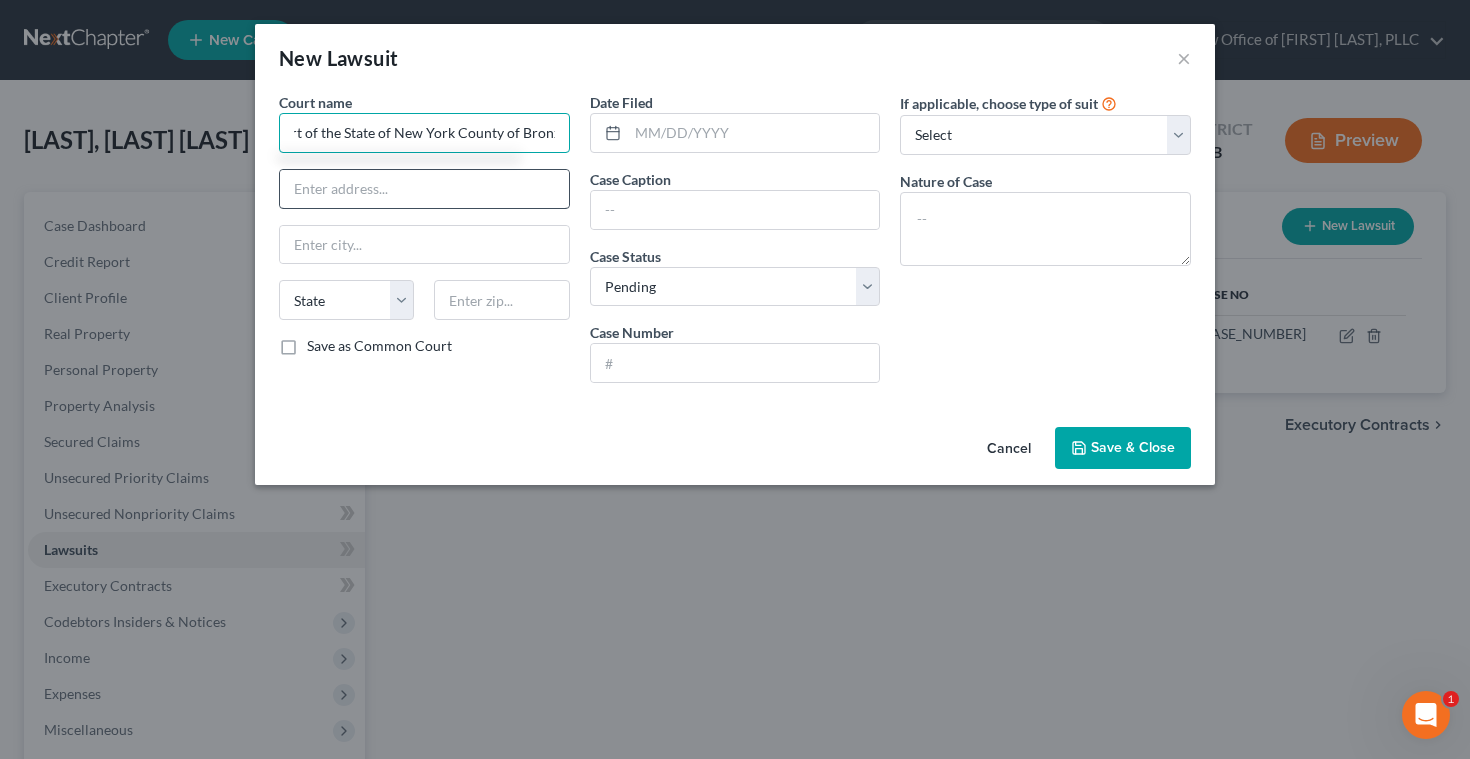type on "Supreme Court of the State of New York County of Bronx" 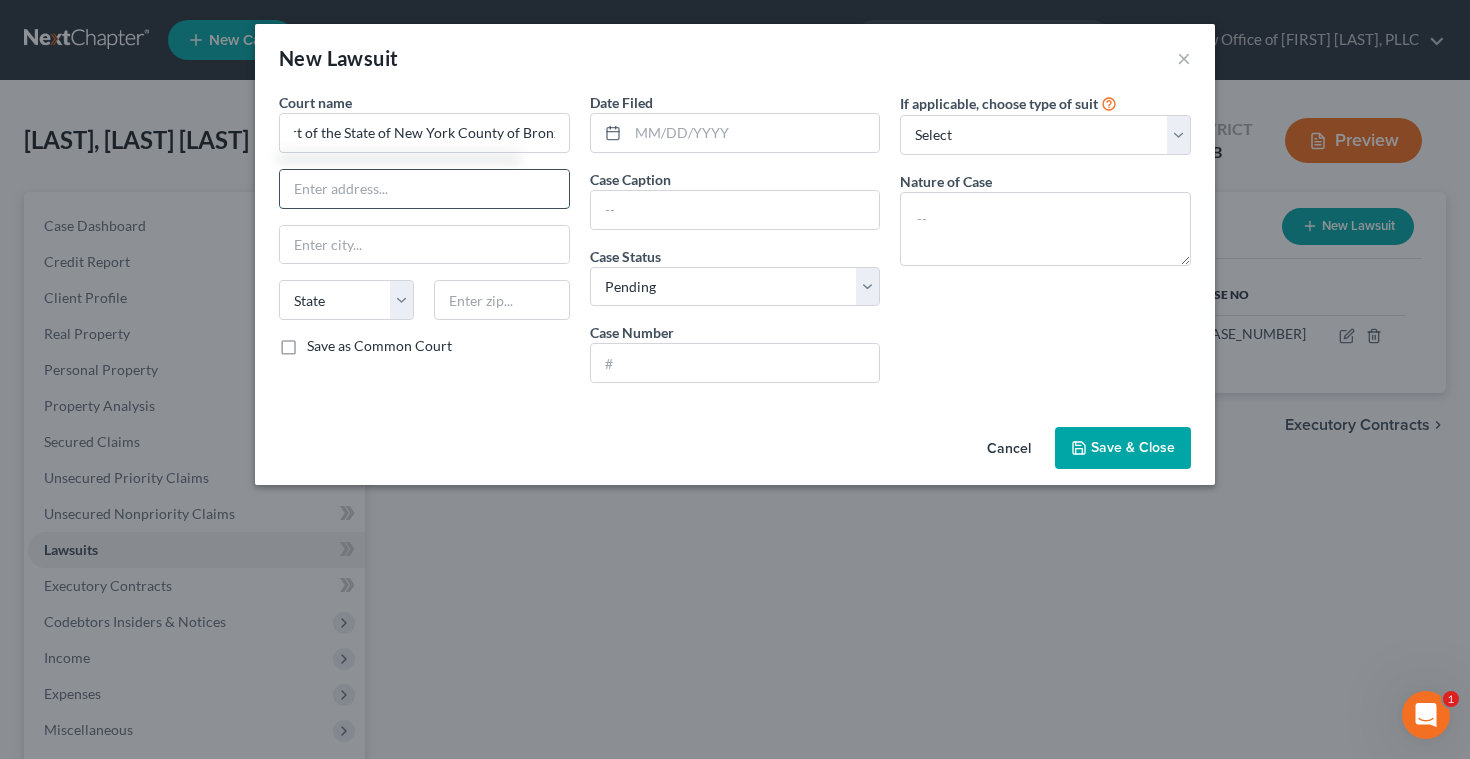 click at bounding box center (424, 189) 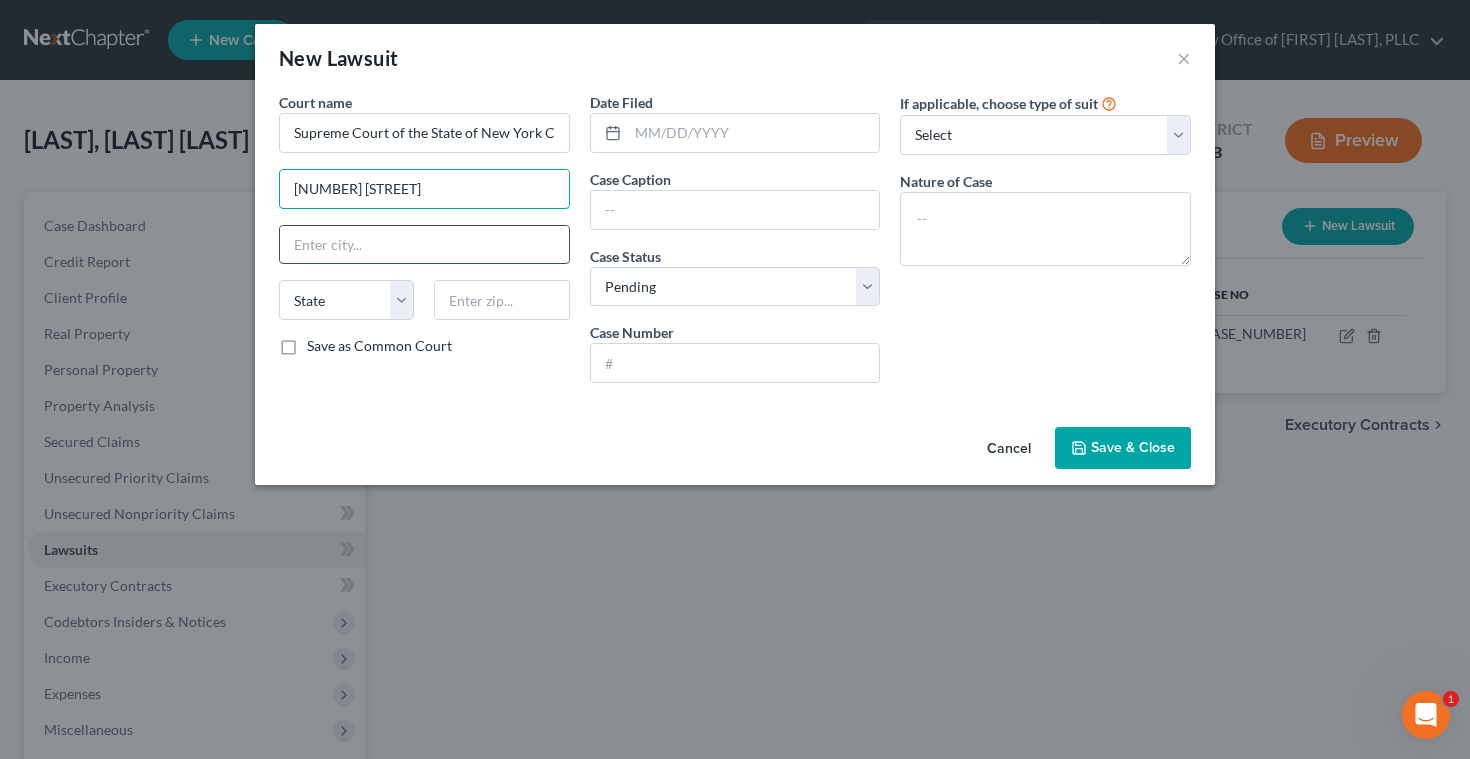 type on "[NUMBER] [STREET]" 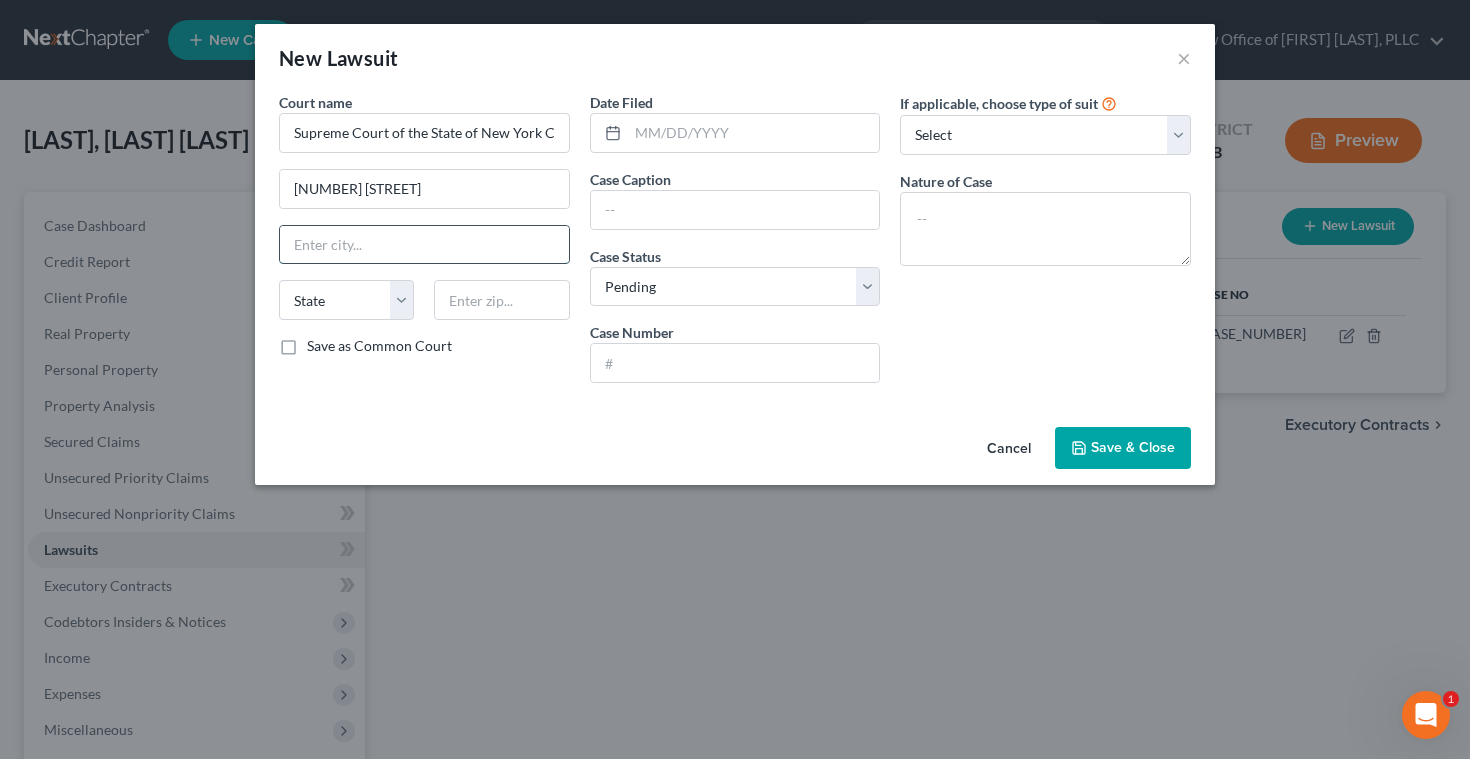 click at bounding box center (424, 245) 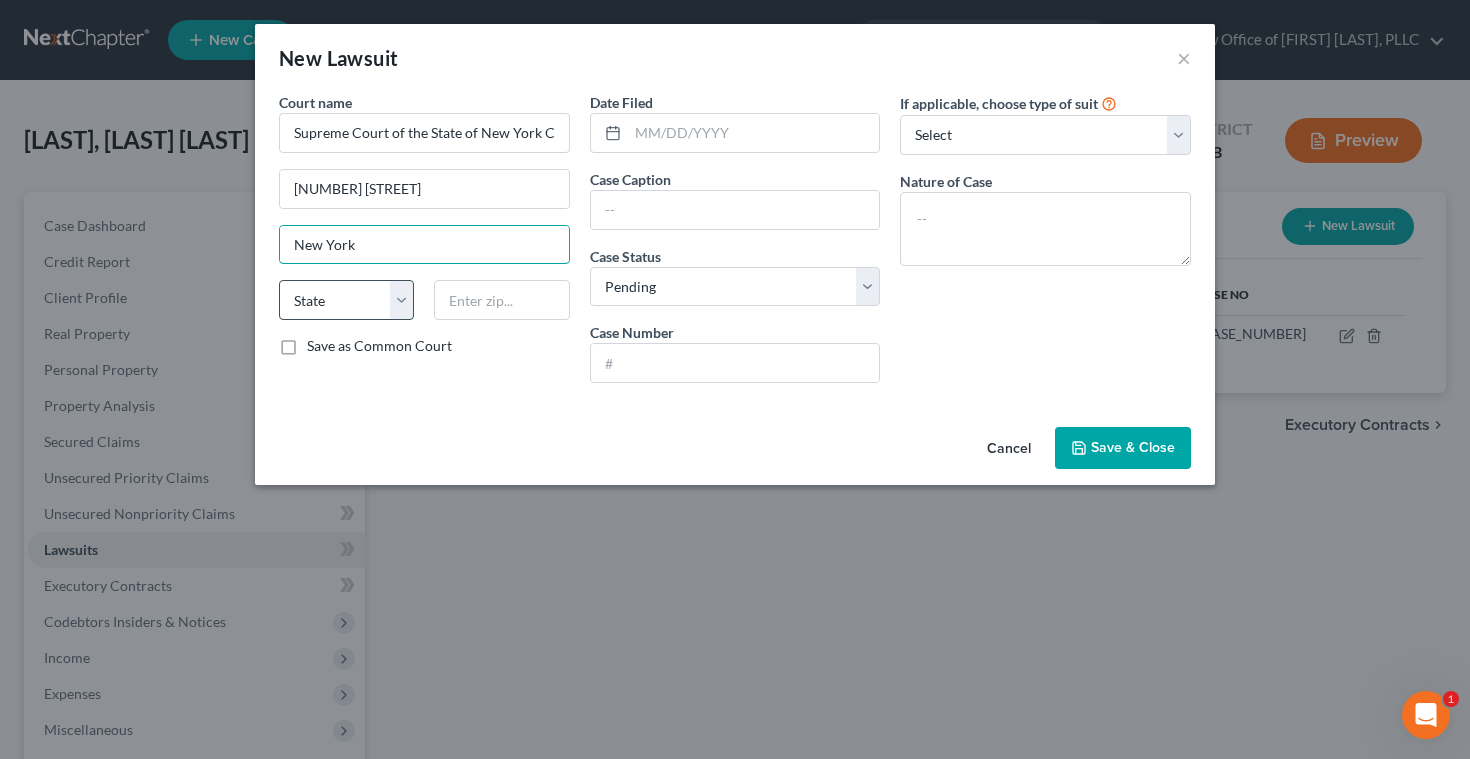 type on "New York" 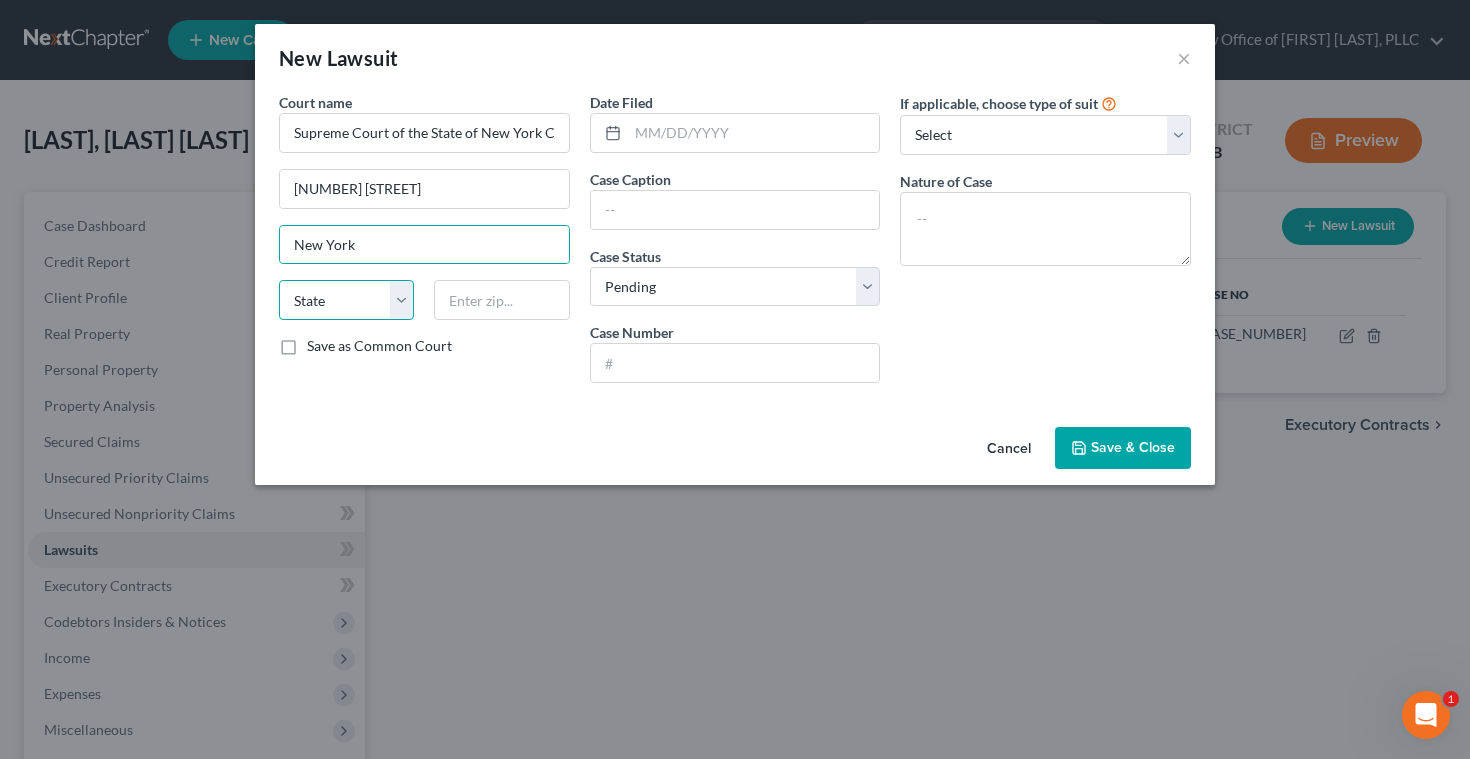 click on "State AL AK AR AZ CA CO CT DE DC FL GA GU HI ID IL IN IA KS KY LA ME MD MA MI MN MS MO MT NC ND NE NV NH NJ NM NY OH OK OR PA PR RI SC SD TN TX UT VI VA VT WA WV WI WY" at bounding box center [346, 300] 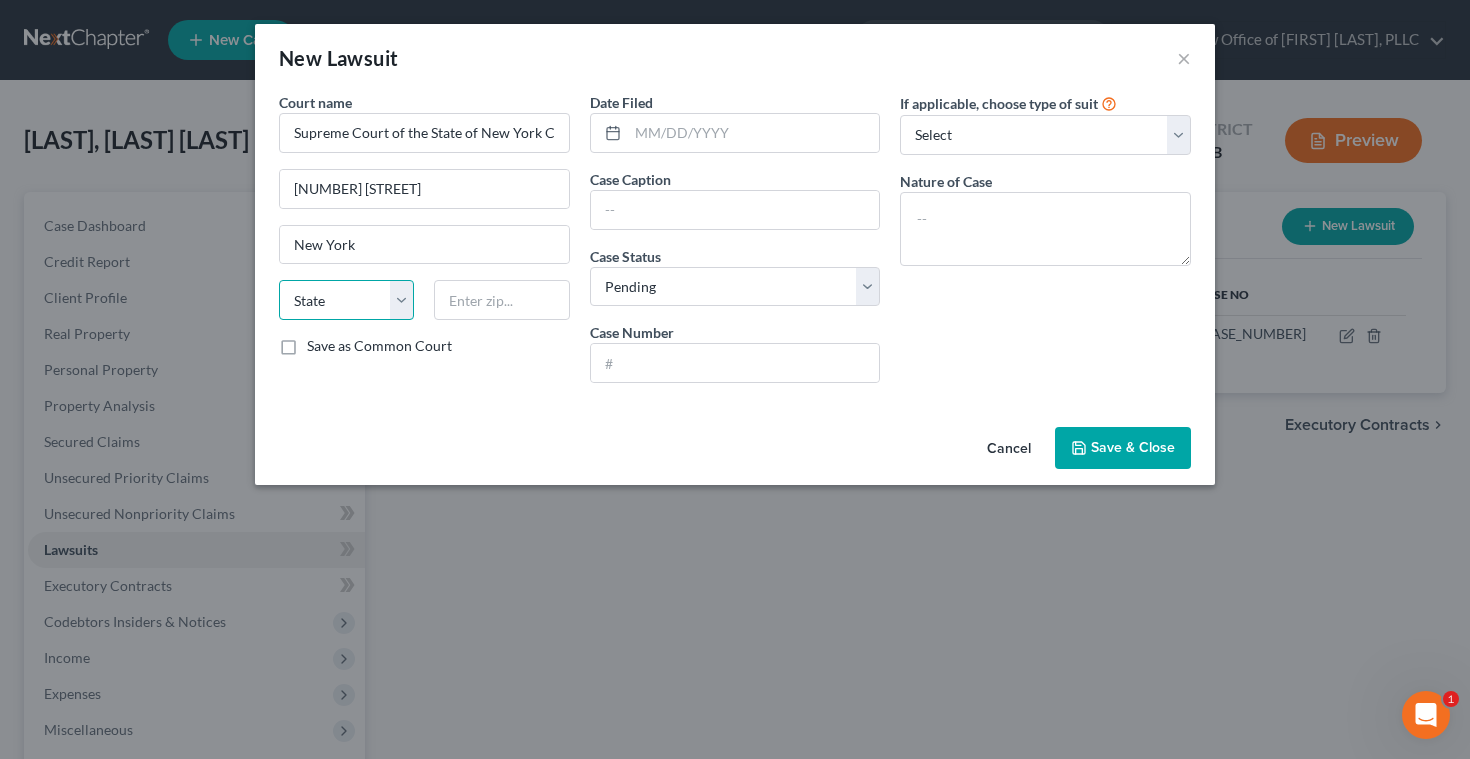 select on "35" 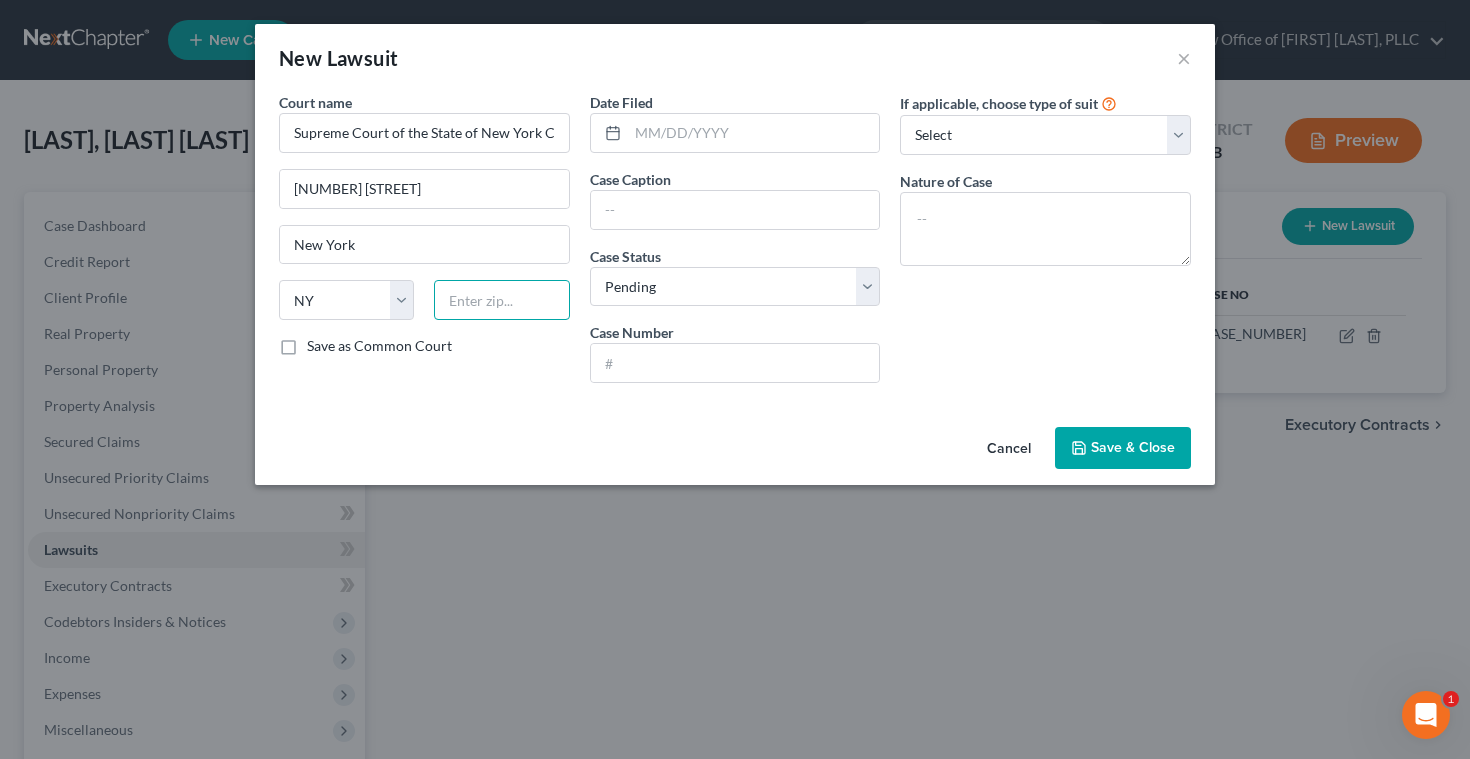 click at bounding box center [501, 300] 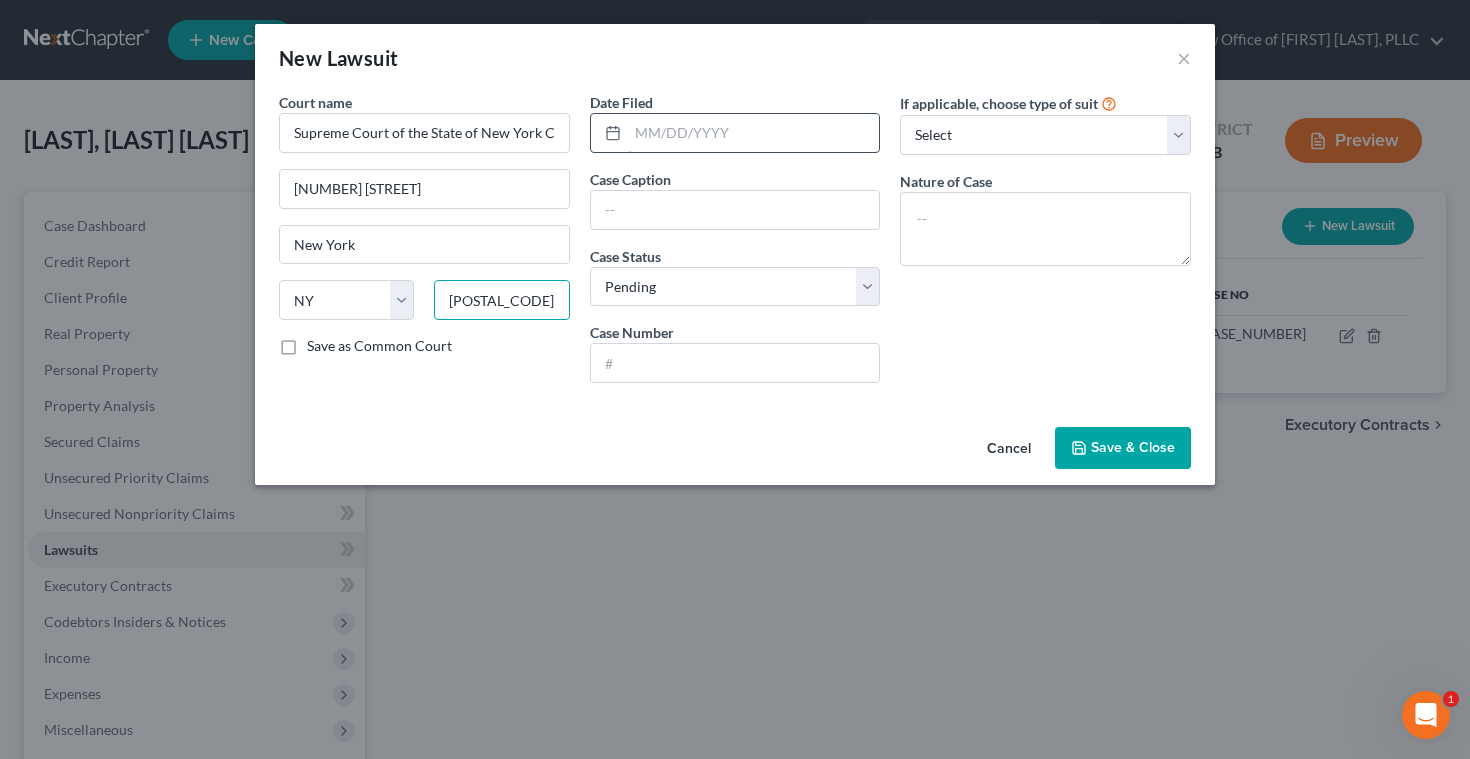 type on "[POSTAL_CODE]" 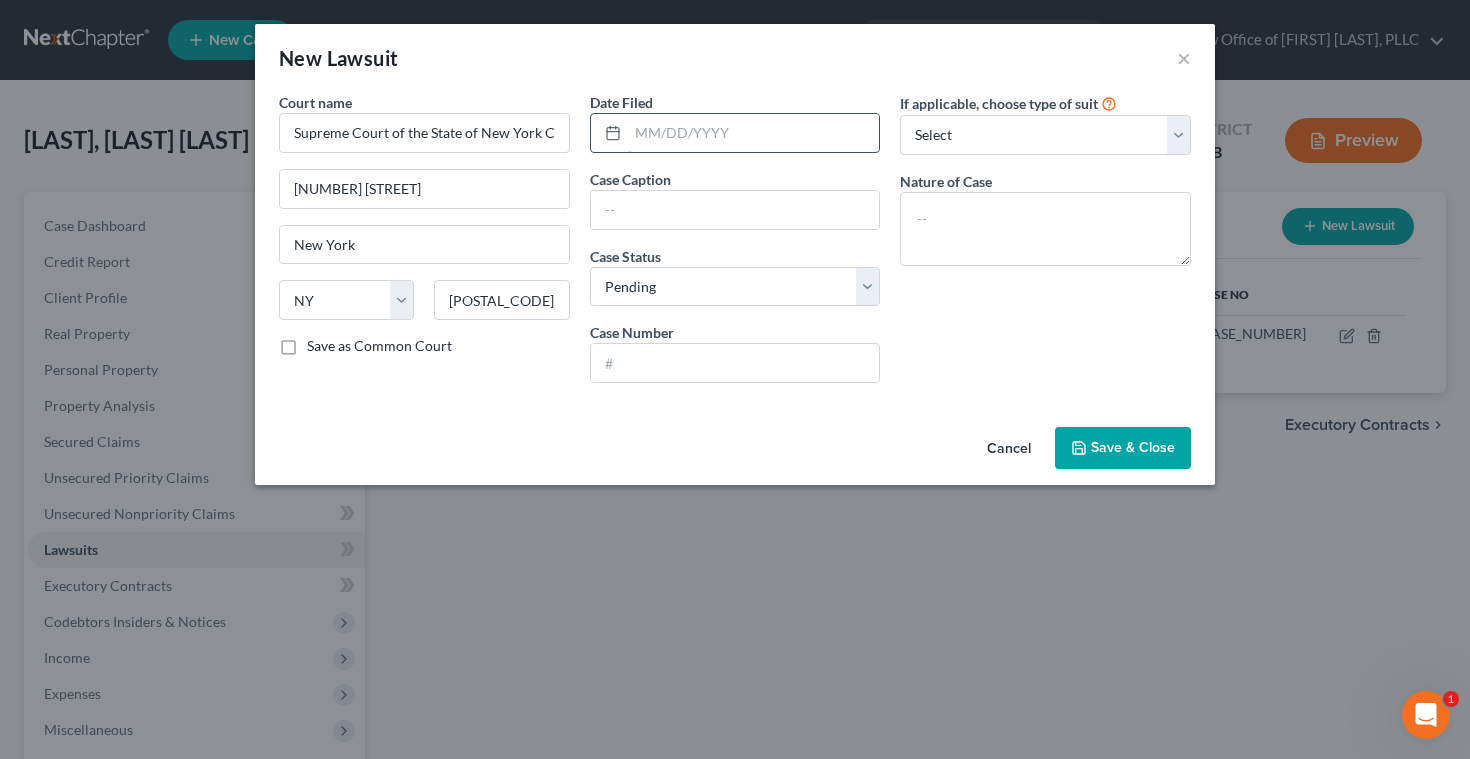 click at bounding box center [754, 133] 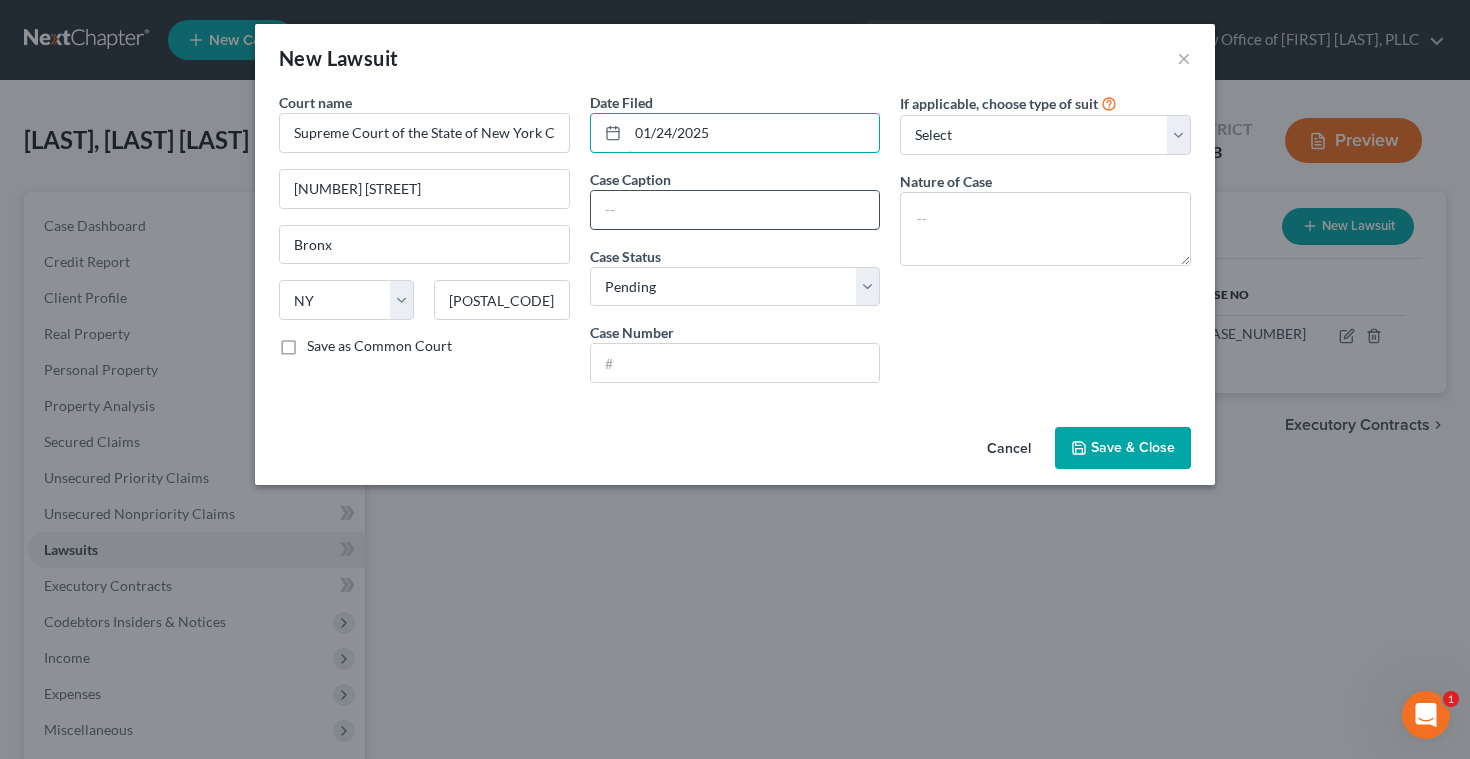 type on "01/24/2025" 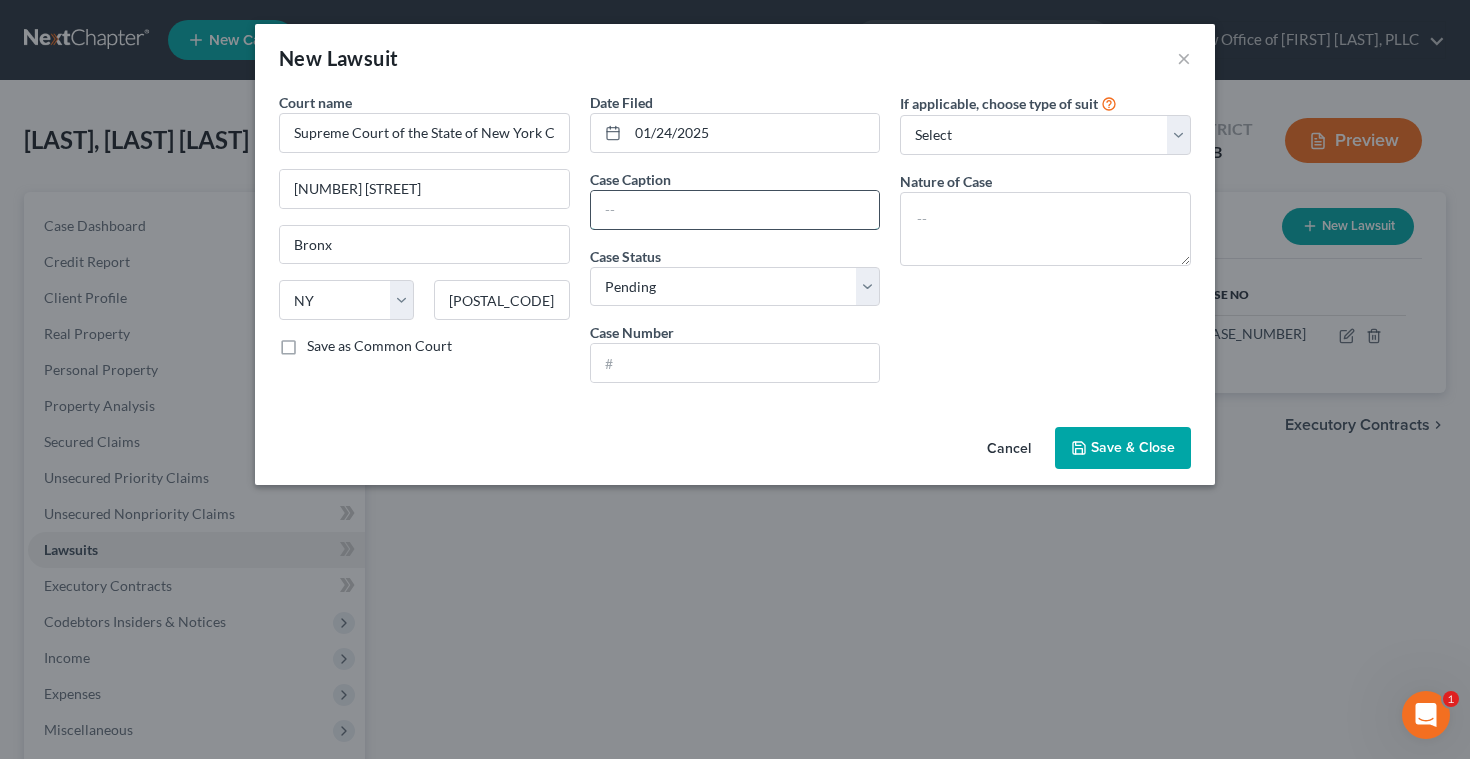 click at bounding box center (735, 210) 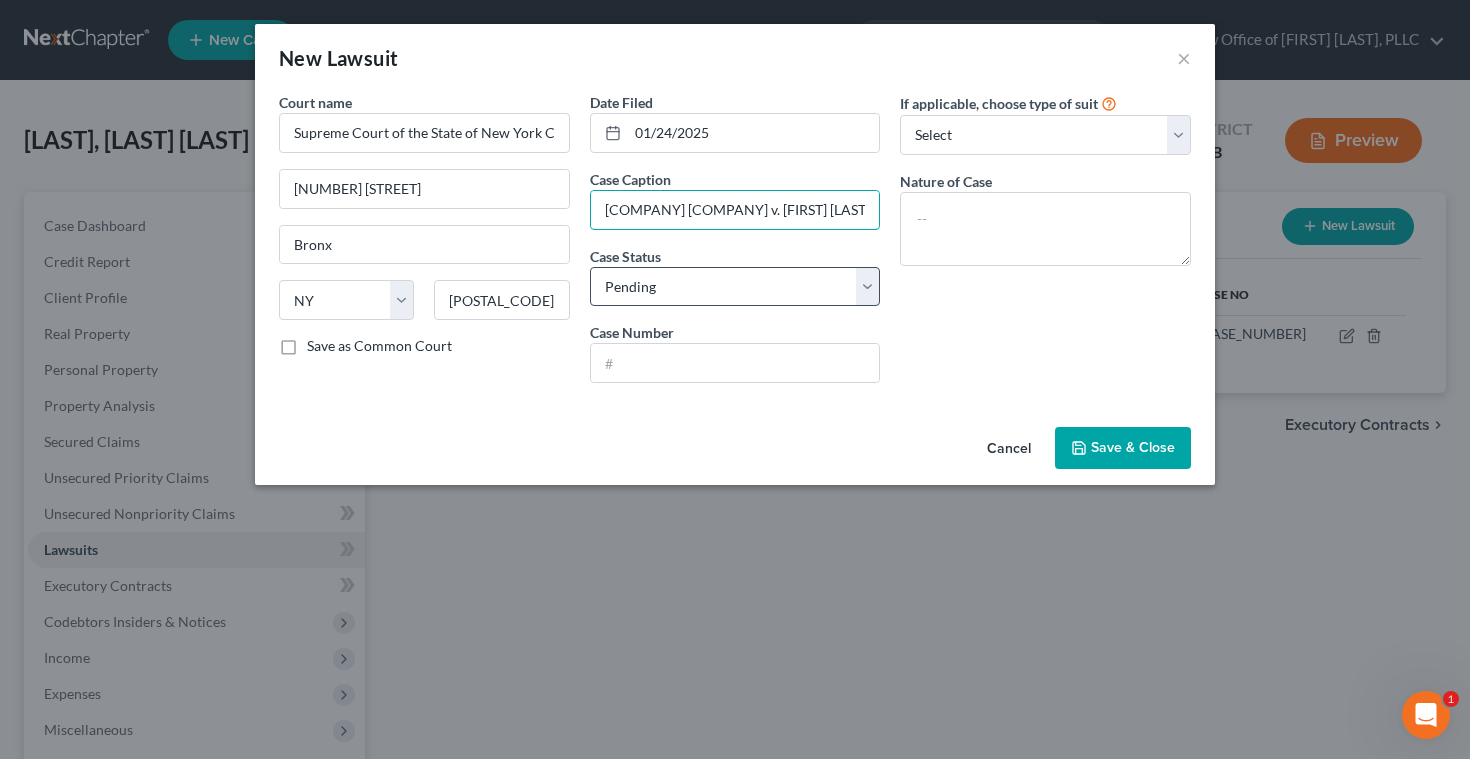 type on "[COMPANY] [COMPANY] v. [FIRST] [LAST]" 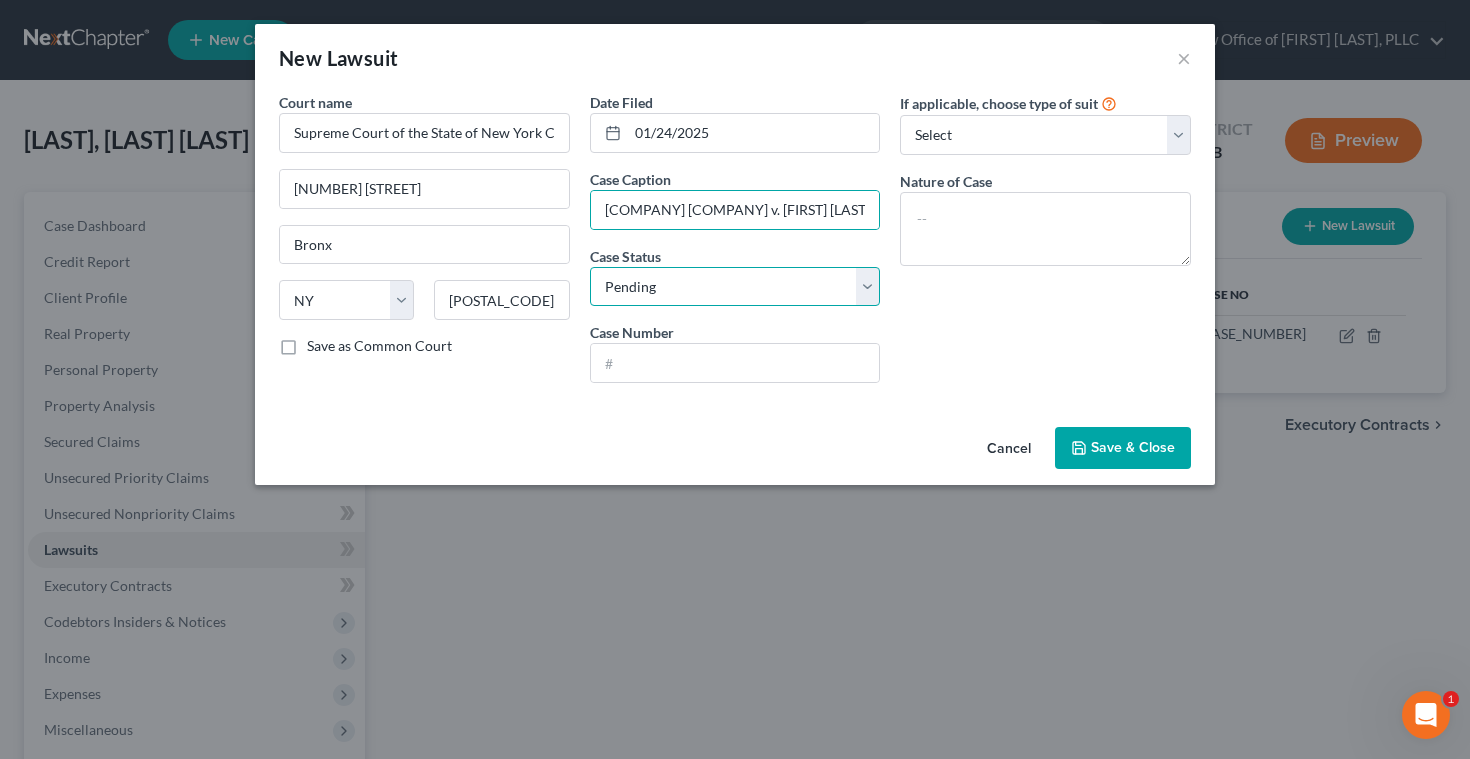 click on "Select Pending On Appeal Concluded" at bounding box center [735, 287] 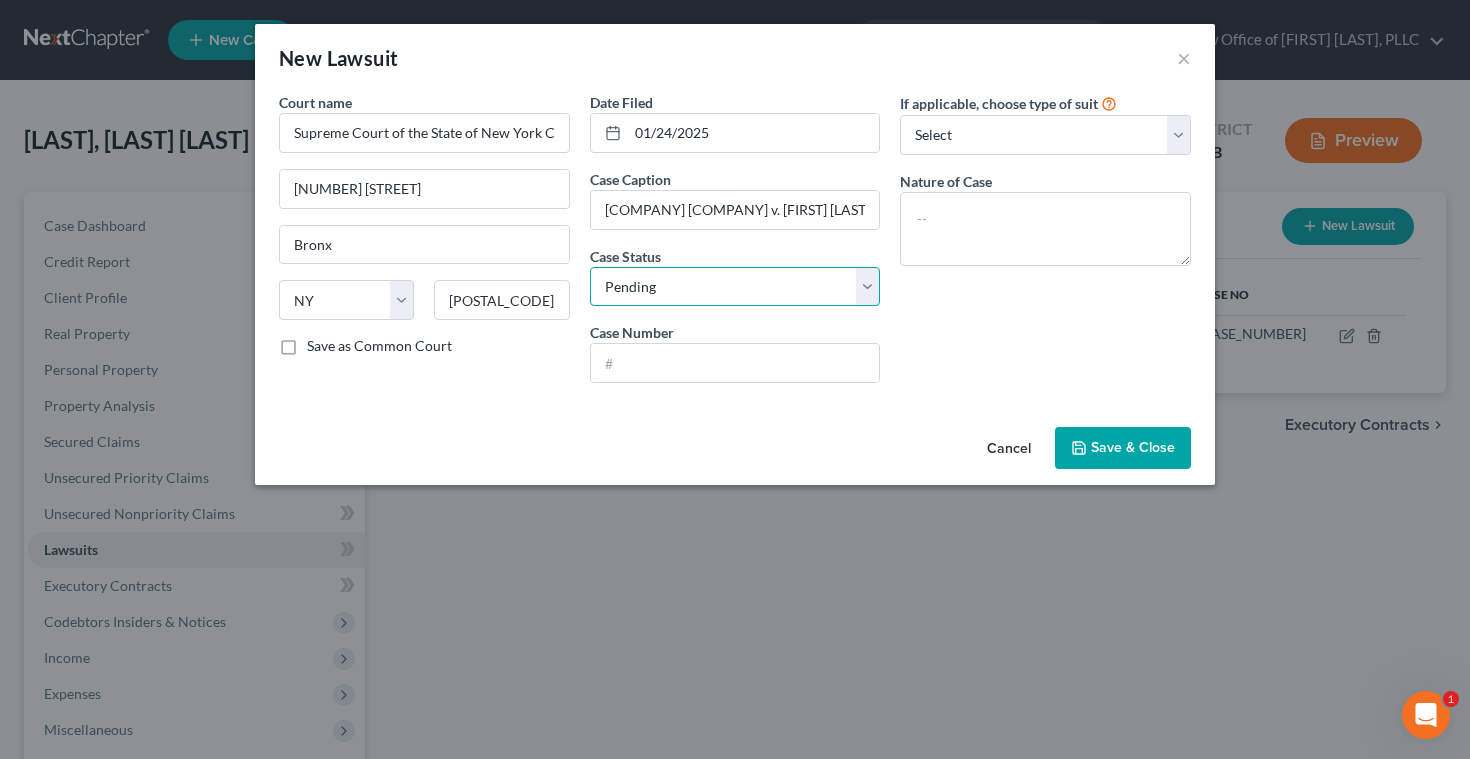 select on "2" 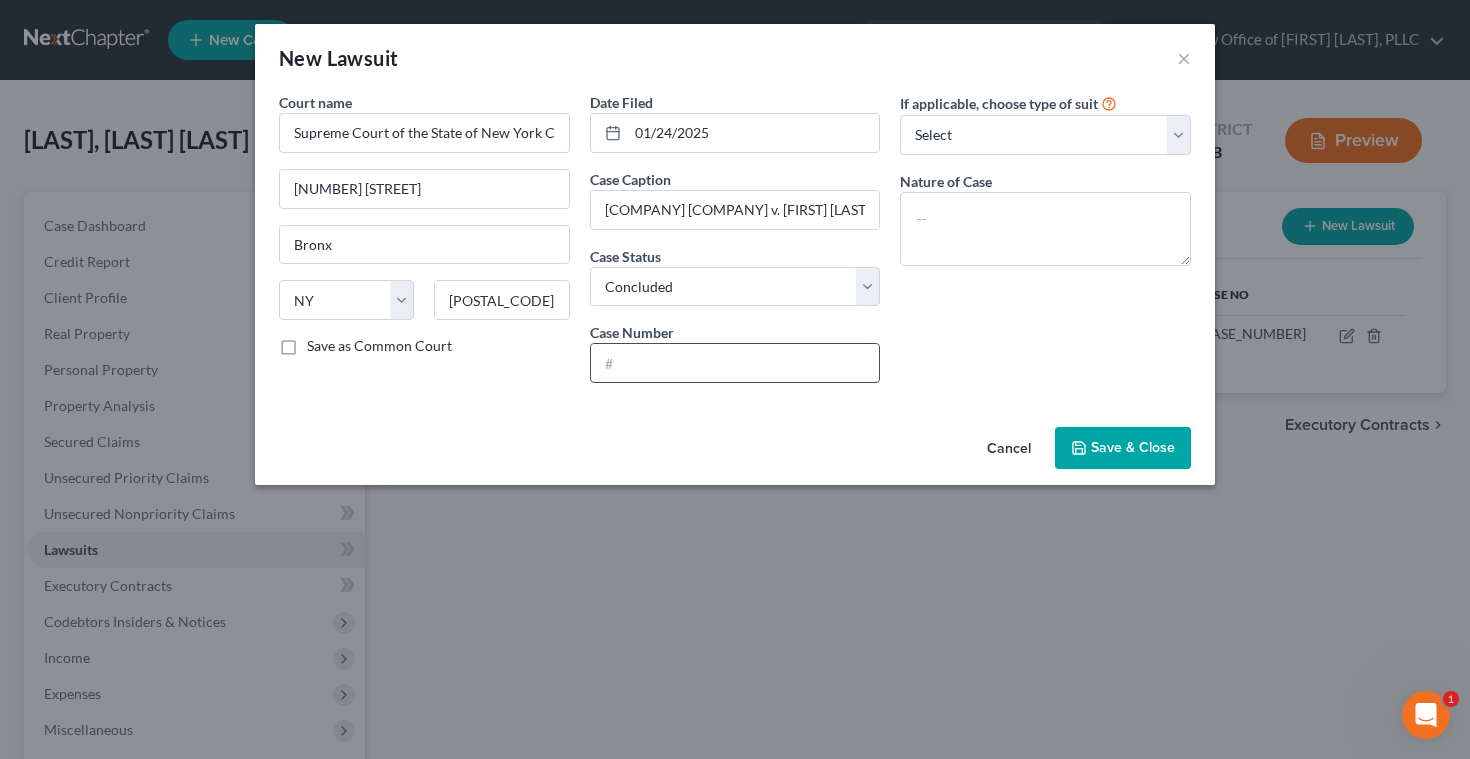 click at bounding box center [735, 363] 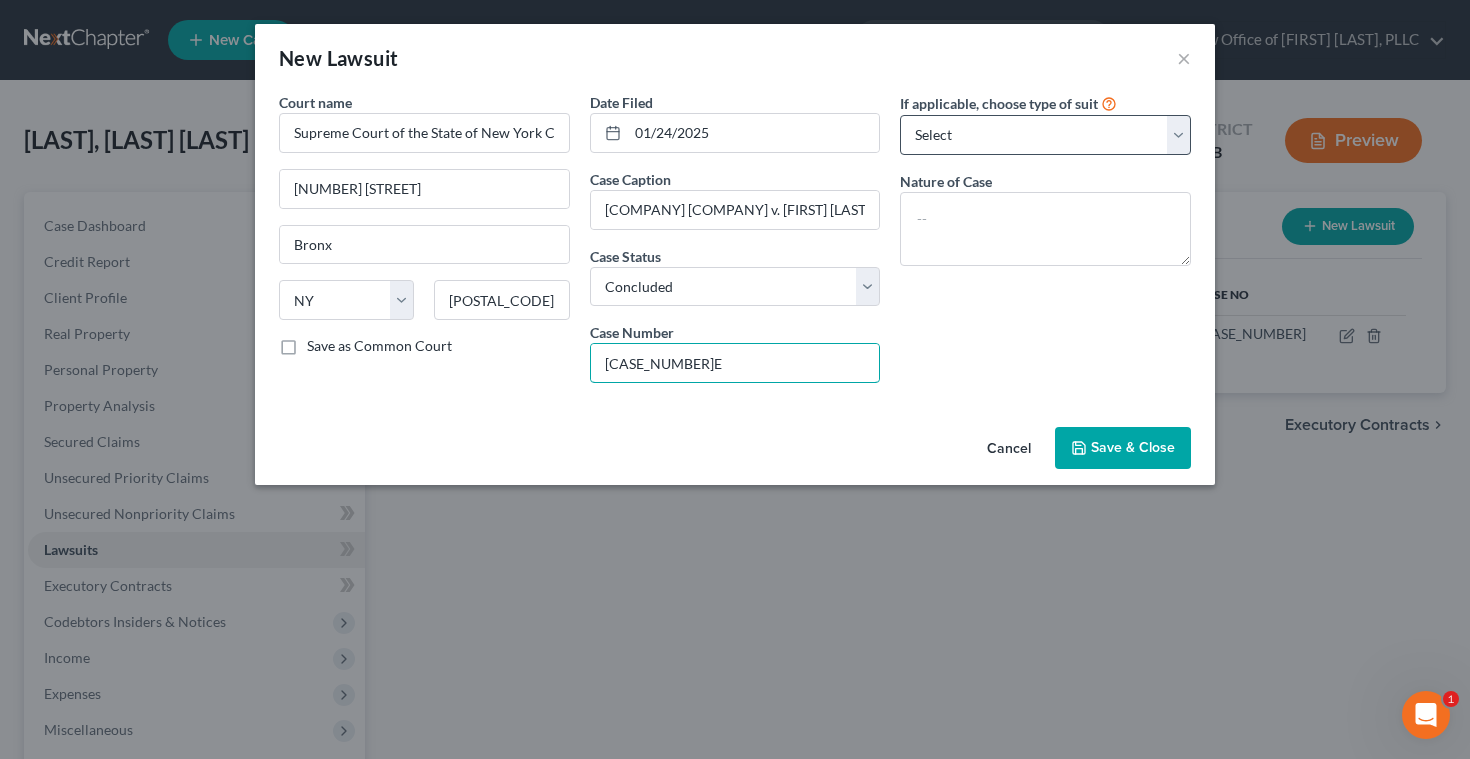 type on "[CASE_NUMBER]E" 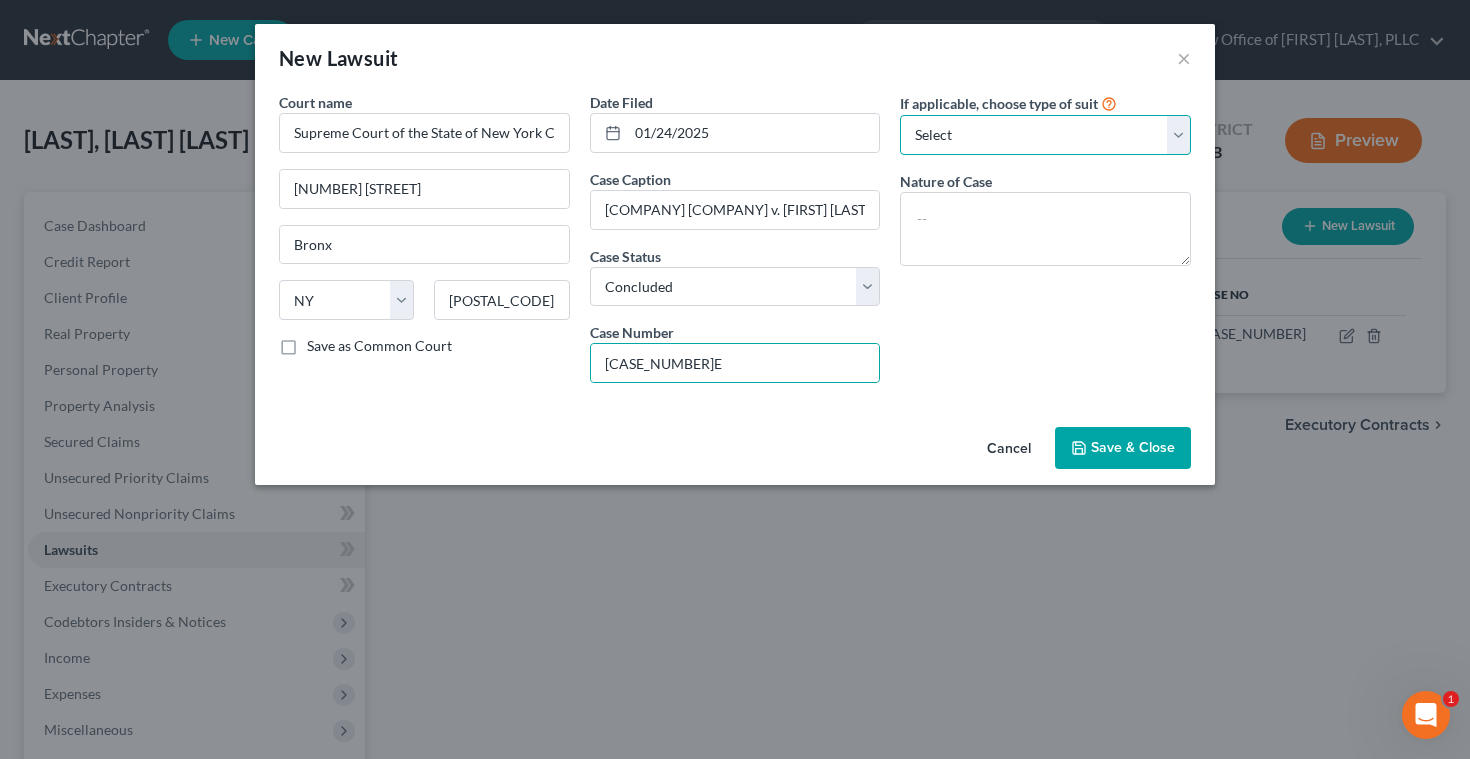 click on "Select Repossession Garnishment Foreclosure Attached, Seized, Or Levied Other" at bounding box center (1045, 135) 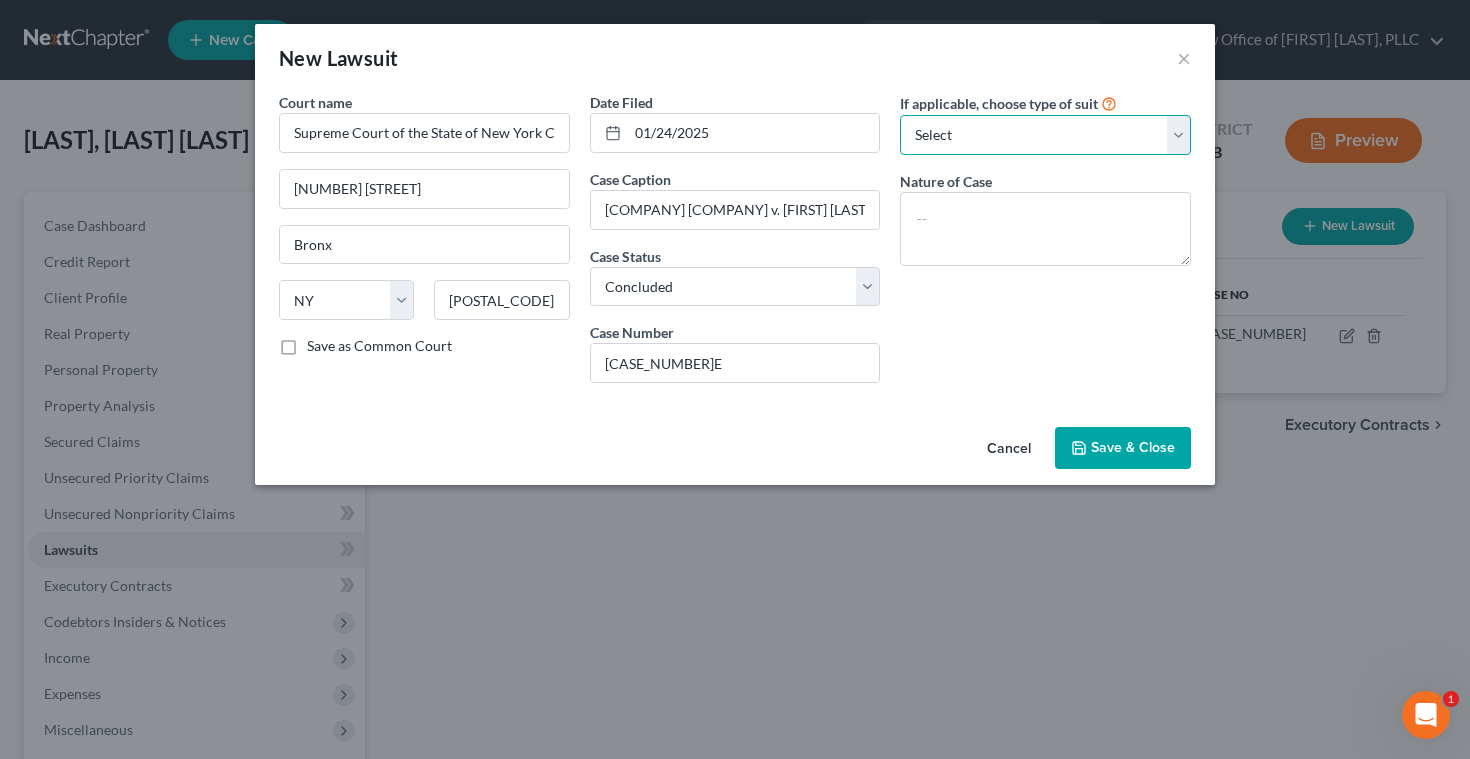 select on "4" 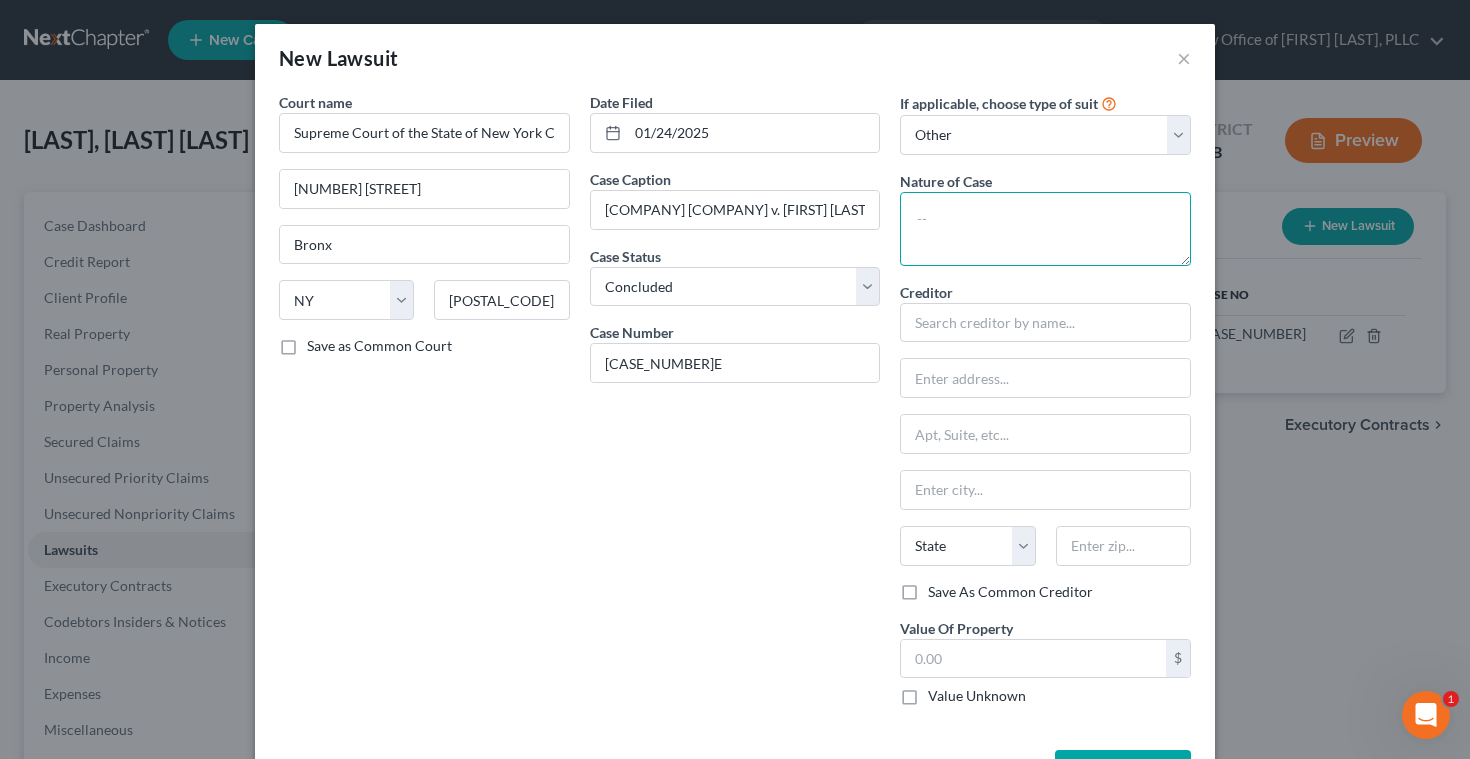 click at bounding box center (1045, 229) 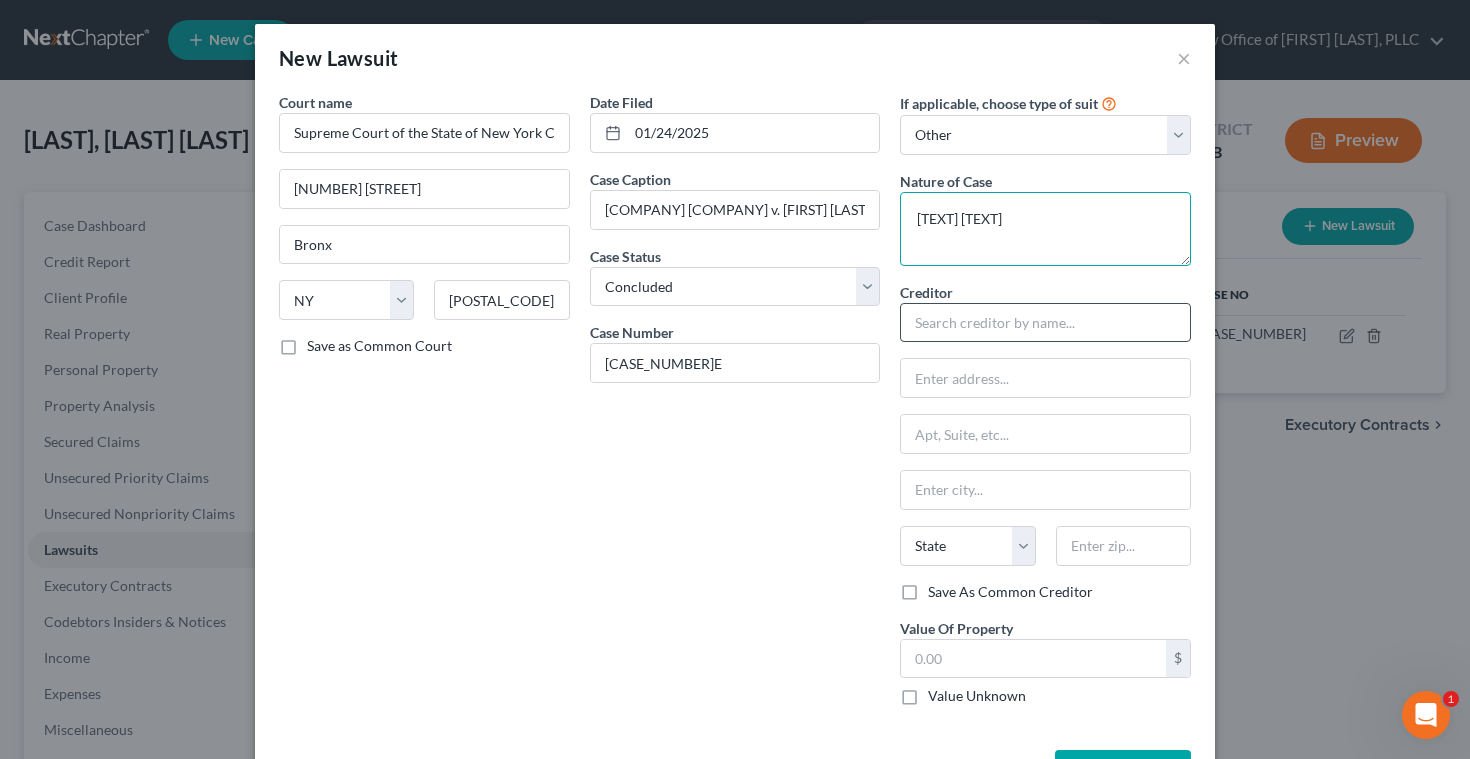 type on "[TEXT] [TEXT]" 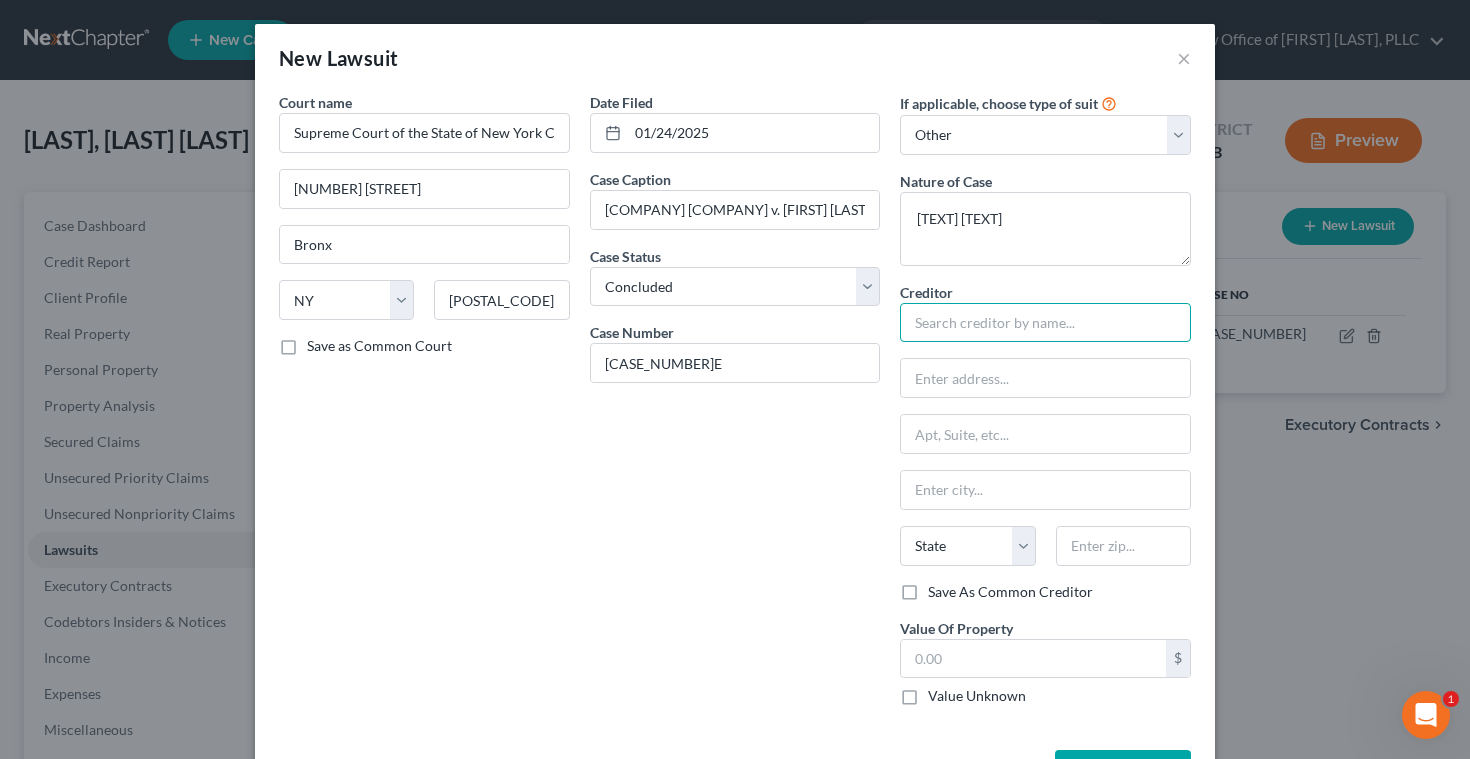 click at bounding box center (1045, 323) 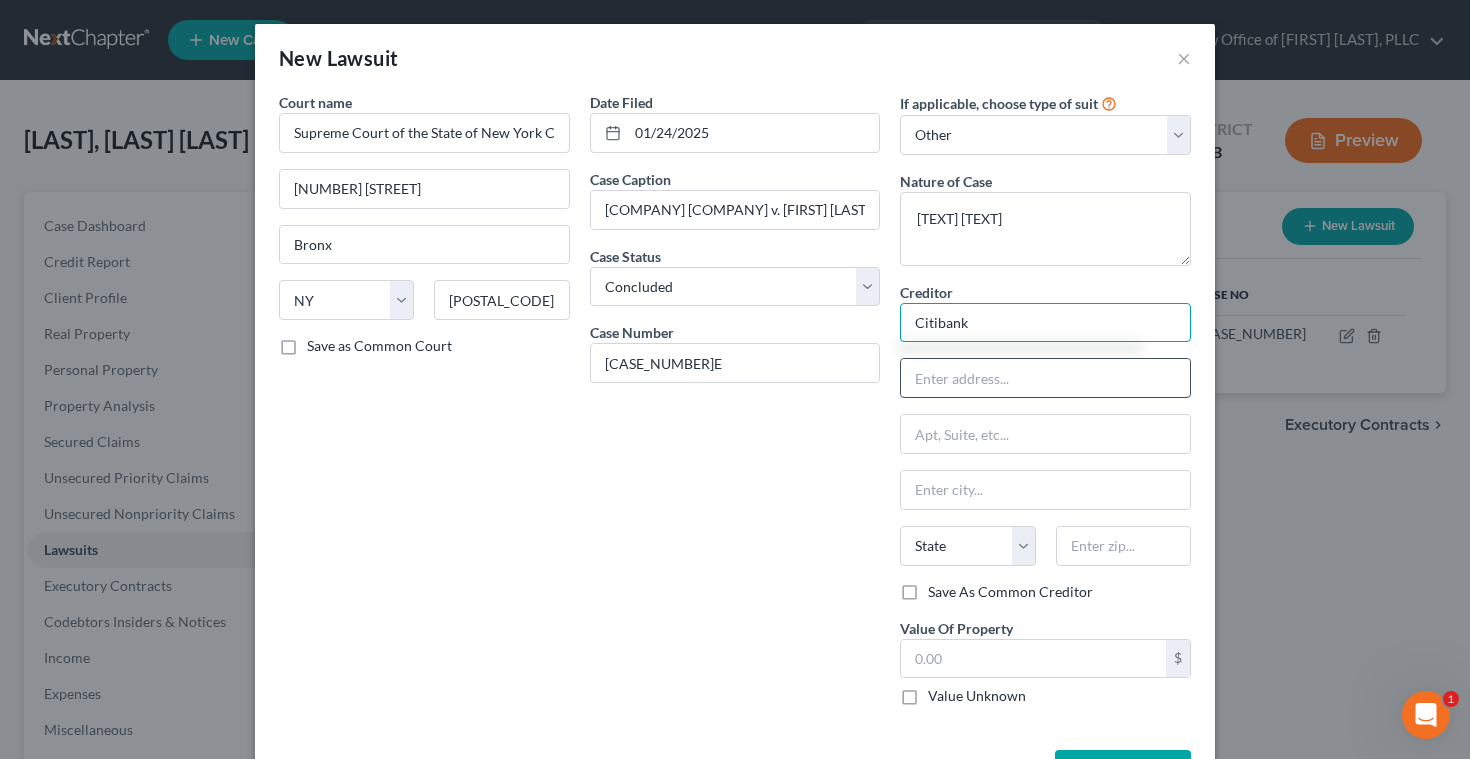 type on "Citibank" 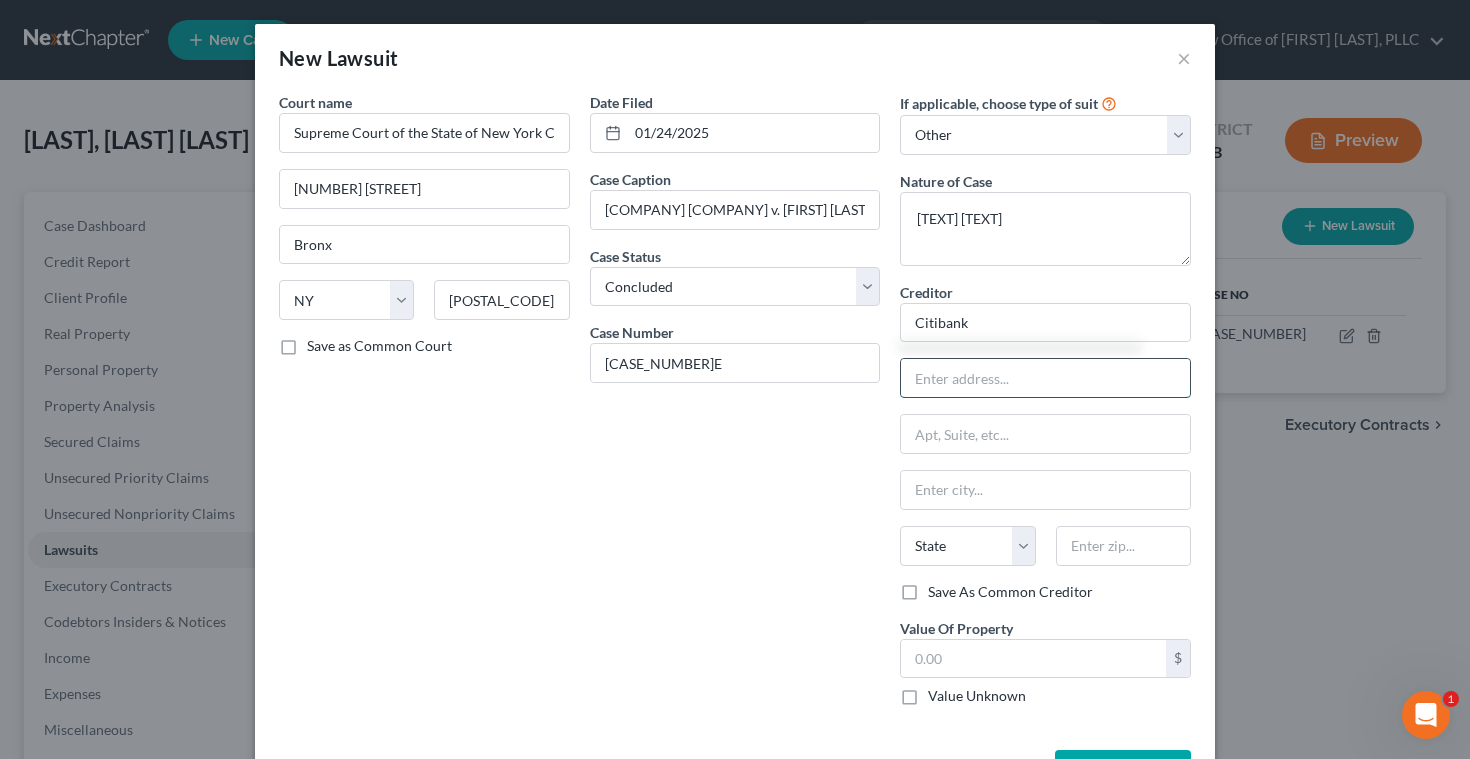 click at bounding box center (1045, 378) 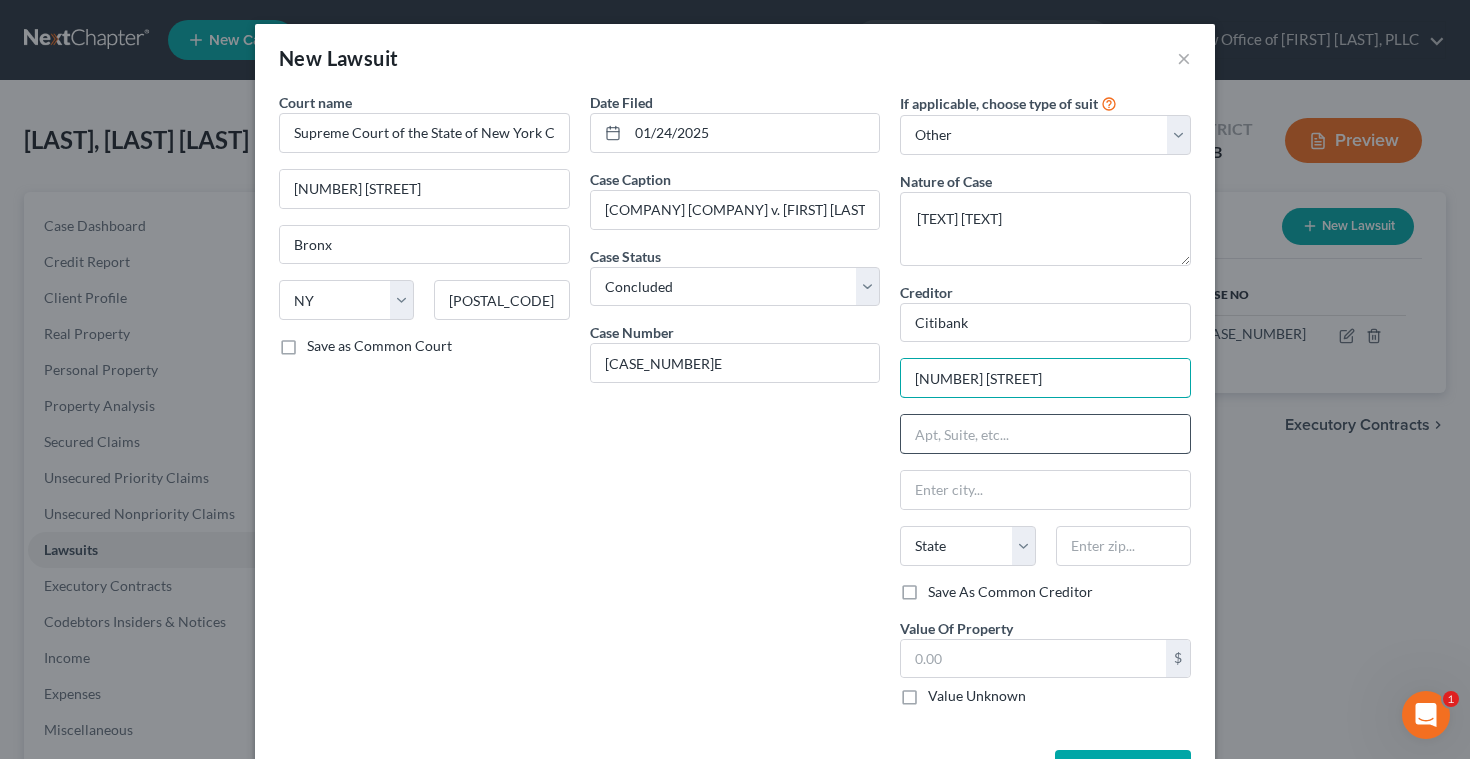 type on "[NUMBER] [STREET] [PLACE]" 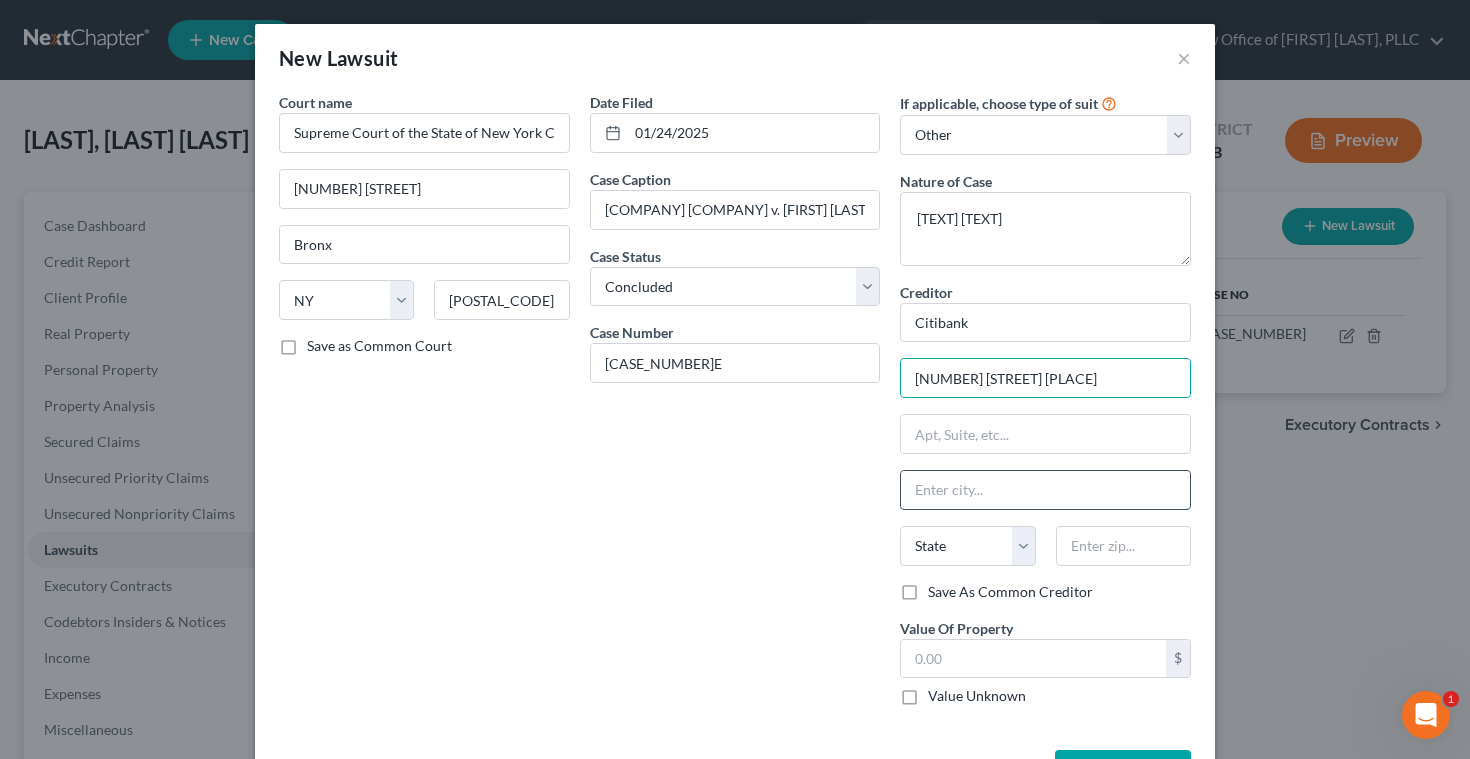 click at bounding box center (1045, 490) 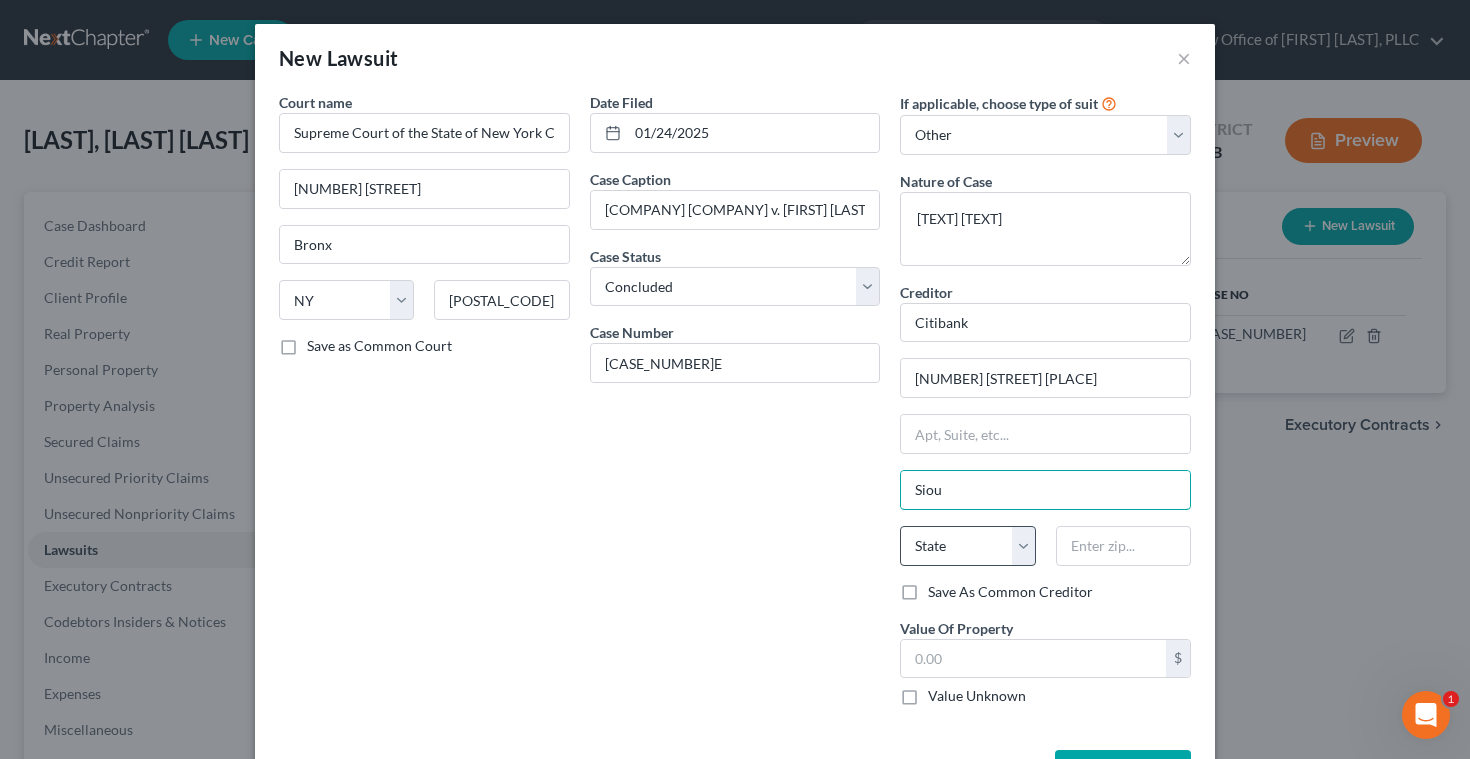 type on "Sioux Falls" 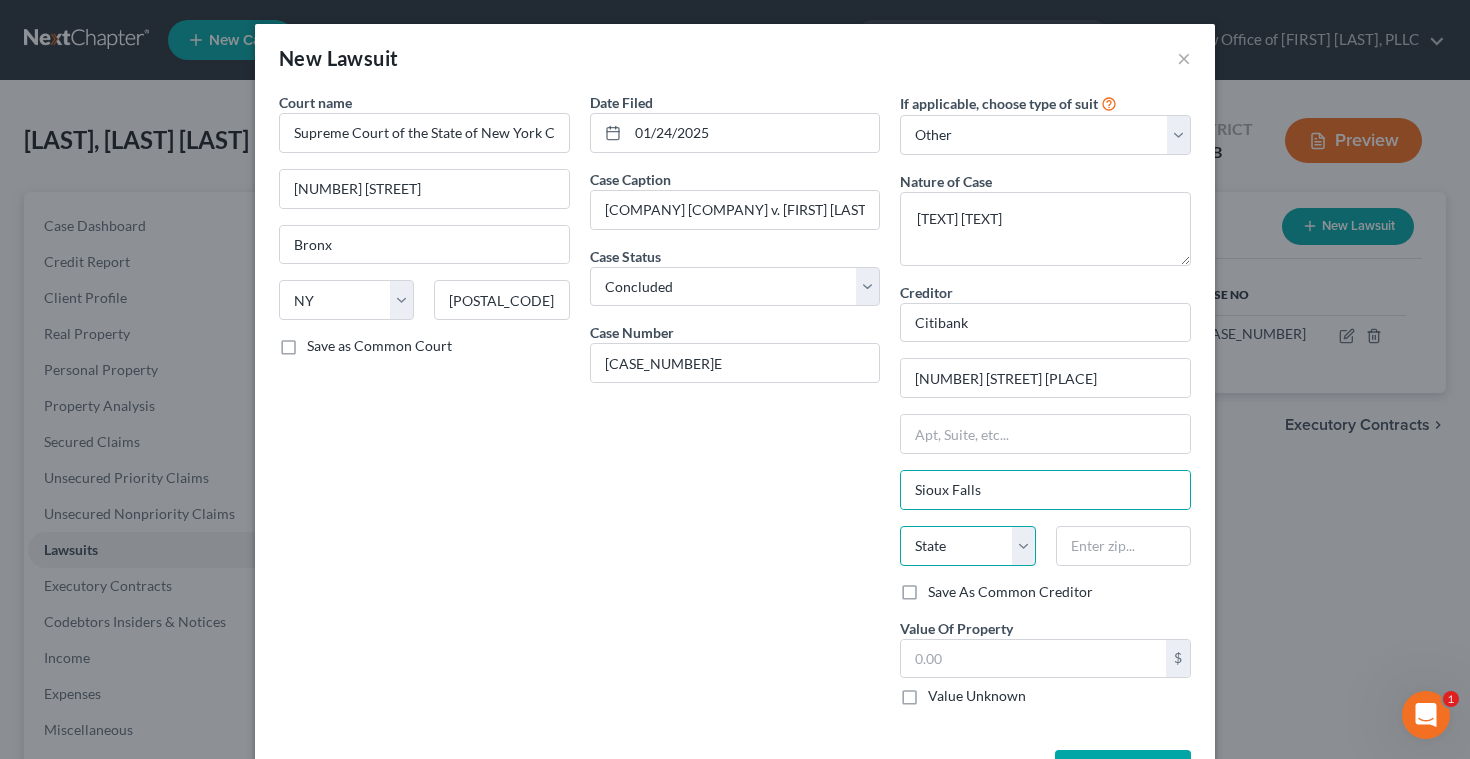 click on "State AL AK AR AZ CA CO CT DE DC FL GA GU HI ID IL IN IA KS KY LA ME MD MA MI MN MS MO MT NC ND NE NV NH NJ NM NY OH OK OR PA PR RI SC SD TN TX UT VI VA VT WA WV WI WY" at bounding box center (967, 546) 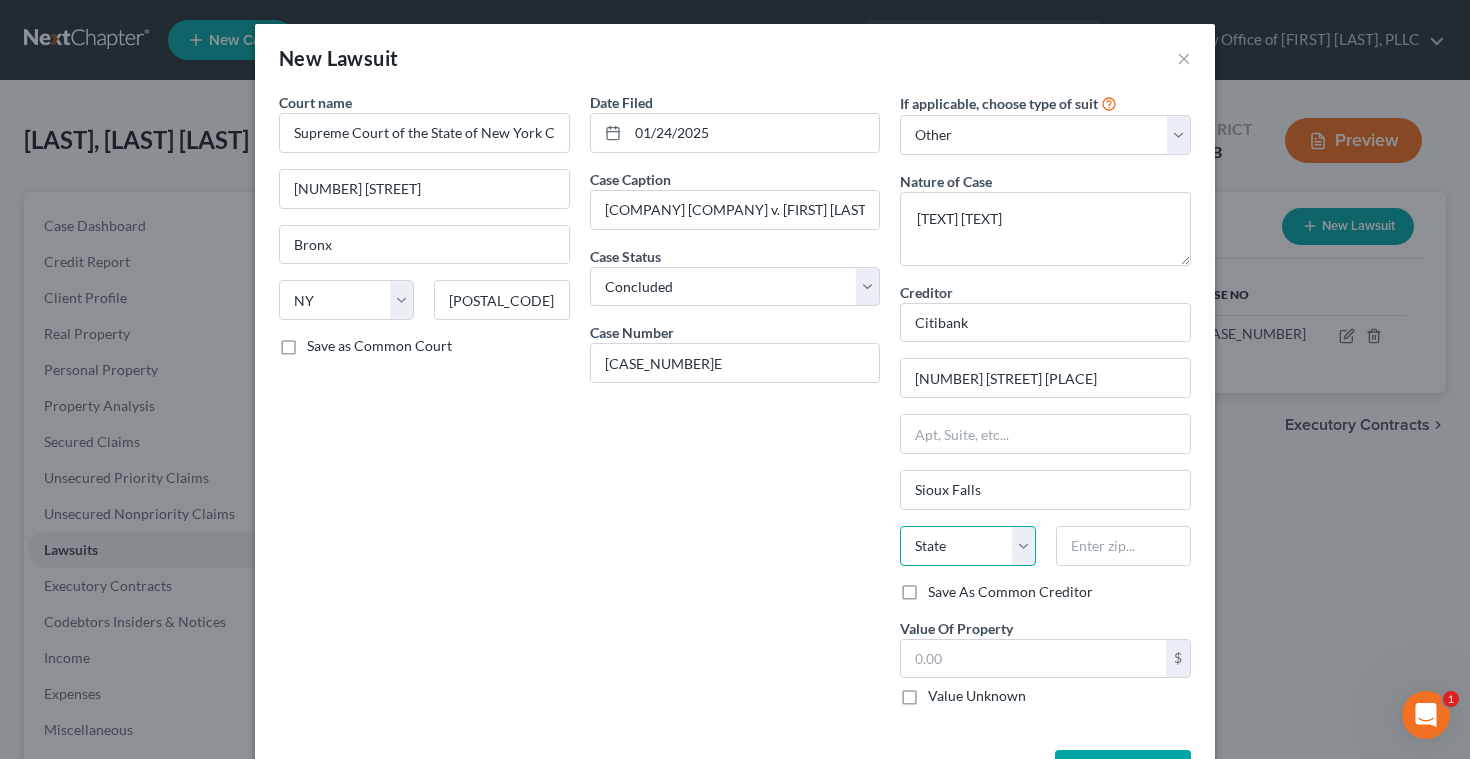 select on "43" 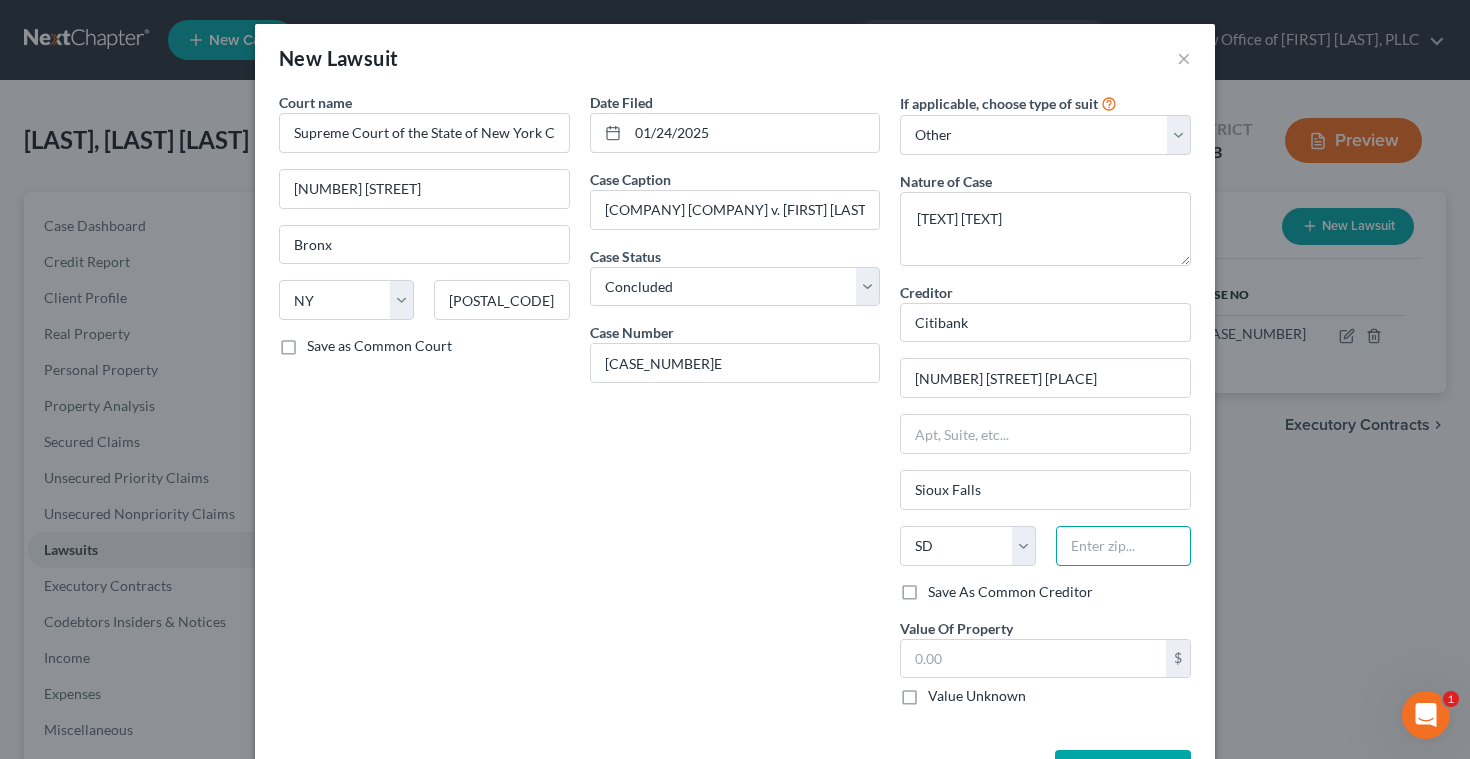 click at bounding box center (1123, 546) 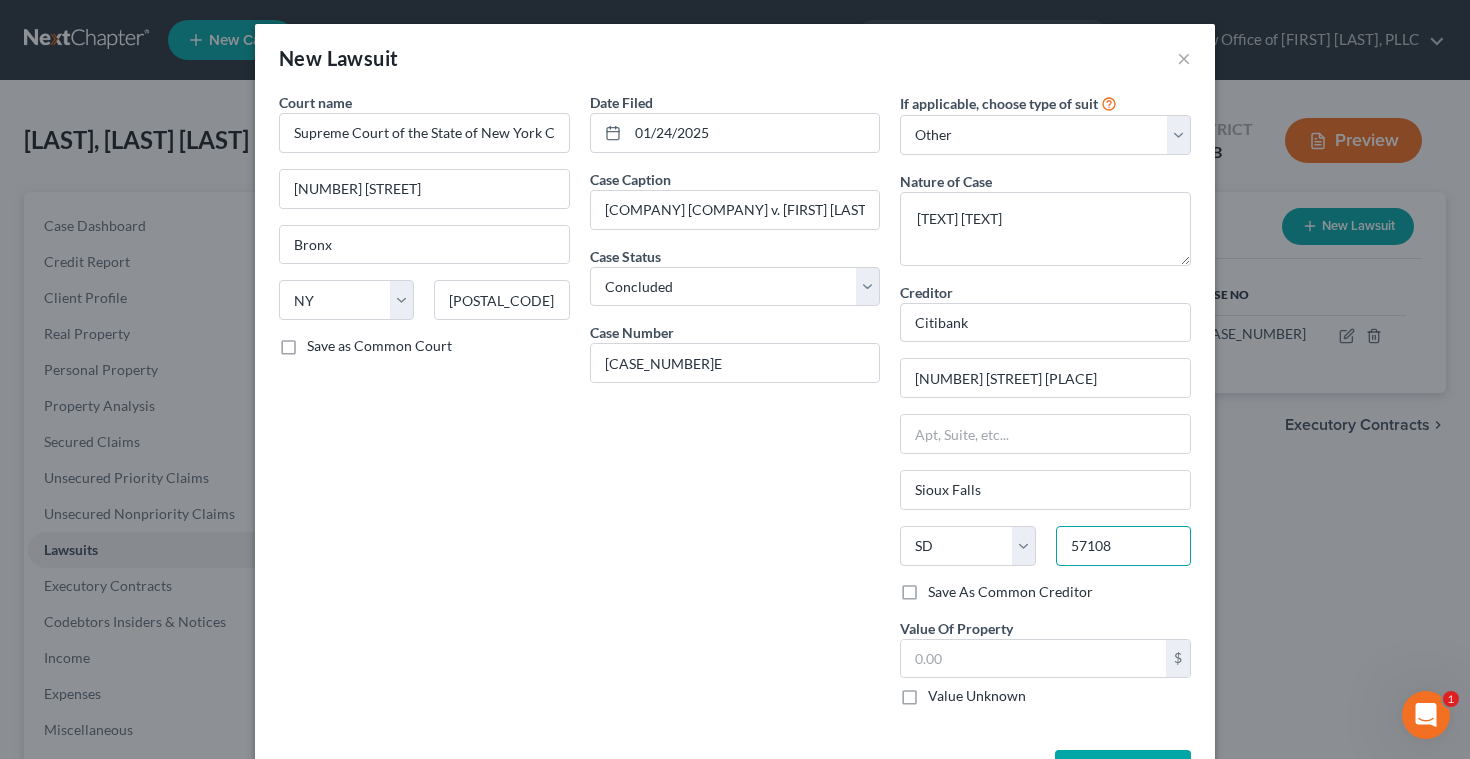 type on "57108" 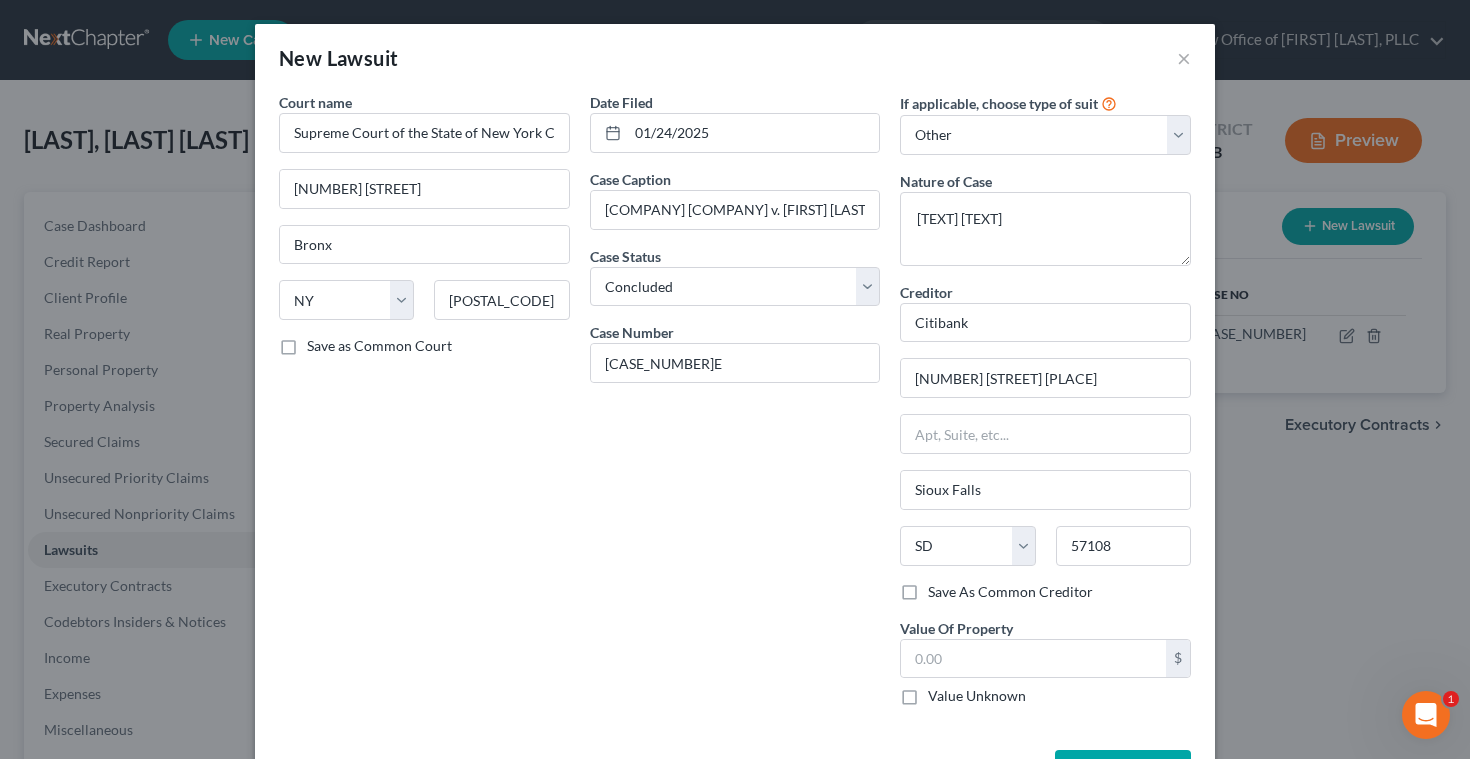 click on "Save As Common Creditor" at bounding box center [1010, 592] 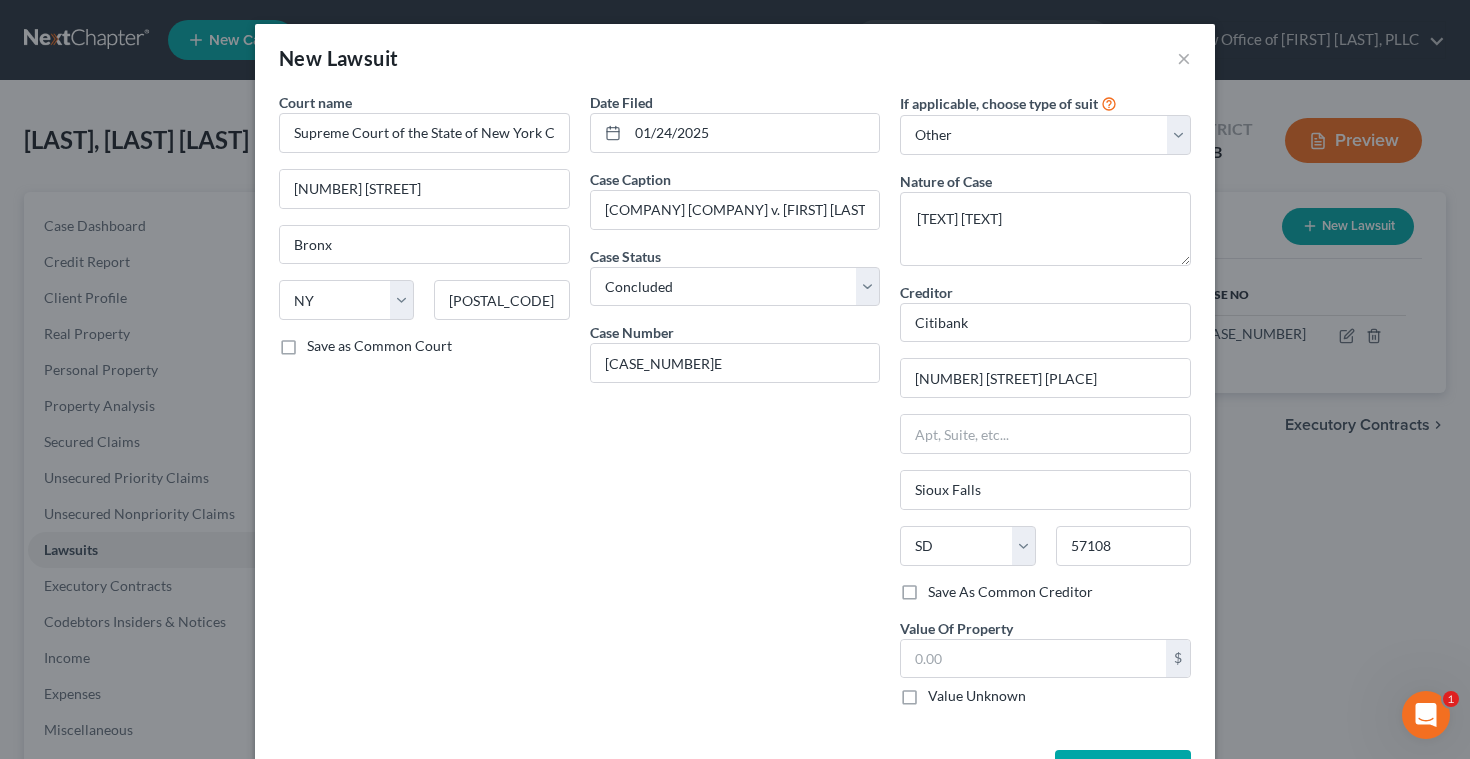 click on "Save As Common Creditor" at bounding box center [942, 588] 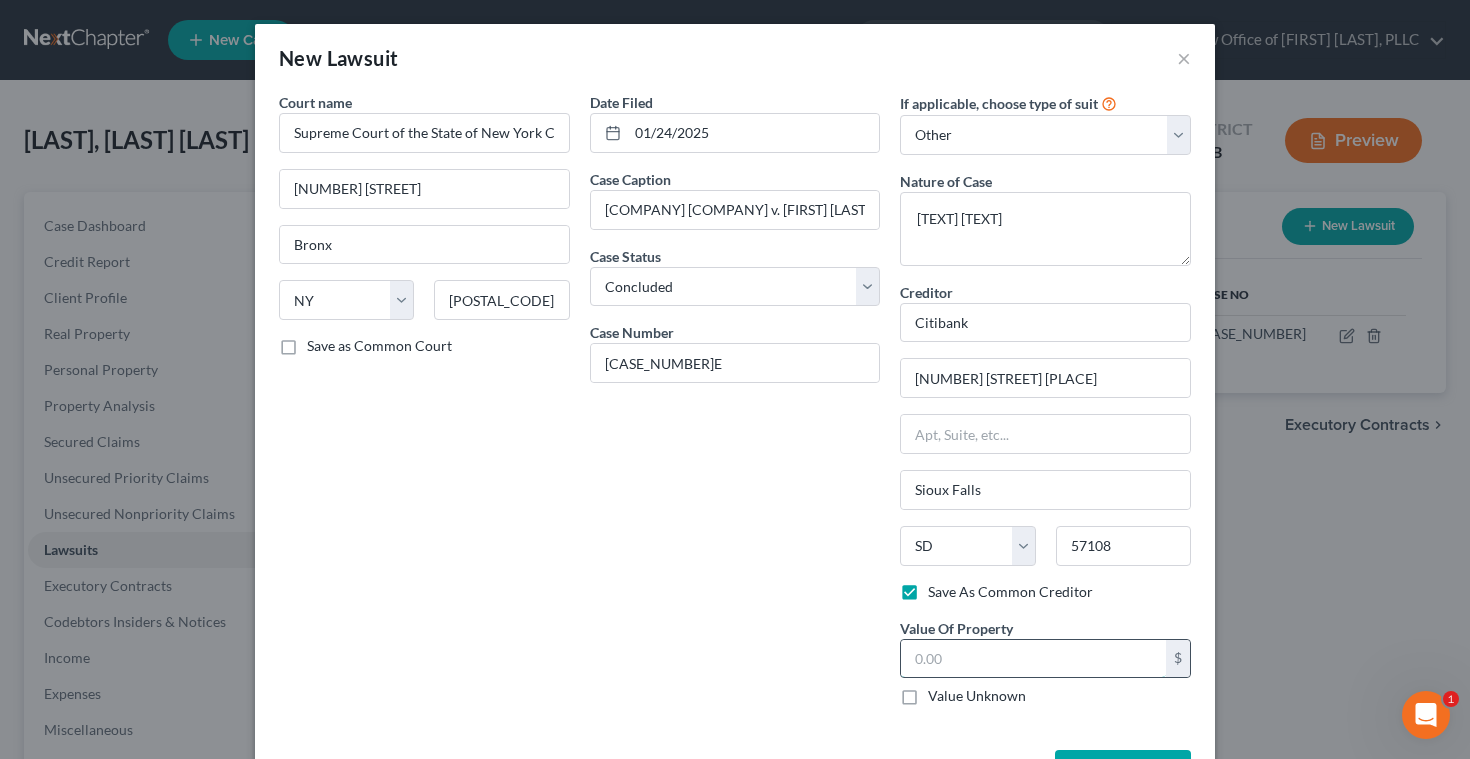 click at bounding box center (1033, 659) 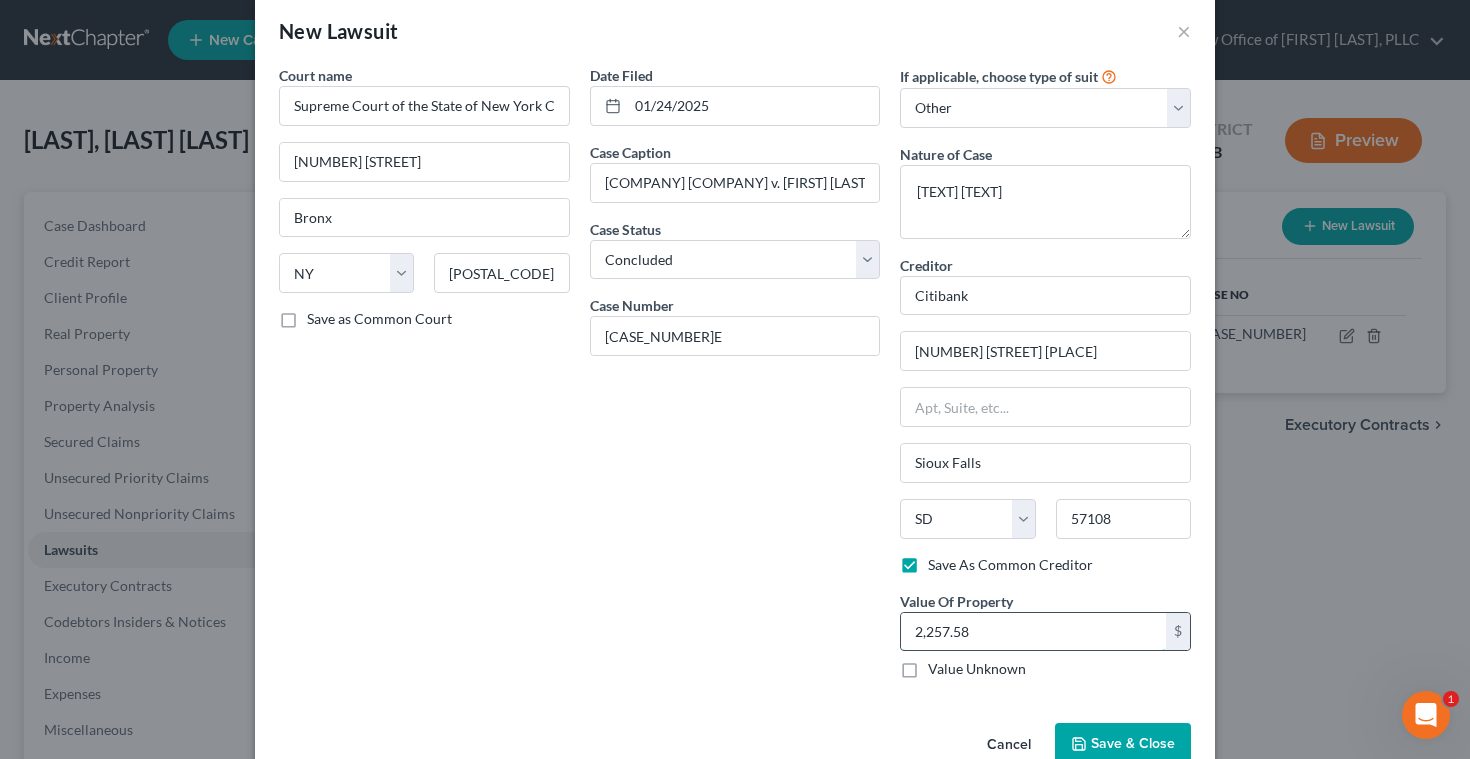 scroll, scrollTop: 73, scrollLeft: 0, axis: vertical 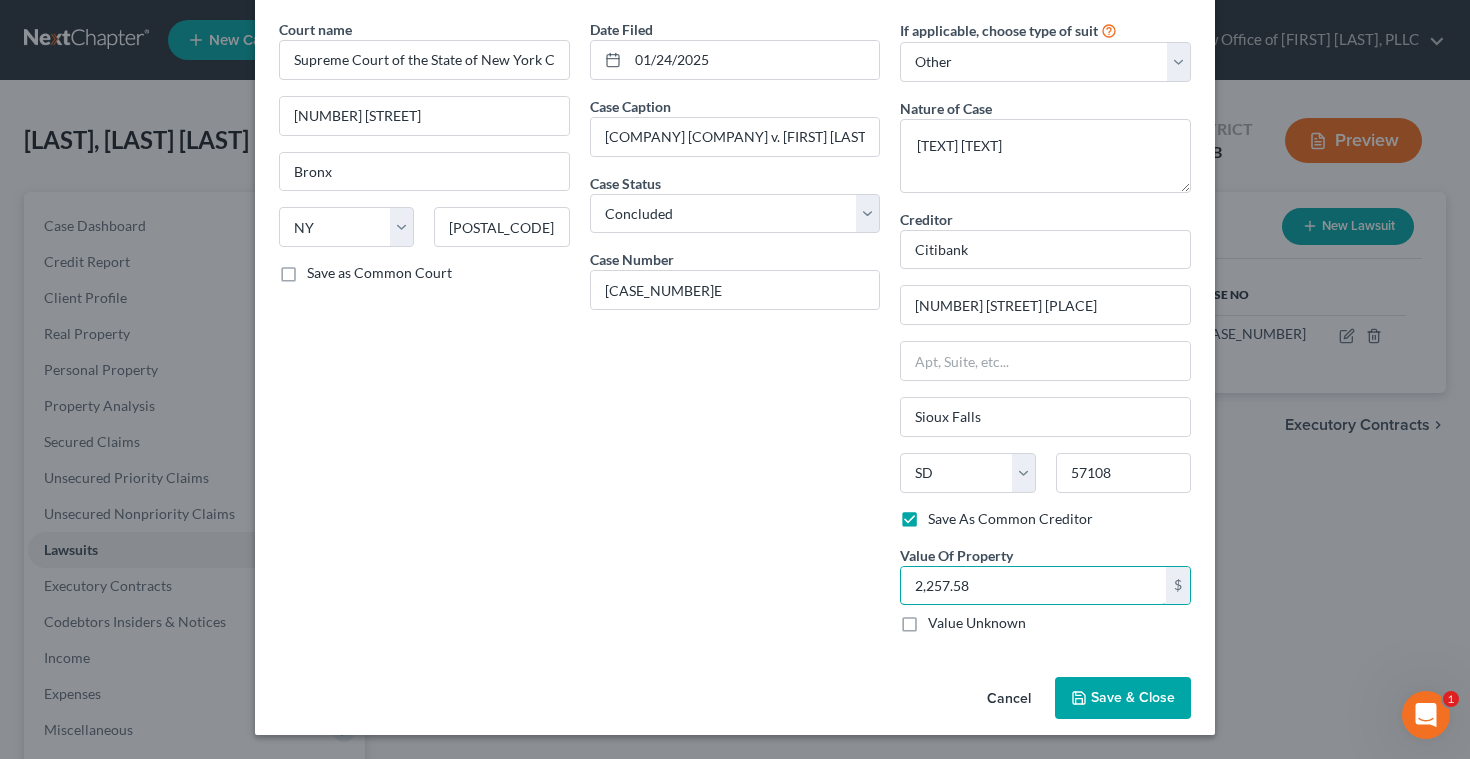 type on "2,257.58" 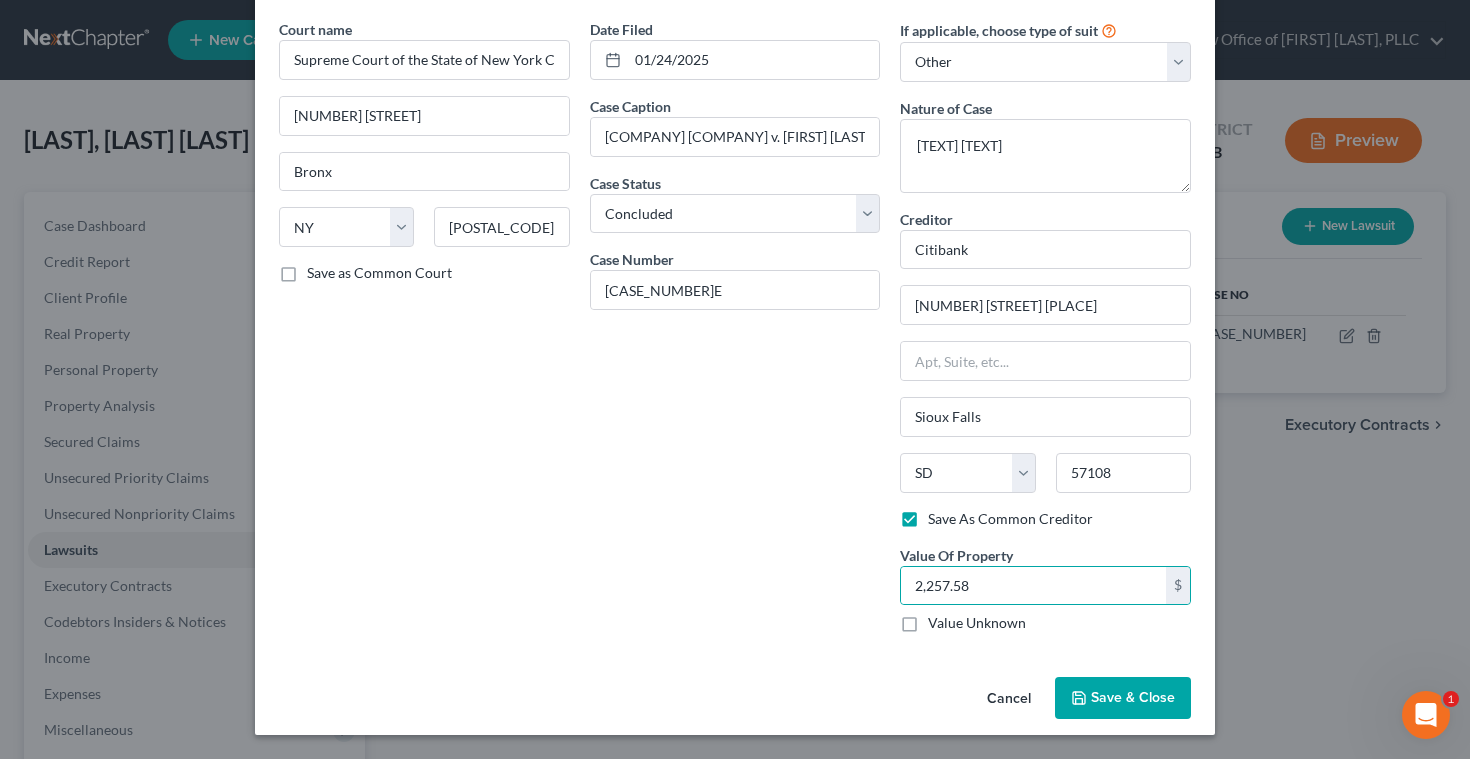 click on "Save & Close" at bounding box center [1123, 698] 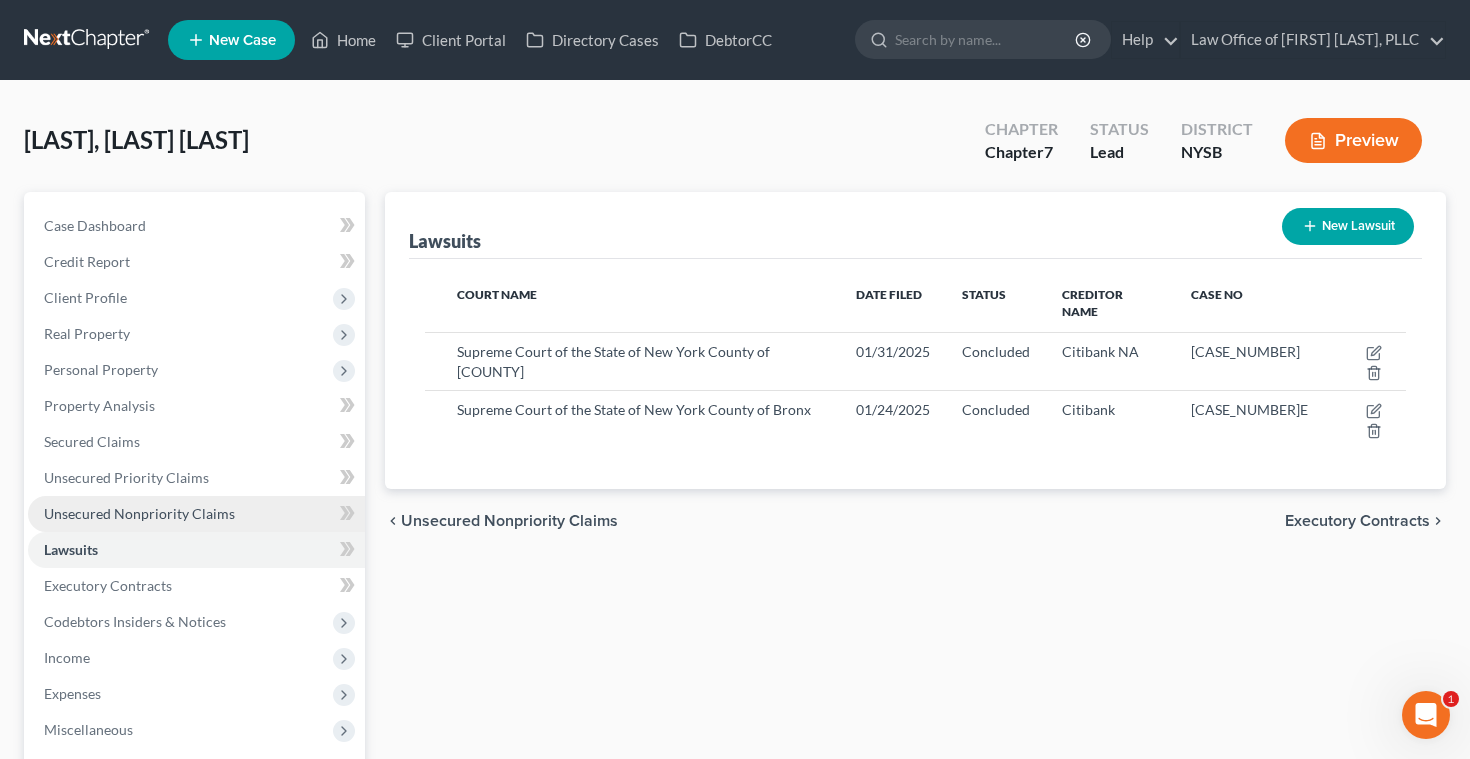 click on "Unsecured Nonpriority Claims" at bounding box center [139, 513] 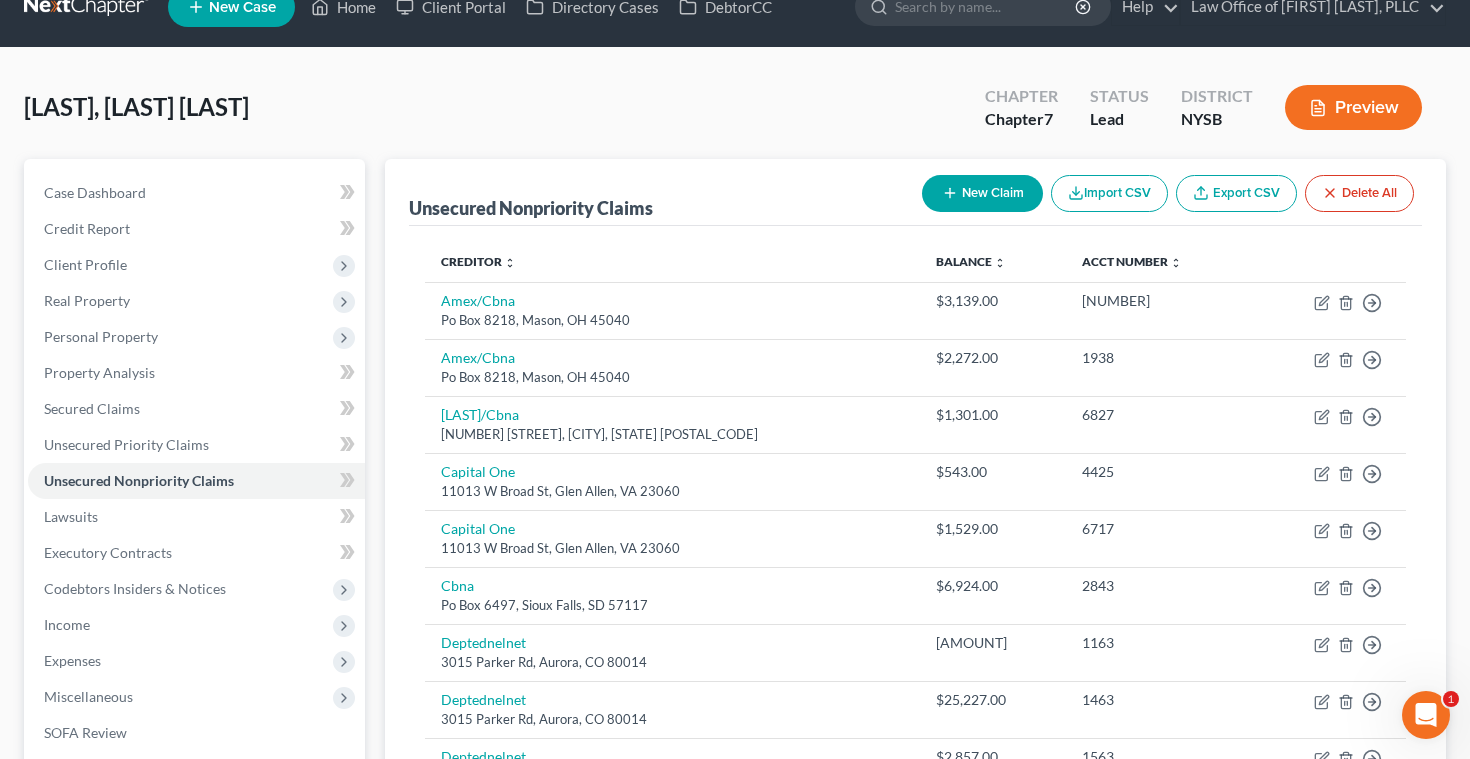 scroll, scrollTop: 32, scrollLeft: 0, axis: vertical 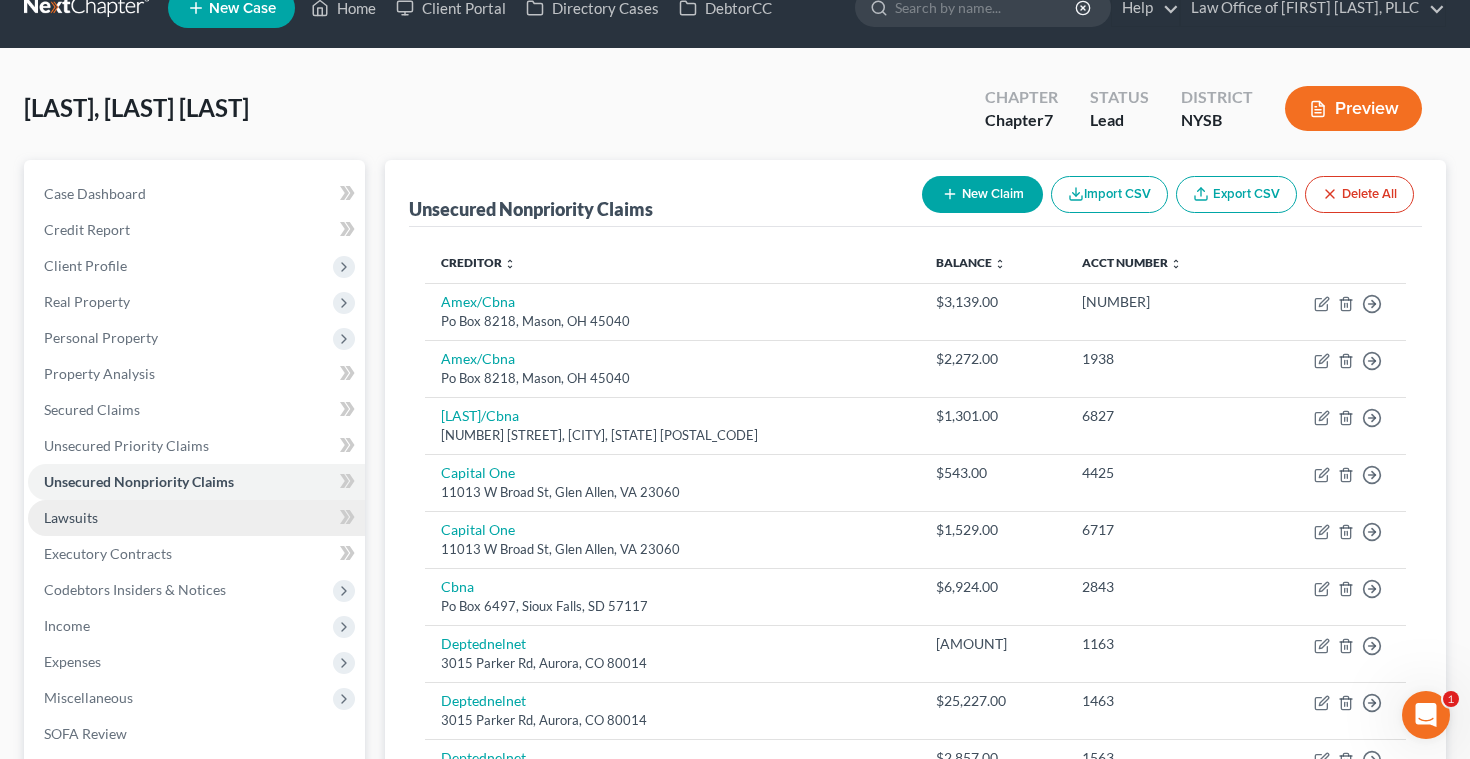 click on "Lawsuits" at bounding box center (71, 517) 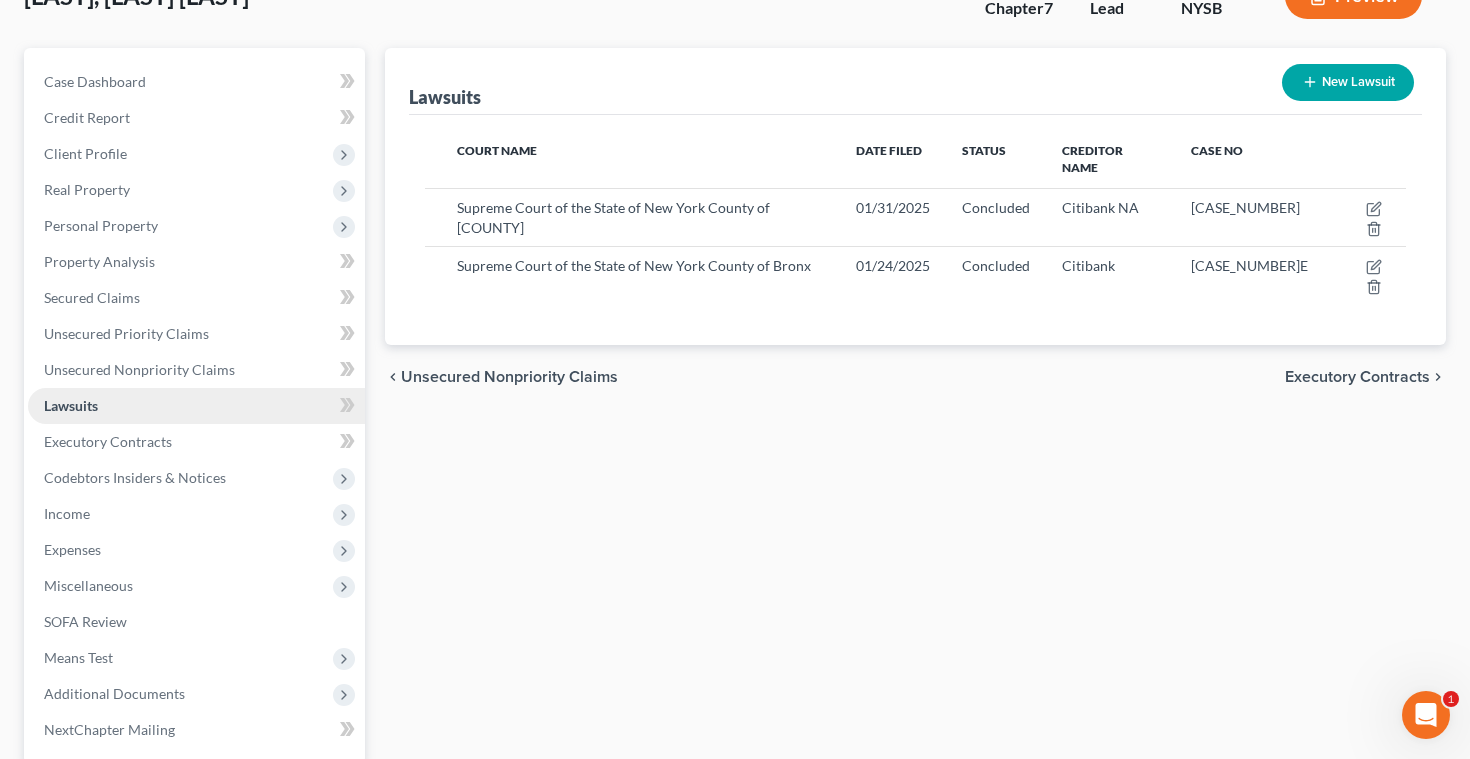 scroll, scrollTop: 148, scrollLeft: 0, axis: vertical 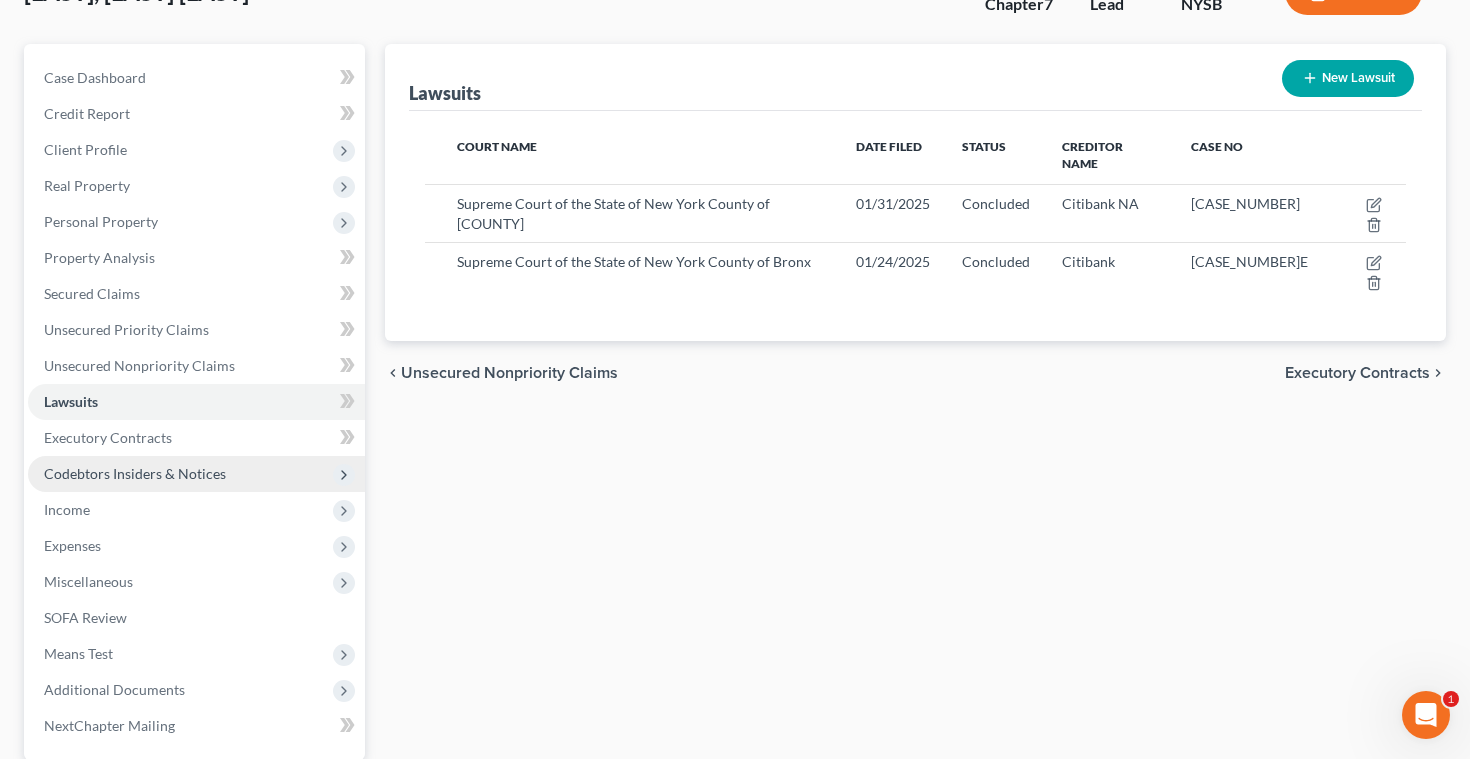 click on "Codebtors Insiders & Notices" at bounding box center [196, 474] 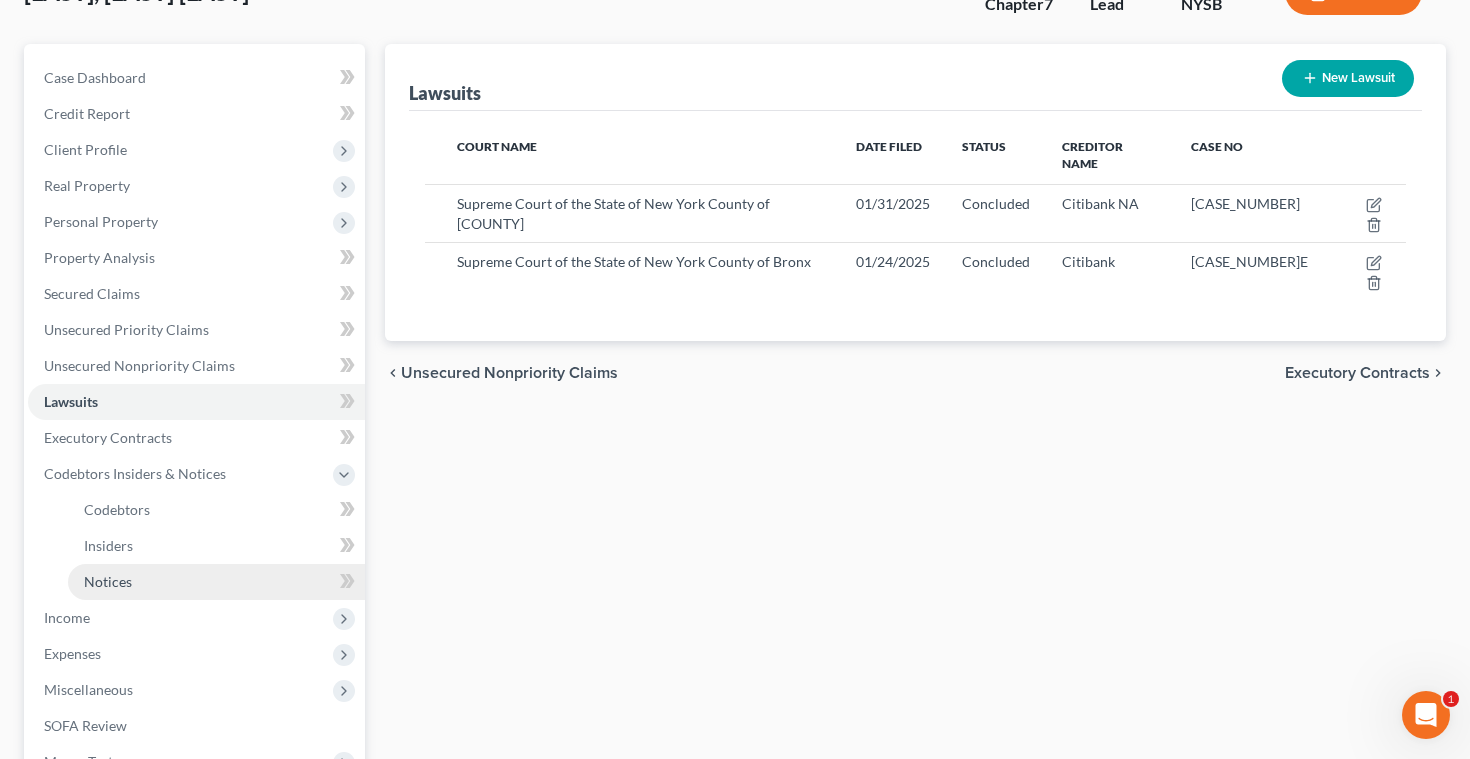 click on "Notices" at bounding box center [108, 581] 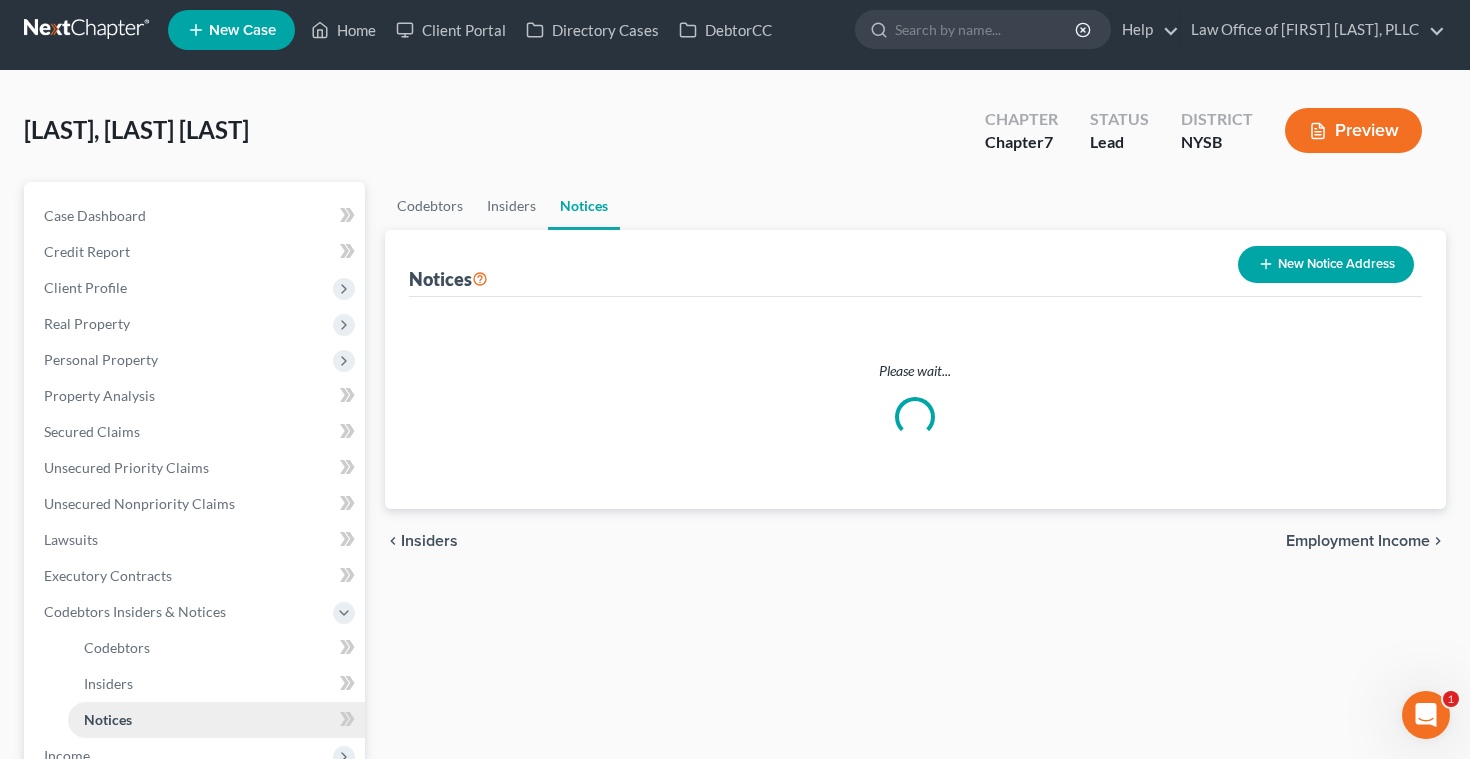 scroll, scrollTop: 0, scrollLeft: 0, axis: both 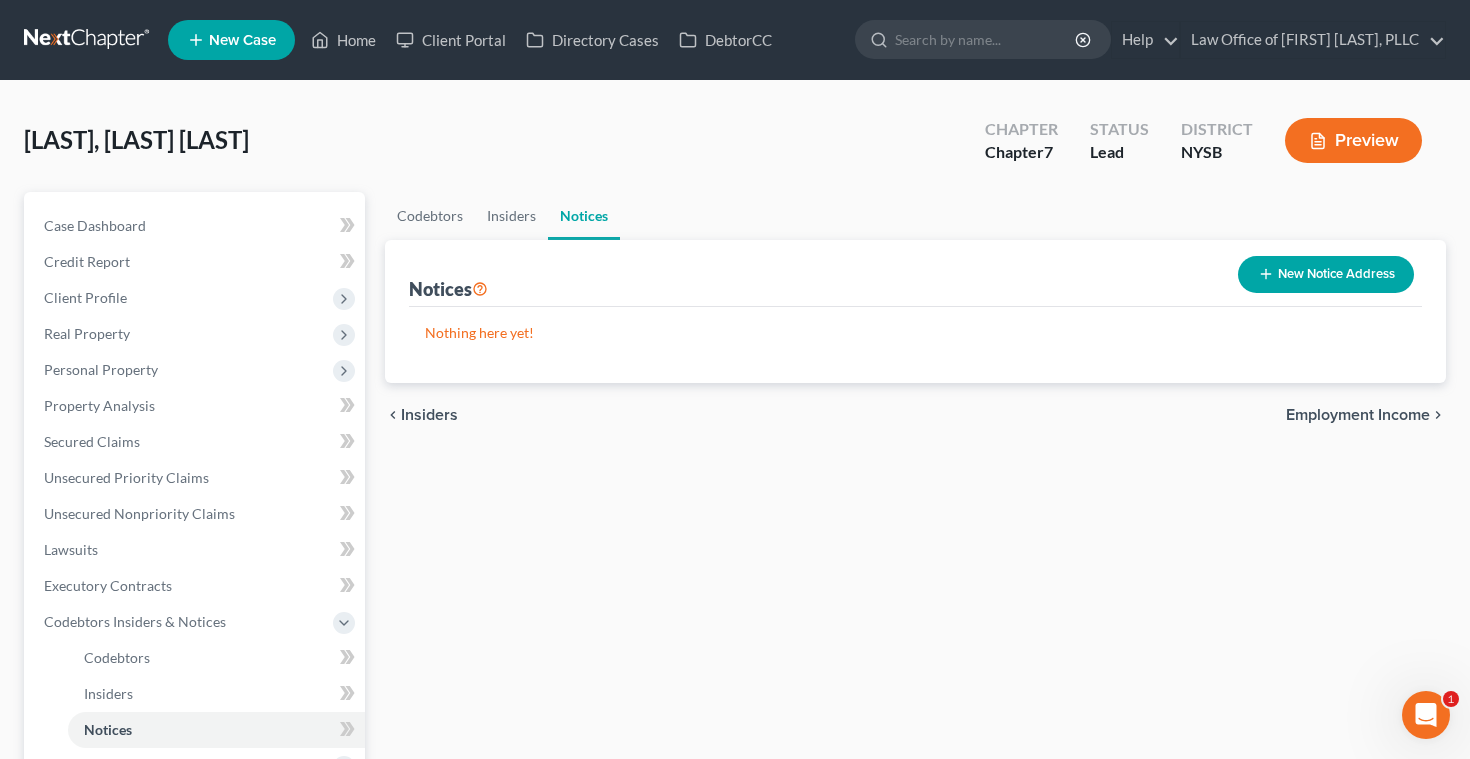 click on "New Notice Address" at bounding box center (1326, 274) 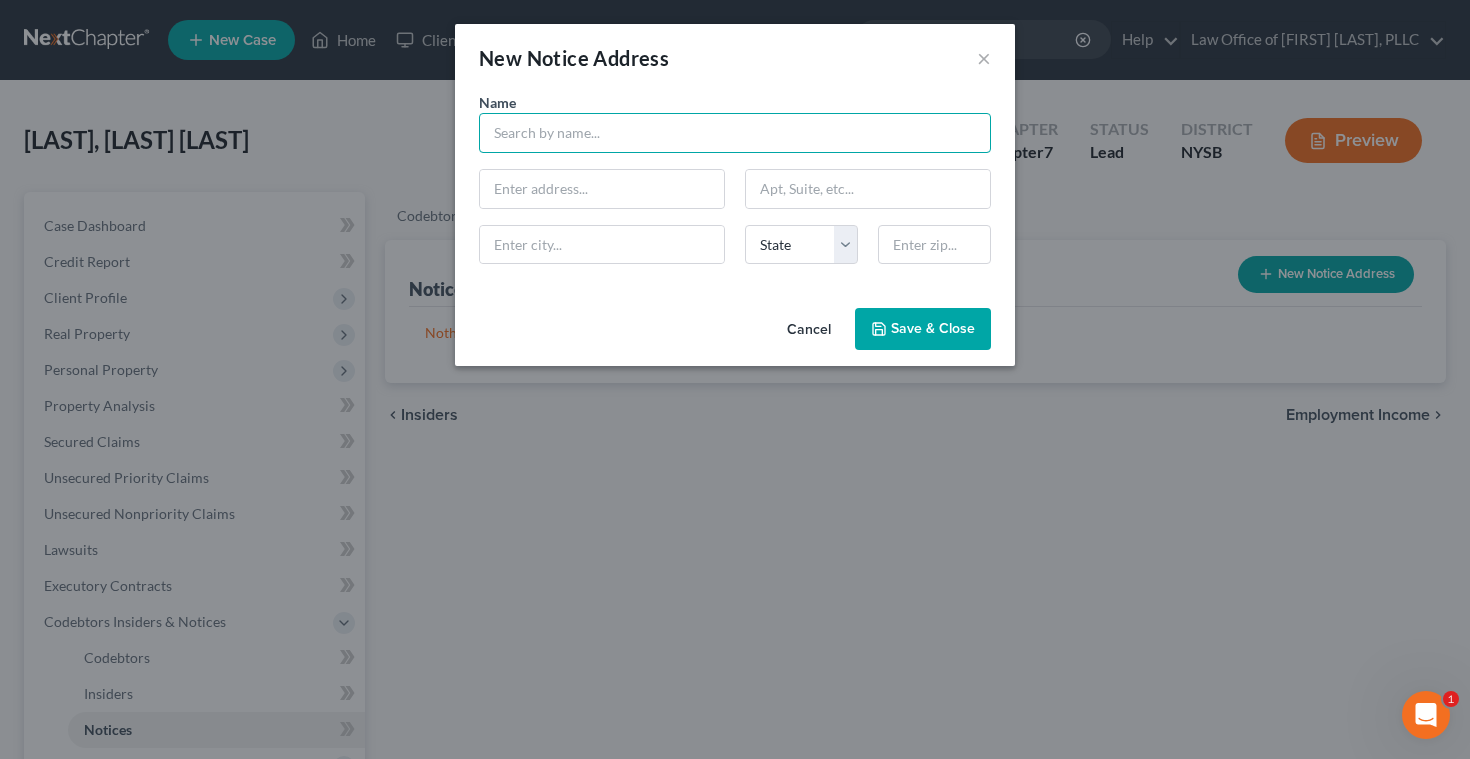 click at bounding box center (735, 133) 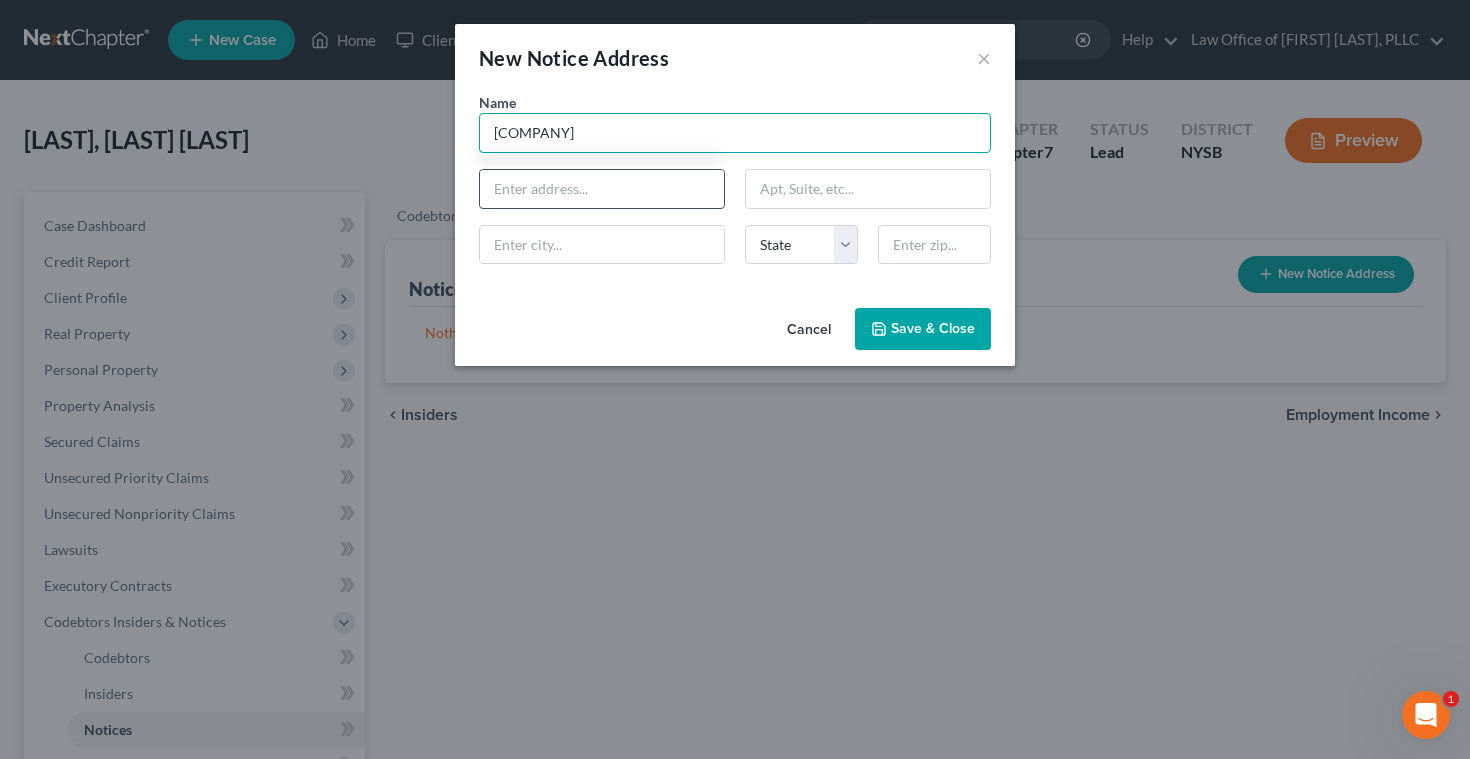 type on "[COMPANY]" 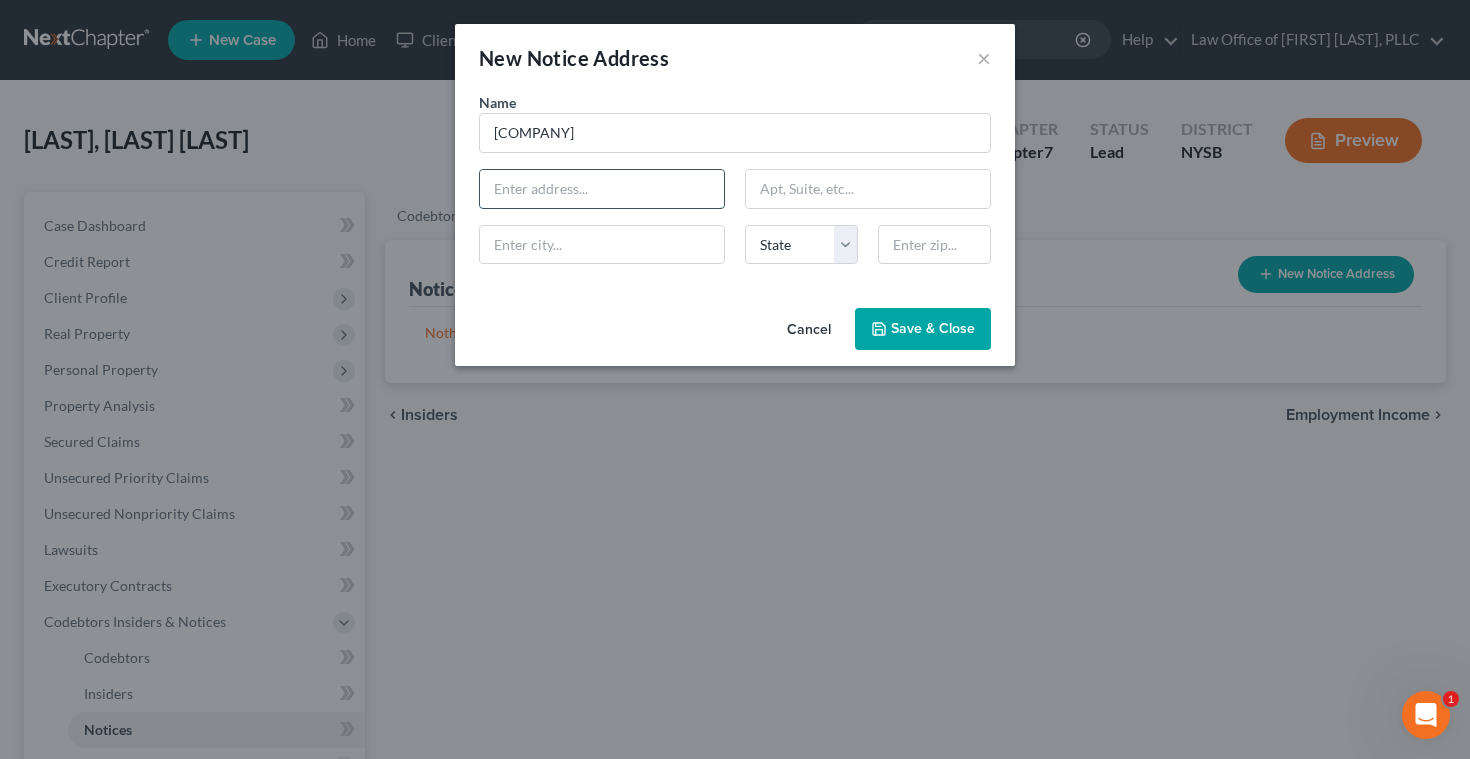 click at bounding box center (602, 189) 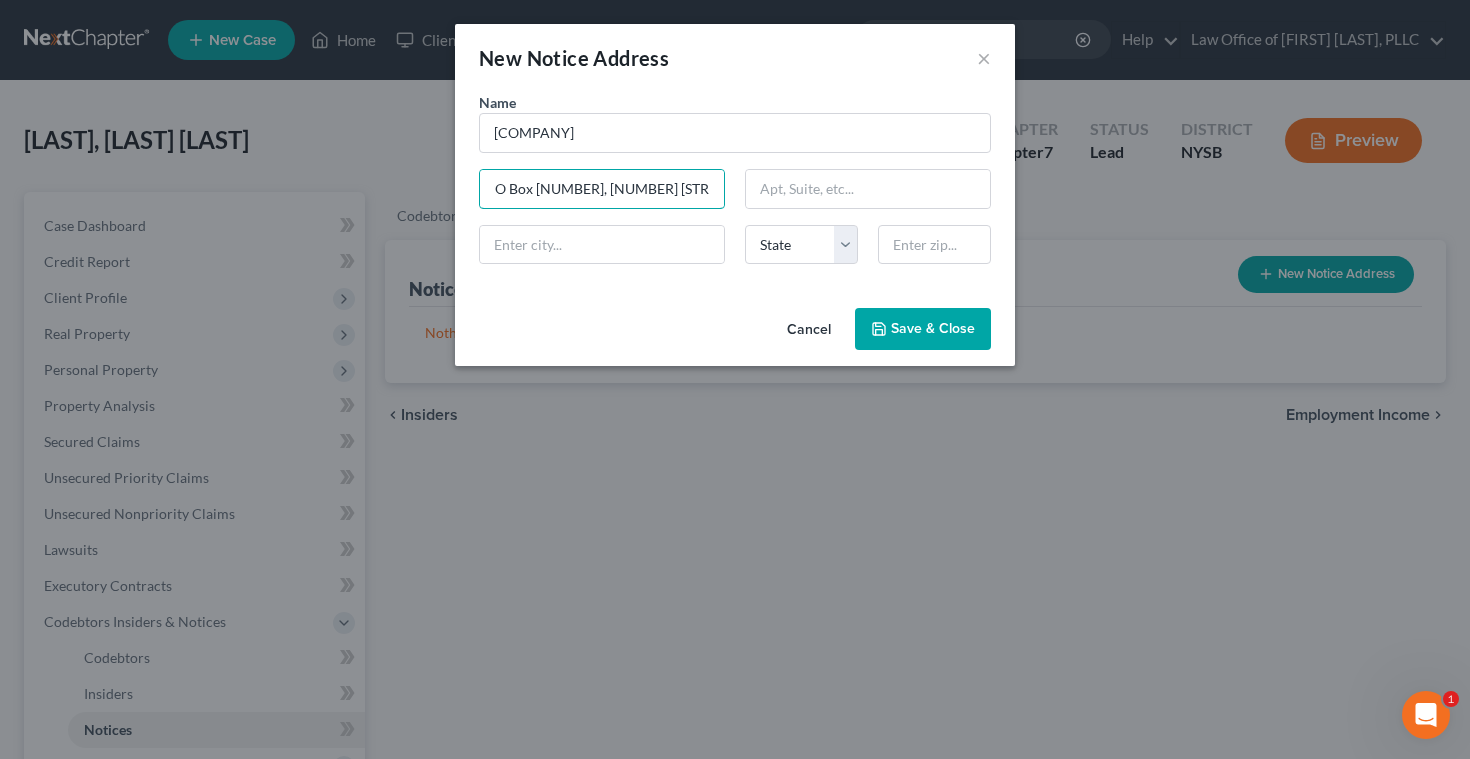 scroll, scrollTop: 0, scrollLeft: 0, axis: both 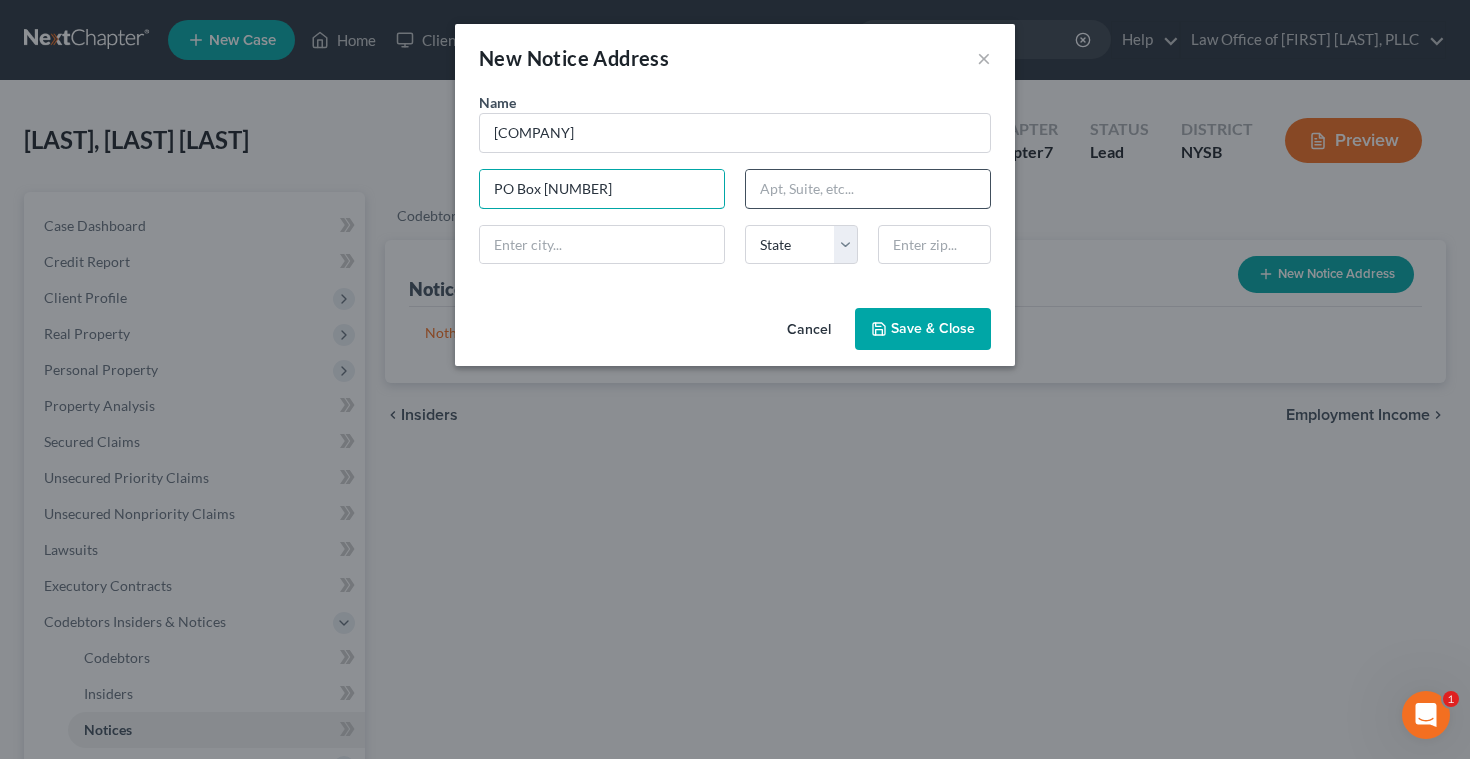 type on "PO Box [NUMBER]" 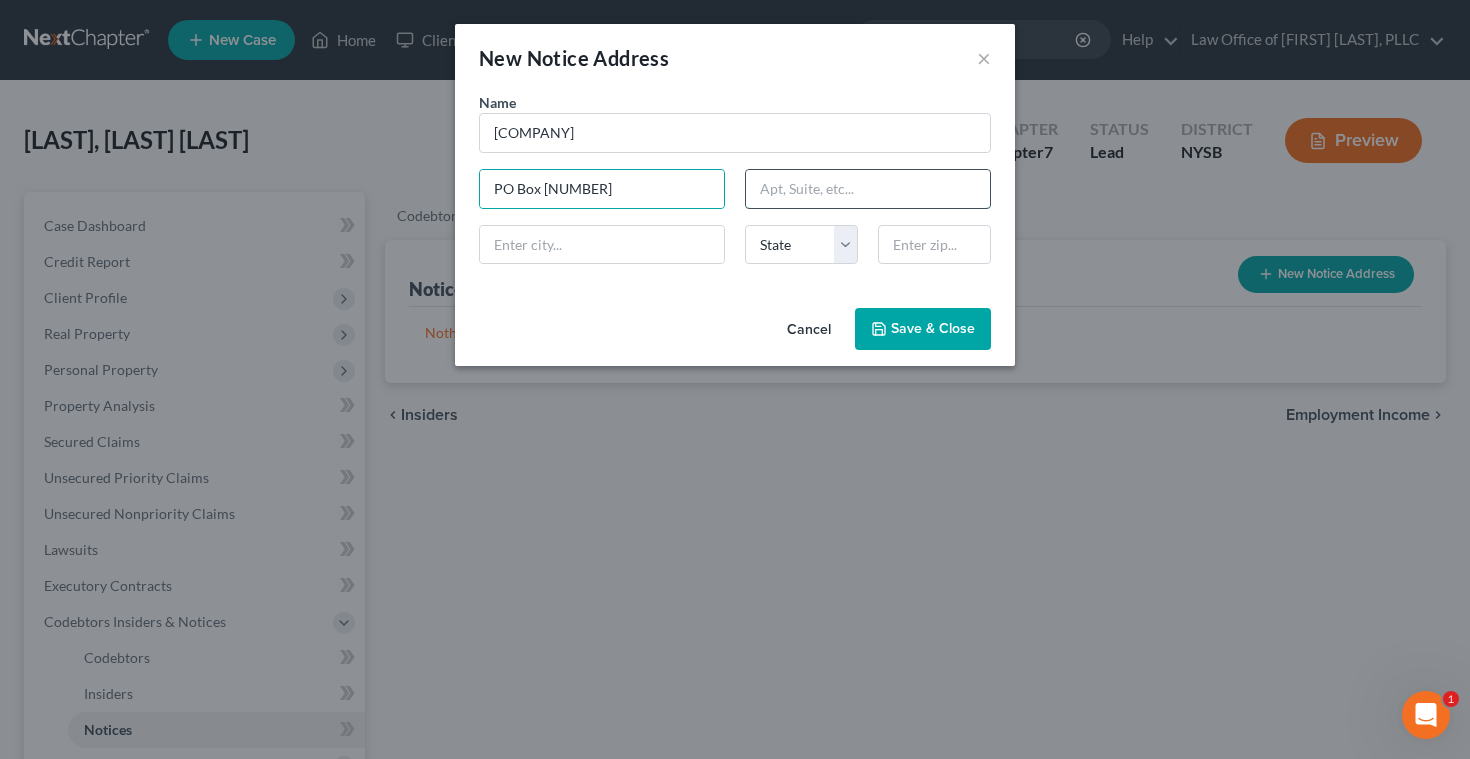 click at bounding box center (868, 189) 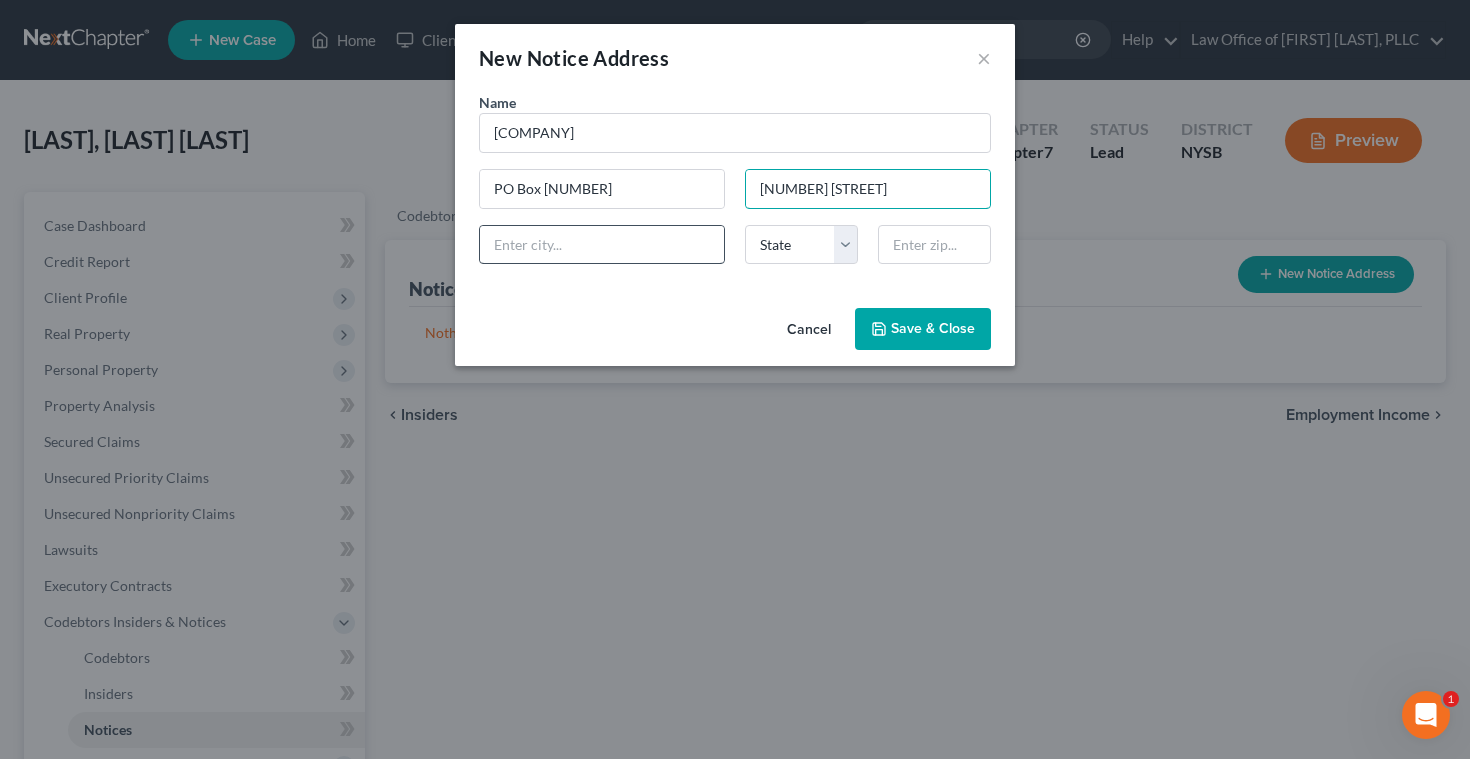 type on "[NUMBER] [STREET]" 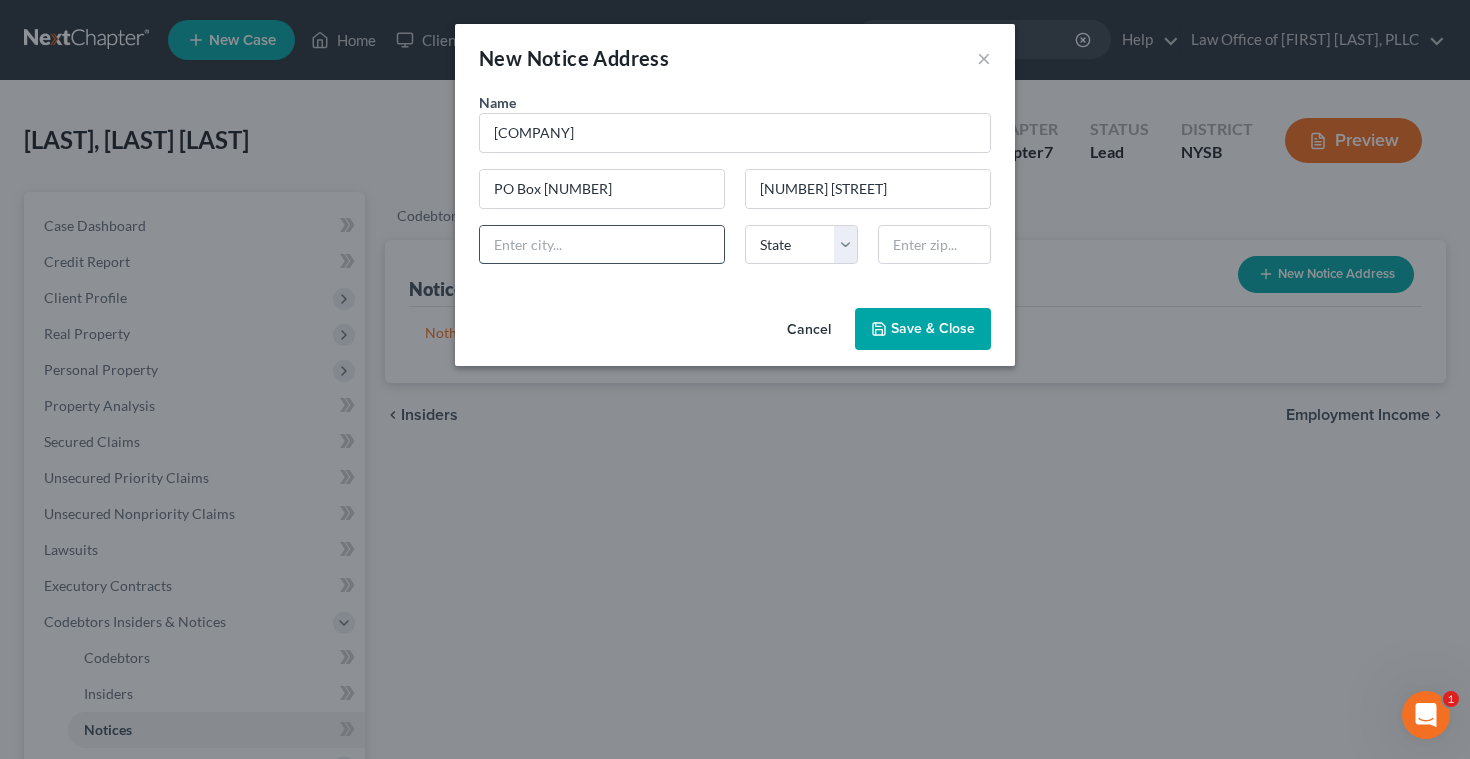 click at bounding box center [602, 245] 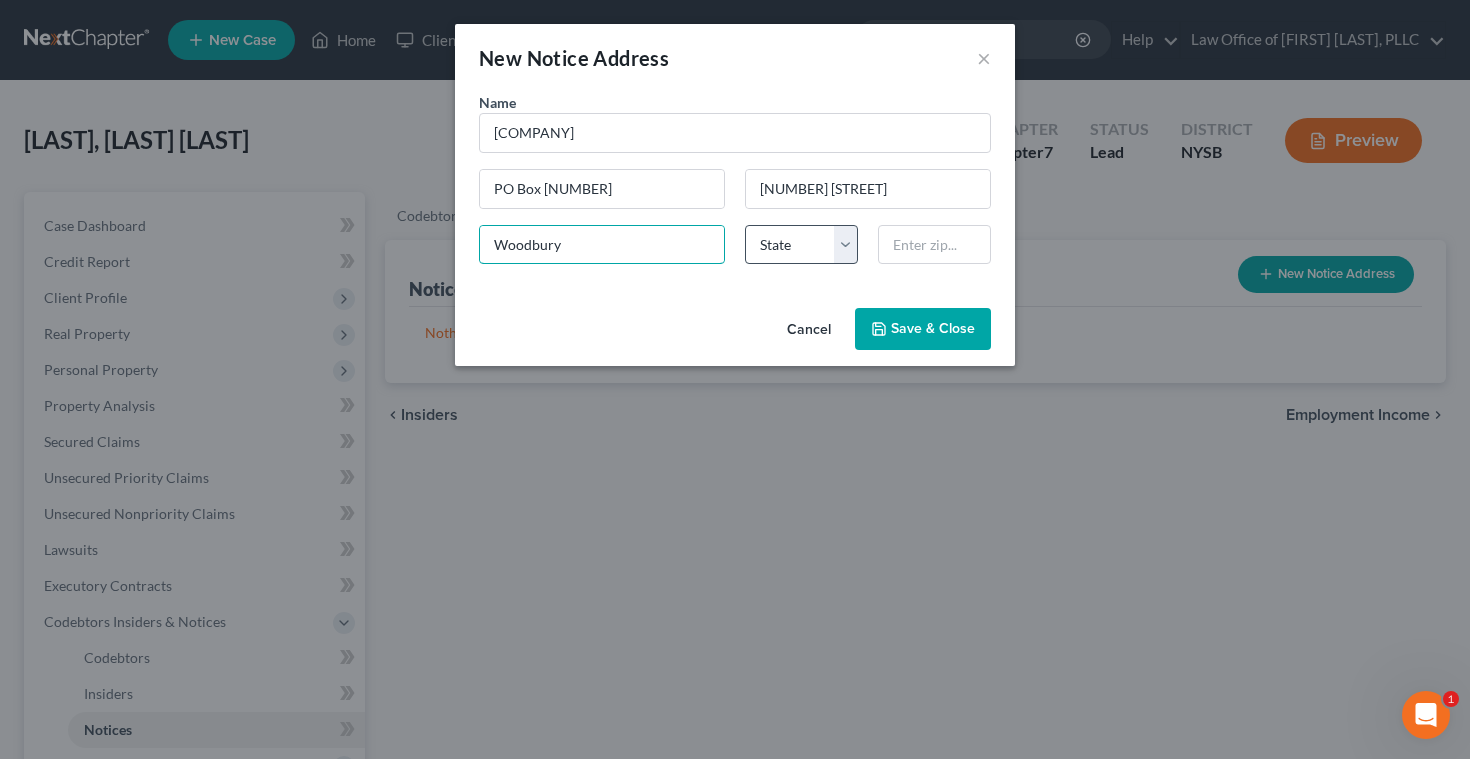 type on "Woodbury" 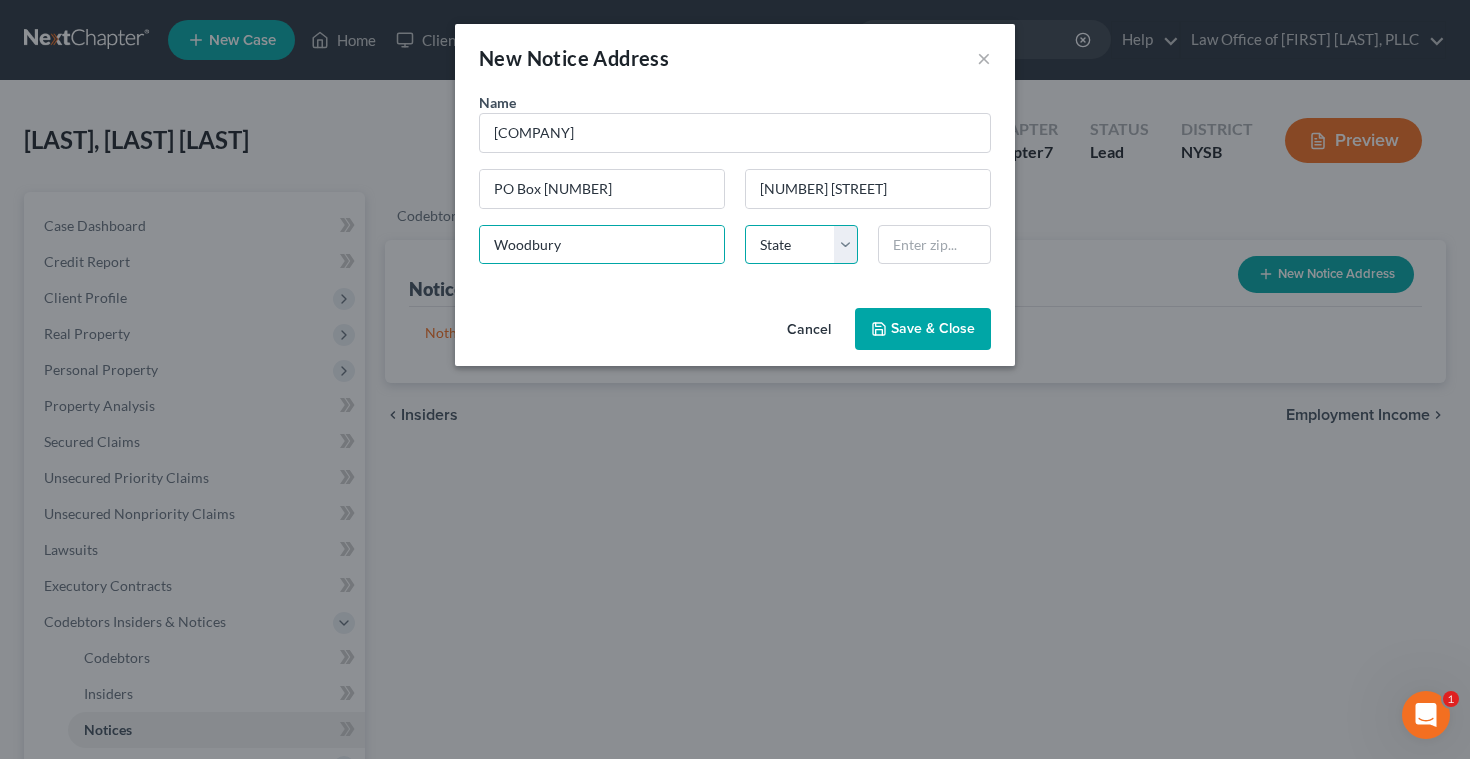 click on "State AL AK AR AZ CA CO CT DE DC FL GA GU HI ID IL IN IA KS KY LA ME MD MA MI MN MS MO MT NC ND NE NV NH NJ NM NY OH OK OR PA PR RI SC SD TN TX UT VI VA VT WA WV WI WY" at bounding box center (801, 245) 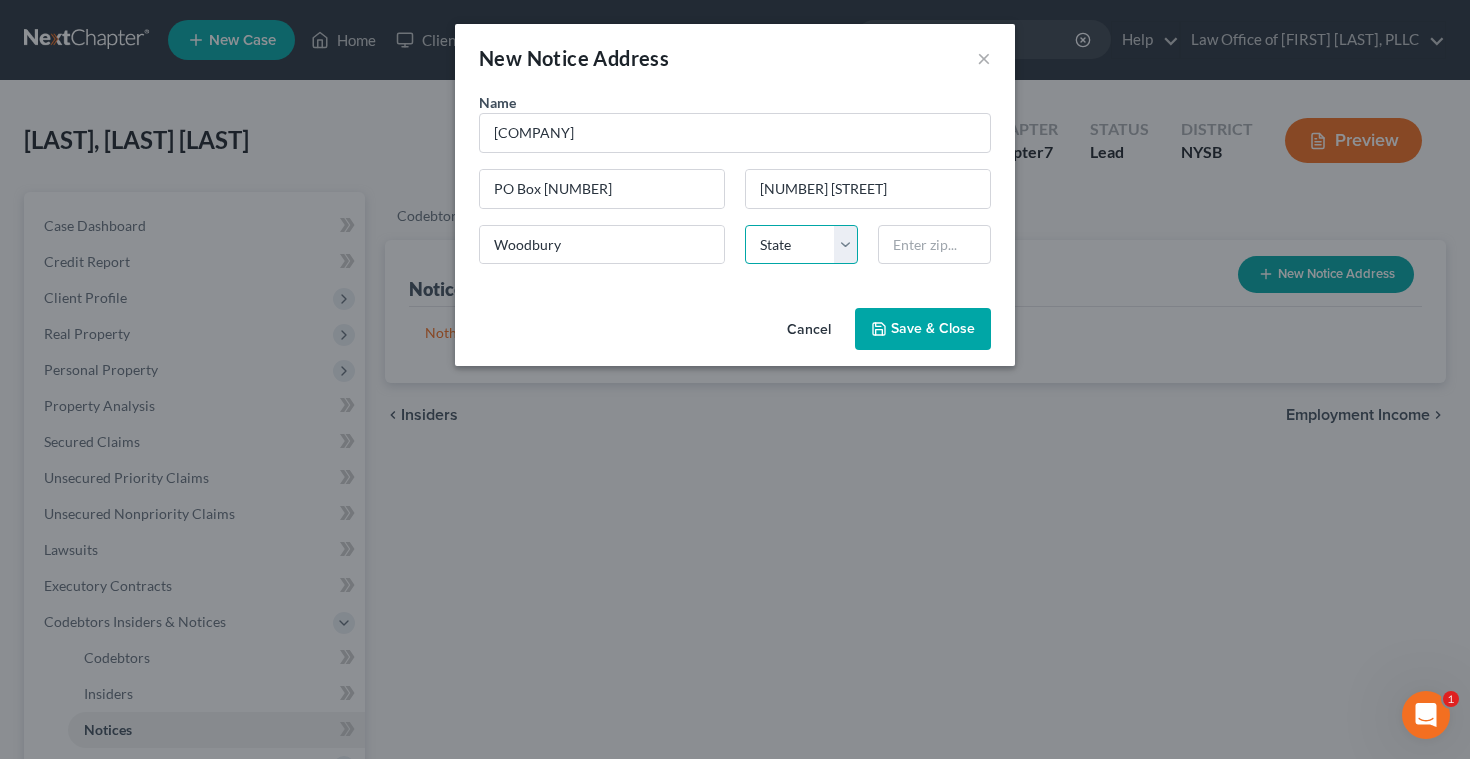 select on "35" 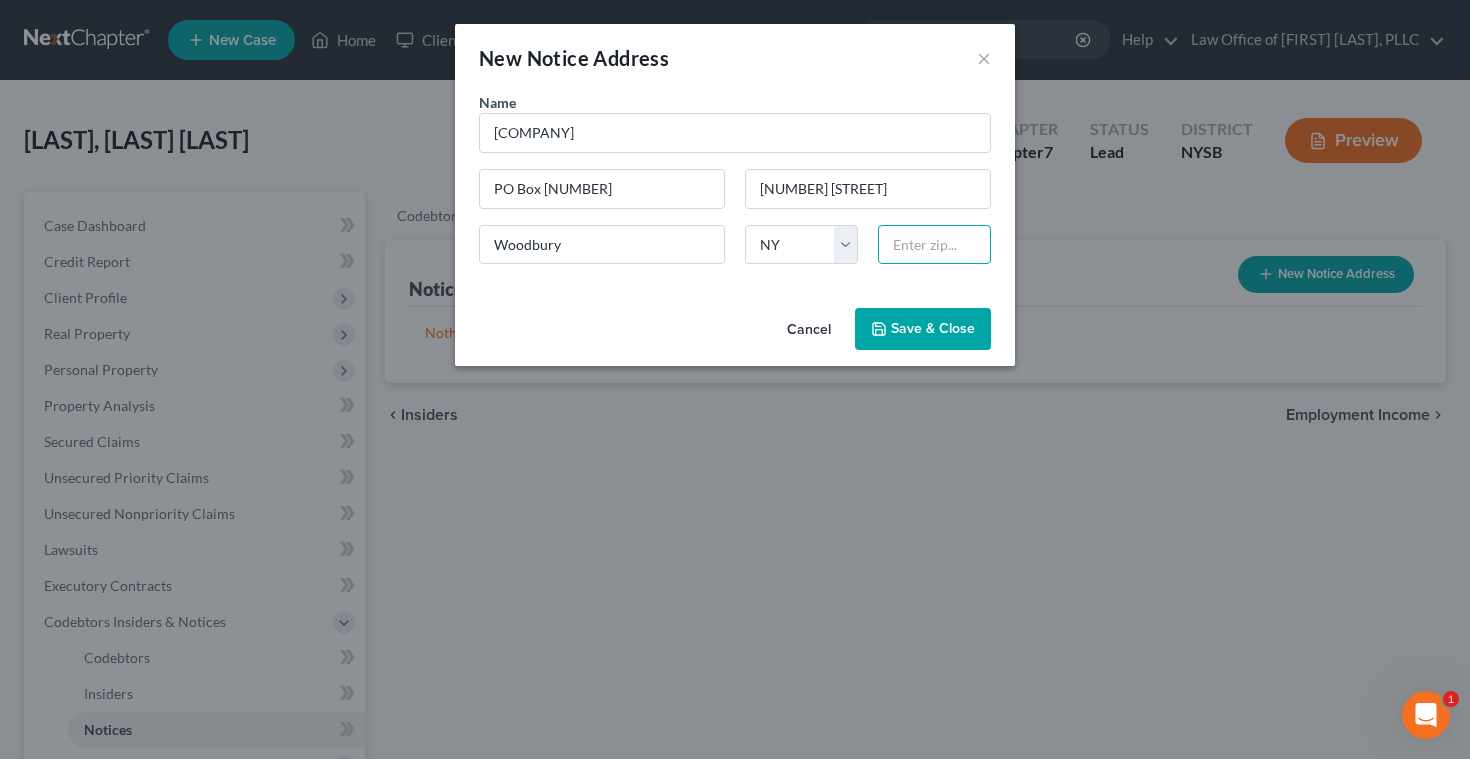 click at bounding box center [934, 245] 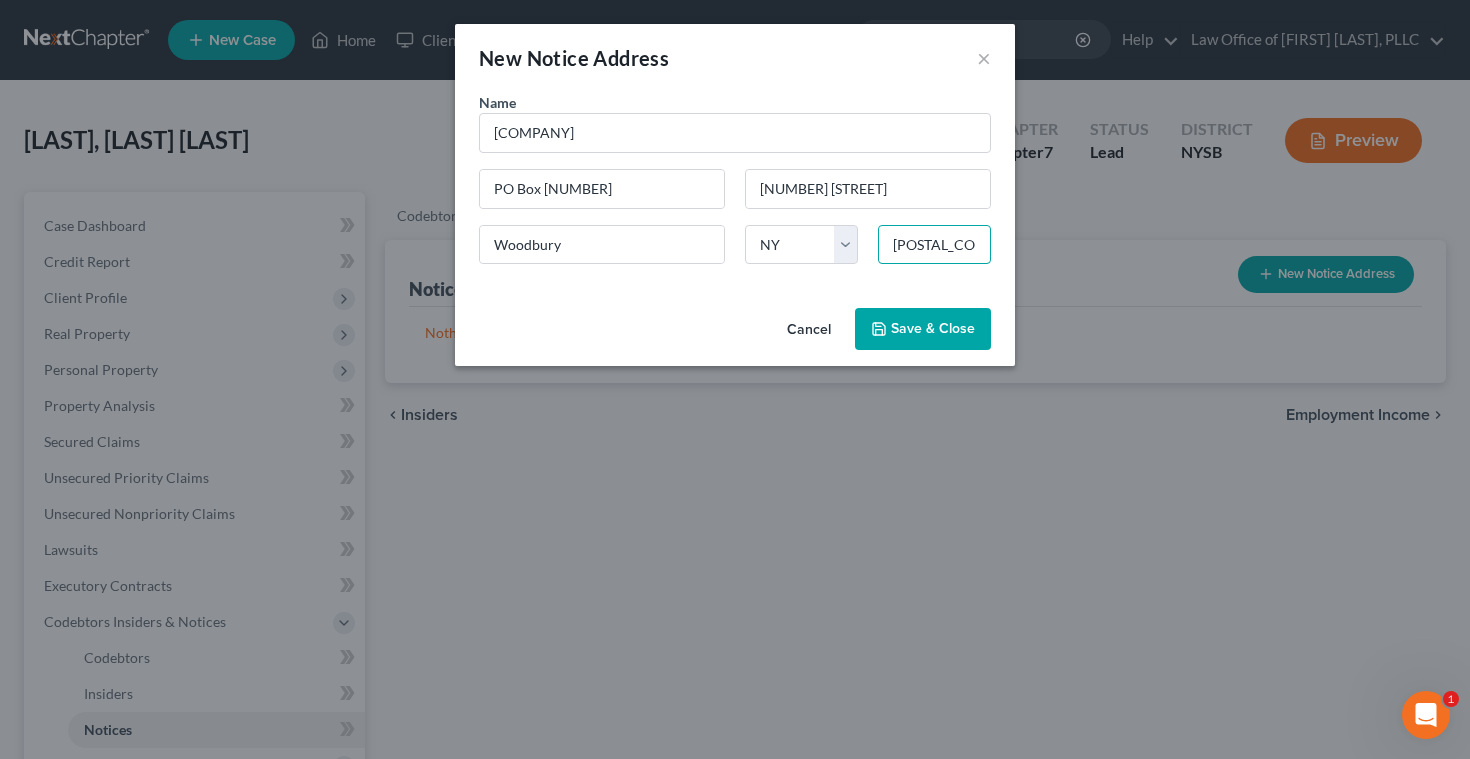 type on "[POSTAL_CODE]" 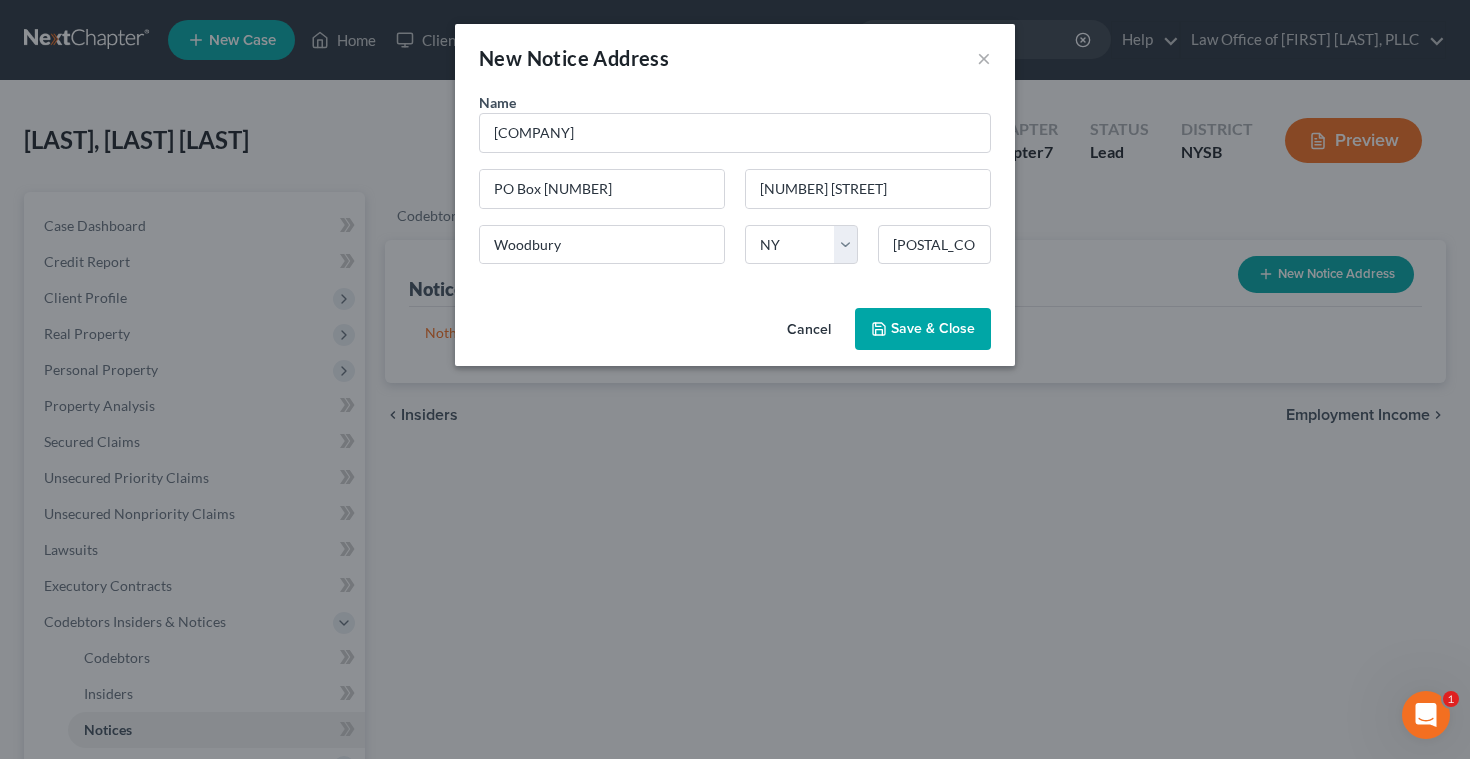 click on "Save & Close" at bounding box center (933, 328) 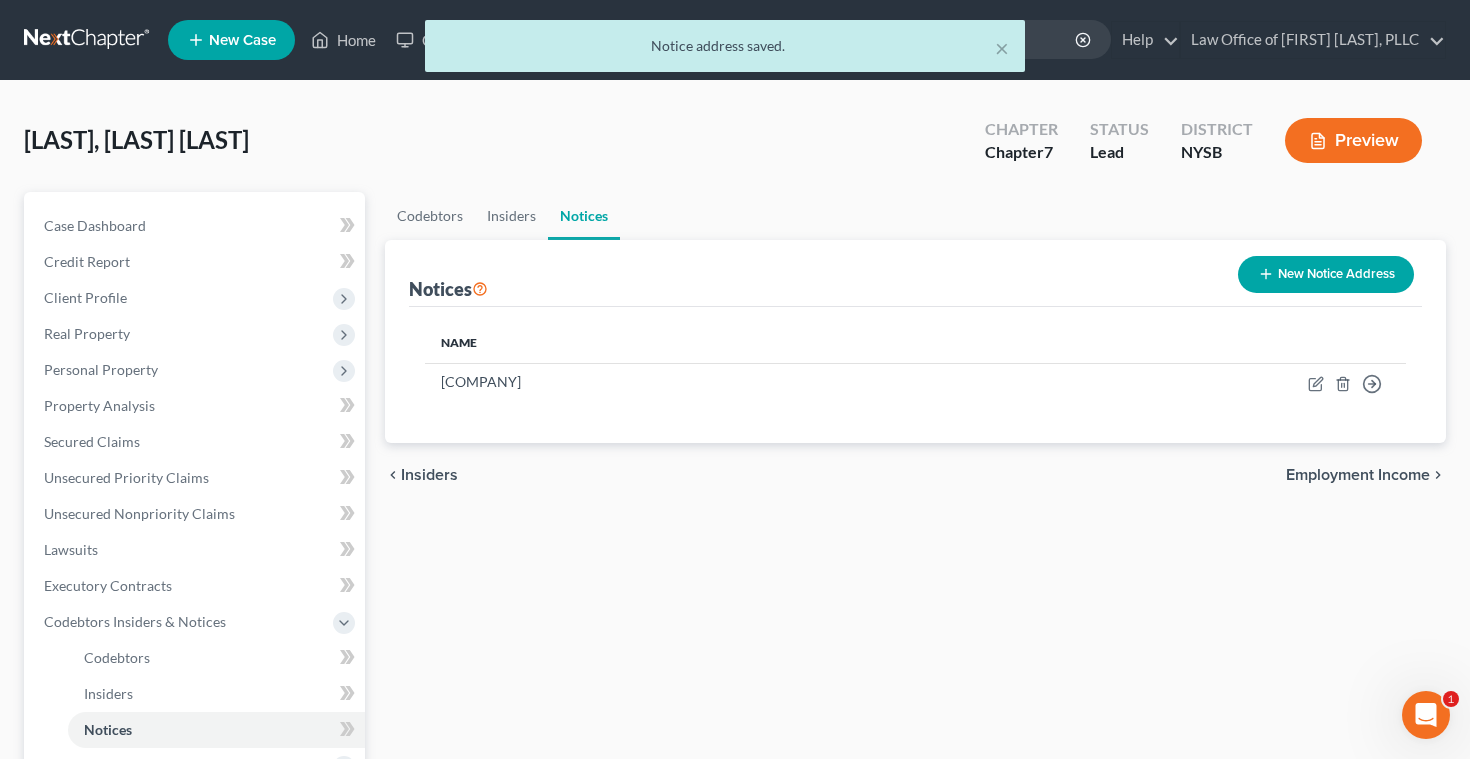 click on "New Notice Address" at bounding box center [1326, 274] 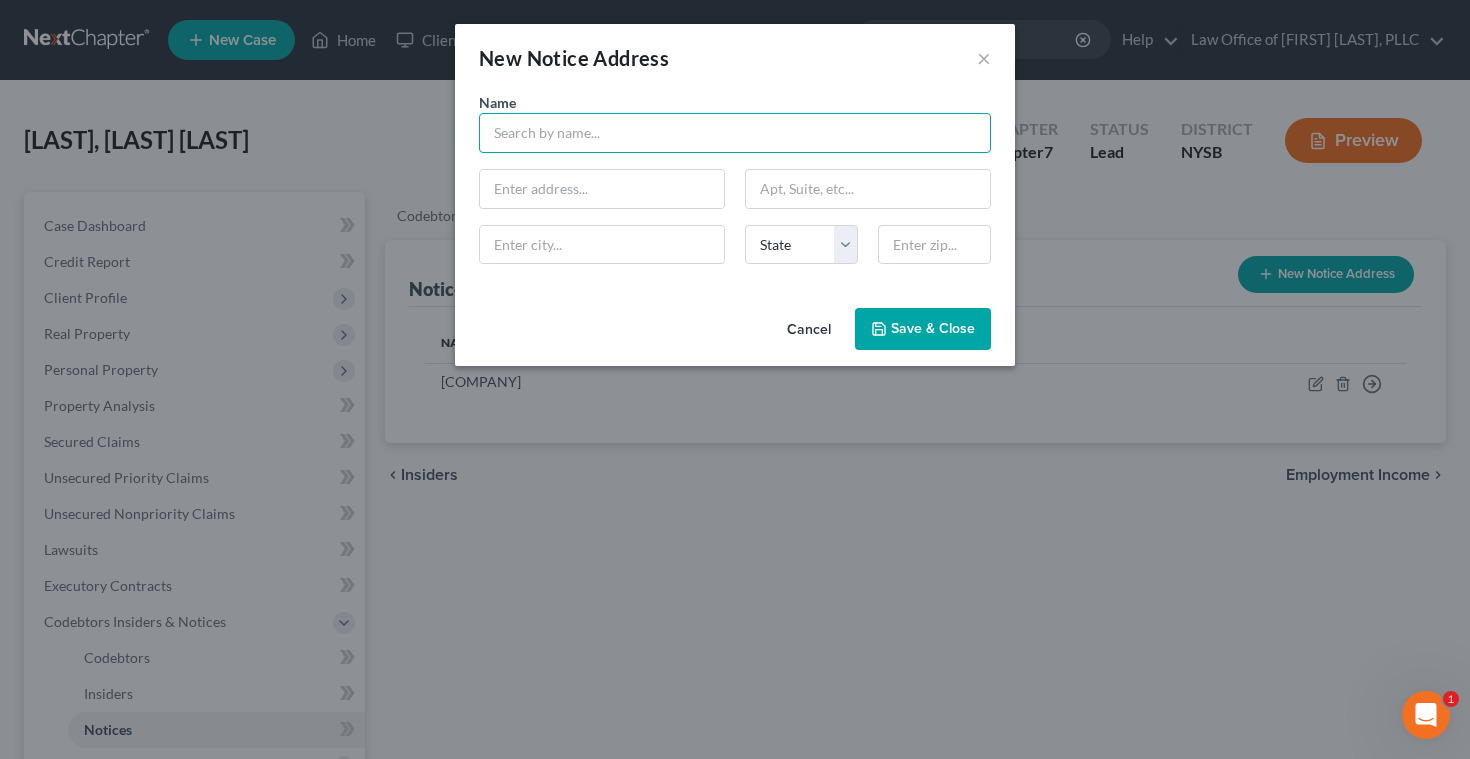 click at bounding box center [735, 133] 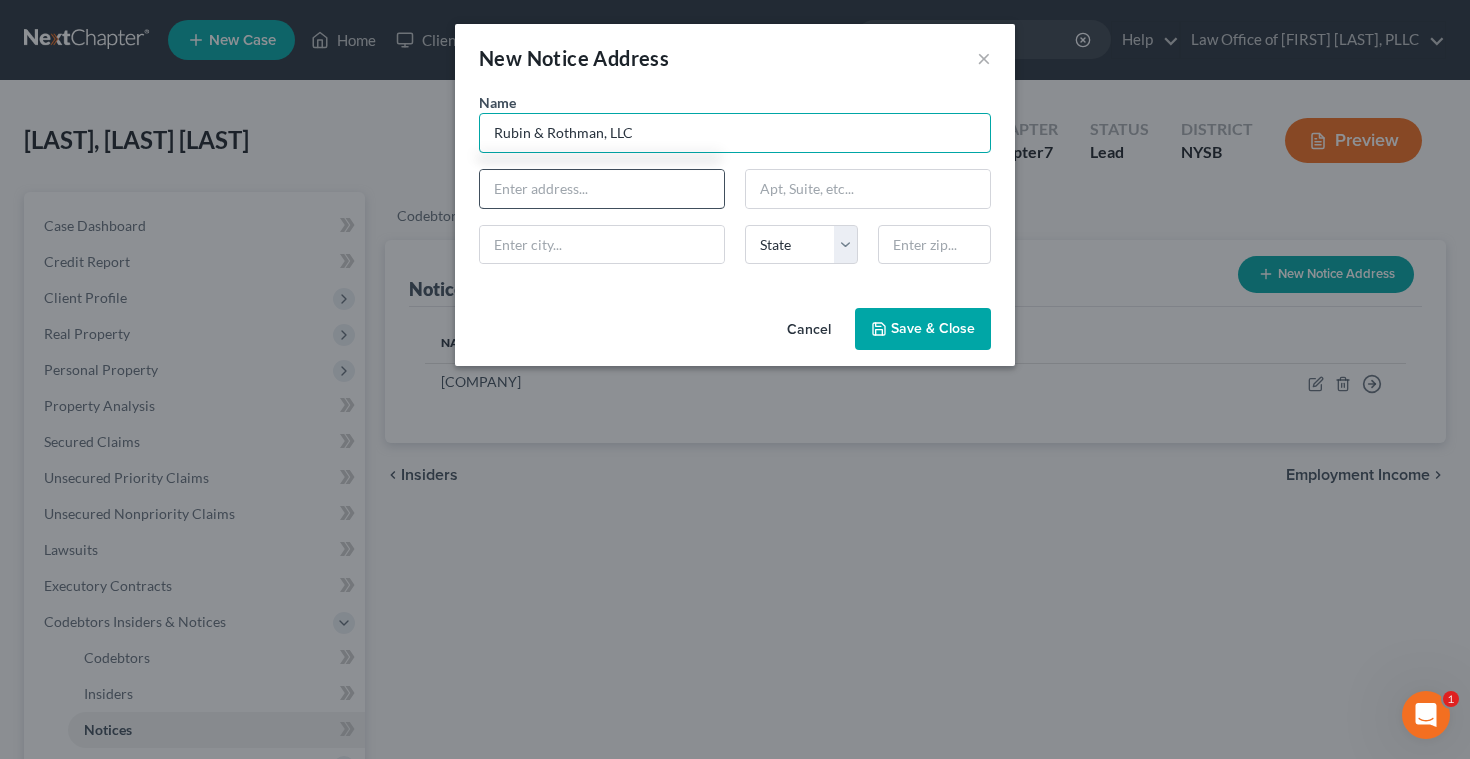 type on "Rubin & Rothman, LLC" 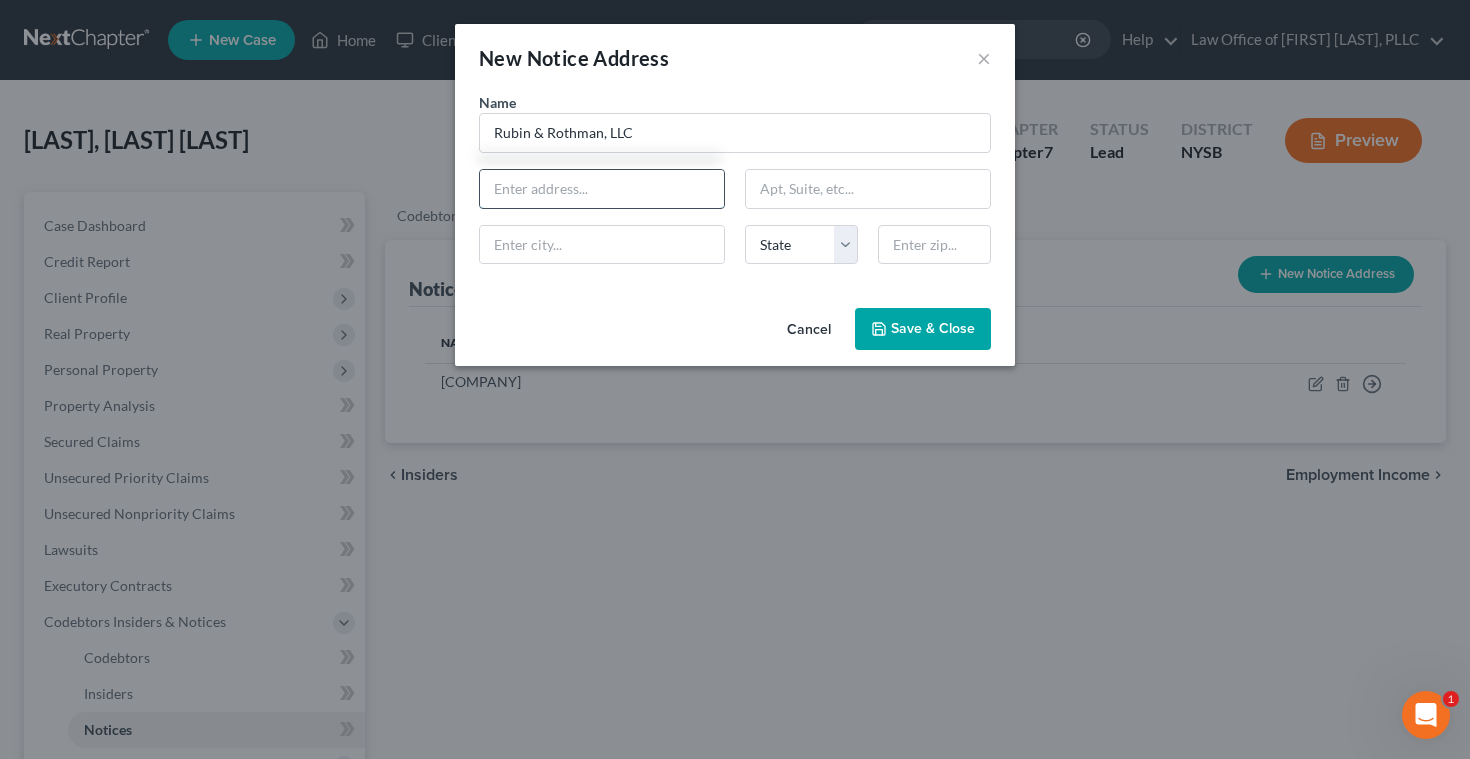 click at bounding box center [602, 189] 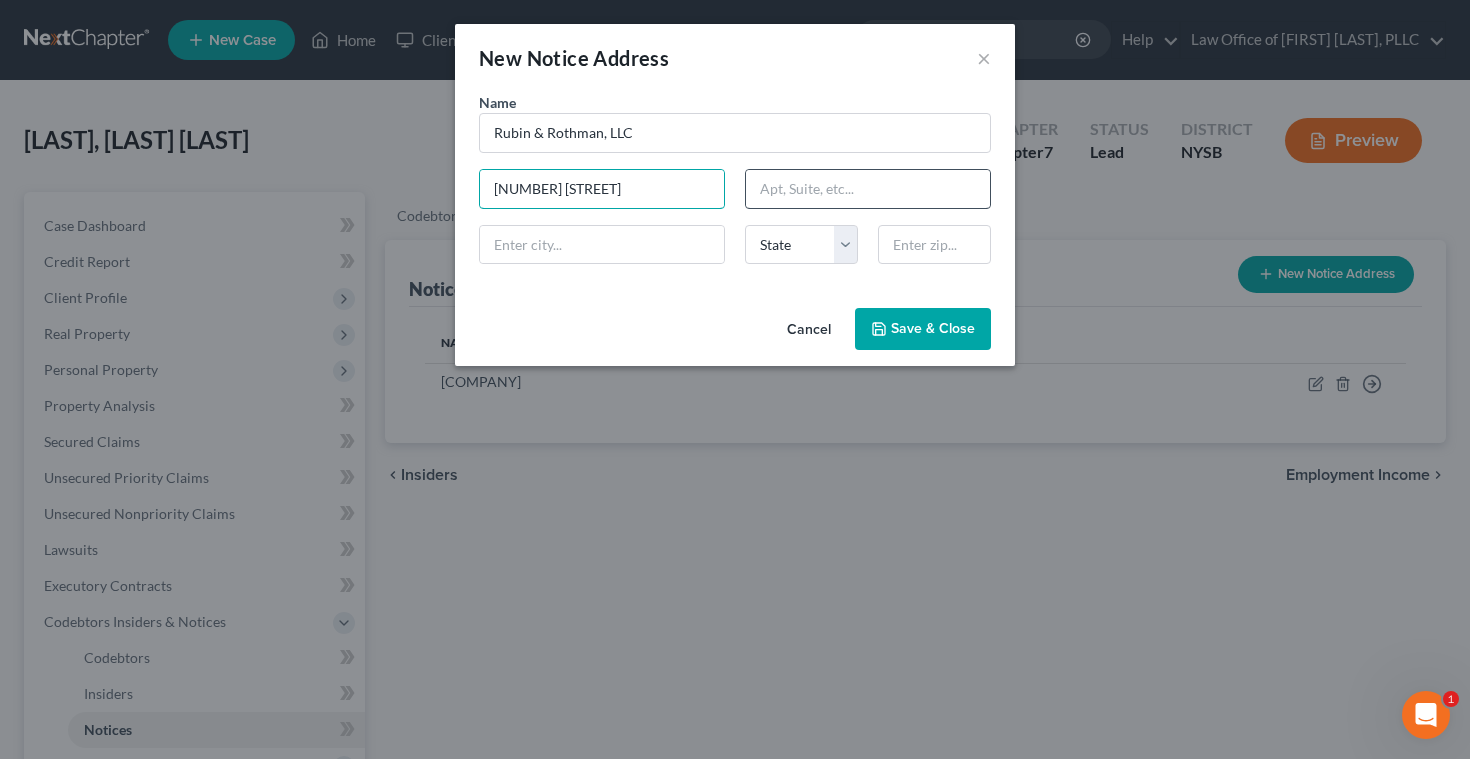 type on "[NUMBER] [STREET]" 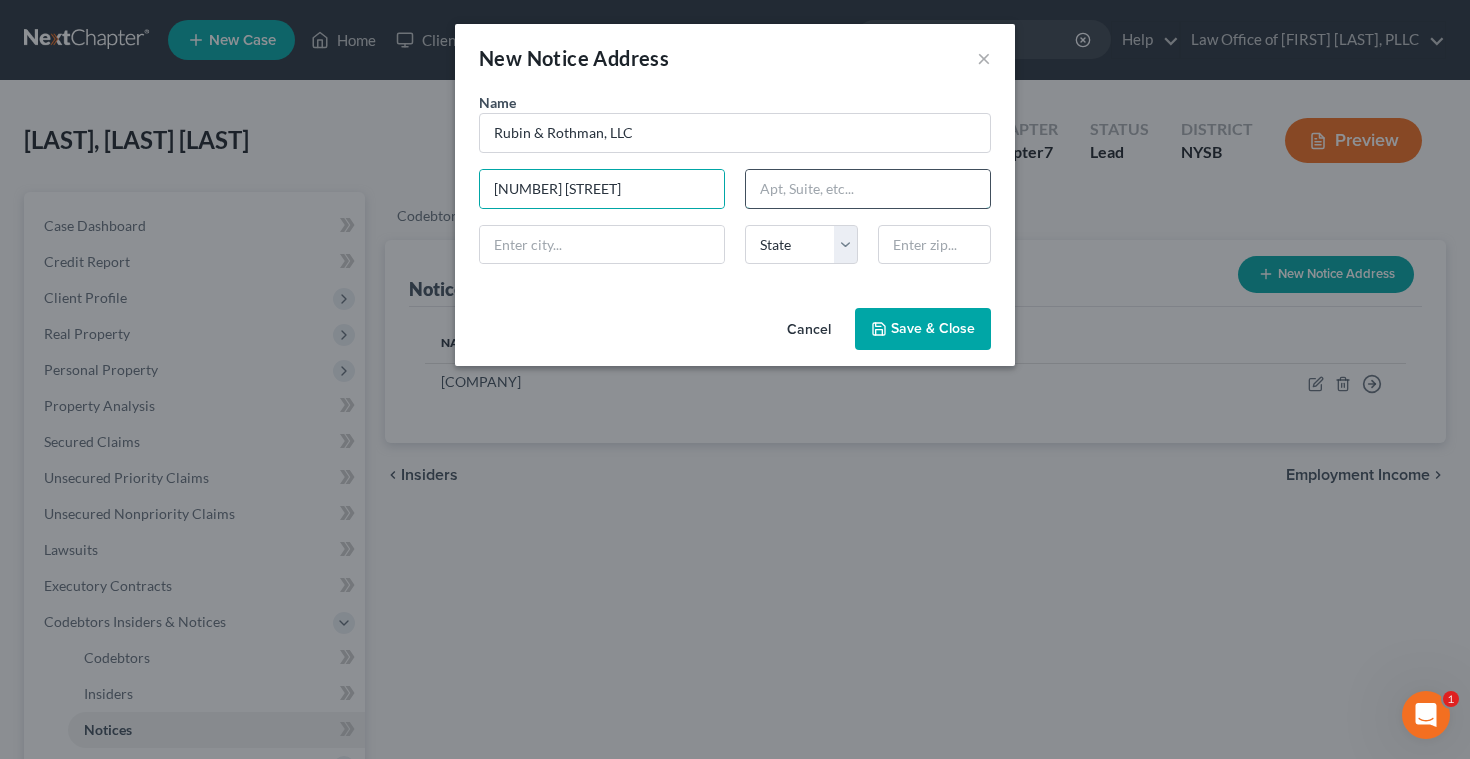 click at bounding box center (868, 189) 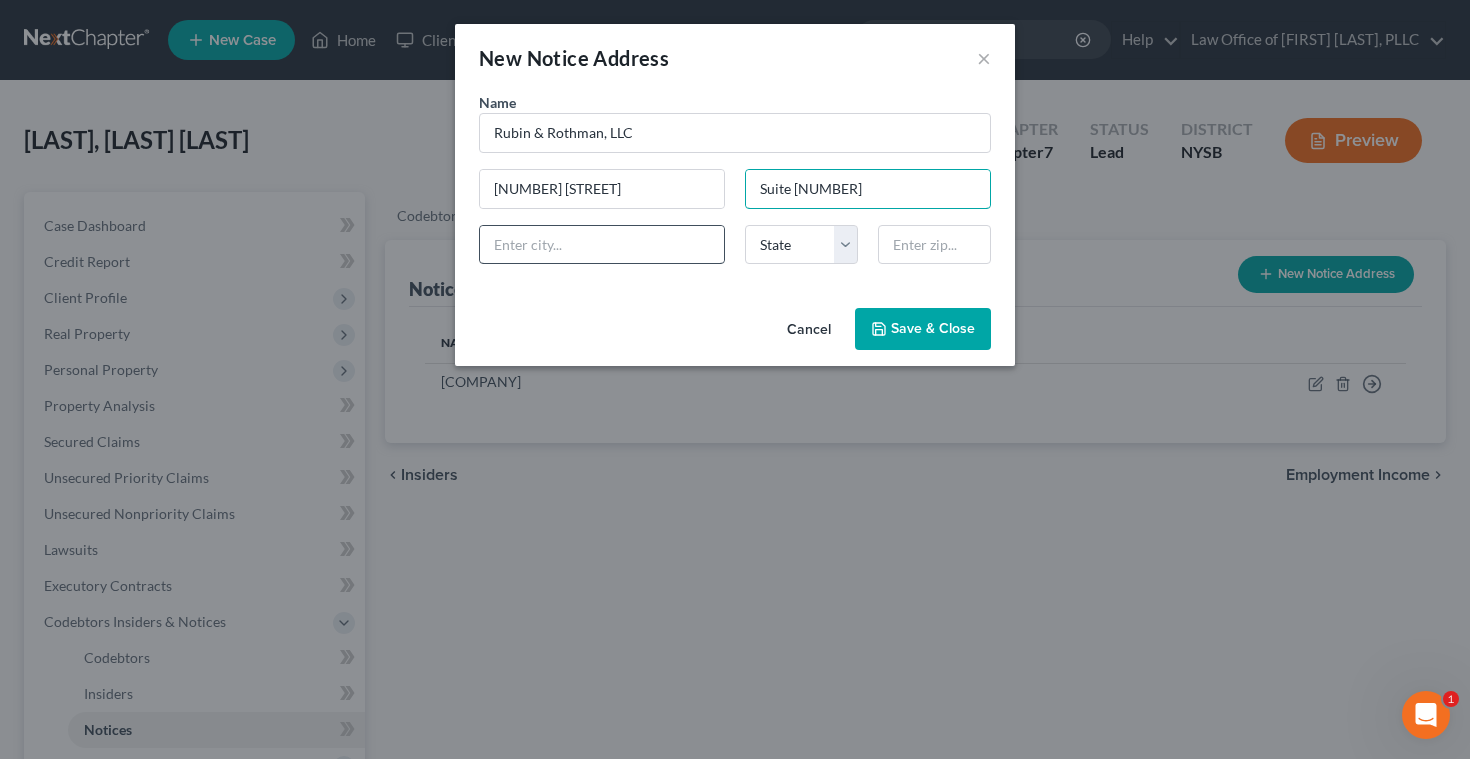 type on "Suite [NUMBER]" 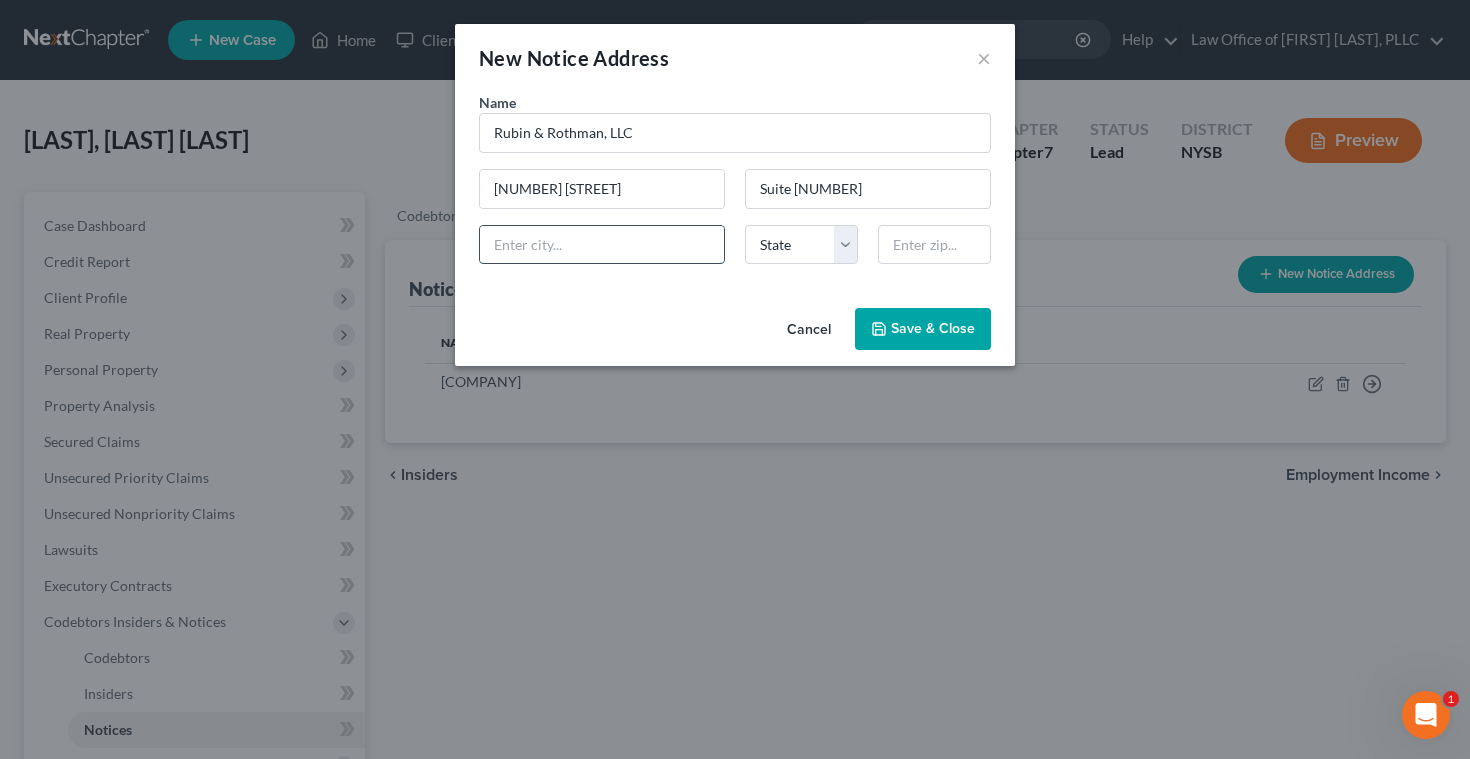 click at bounding box center (602, 245) 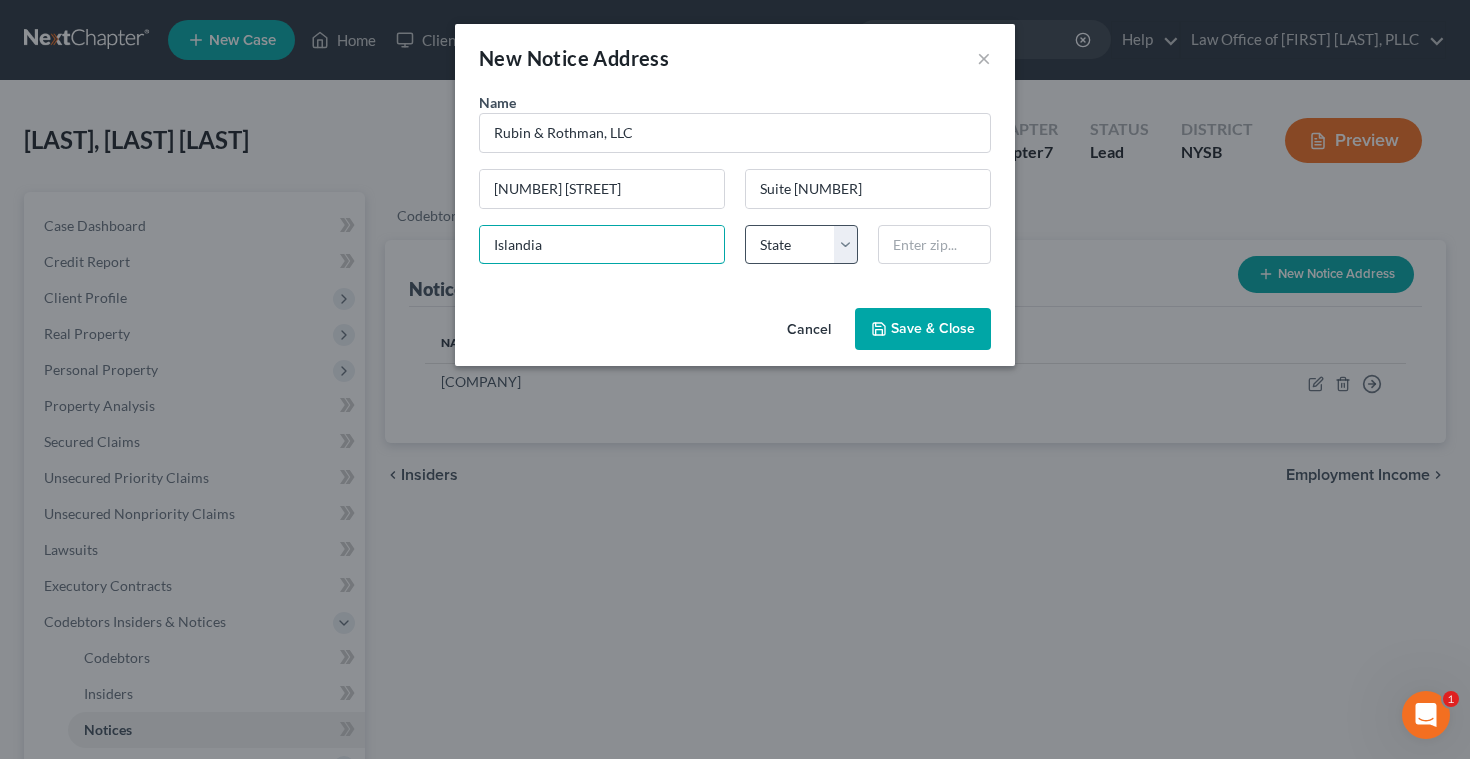 type on "Islandia" 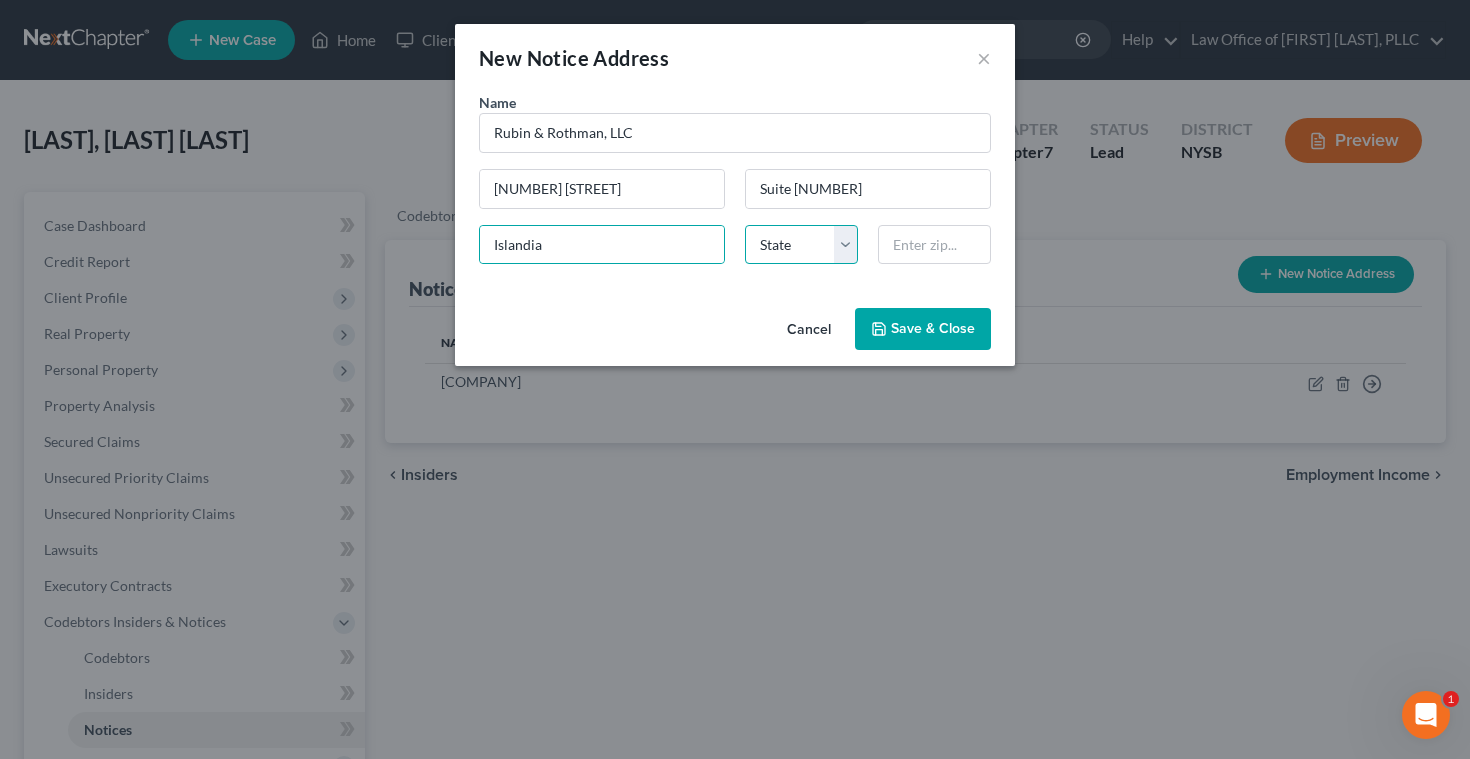 click on "State AL AK AR AZ CA CO CT DE DC FL GA GU HI ID IL IN IA KS KY LA ME MD MA MI MN MS MO MT NC ND NE NV NH NJ NM NY OH OK OR PA PR RI SC SD TN TX UT VI VA VT WA WV WI WY" at bounding box center [801, 245] 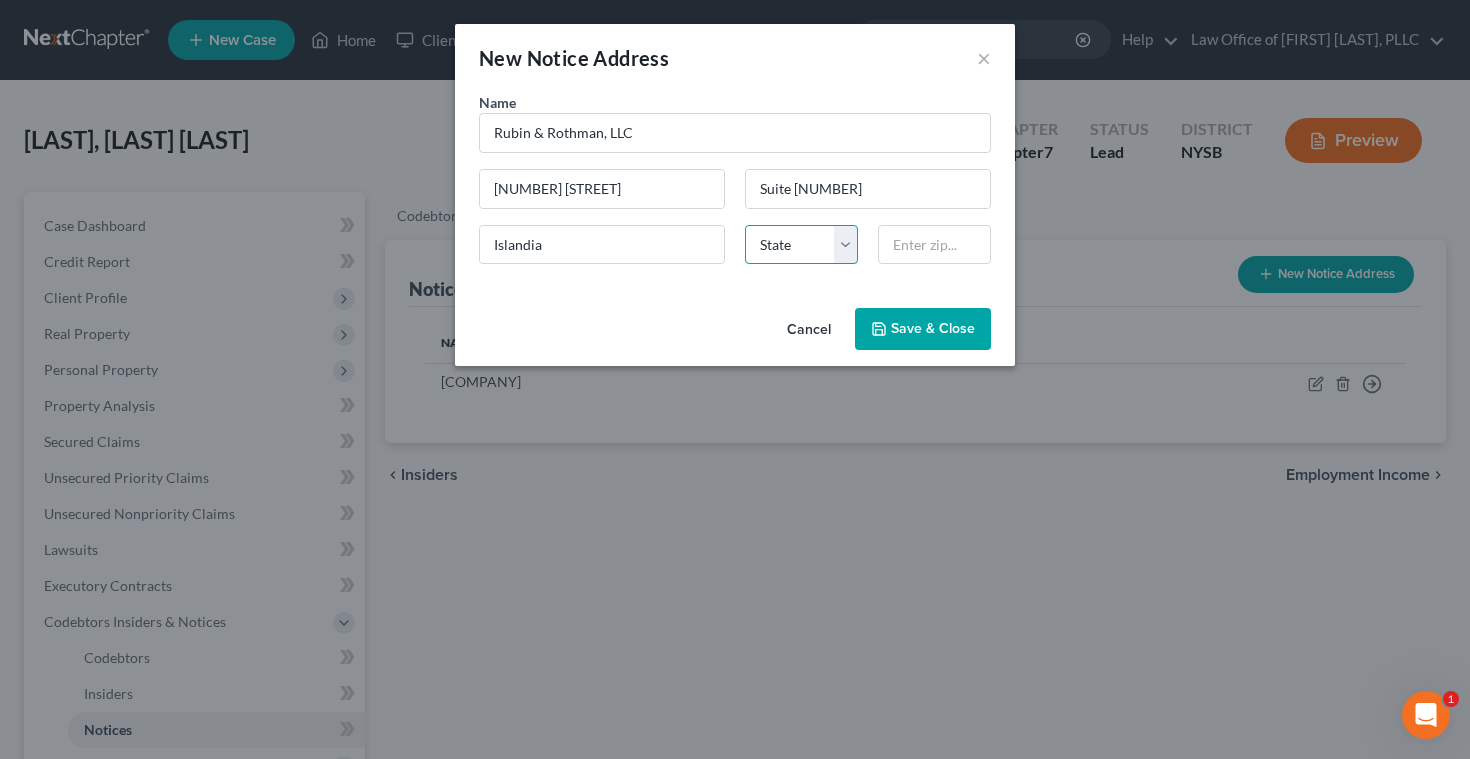 select on "35" 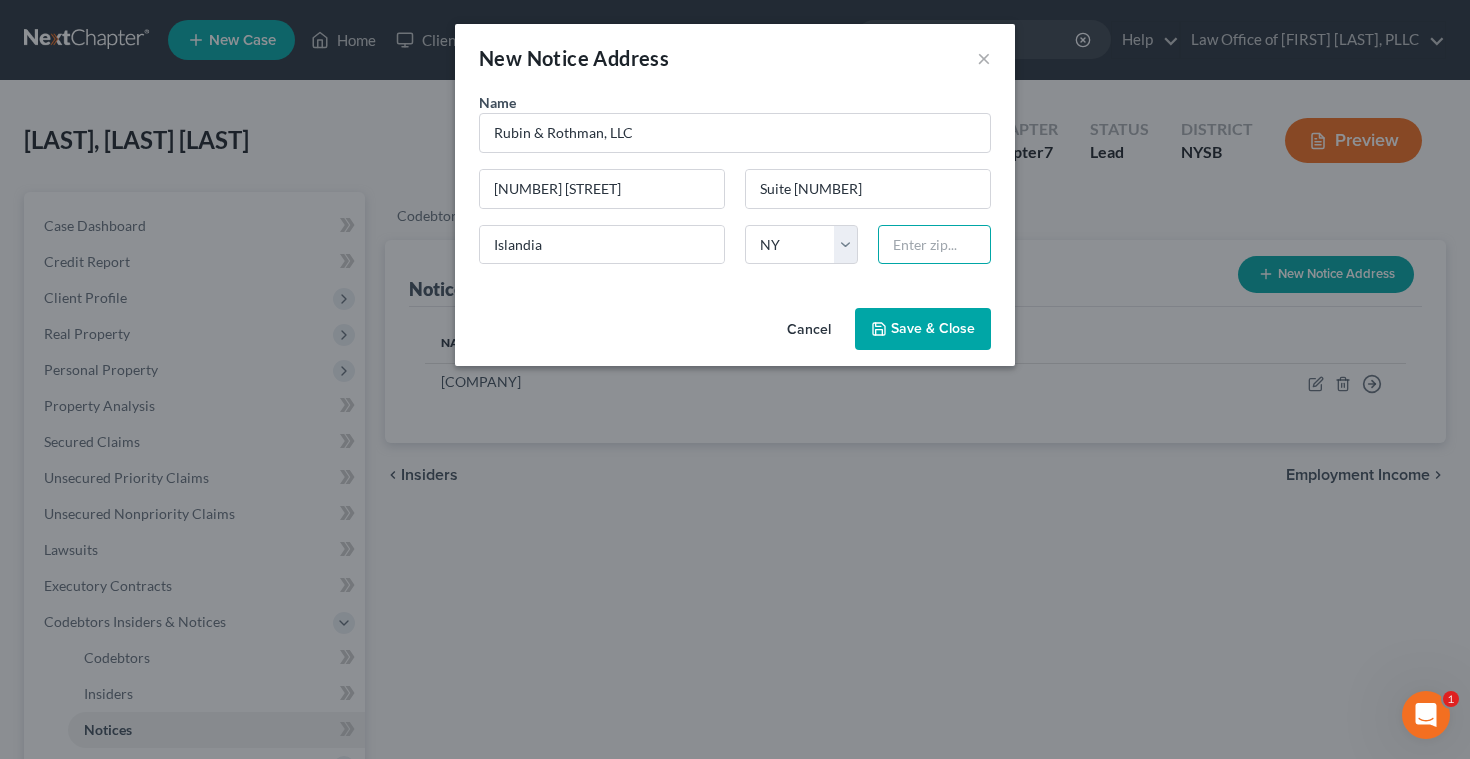 click at bounding box center (934, 245) 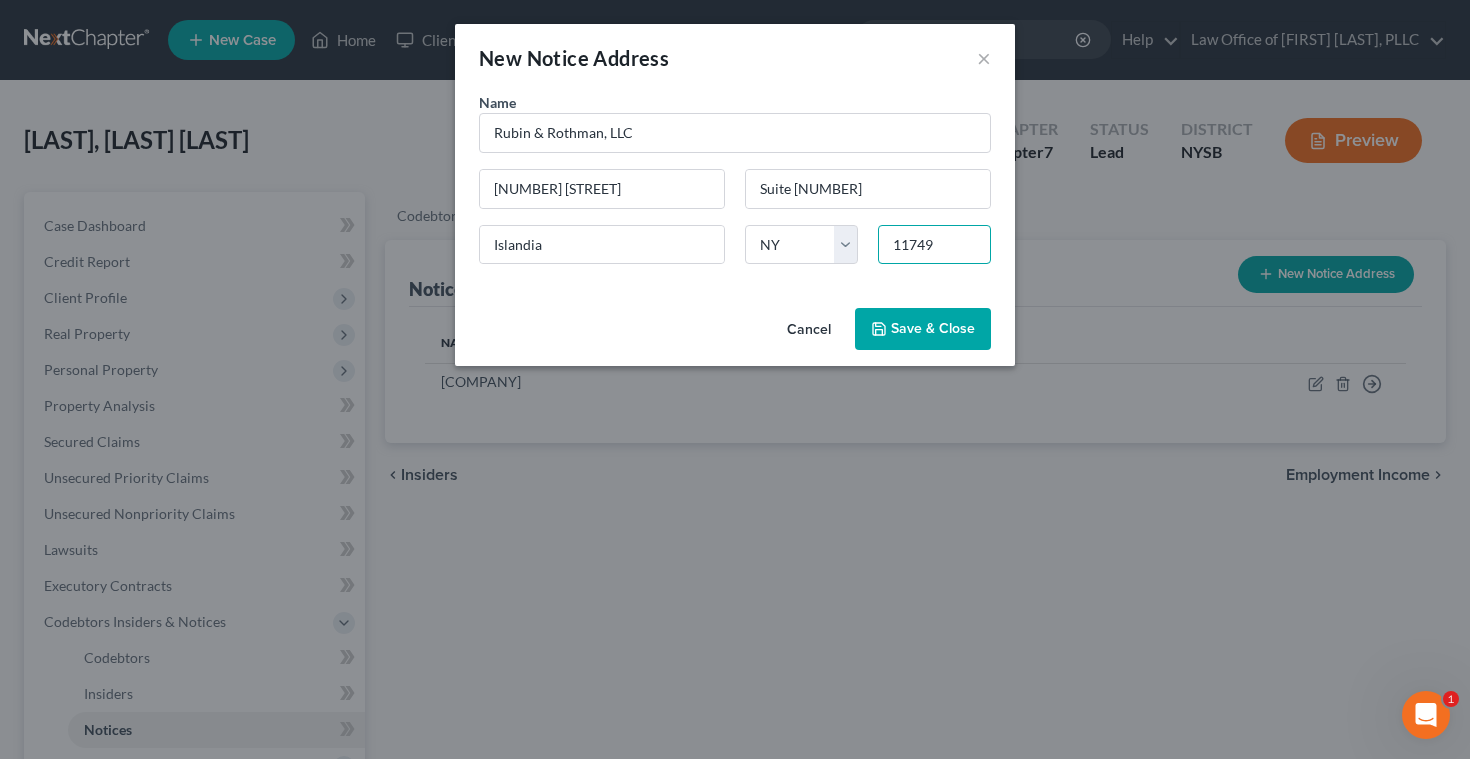 type on "11749" 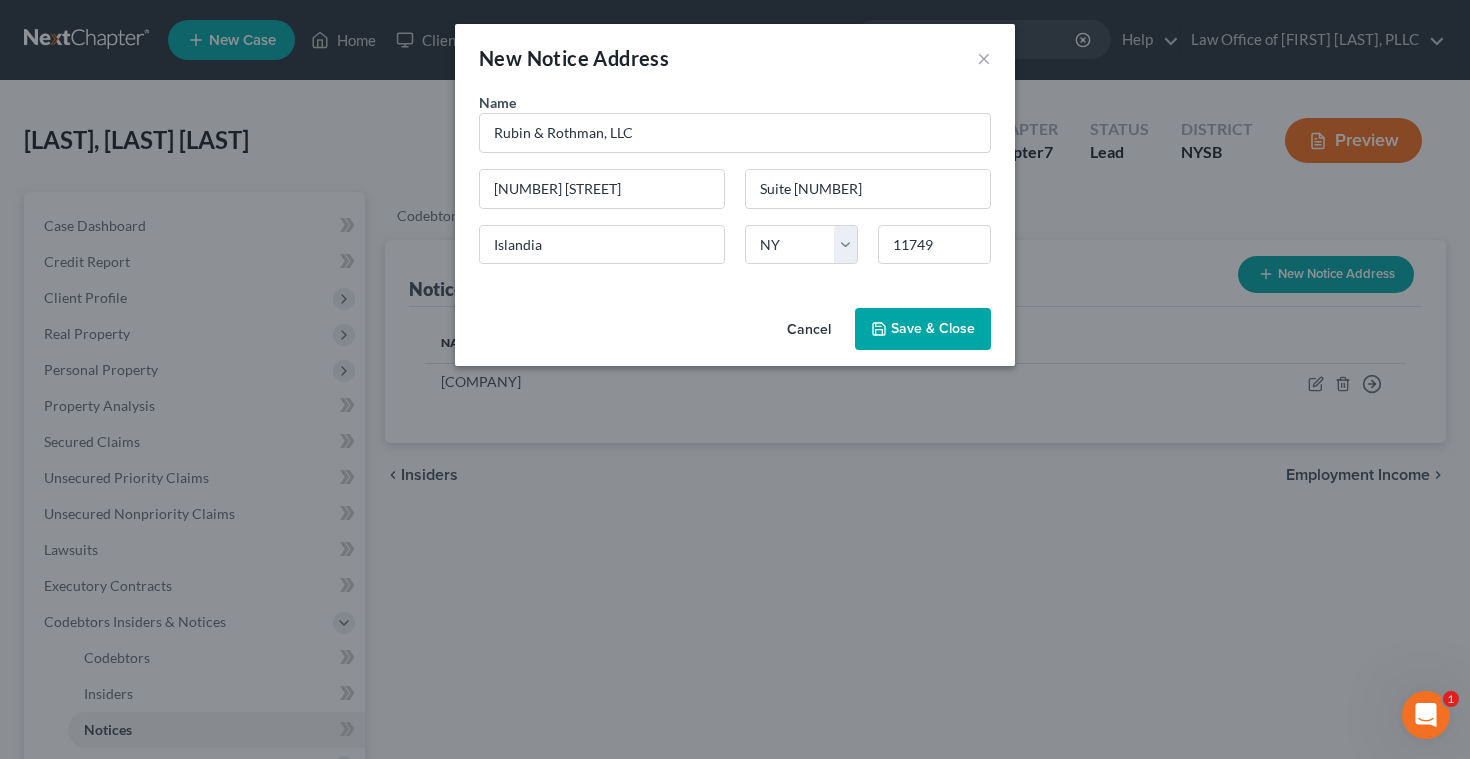 click on "Save & Close" at bounding box center (933, 328) 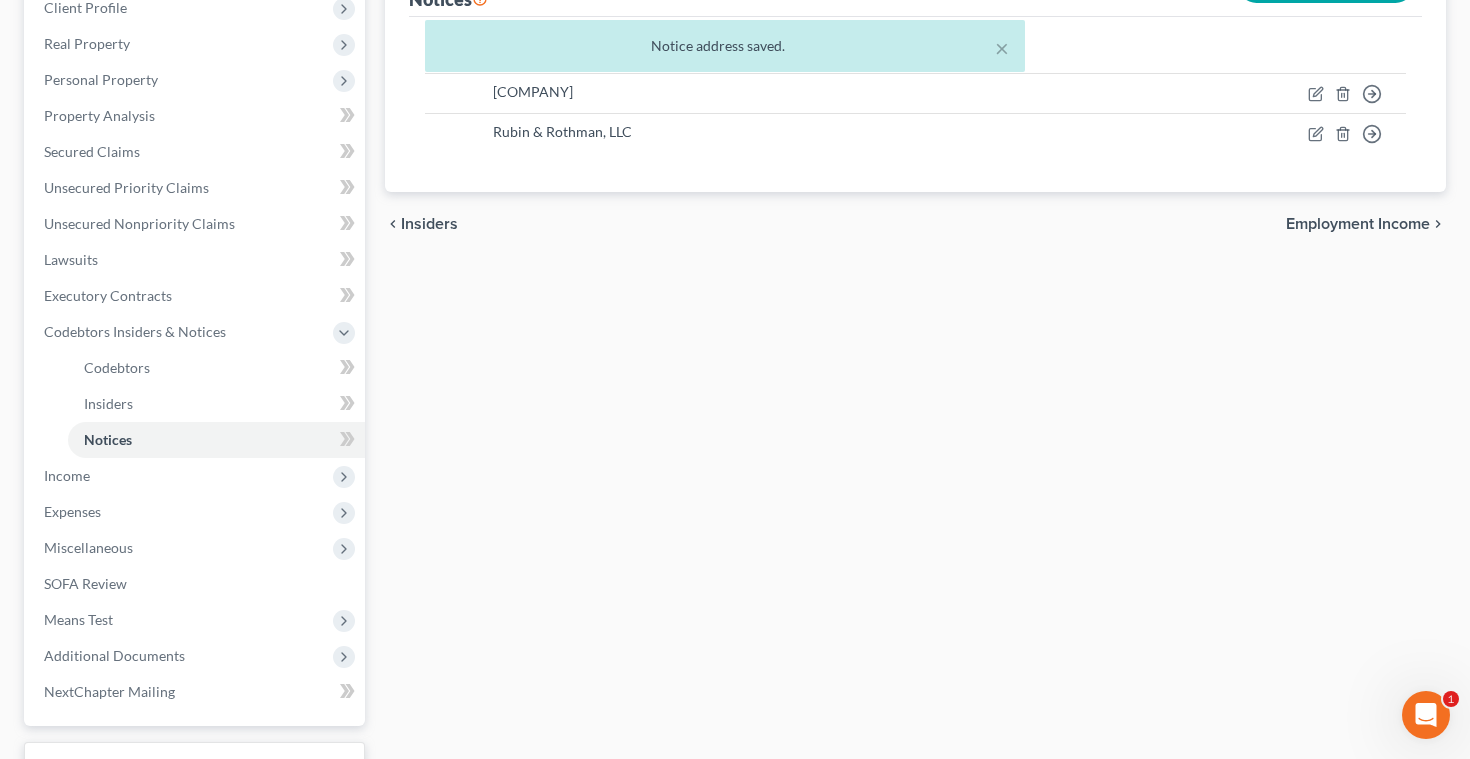 scroll, scrollTop: 446, scrollLeft: 0, axis: vertical 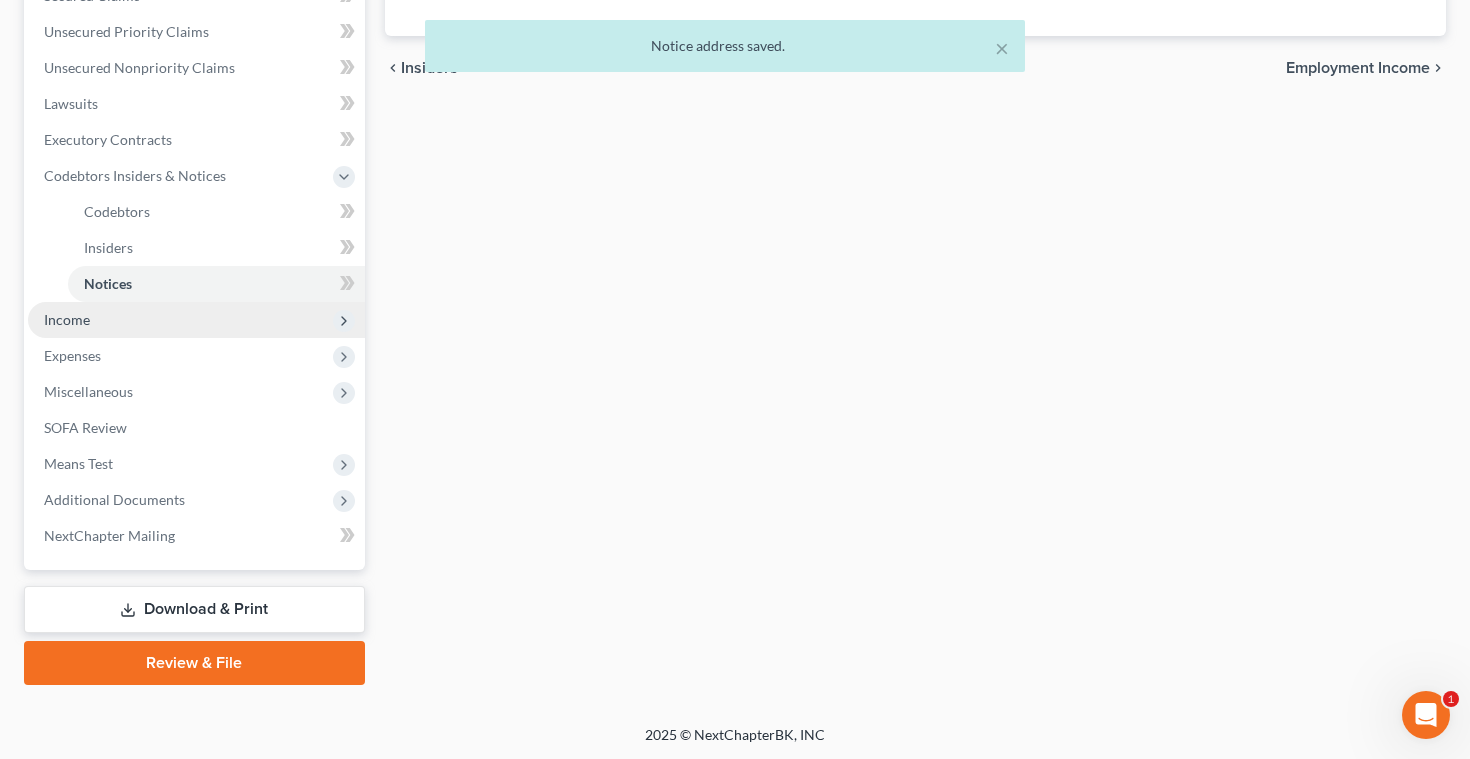 click on "Income" at bounding box center [67, 319] 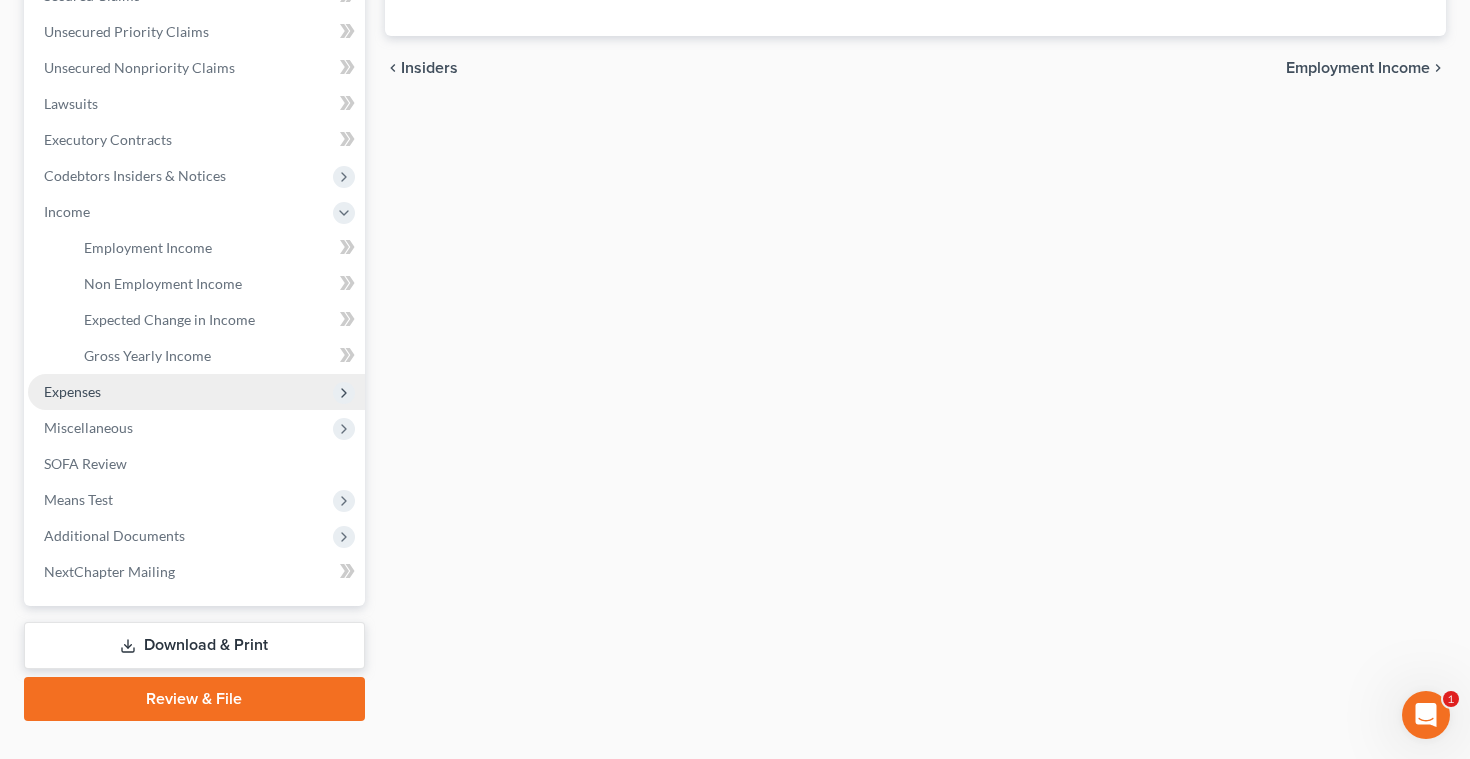 click on "Expenses" at bounding box center (72, 391) 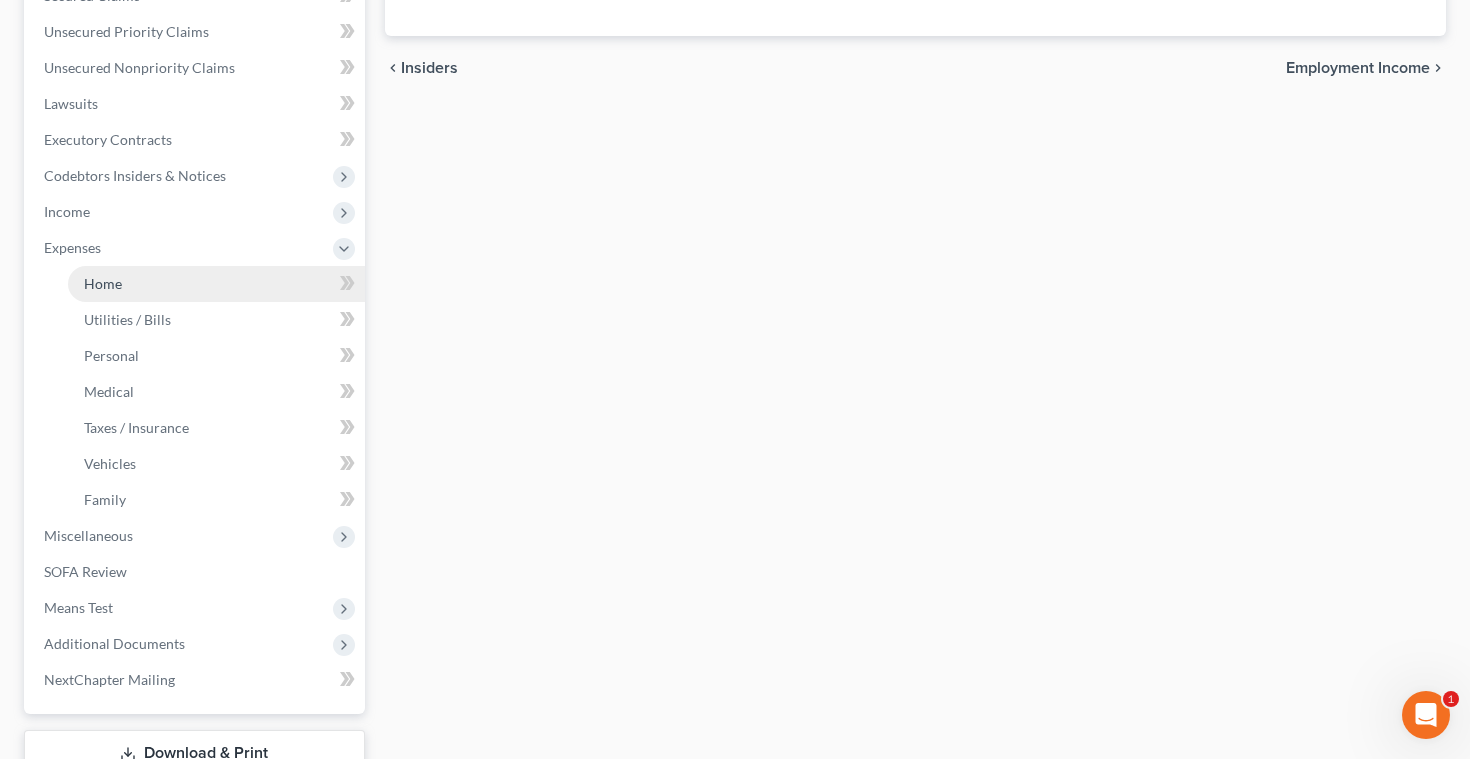 click on "Home" at bounding box center (103, 283) 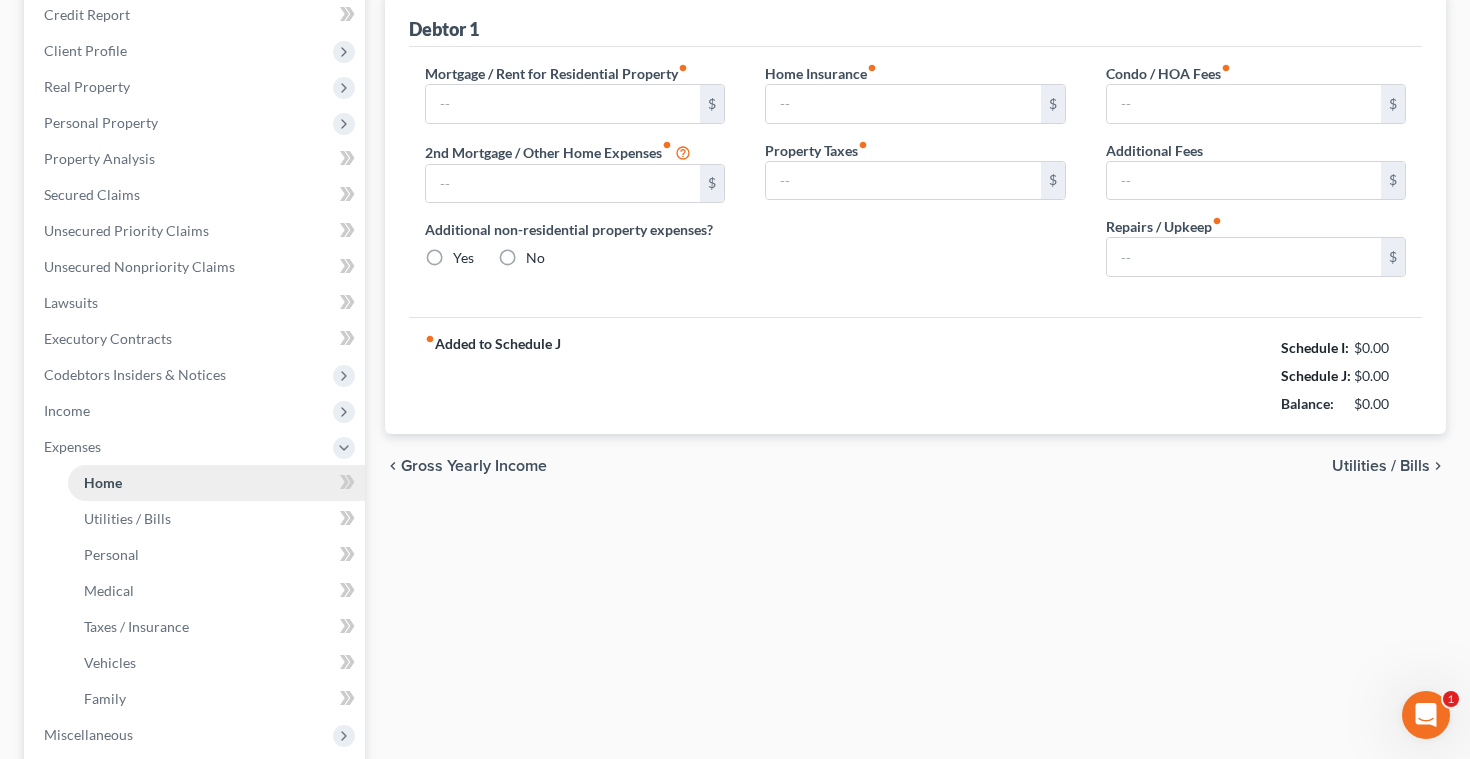 radio on "true" 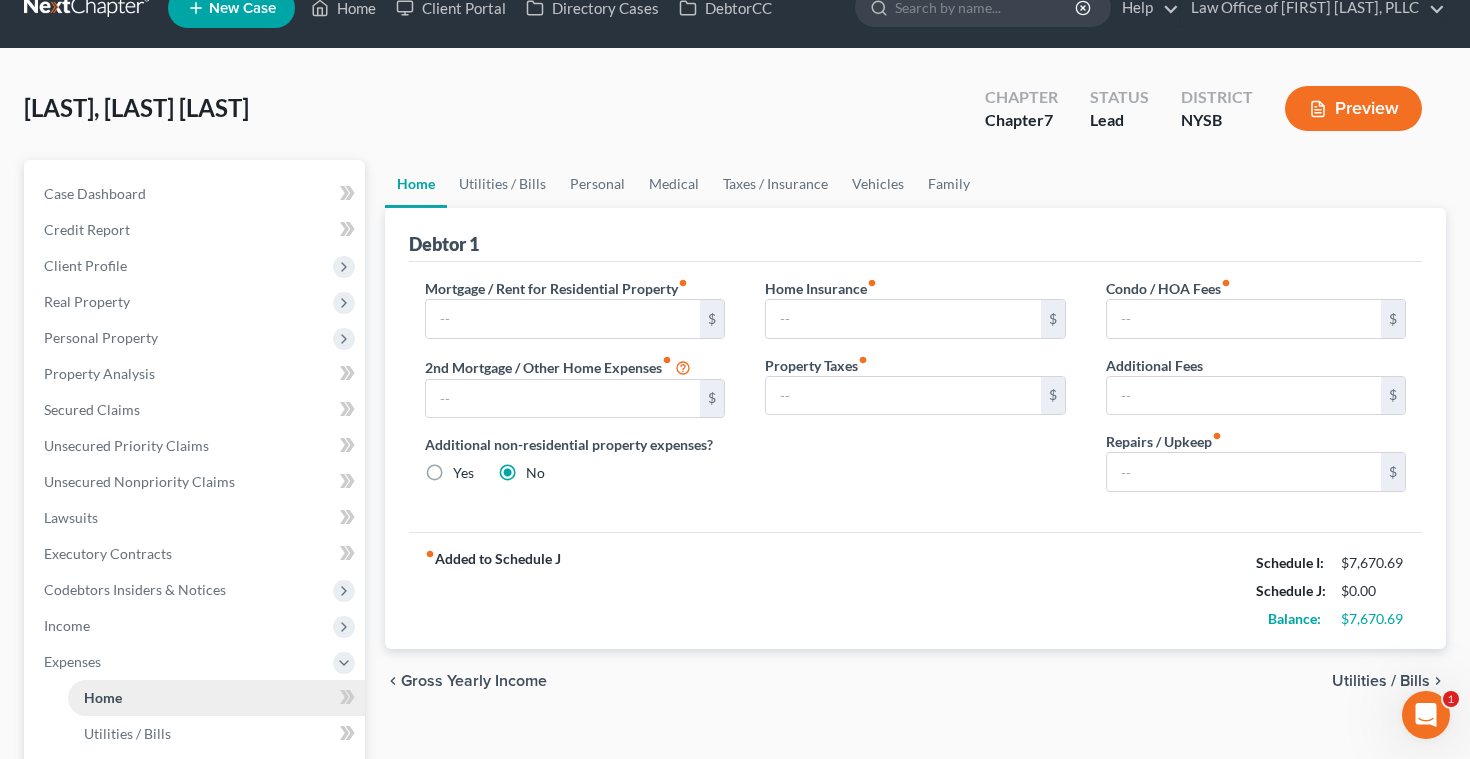 scroll, scrollTop: 0, scrollLeft: 0, axis: both 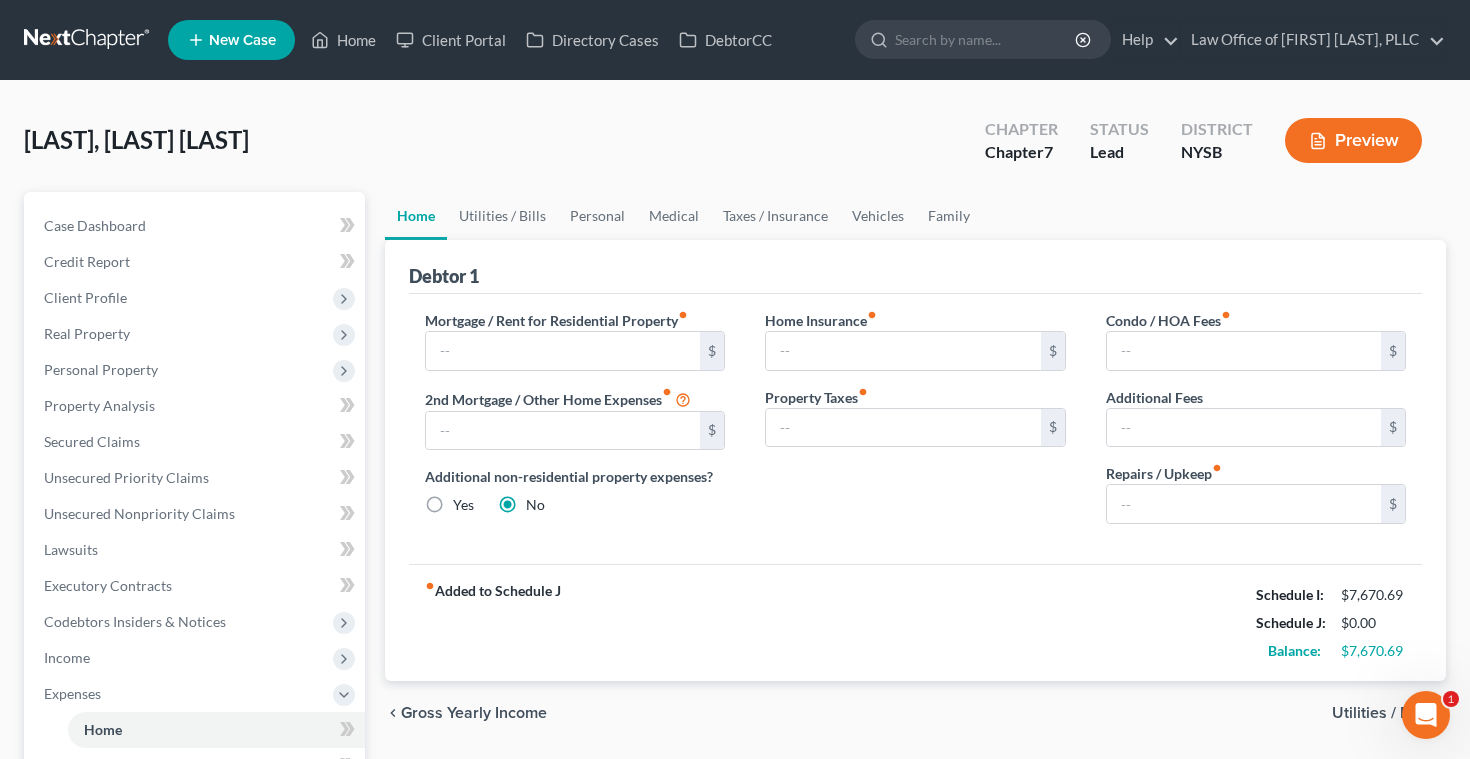 click 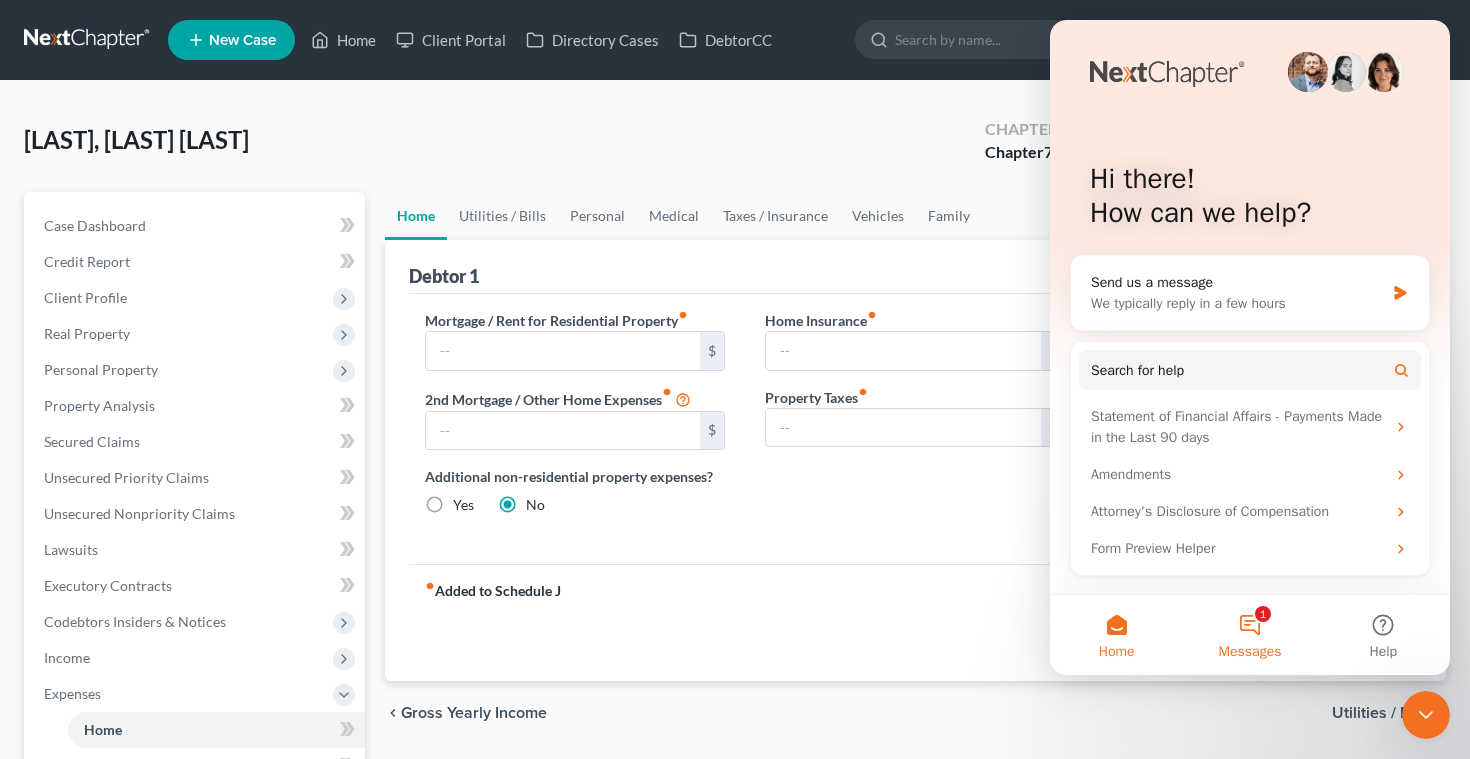 click on "1 Messages" at bounding box center (1249, 635) 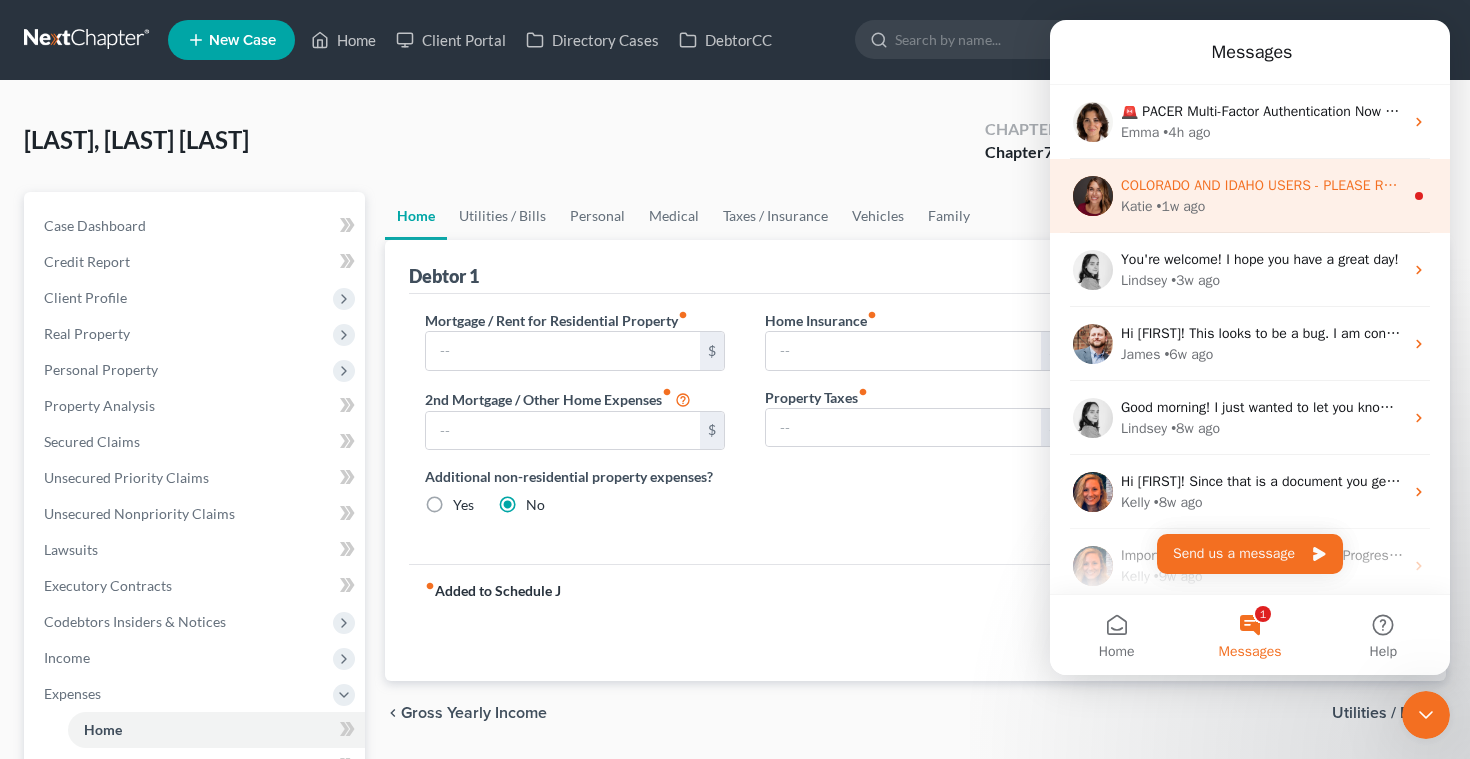 click on "[FIRST] • [TIME] ago" at bounding box center [1262, 206] 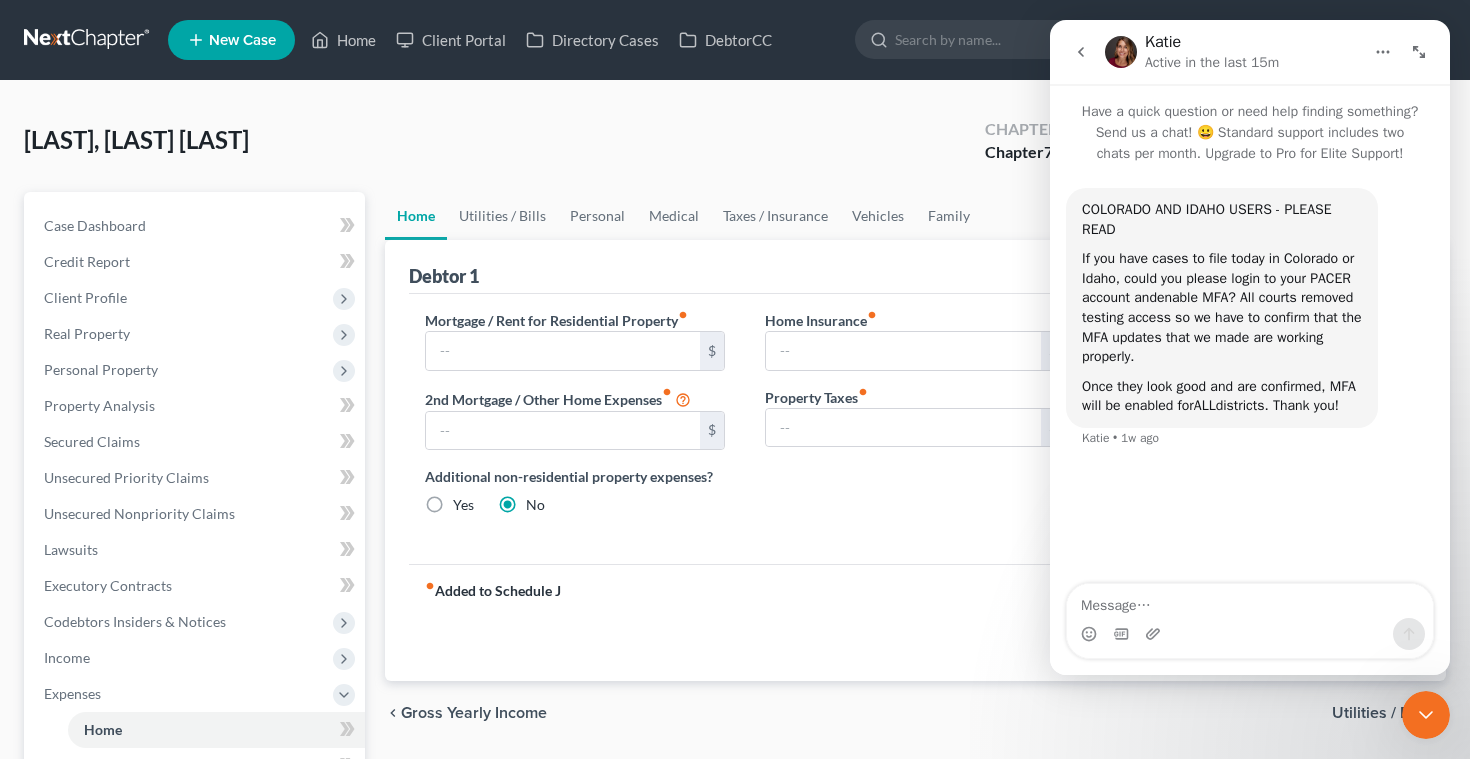 click 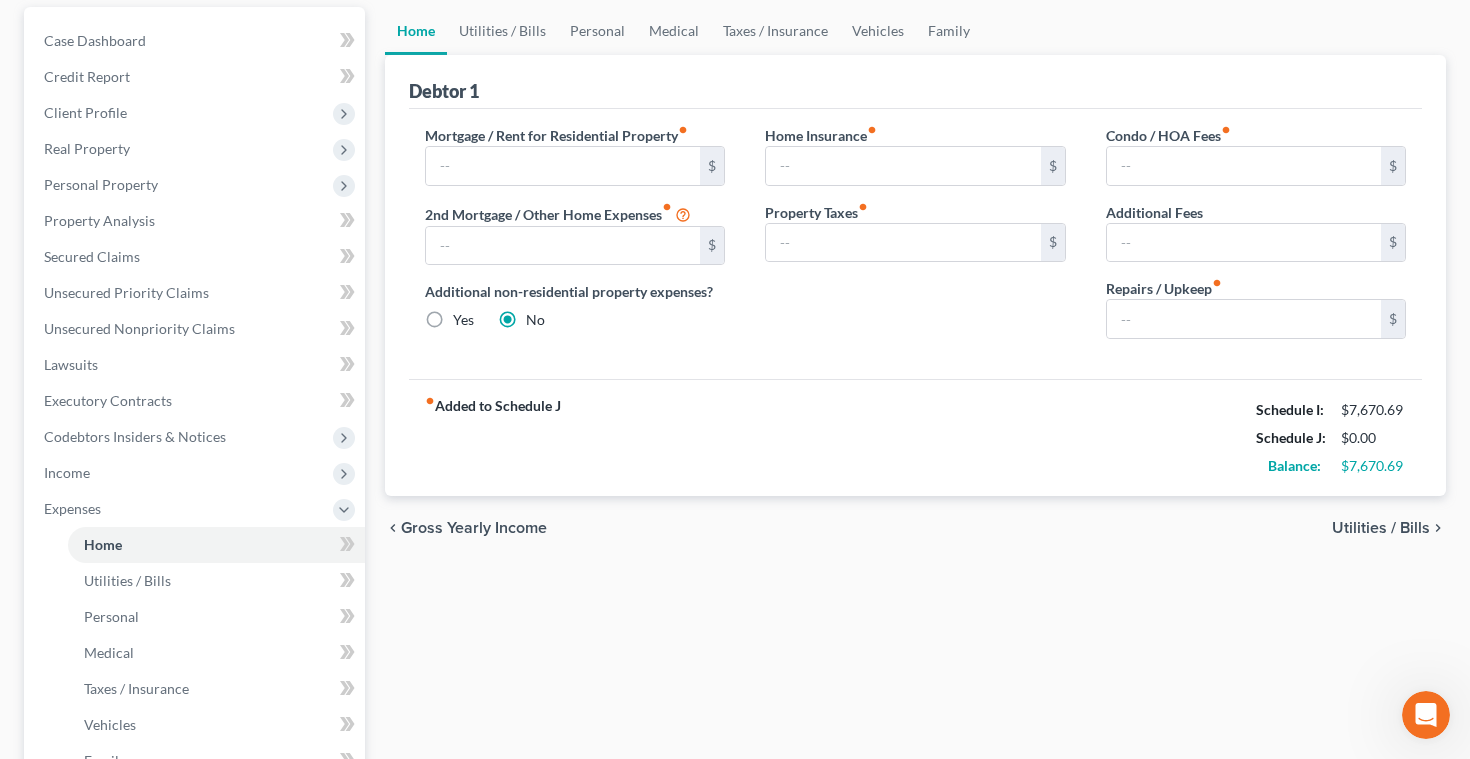 scroll, scrollTop: 157, scrollLeft: 0, axis: vertical 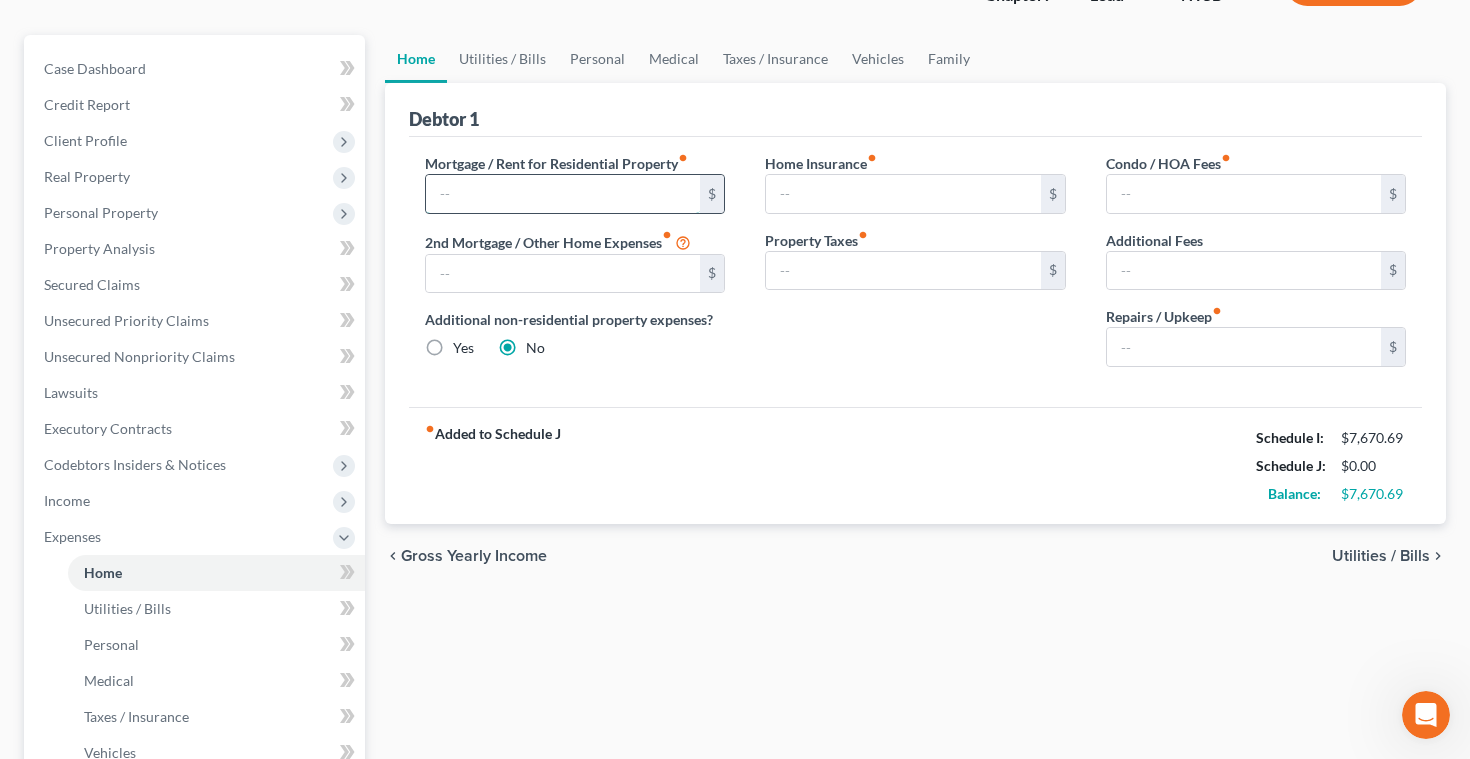 click at bounding box center [563, 194] 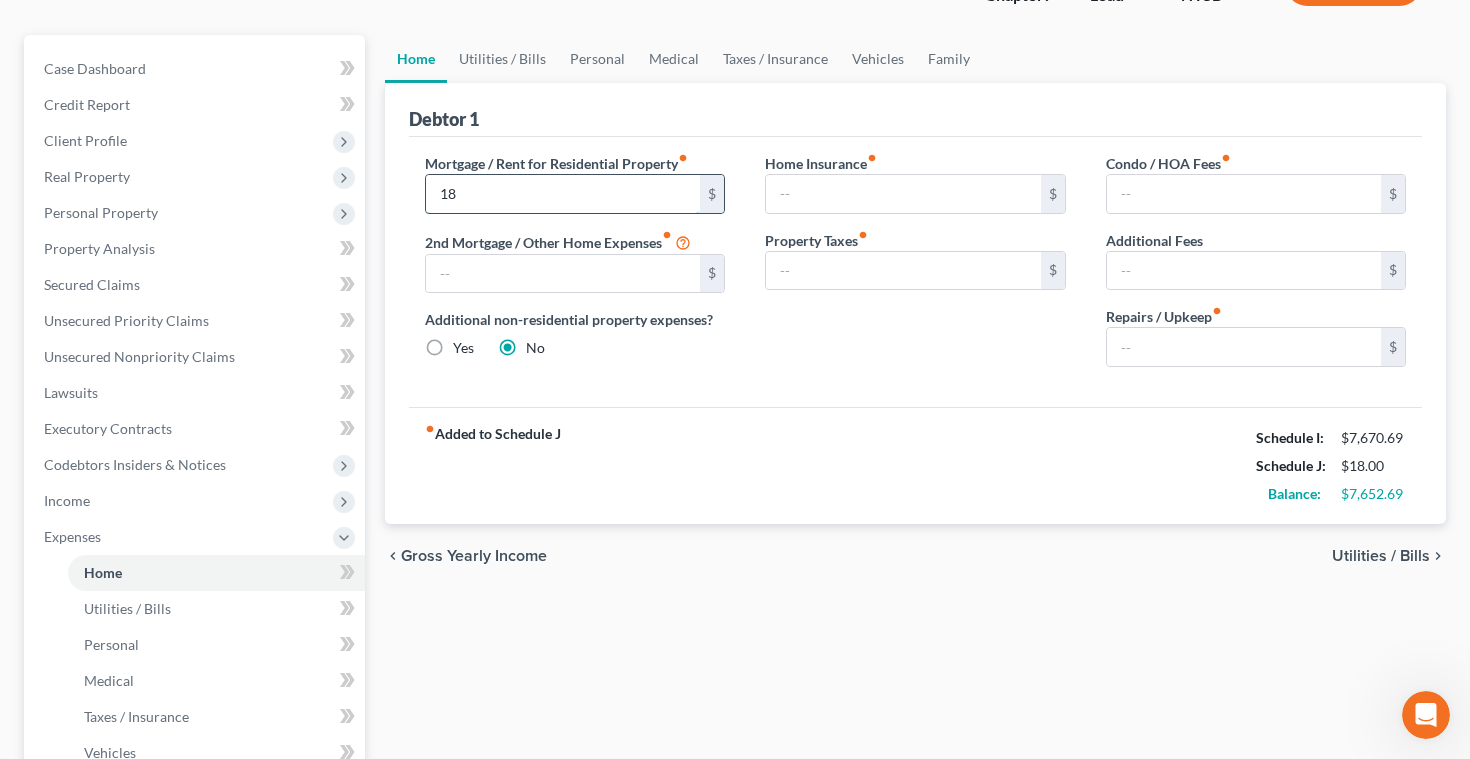 type on "1" 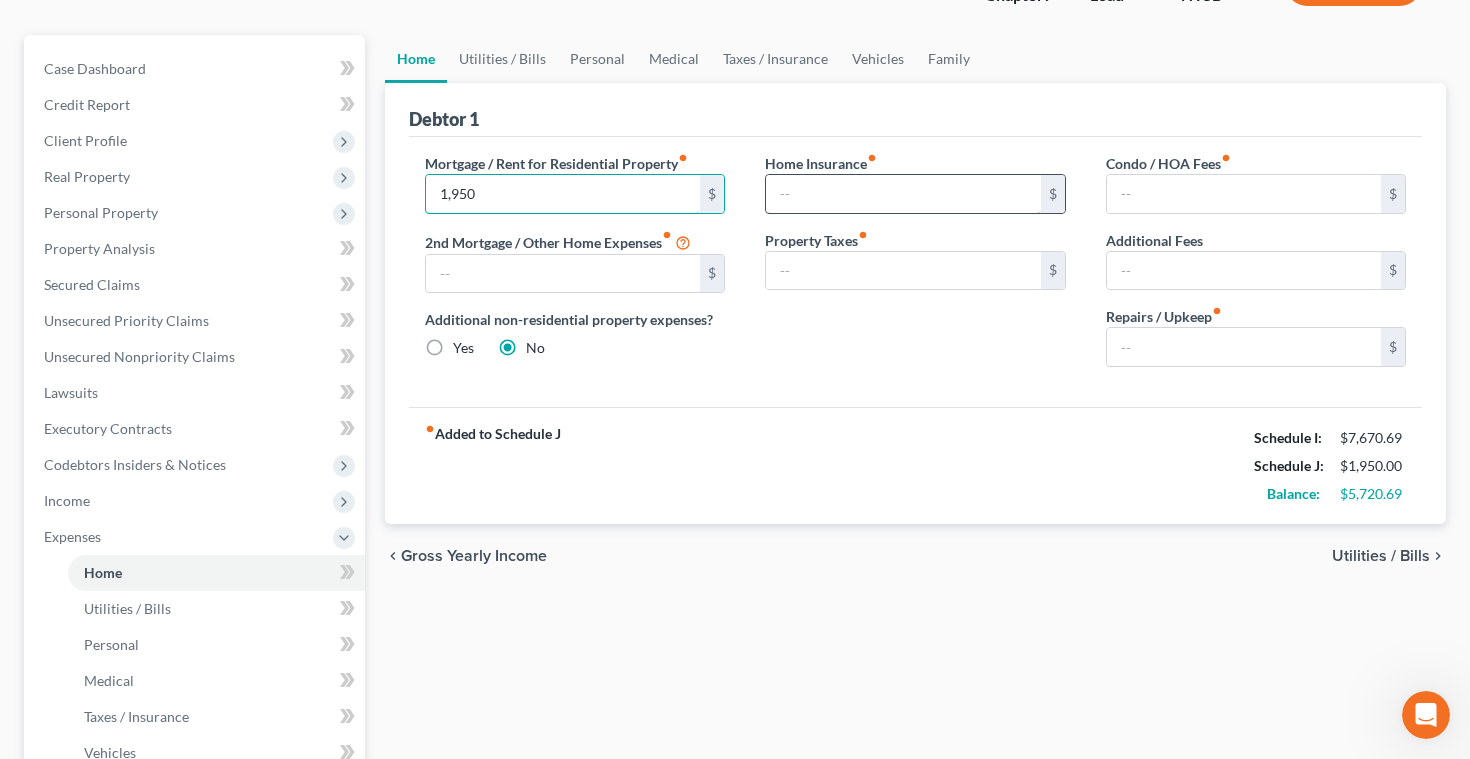 type on "1,950" 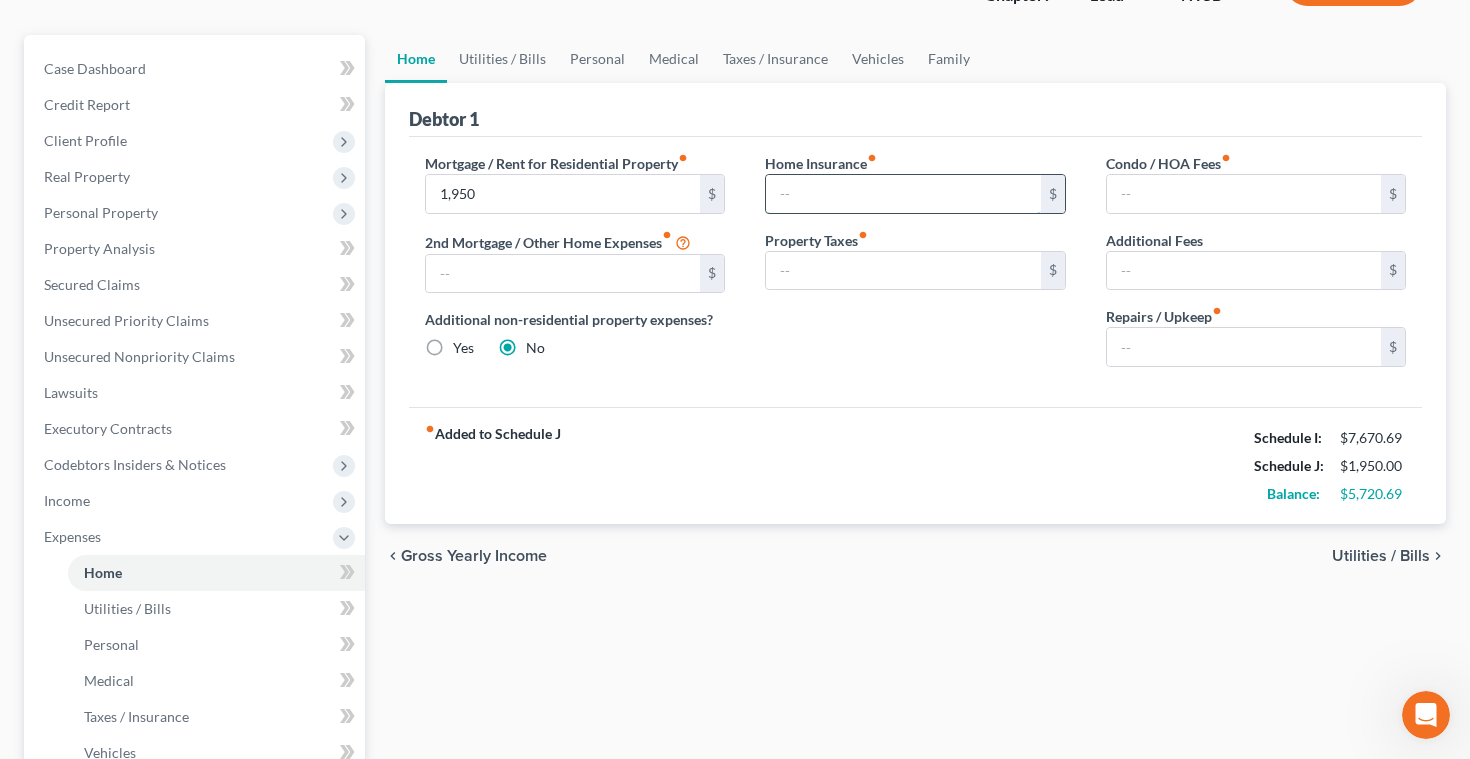 click at bounding box center (903, 194) 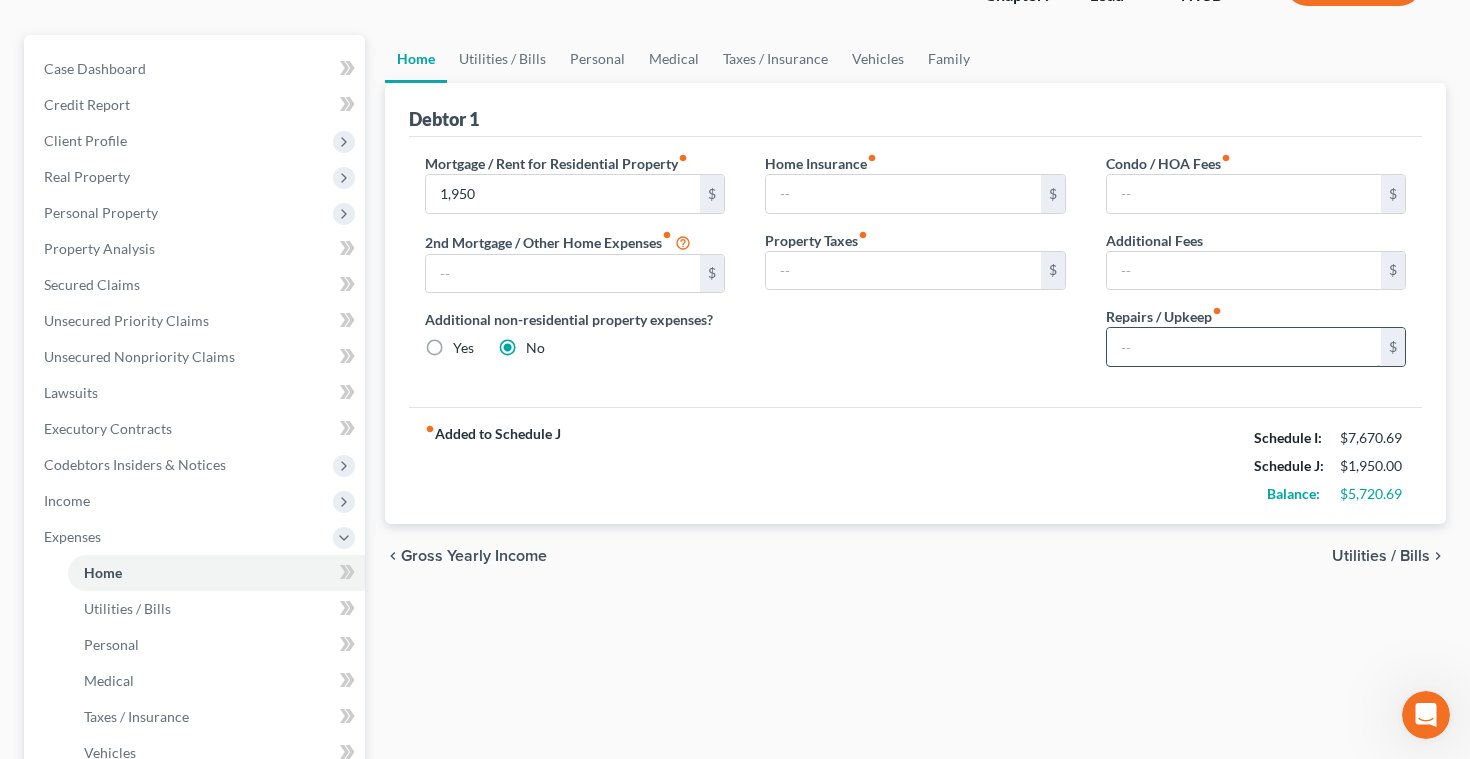 click at bounding box center (1244, 347) 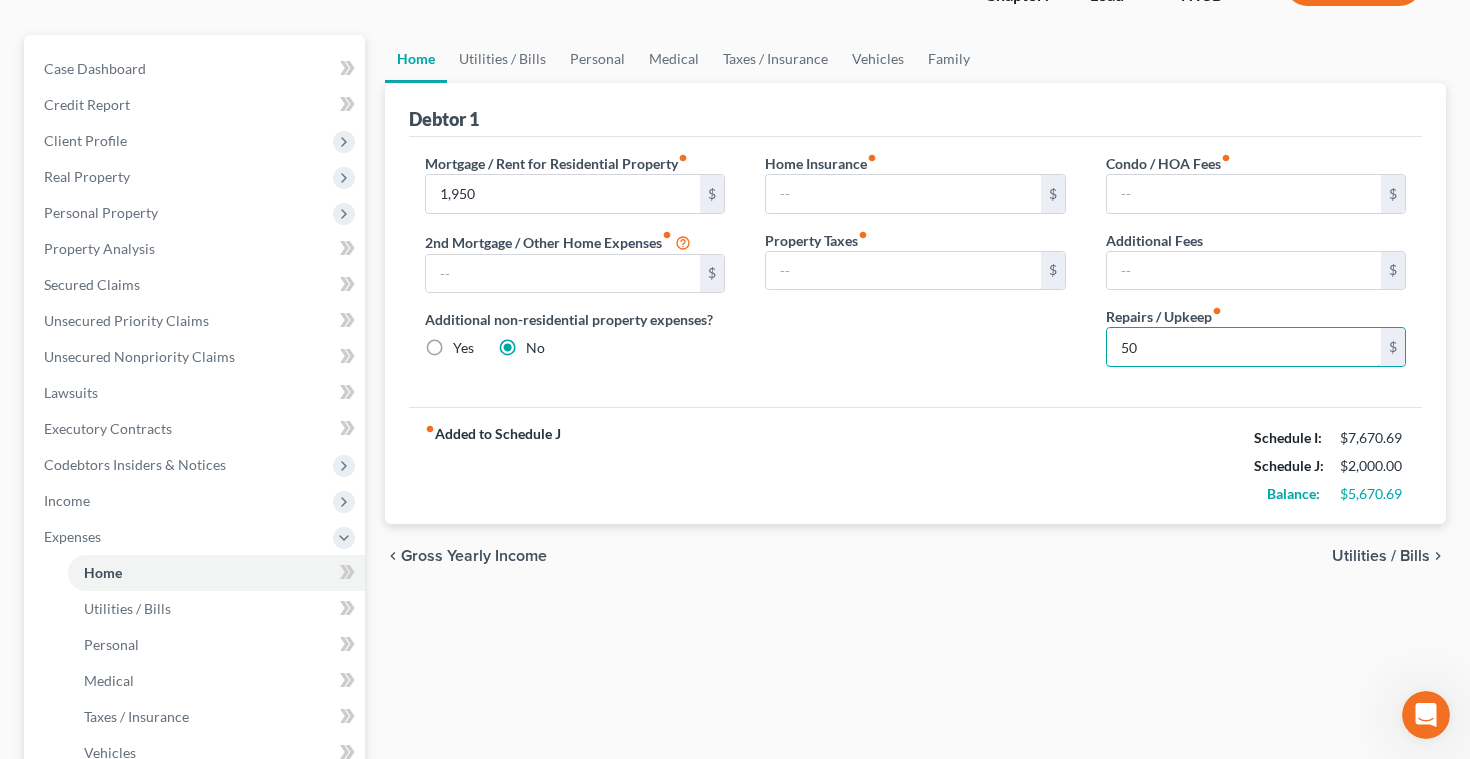 type on "50" 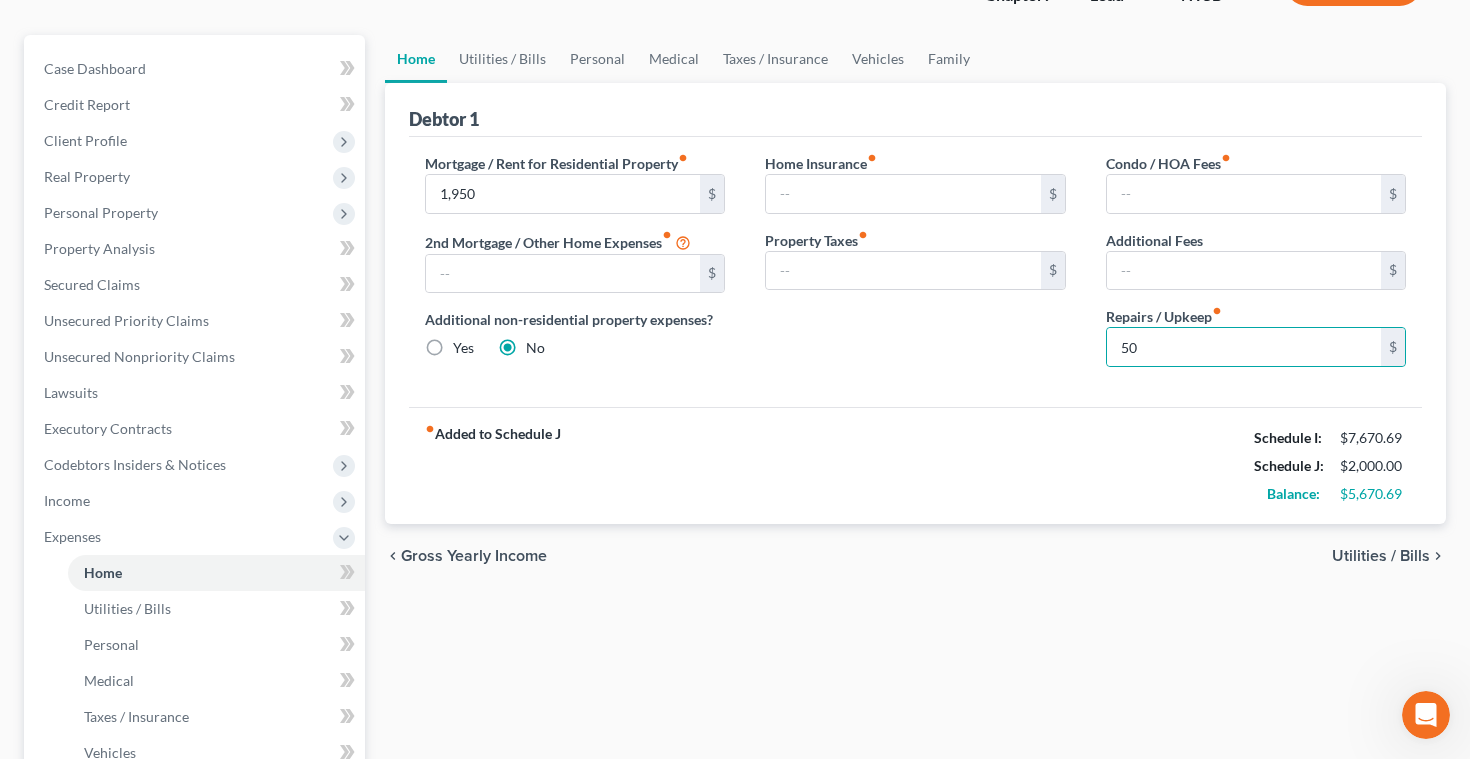 click on "chevron_left
Gross Yearly Income
Utilities / Bills
chevron_right" at bounding box center (916, 556) 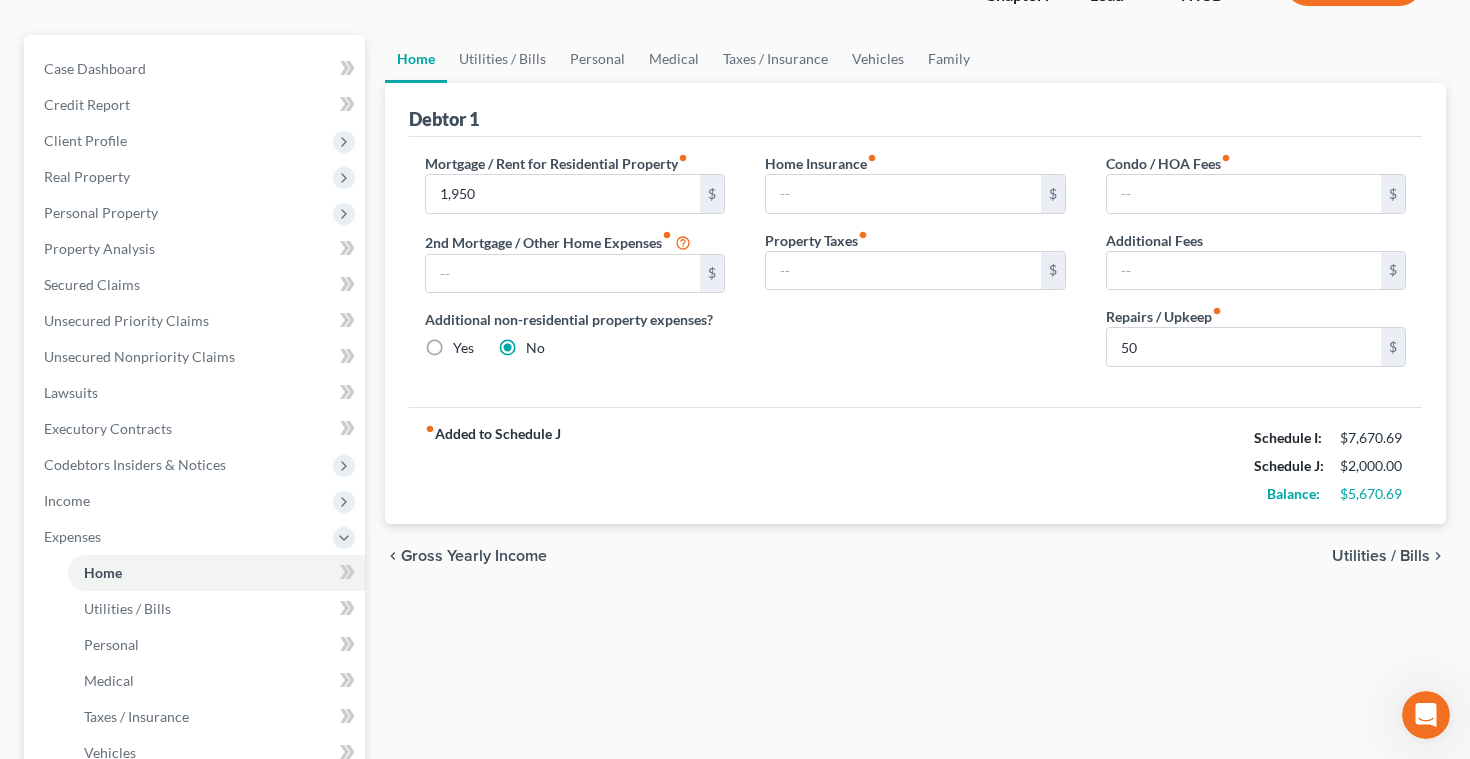 click on "Utilities / Bills" at bounding box center [1381, 556] 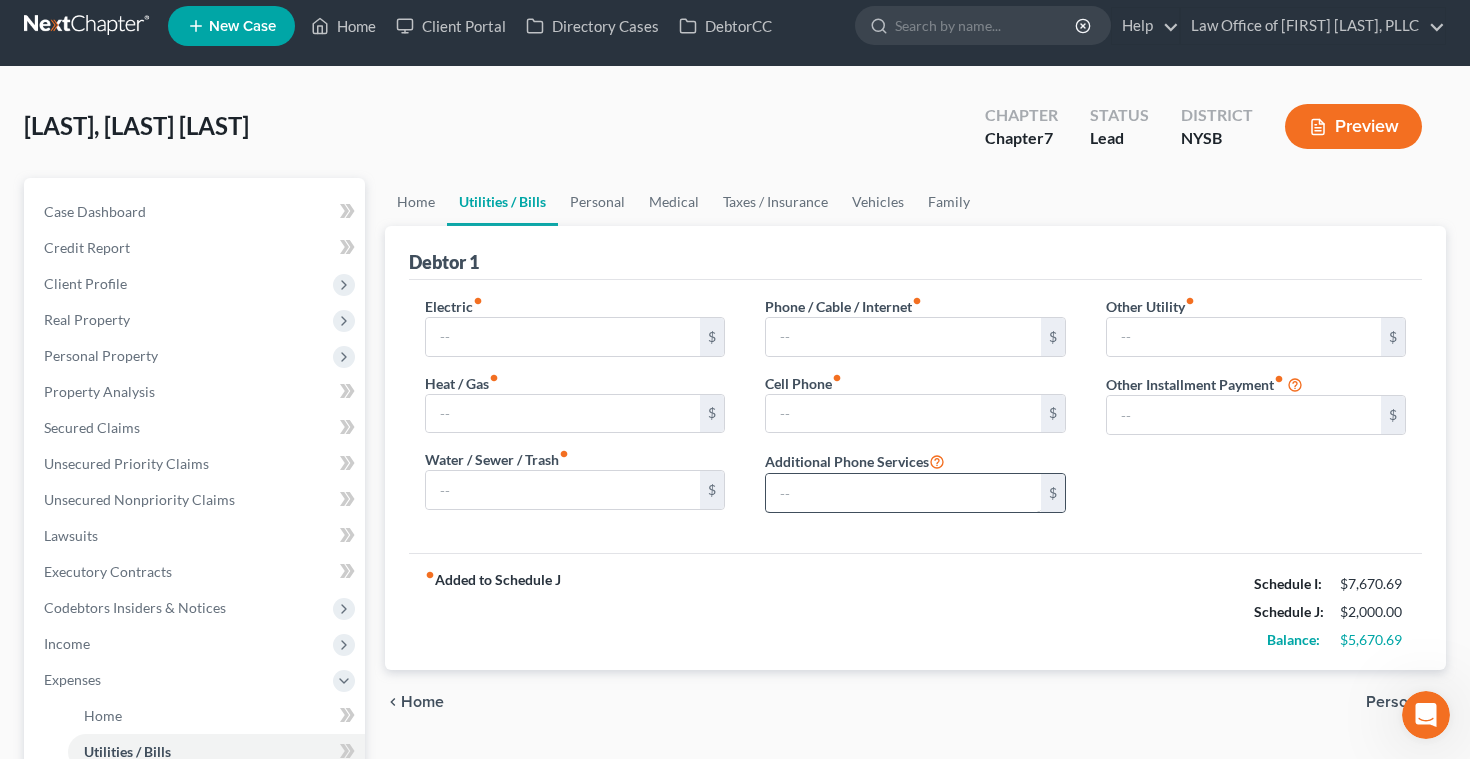scroll, scrollTop: 0, scrollLeft: 0, axis: both 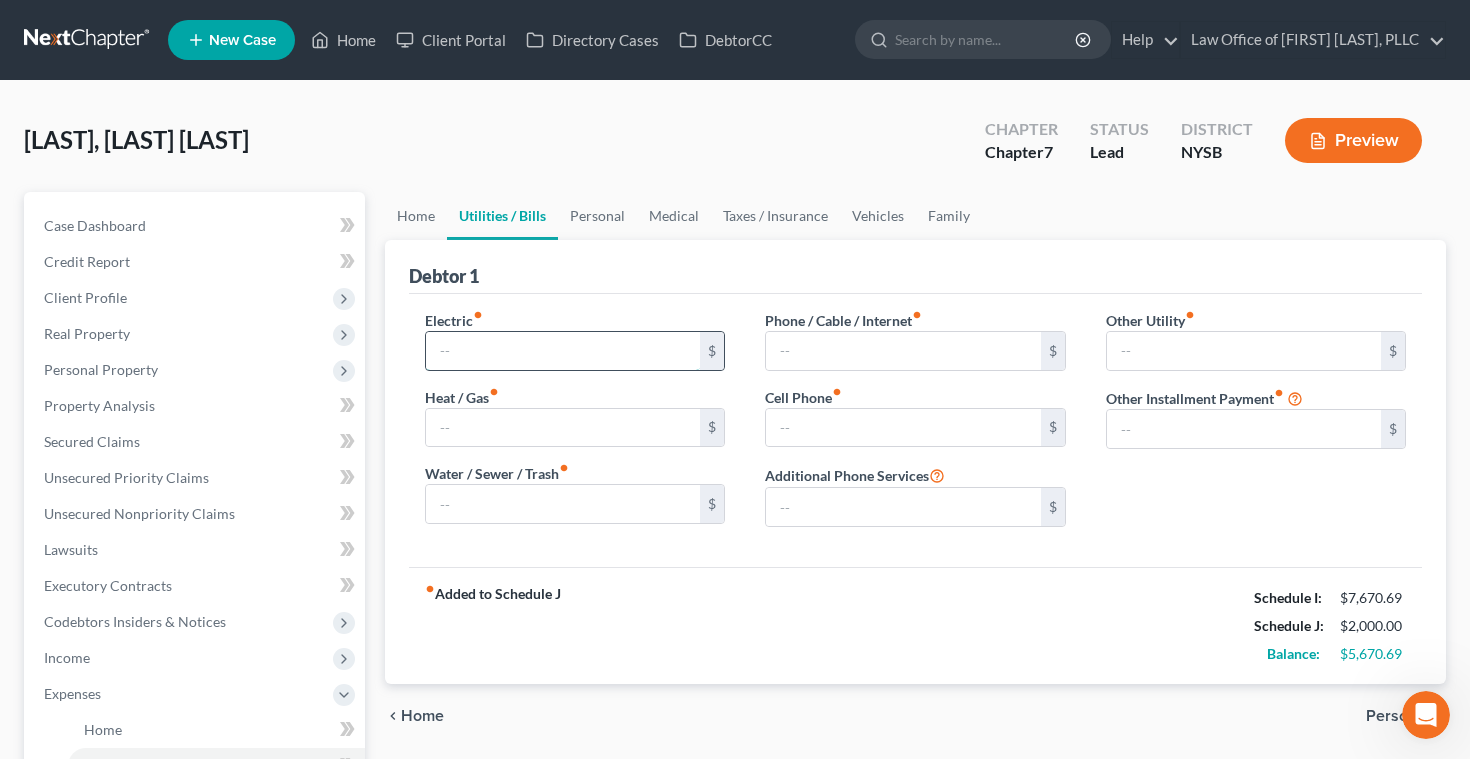 click at bounding box center (563, 351) 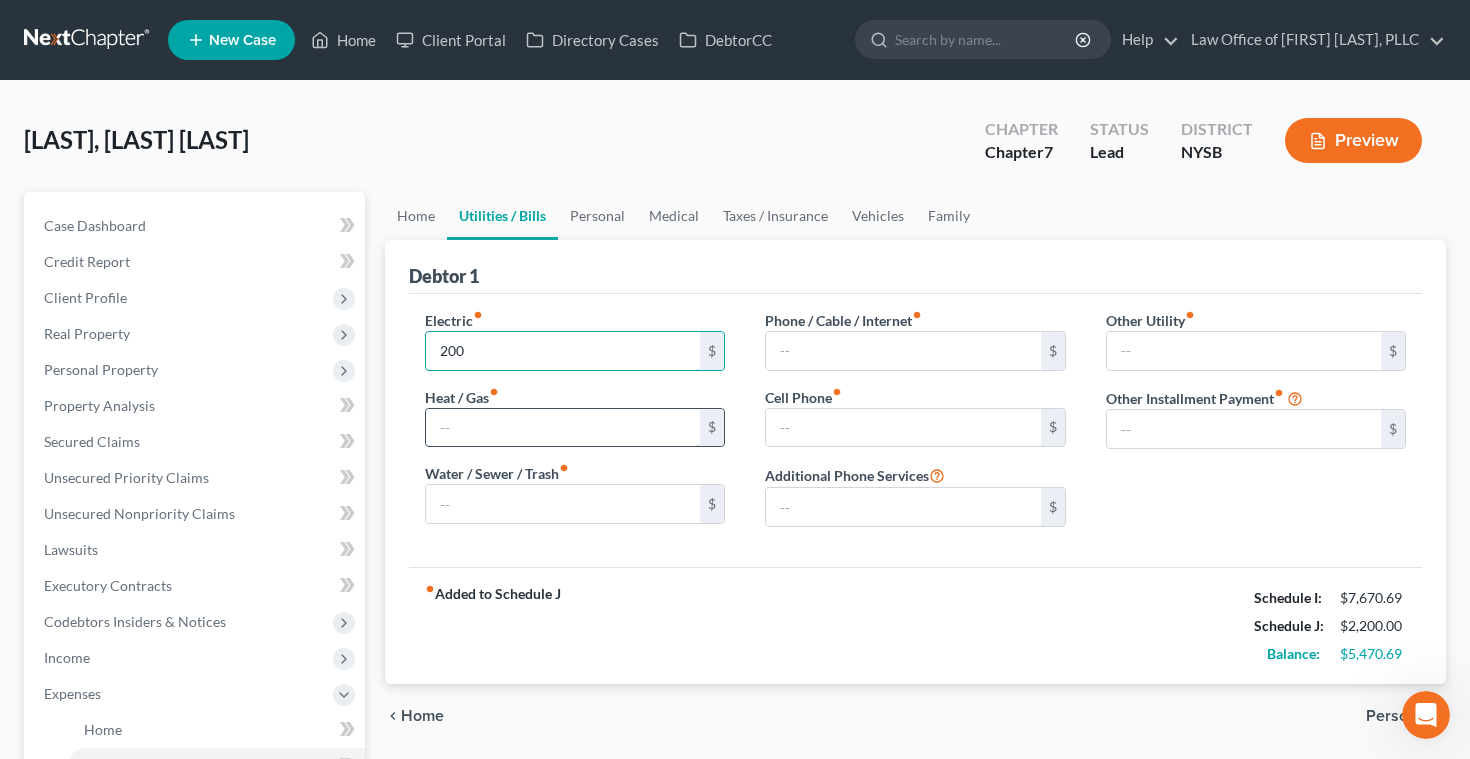 type on "200" 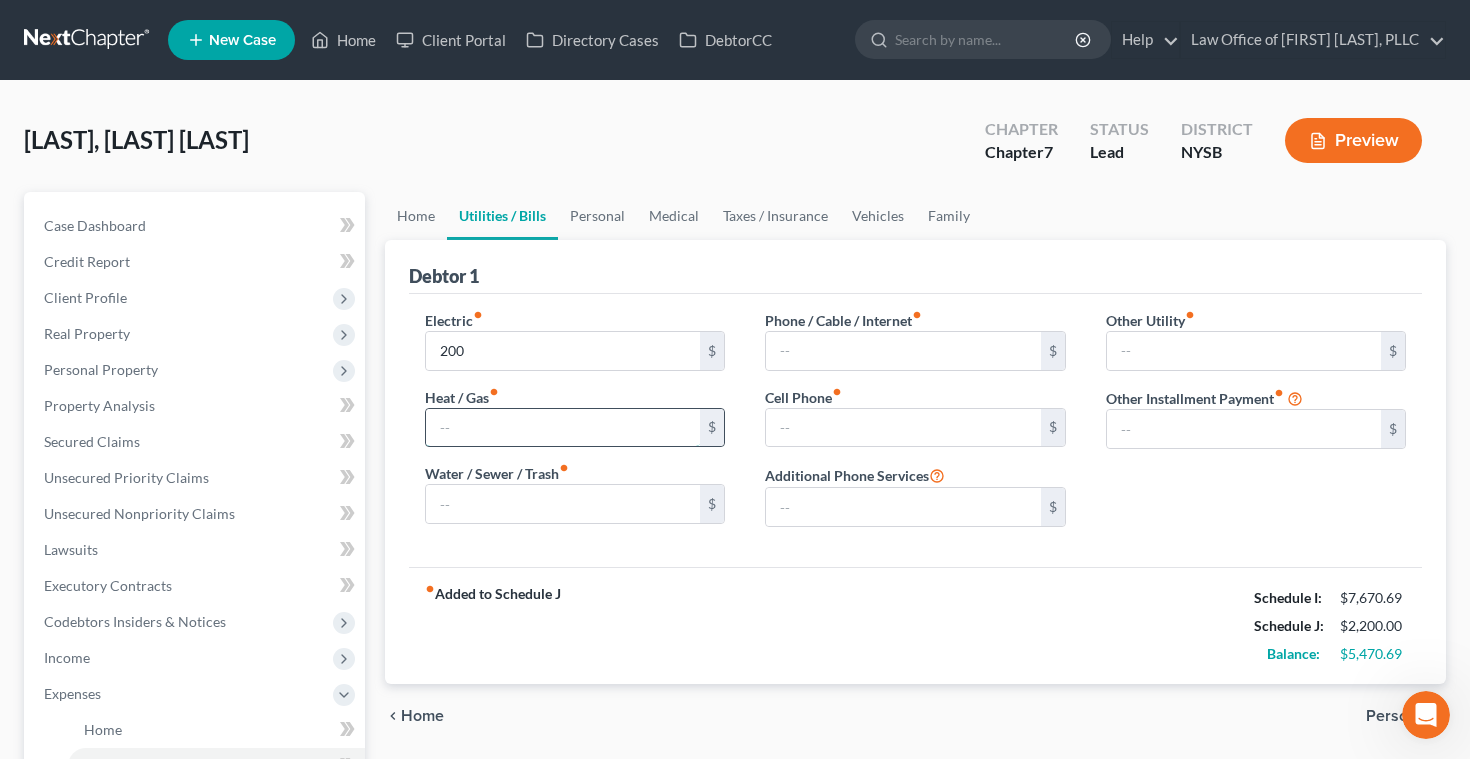 click at bounding box center [563, 428] 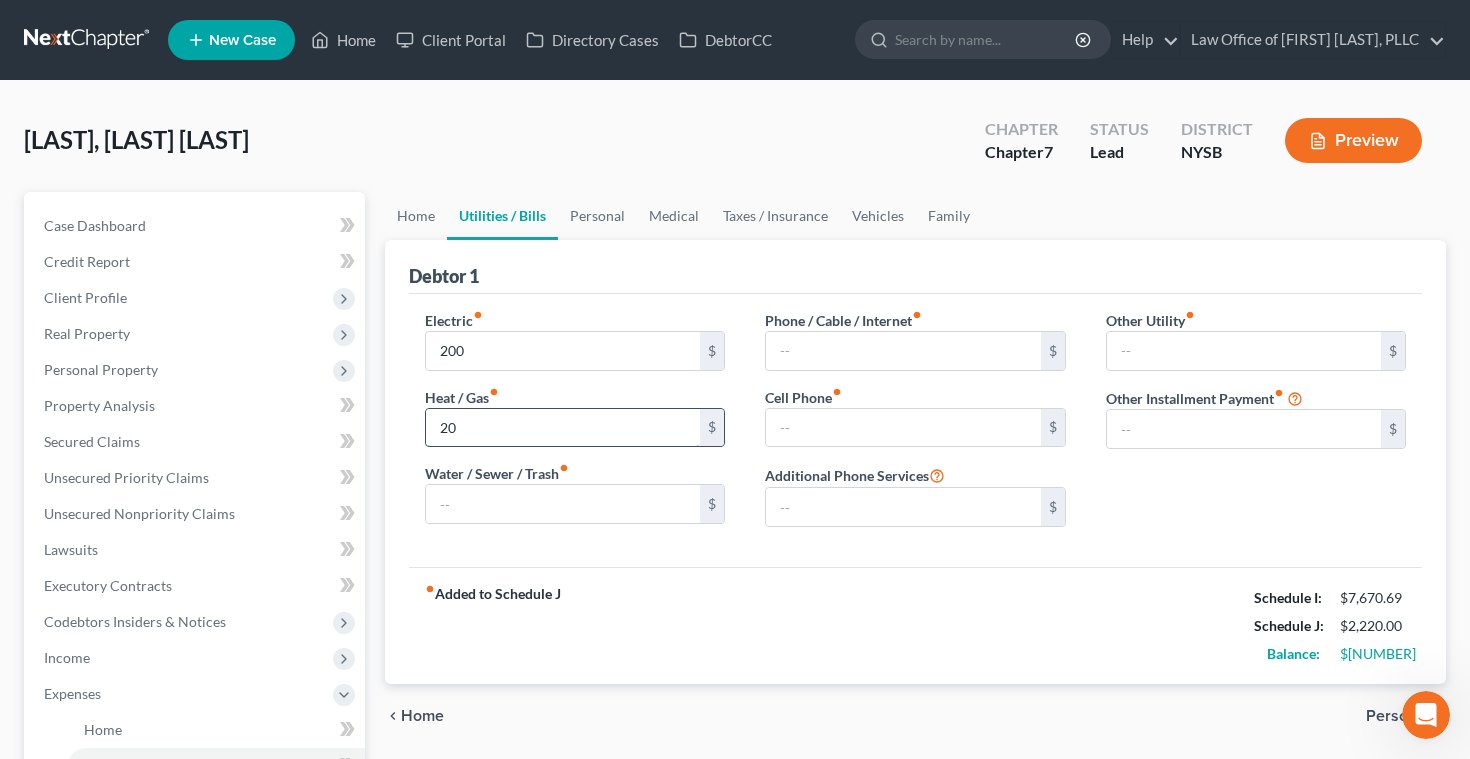 type on "2" 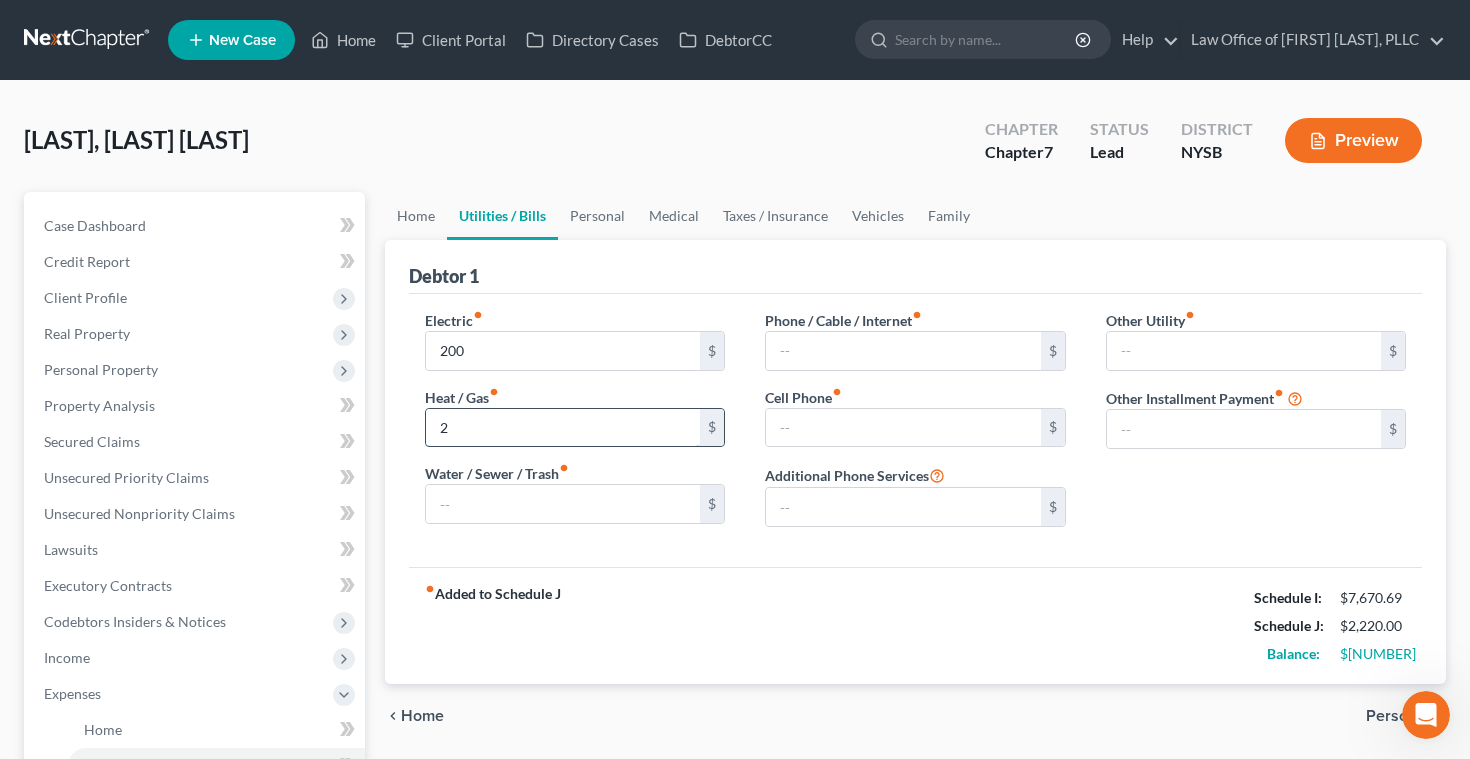 type 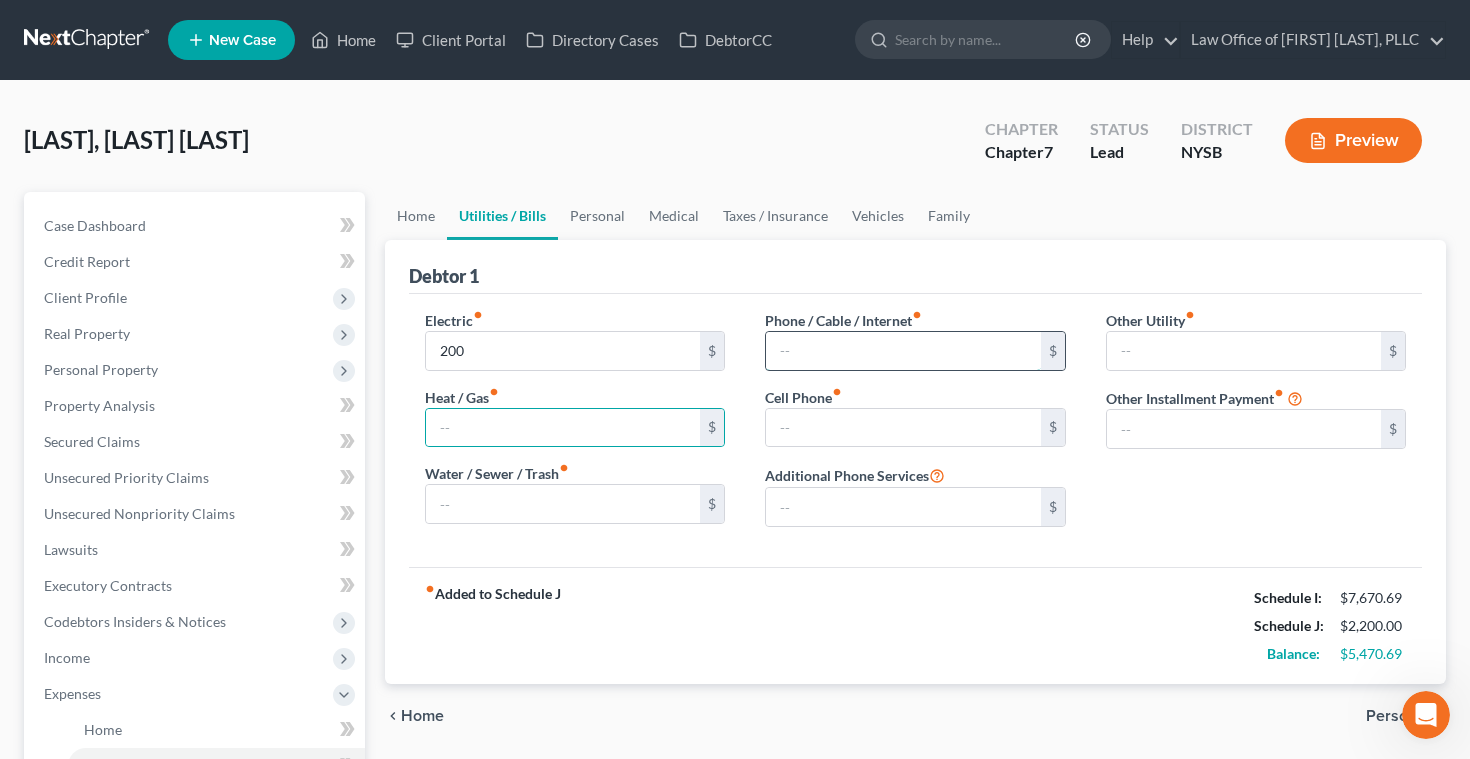 click at bounding box center (903, 351) 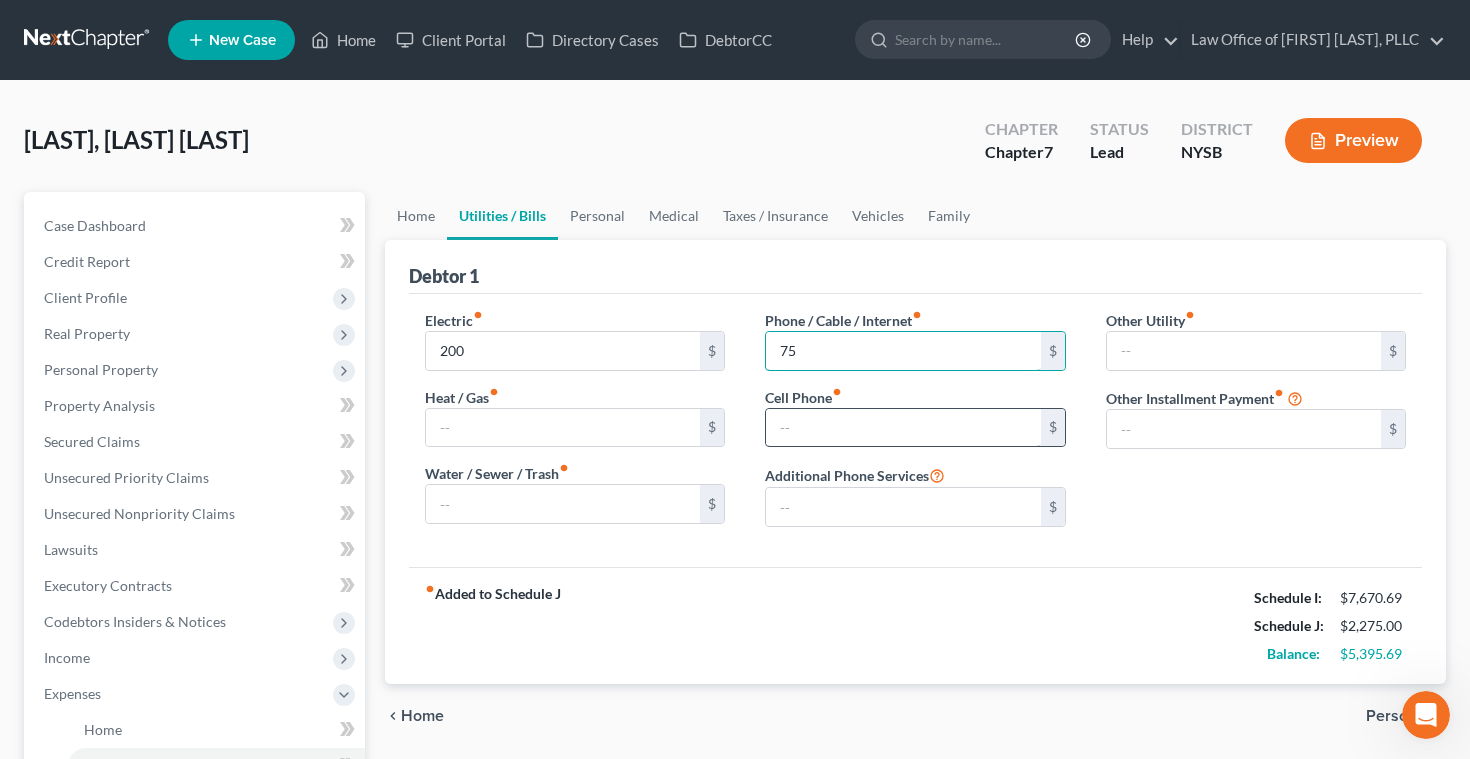 type on "75" 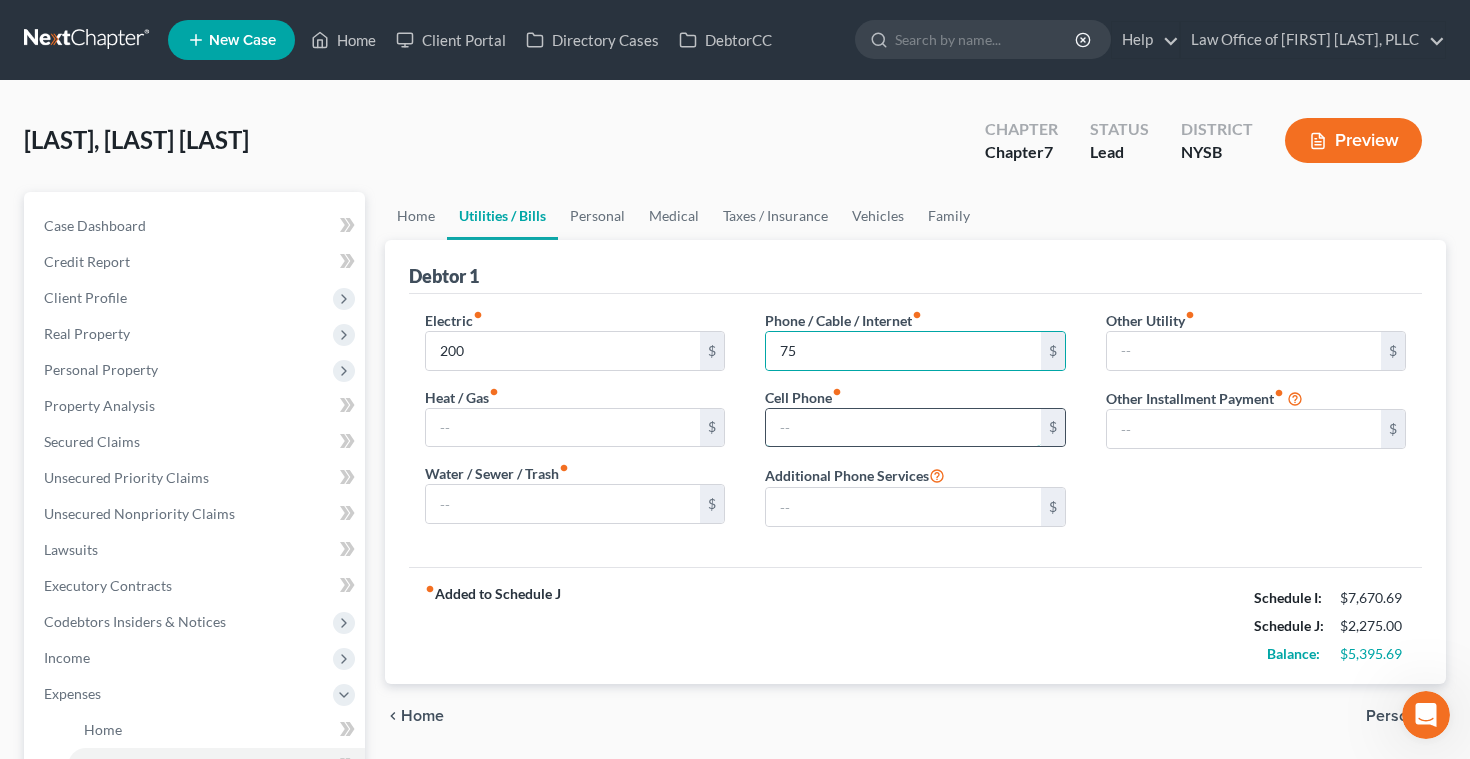 click at bounding box center [903, 428] 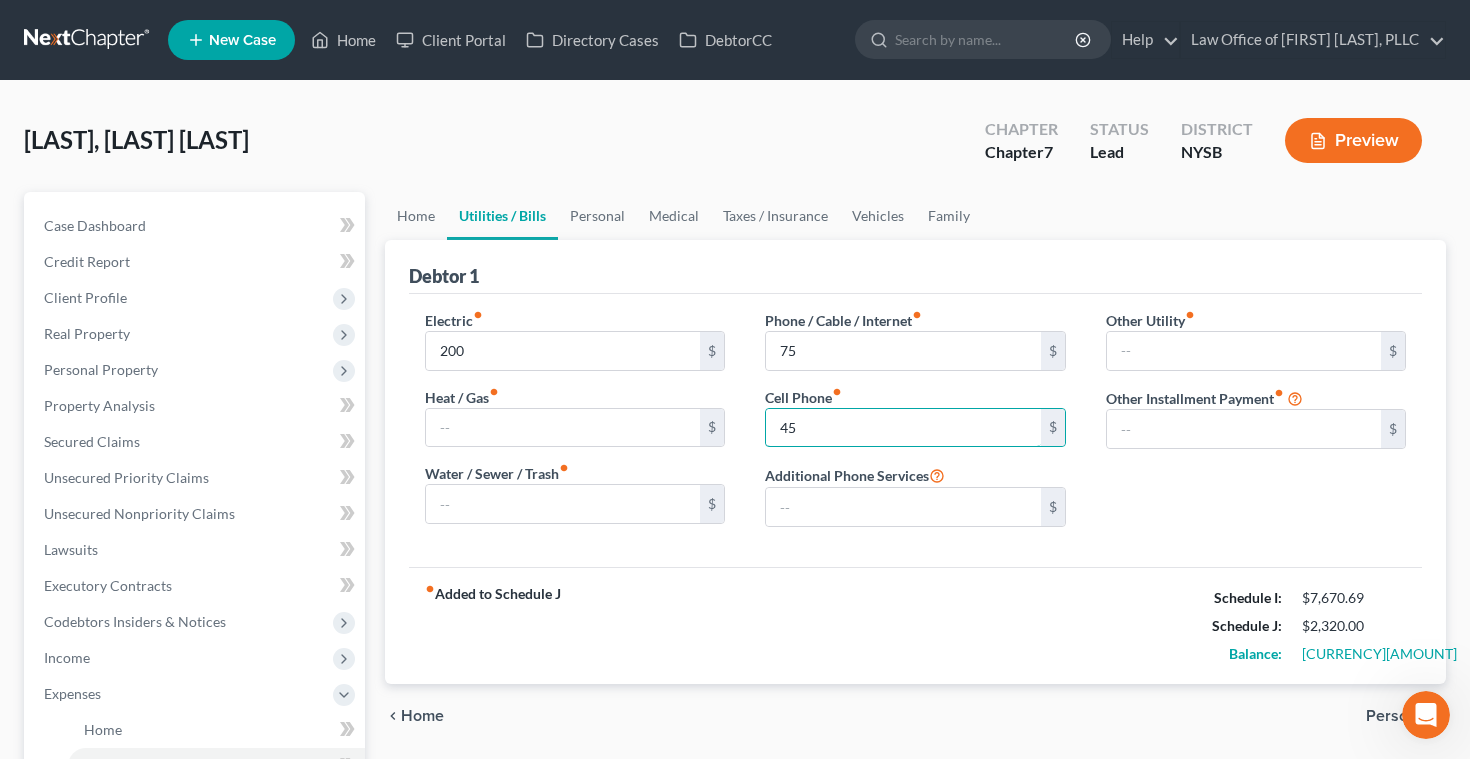 type on "45" 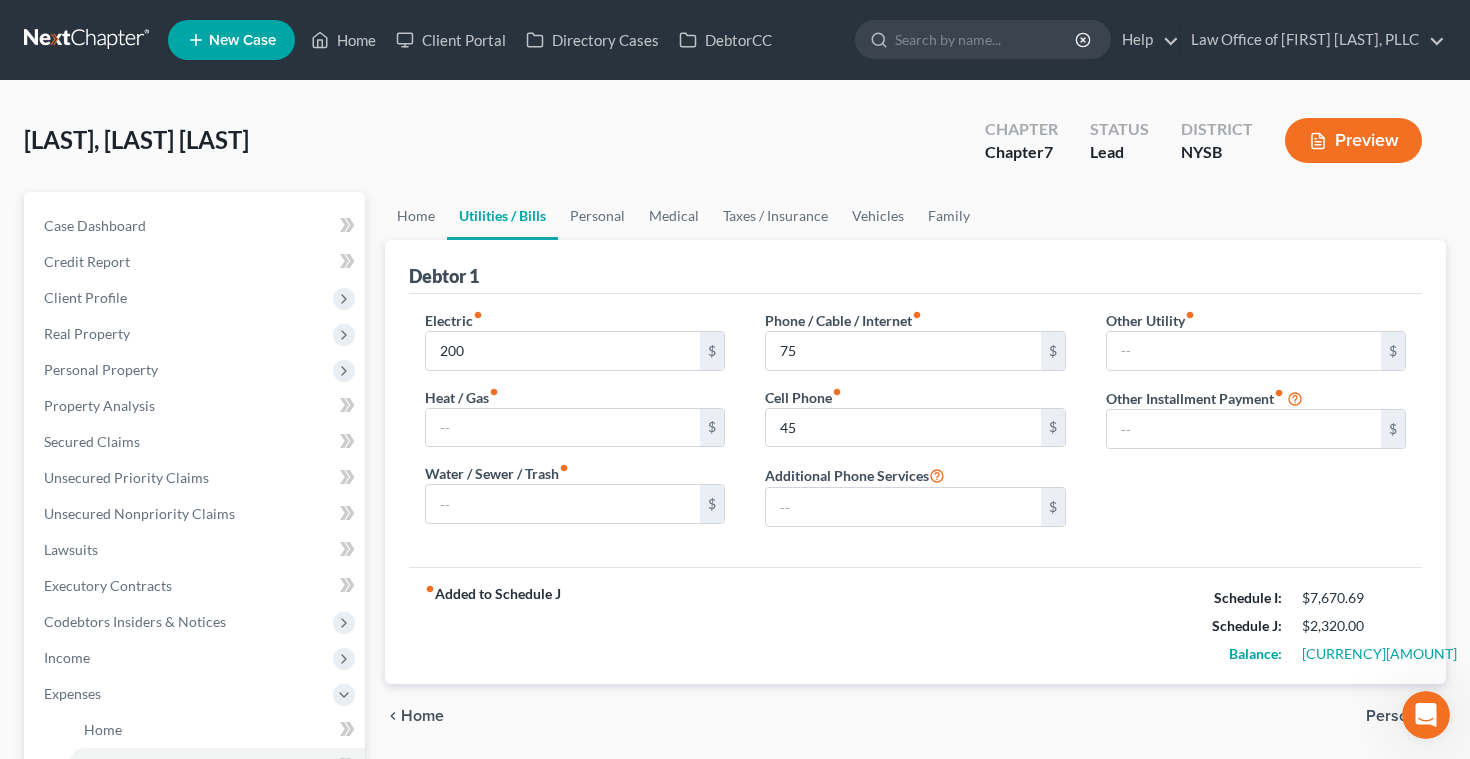 click on "fiber_manual_record  Added to Schedule J Schedule I: $7,670.69 Schedule J: $2,320.00 Balance: $5,350.69" at bounding box center [916, 625] 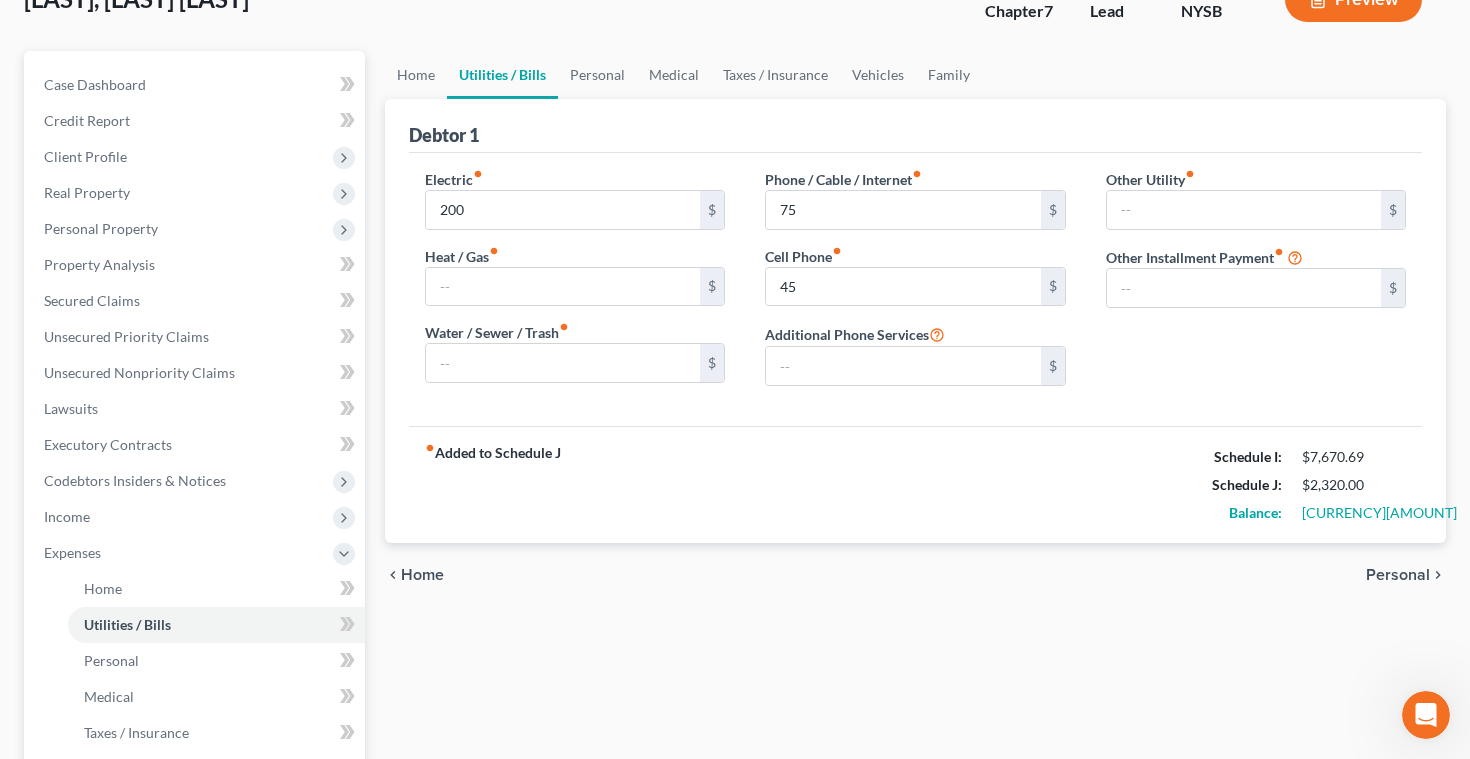 scroll, scrollTop: 166, scrollLeft: 0, axis: vertical 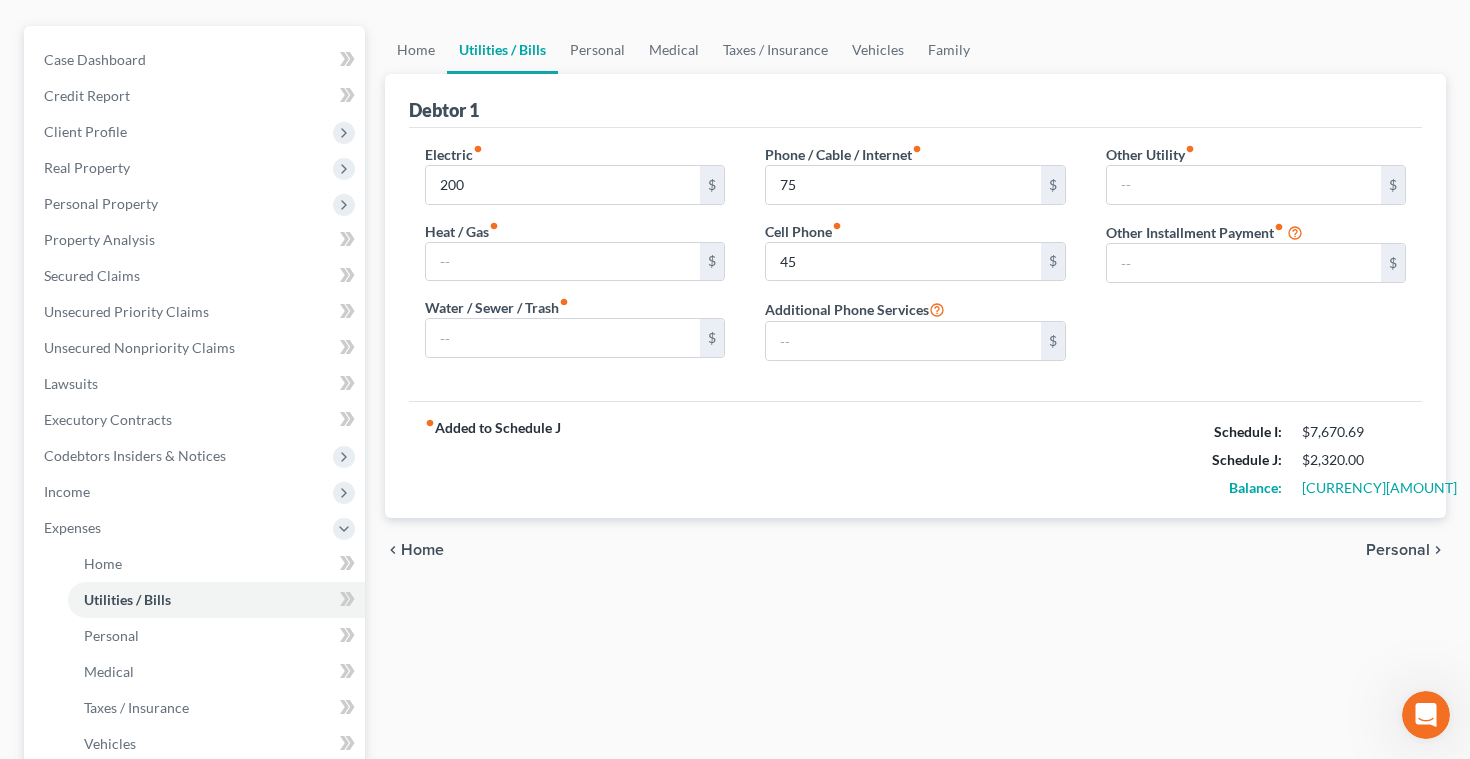 click on "Personal" at bounding box center (1398, 550) 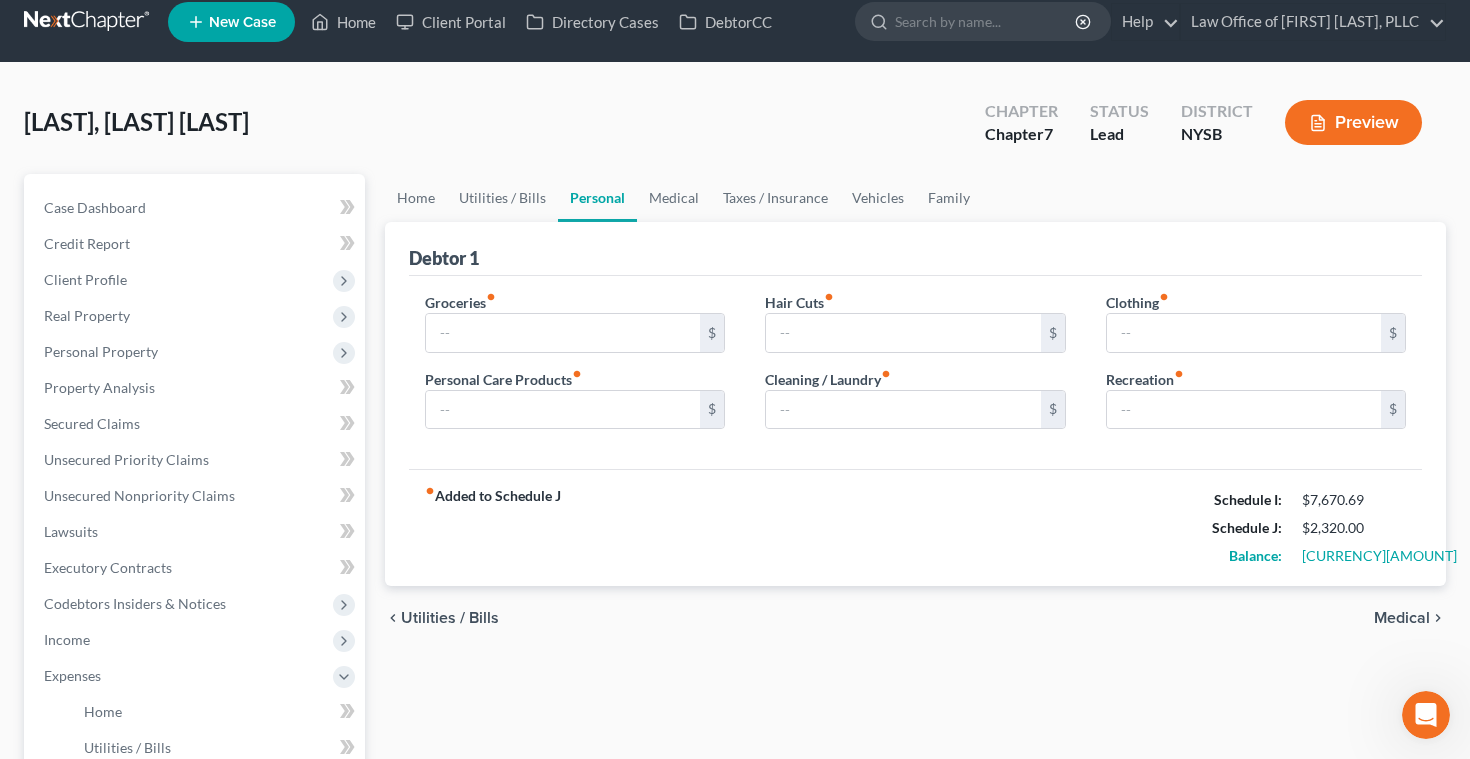 scroll, scrollTop: 0, scrollLeft: 0, axis: both 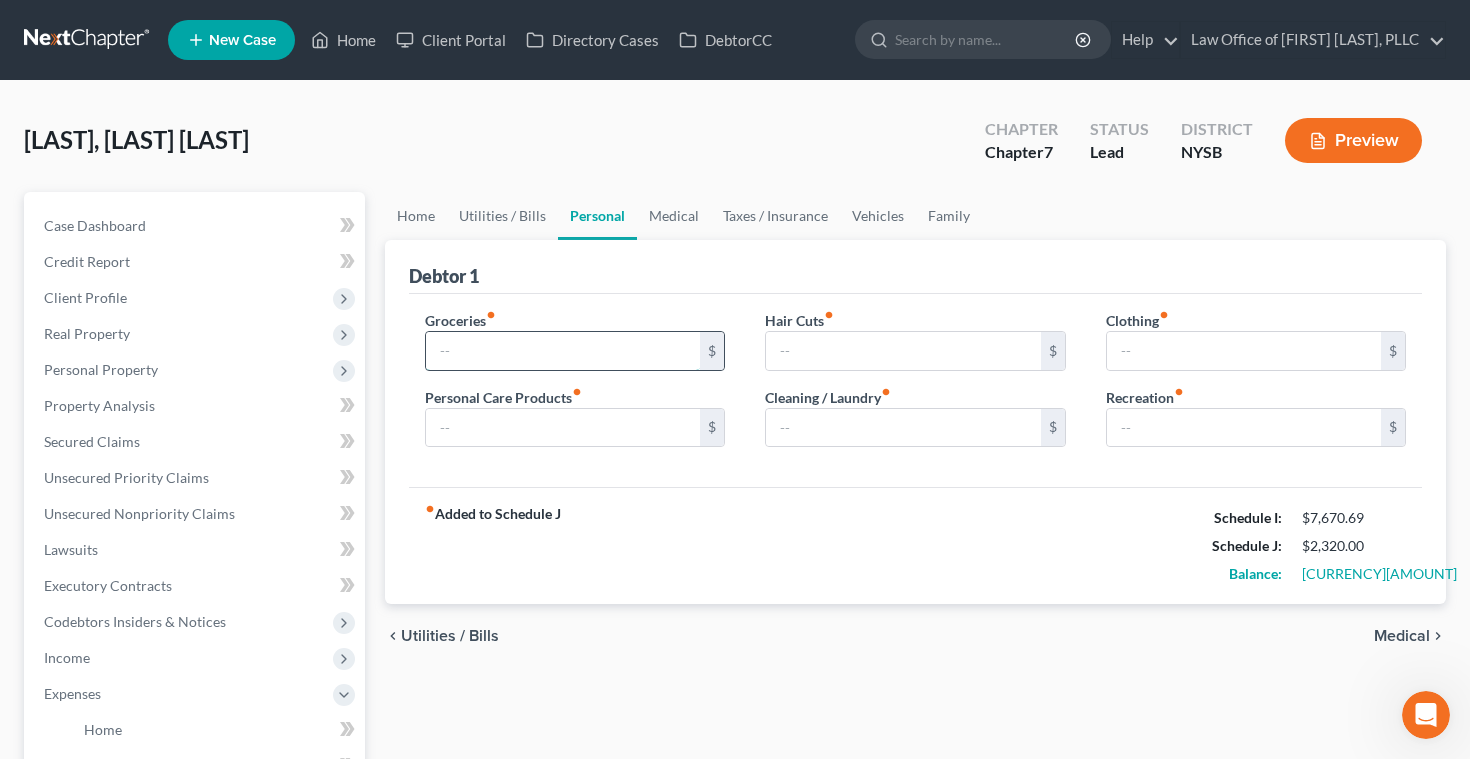 click at bounding box center [563, 351] 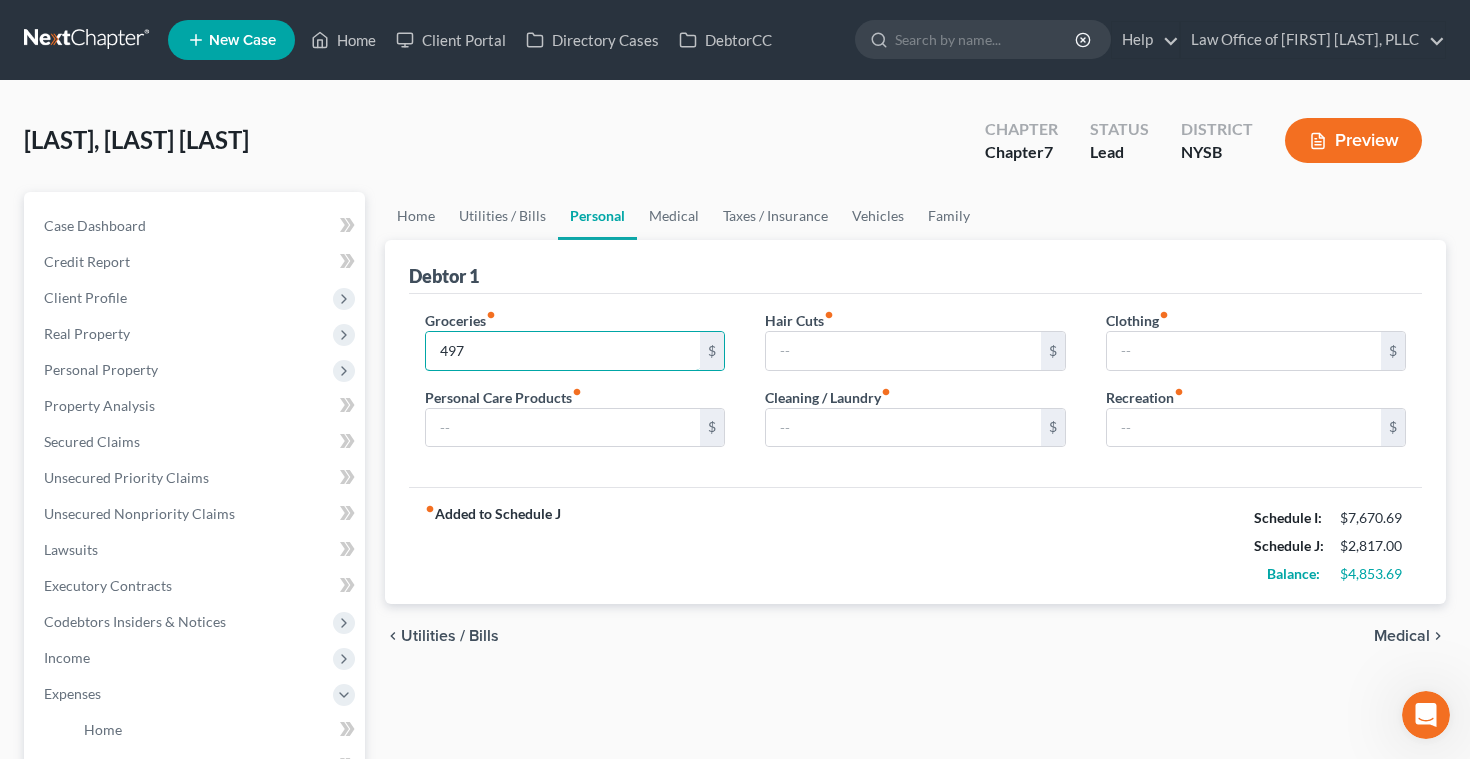 type on "497" 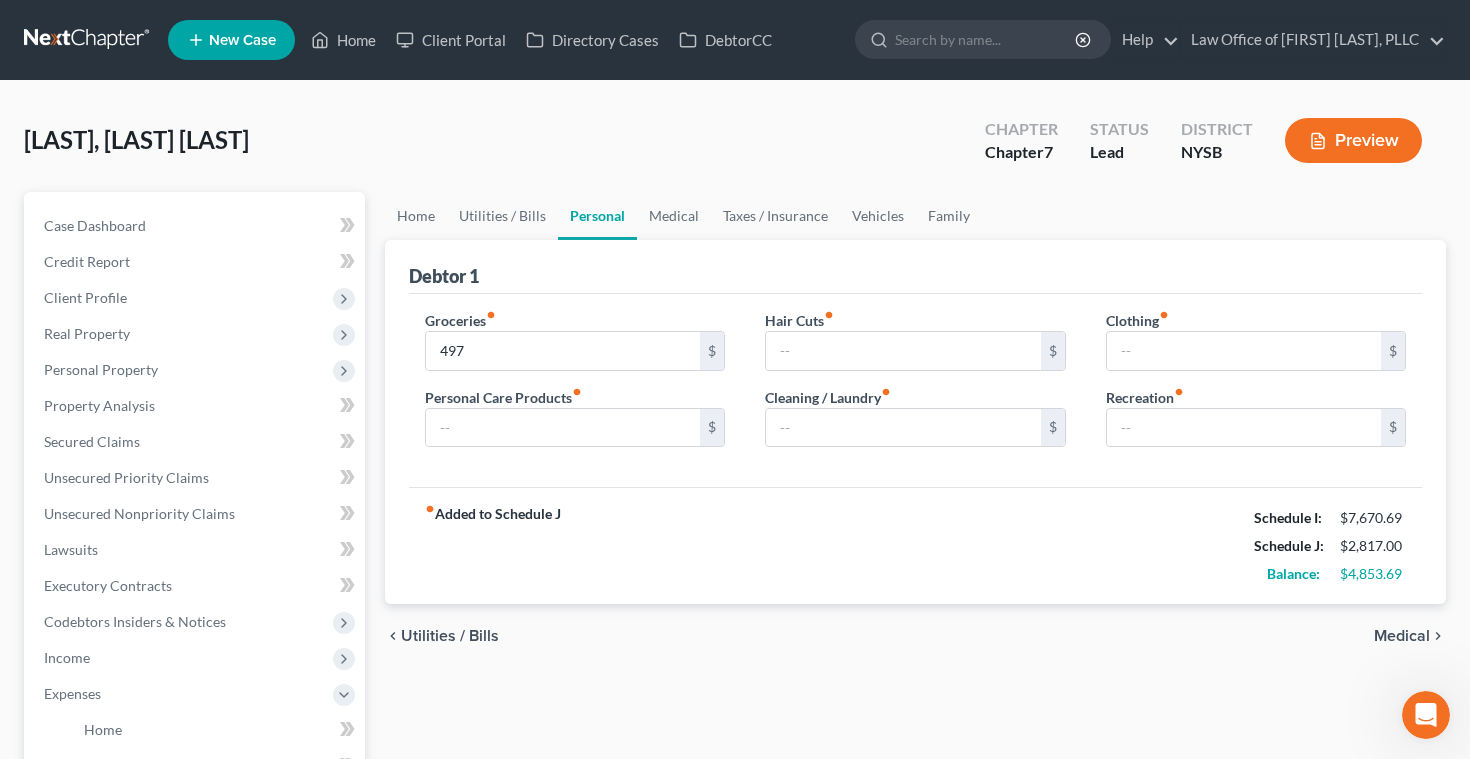 click on "fiber_manual_record  Added to Schedule J Schedule I: [CURRENCY][AMOUNT] Schedule J: [CURRENCY][AMOUNT] Balance: [CURRENCY][AMOUNT]" at bounding box center [916, 545] 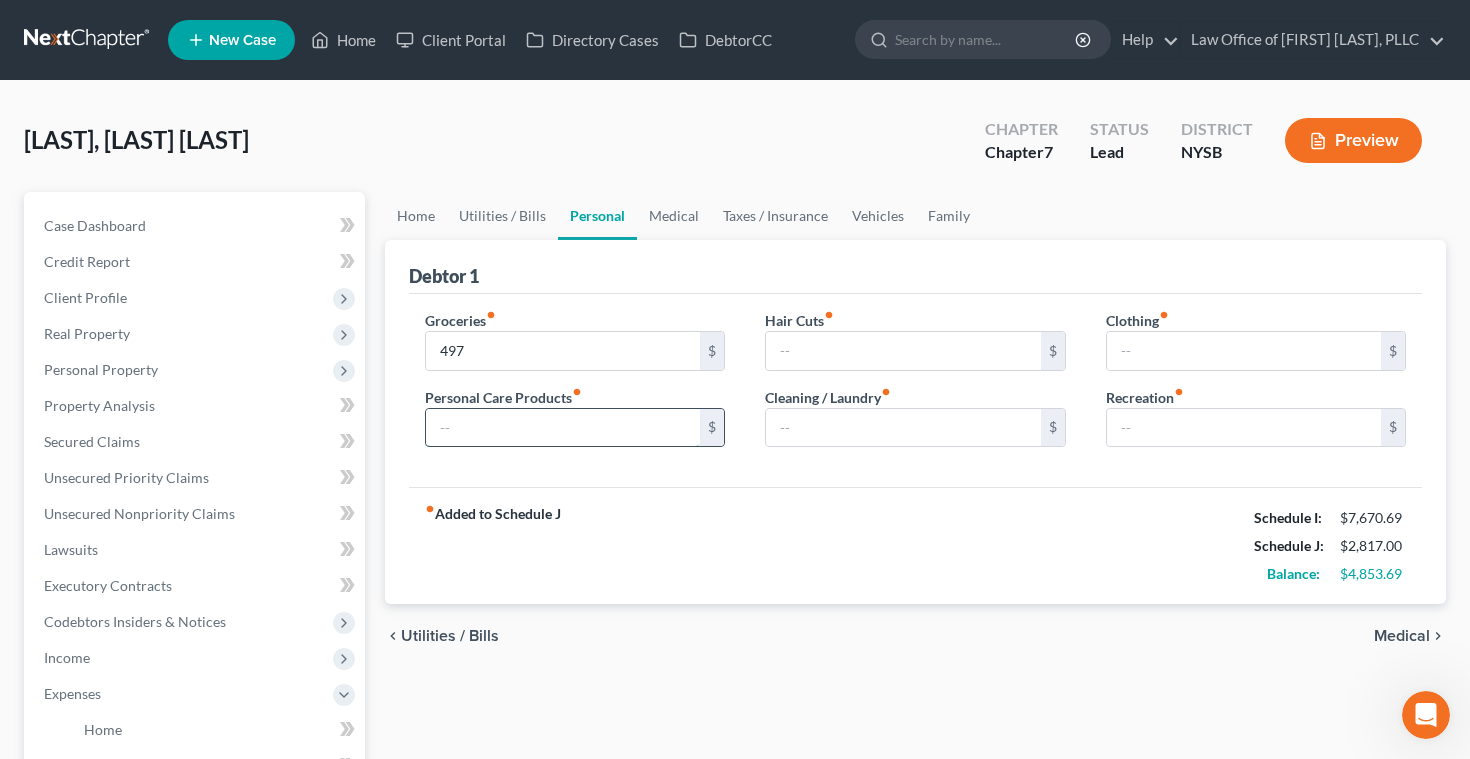 click at bounding box center (563, 428) 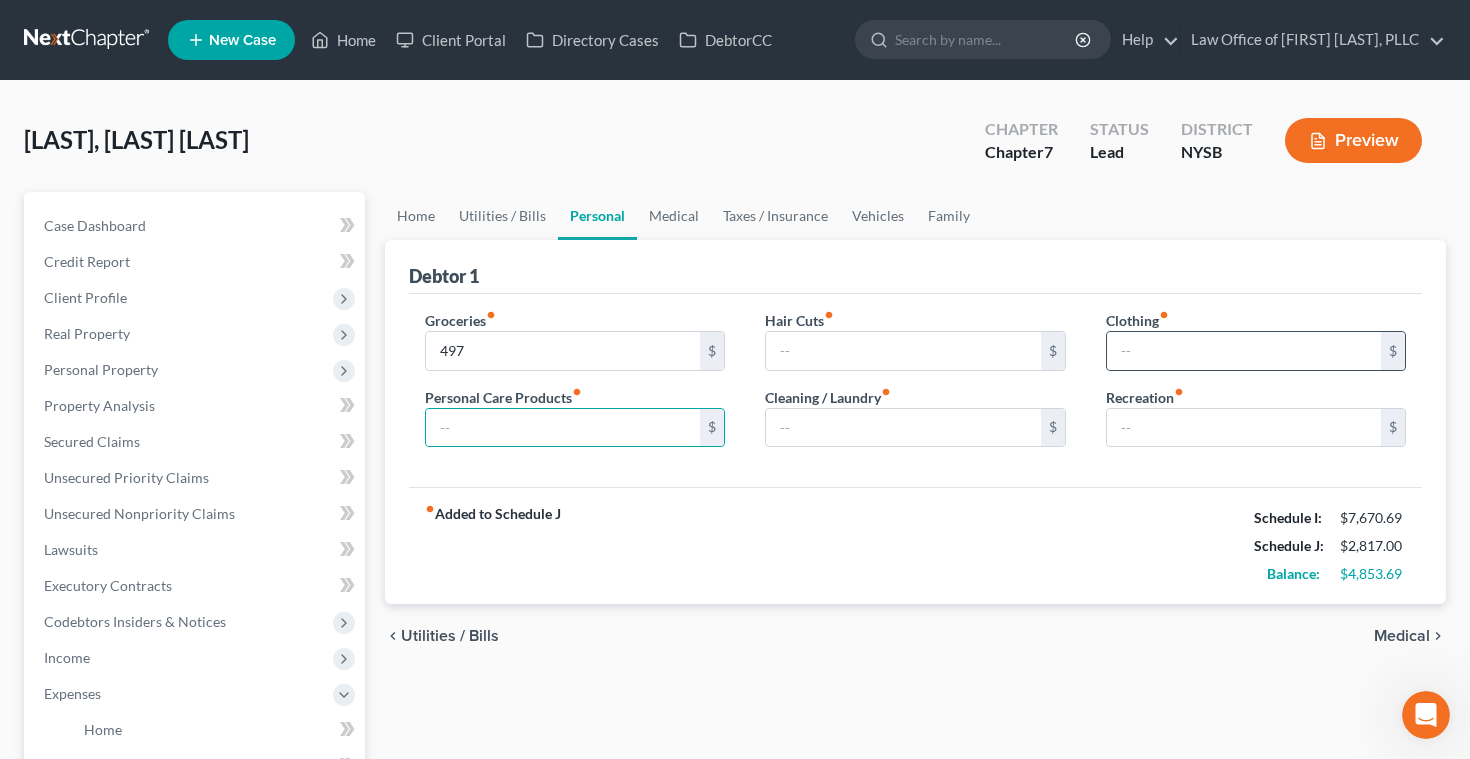 click on "$" at bounding box center [1256, 351] 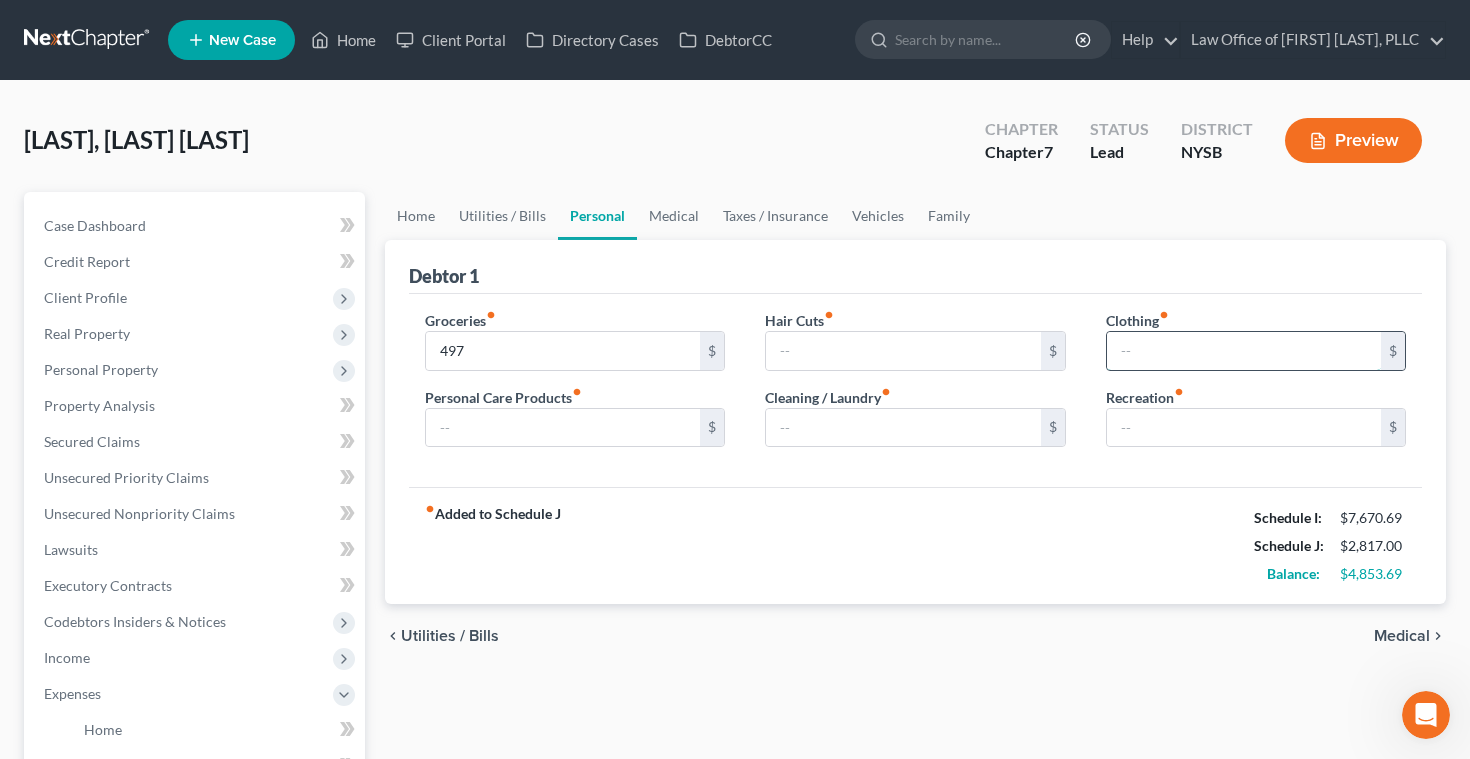 click at bounding box center (1244, 351) 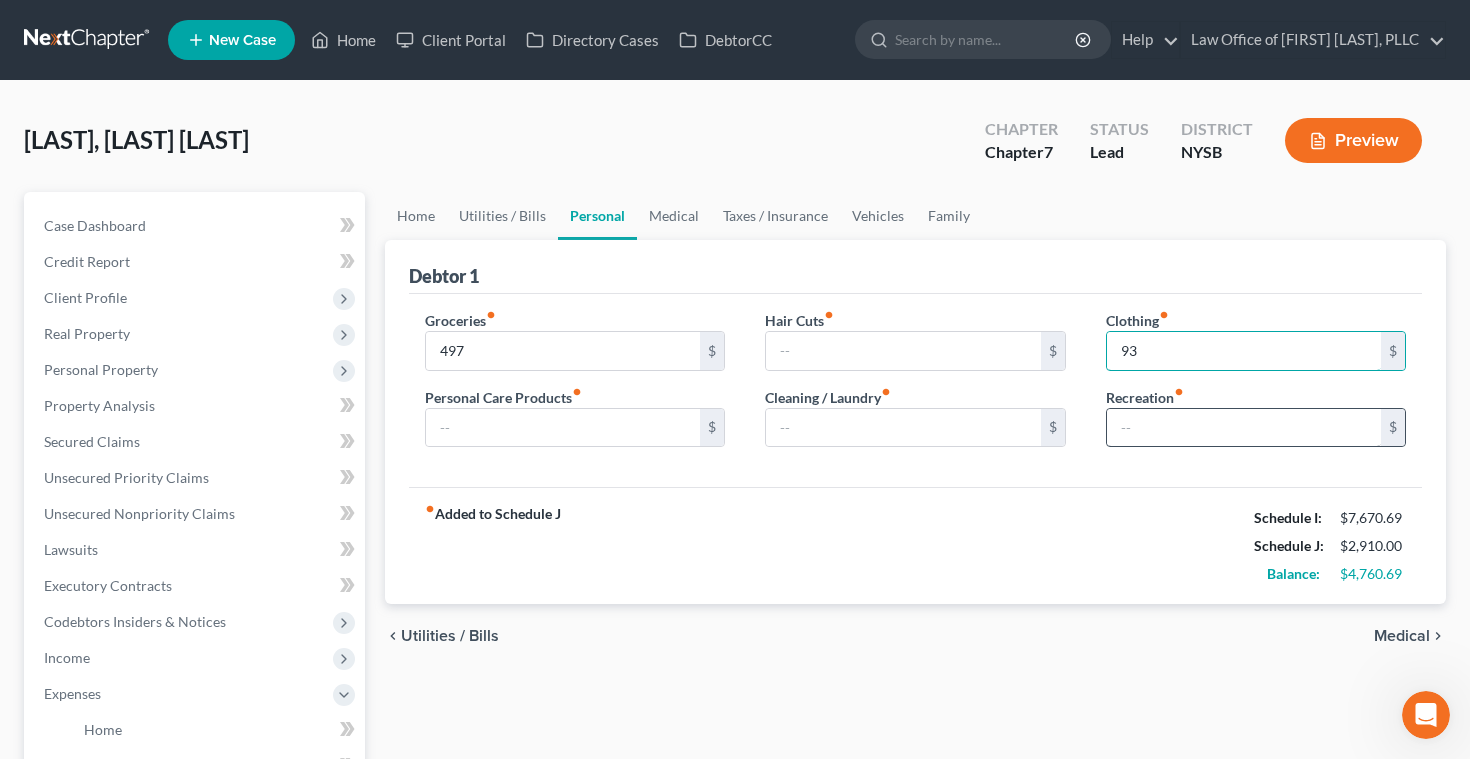 type on "93" 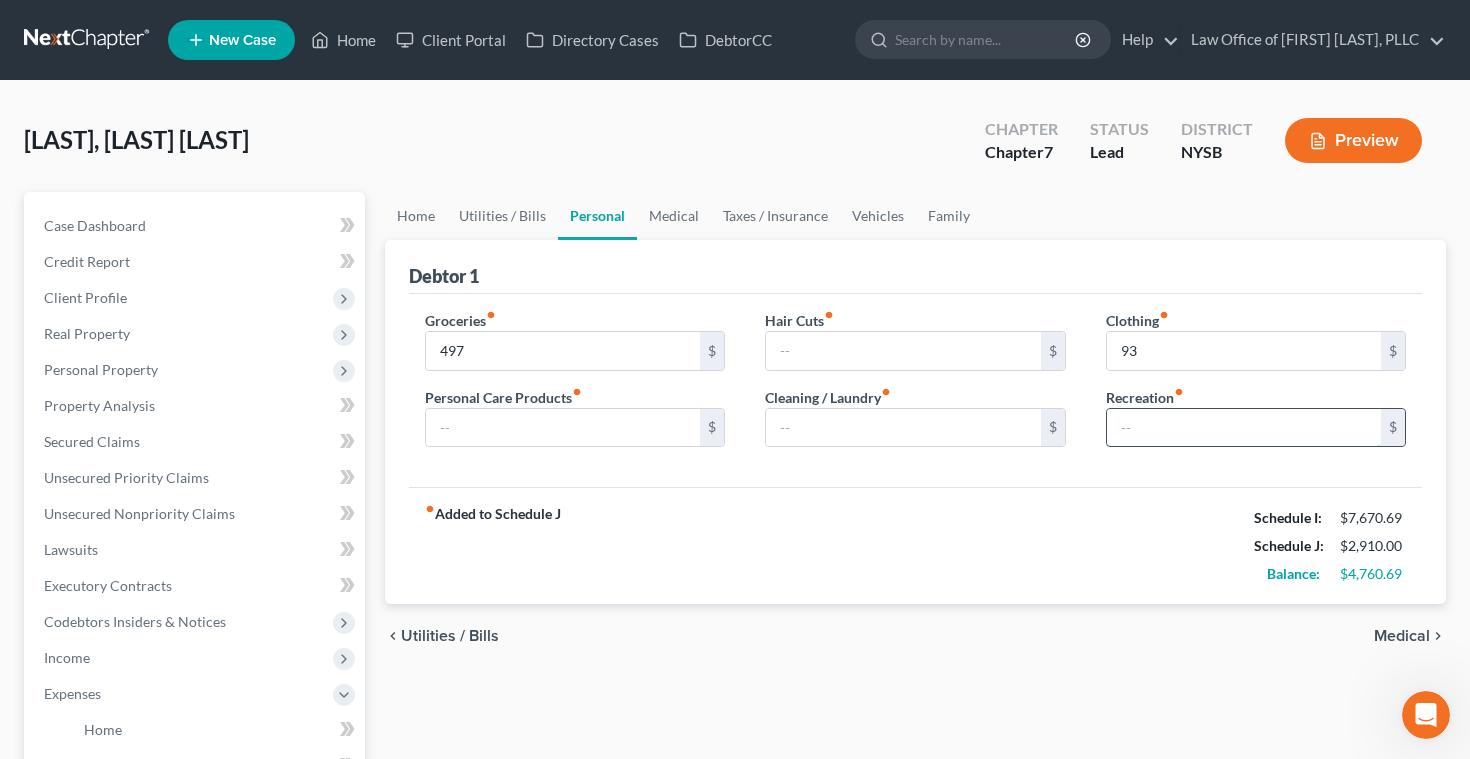 click at bounding box center (1244, 428) 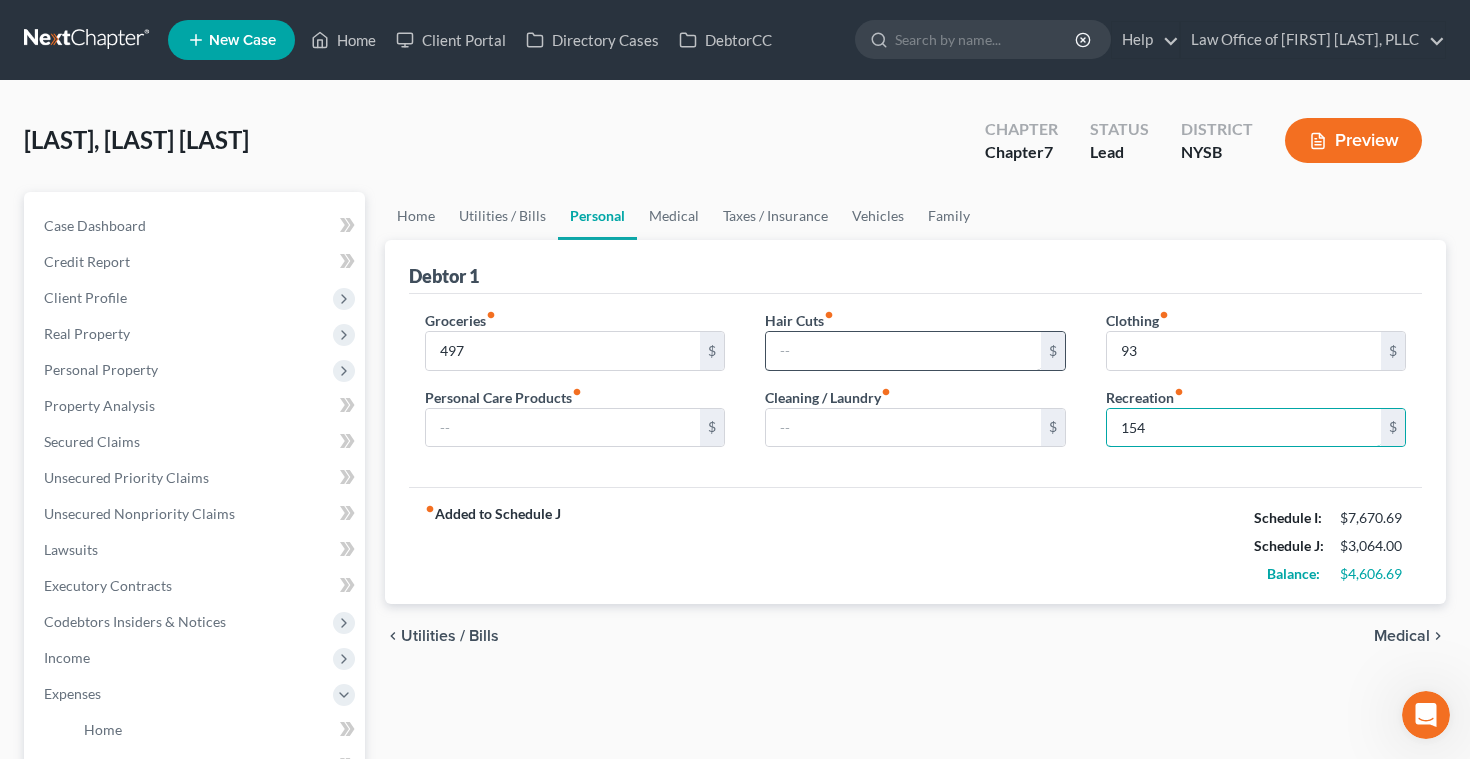 type on "154" 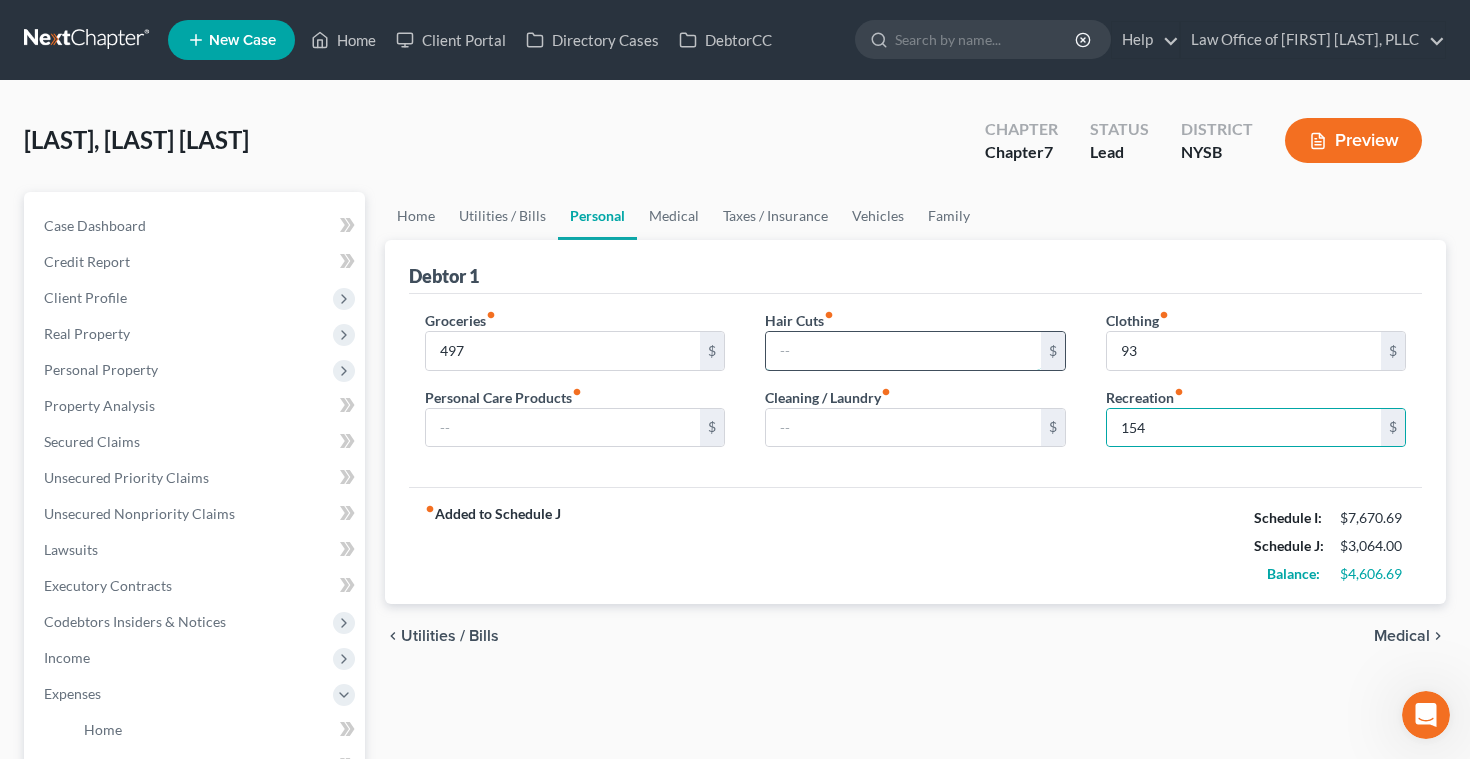 click at bounding box center (903, 351) 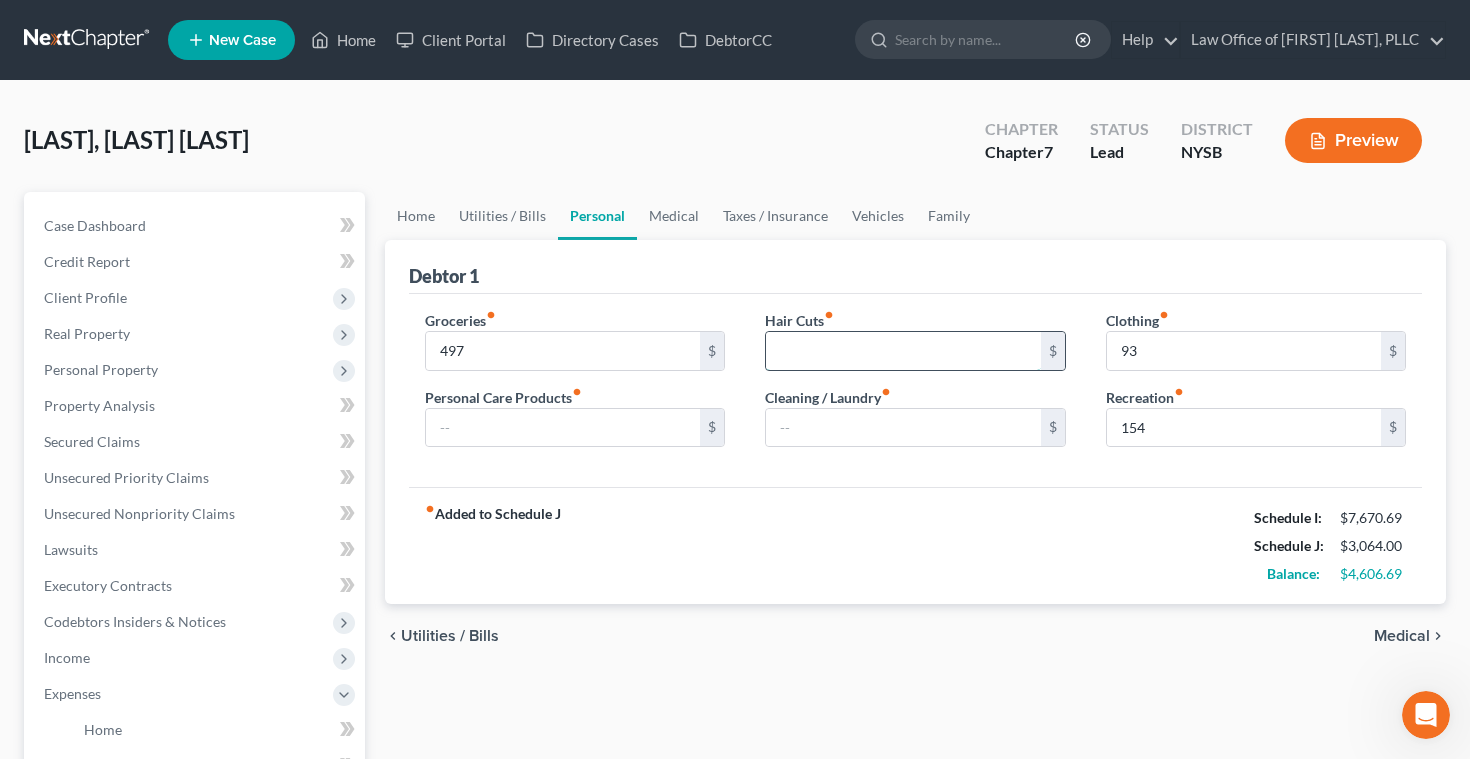 type on "0" 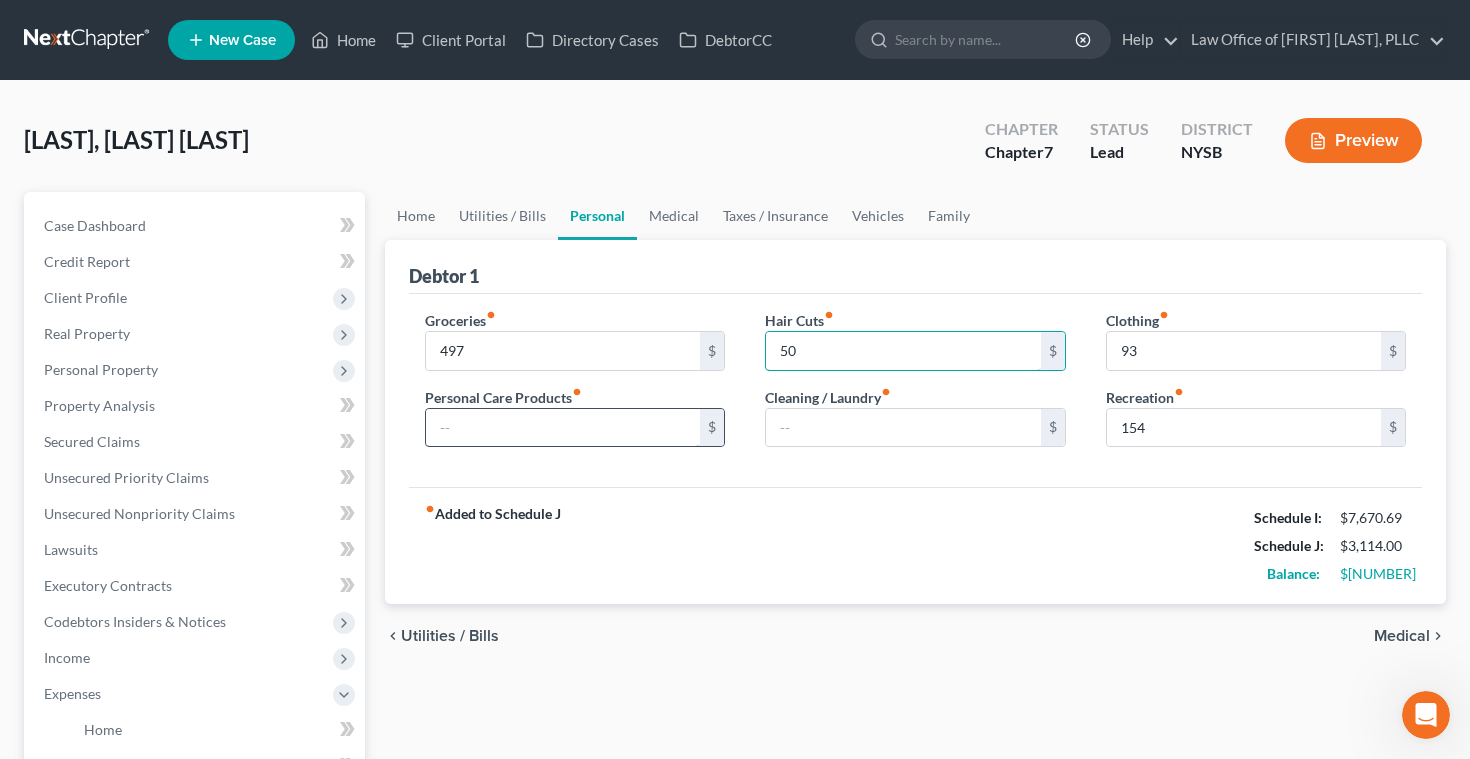 type on "50" 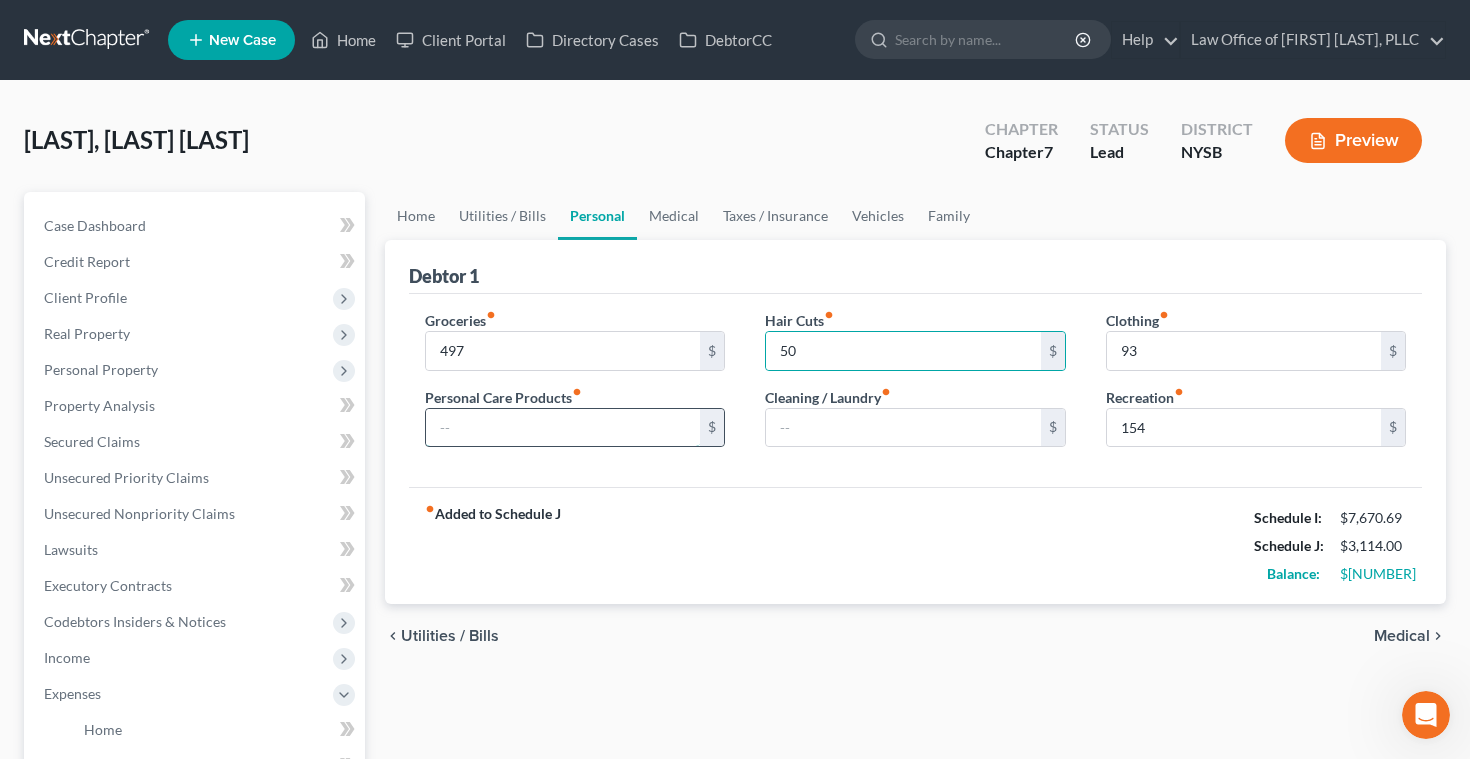 click at bounding box center [563, 428] 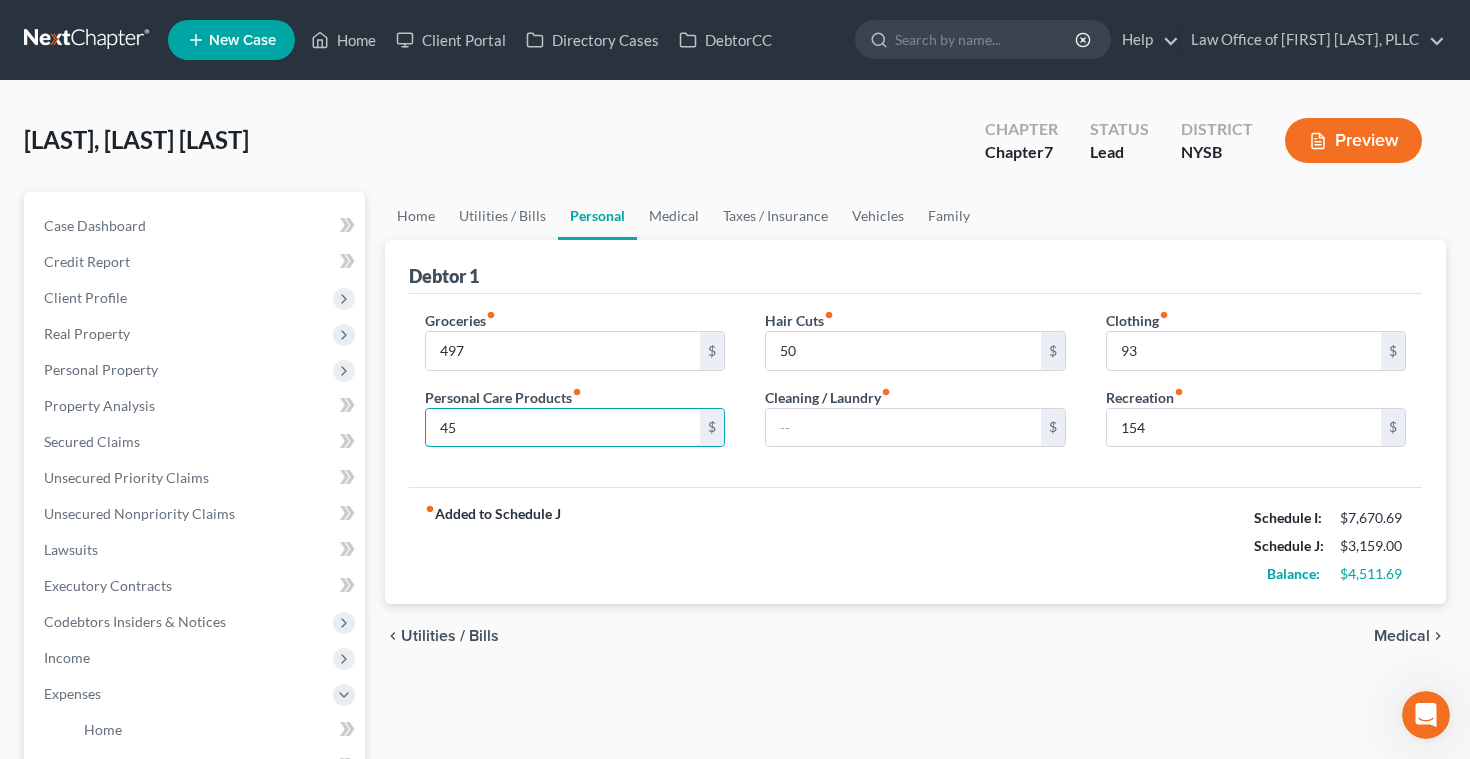 type on "45" 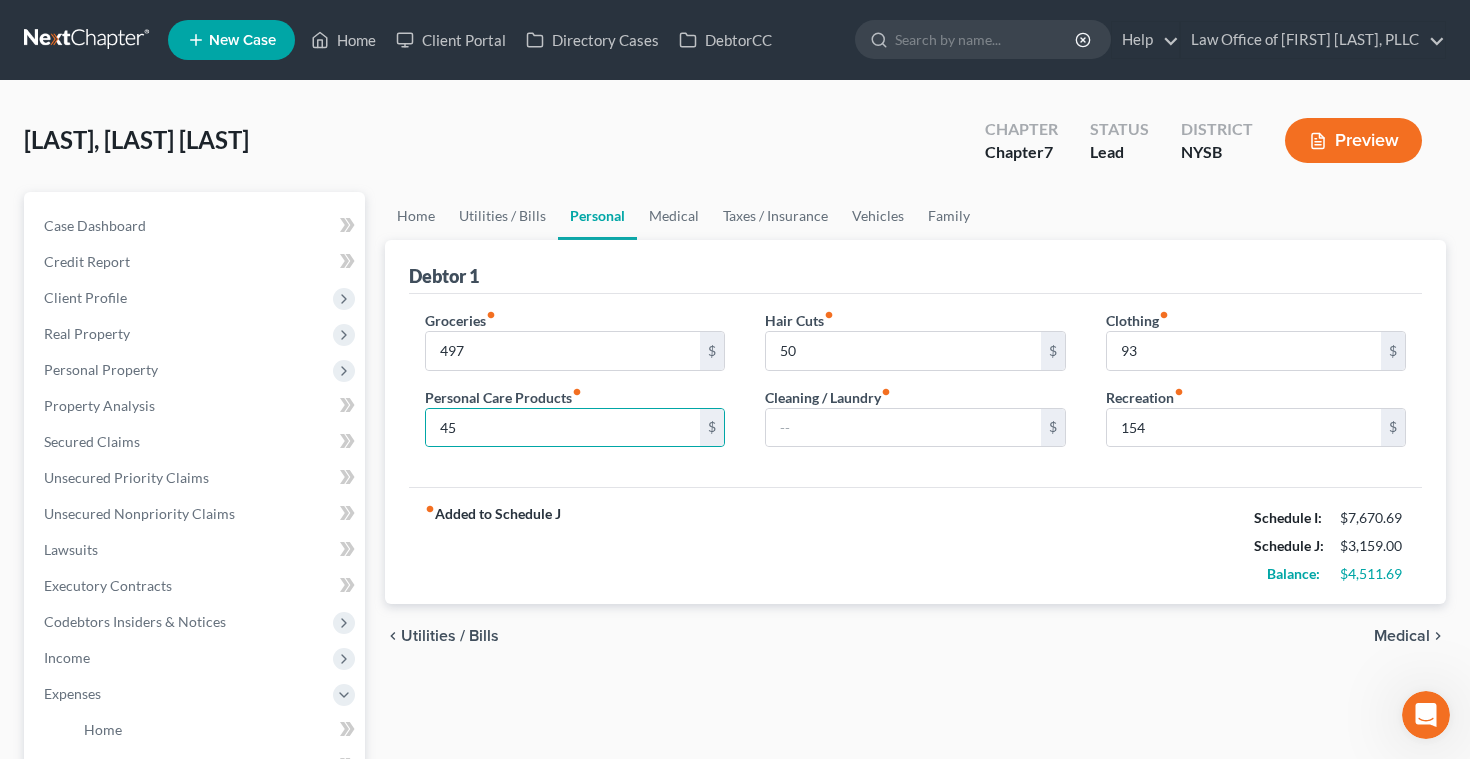 click on "fiber_manual_record  Added to Schedule J Schedule I: $7,670.69 Schedule J: $3,159.00 Balance: $4,511.69" at bounding box center [916, 545] 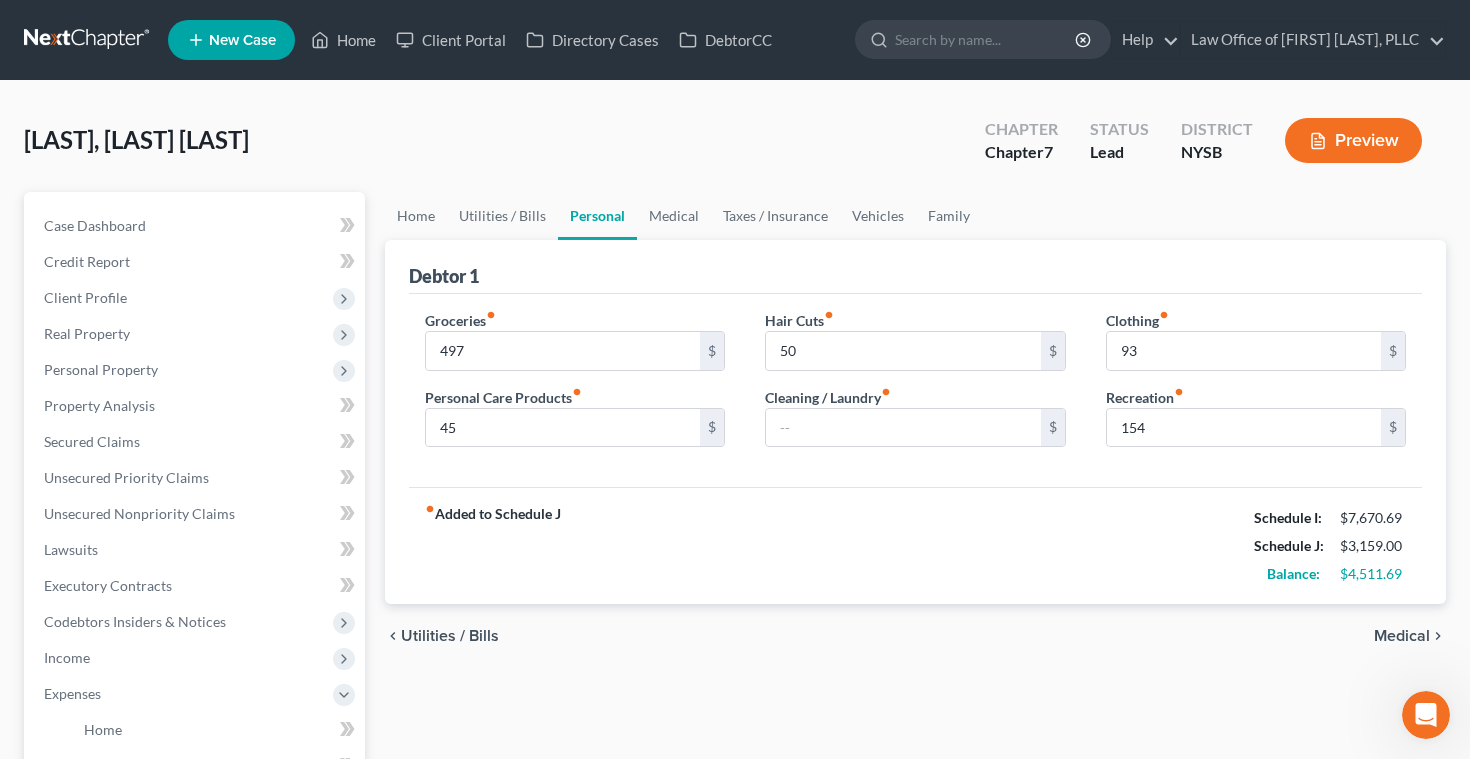 click on "Medical" at bounding box center [1402, 636] 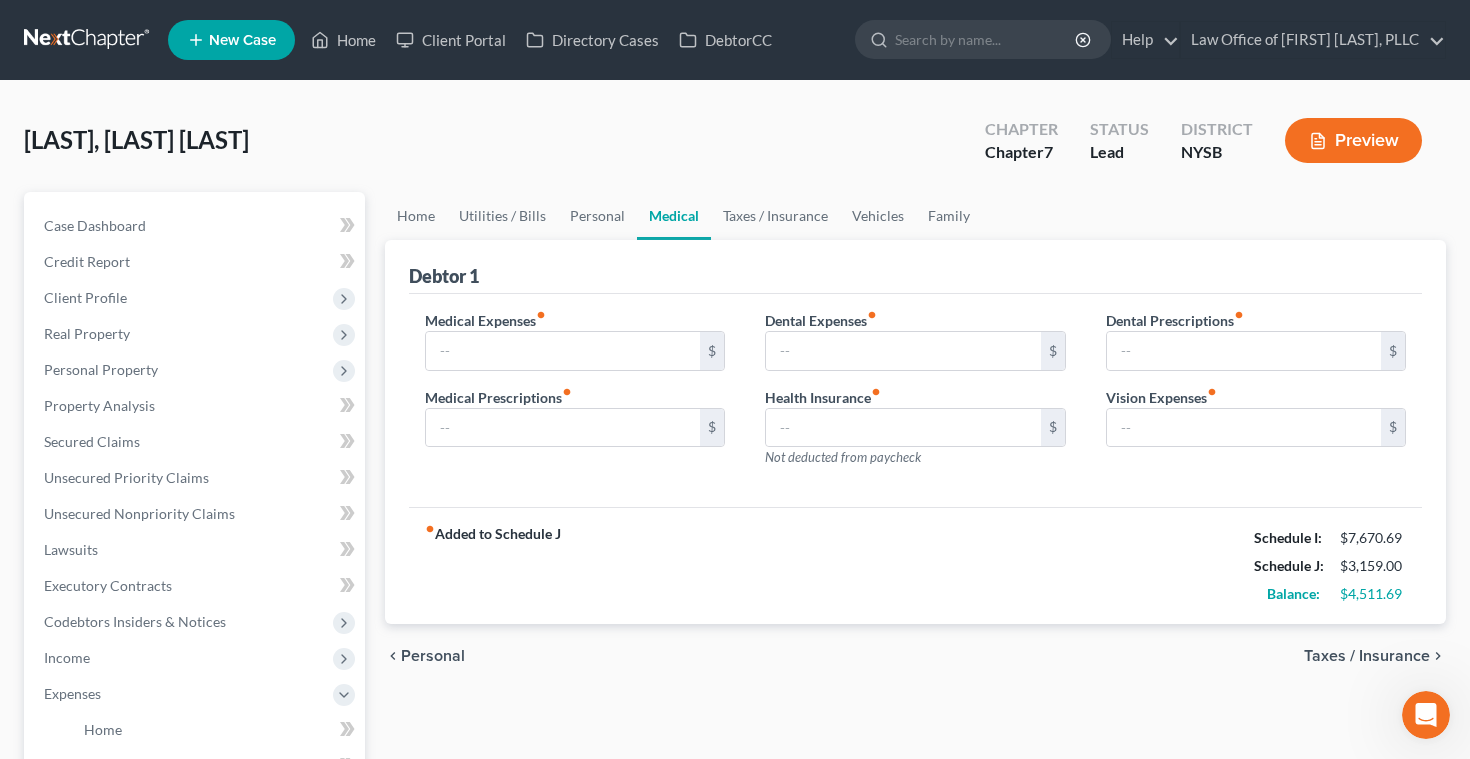 click on "Taxes / Insurance" at bounding box center (1367, 656) 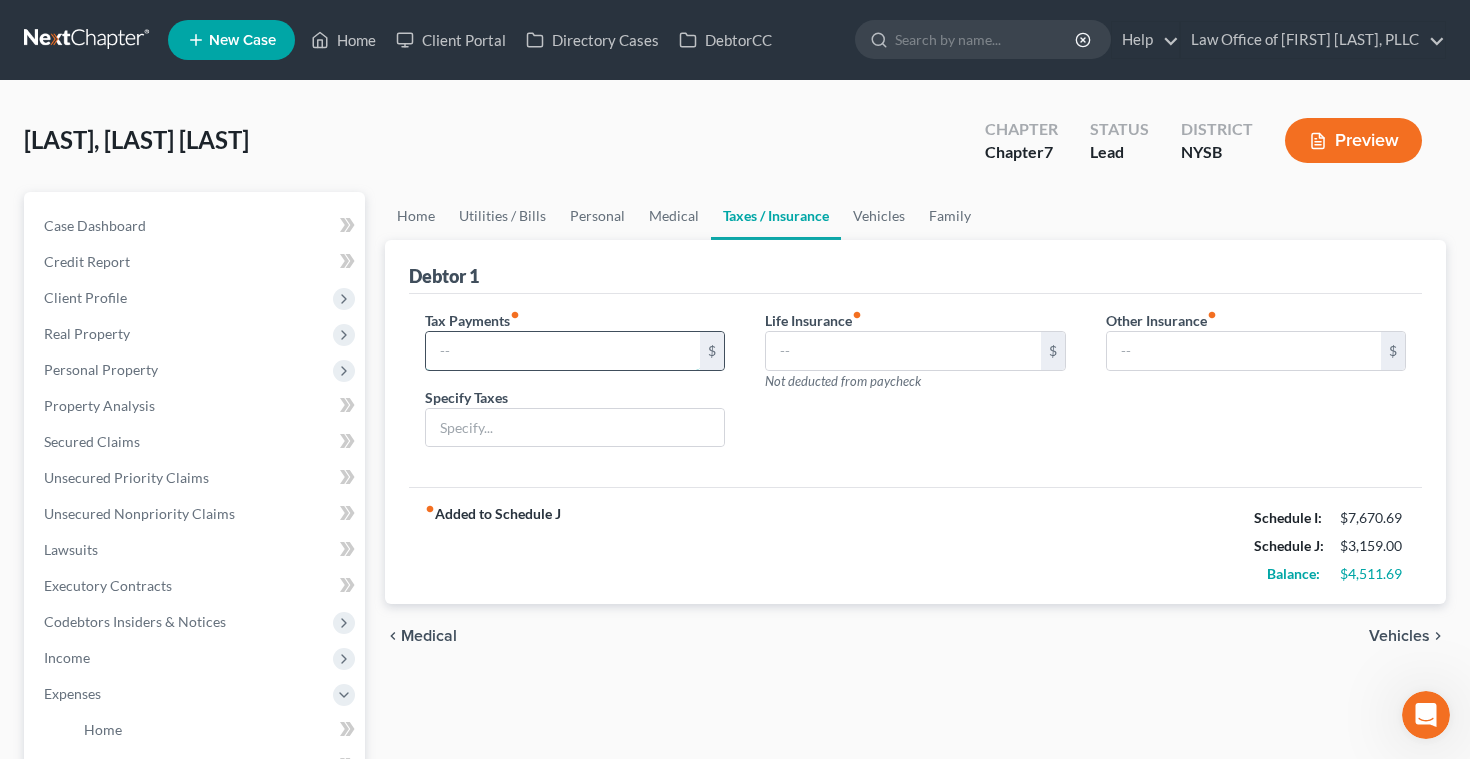 click at bounding box center (563, 351) 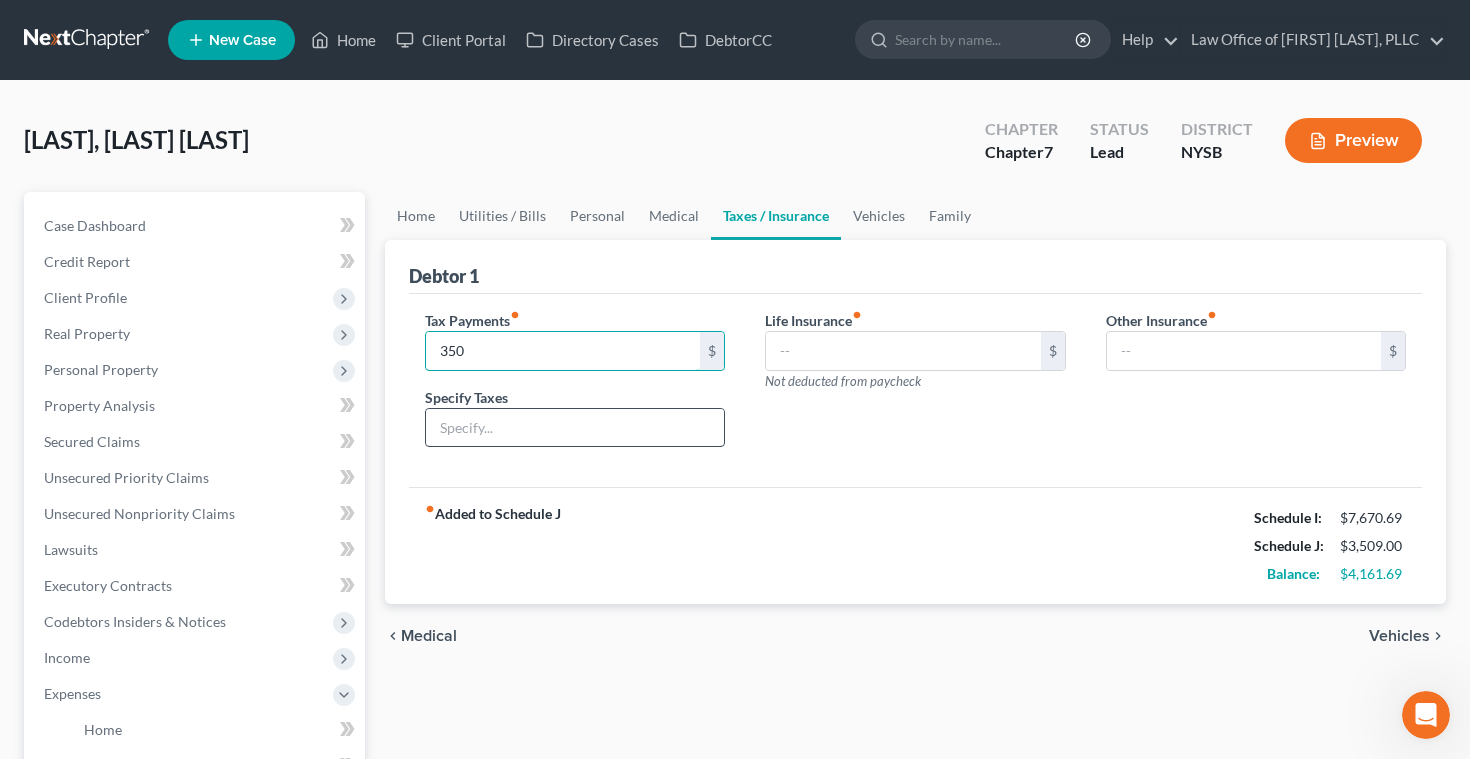type on "350" 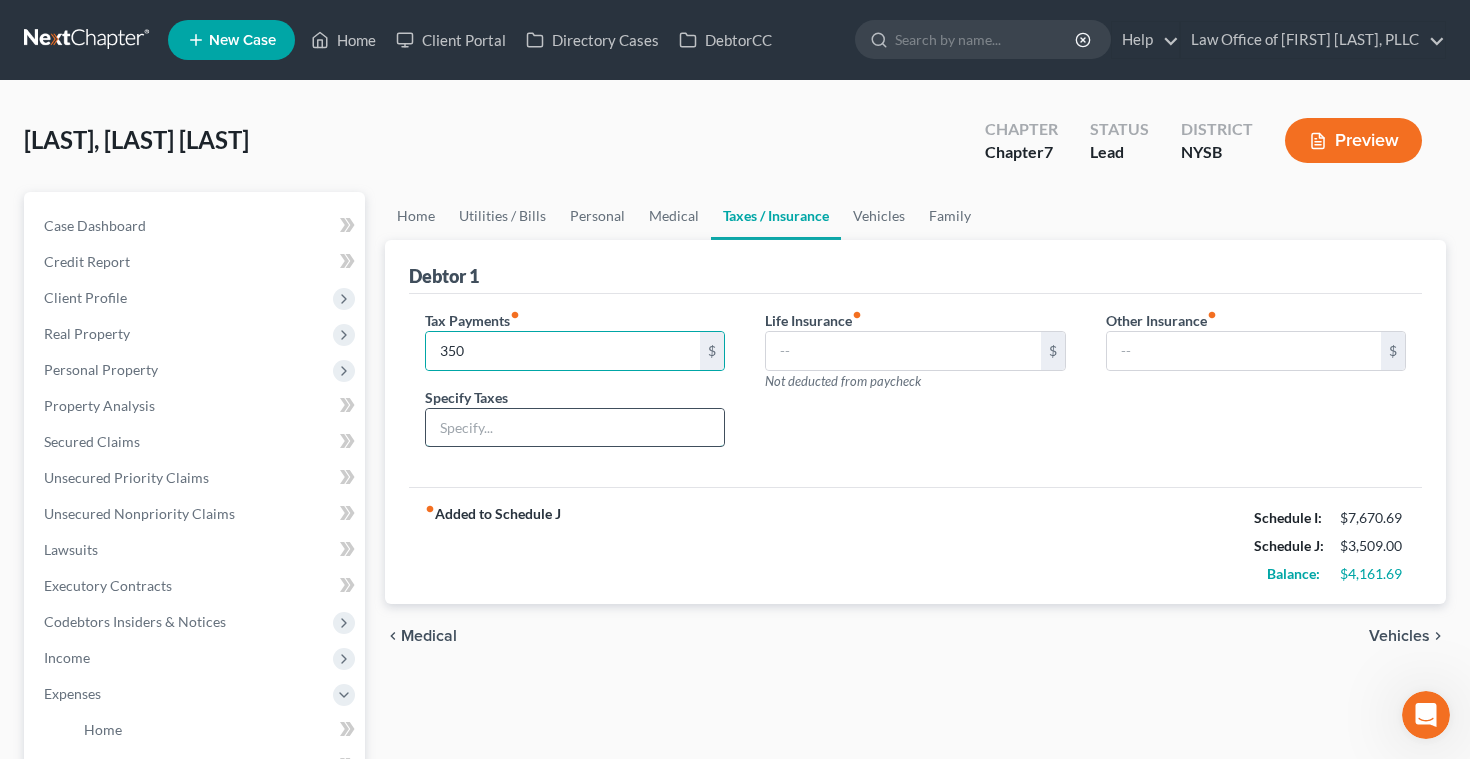 click at bounding box center [575, 428] 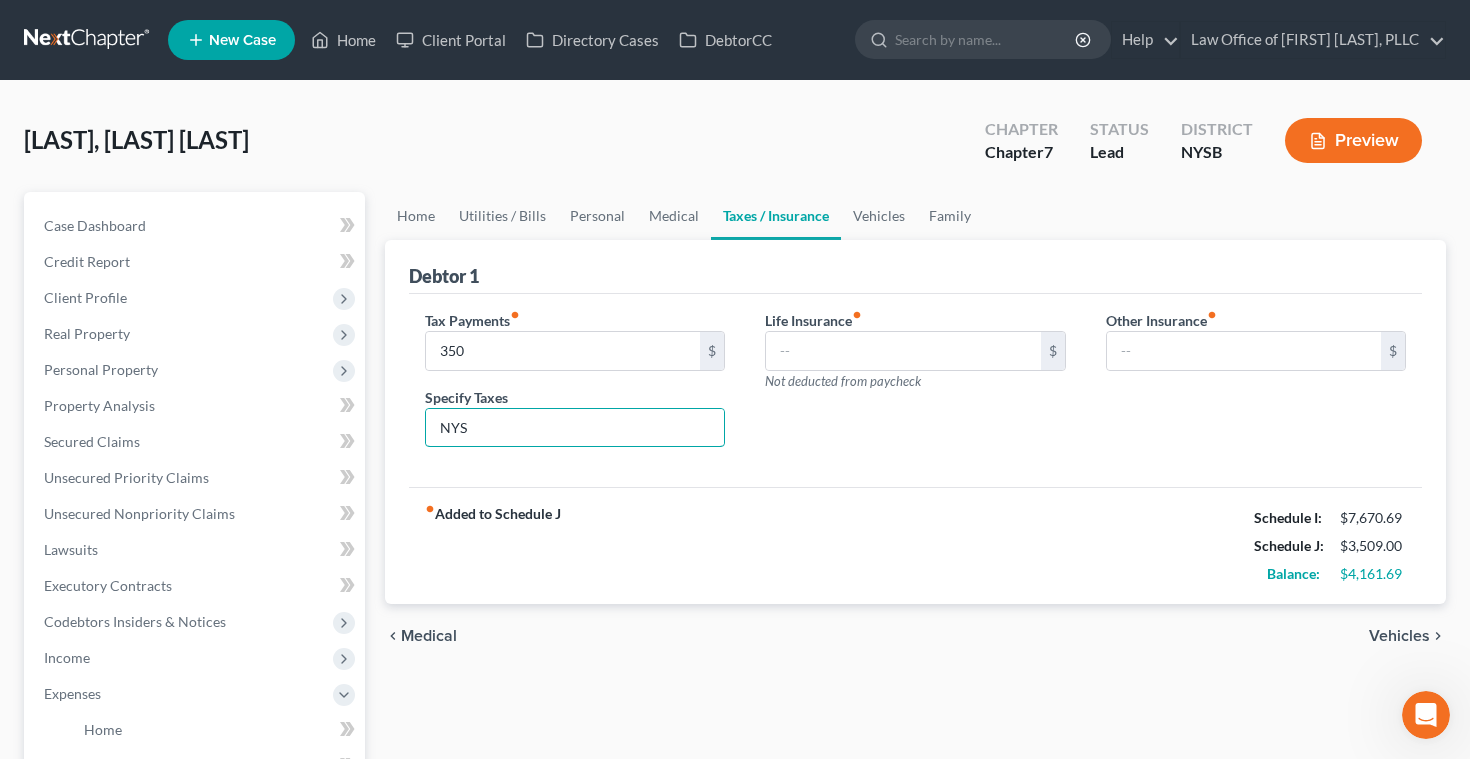 type on "NYS" 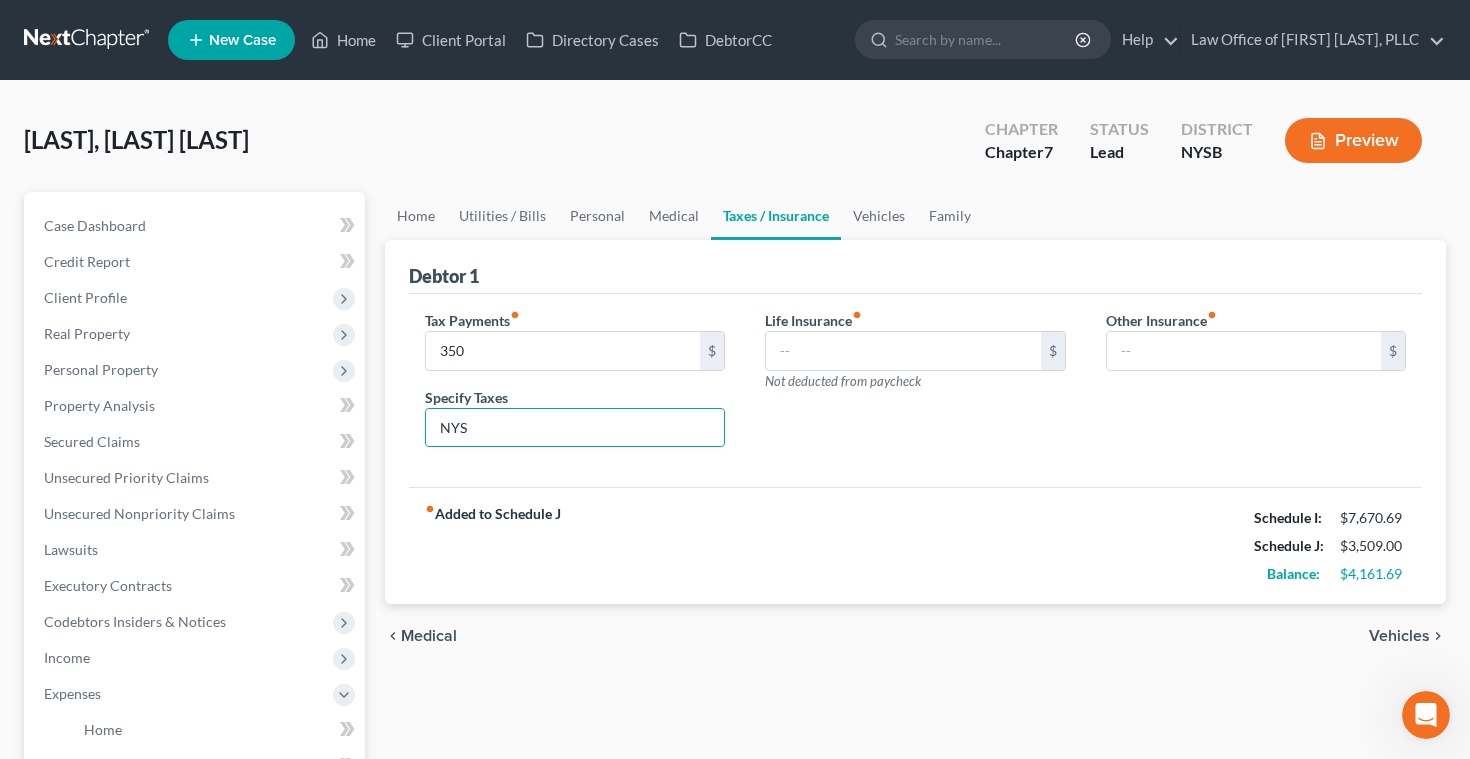 click on "Vehicles" at bounding box center [1399, 636] 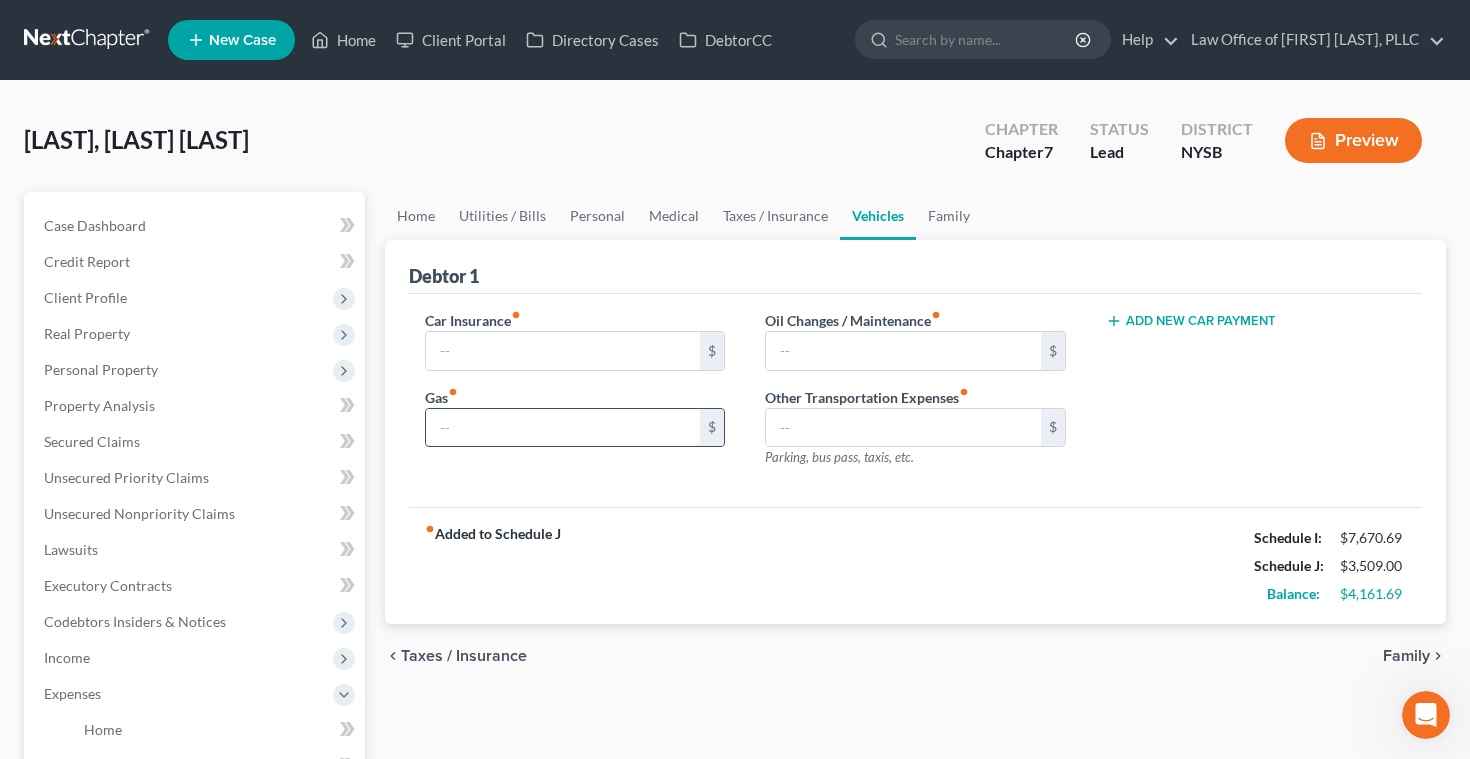 click at bounding box center (563, 428) 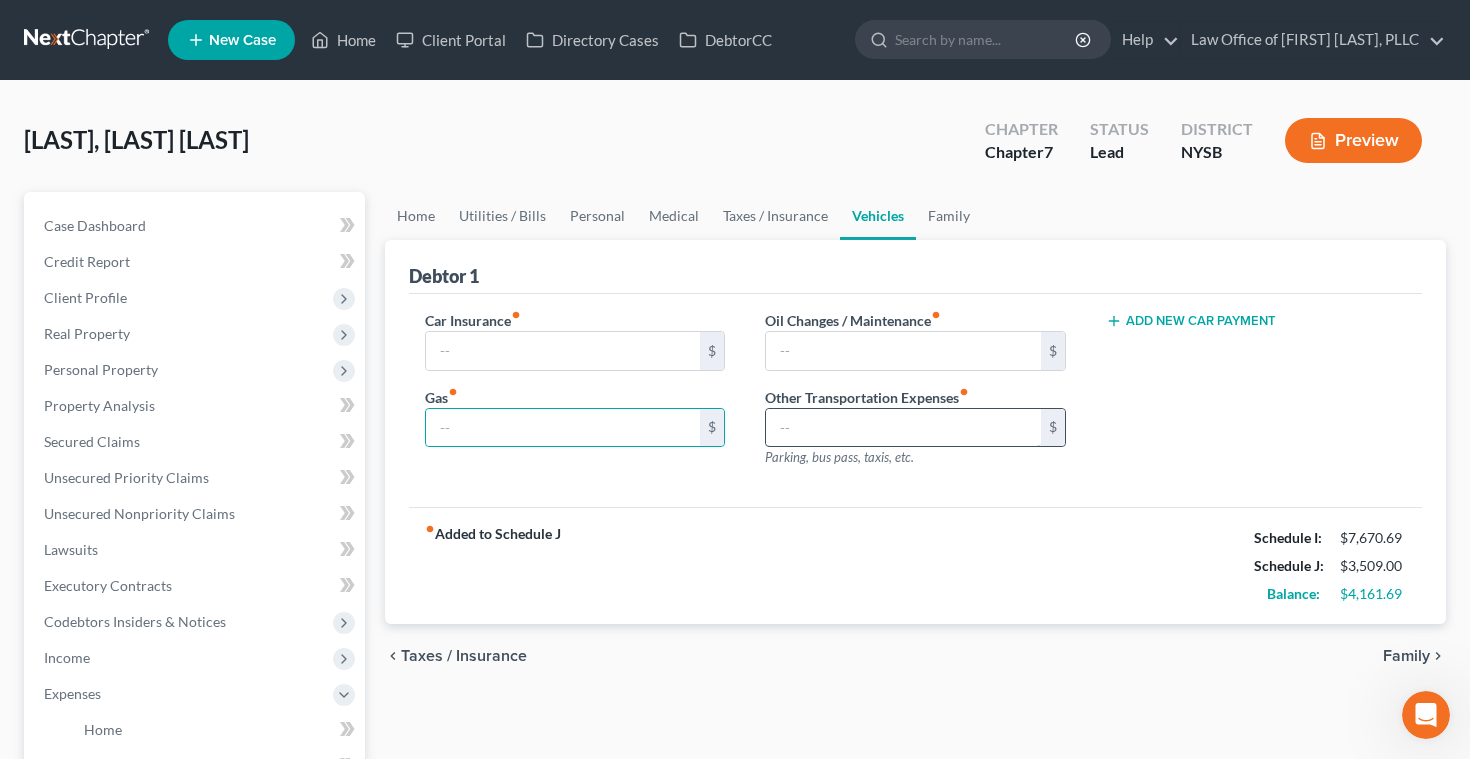 click at bounding box center [903, 428] 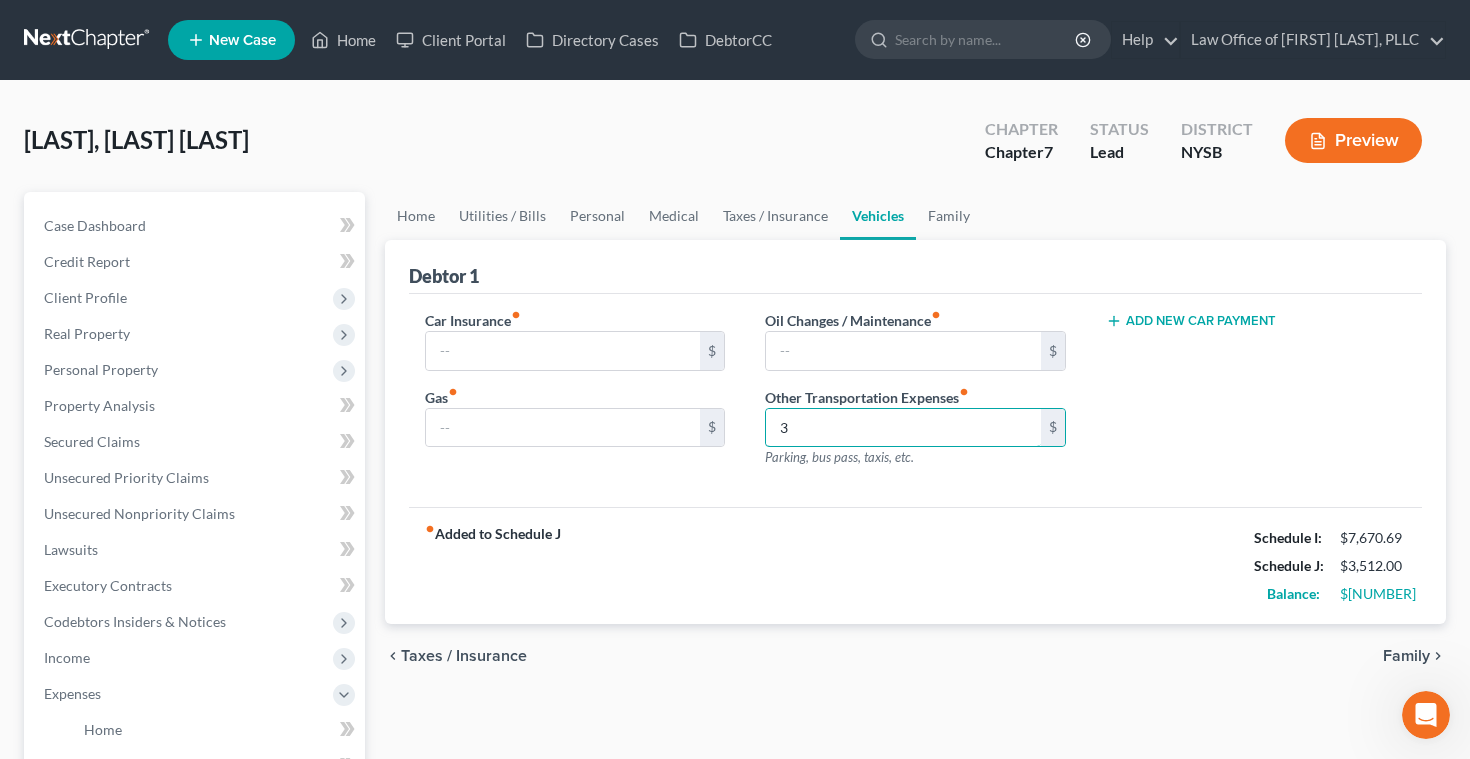type on "3" 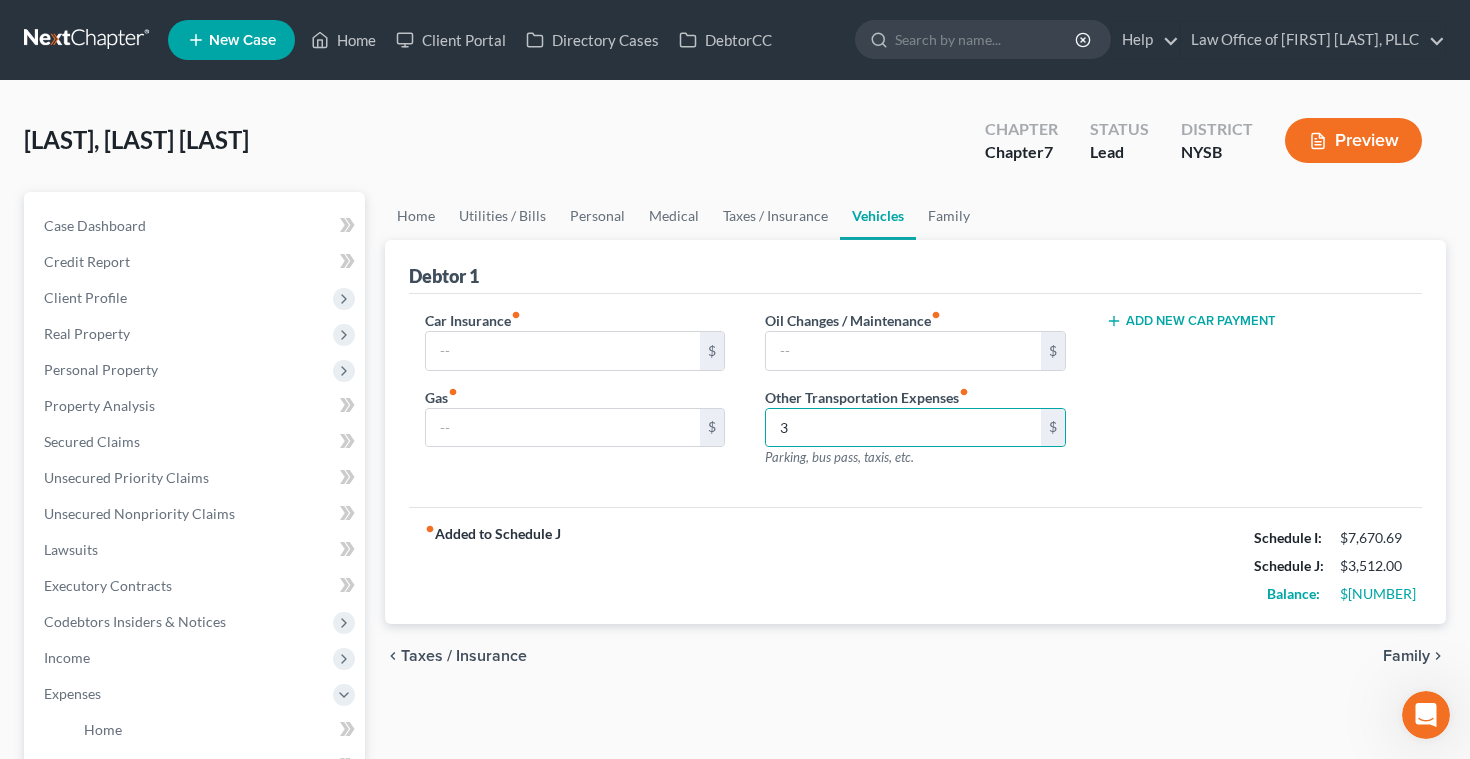 click on "Family" at bounding box center [1406, 656] 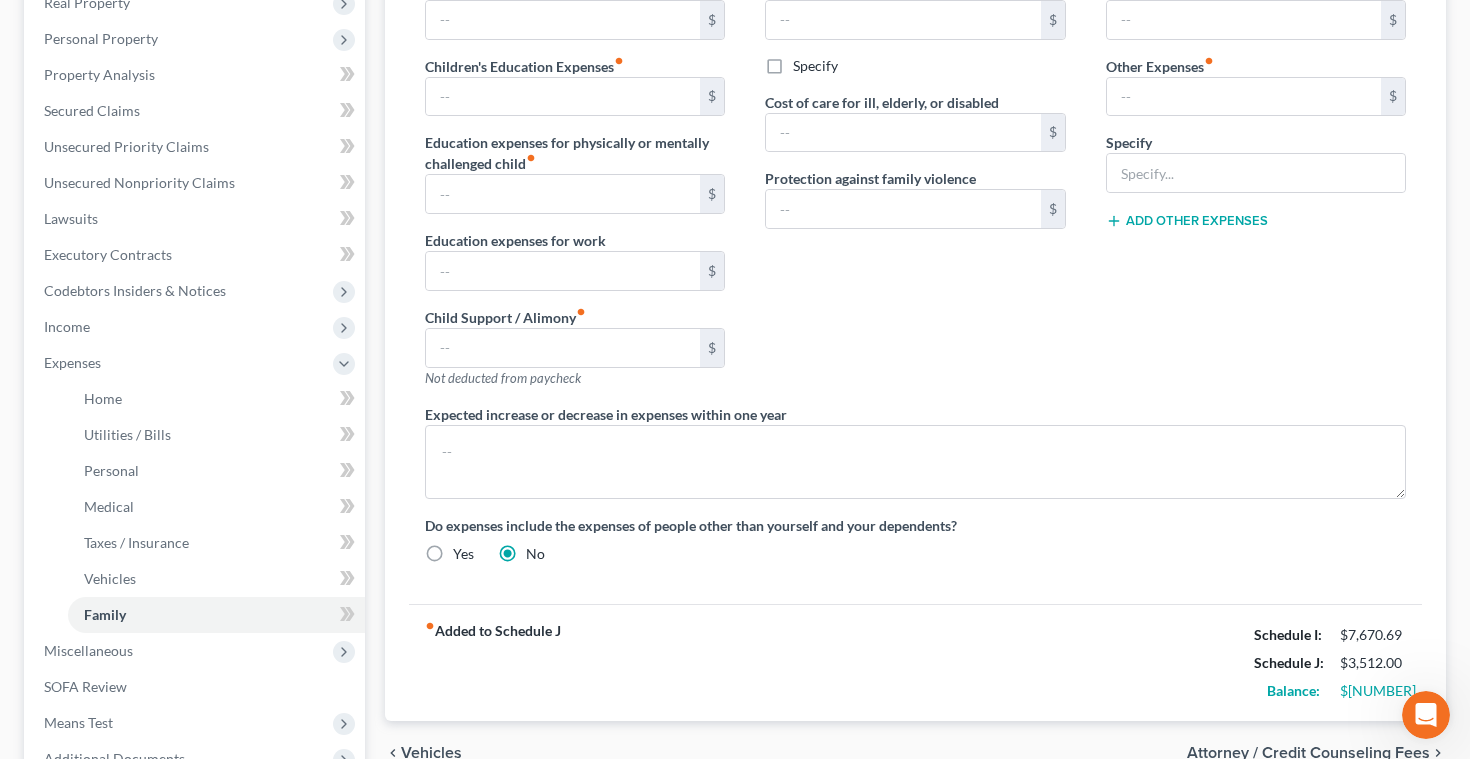 scroll, scrollTop: 333, scrollLeft: 0, axis: vertical 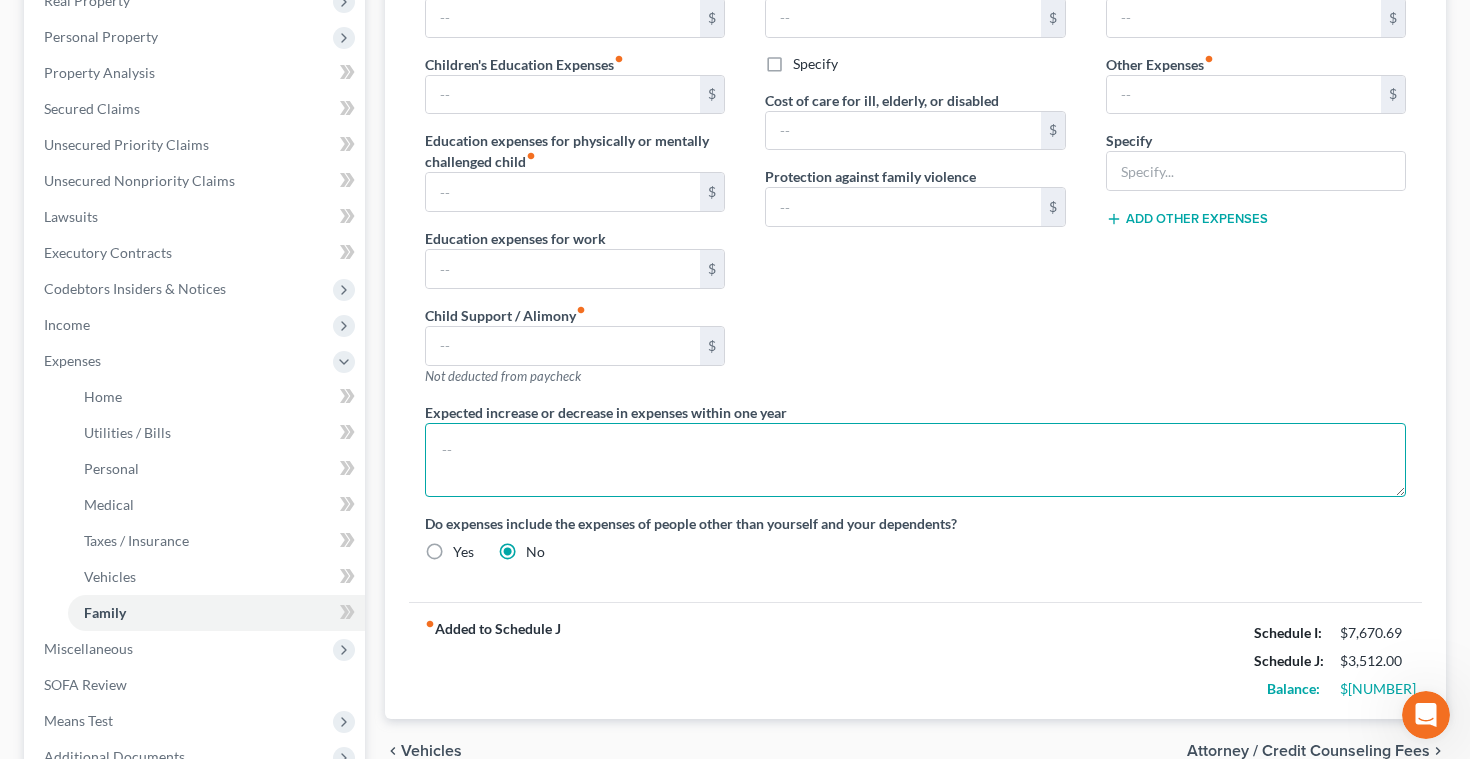 click at bounding box center (916, 460) 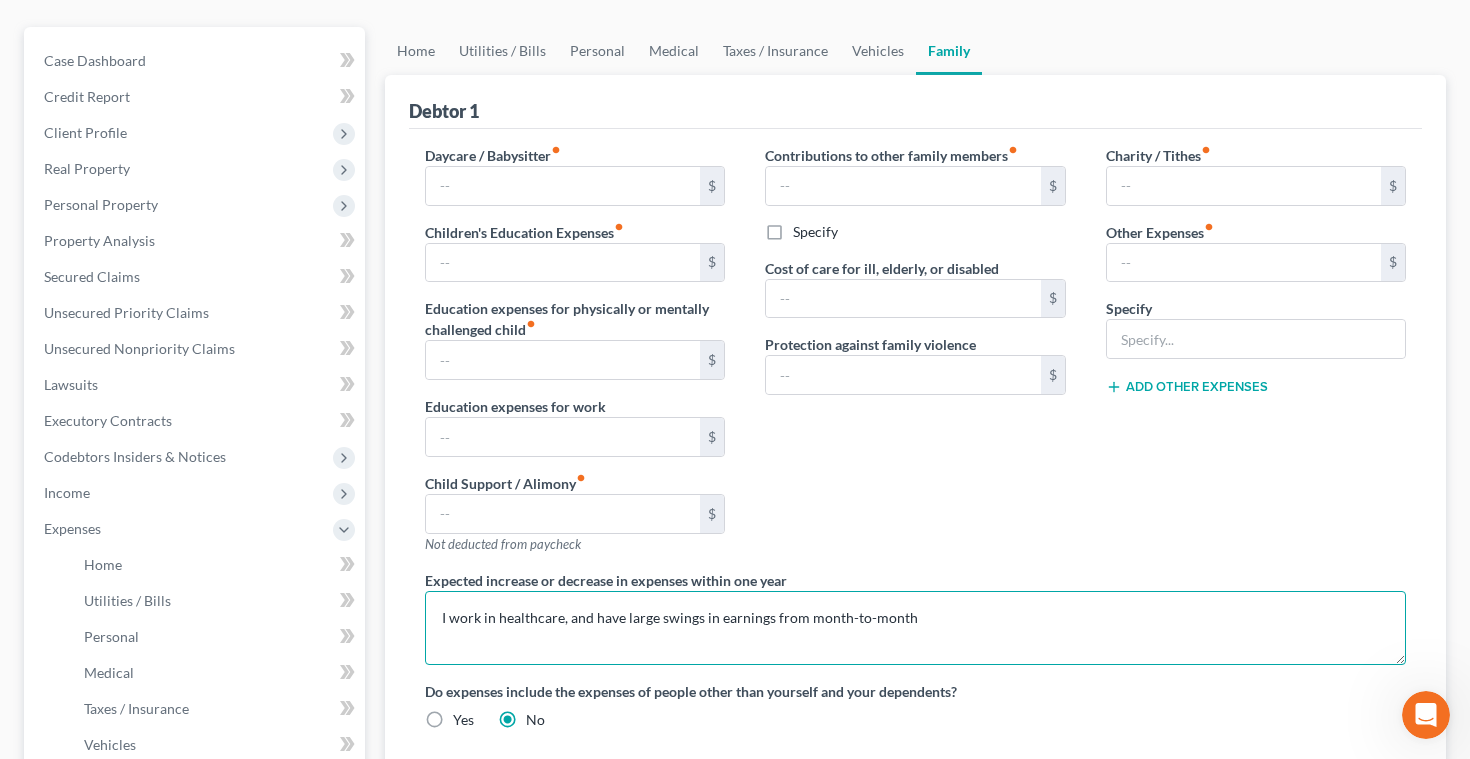 scroll, scrollTop: 143, scrollLeft: 0, axis: vertical 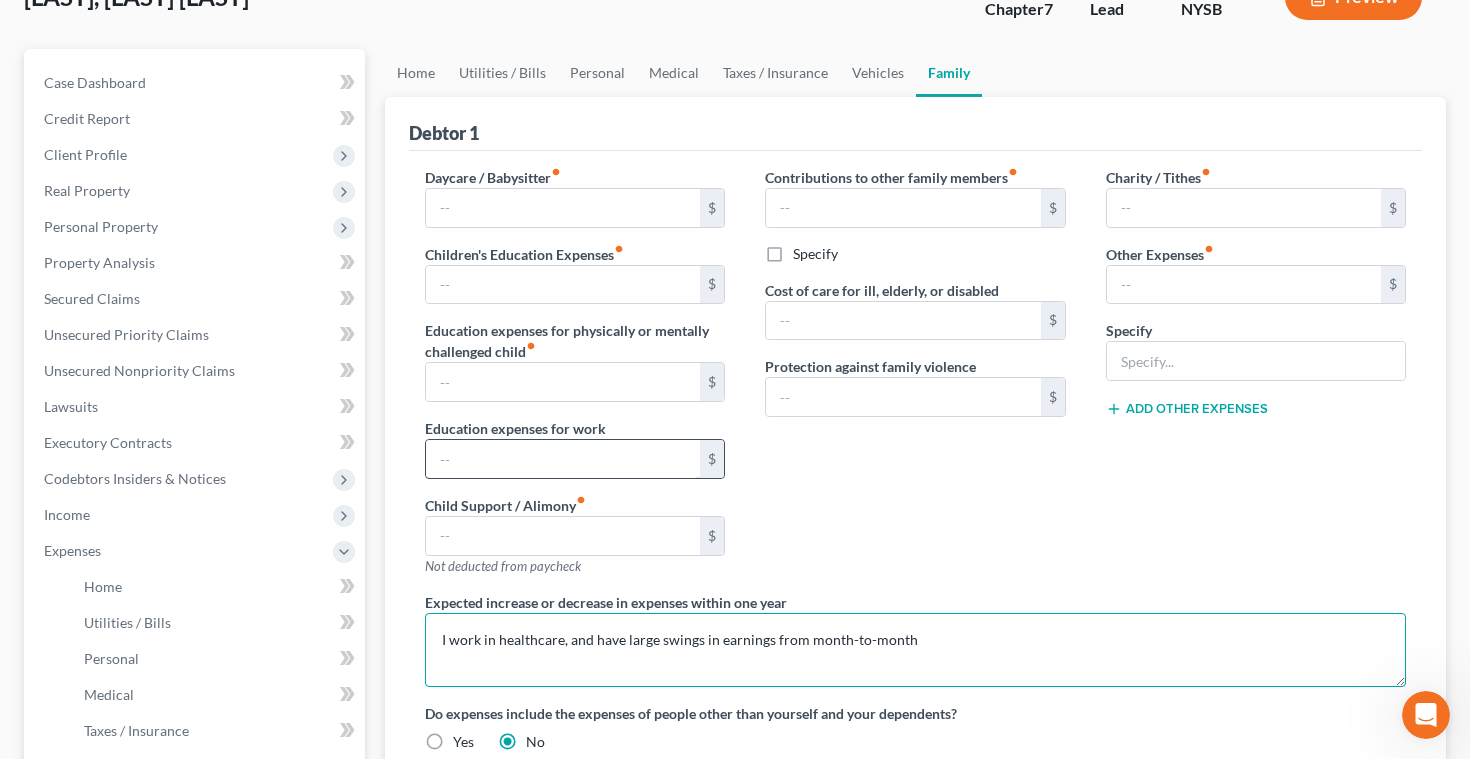 type on "I work in healthcare, and have large swings in earnings from month-to-month" 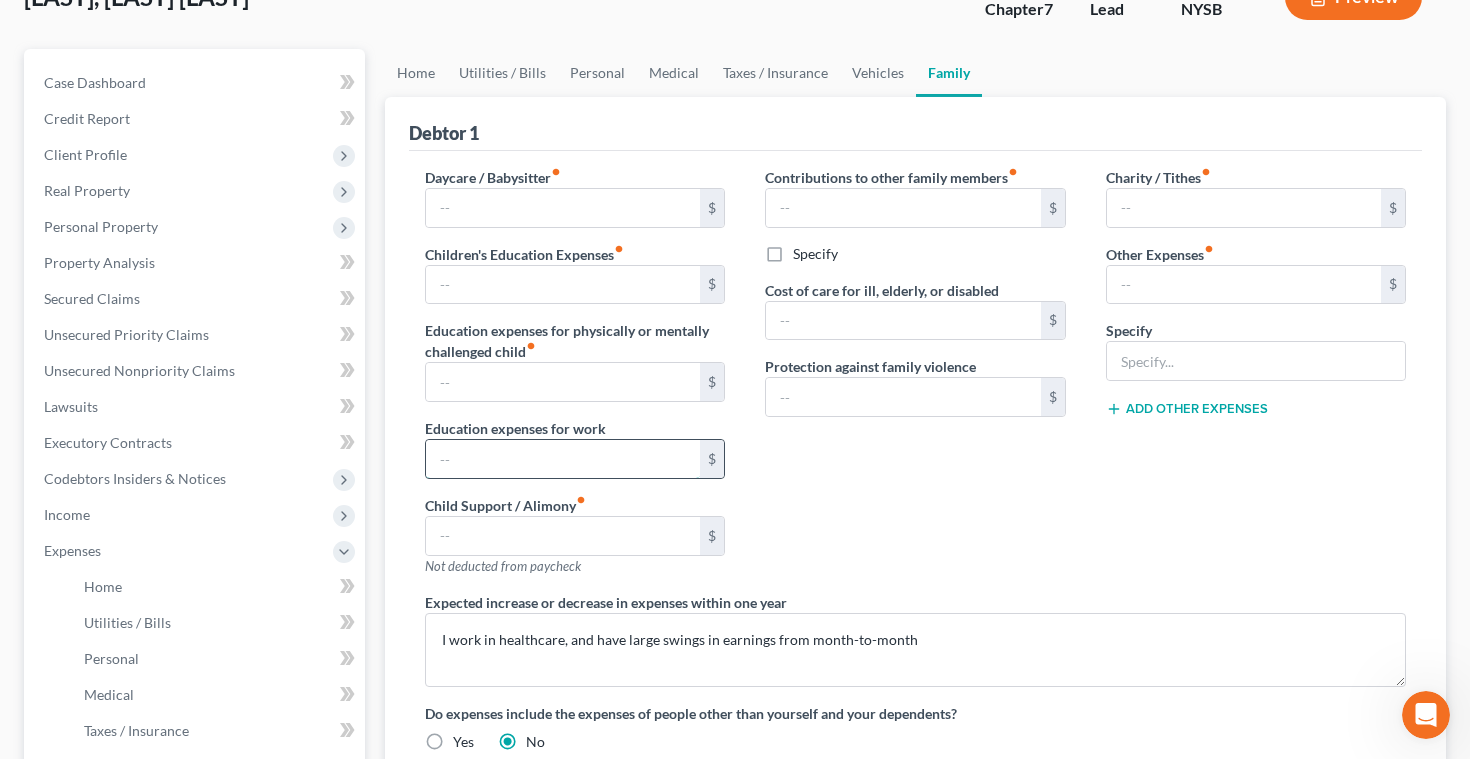 click at bounding box center [563, 459] 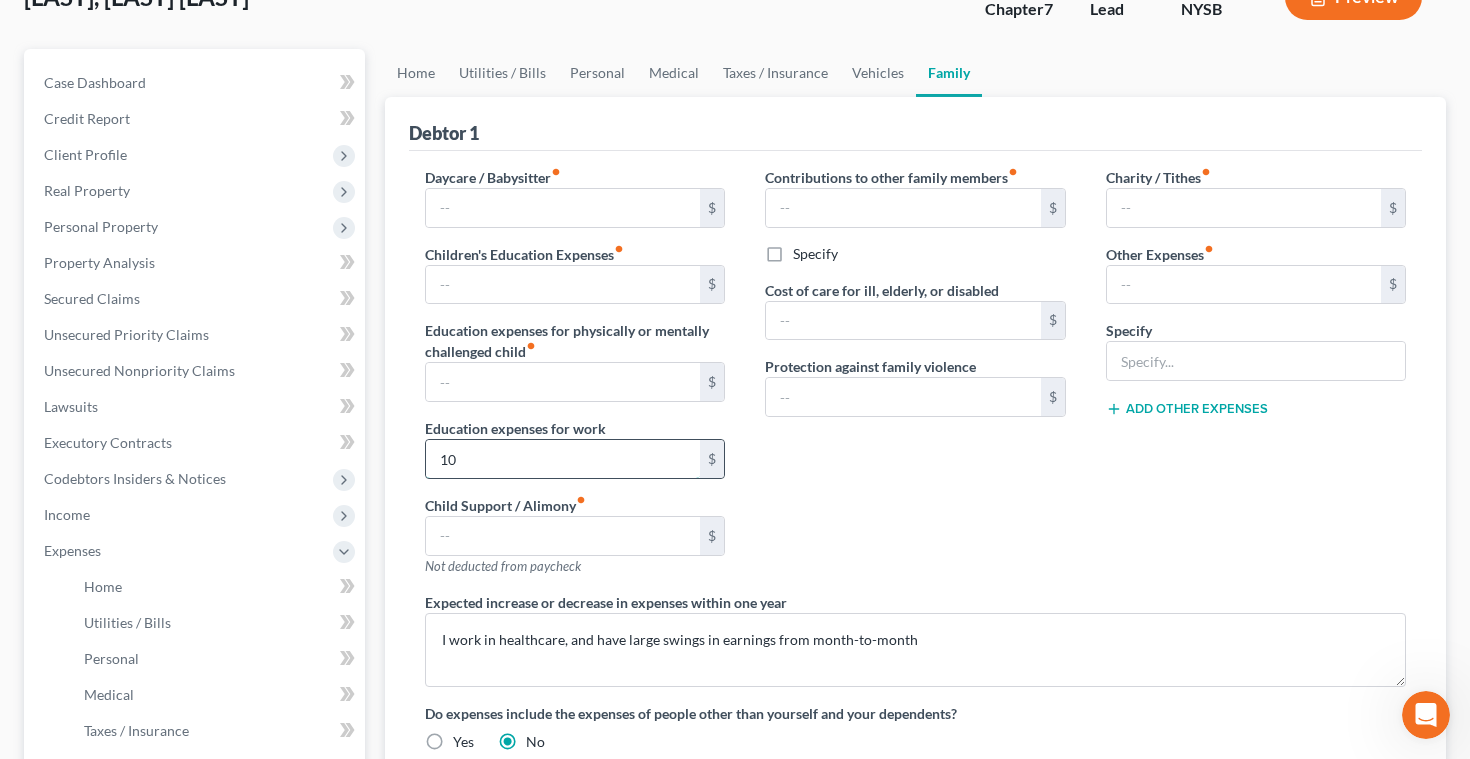 type on "1" 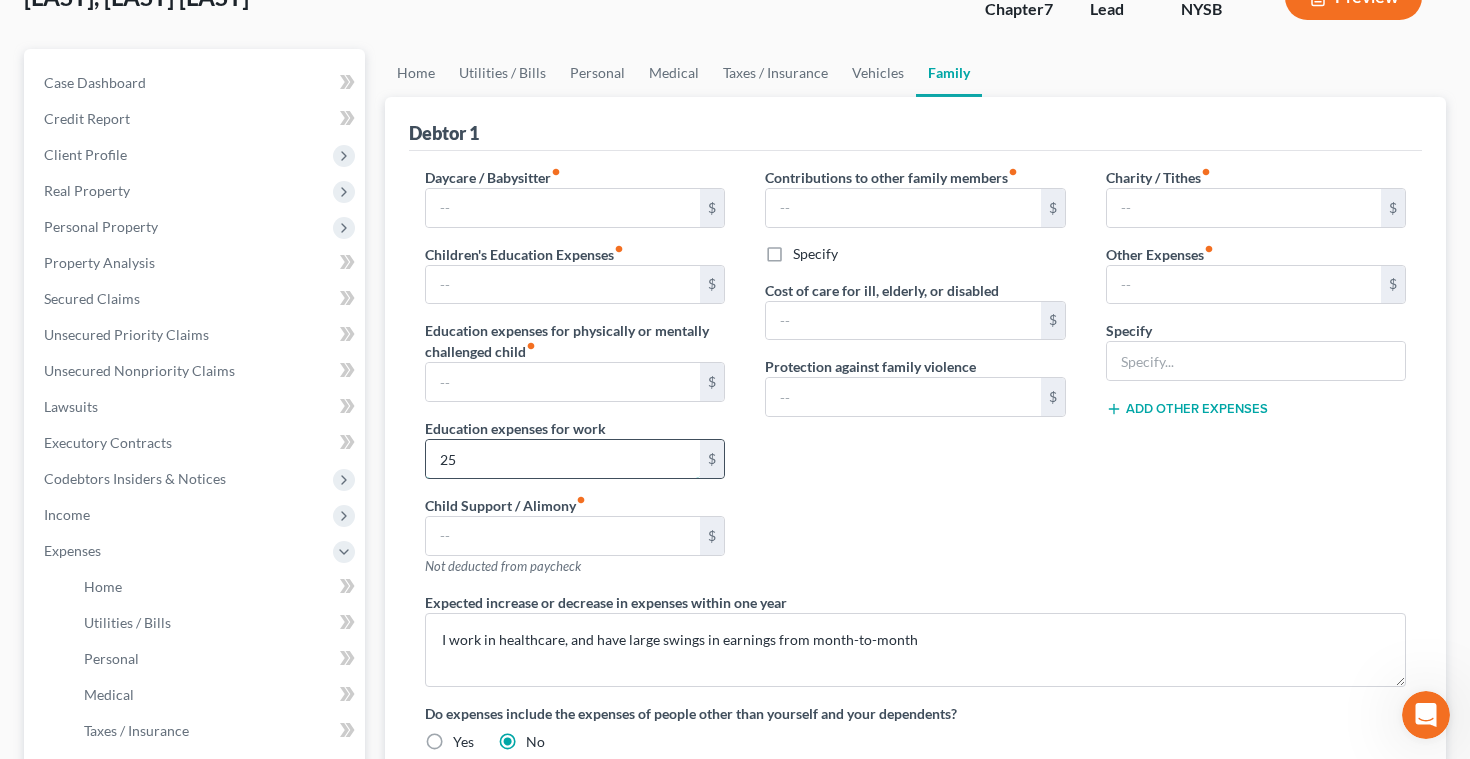 type on "25" 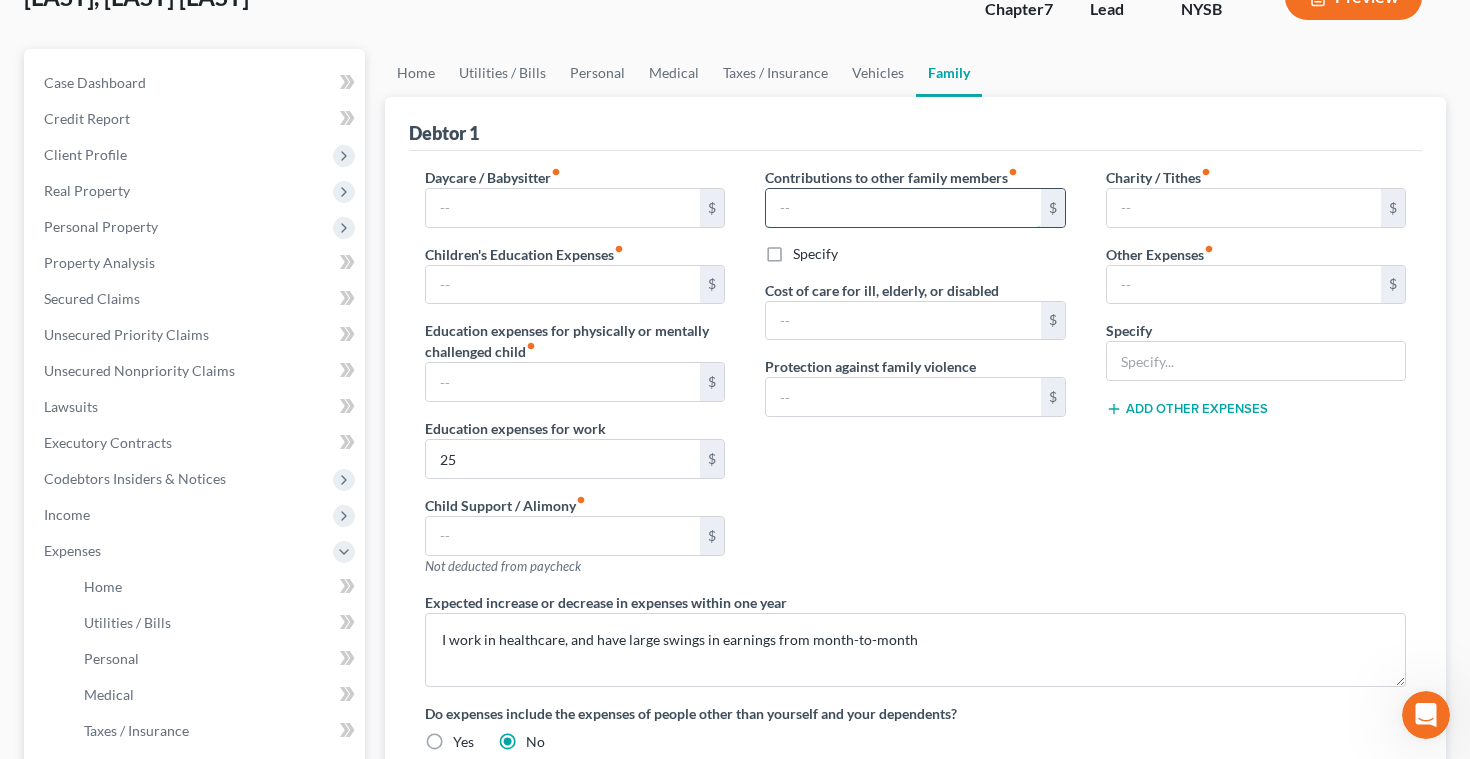 click at bounding box center (903, 208) 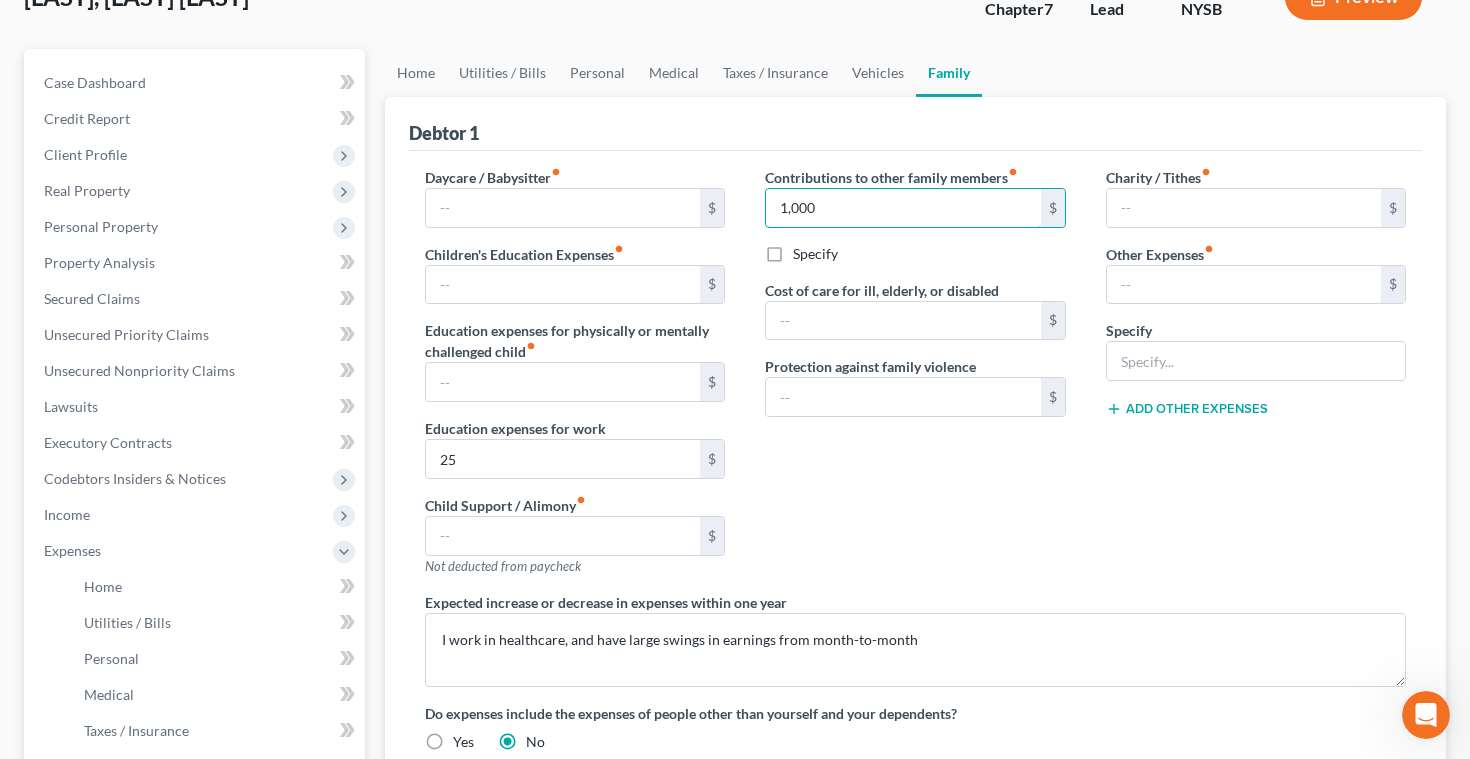 type on "1,000" 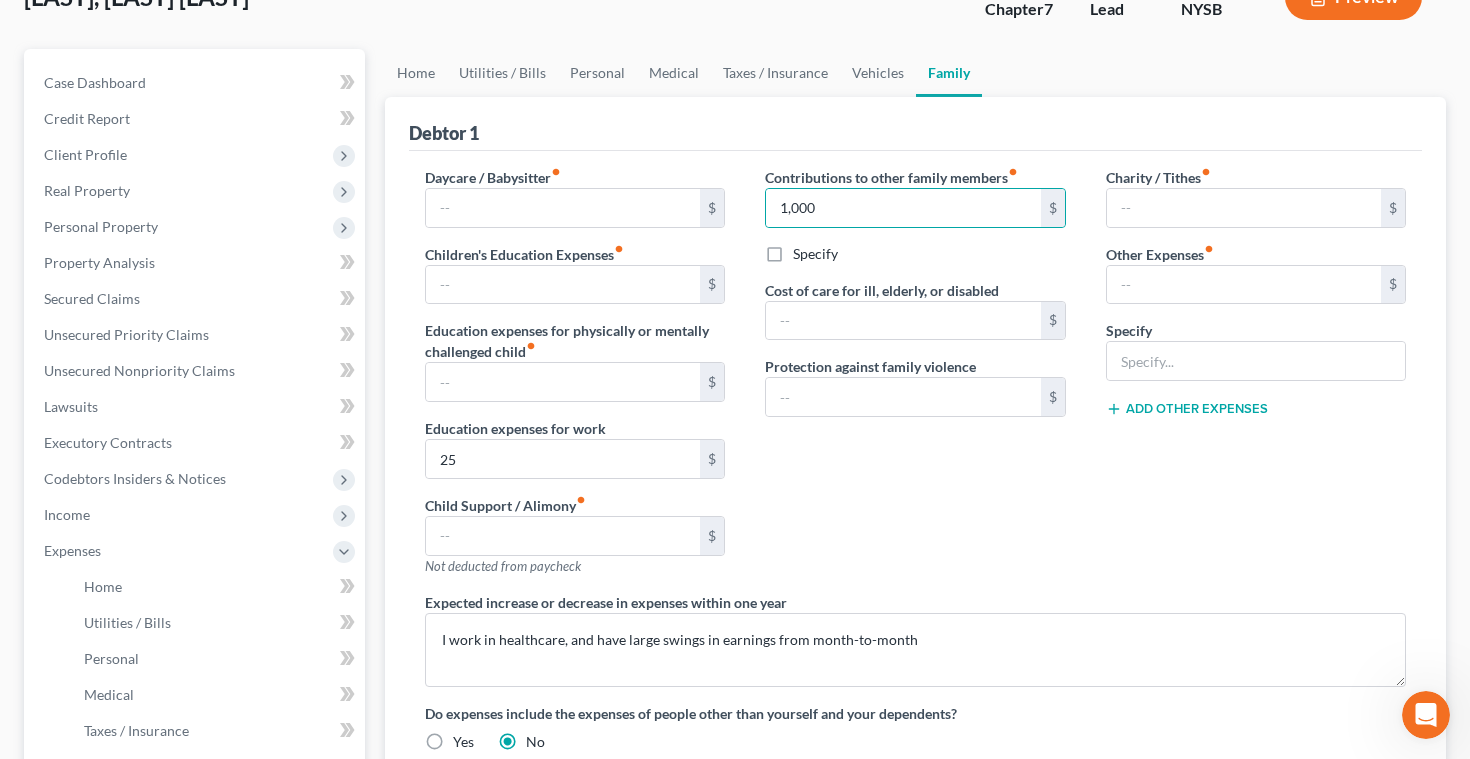 click on "Specify" at bounding box center [815, 254] 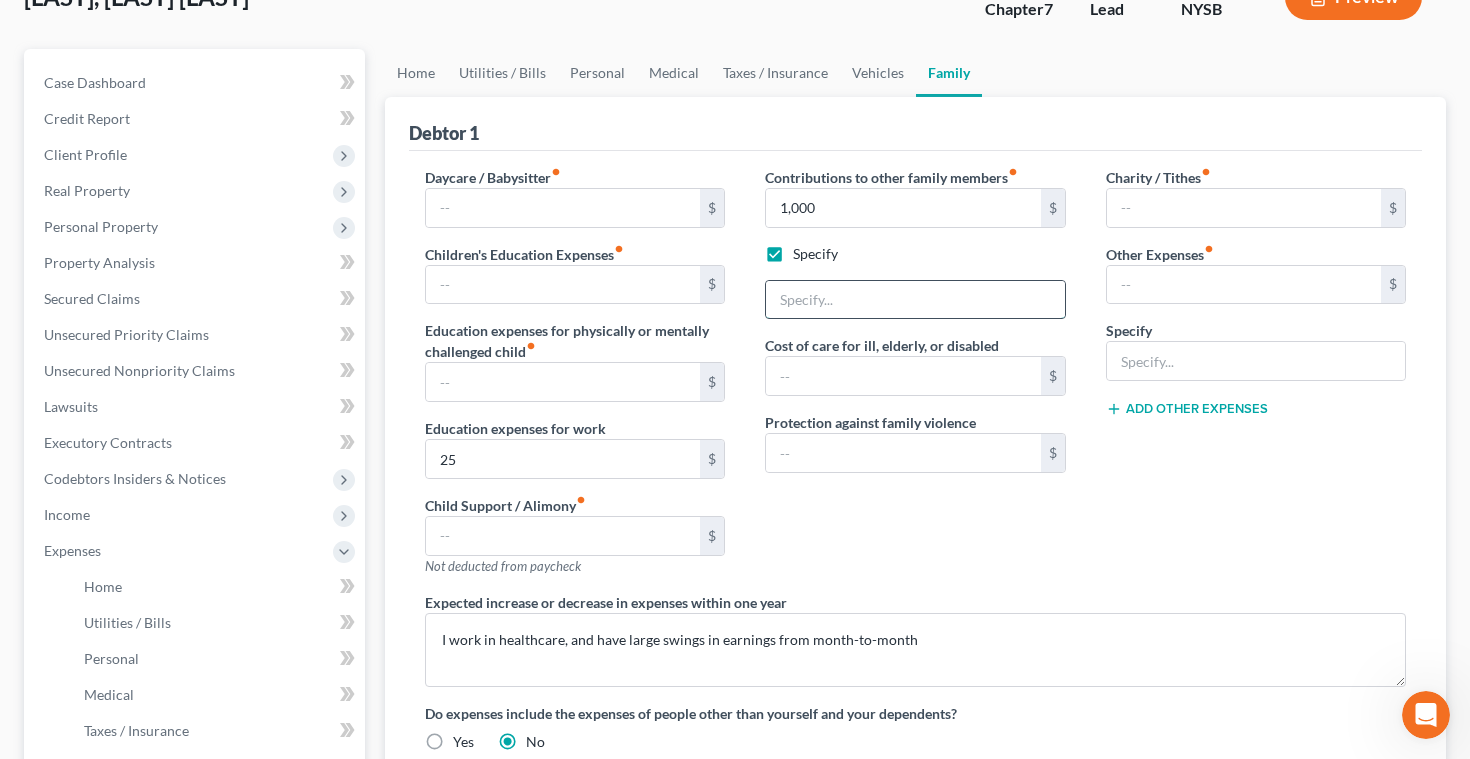 click at bounding box center [915, 300] 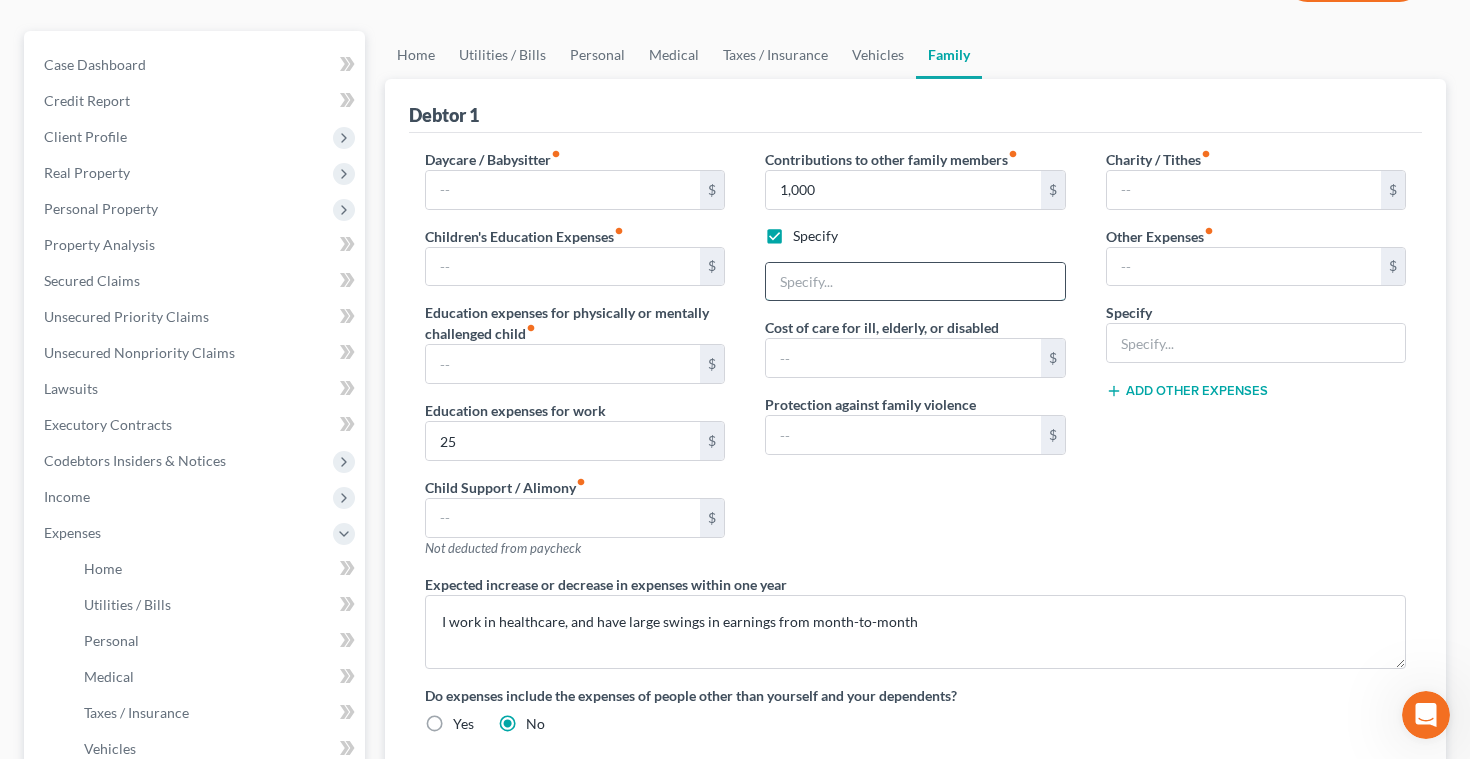 scroll, scrollTop: 155, scrollLeft: 0, axis: vertical 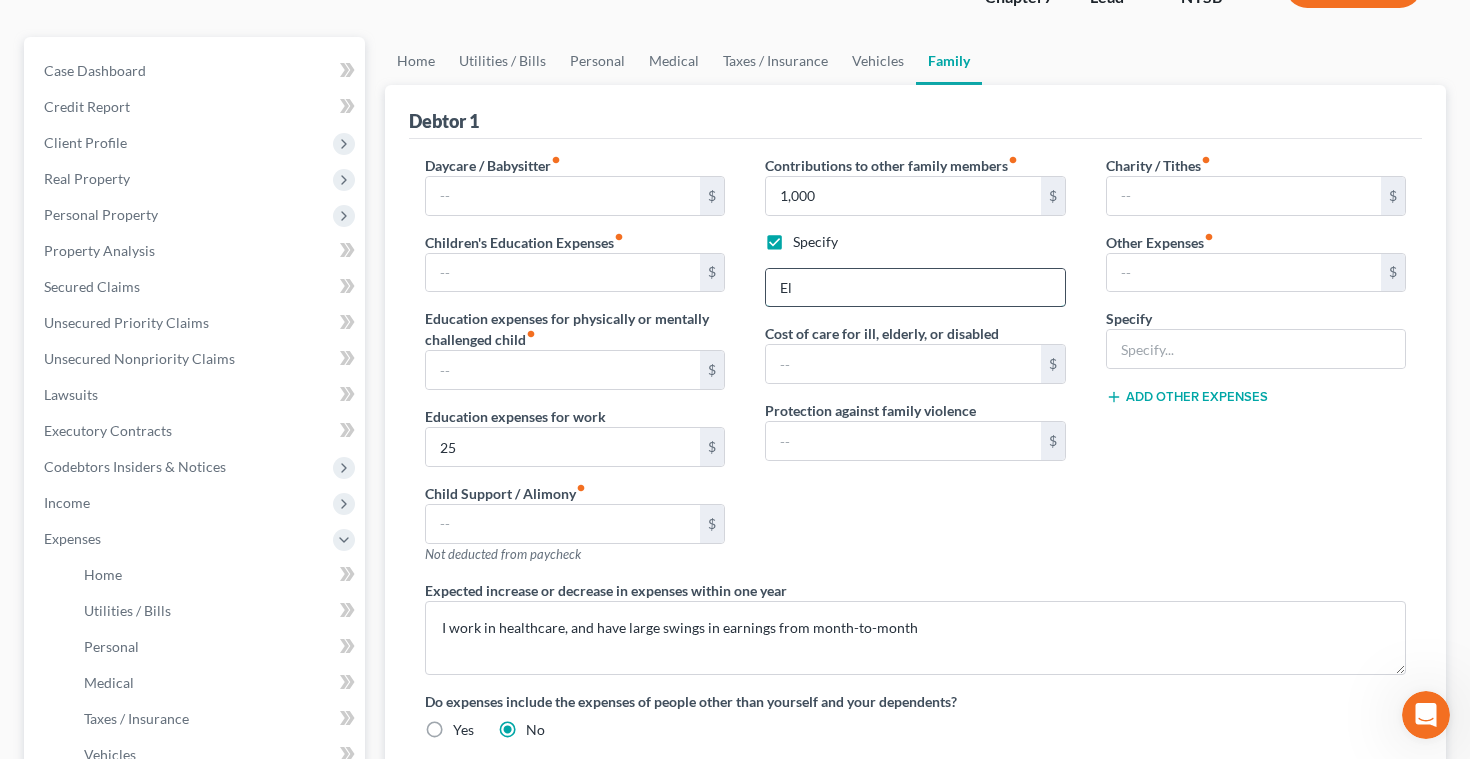 type on "E" 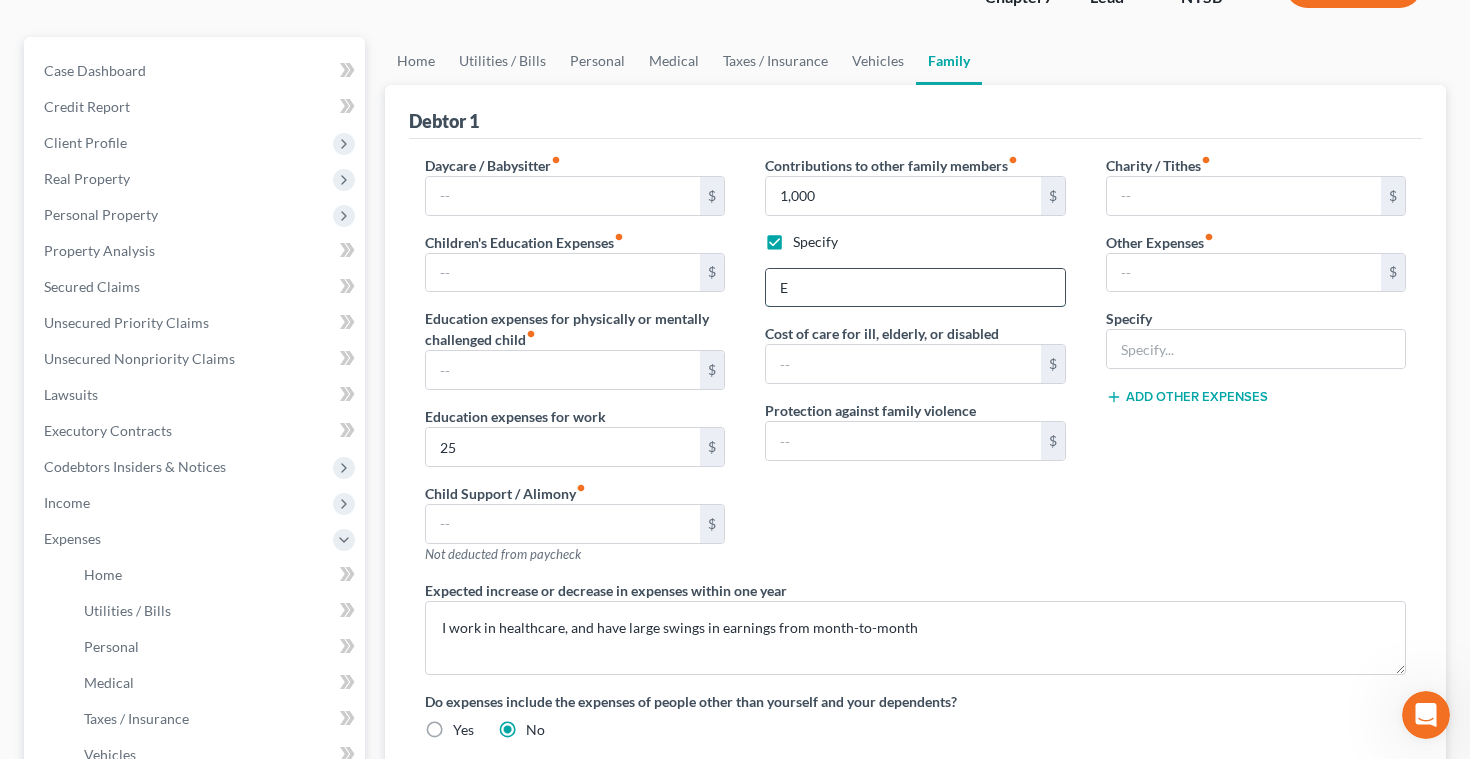 type 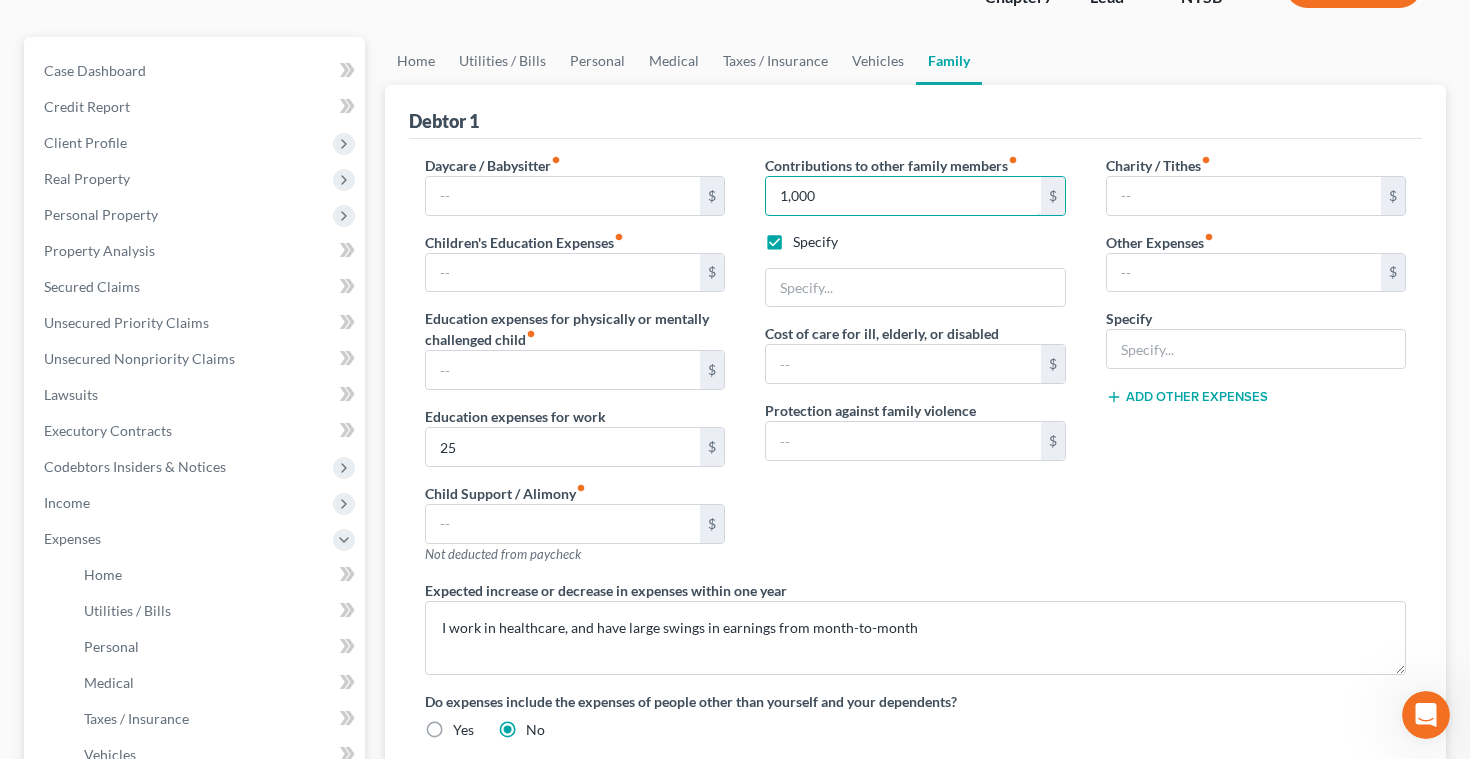 drag, startPoint x: 833, startPoint y: 186, endPoint x: 763, endPoint y: 189, distance: 70.064255 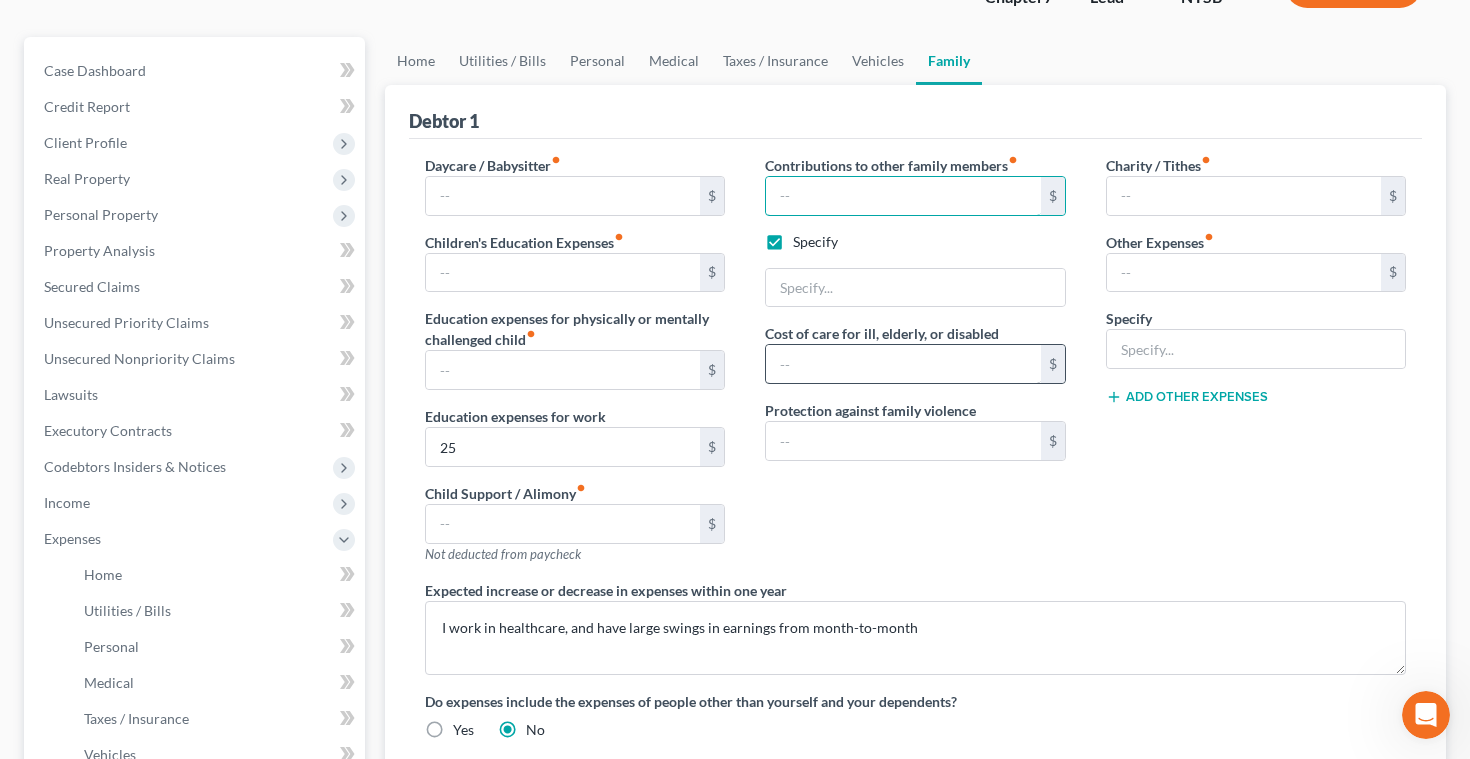 type 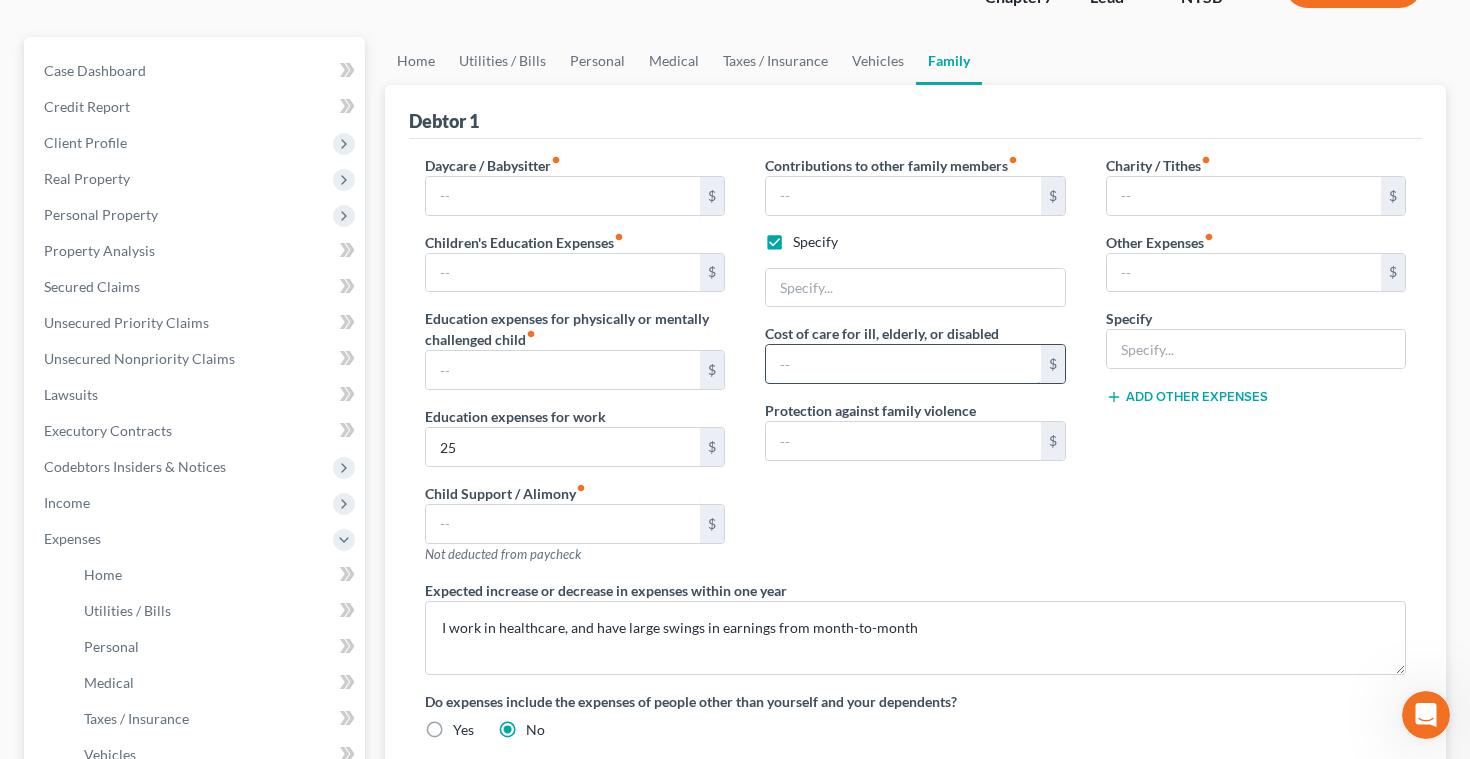 click at bounding box center (903, 364) 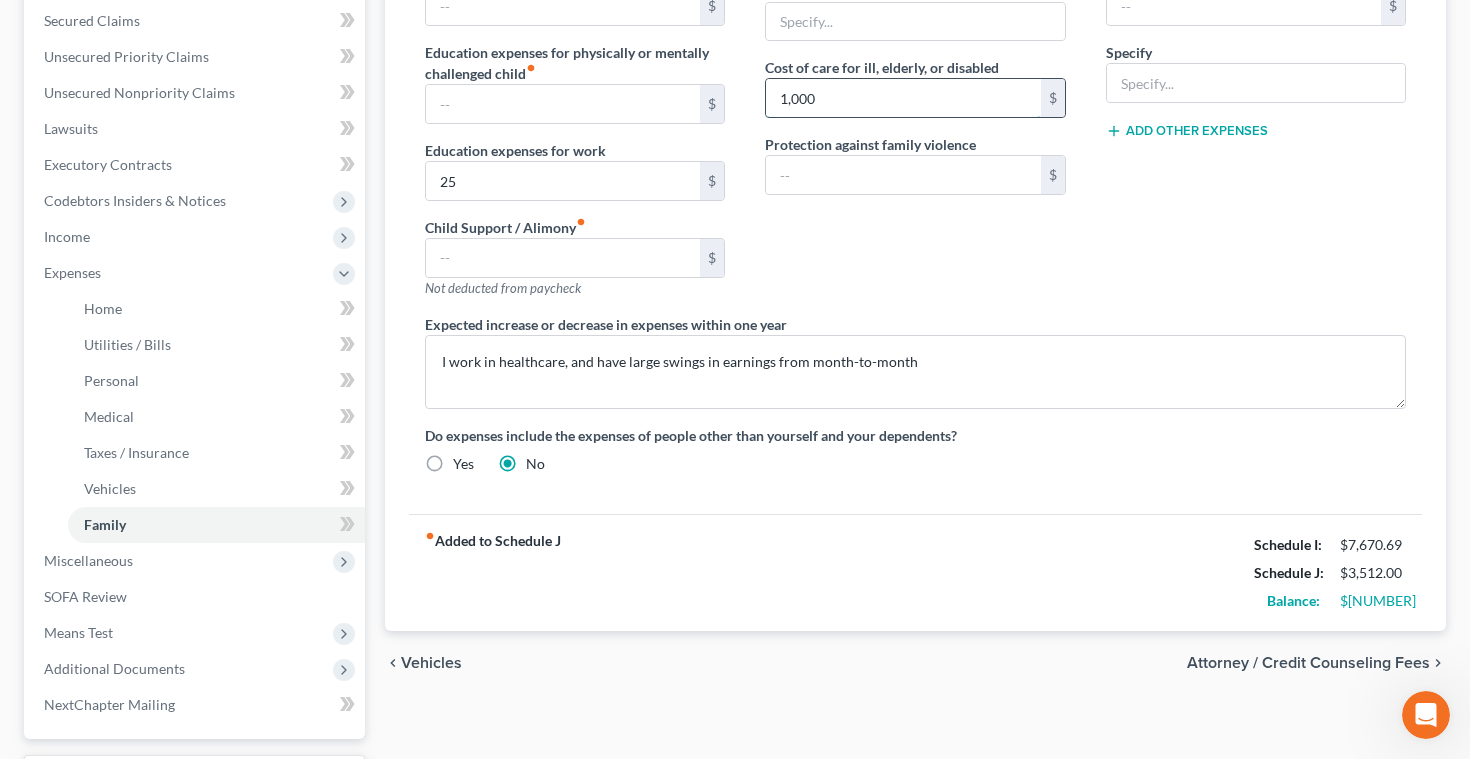 scroll, scrollTop: 422, scrollLeft: 0, axis: vertical 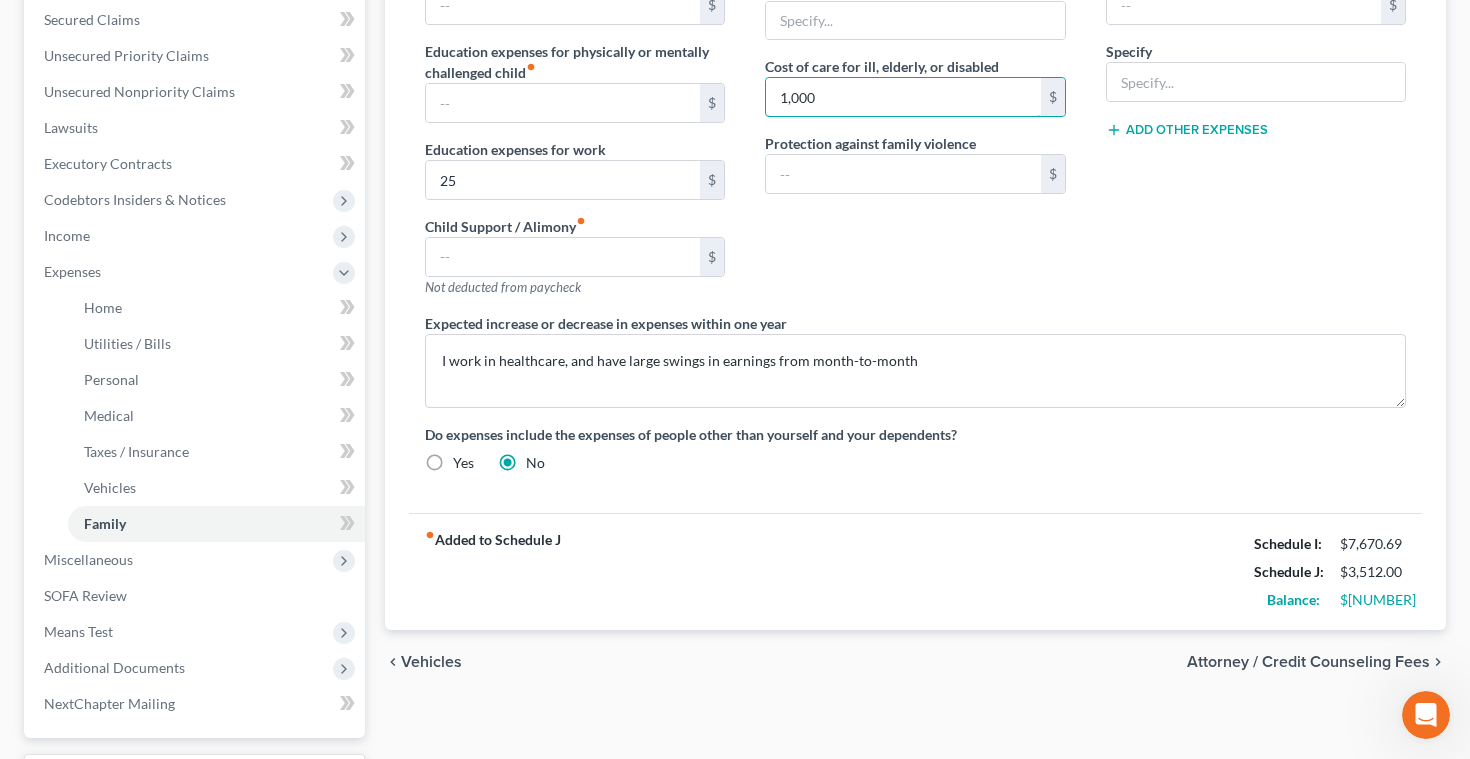 type on "1,000" 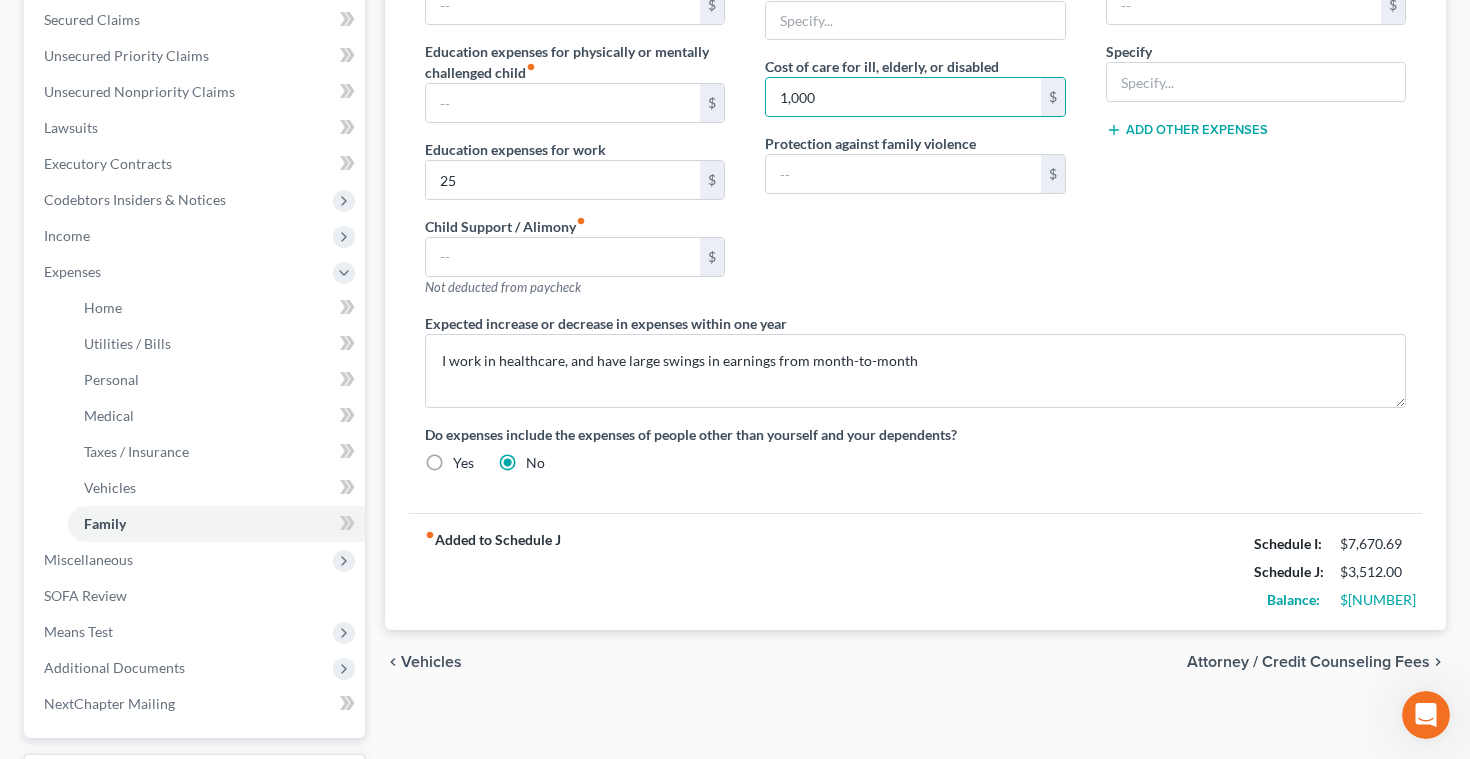 click on "Contributions to other family members fiber_manual_record $ Specify Cost of care for ill, elderly, or disabled [NUMBER] $ Protection against family violence $" at bounding box center [915, 100] 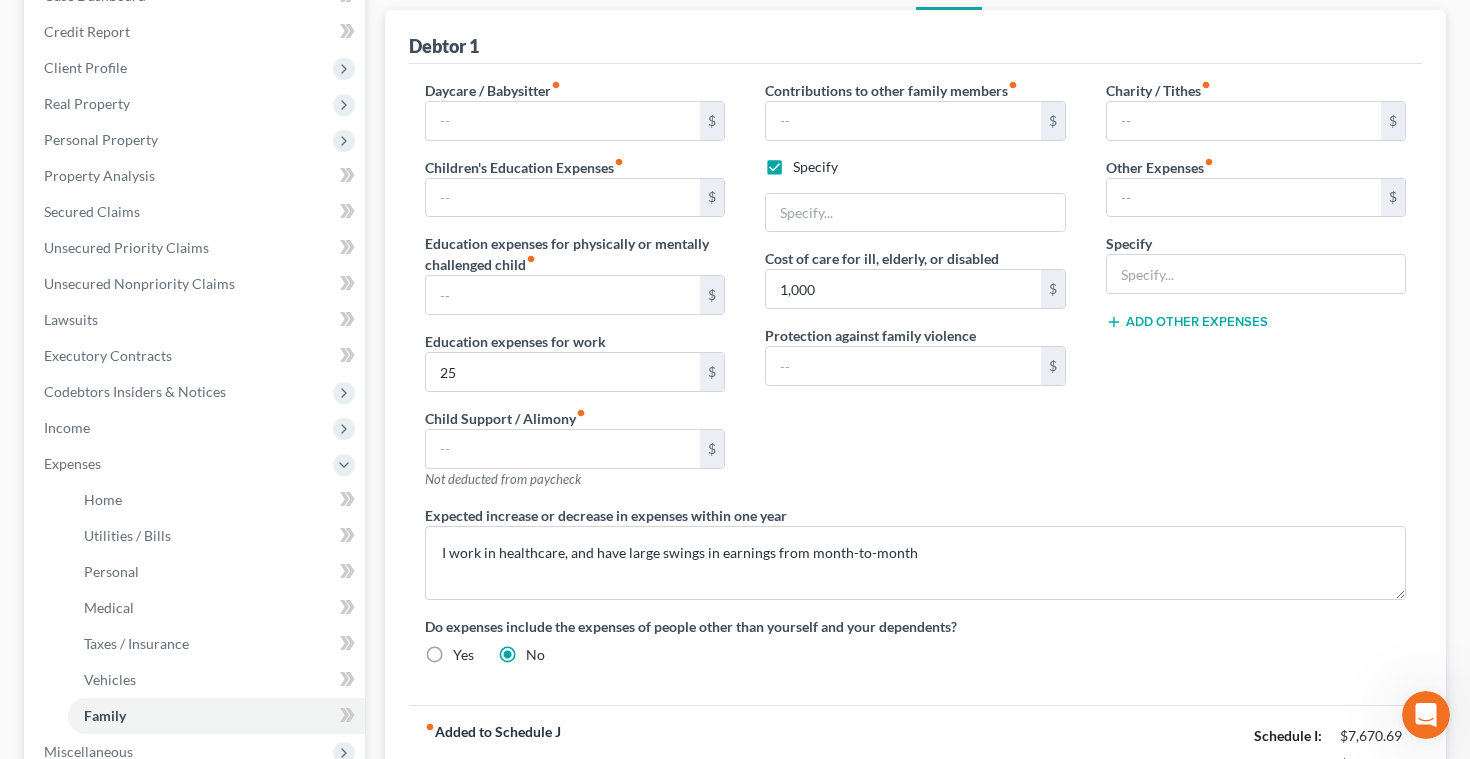 scroll, scrollTop: 227, scrollLeft: 0, axis: vertical 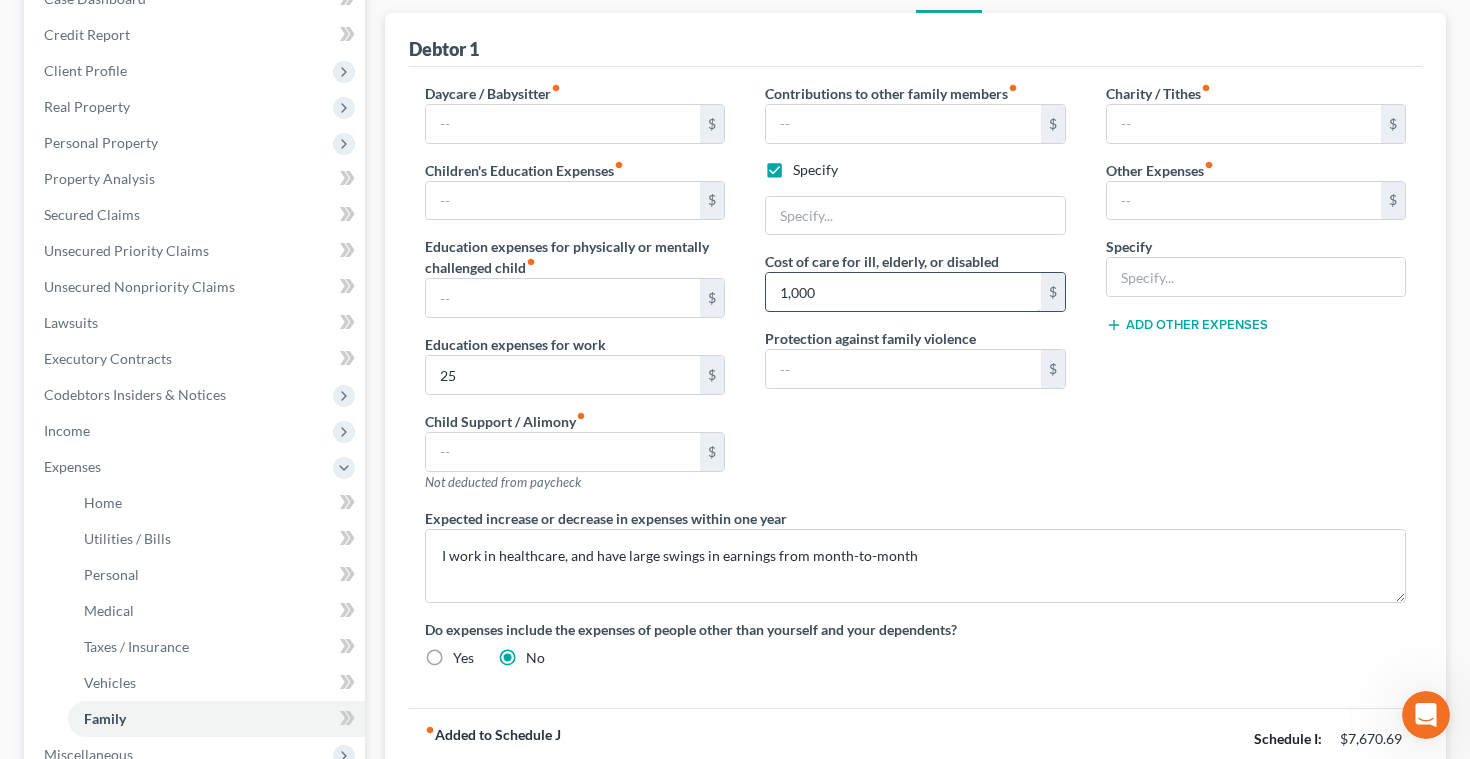 click on "1,000" at bounding box center (903, 292) 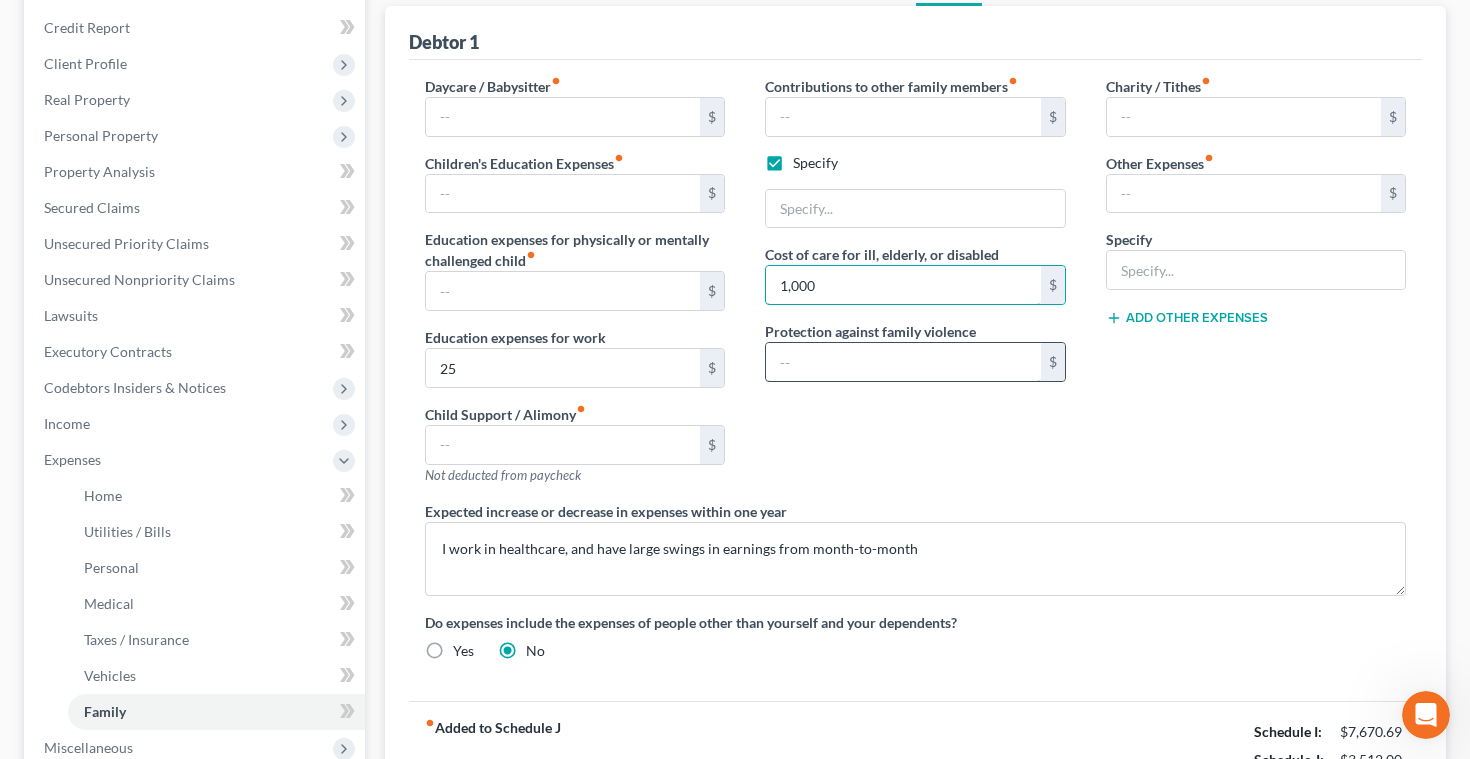 scroll, scrollTop: 230, scrollLeft: 0, axis: vertical 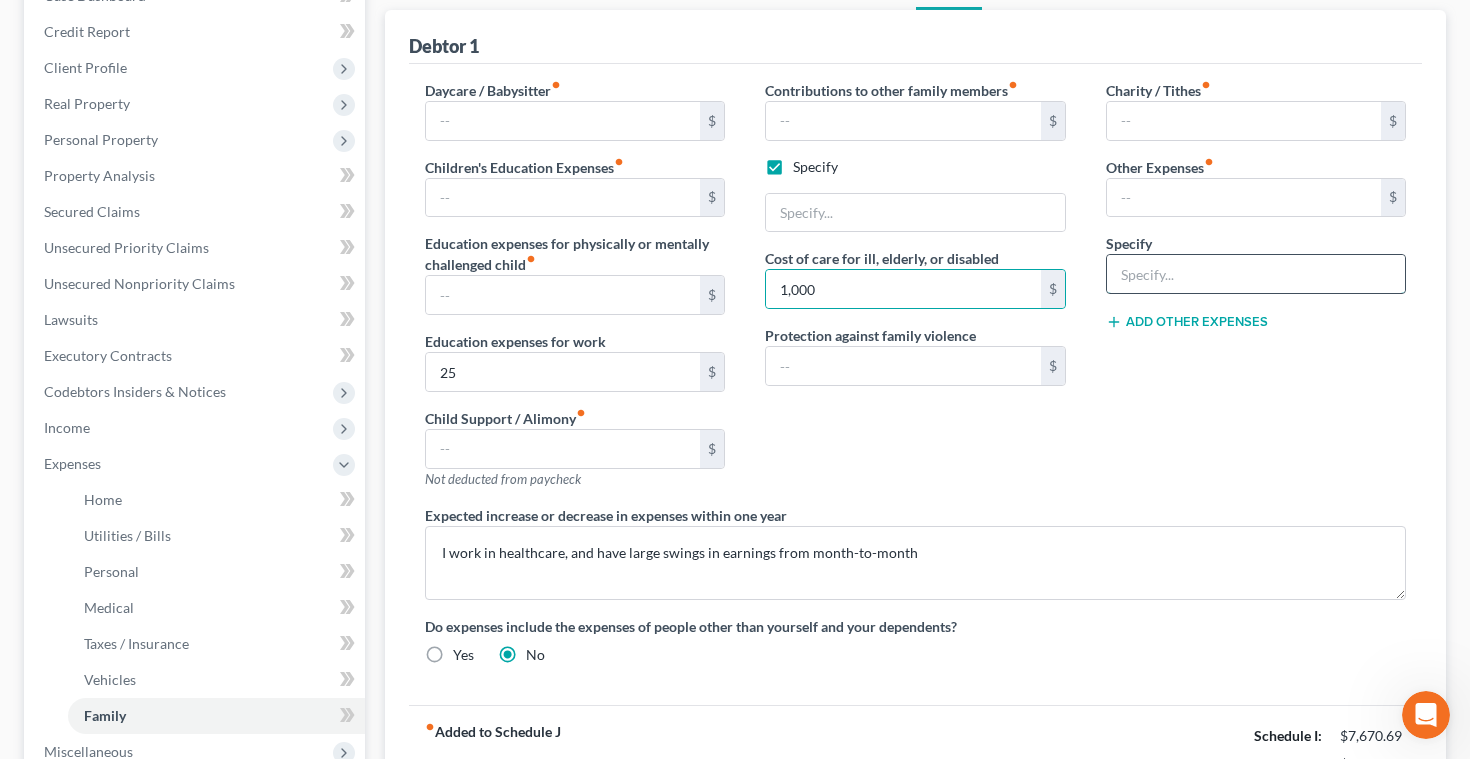 click at bounding box center [1256, 274] 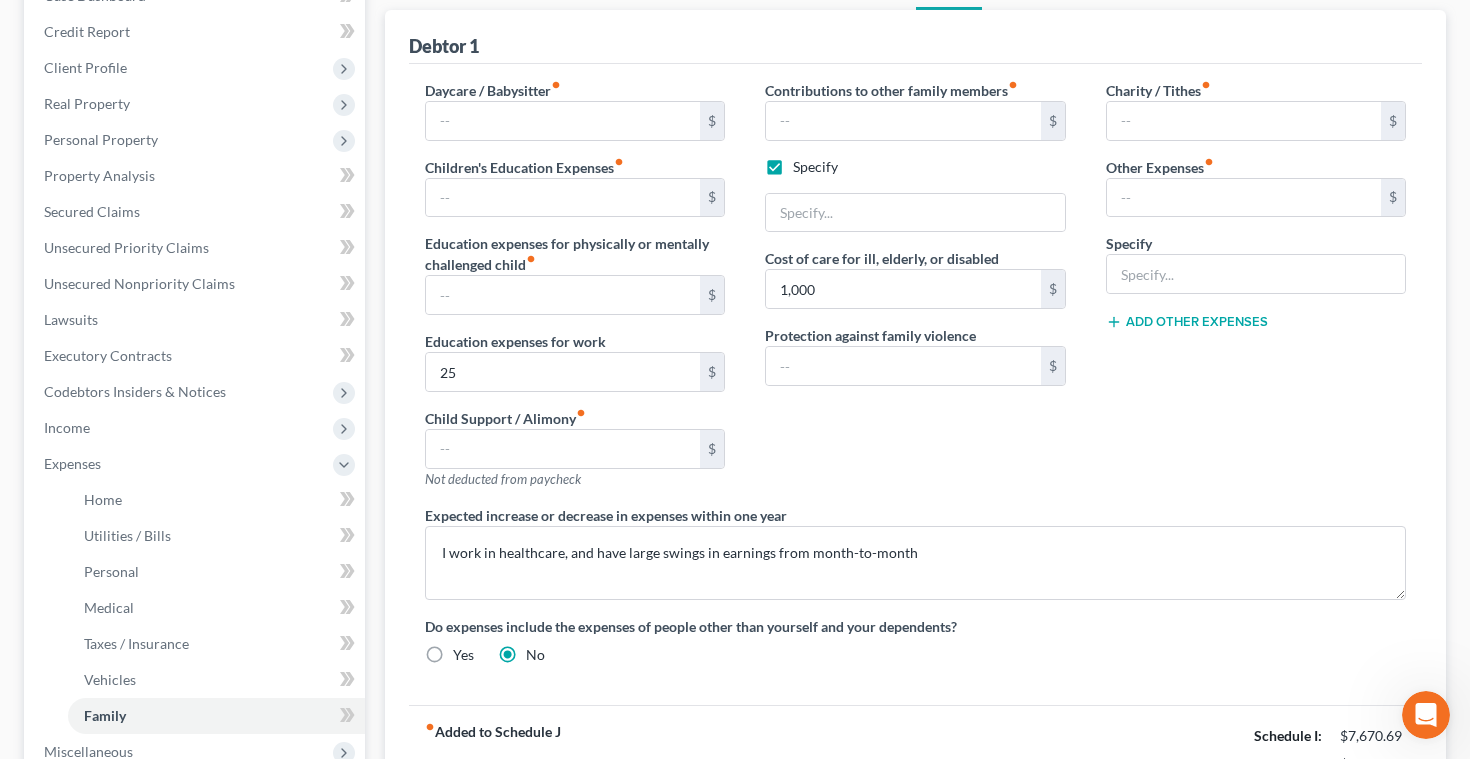 click on "Charity / Tithes  fiber_manual_record $ Other Expenses  fiber_manual_record $ Specify Add Other Expenses" at bounding box center [1256, 292] 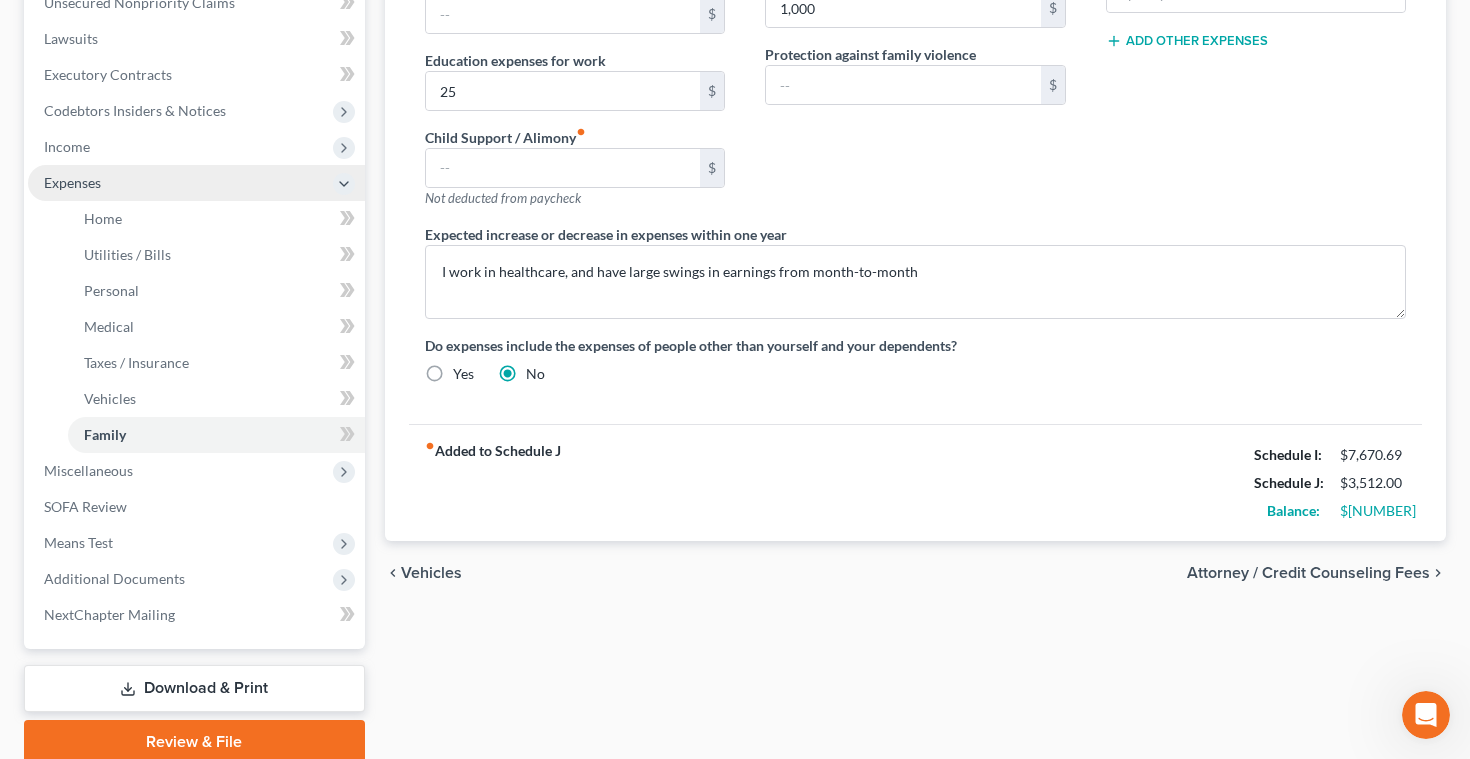 scroll, scrollTop: 515, scrollLeft: 0, axis: vertical 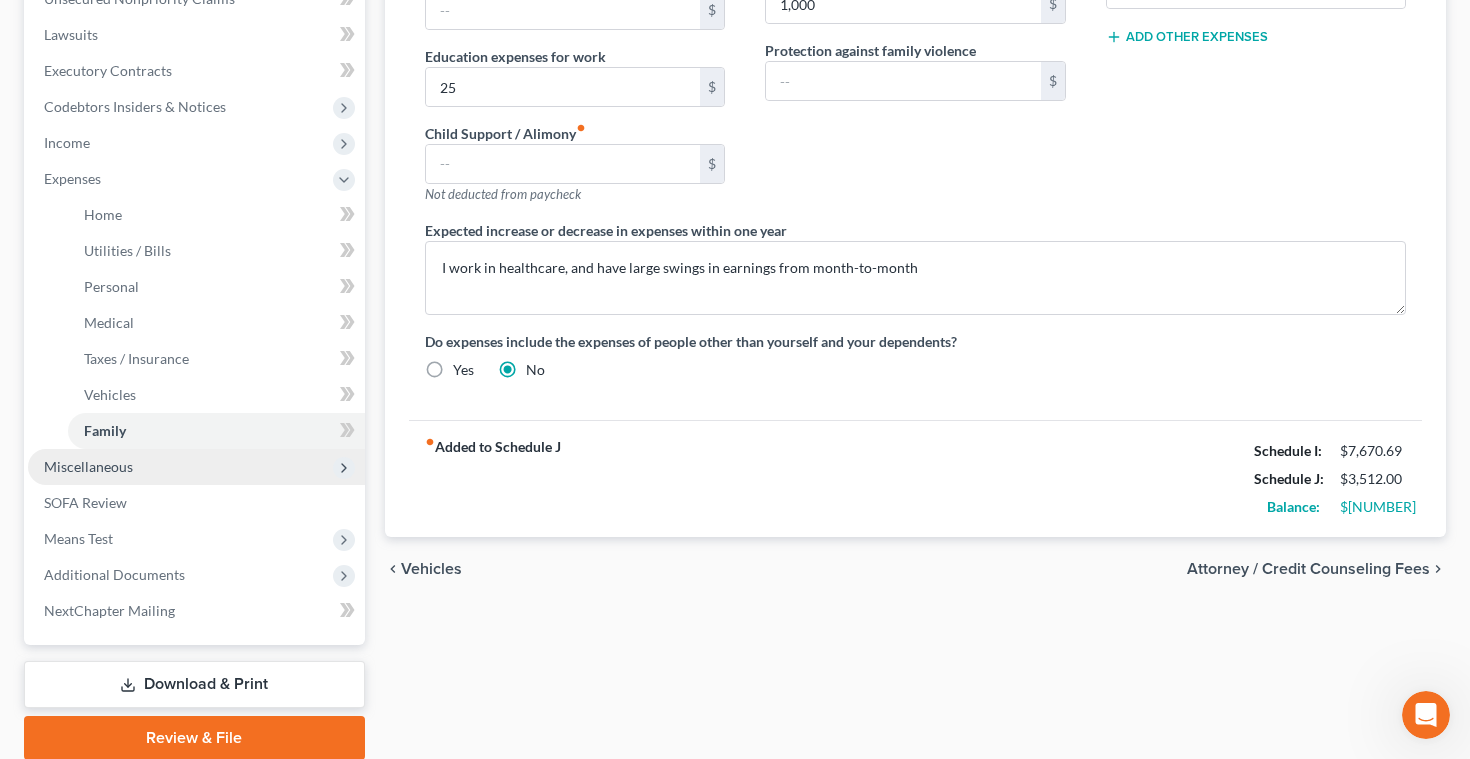 click on "Miscellaneous" at bounding box center [88, 466] 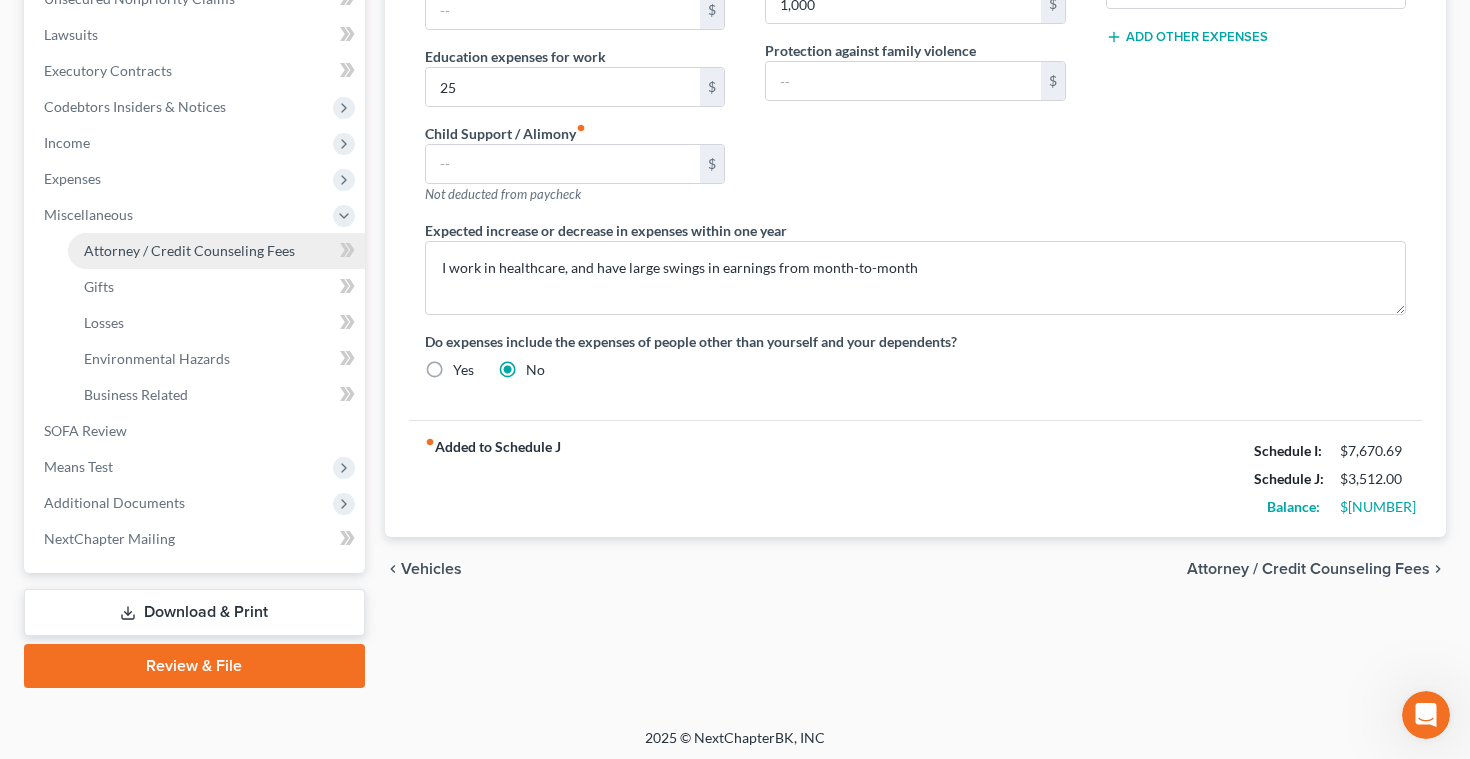 click on "Attorney / Credit Counseling Fees" at bounding box center (189, 250) 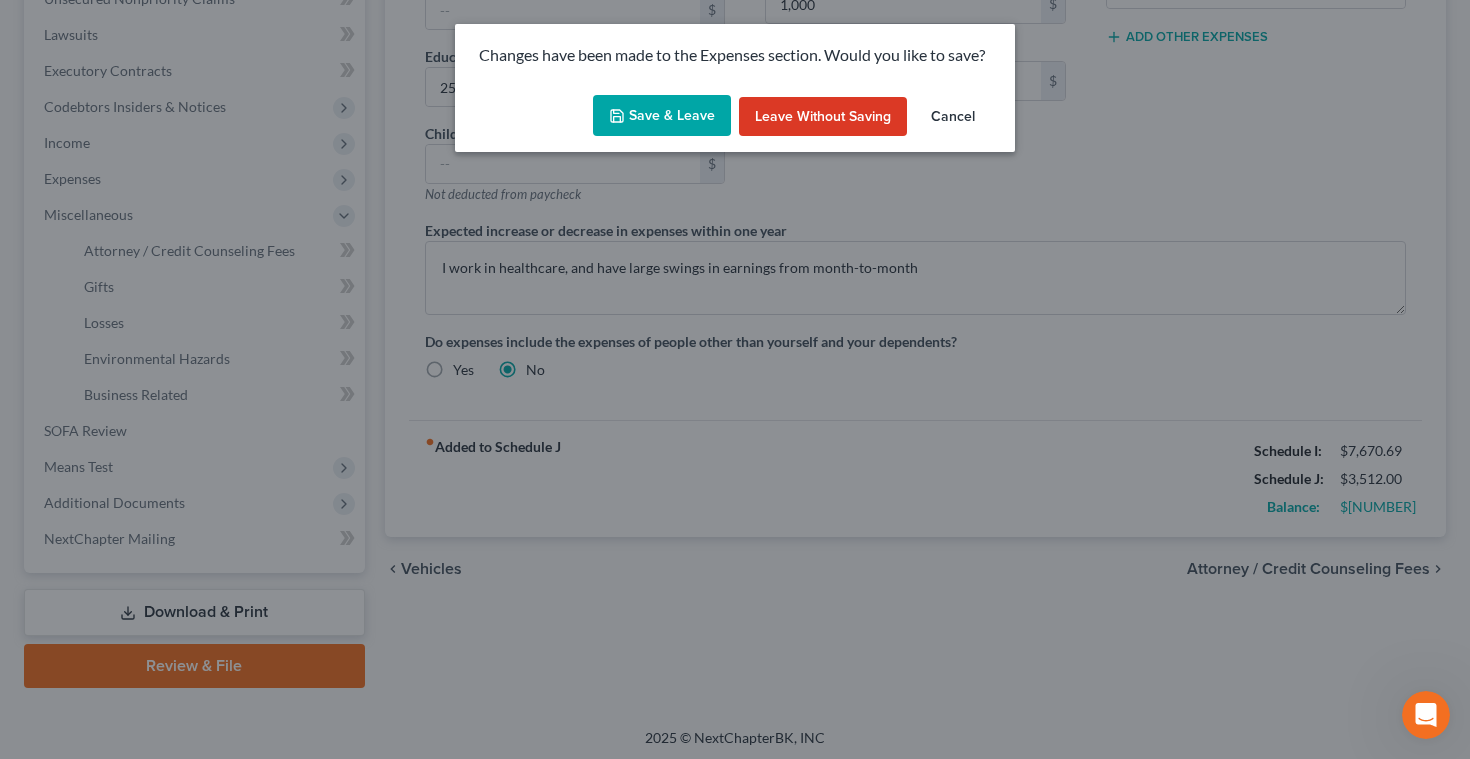 click on "Save & Leave" at bounding box center [662, 116] 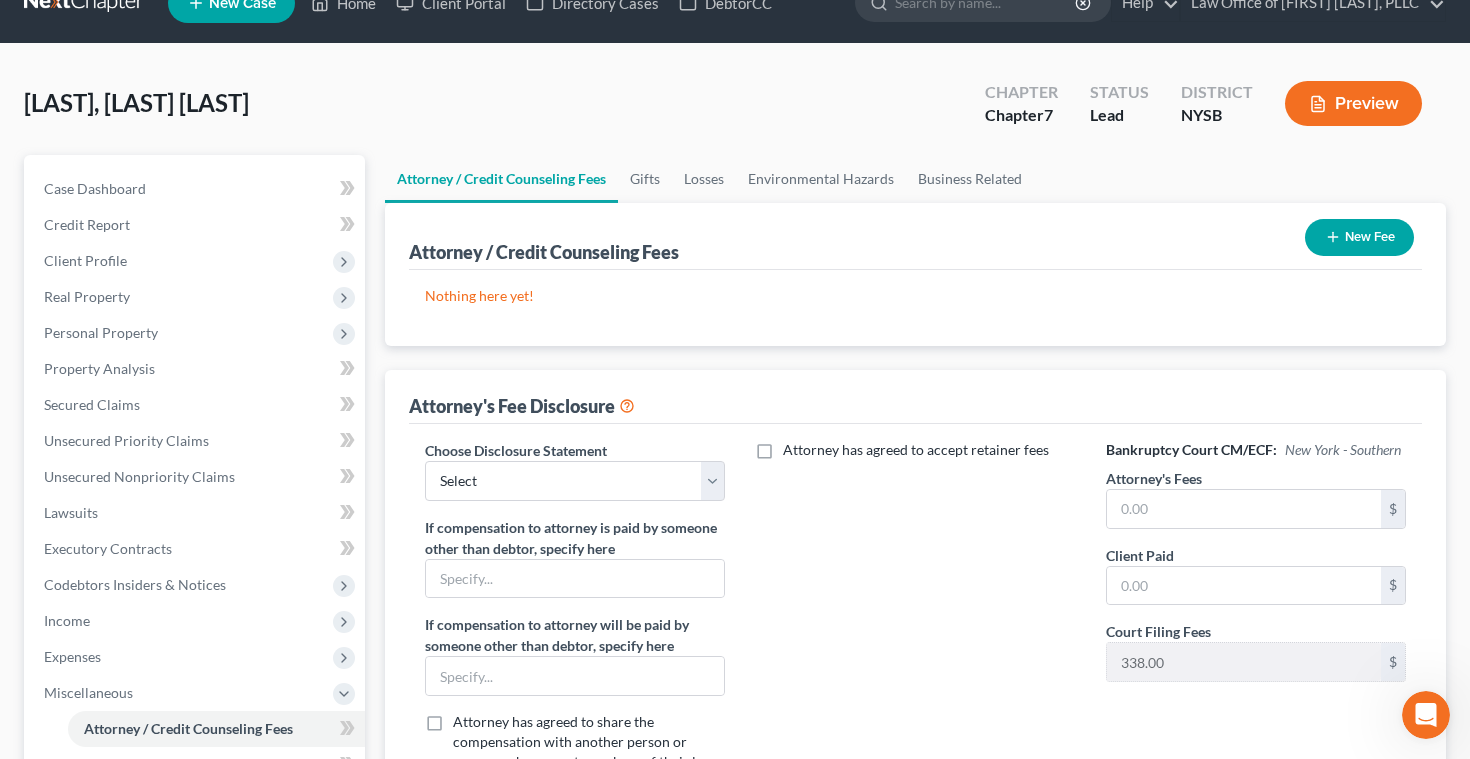 scroll, scrollTop: 0, scrollLeft: 0, axis: both 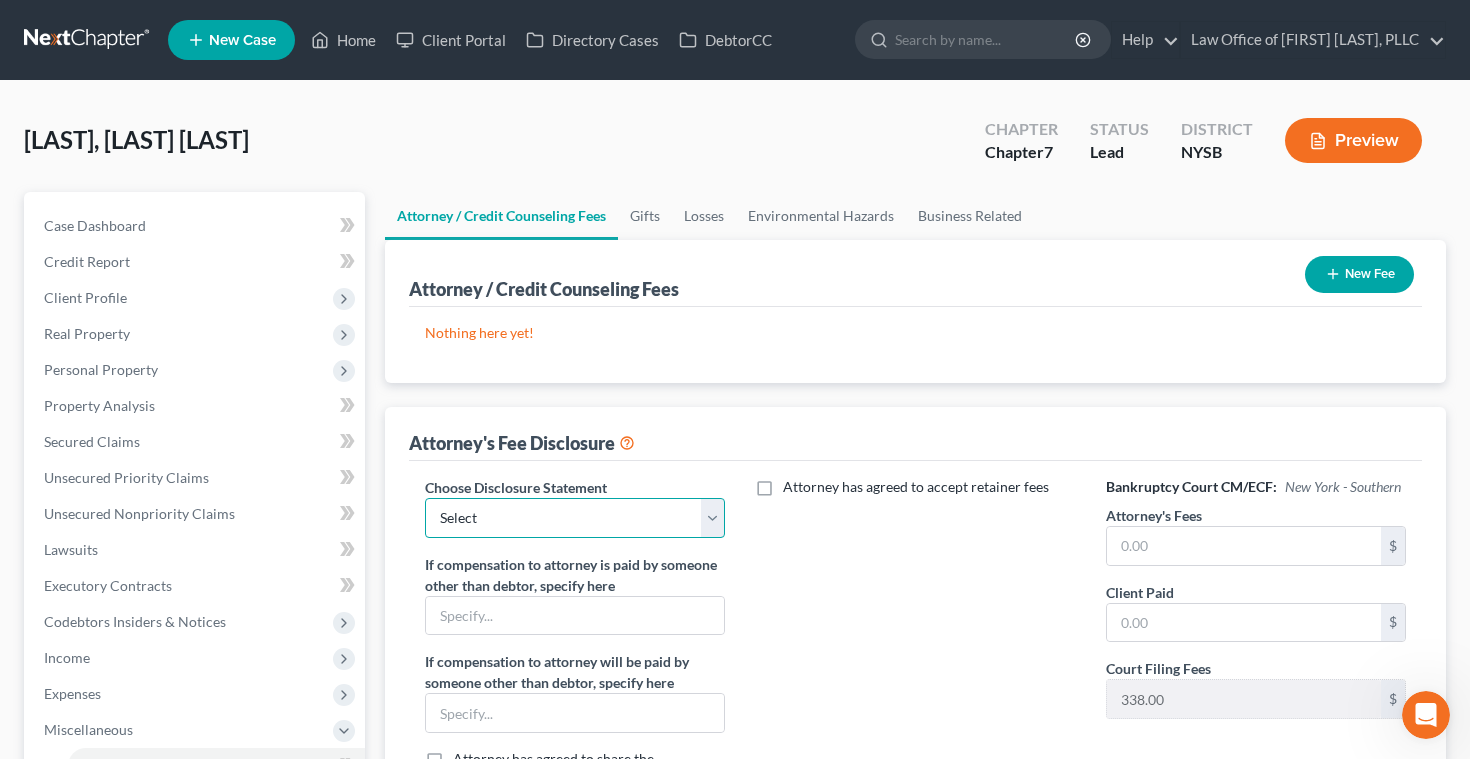 click on "Select NJB Disclosure Statement NYWB Disclosure Statement SDNY Disclosure Statement NDNY Disclosure Statement EDNY Fee Disclosure" at bounding box center [575, 518] 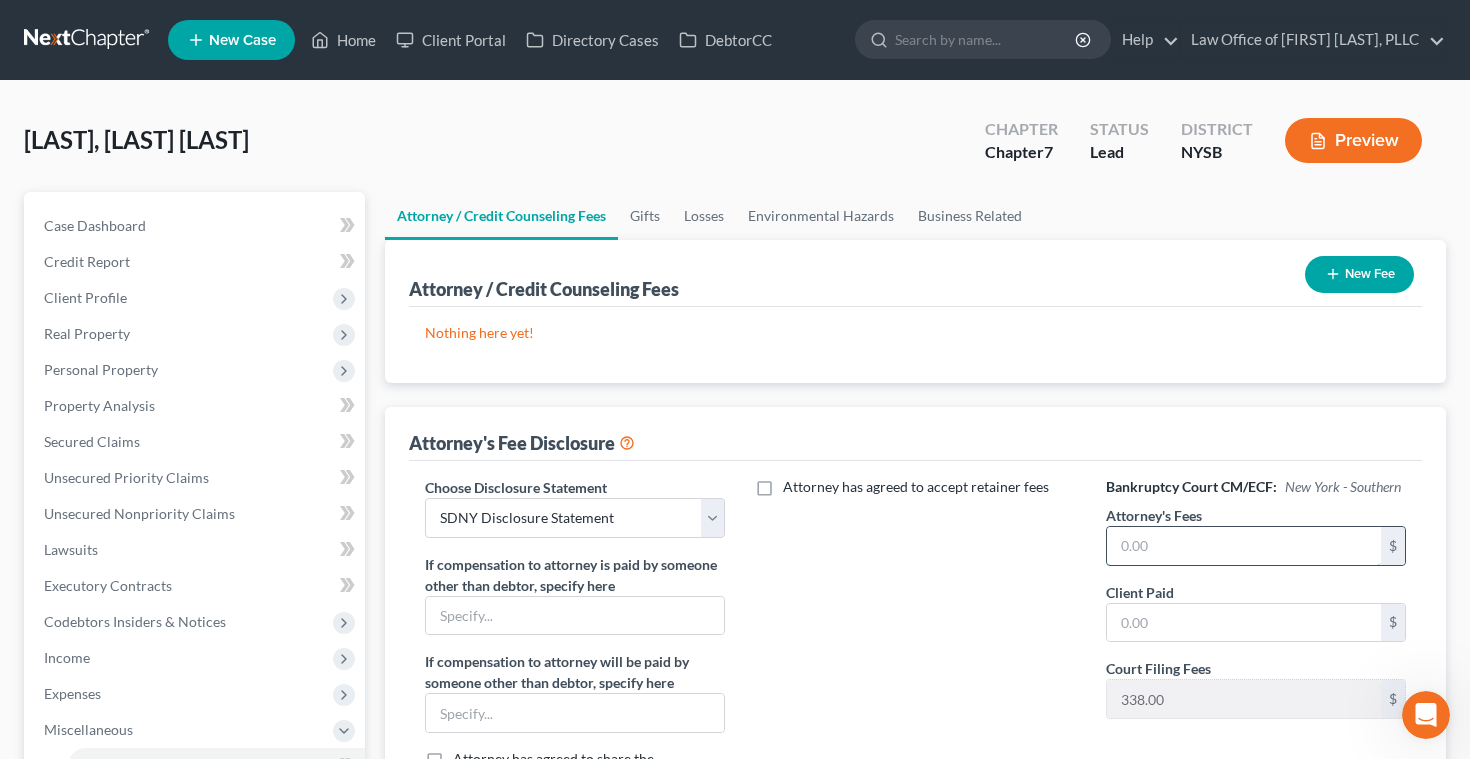 click at bounding box center (1244, 546) 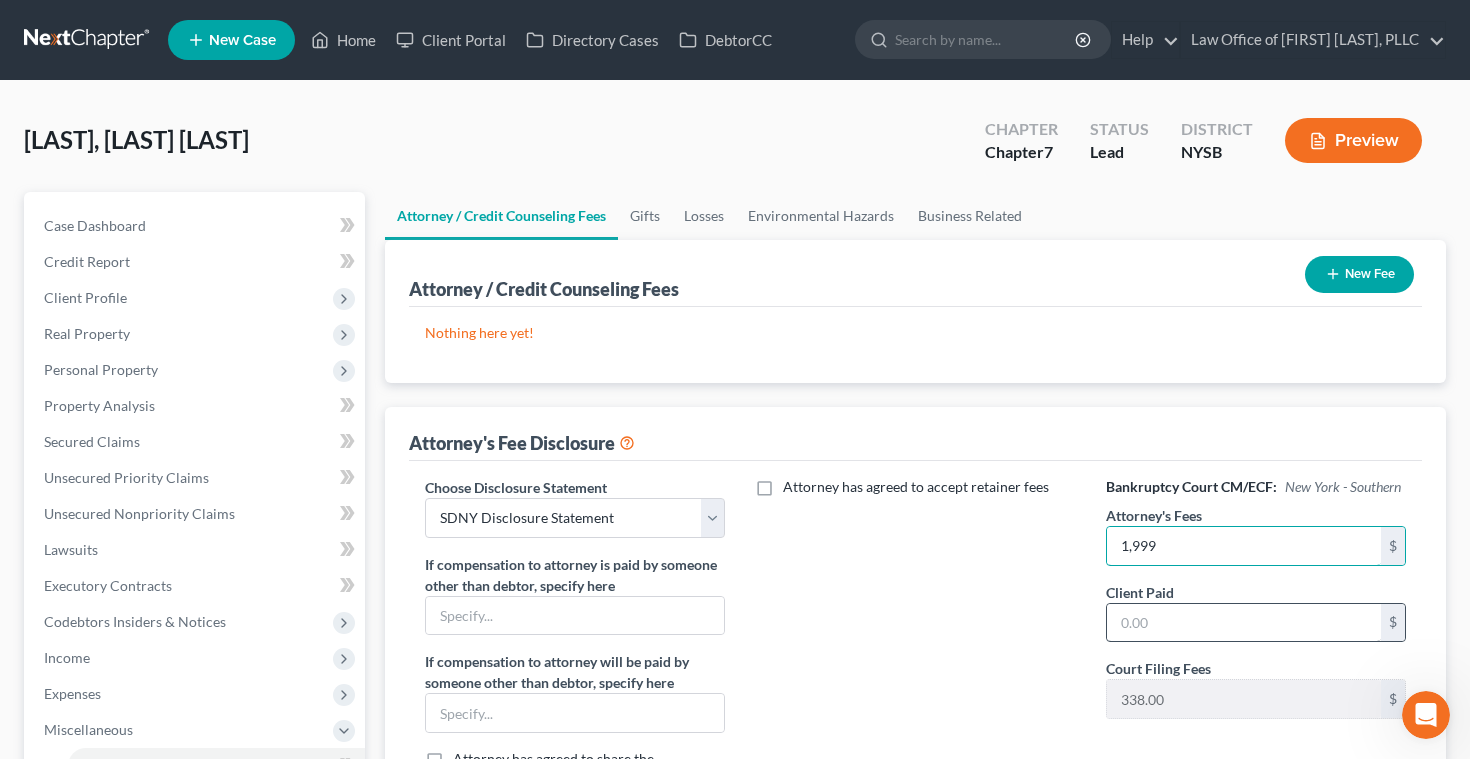 type on "1,999" 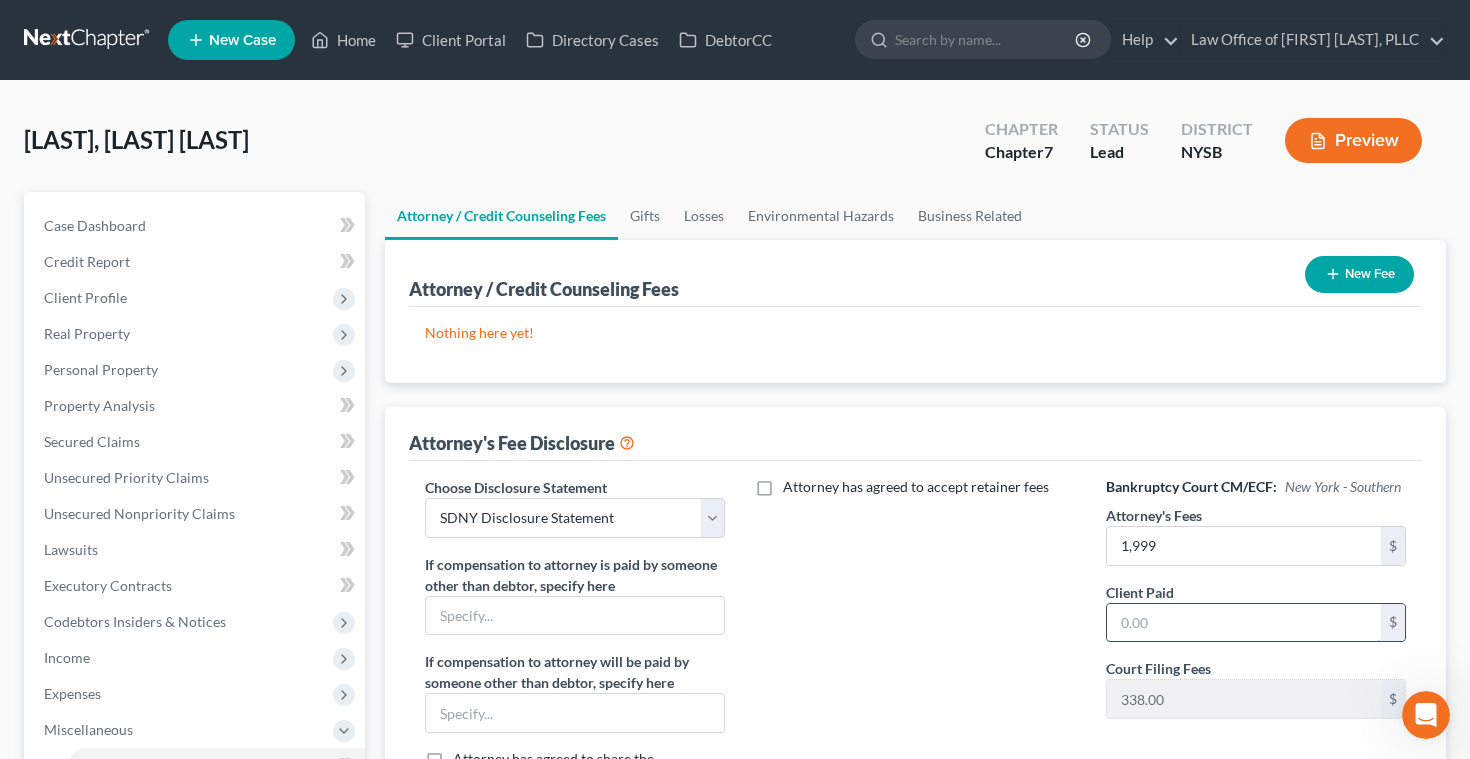 click at bounding box center [1244, 623] 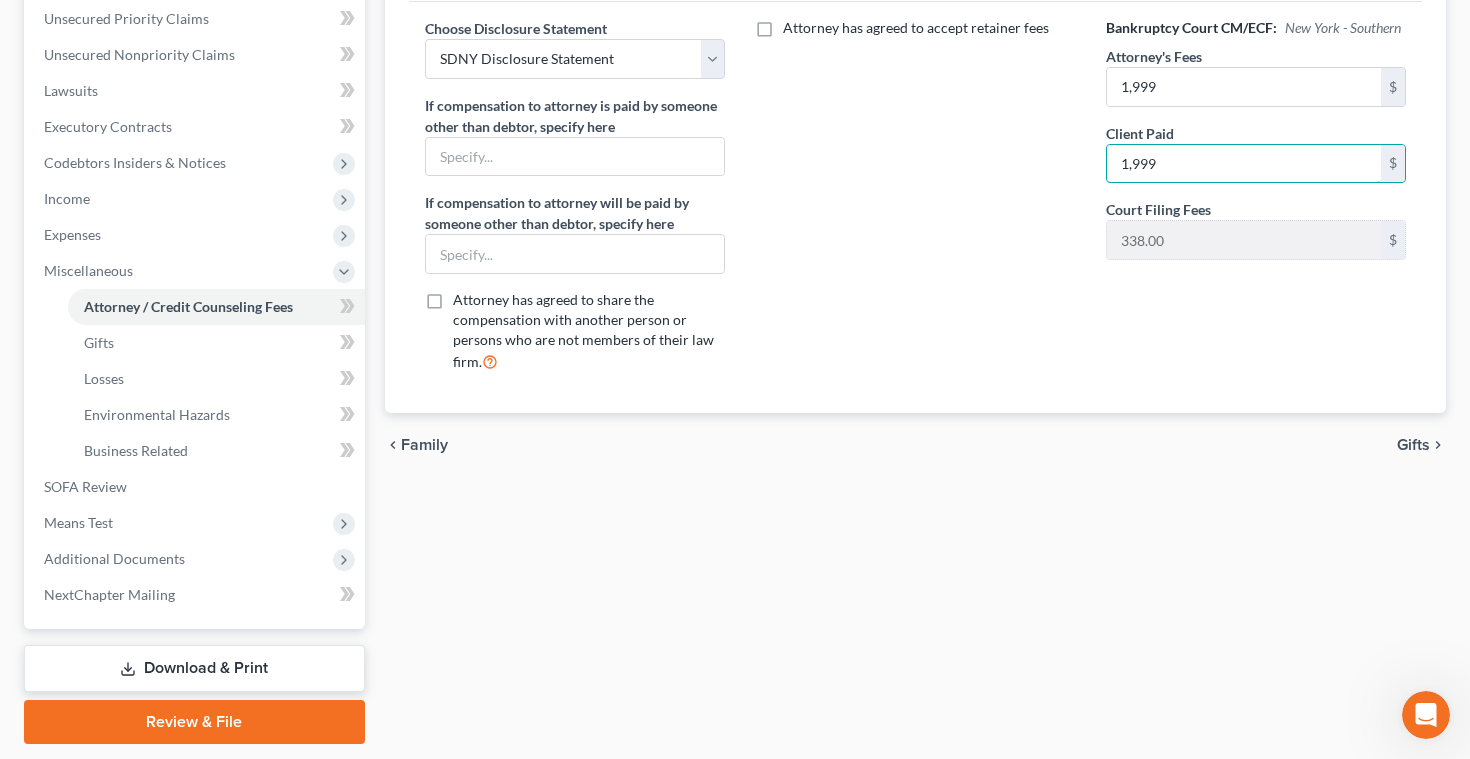 scroll, scrollTop: 468, scrollLeft: 0, axis: vertical 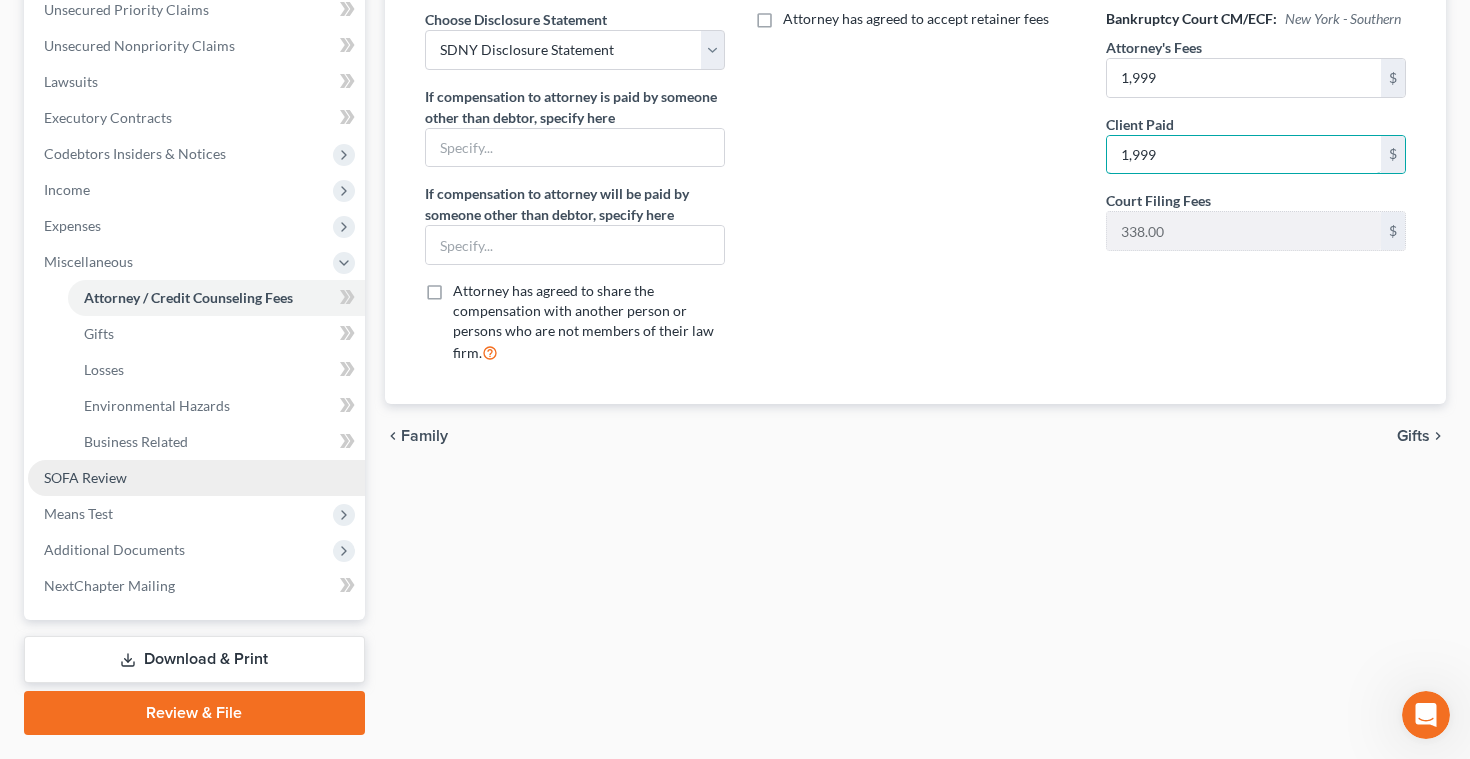 type on "1,999" 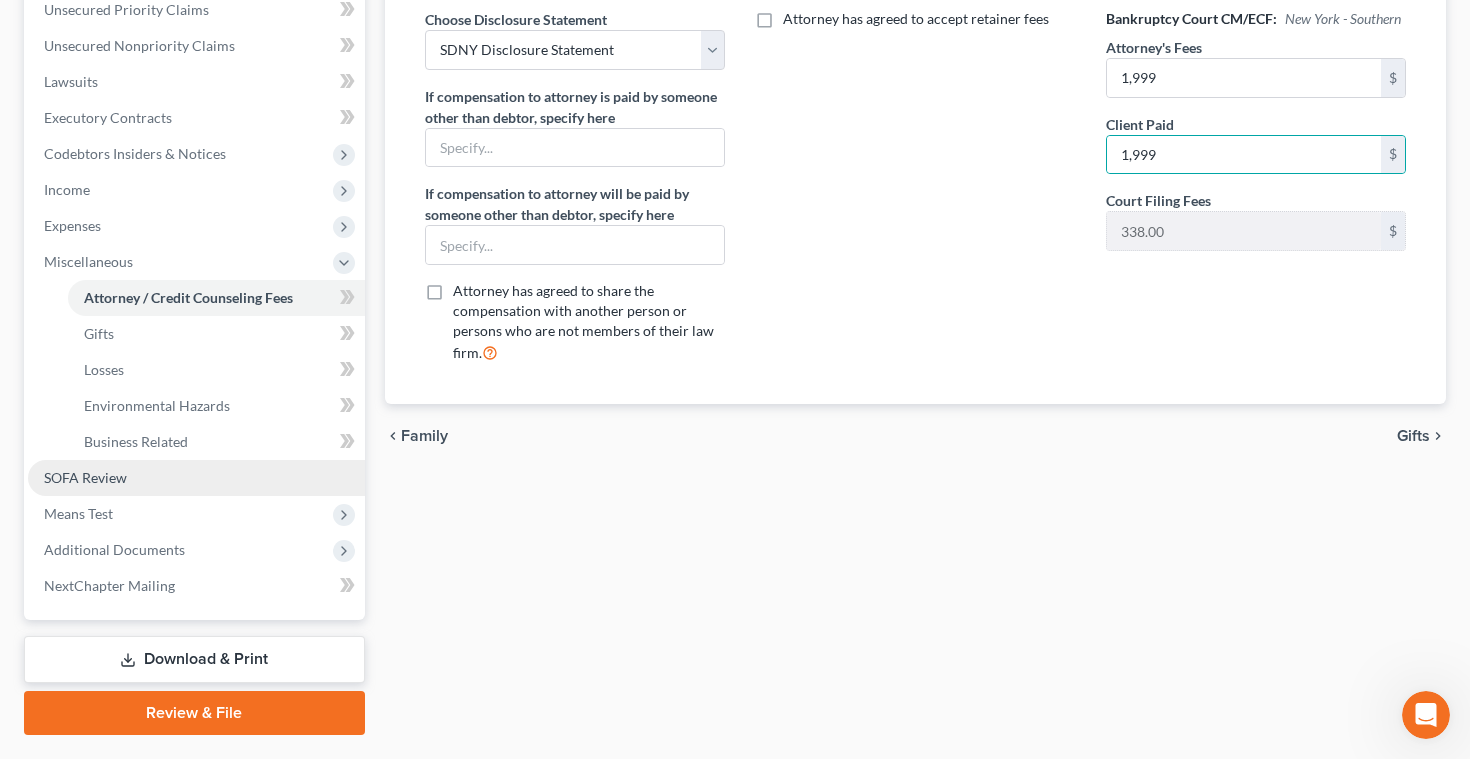 click on "SOFA Review" at bounding box center (85, 477) 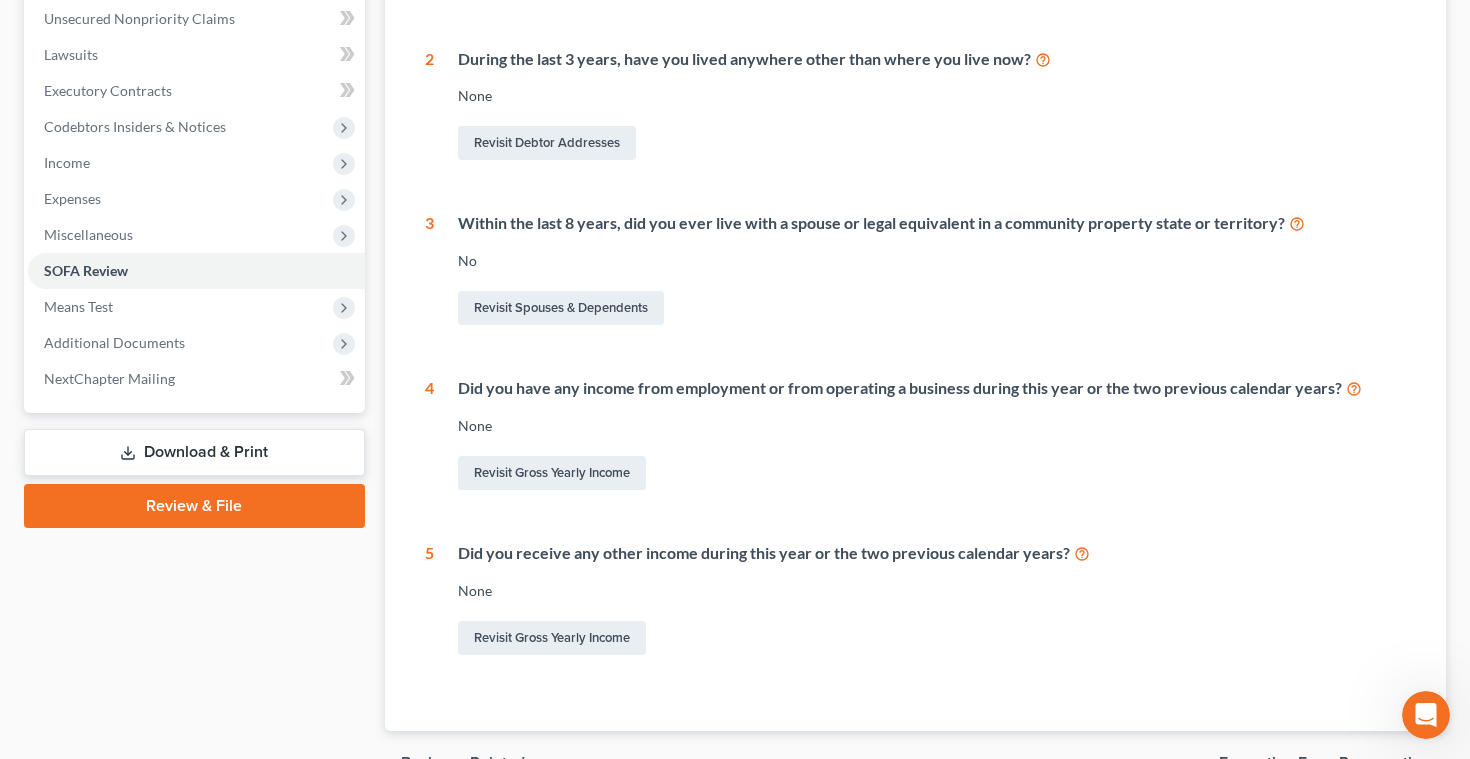 scroll, scrollTop: 496, scrollLeft: 0, axis: vertical 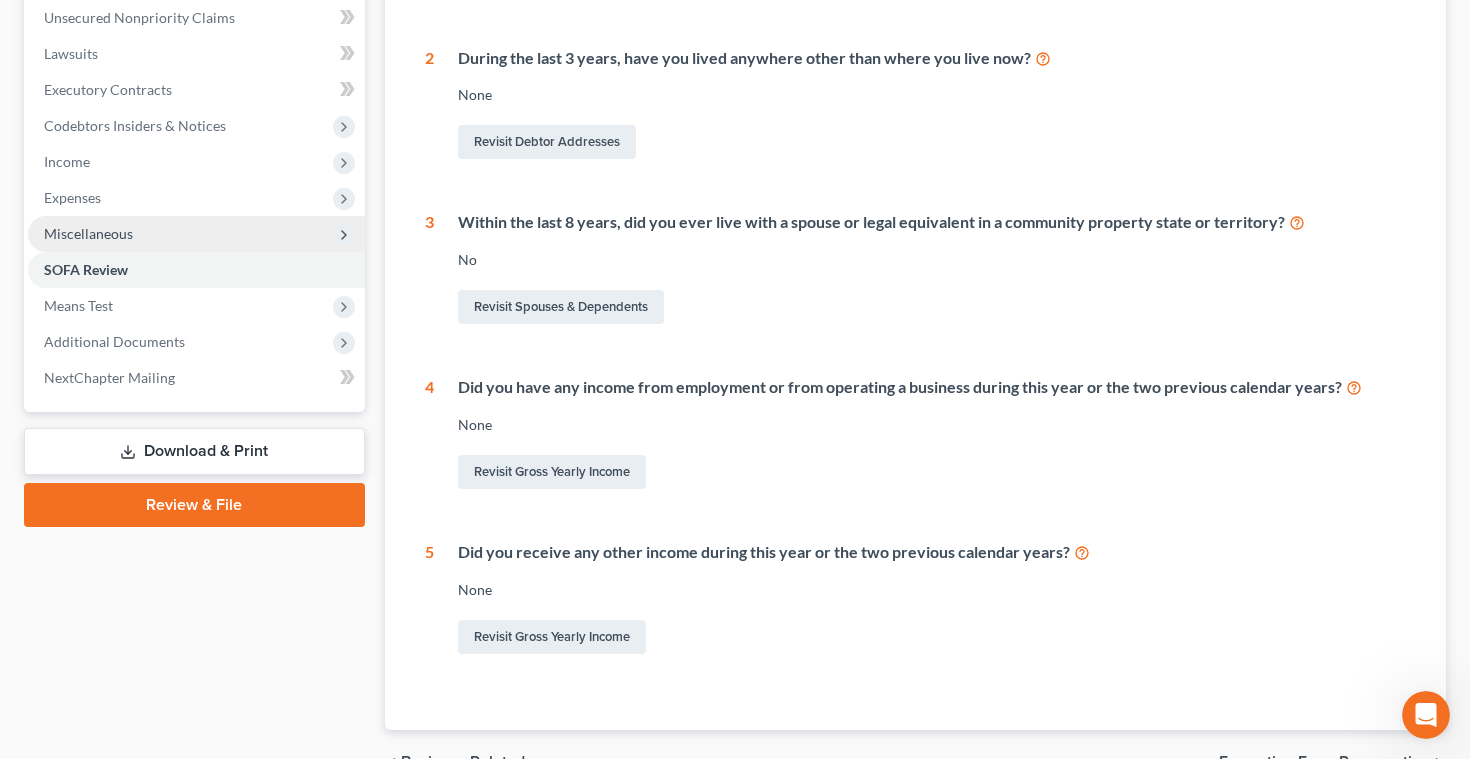click on "Miscellaneous" at bounding box center [88, 233] 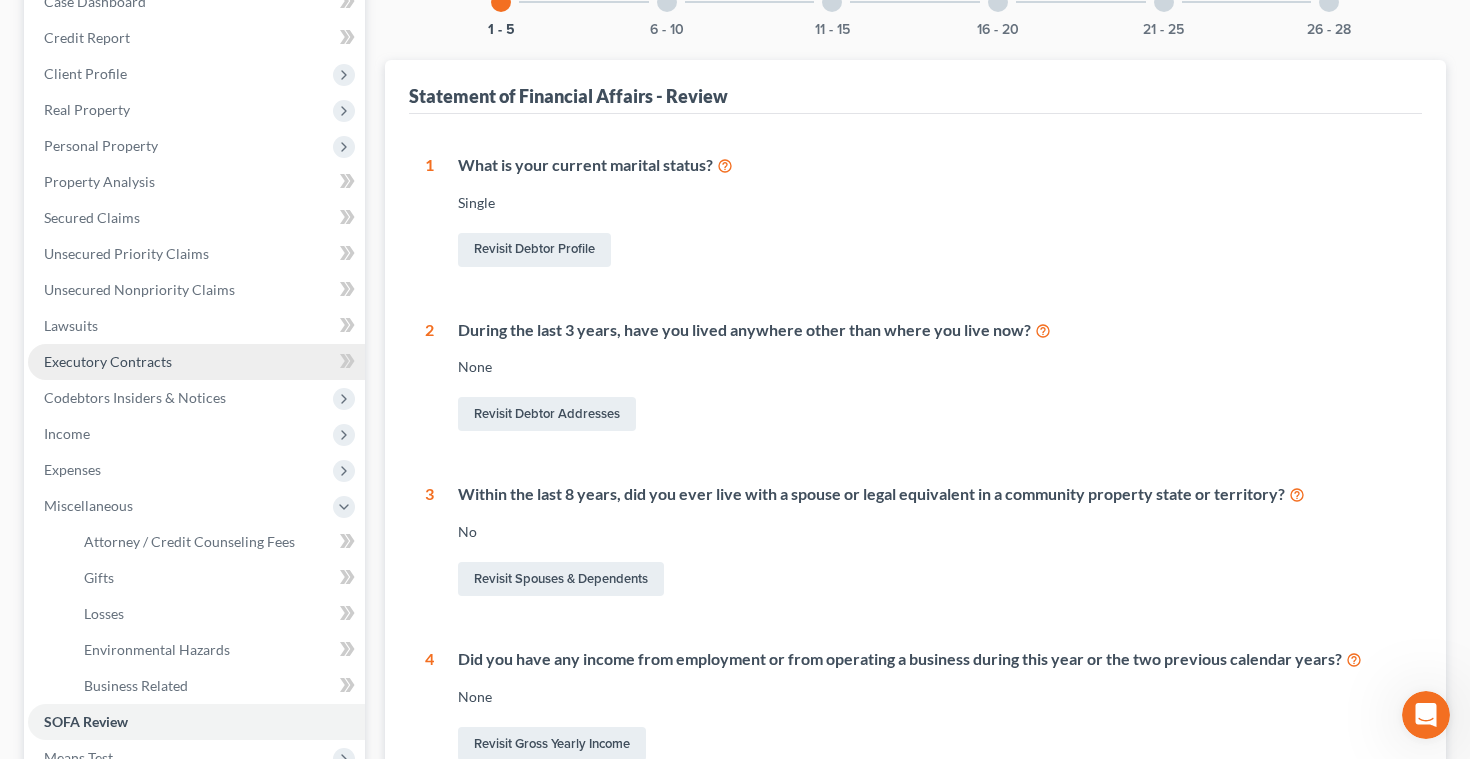 scroll, scrollTop: 216, scrollLeft: 0, axis: vertical 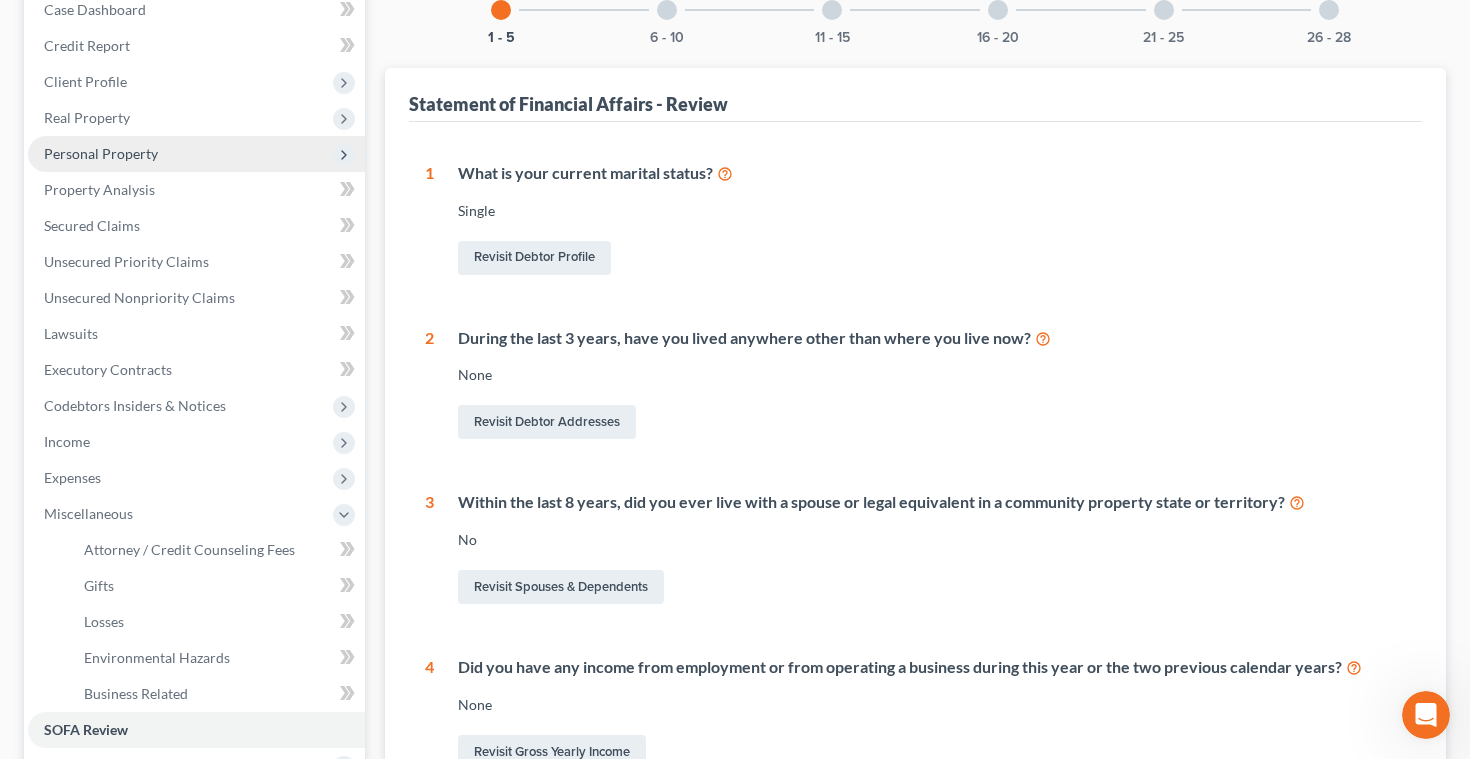 click on "Personal Property" at bounding box center [101, 153] 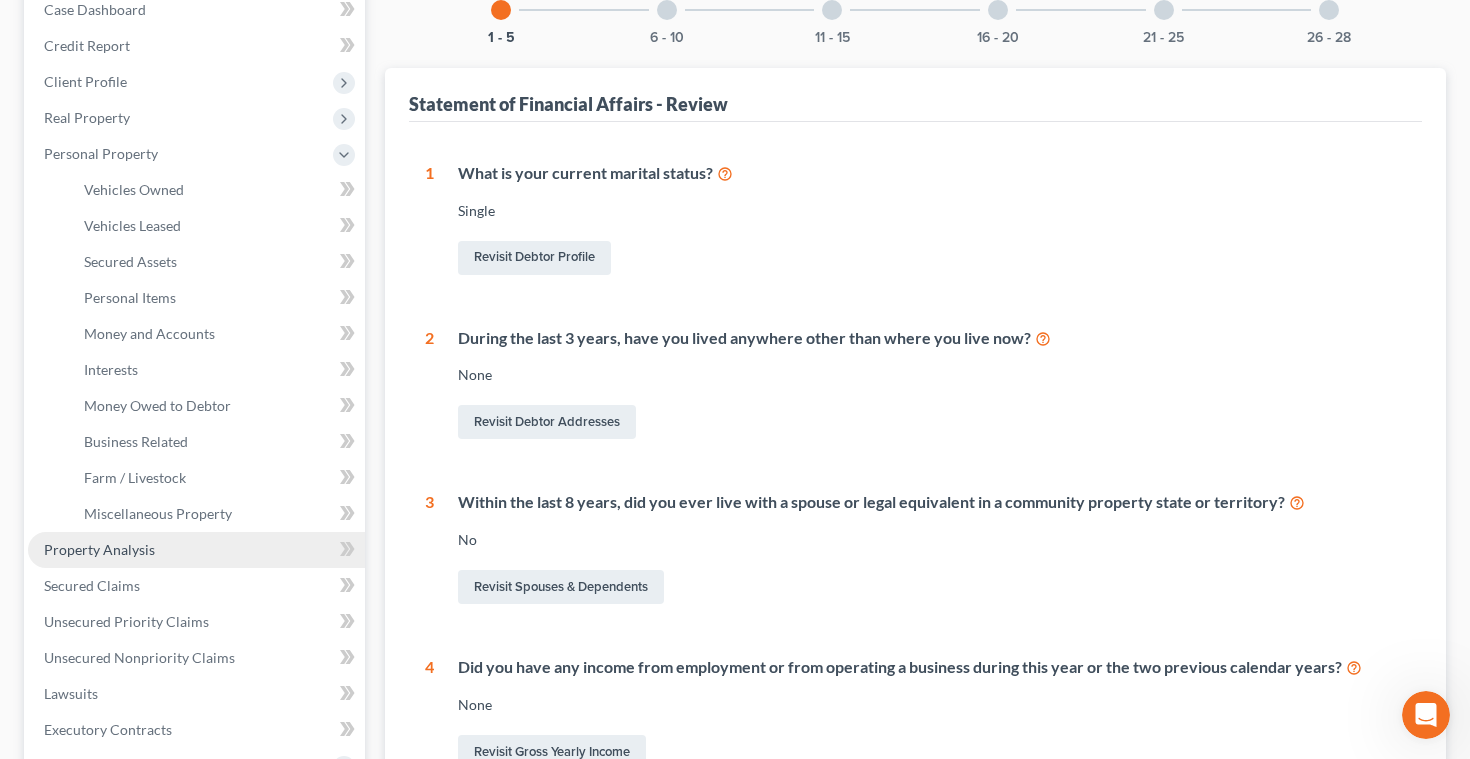 click on "Property Analysis" at bounding box center (99, 549) 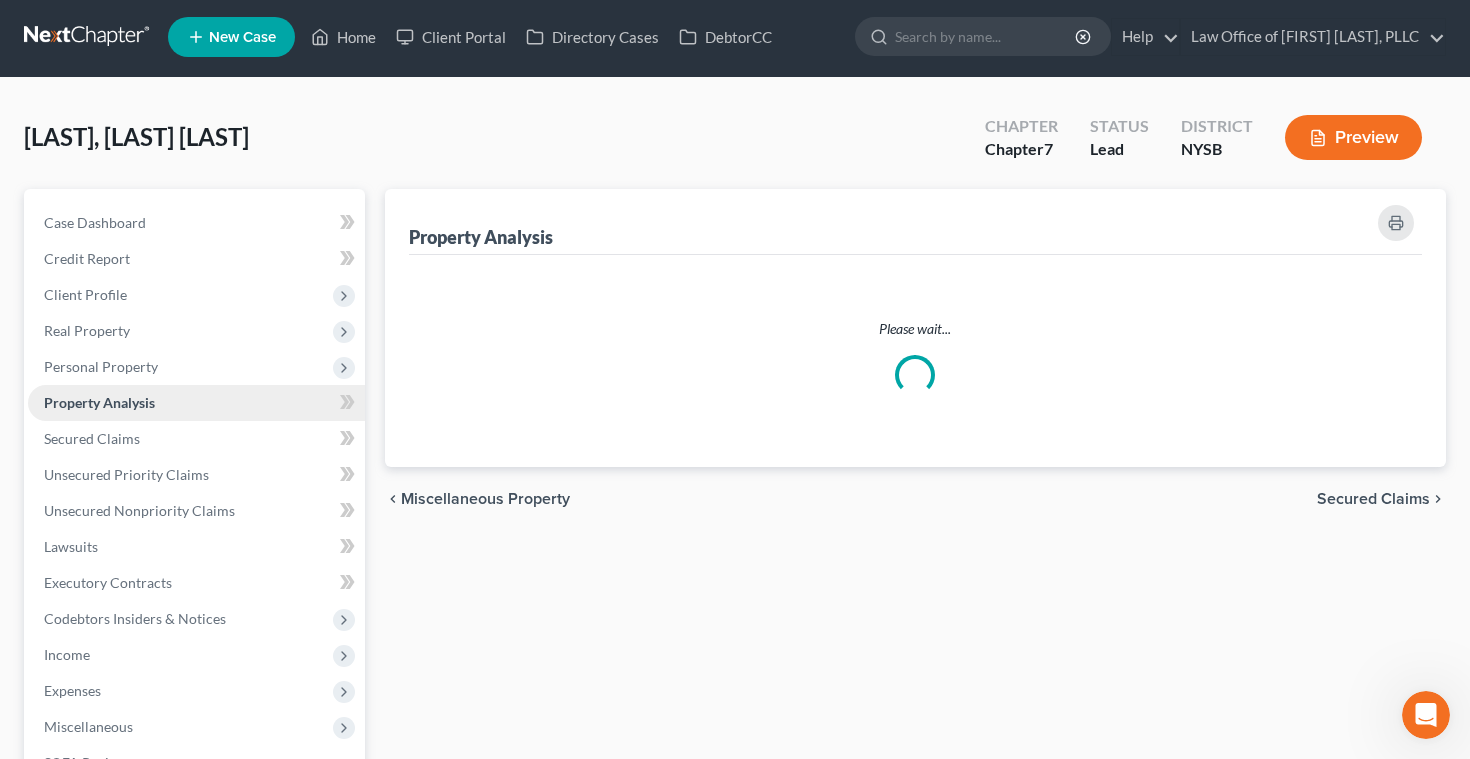 scroll, scrollTop: 0, scrollLeft: 0, axis: both 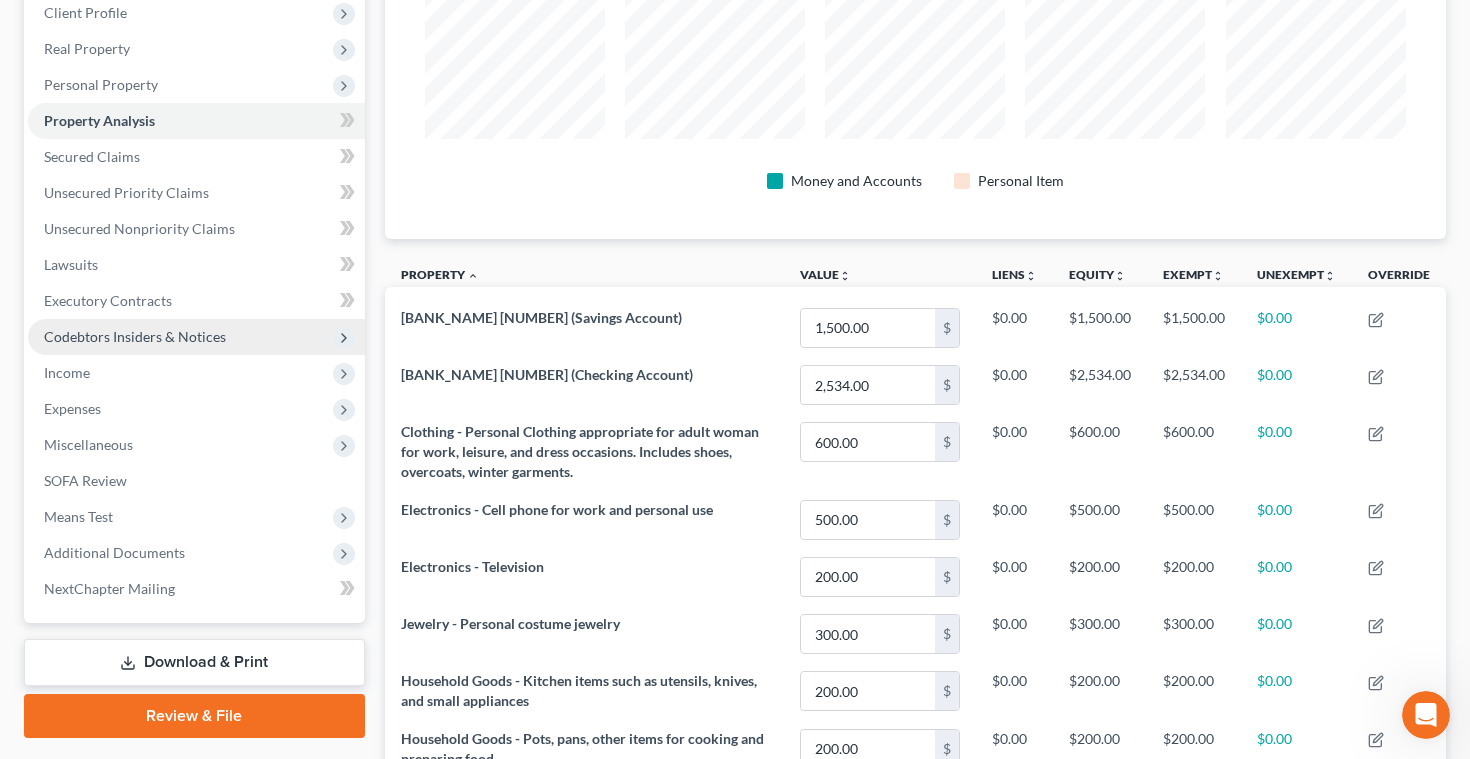 click on "Codebtors Insiders & Notices" at bounding box center (135, 336) 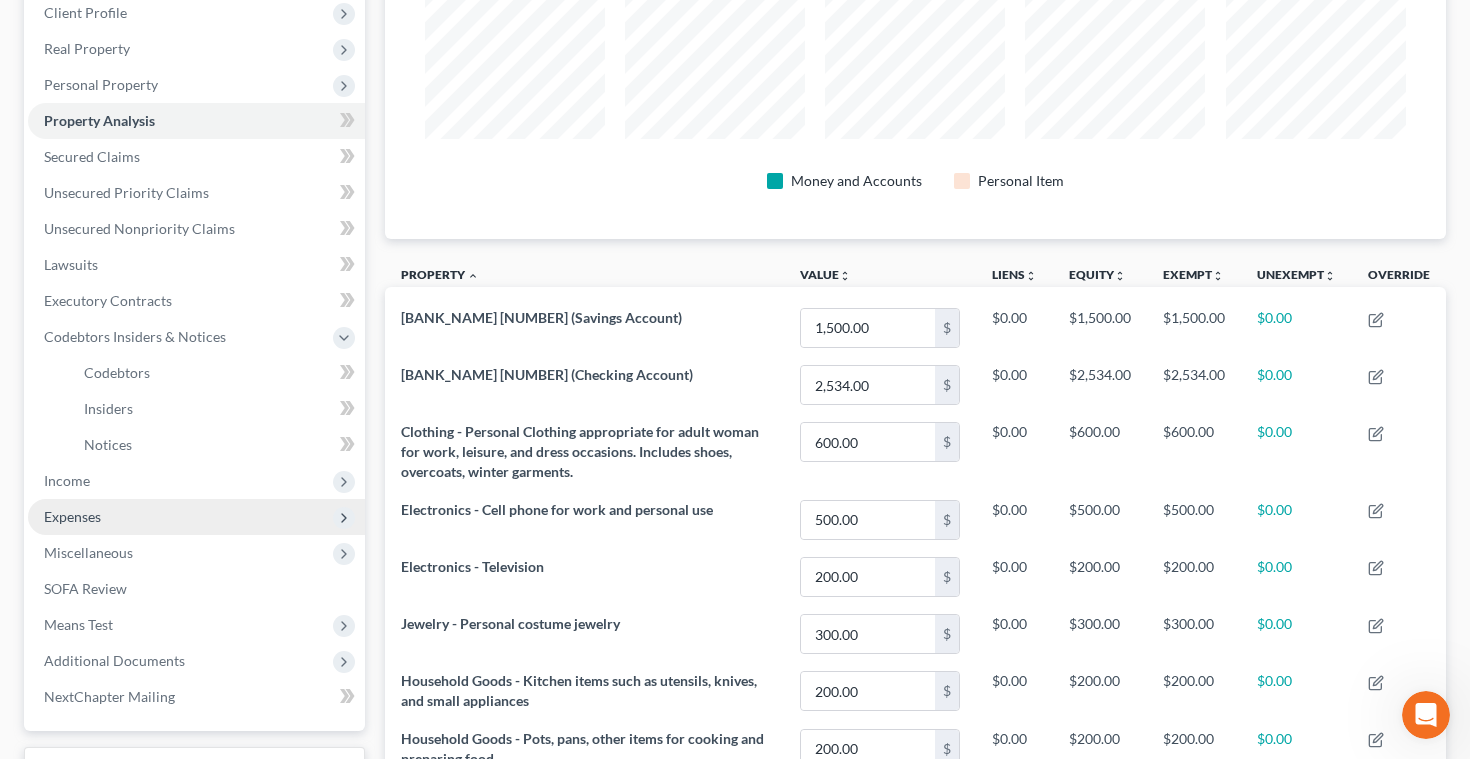 click on "Expenses" at bounding box center (72, 516) 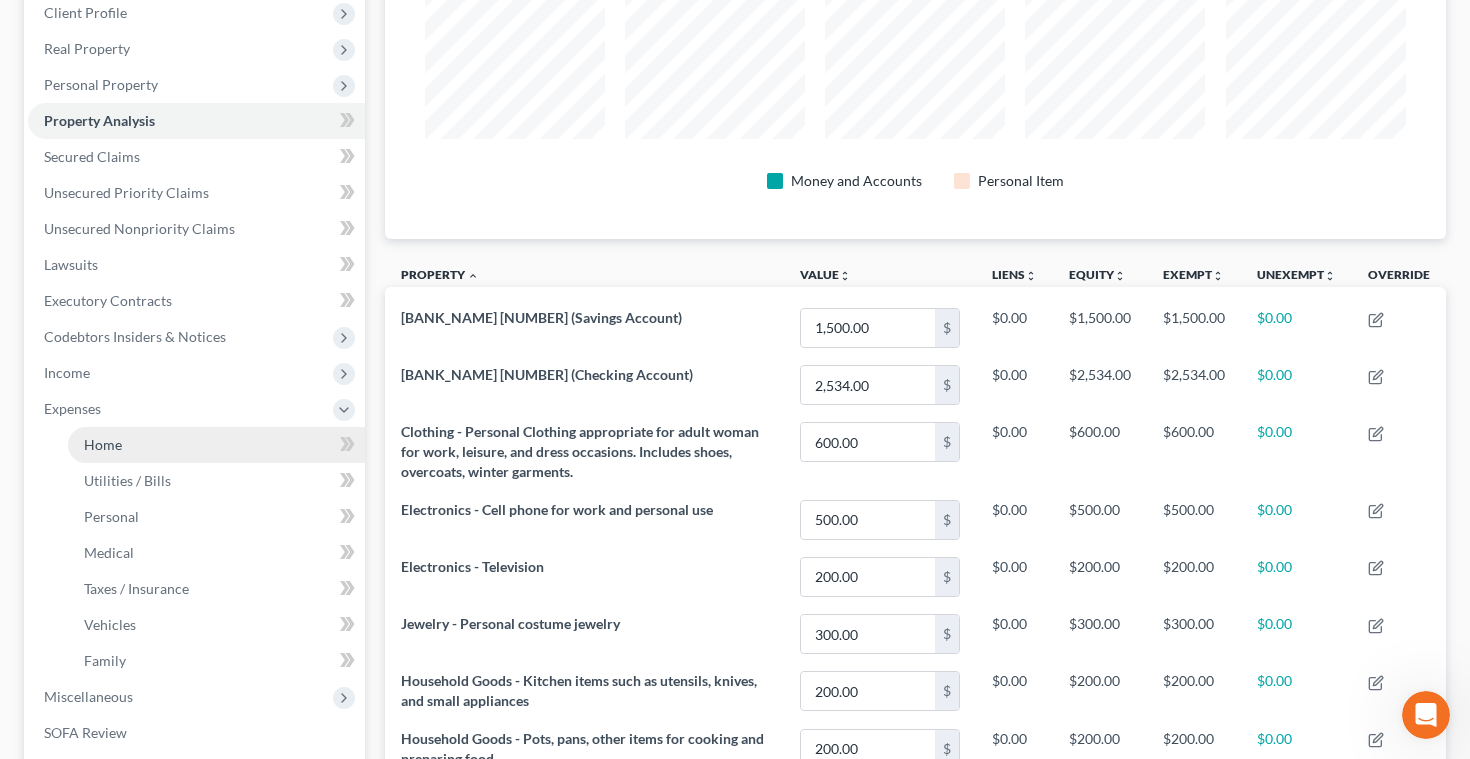 scroll, scrollTop: 286, scrollLeft: 0, axis: vertical 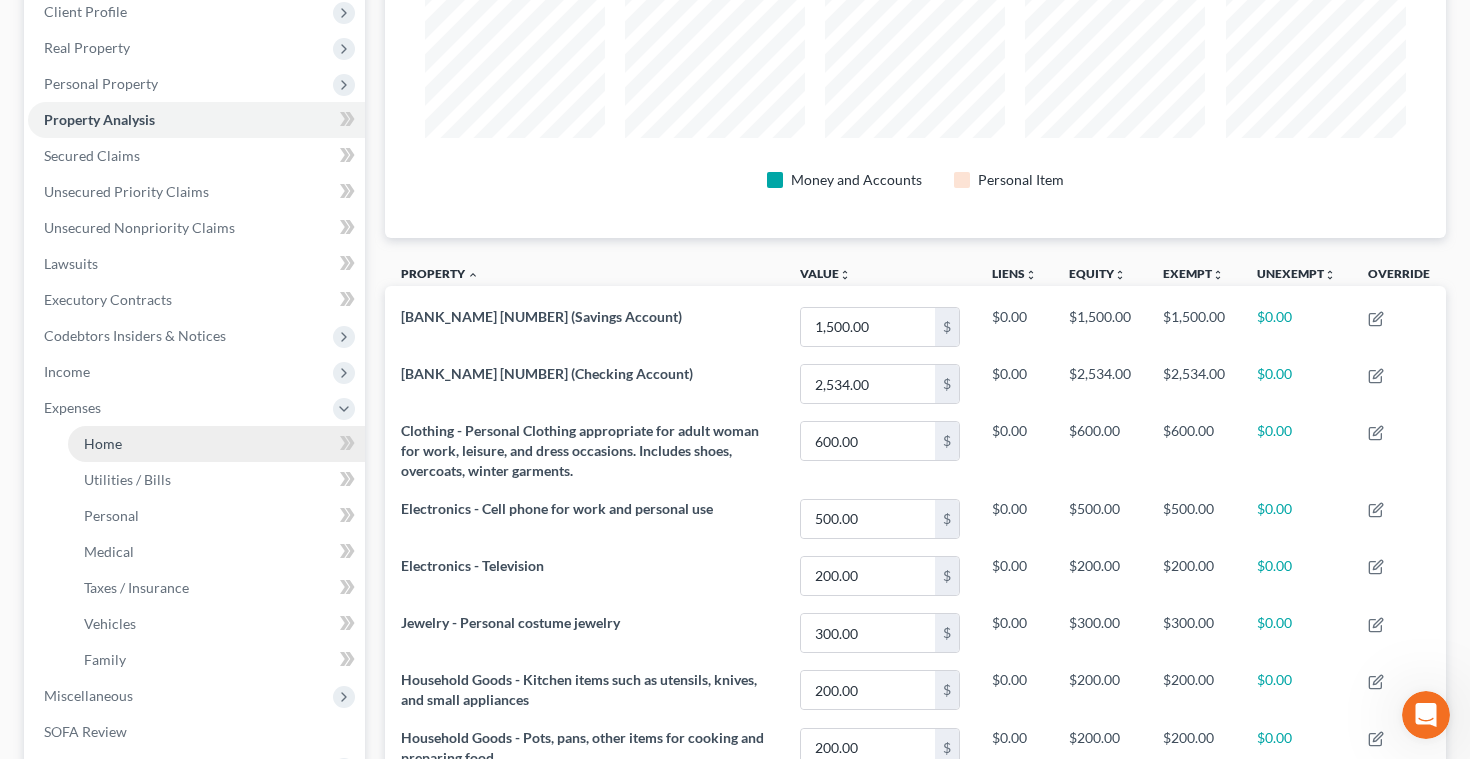 click on "Home" at bounding box center [216, 444] 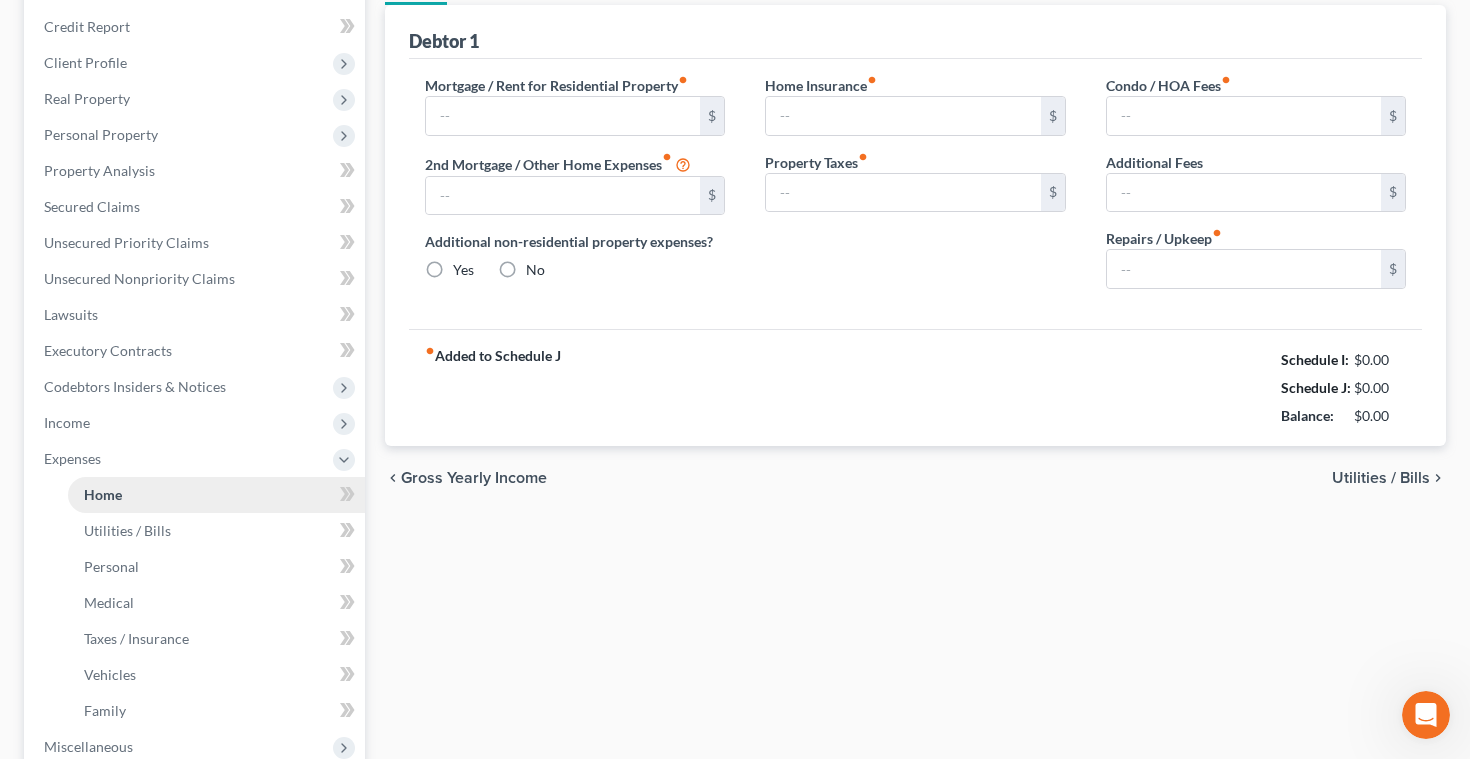 type on "1,950.00" 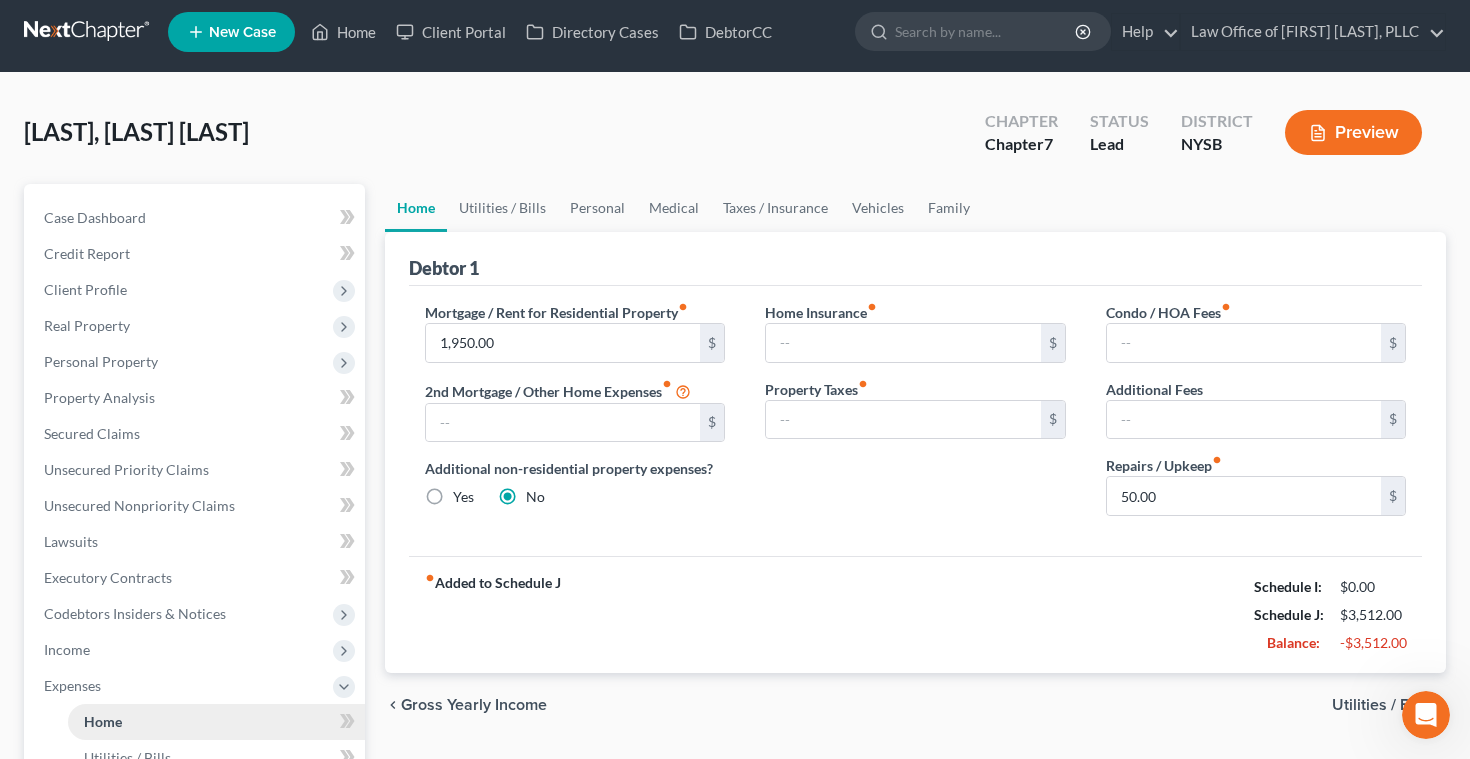 scroll, scrollTop: 0, scrollLeft: 0, axis: both 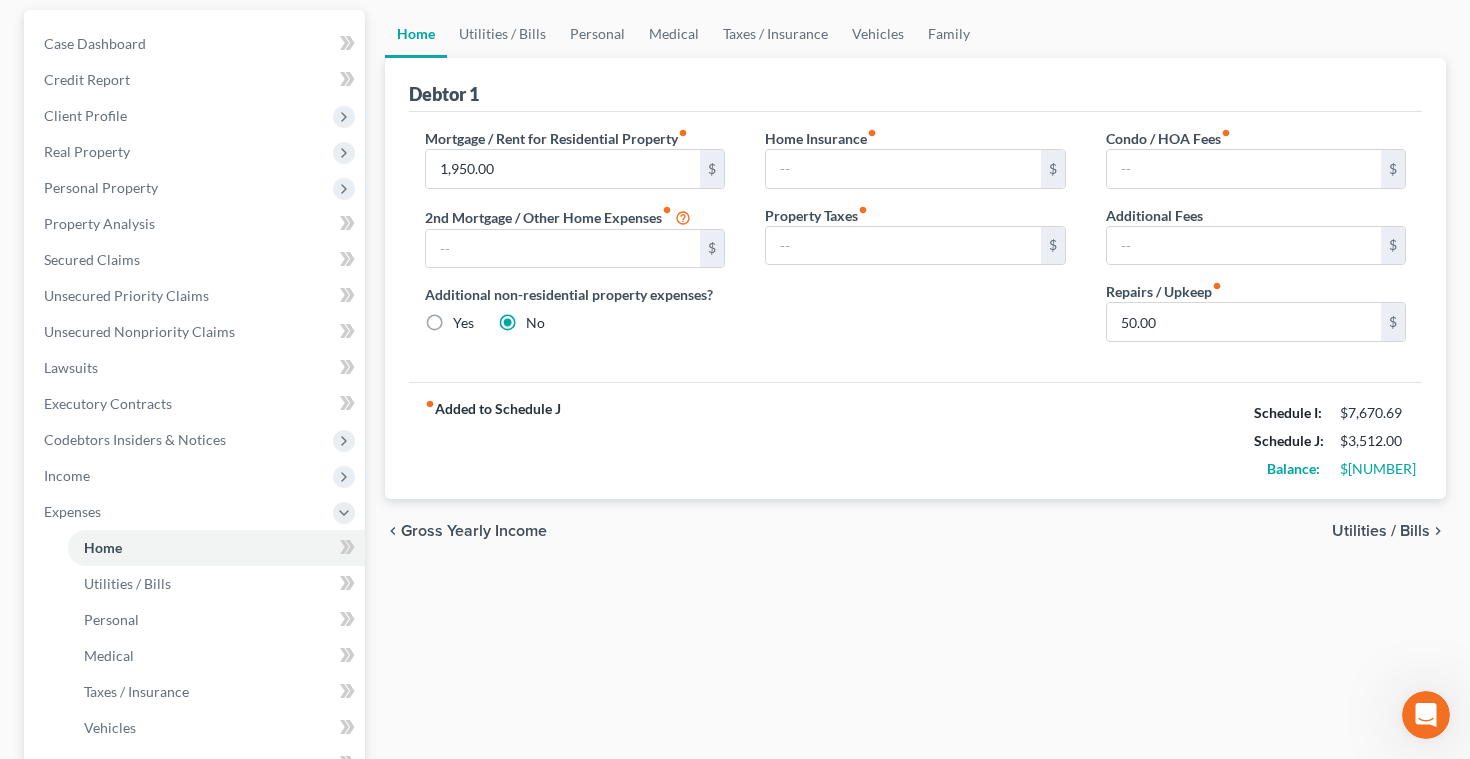 click on "Utilities / Bills" at bounding box center [1381, 531] 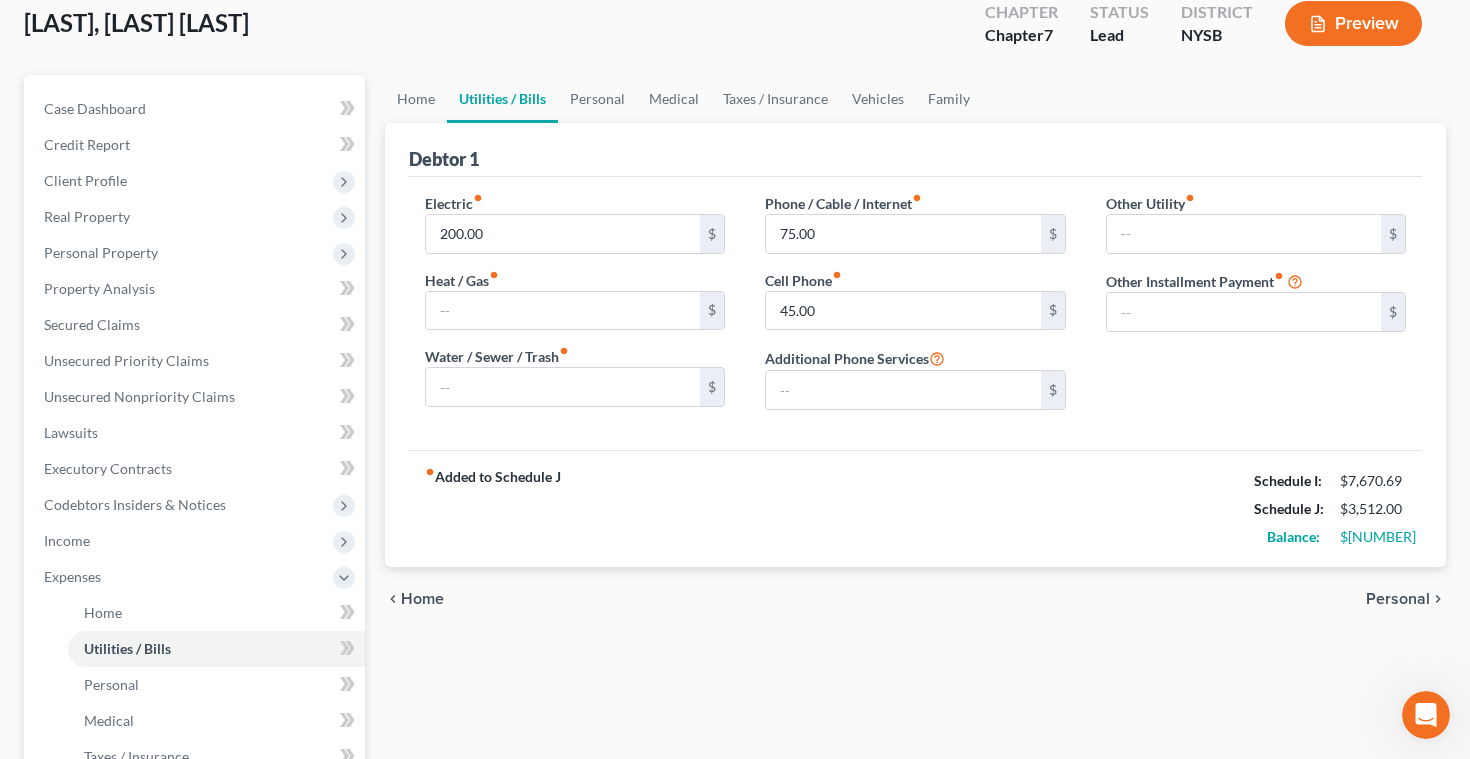 scroll, scrollTop: 119, scrollLeft: 0, axis: vertical 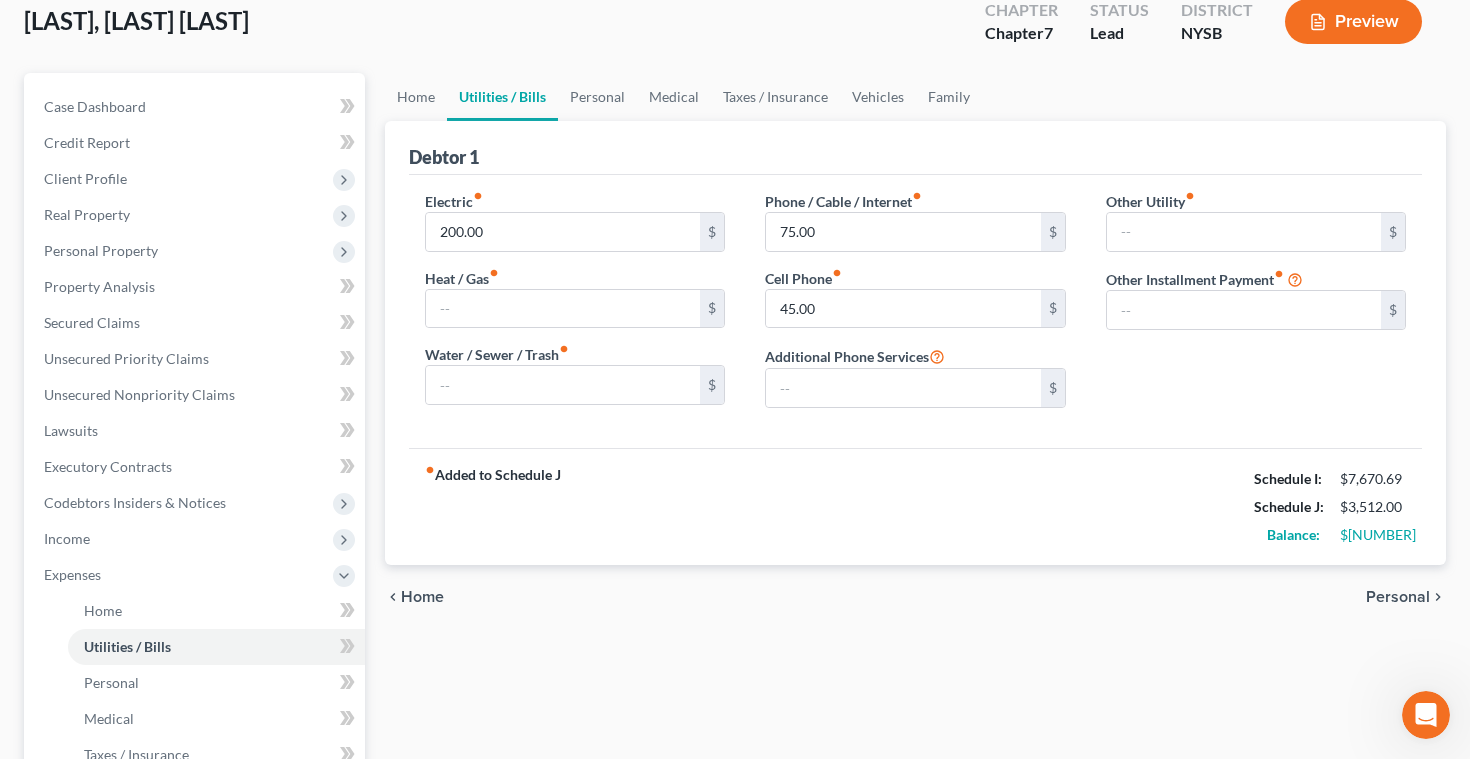 click on "Personal" at bounding box center [1398, 597] 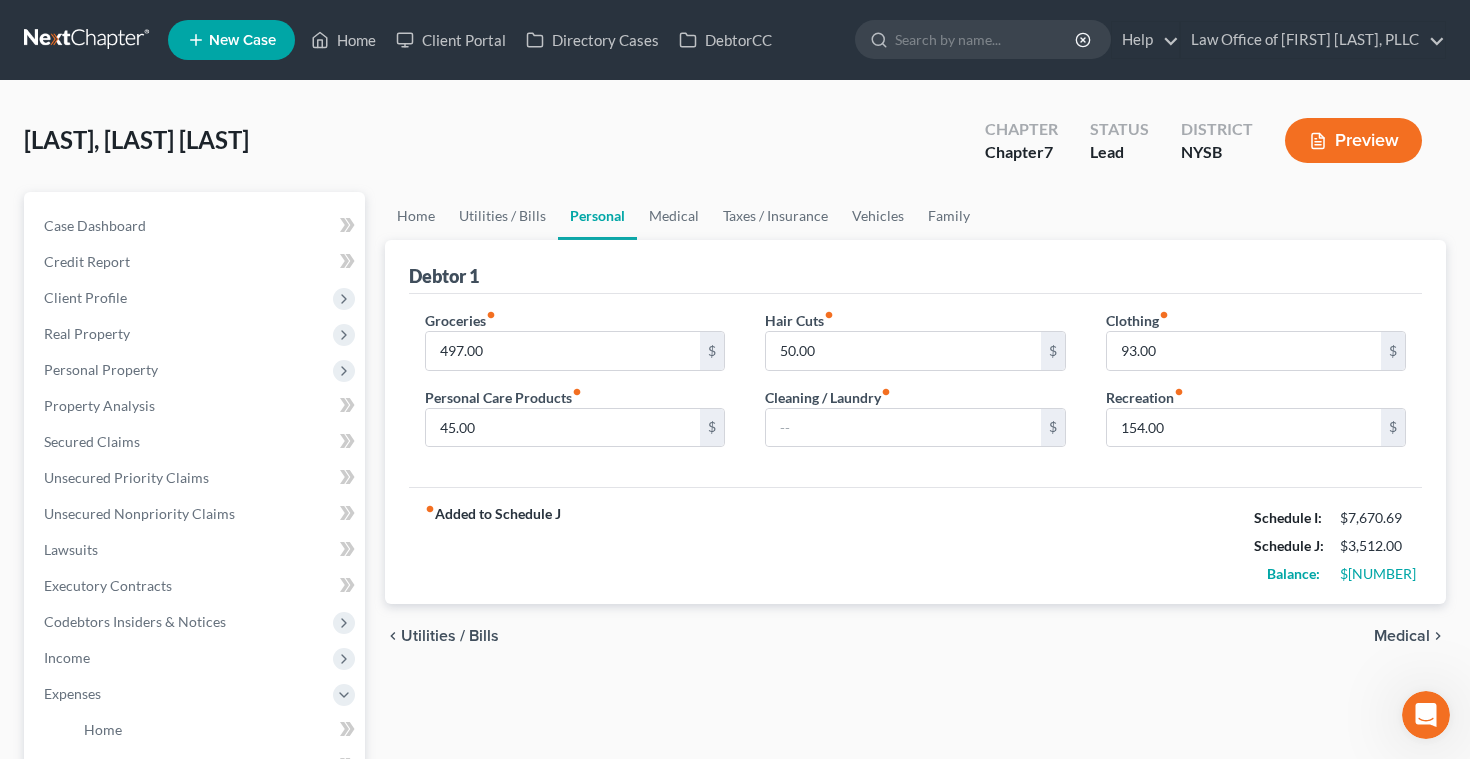 scroll, scrollTop: 1, scrollLeft: 0, axis: vertical 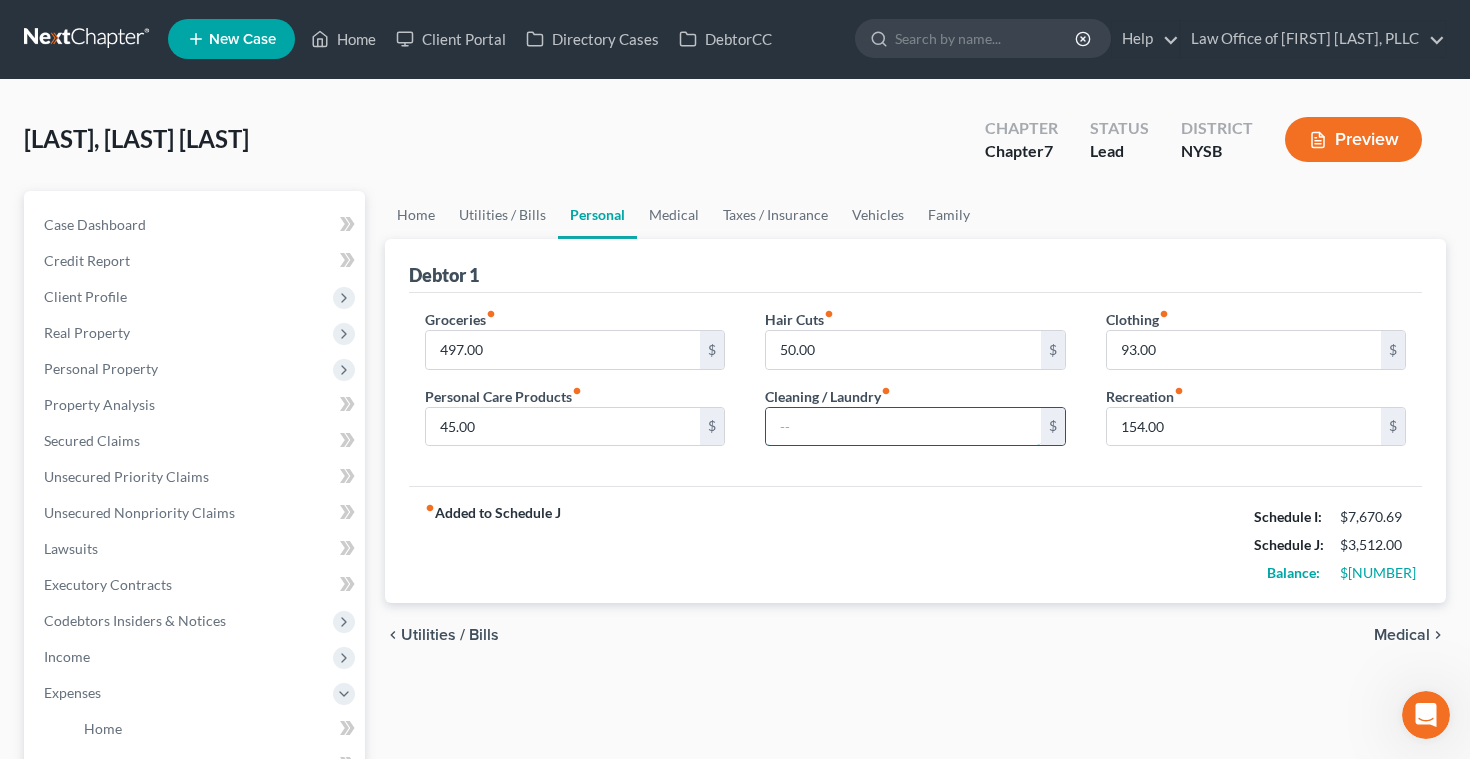 click at bounding box center [903, 427] 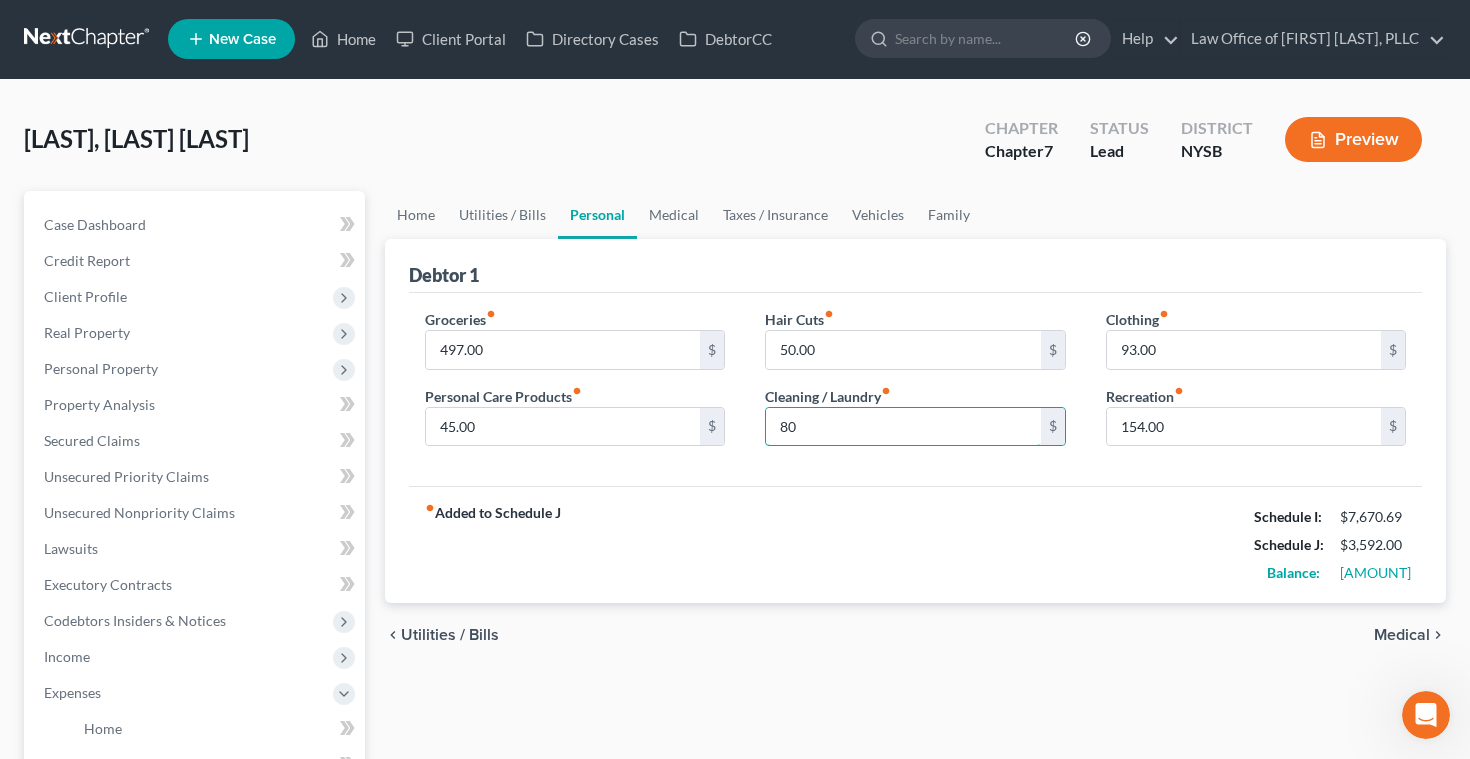 type on "80" 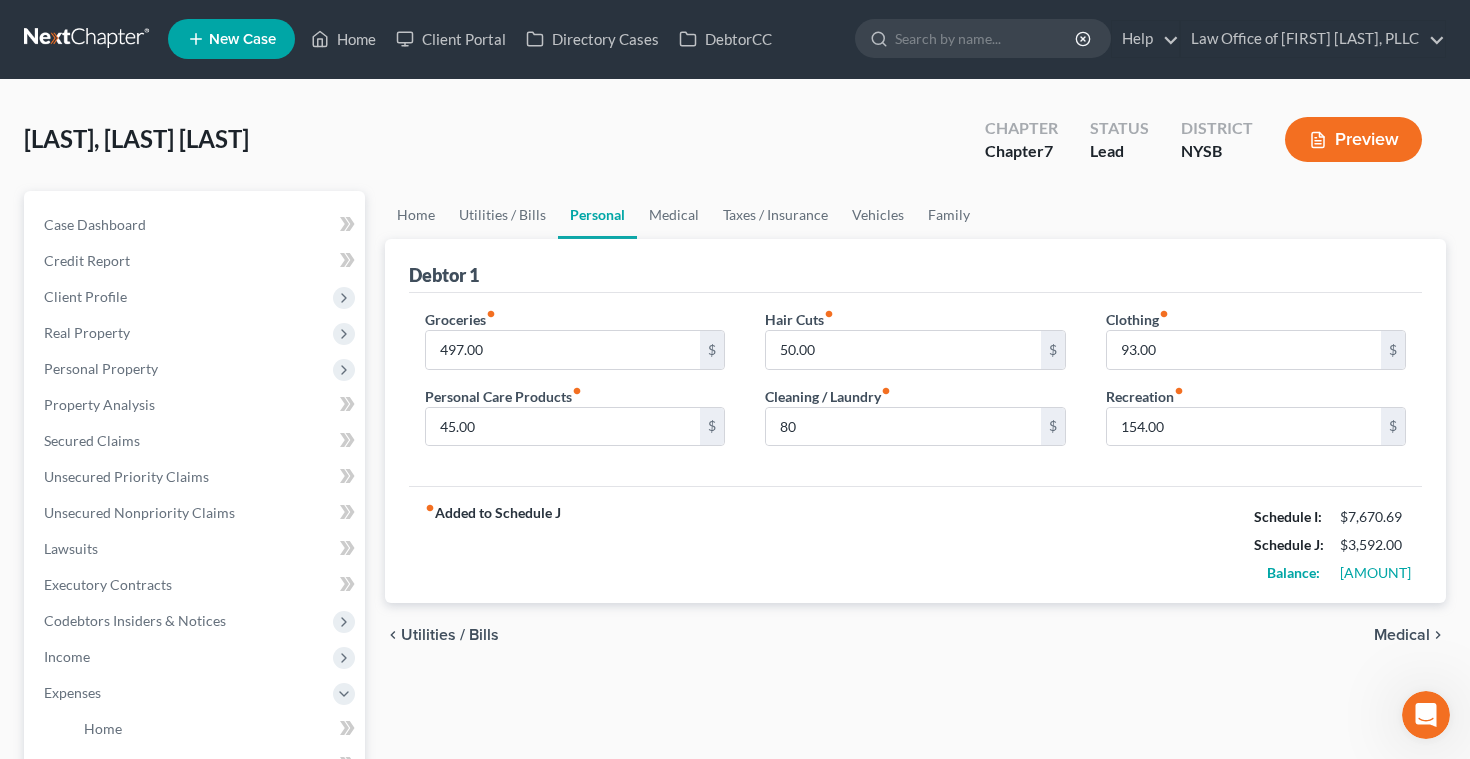 click on "fiber_manual_record  Added to Schedule J Schedule I: $7,670.69 Schedule J: $3,592.00 Balance: $4,078.69" at bounding box center [916, 544] 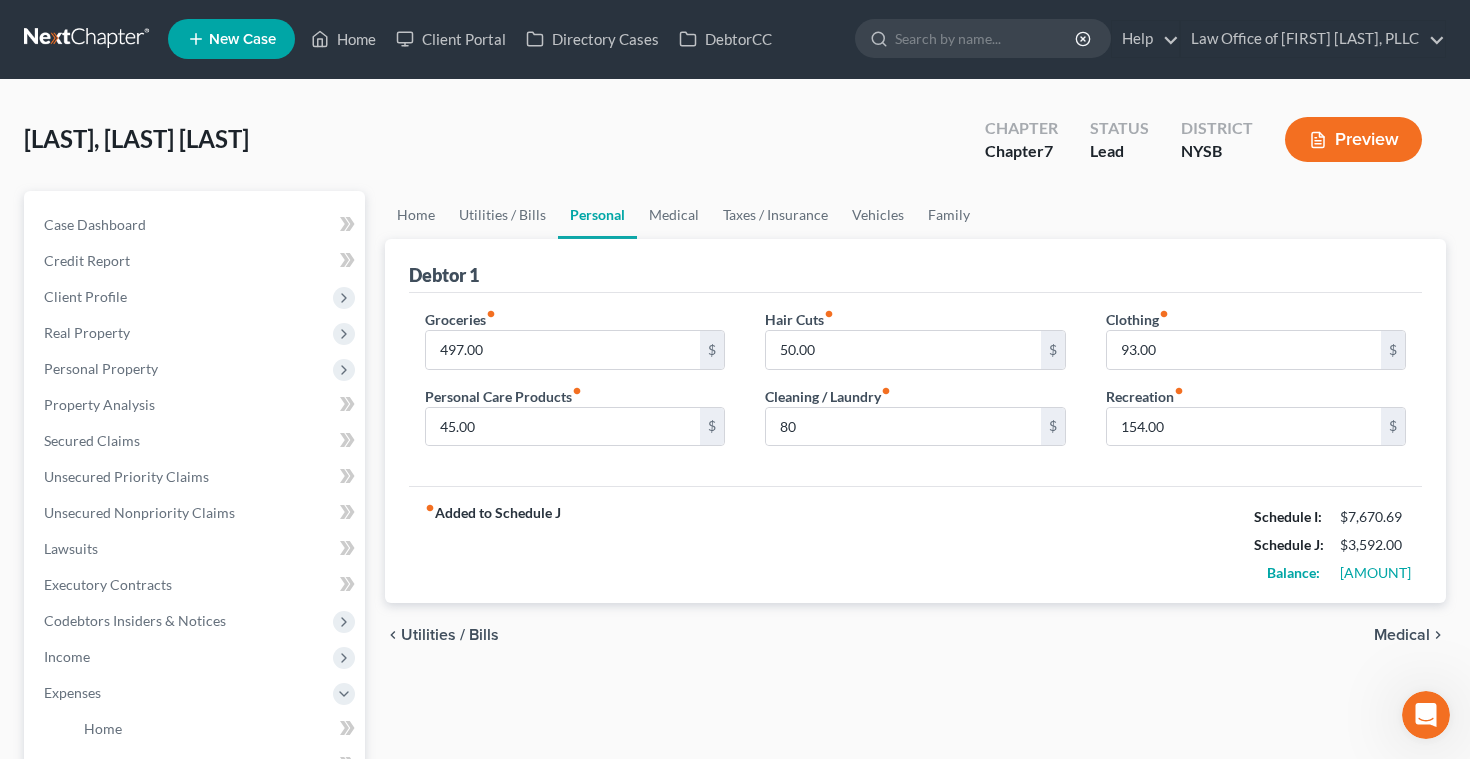 click on "Medical" at bounding box center (1402, 635) 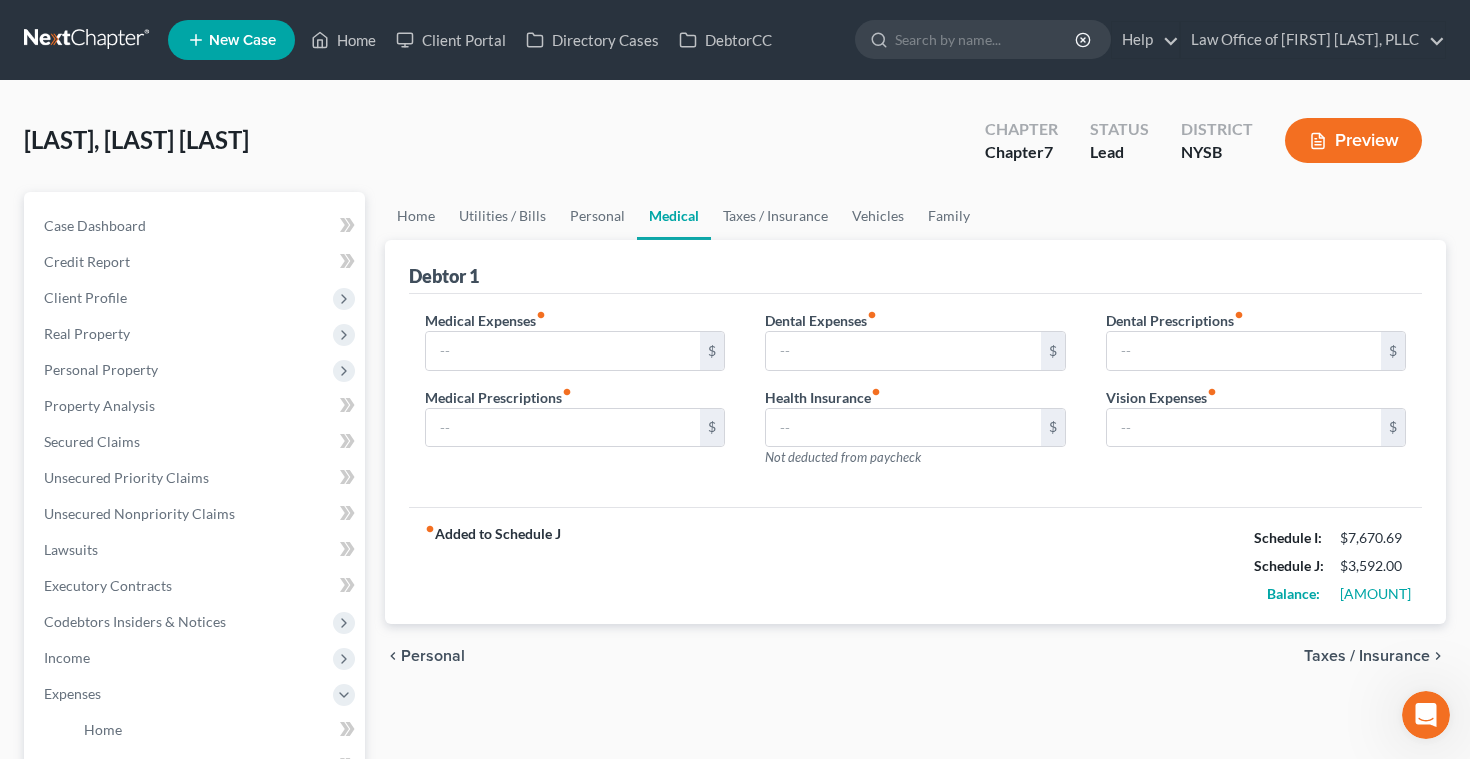 click on "Taxes / Insurance" at bounding box center (1367, 656) 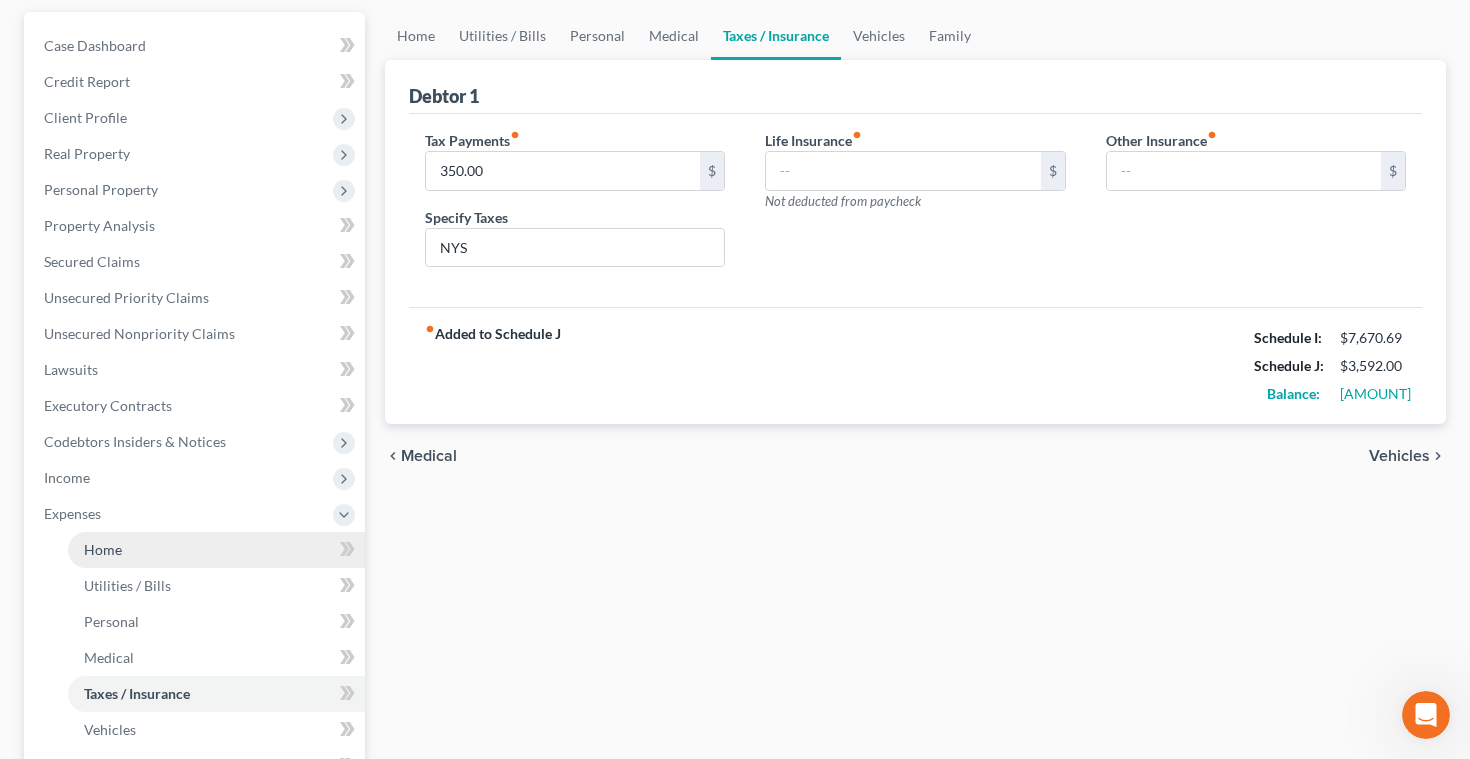 scroll, scrollTop: 181, scrollLeft: 0, axis: vertical 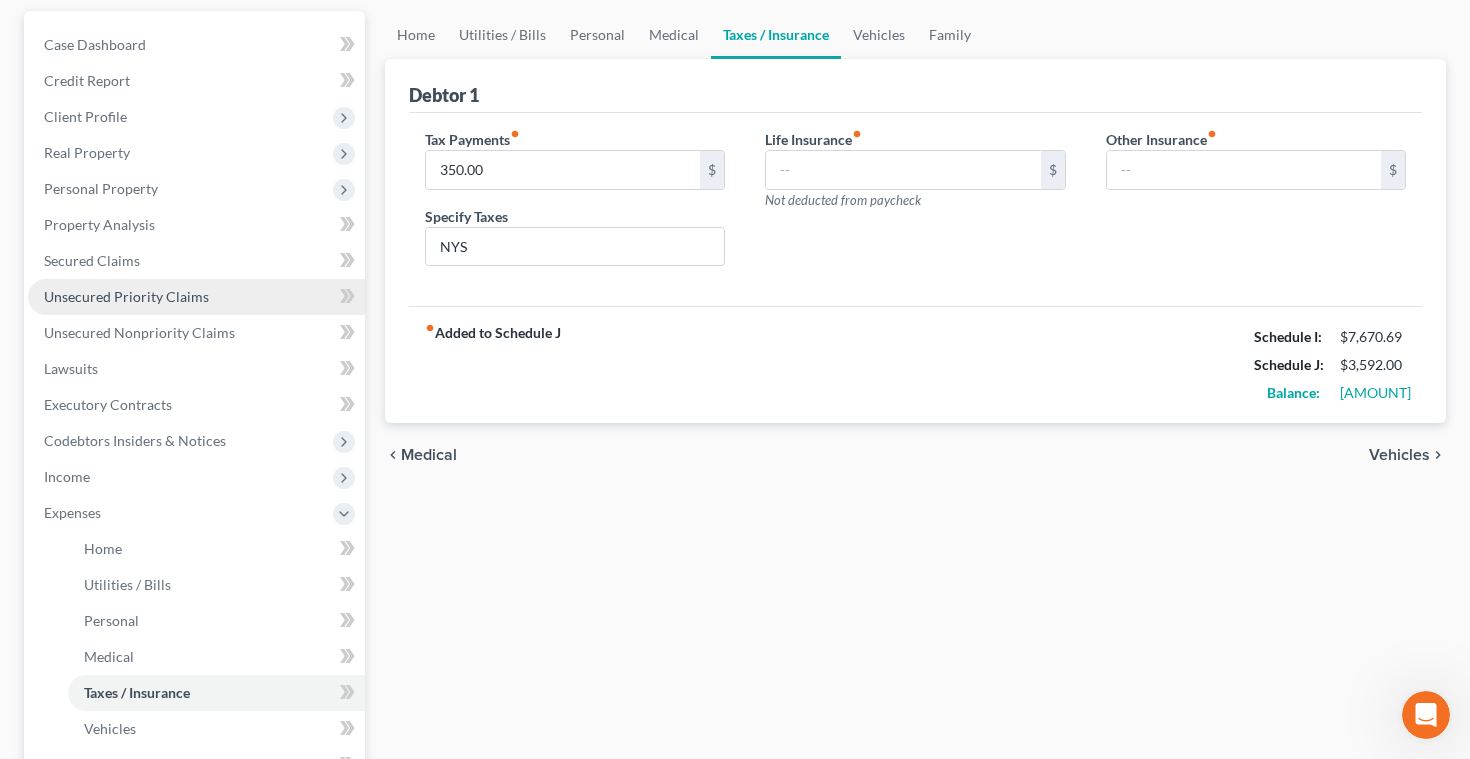 click on "Unsecured Priority Claims" at bounding box center [196, 297] 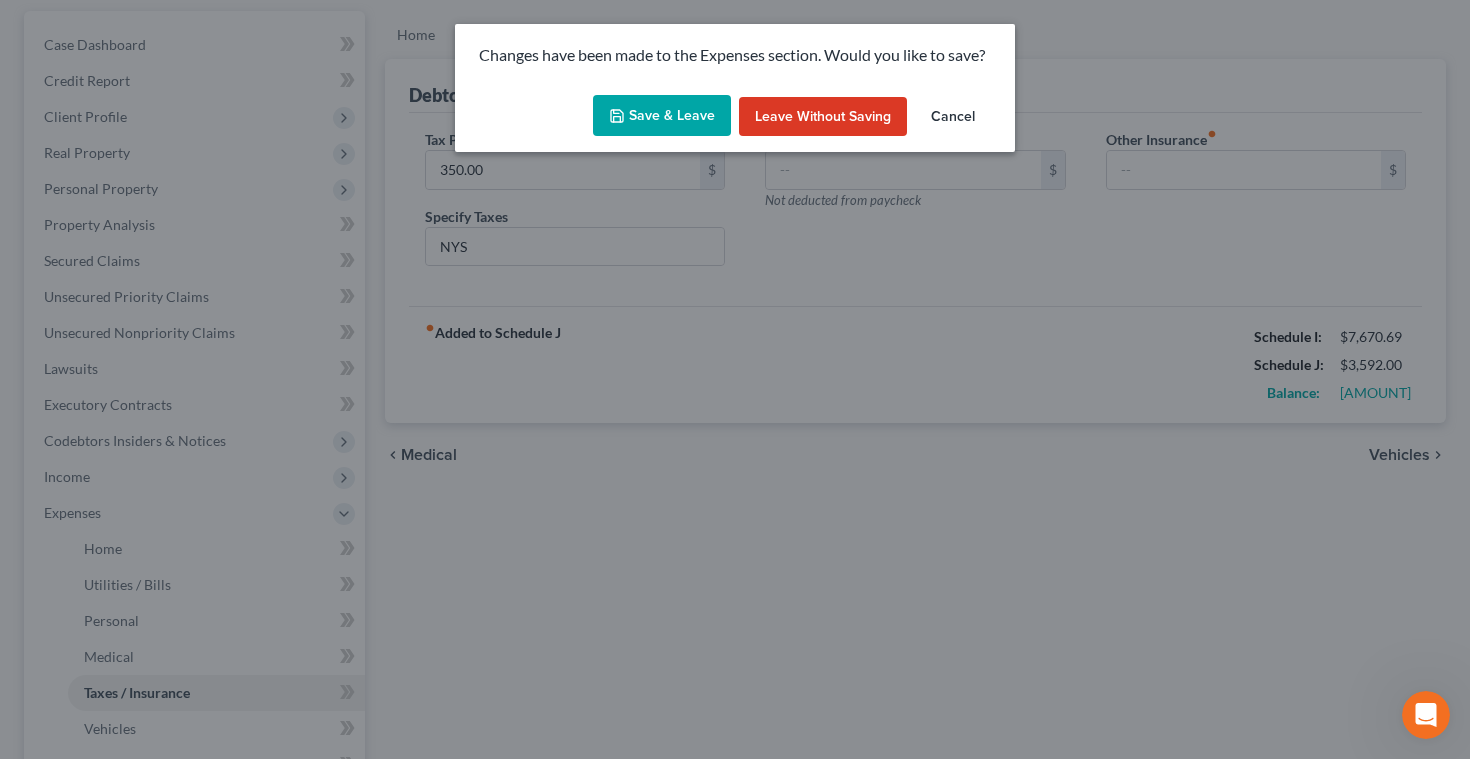 click 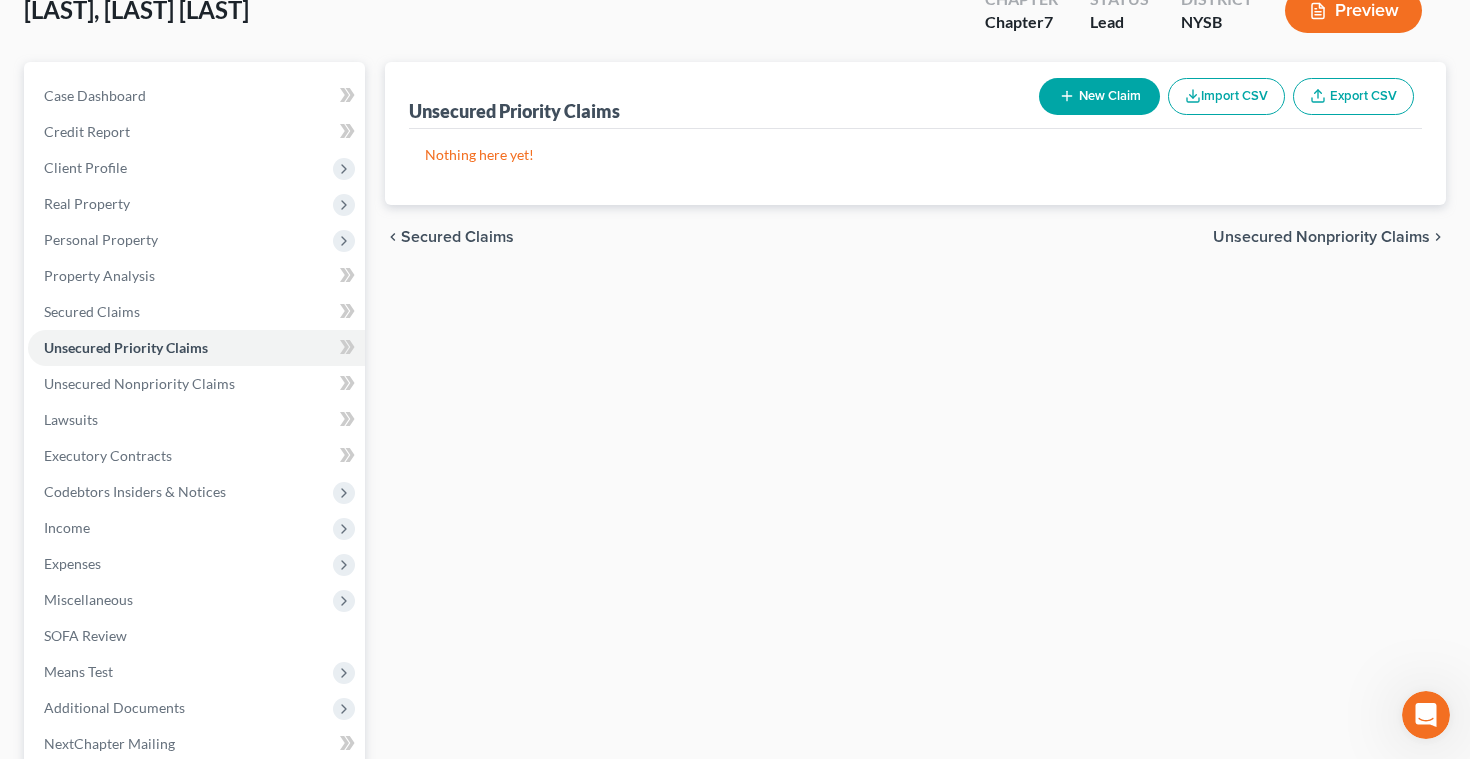 scroll, scrollTop: 0, scrollLeft: 0, axis: both 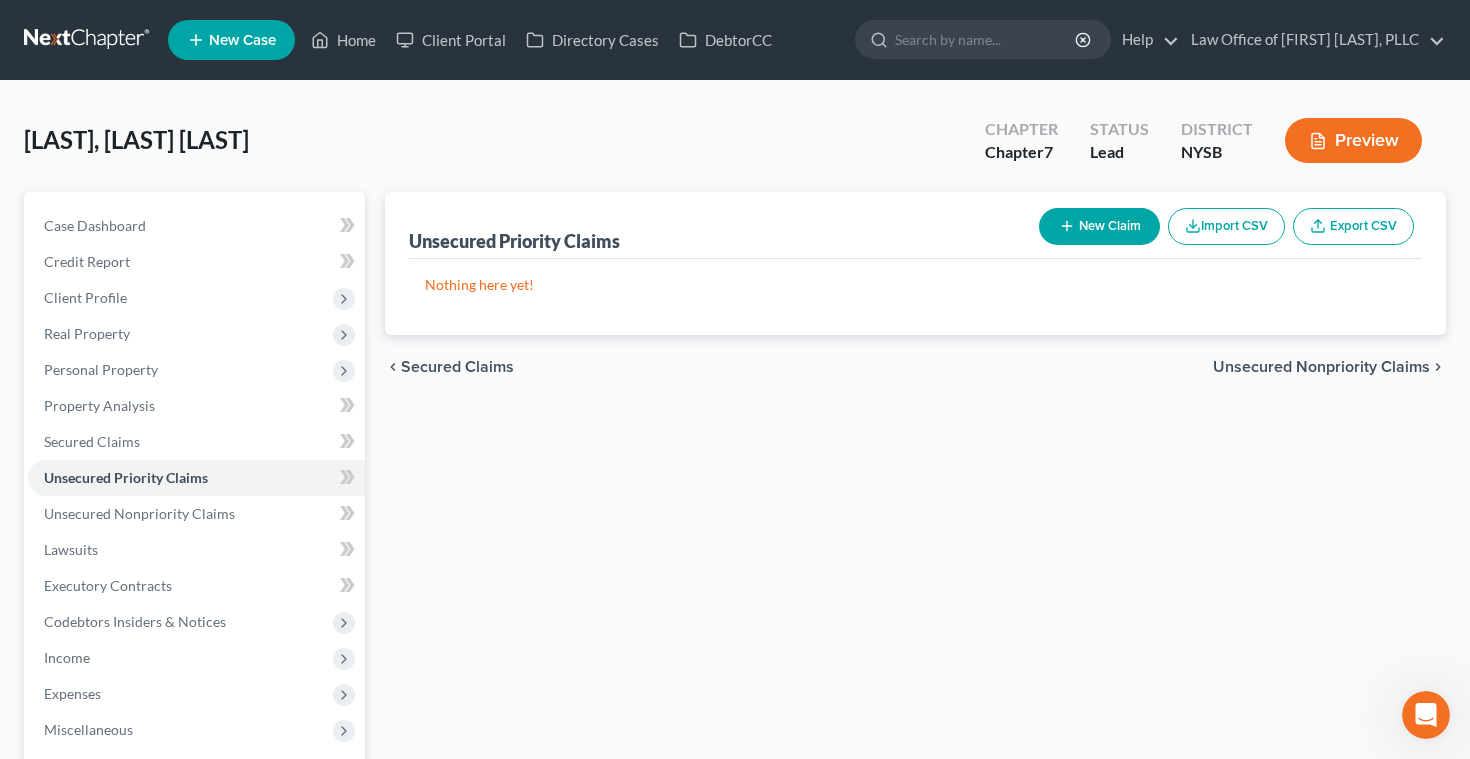 click on "New Claim" at bounding box center (1099, 226) 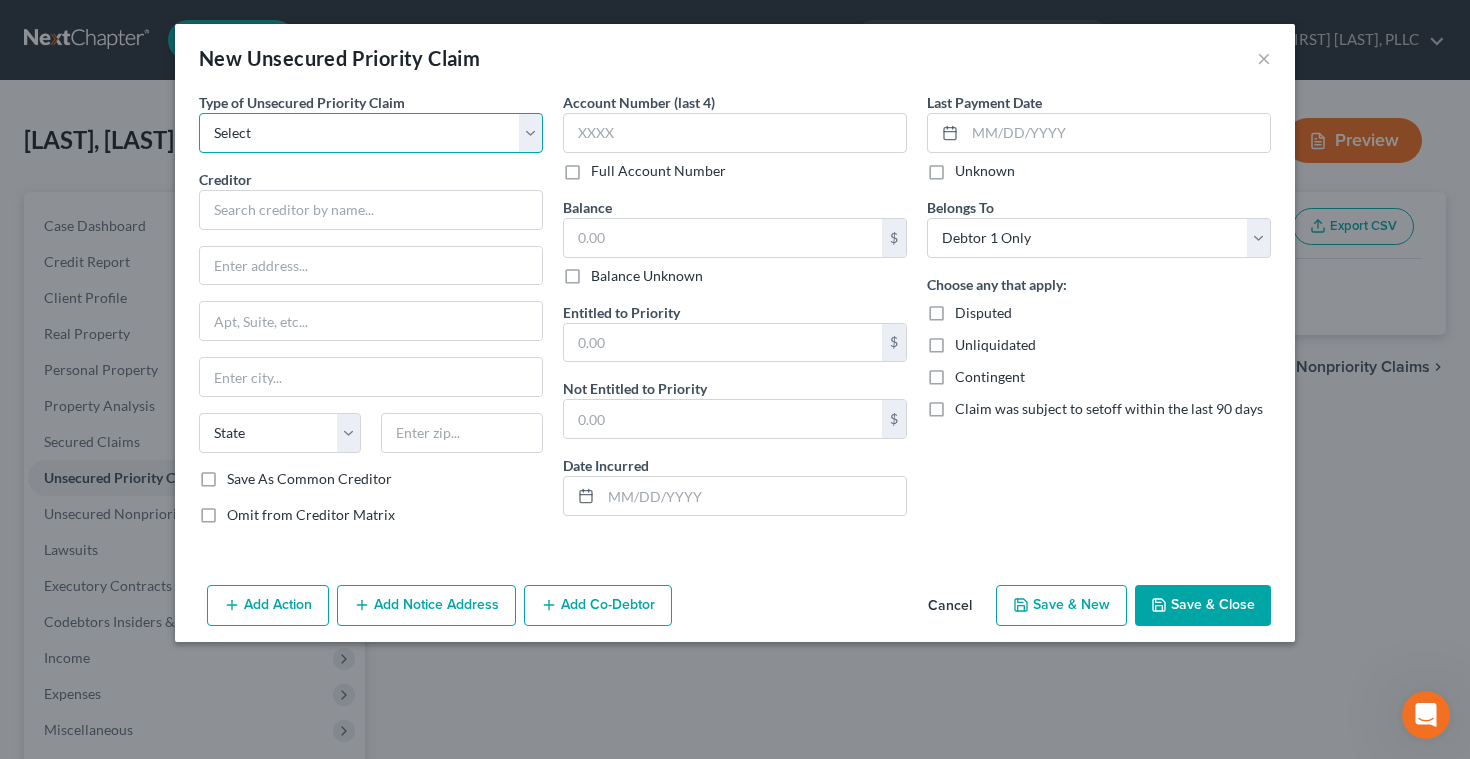 click on "Select Taxes & Other Government Units Domestic Support Obligations Extensions of credit in an involuntary case Wages, Salaries, Commissions Contributions to employee benefits Certain farmers and fisherman Deposits by individuals Commitments to maintain capitals Claims for death or injury while intoxicated Other" at bounding box center (371, 133) 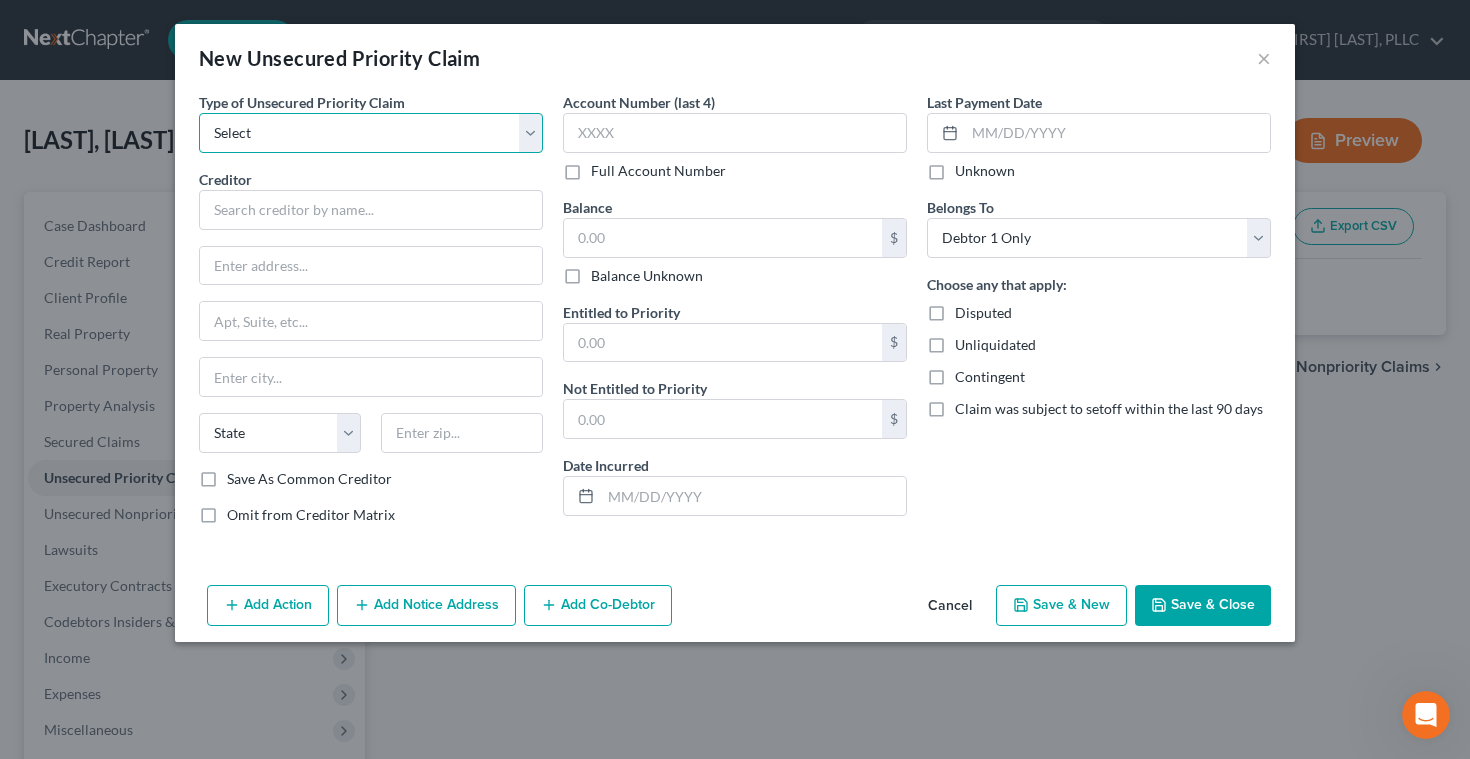 select on "0" 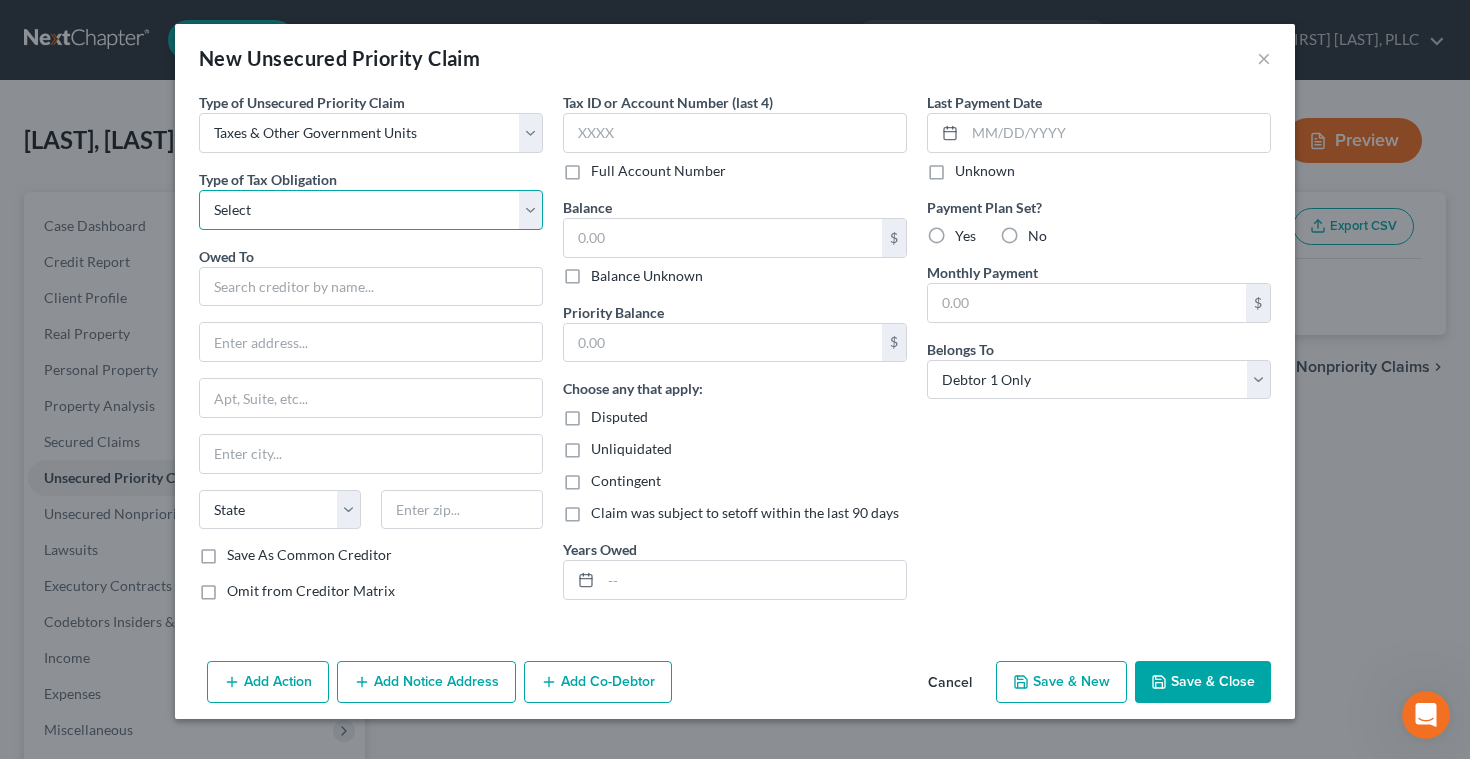 click on "Select Federal City State Franchise Tax Board Other" at bounding box center (371, 210) 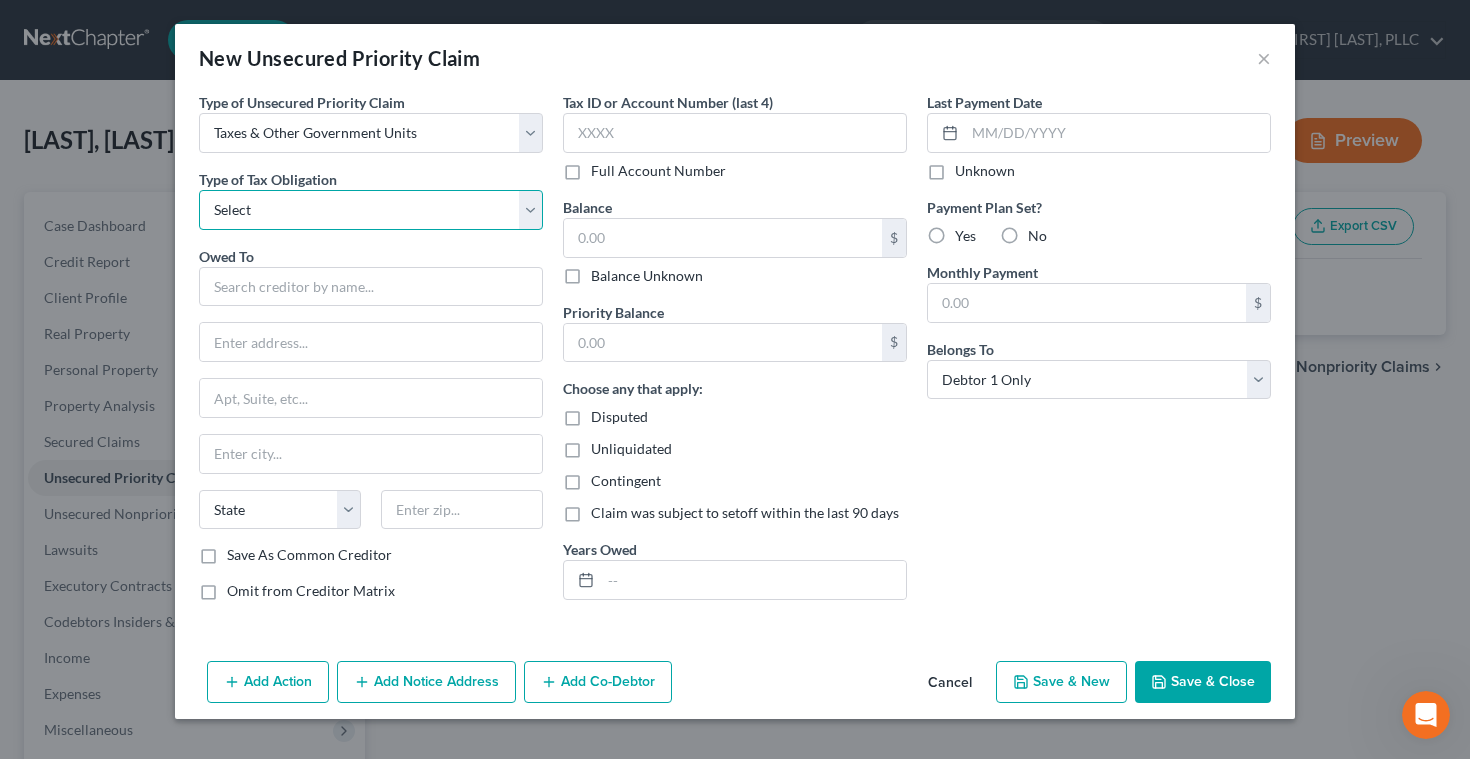 select on "2" 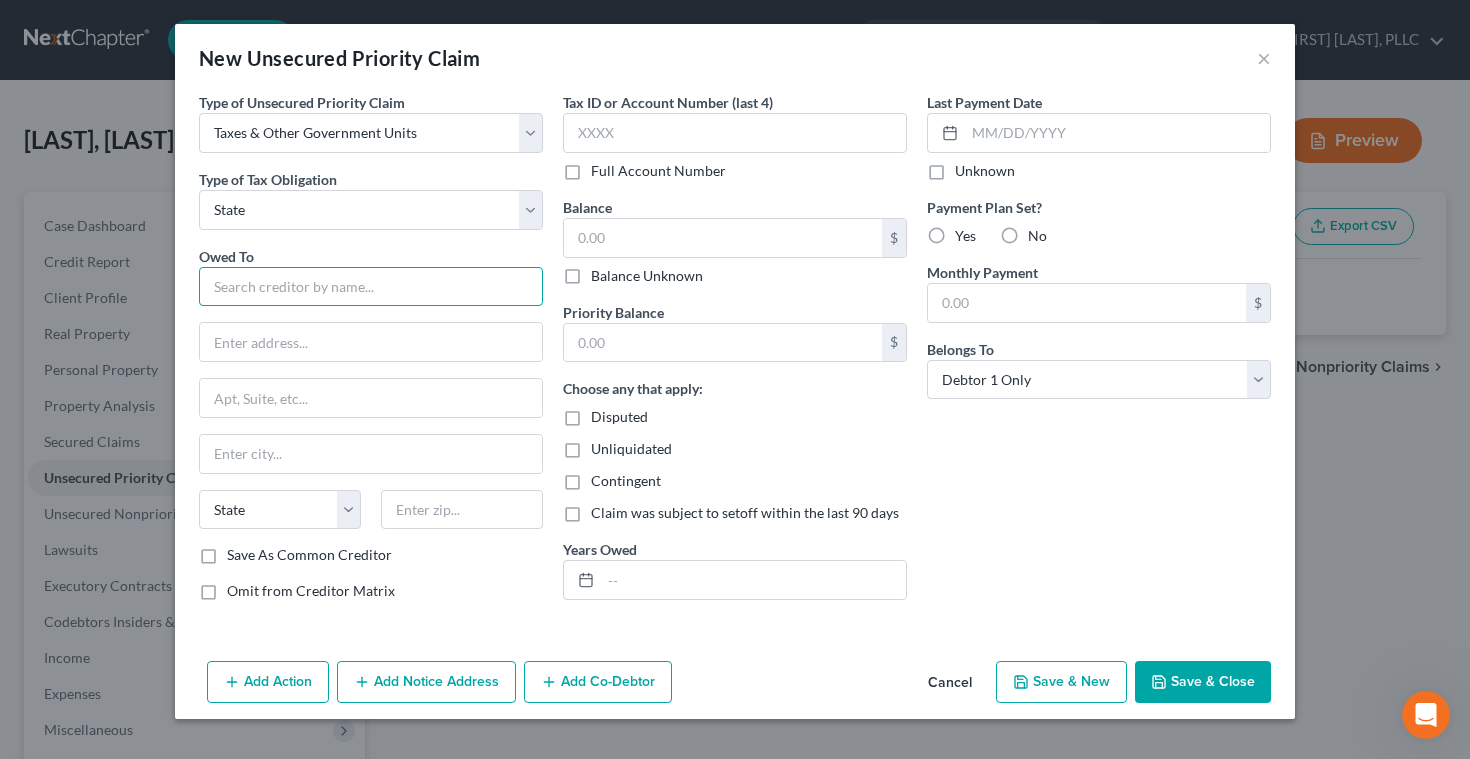 click at bounding box center [371, 287] 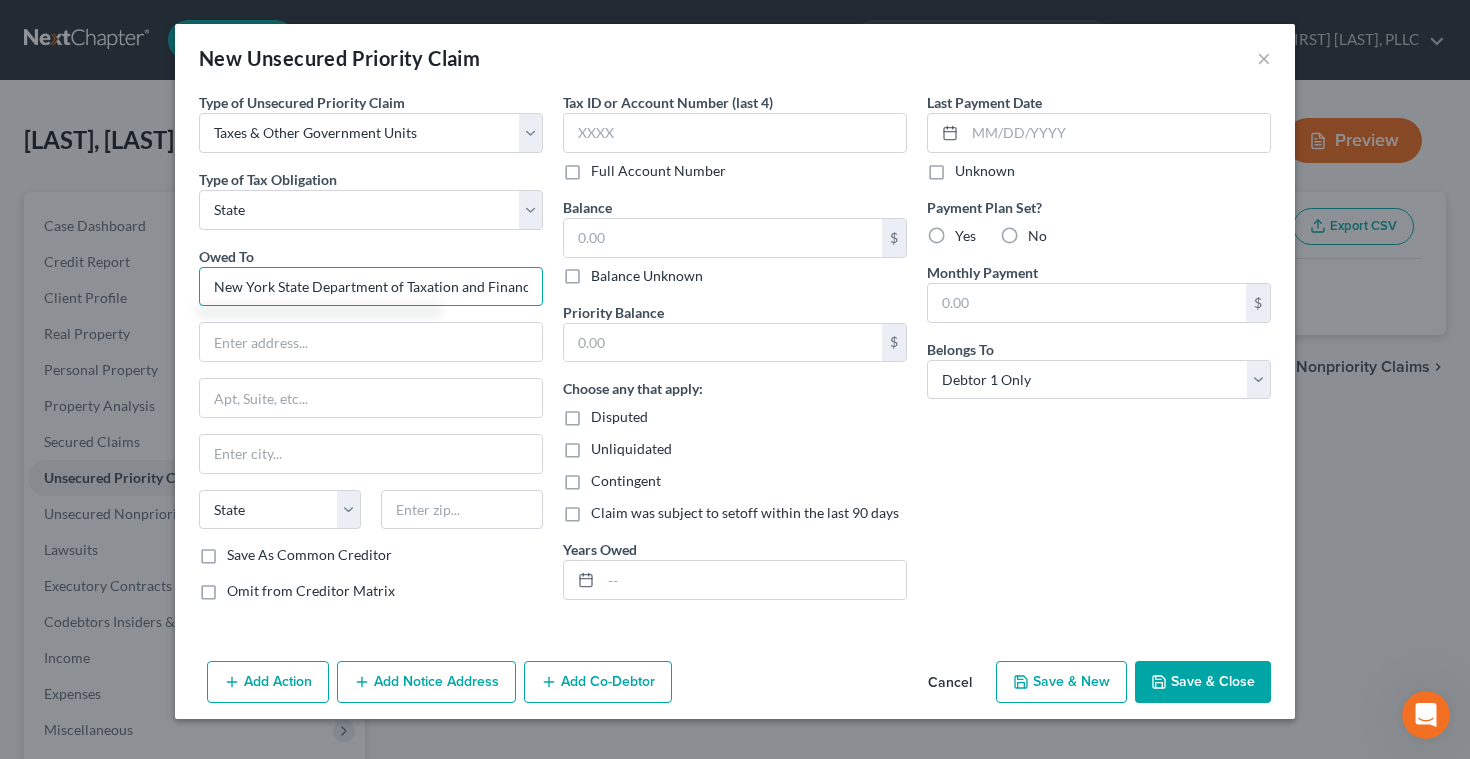 scroll, scrollTop: 0, scrollLeft: 5, axis: horizontal 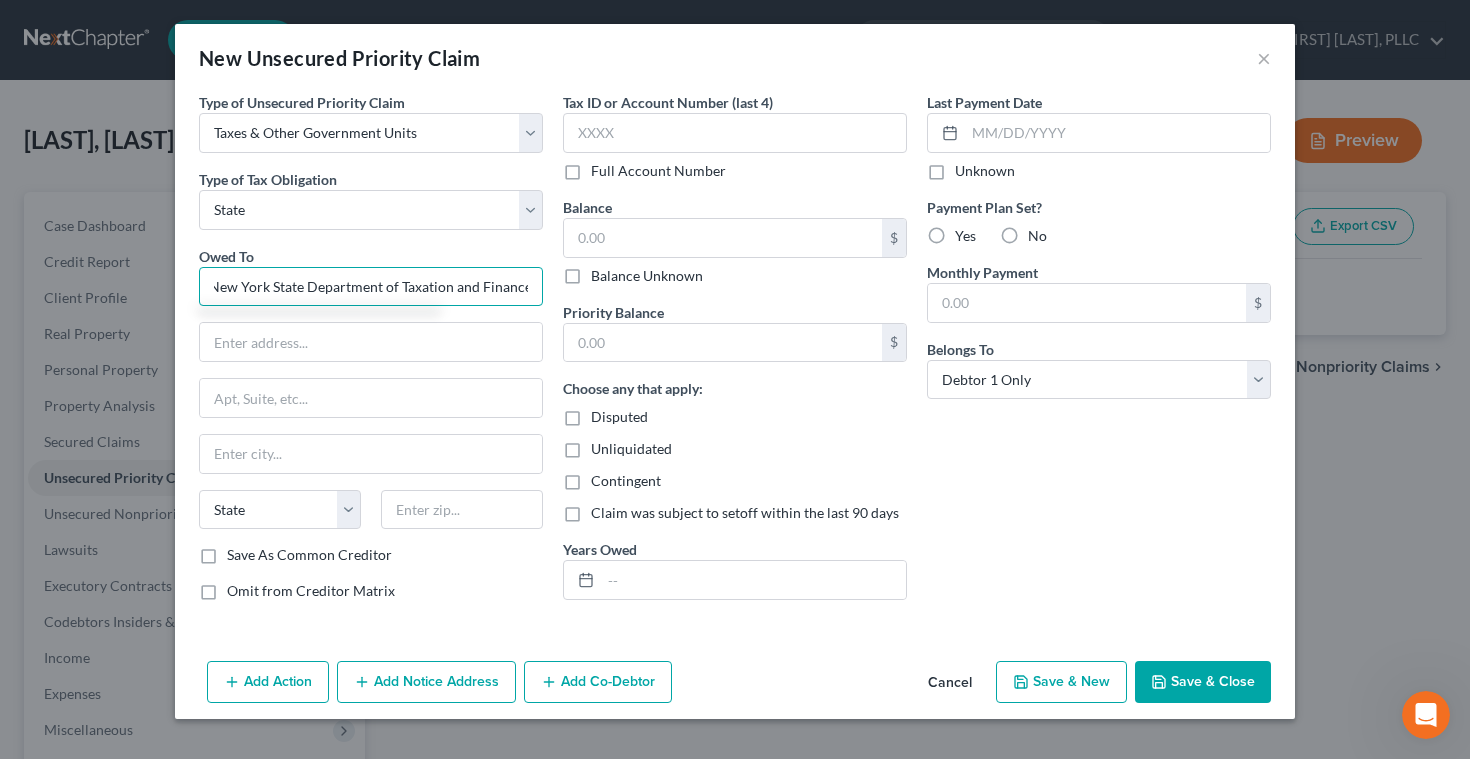 type on "New York State Department of Taxation and Finance" 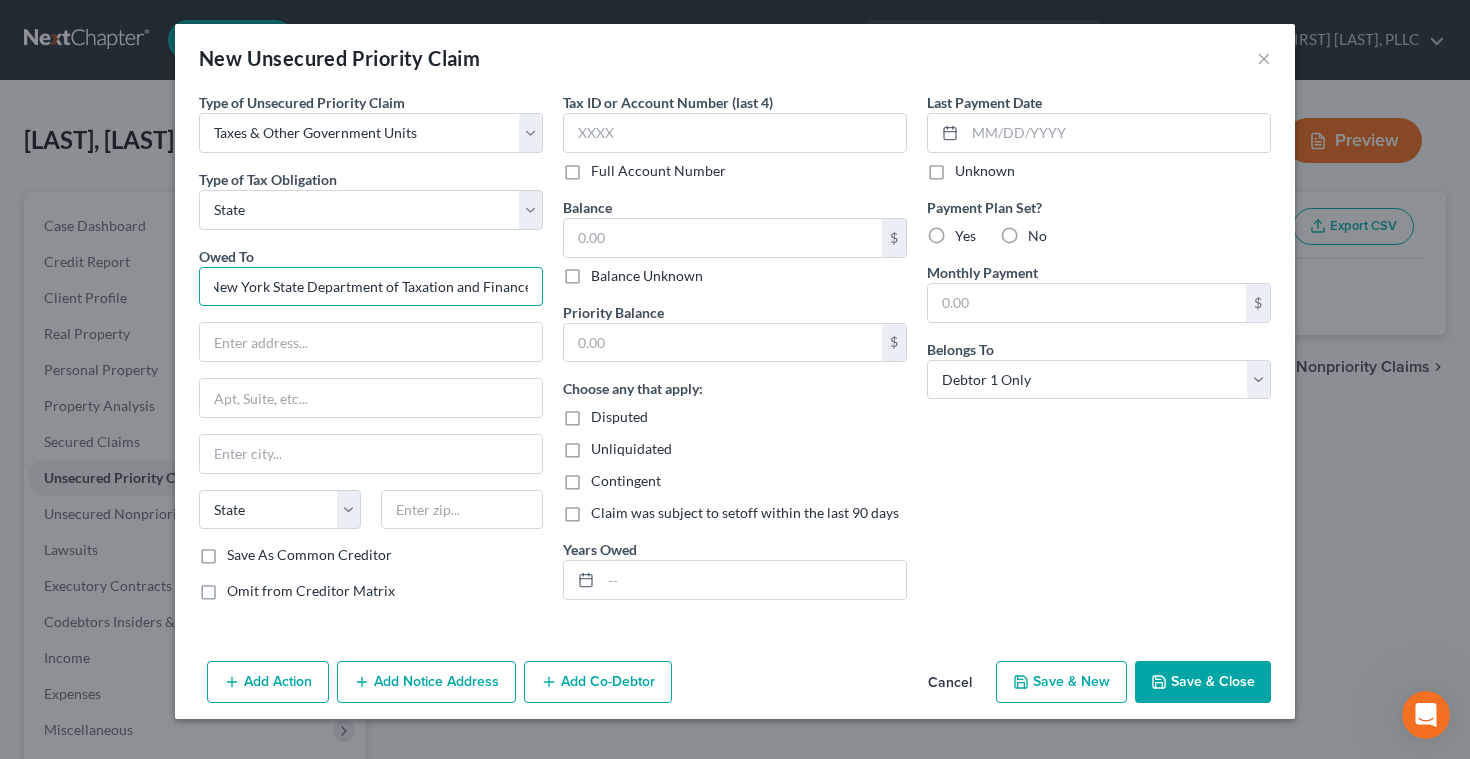 scroll, scrollTop: 0, scrollLeft: 0, axis: both 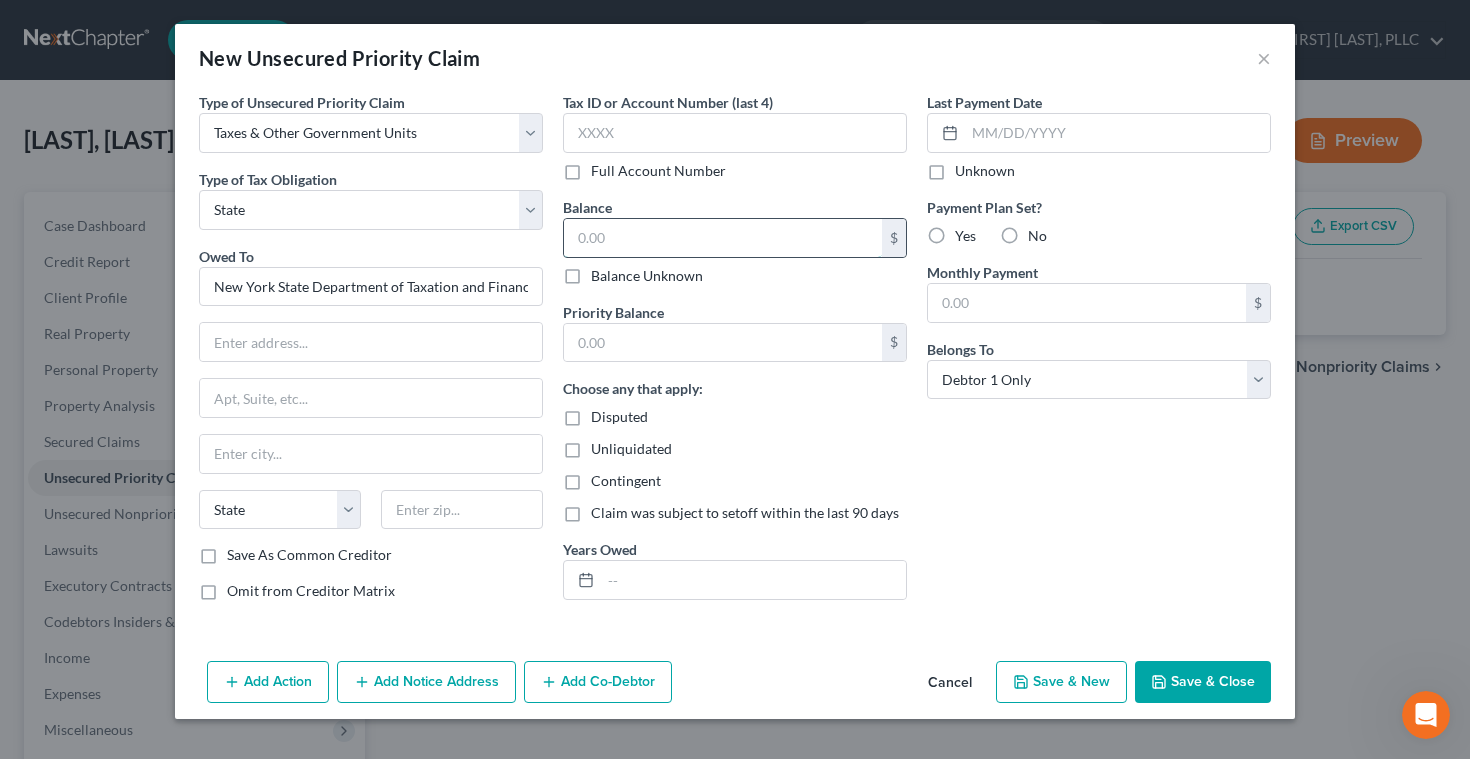 click at bounding box center [723, 238] 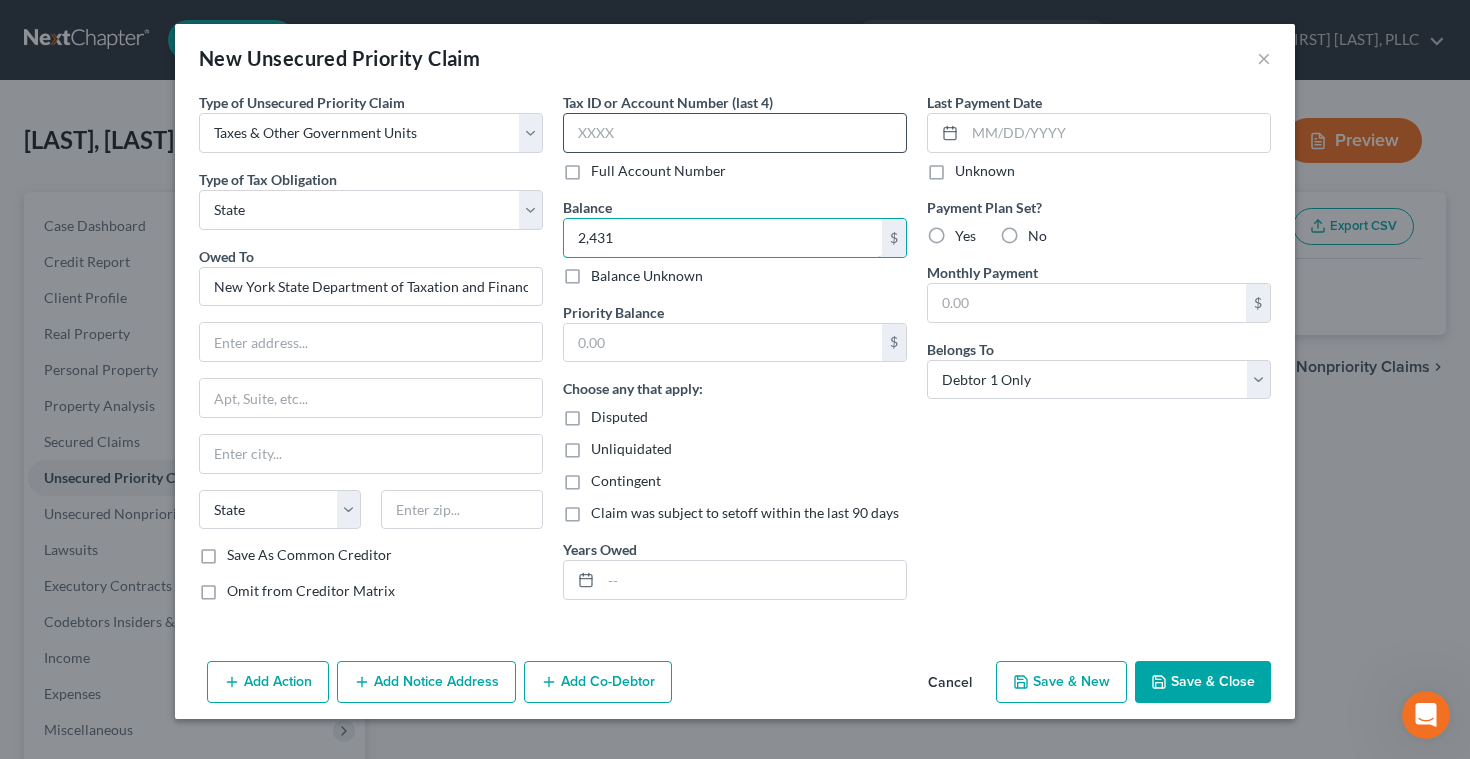 type on "2,431" 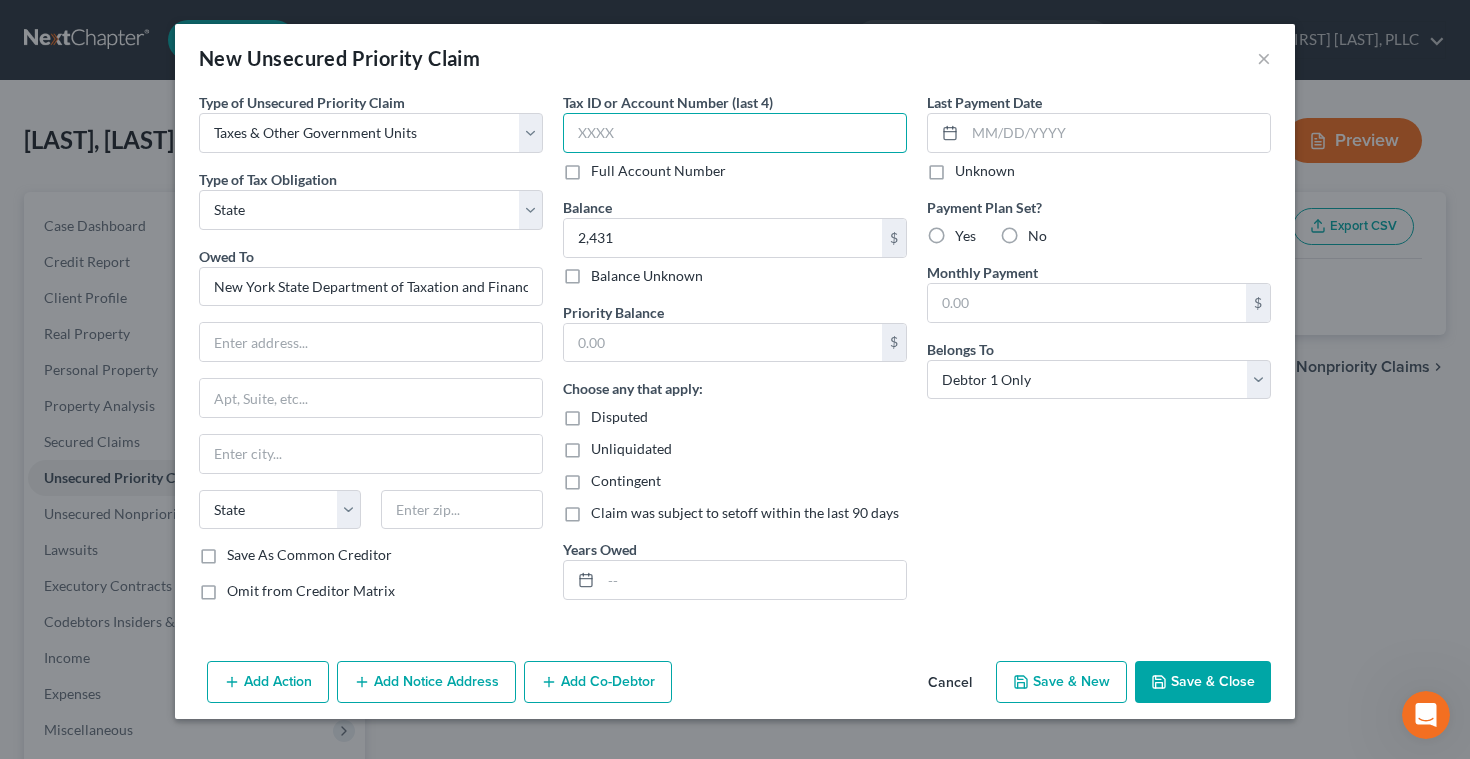 click at bounding box center (735, 133) 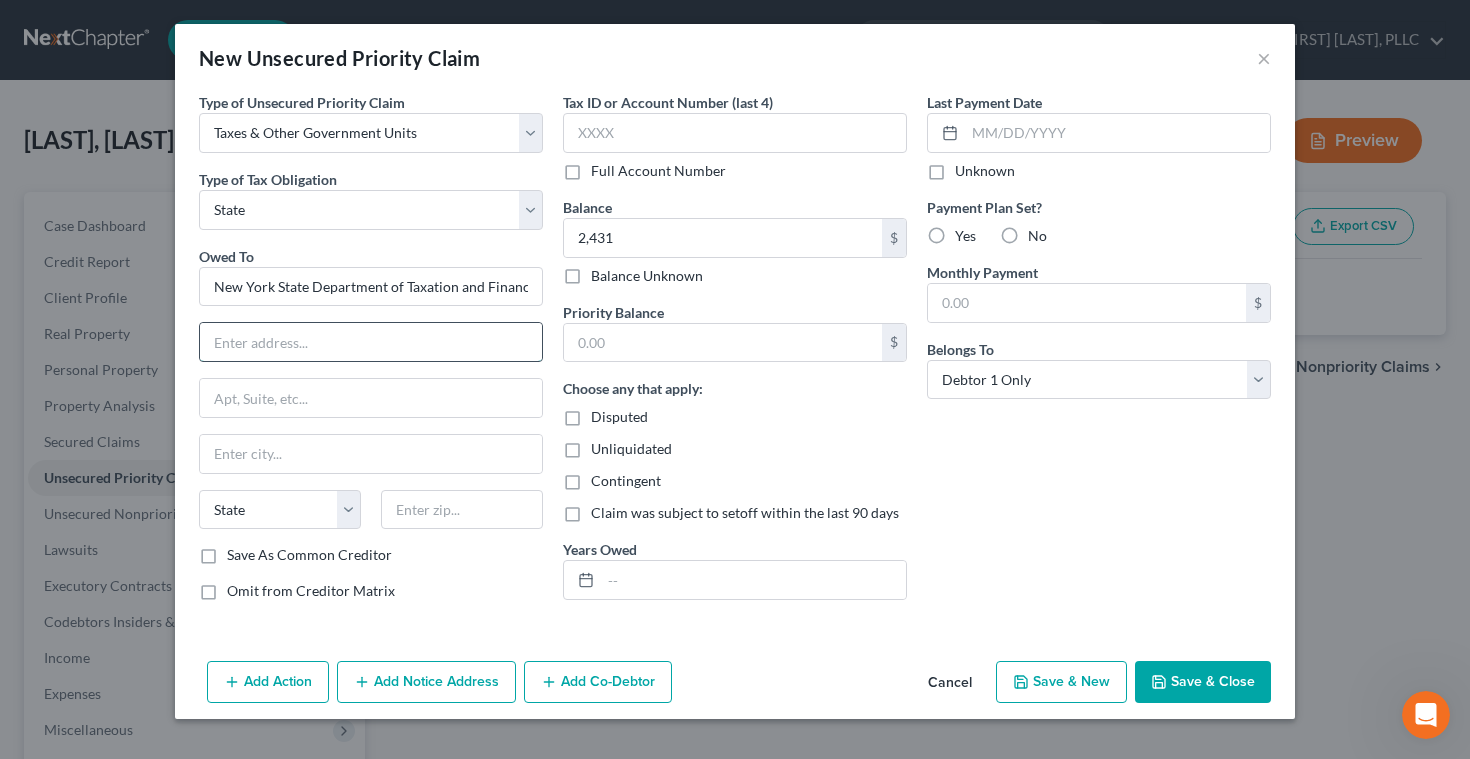 click at bounding box center (371, 342) 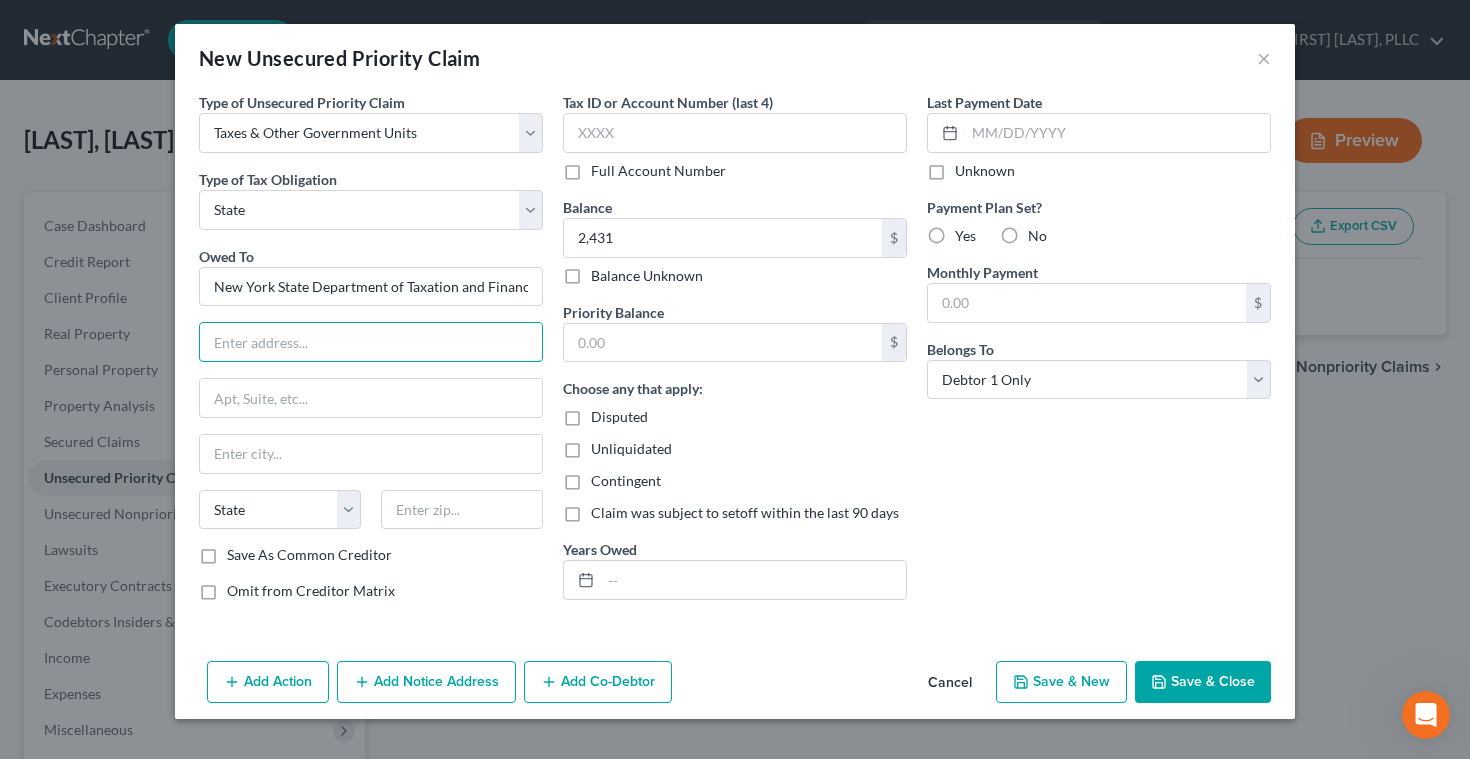 paste on "Bankruptcy Section [POSTAL_ADDRESS]" 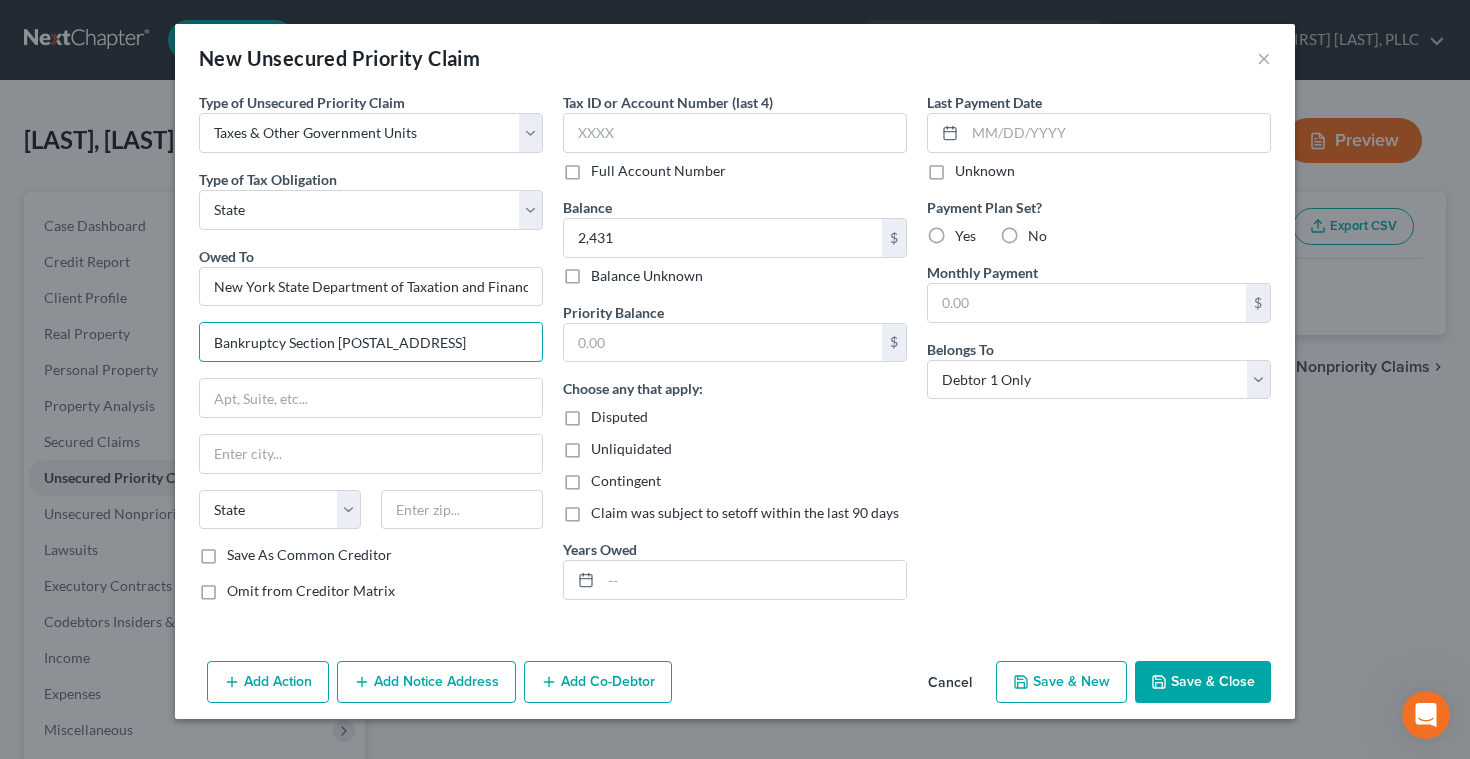scroll, scrollTop: 0, scrollLeft: 2, axis: horizontal 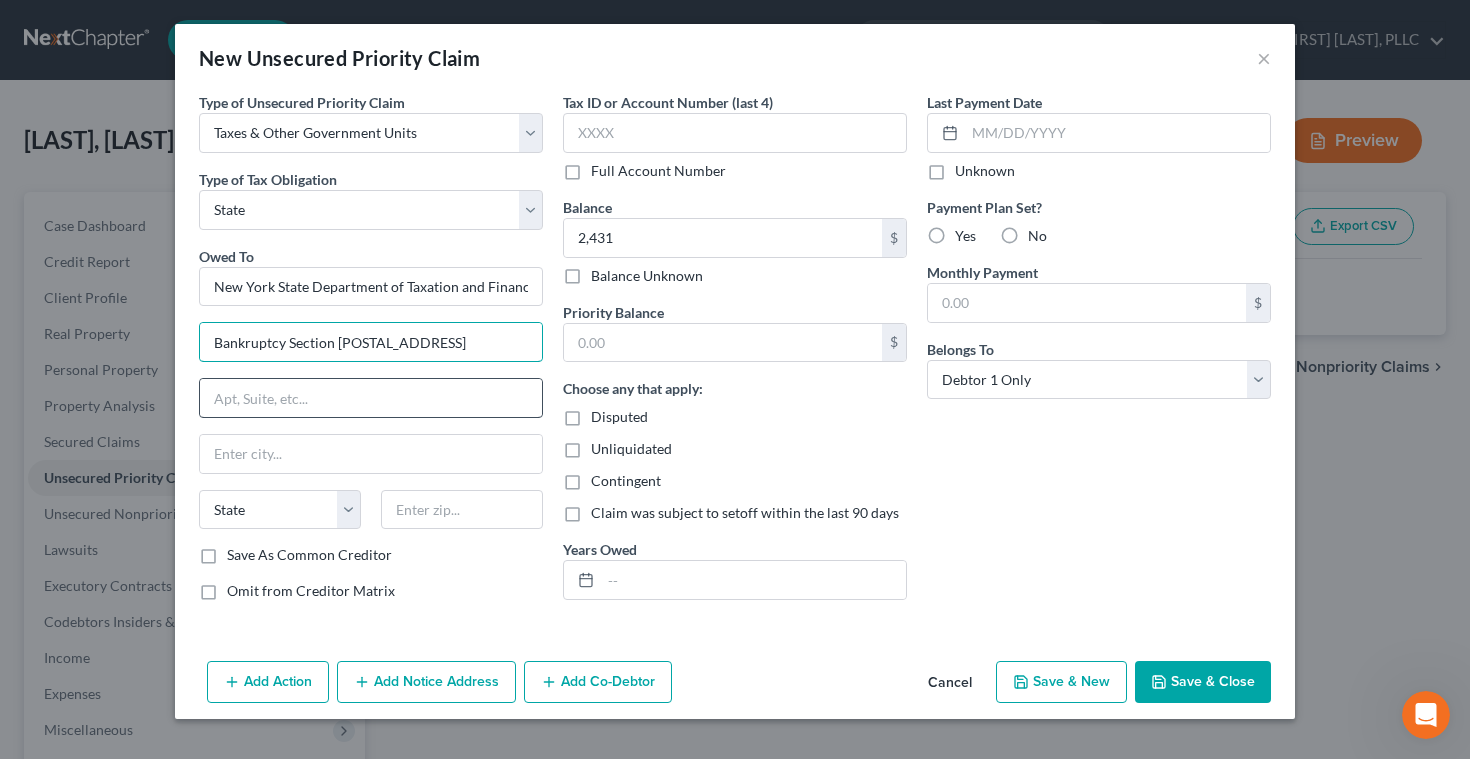 type on "Bankruptcy Section [POSTAL_ADDRESS]" 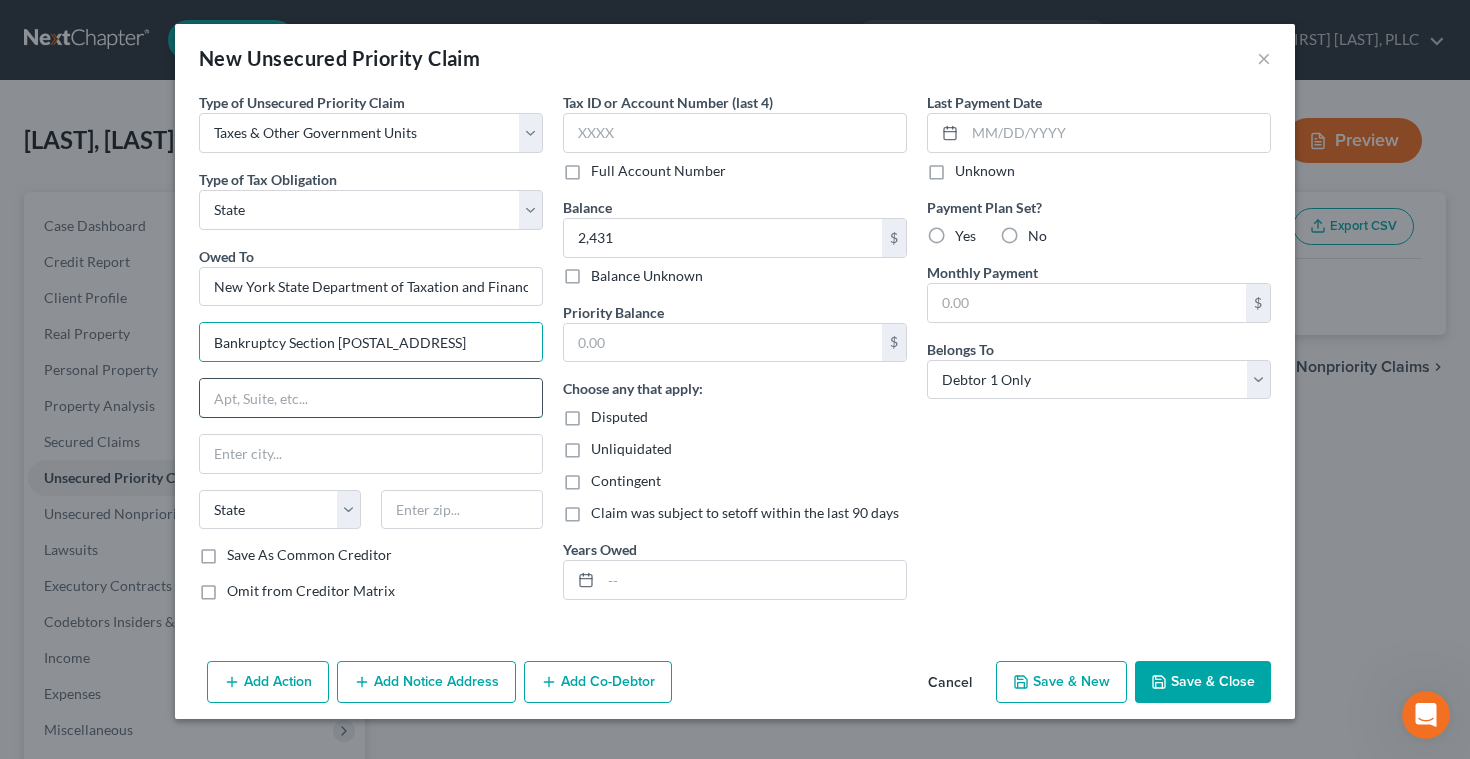 scroll, scrollTop: 0, scrollLeft: 0, axis: both 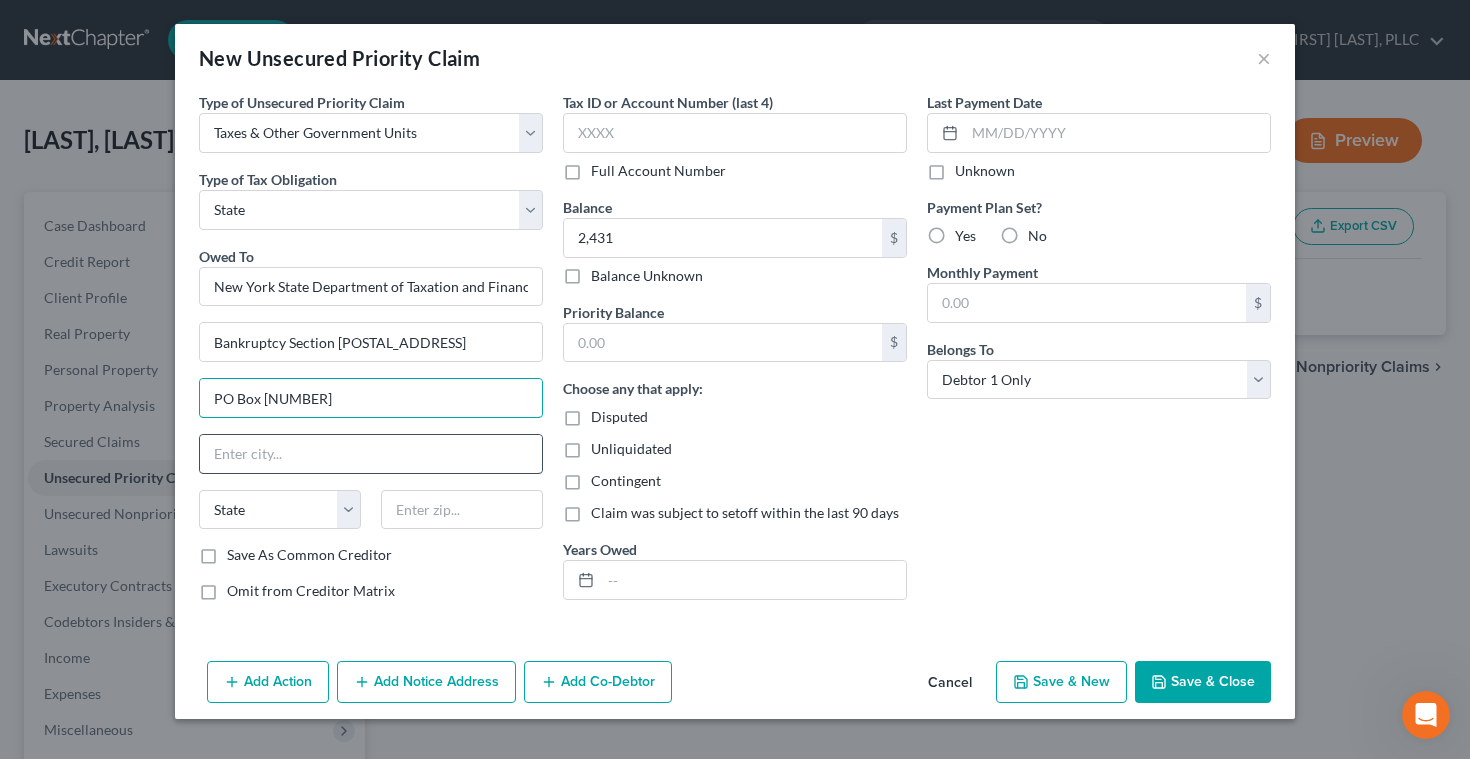 type on "PO Box [NUMBER]" 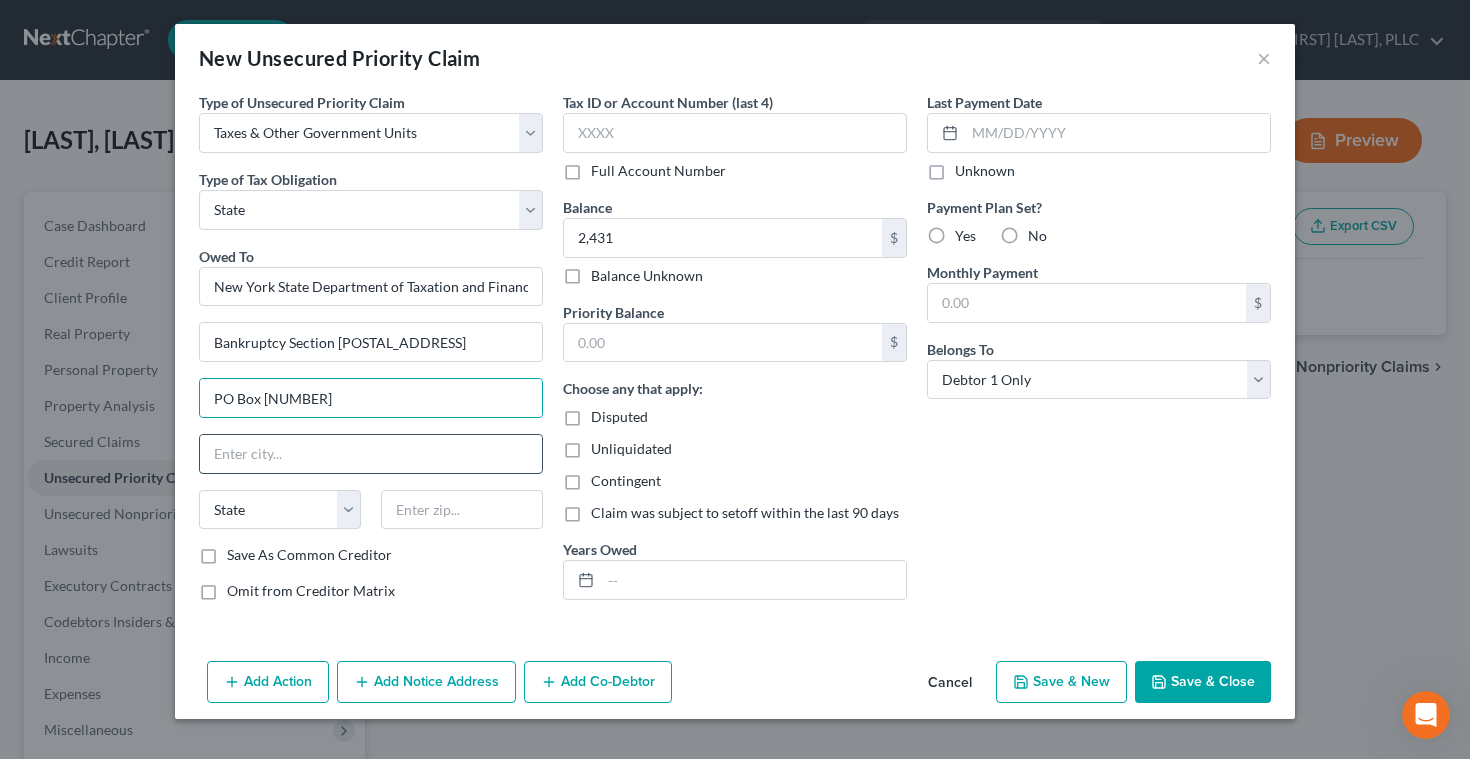 click at bounding box center (371, 454) 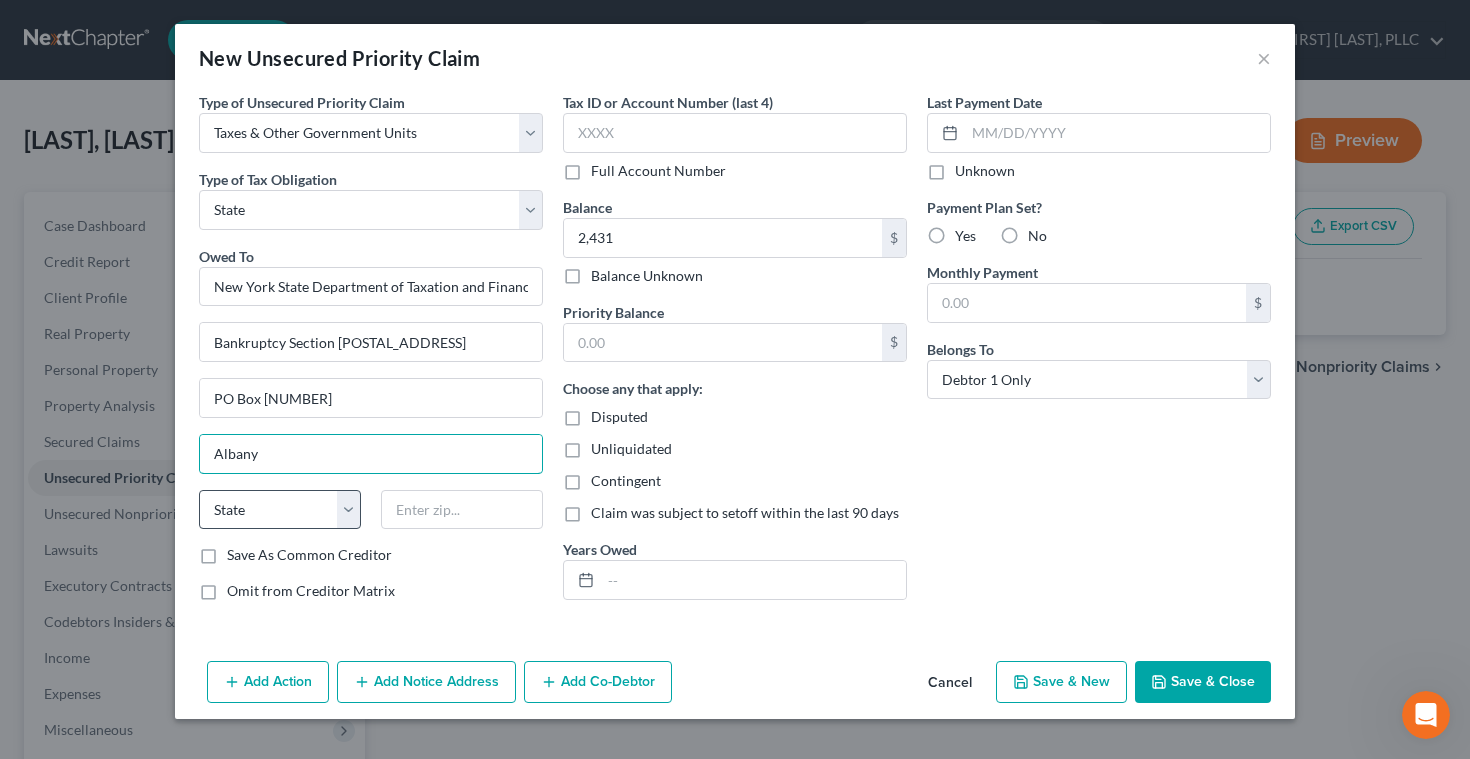 type on "Albany" 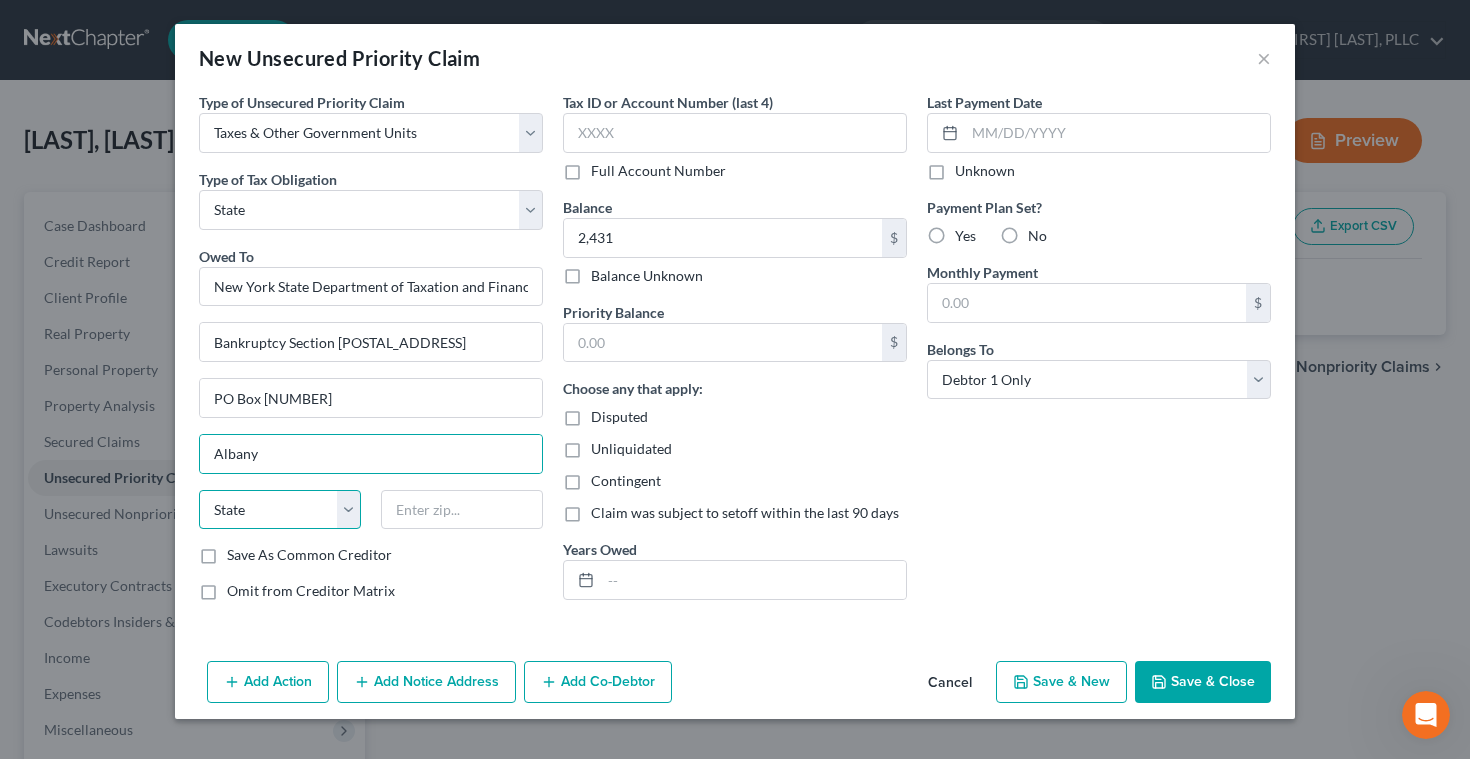 click on "State AL AK AR AZ CA CO CT DE DC FL GA GU HI ID IL IN IA KS KY LA ME MD MA MI MN MS MO MT NC ND NE NV NH NJ NM NY OH OK OR PA PR RI SC SD TN TX UT VI VA VT WA WV WI WY" at bounding box center [280, 510] 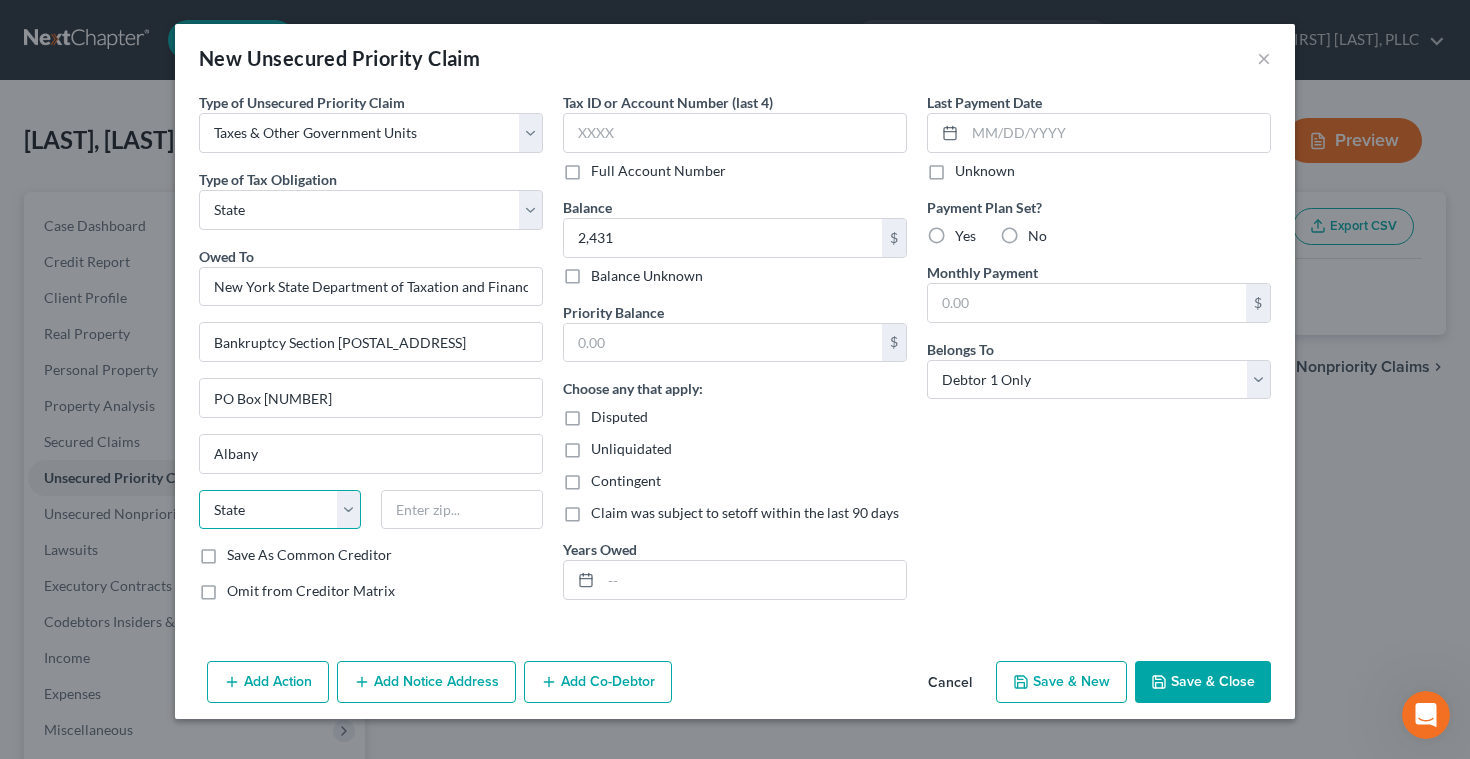 select on "35" 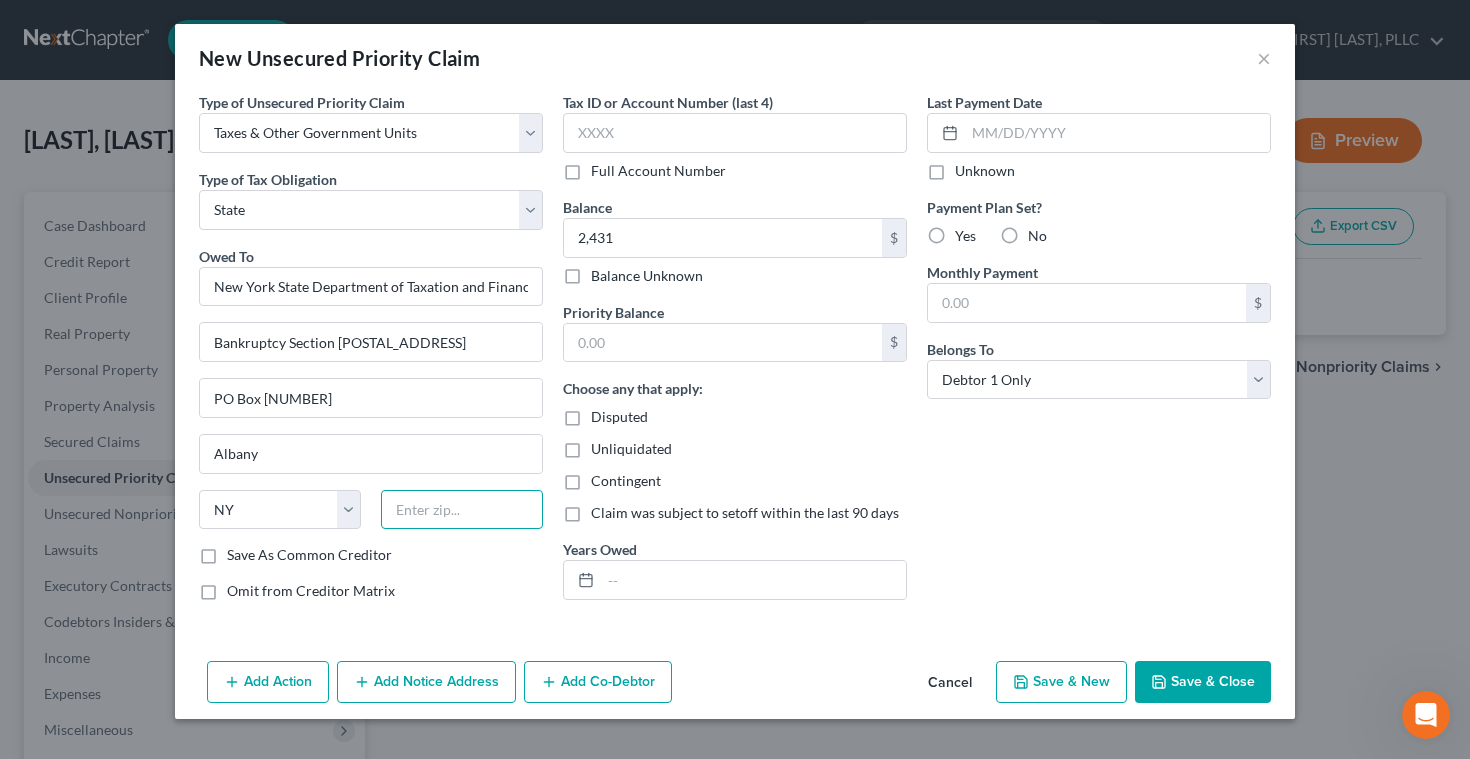 click at bounding box center [462, 510] 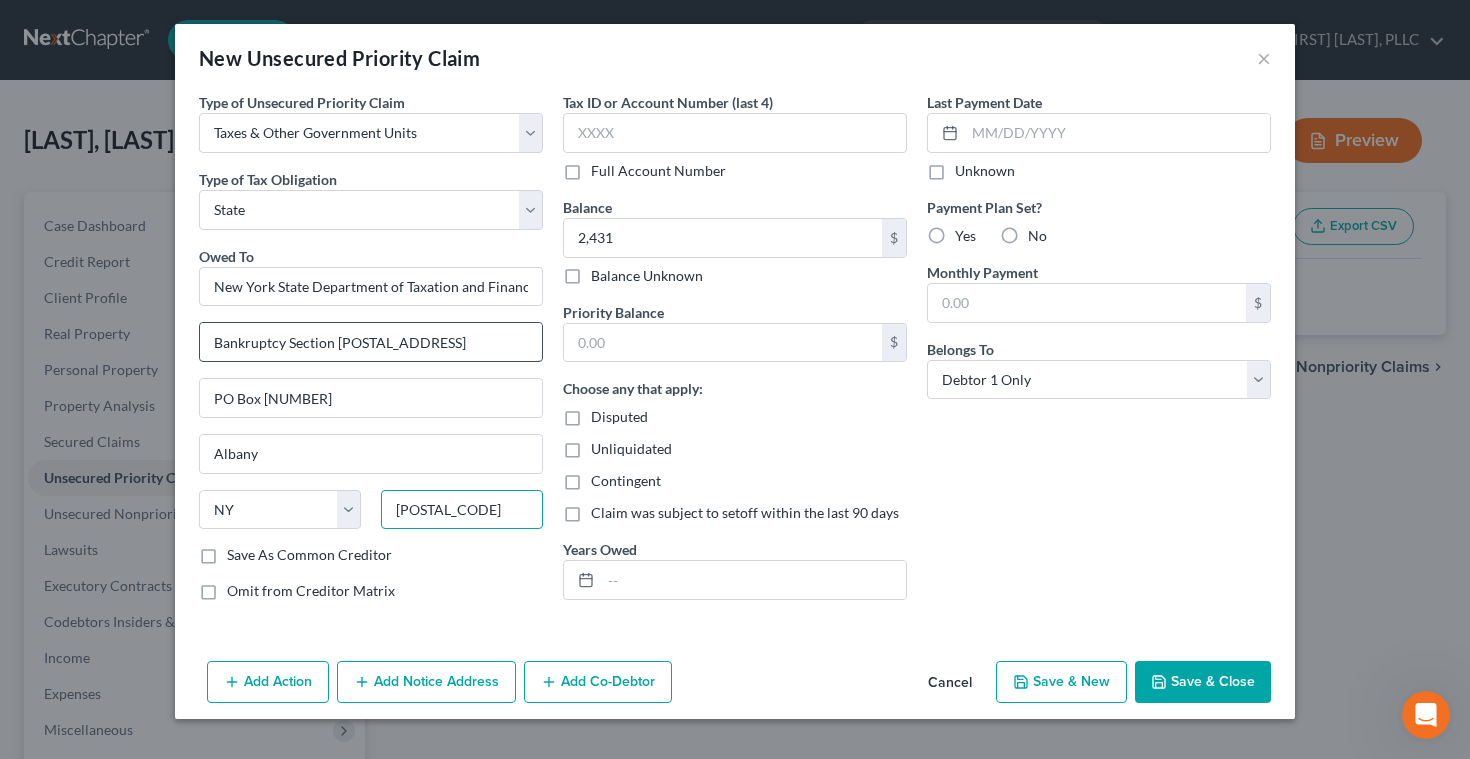 type on "[POSTAL_CODE]" 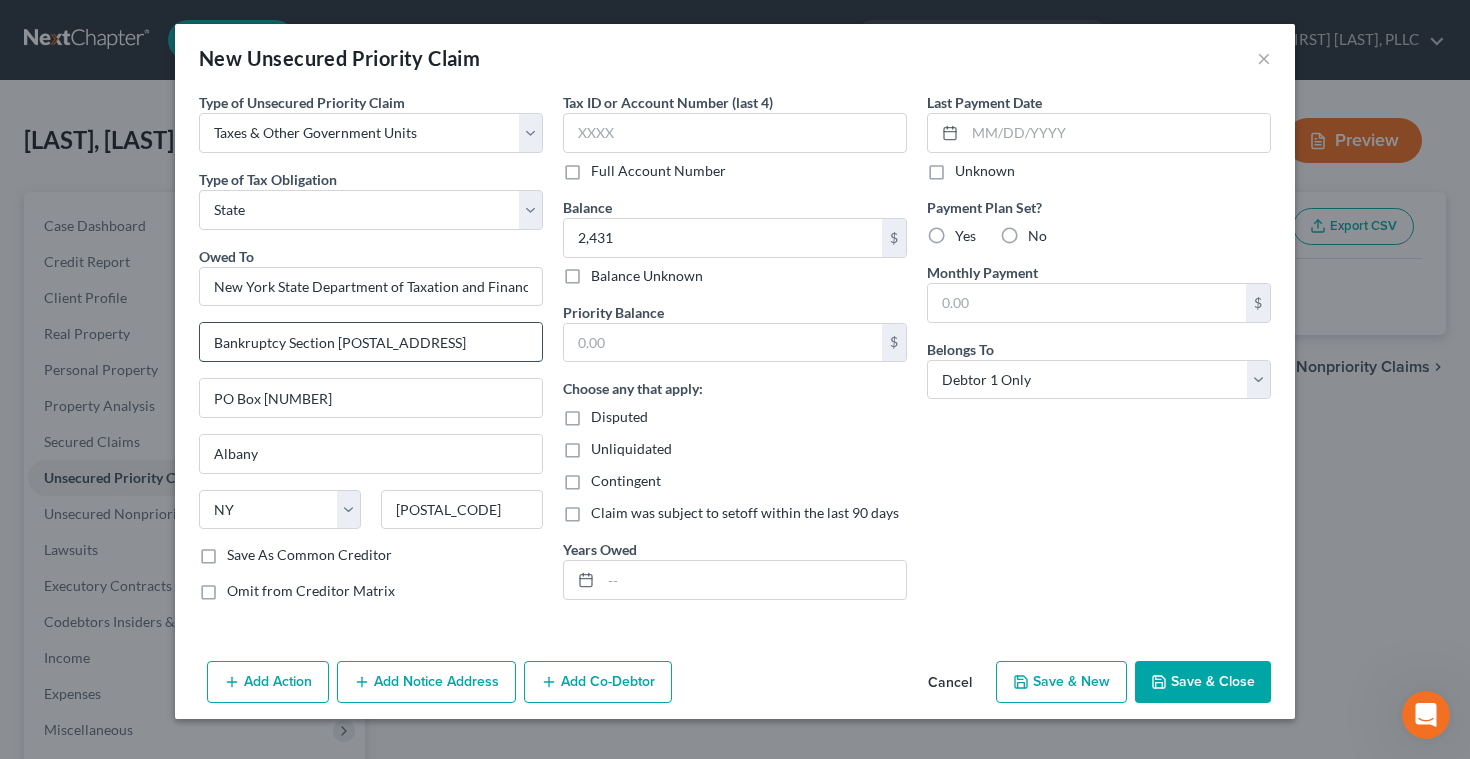 click on "Bankruptcy Section [POSTAL_ADDRESS]" at bounding box center [371, 342] 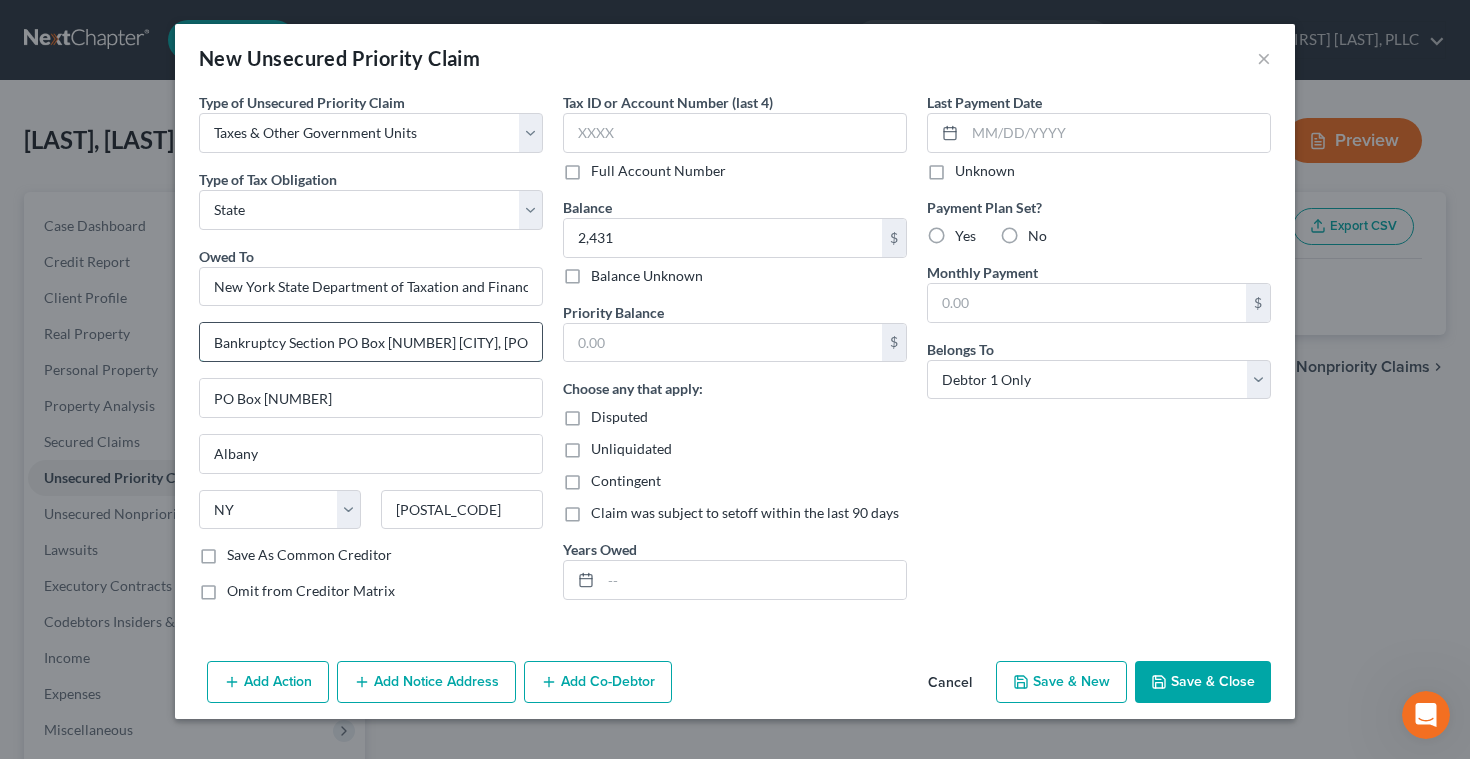 drag, startPoint x: 515, startPoint y: 346, endPoint x: 338, endPoint y: 338, distance: 177.1807 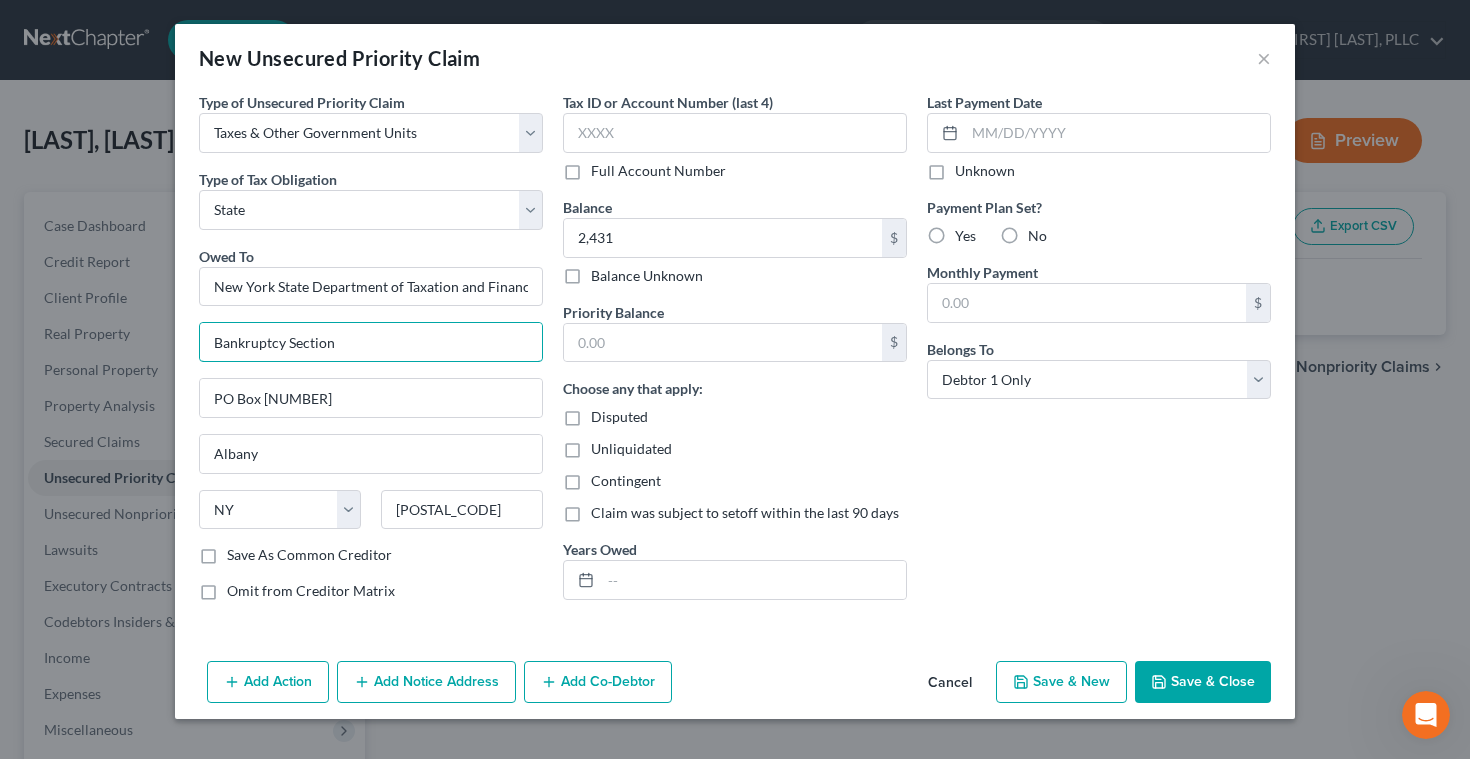 type on "Bankruptcy Section" 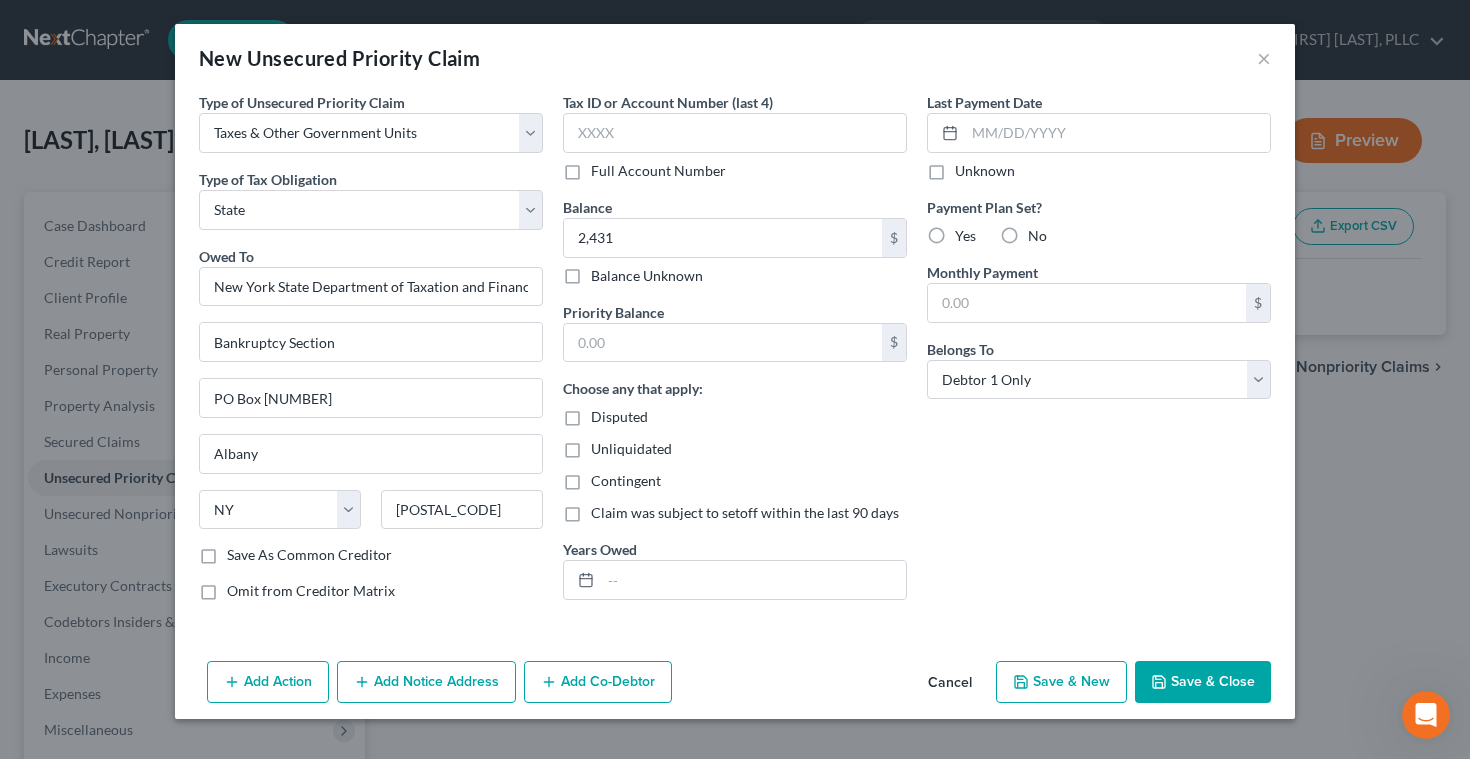 click on "Save As Common Creditor" at bounding box center (309, 555) 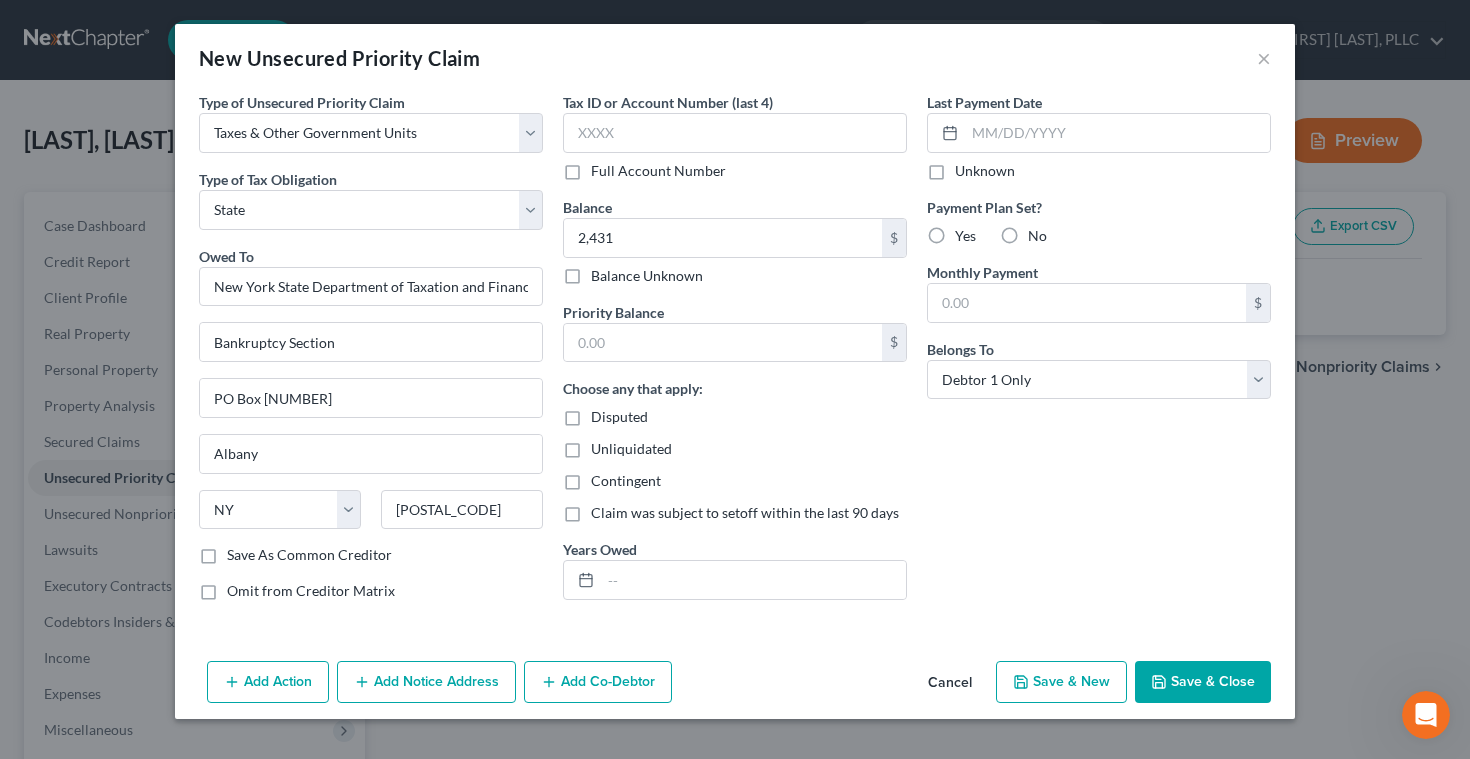 checkbox on "true" 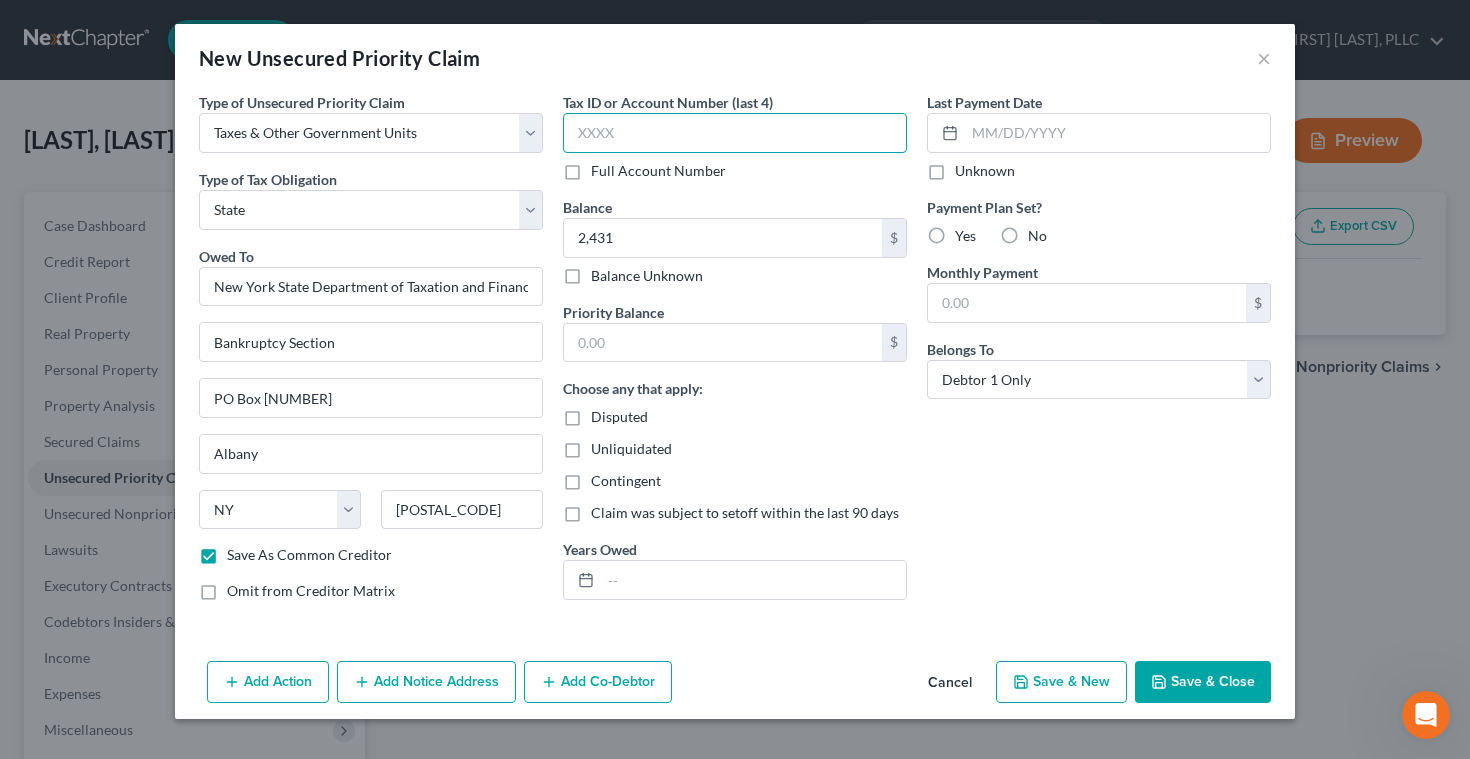 click at bounding box center [735, 133] 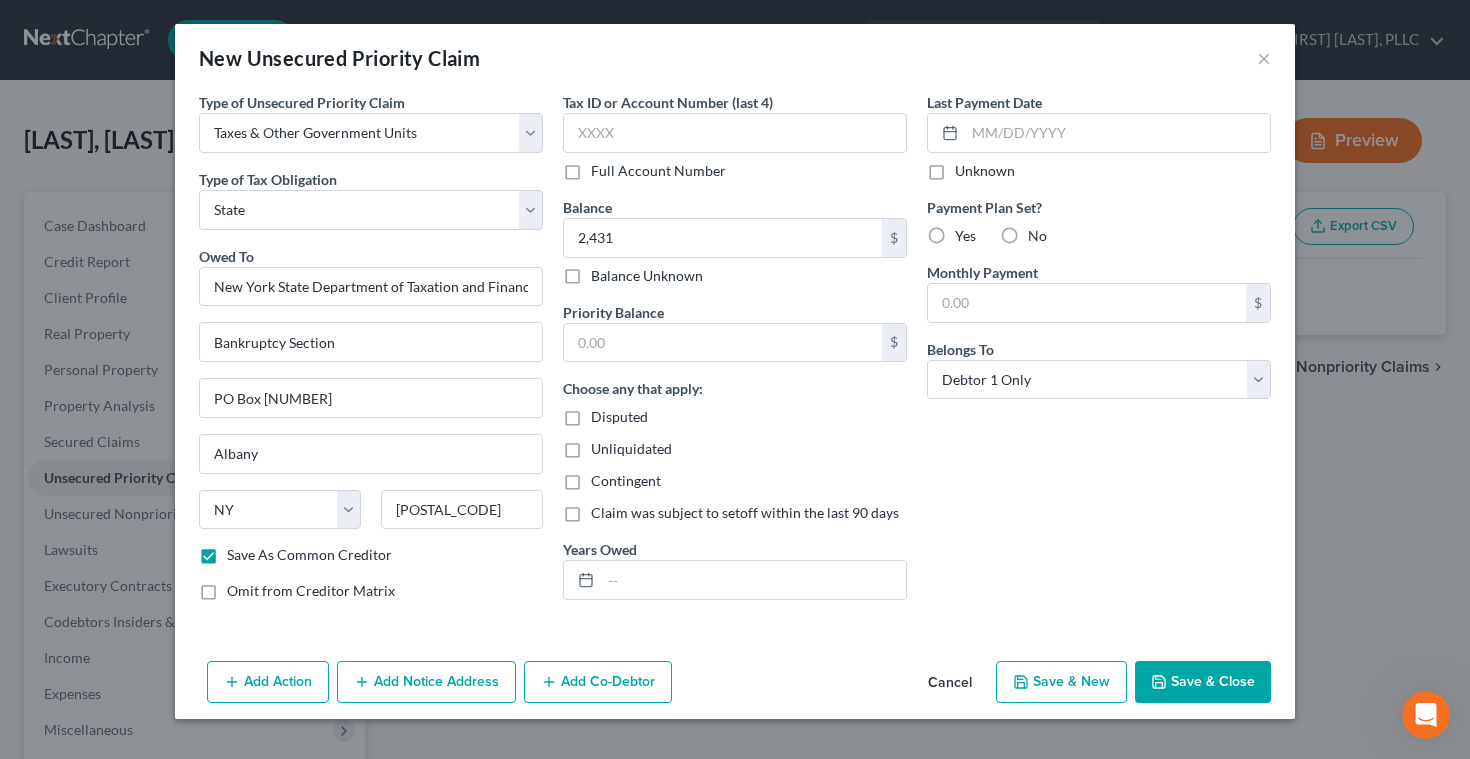 click on "New Unsecured Priority Claim  ×
Type of Unsecured Priority Claim
*
Select Taxes & Other Government Units Domestic Support Obligations Extensions of credit in an involuntary case Wages, Salaries, Commissions Contributions to employee benefits Certain farmers and fisherman Deposits by individuals Commitments to maintain capitals Claims for death or injury while intoxicated Other
Type of Tax Obligation
*
Select Federal City State Franchise Tax Board Other Owed To *    New York State Department of Taxation and Finance                      Bankruptcy Section PO Box [NUMBER] [CITY] State AL AK AR AZ CA CO CT DE DC FL GA GU HI ID IL IN IA KS KY LA ME MD MA MI MN MS MO MT NC NE NV NH NJ NM NY OH OK OR PA PR RI SC SD TN TX UT VI VA VT WI WY [ZIP] Save As Common Creditor Omit from Creditor Matrix
Tax ID or Account Number (last 4)
Full Account Number
Balance
[NUMBER].00 $
Balance Unknown" at bounding box center (735, 379) 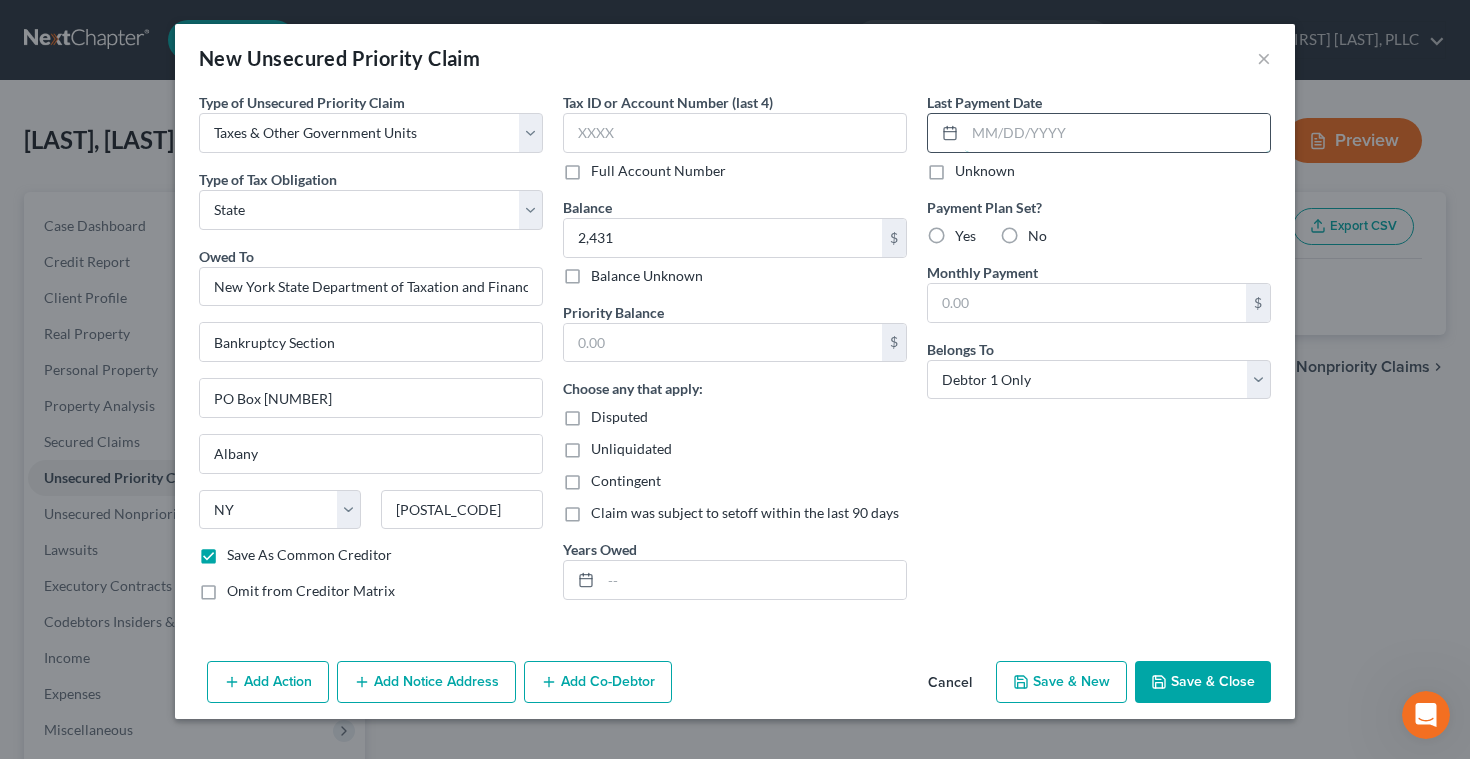 click at bounding box center (1117, 133) 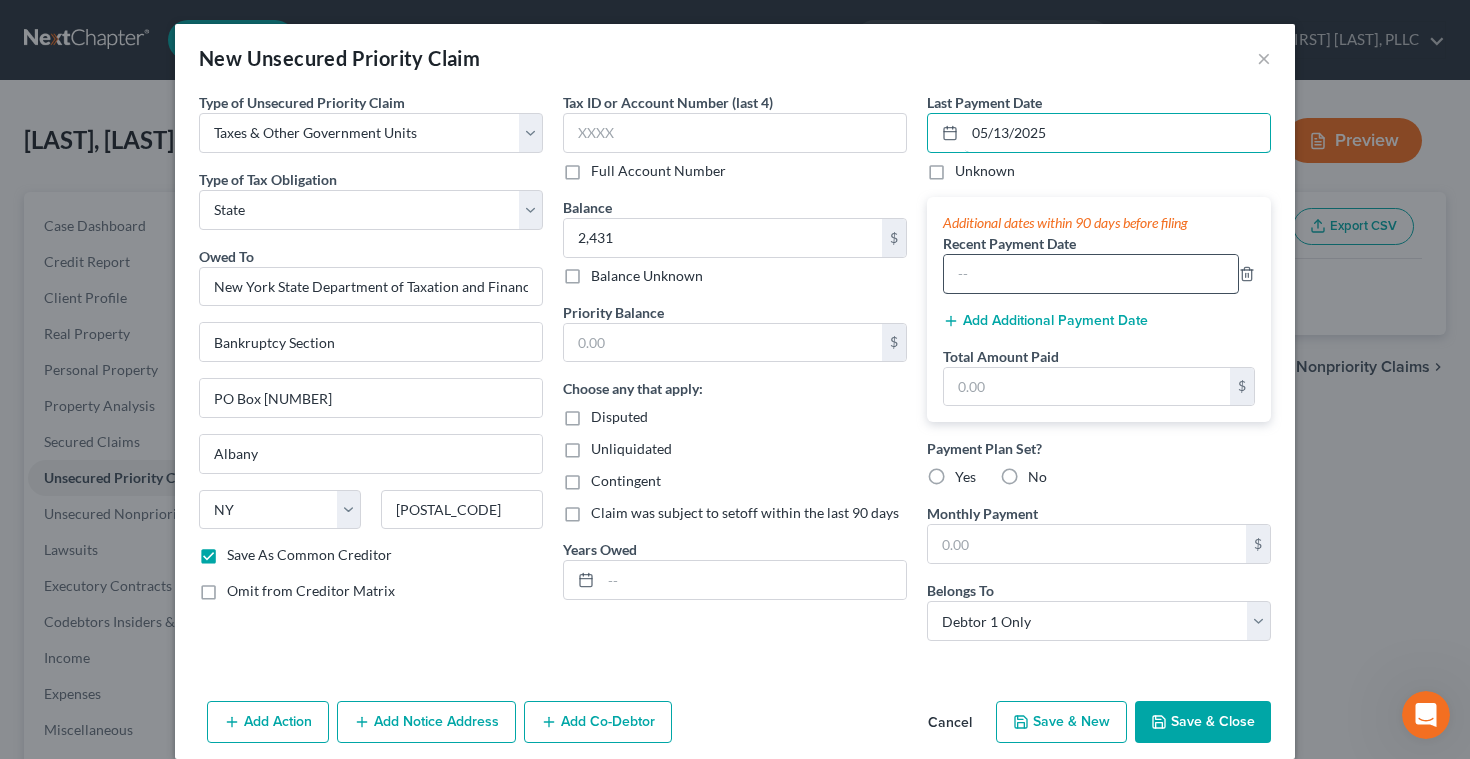 type on "05/13/2025" 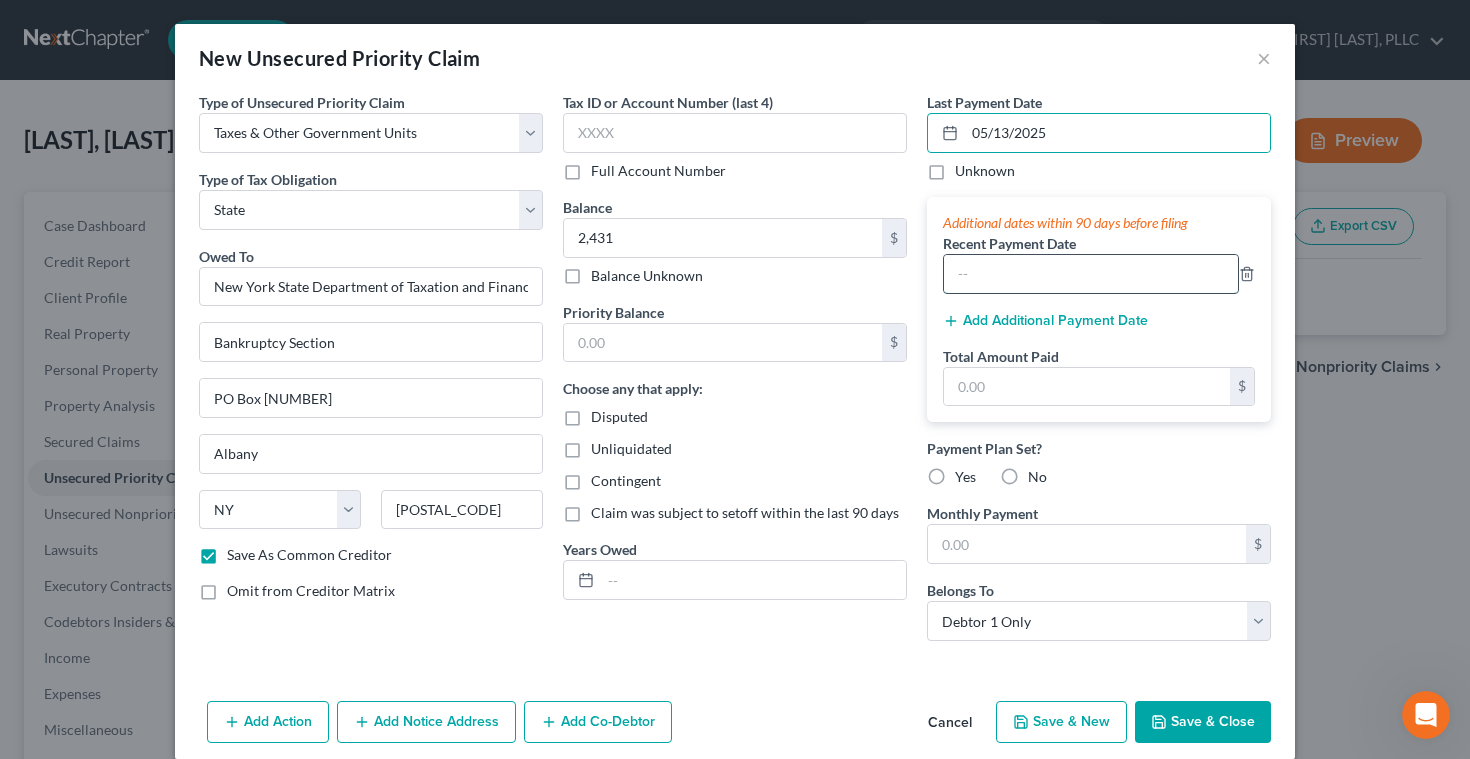 click at bounding box center [1091, 274] 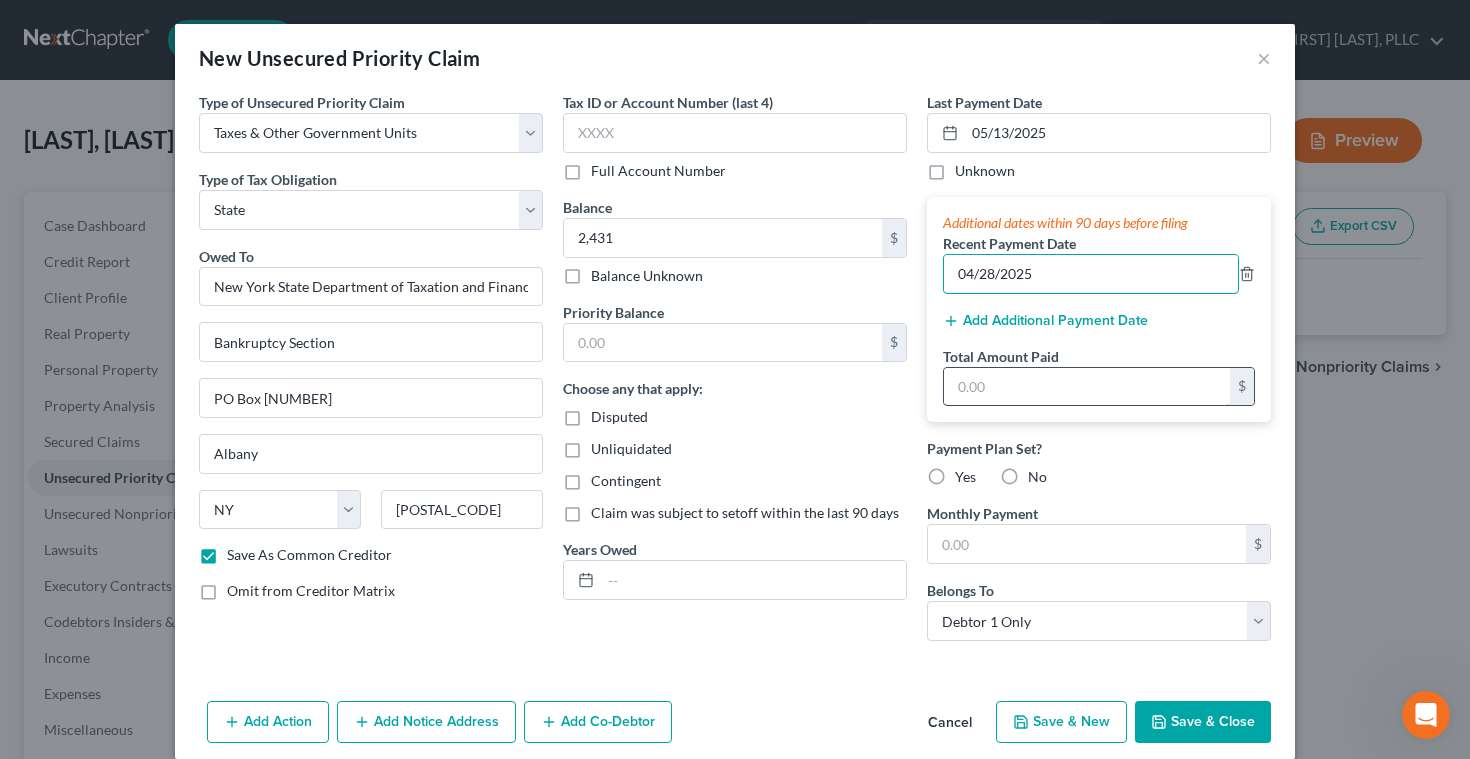 type on "04/28/2025" 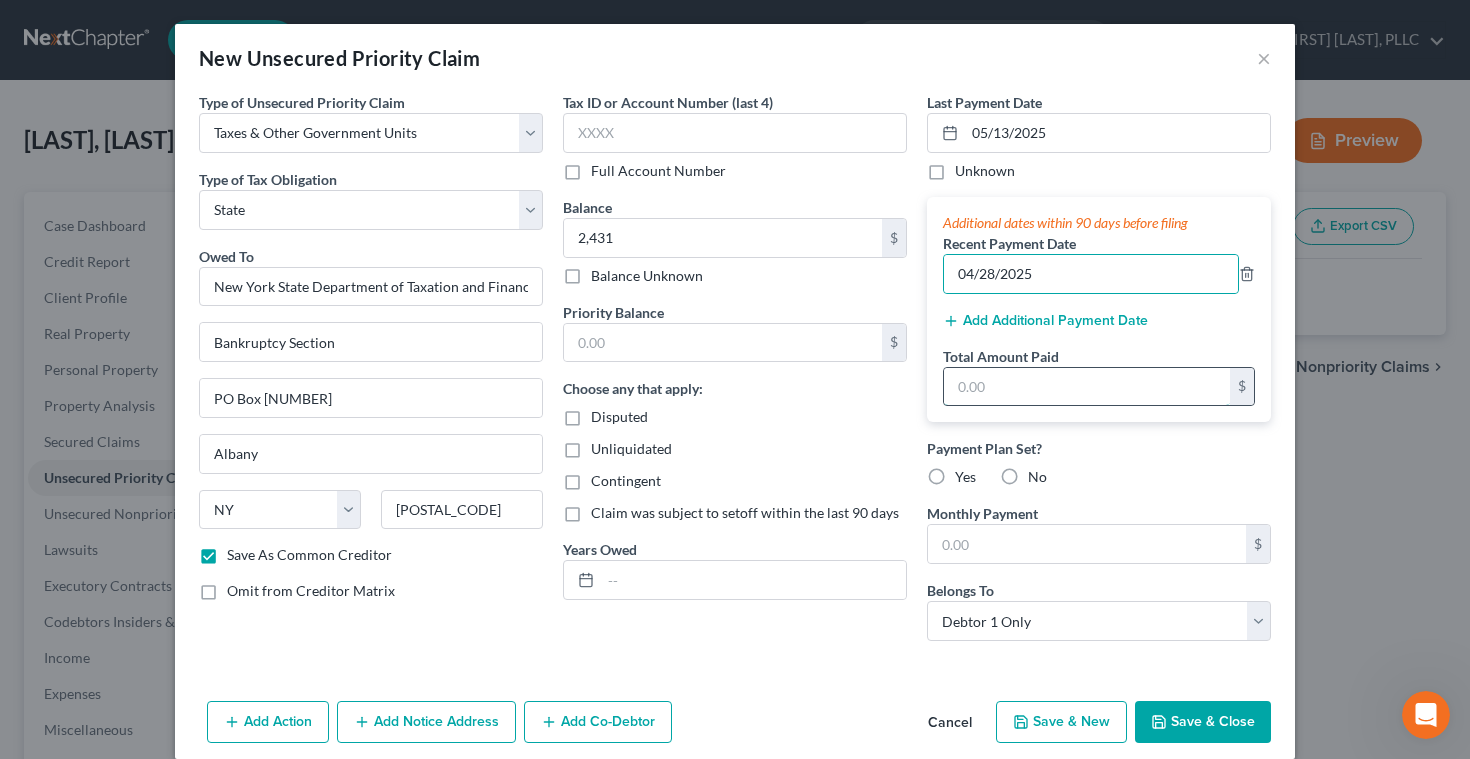 click at bounding box center [1087, 387] 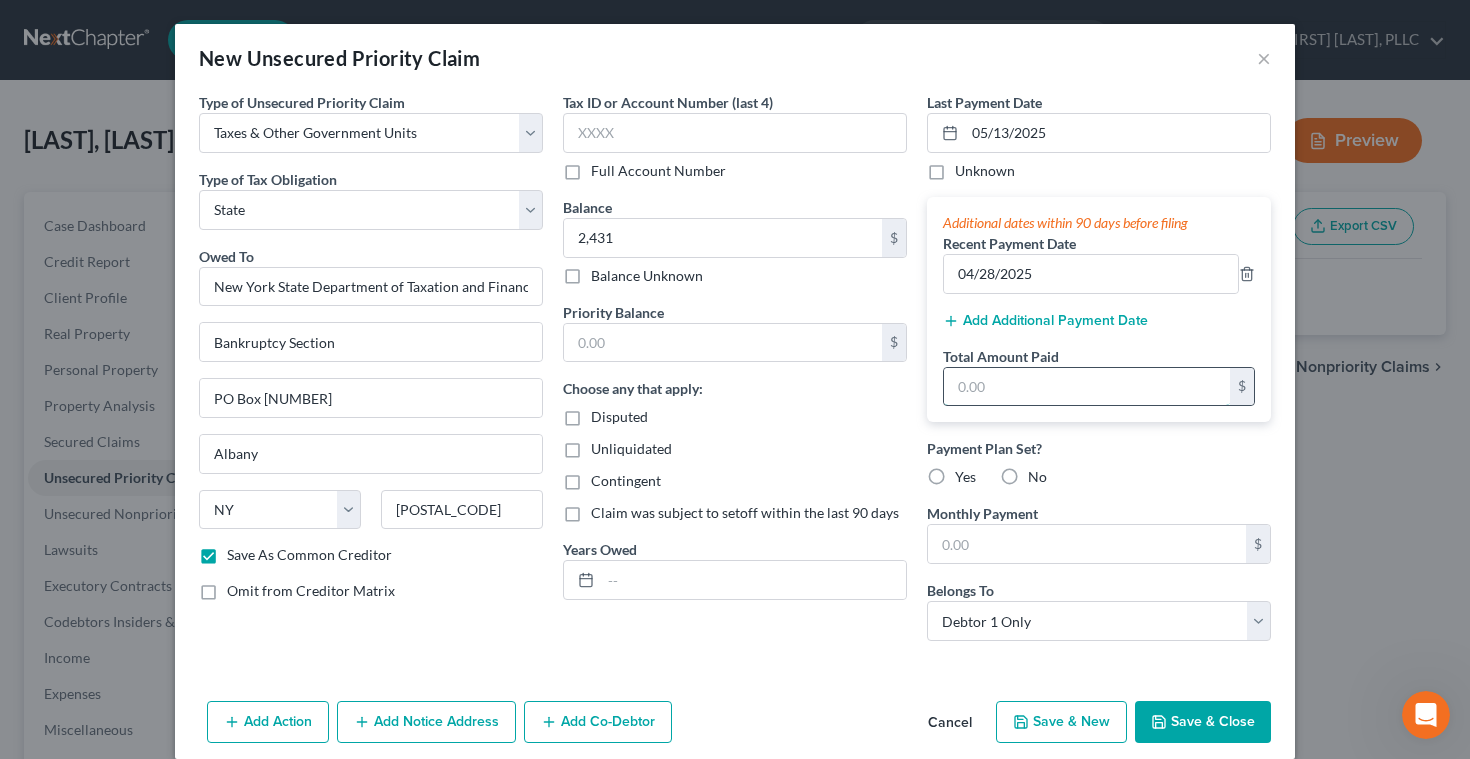 scroll, scrollTop: 1, scrollLeft: 0, axis: vertical 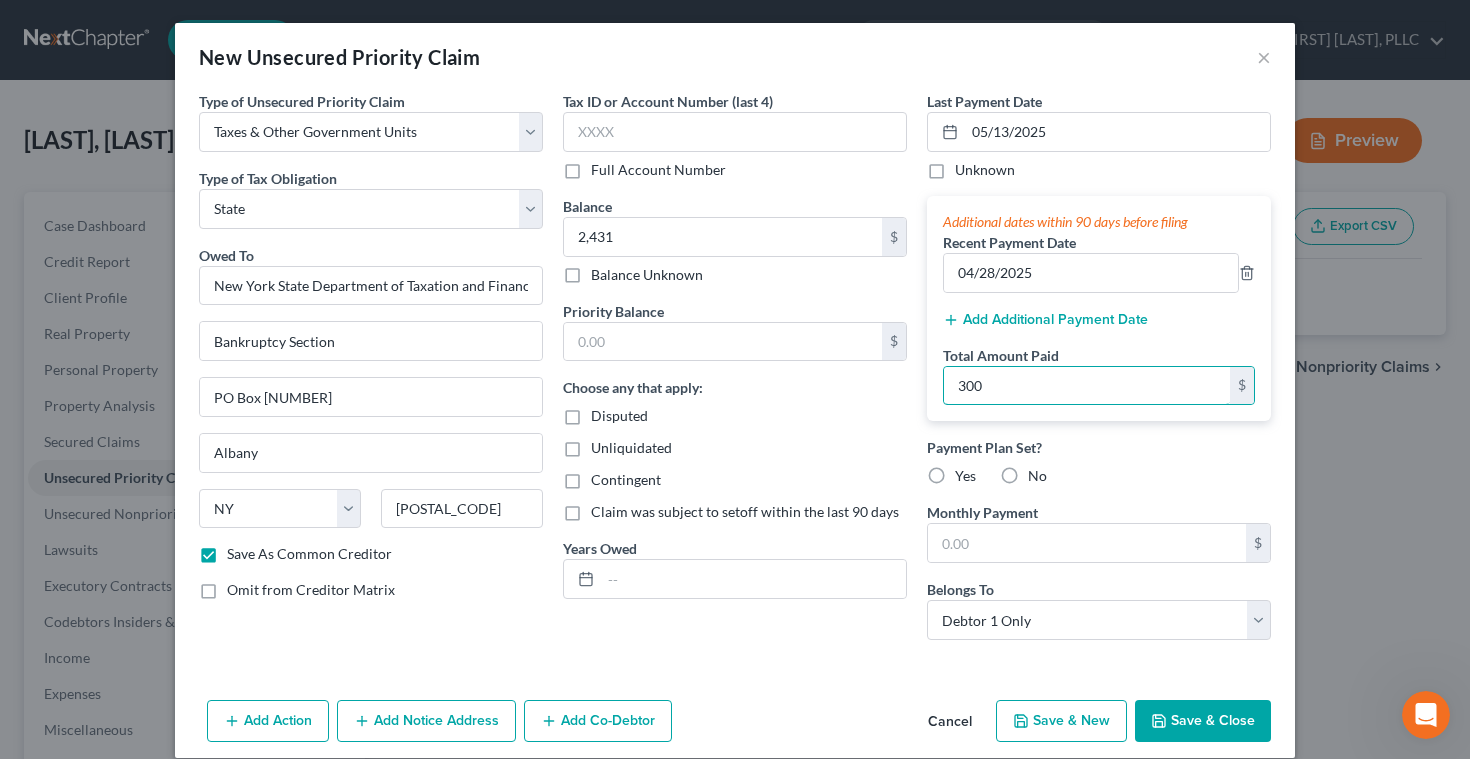 type on "300" 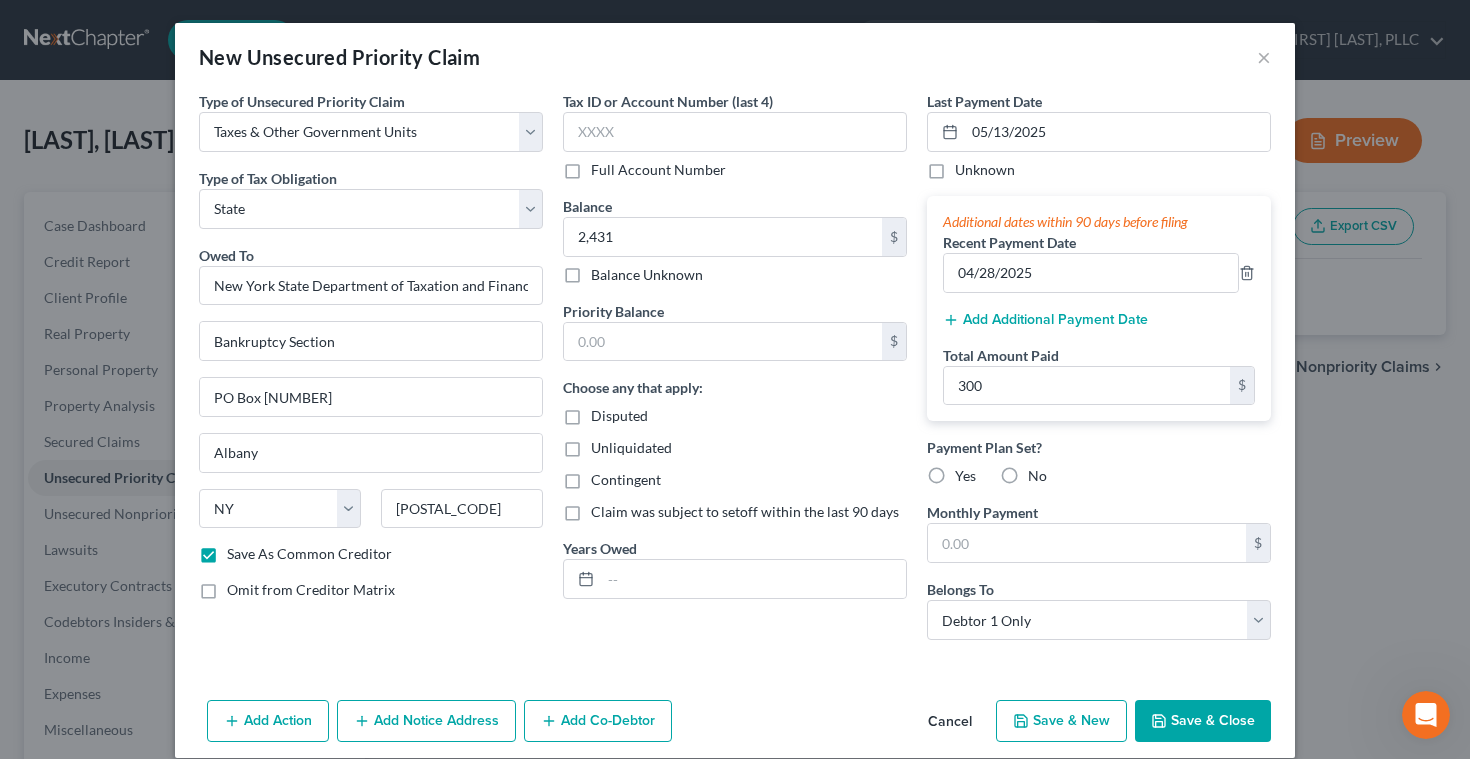 click on "No" at bounding box center [1037, 476] 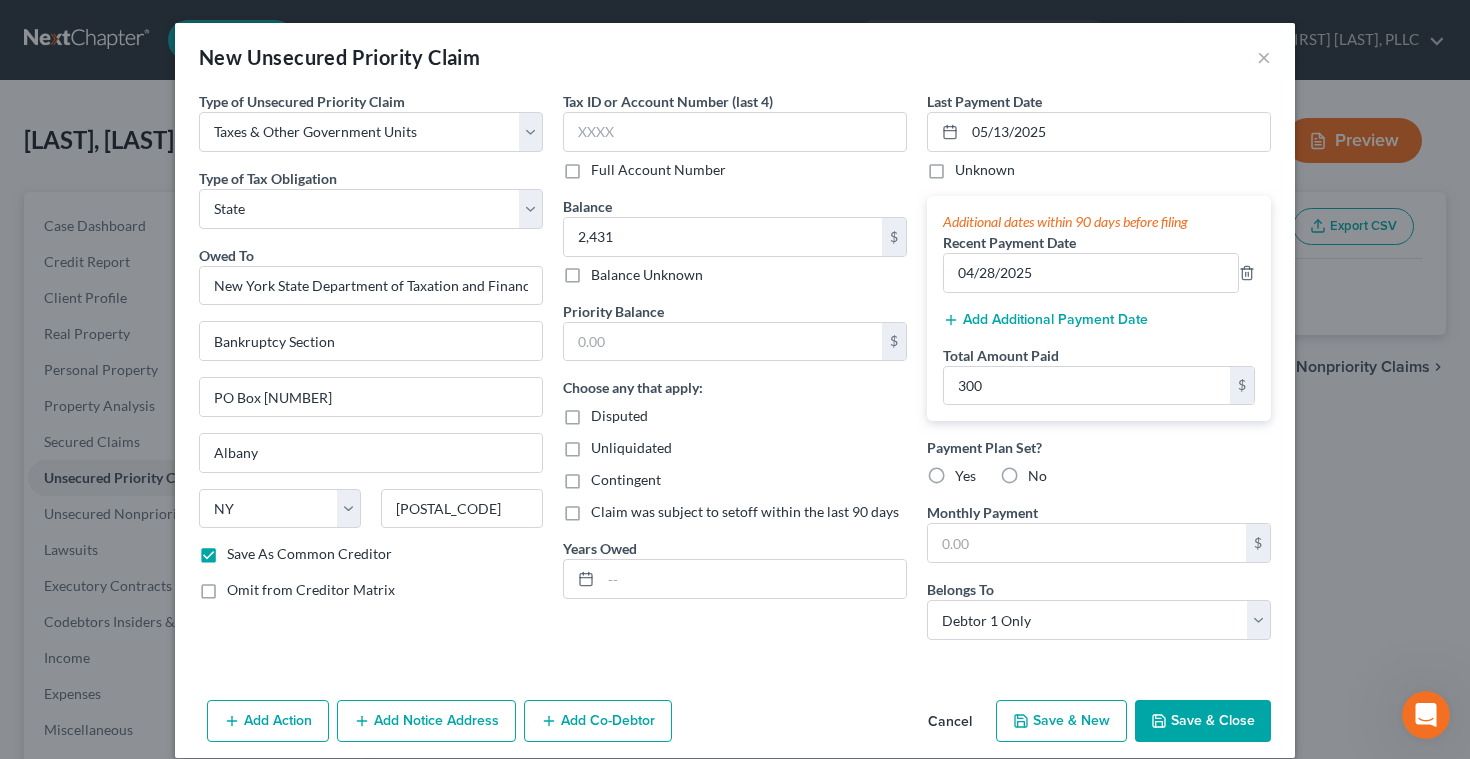 click on "No" at bounding box center [1042, 472] 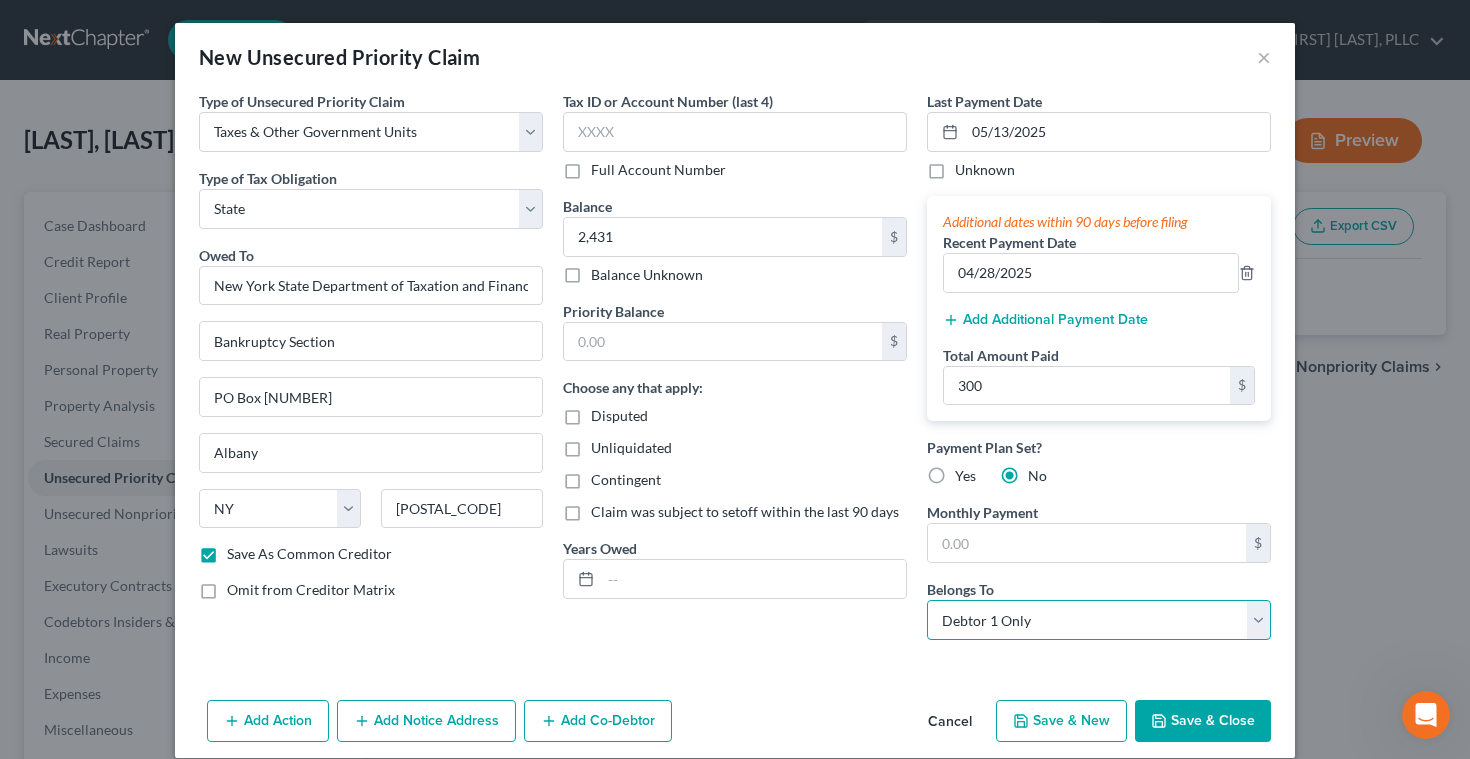click on "Select Debtor 1 Only Debtor 2 Only Debtor 1 And Debtor 2 Only At Least One Of The Debtors And Another Community Property" at bounding box center (1099, 620) 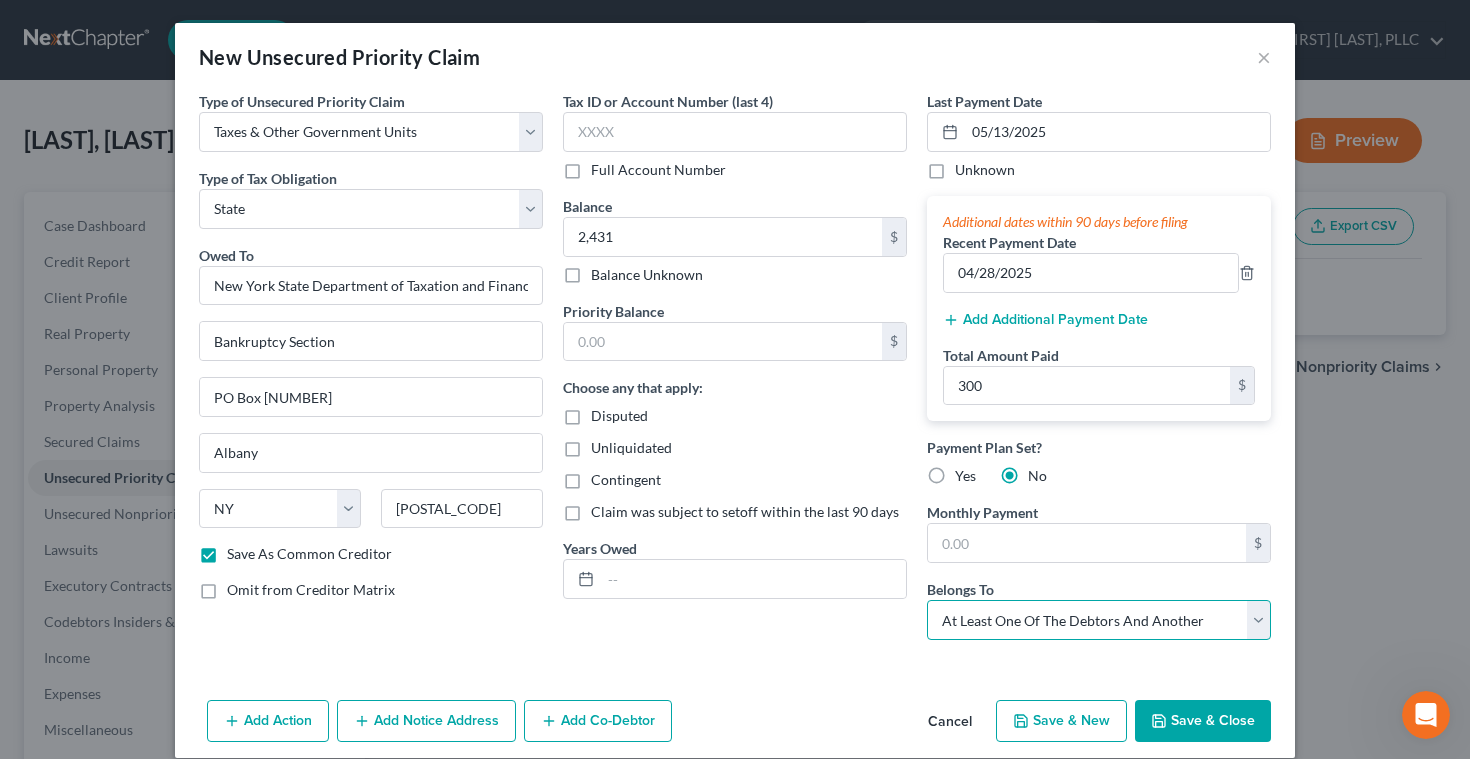 click on "Select Debtor 1 Only Debtor 2 Only Debtor 1 And Debtor 2 Only At Least One Of The Debtors And Another Community Property" at bounding box center [1099, 620] 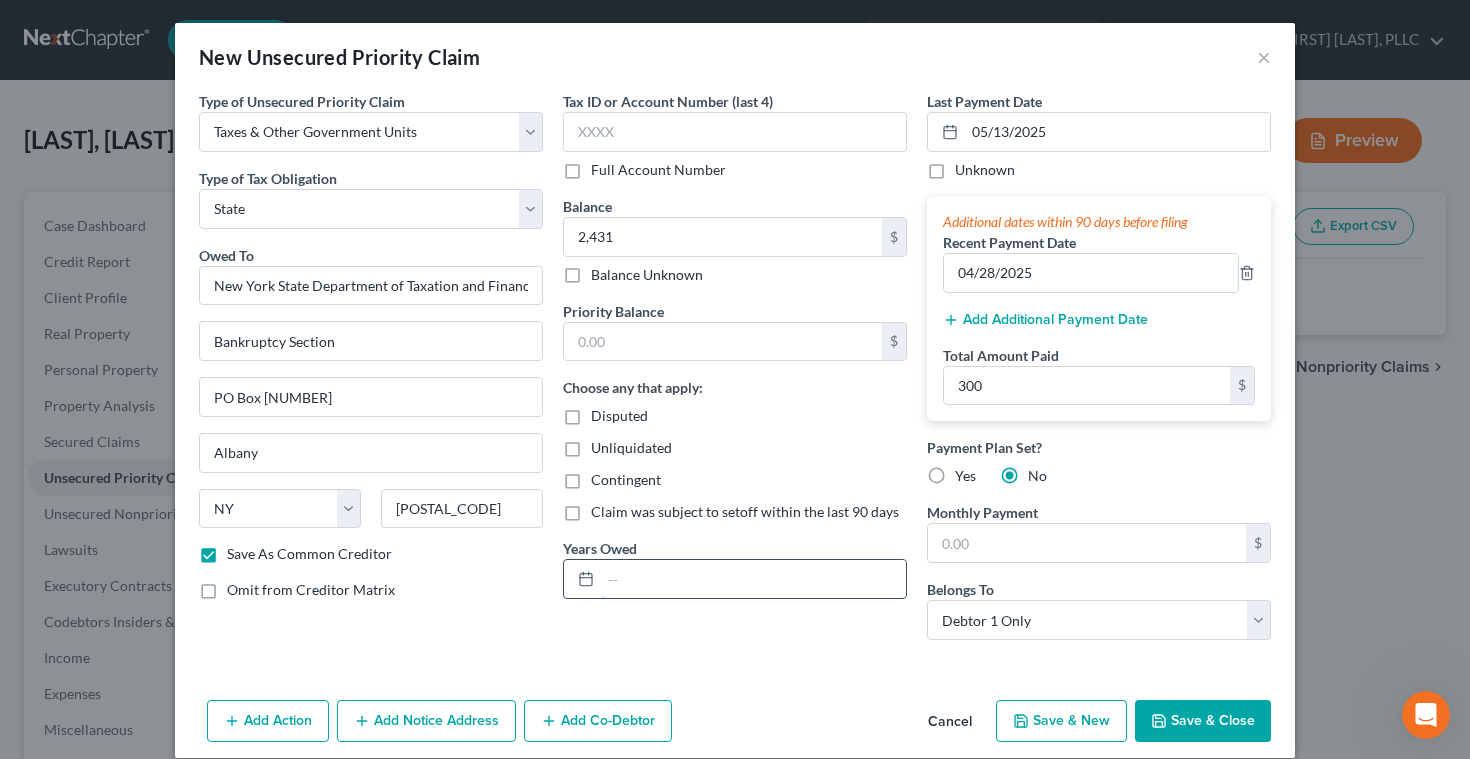 click at bounding box center (753, 579) 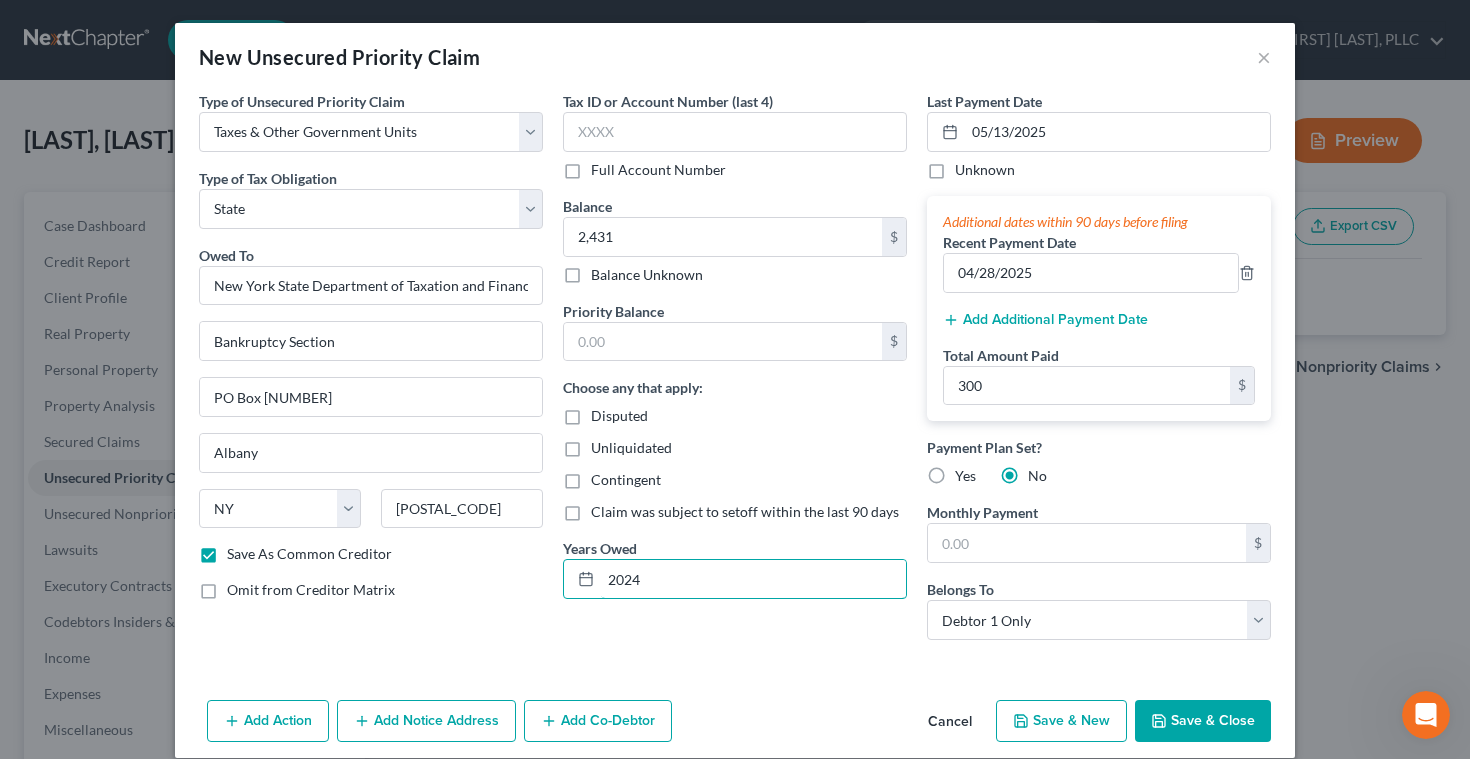 type on "2024" 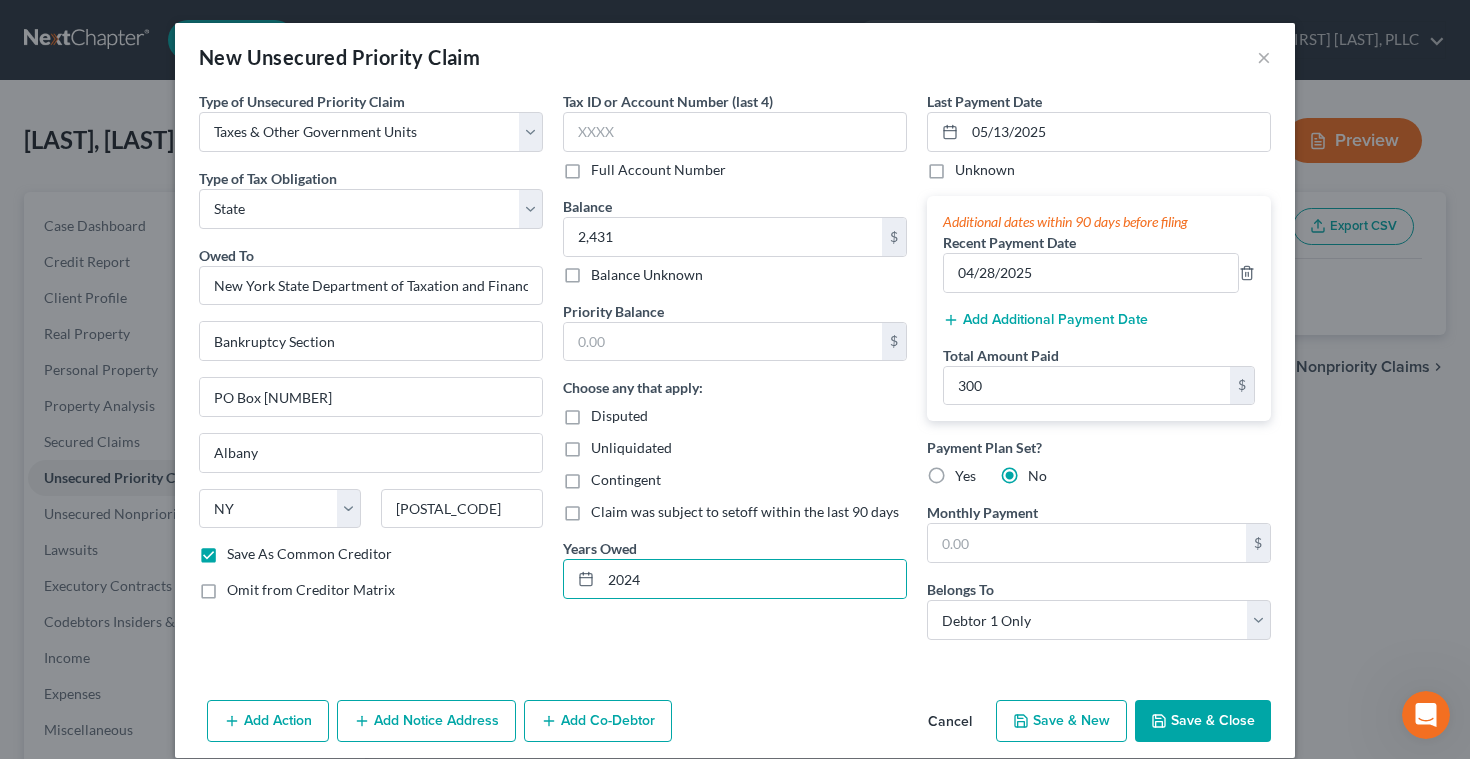 click on "Tax ID or Account Number (last 4)
Full Account Number
Balance
[AMOUNT] $
Balance Unknown
Balance Undetermined
[AMOUNT] $
Balance Unknown
Priority Balance $ Choose any that apply: Disputed Unliquidated Contingent Claim was subject to setoff within the last 90 days Years Owed         2024" at bounding box center (735, 373) 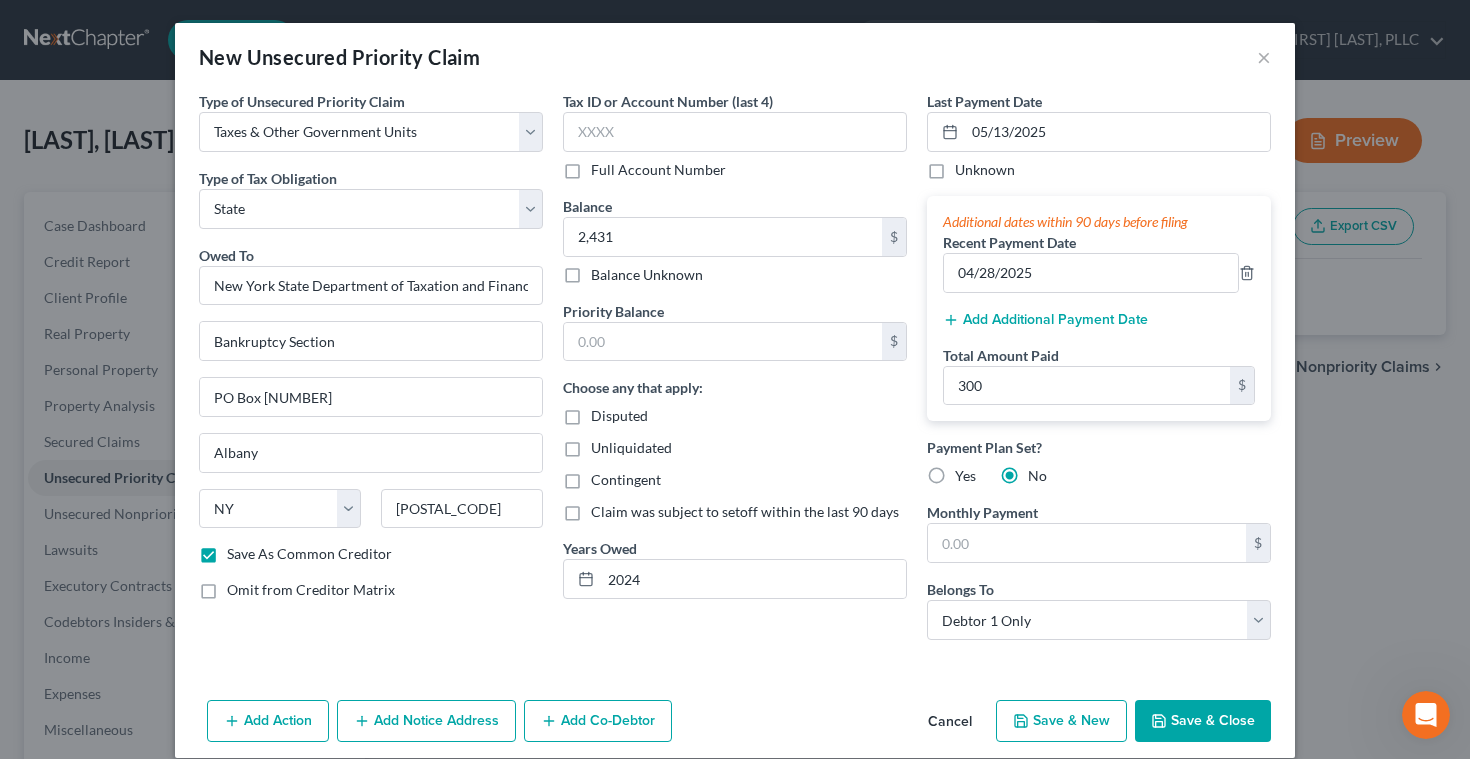 click on "Save & New" at bounding box center [1061, 721] 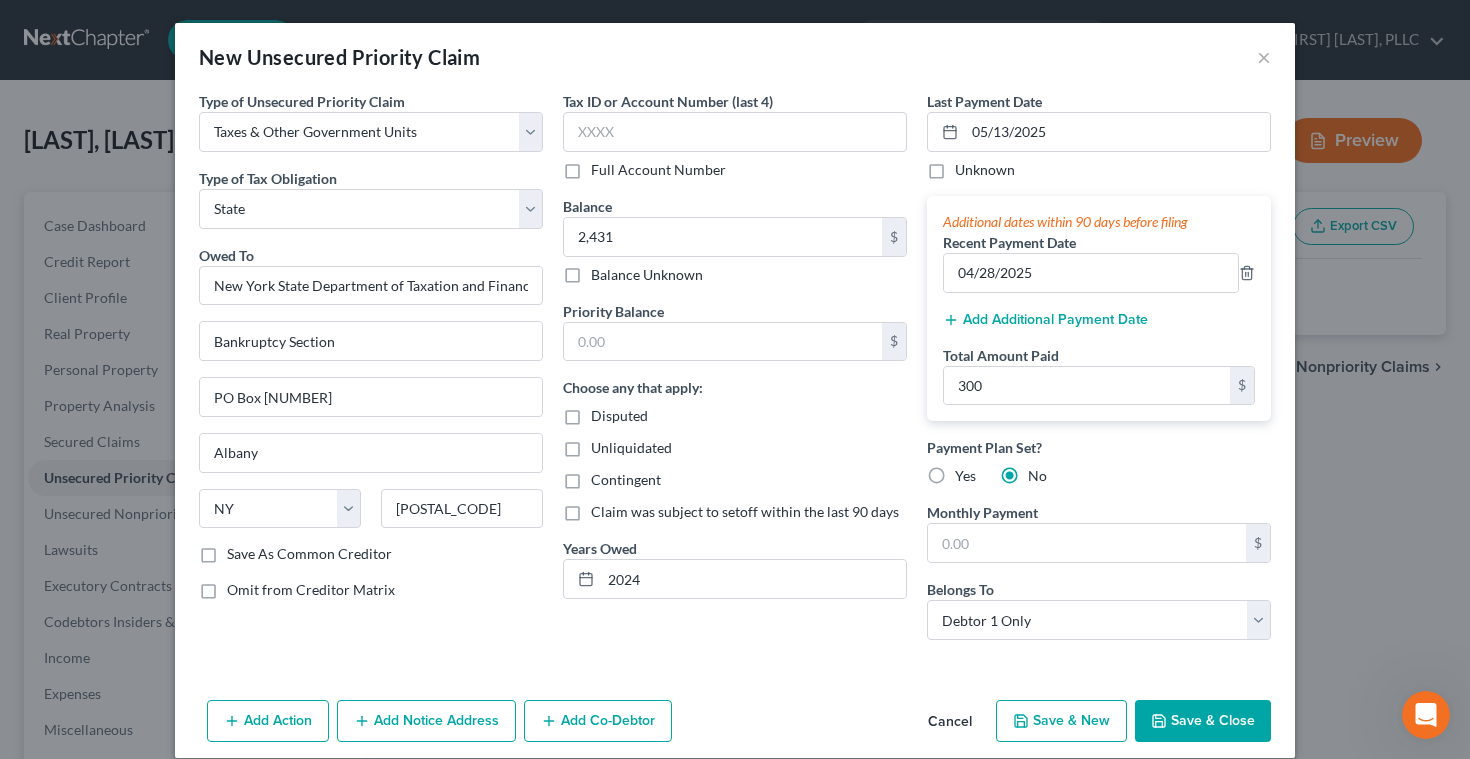 checkbox on "false" 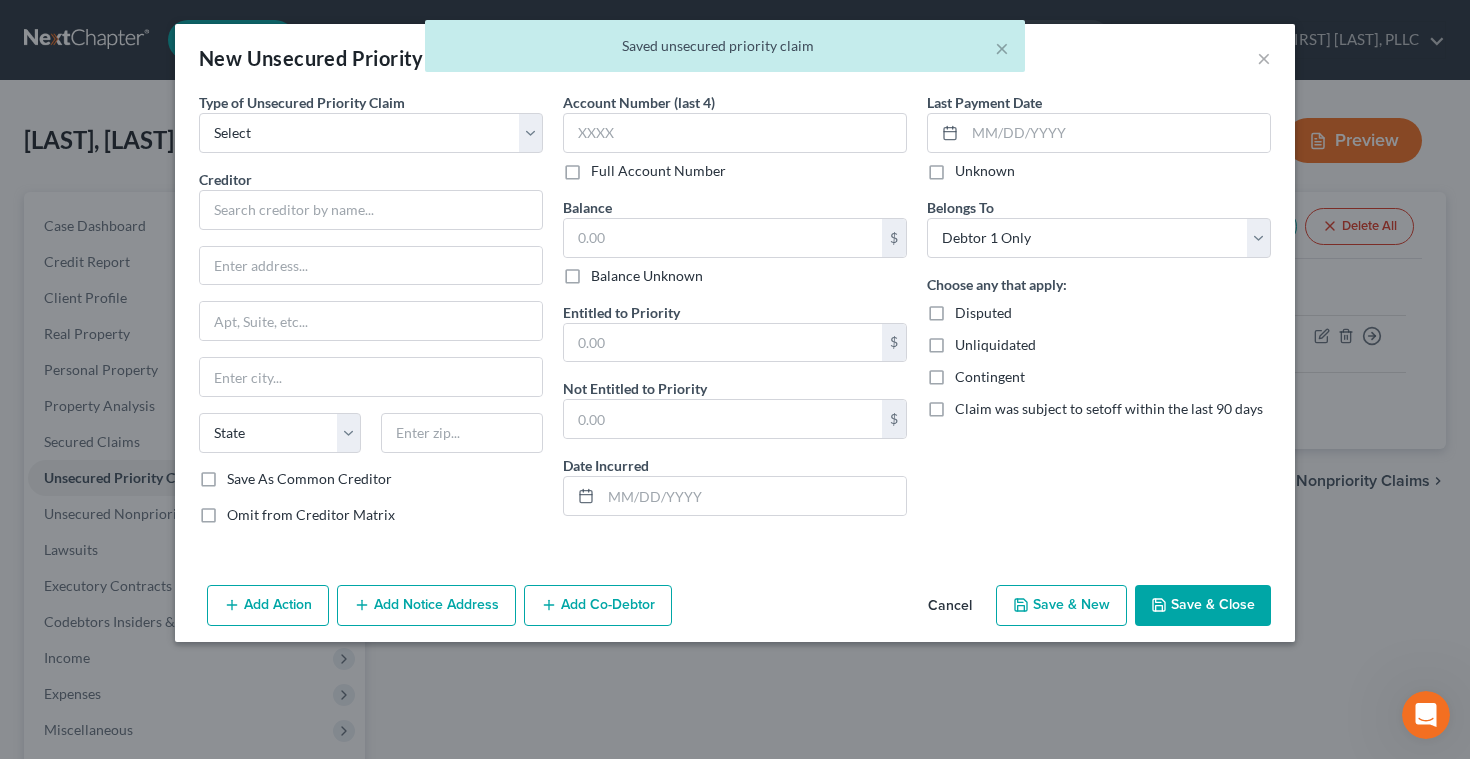 click on "×                     Saved unsecured priority claim" at bounding box center (725, 51) 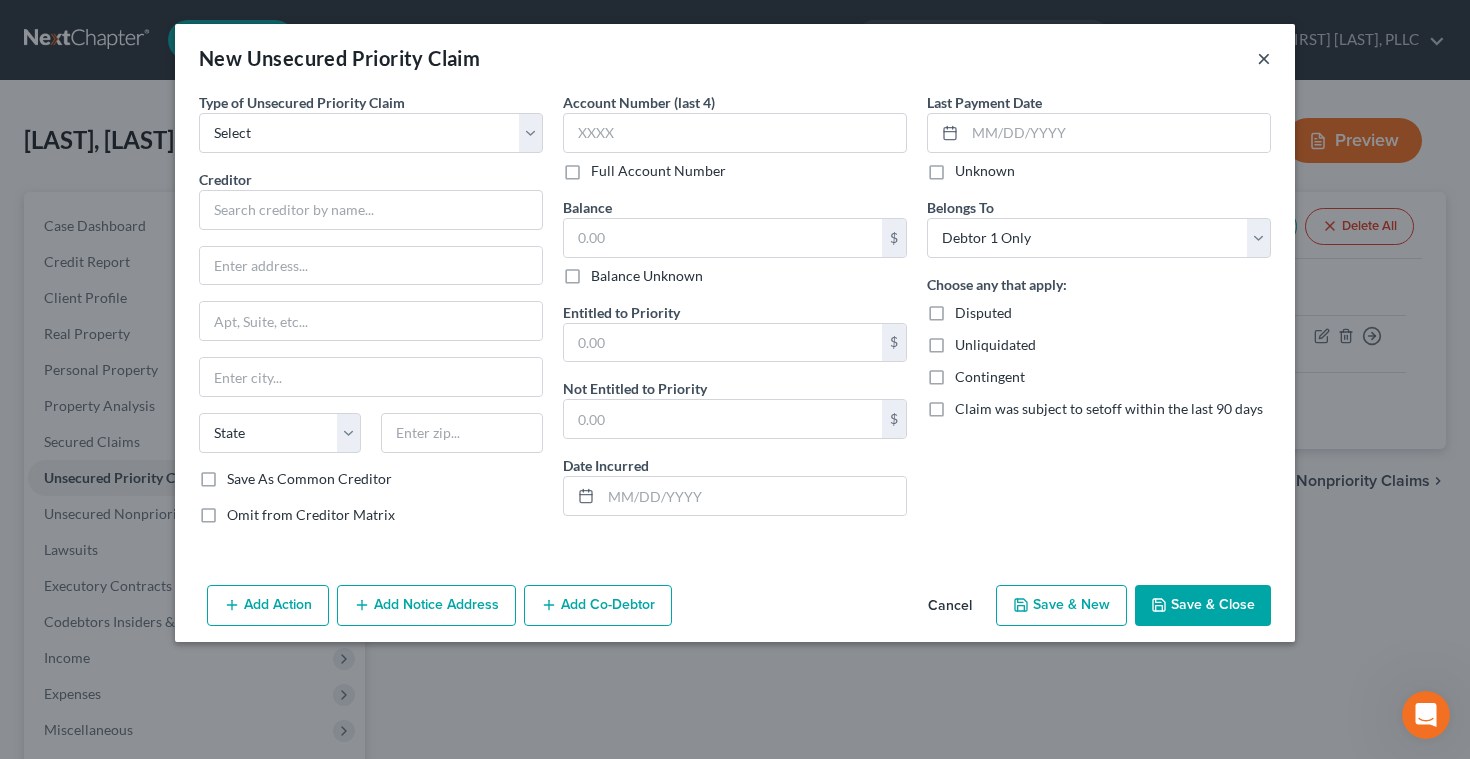 click on "×" at bounding box center [1264, 58] 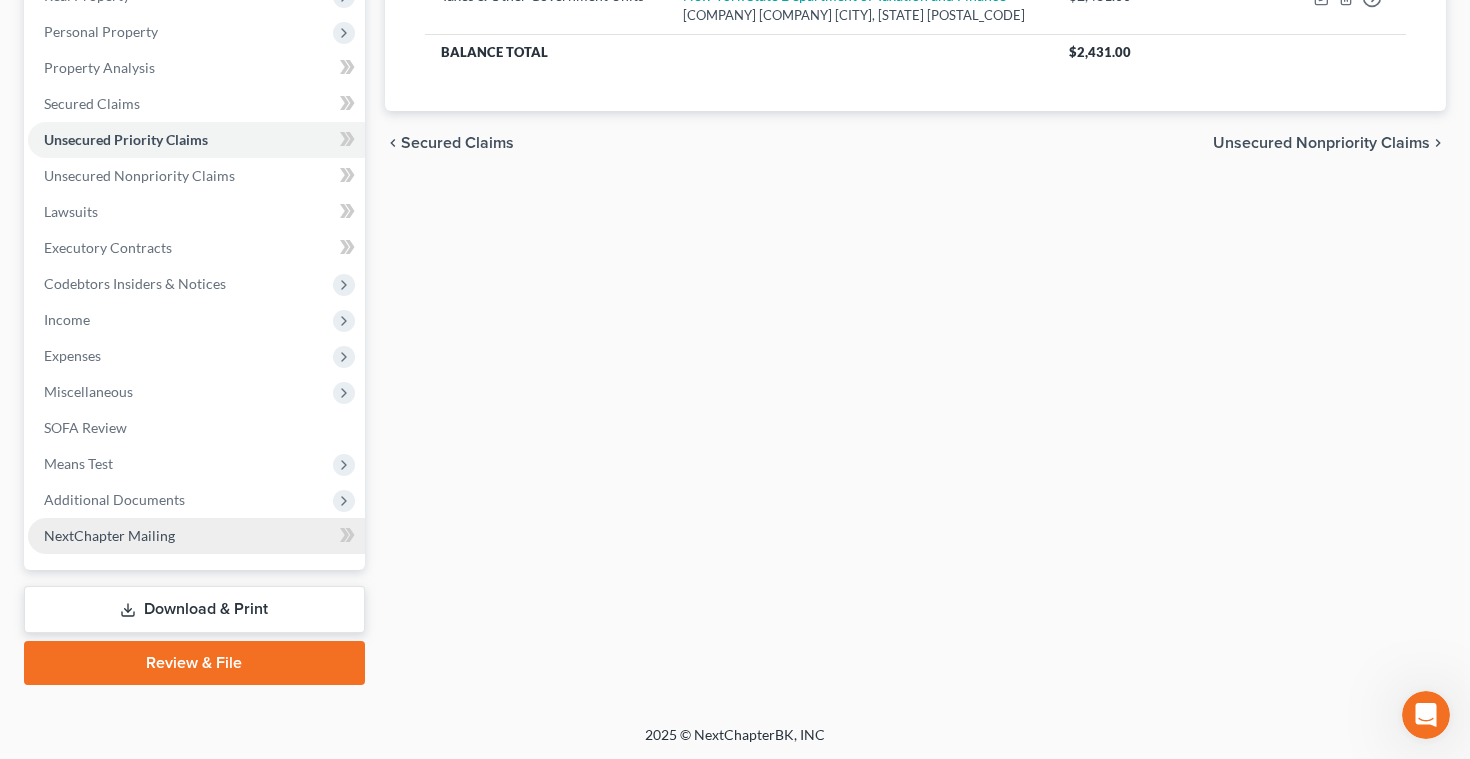scroll, scrollTop: 0, scrollLeft: 0, axis: both 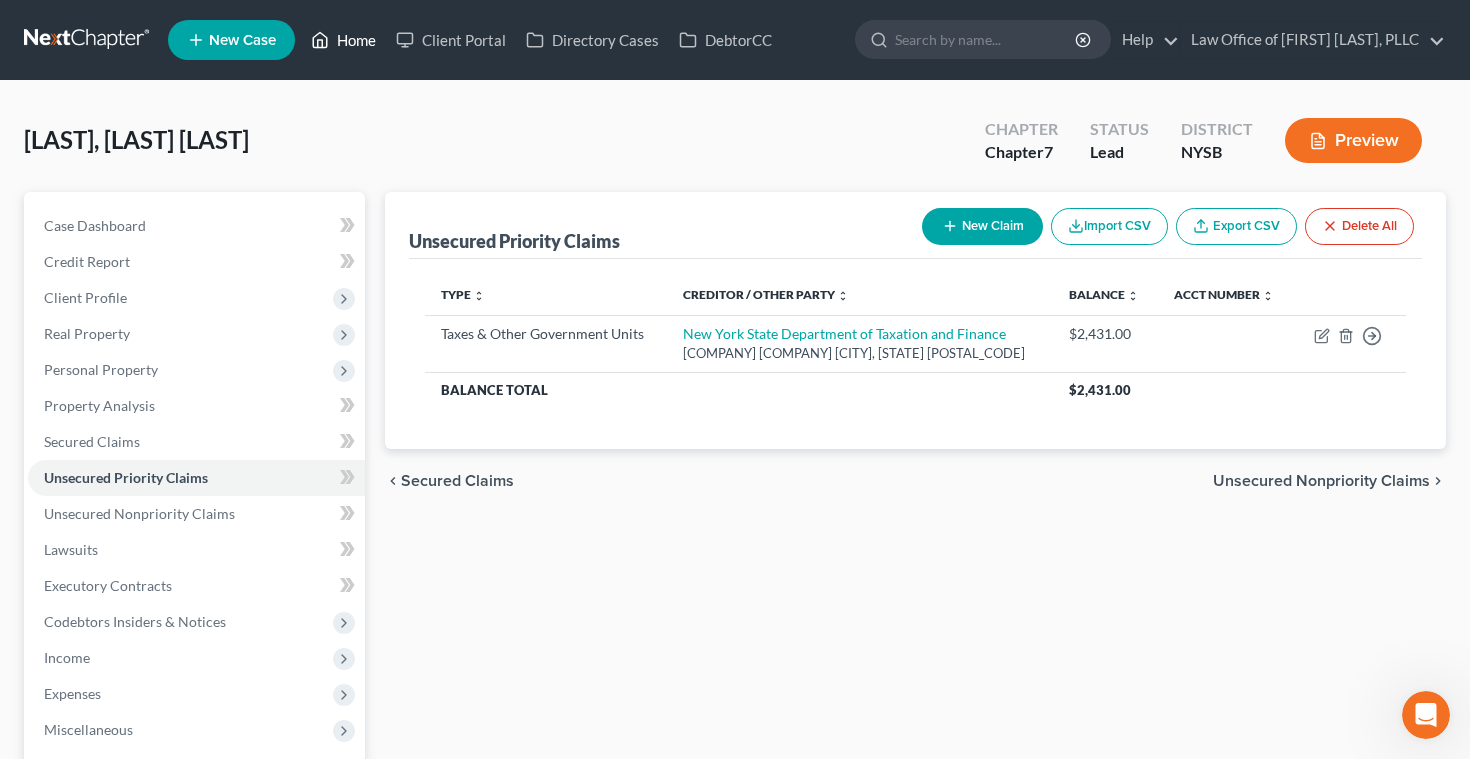 click 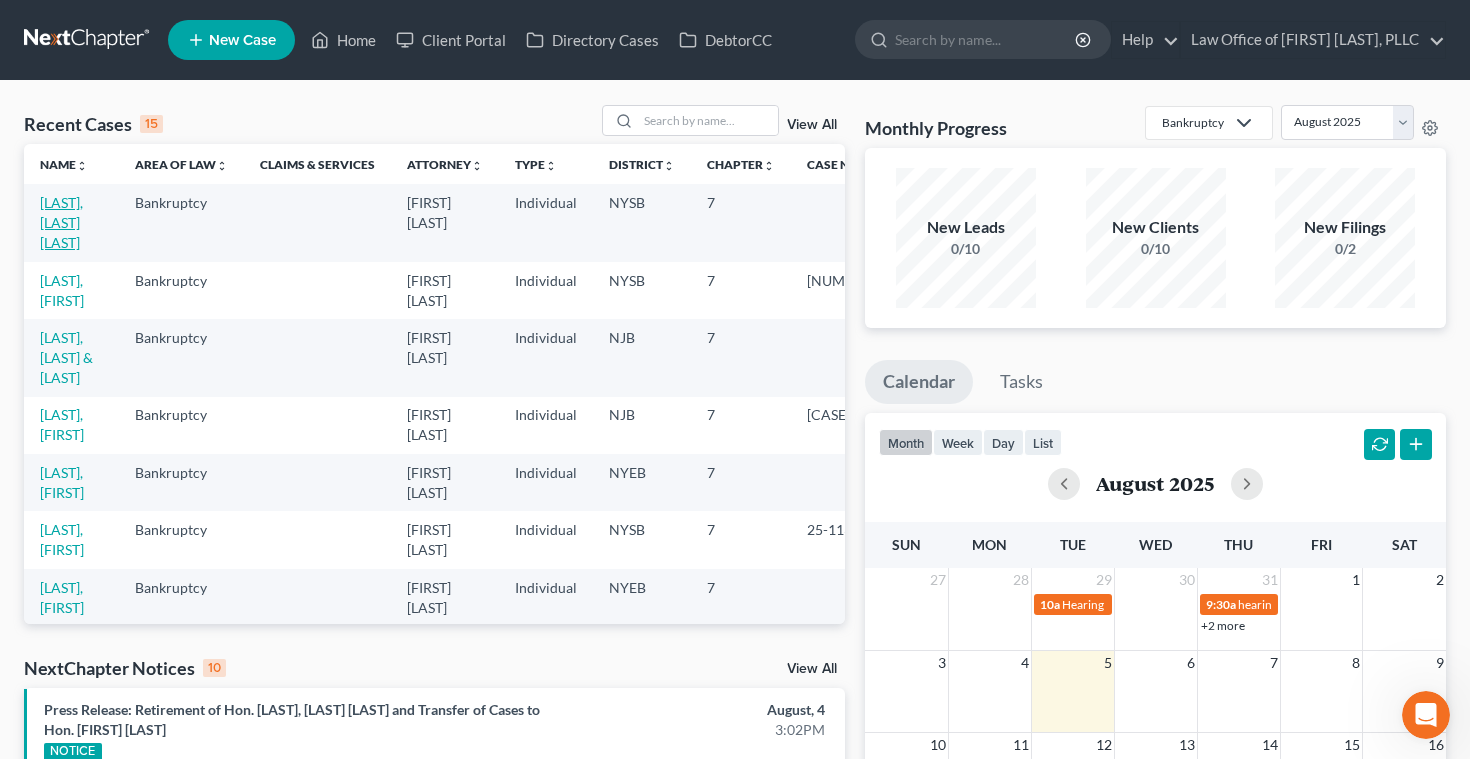 click on "[LAST], [LAST] [LAST]" at bounding box center (61, 222) 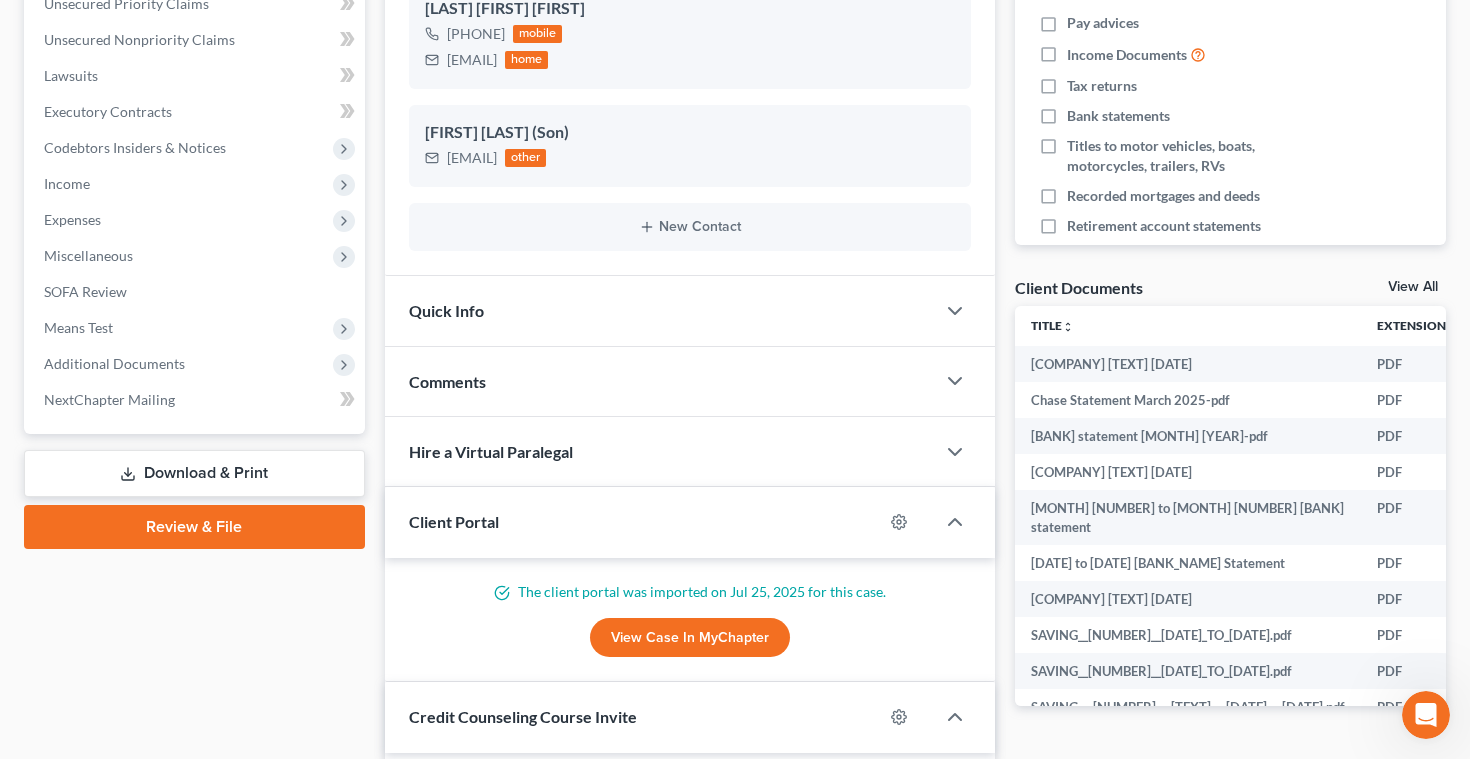 scroll, scrollTop: 475, scrollLeft: 0, axis: vertical 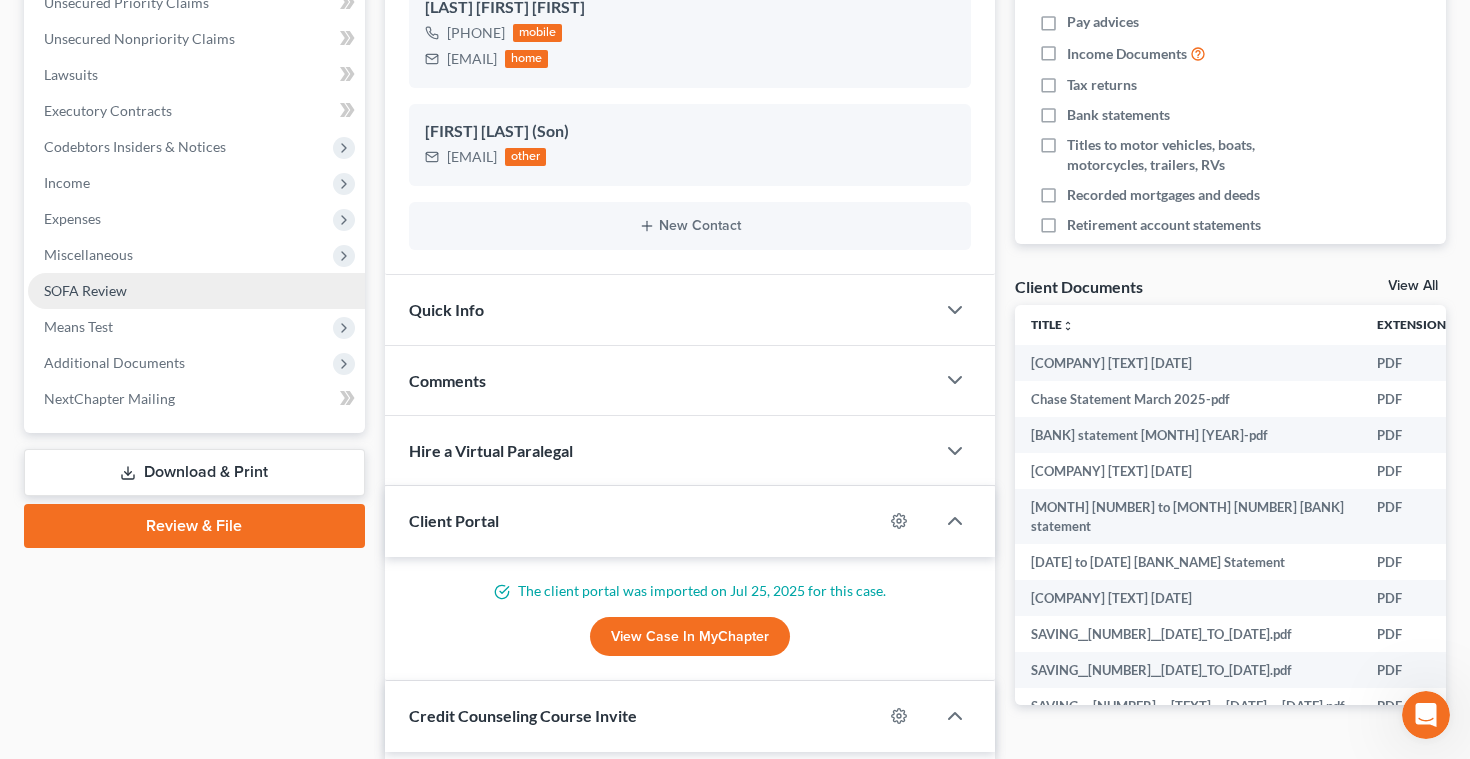 click on "SOFA Review" at bounding box center (85, 290) 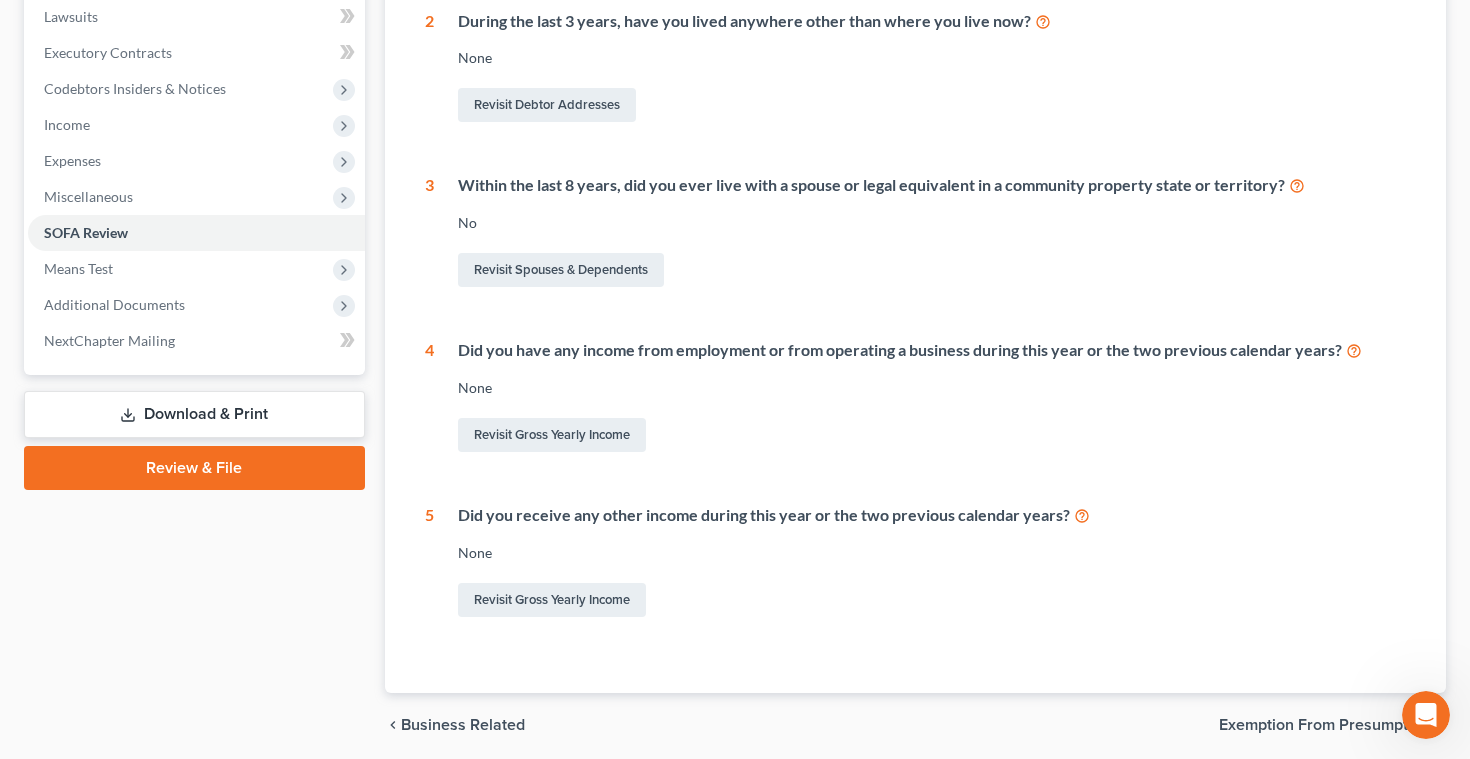 scroll, scrollTop: 538, scrollLeft: 0, axis: vertical 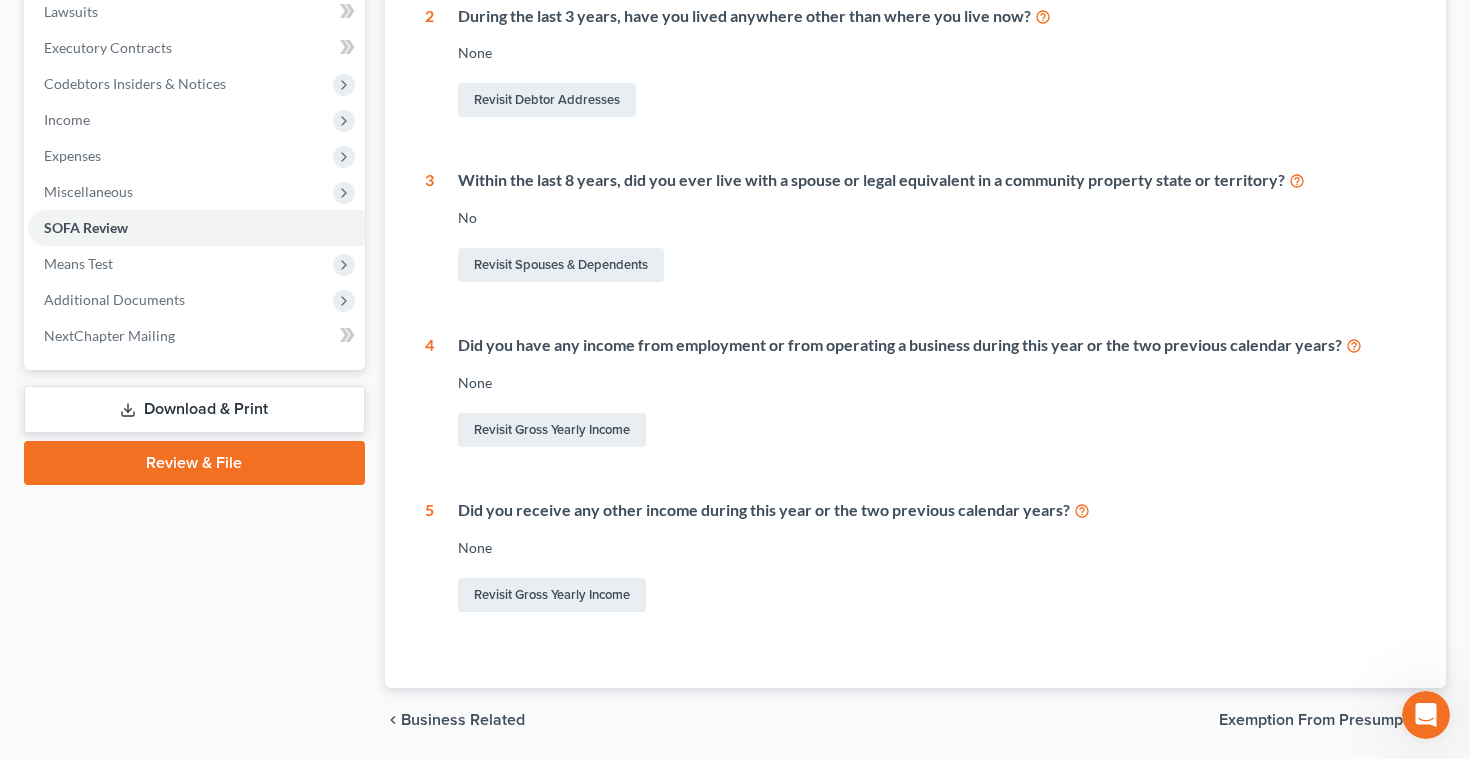 click on "Exemption from Presumption" at bounding box center (1324, 720) 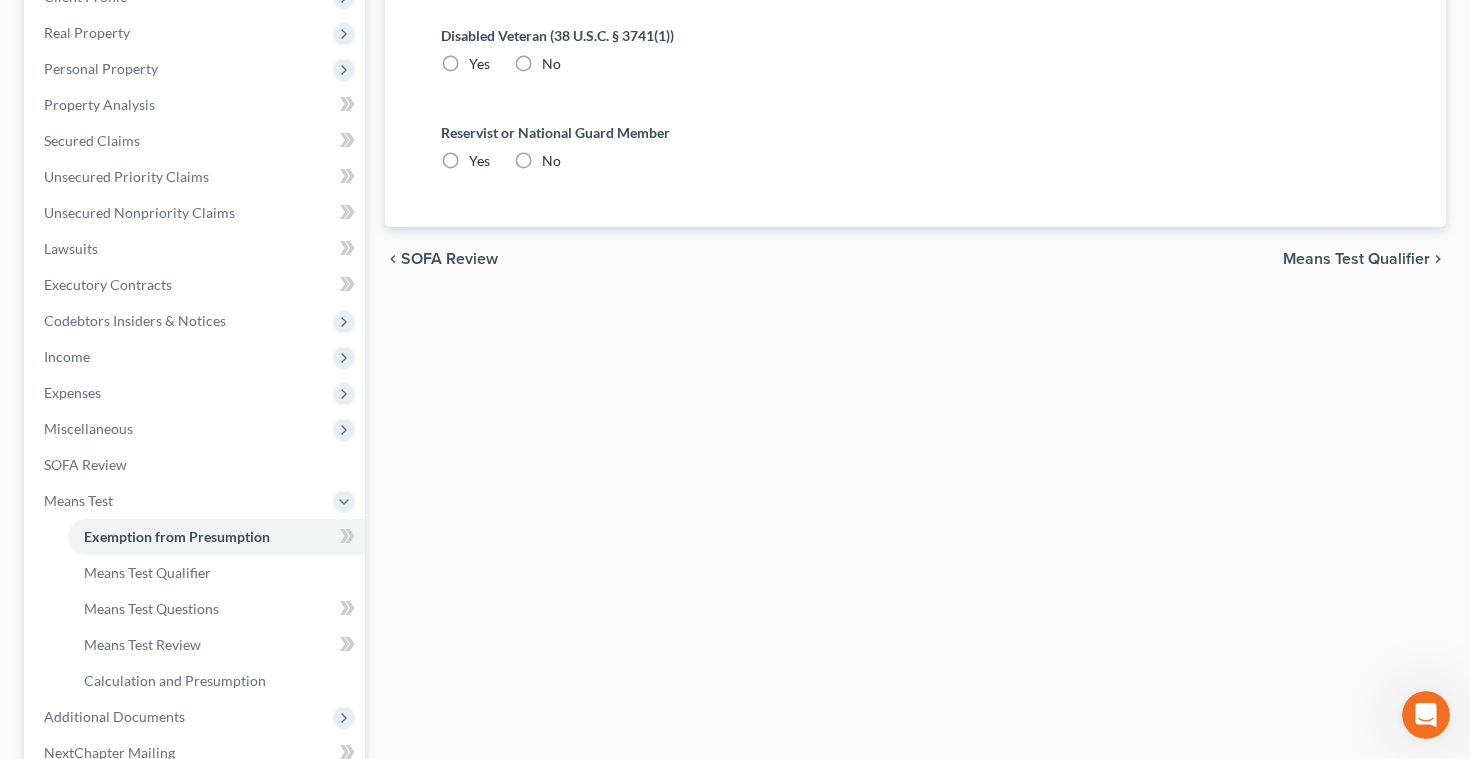 radio on "true" 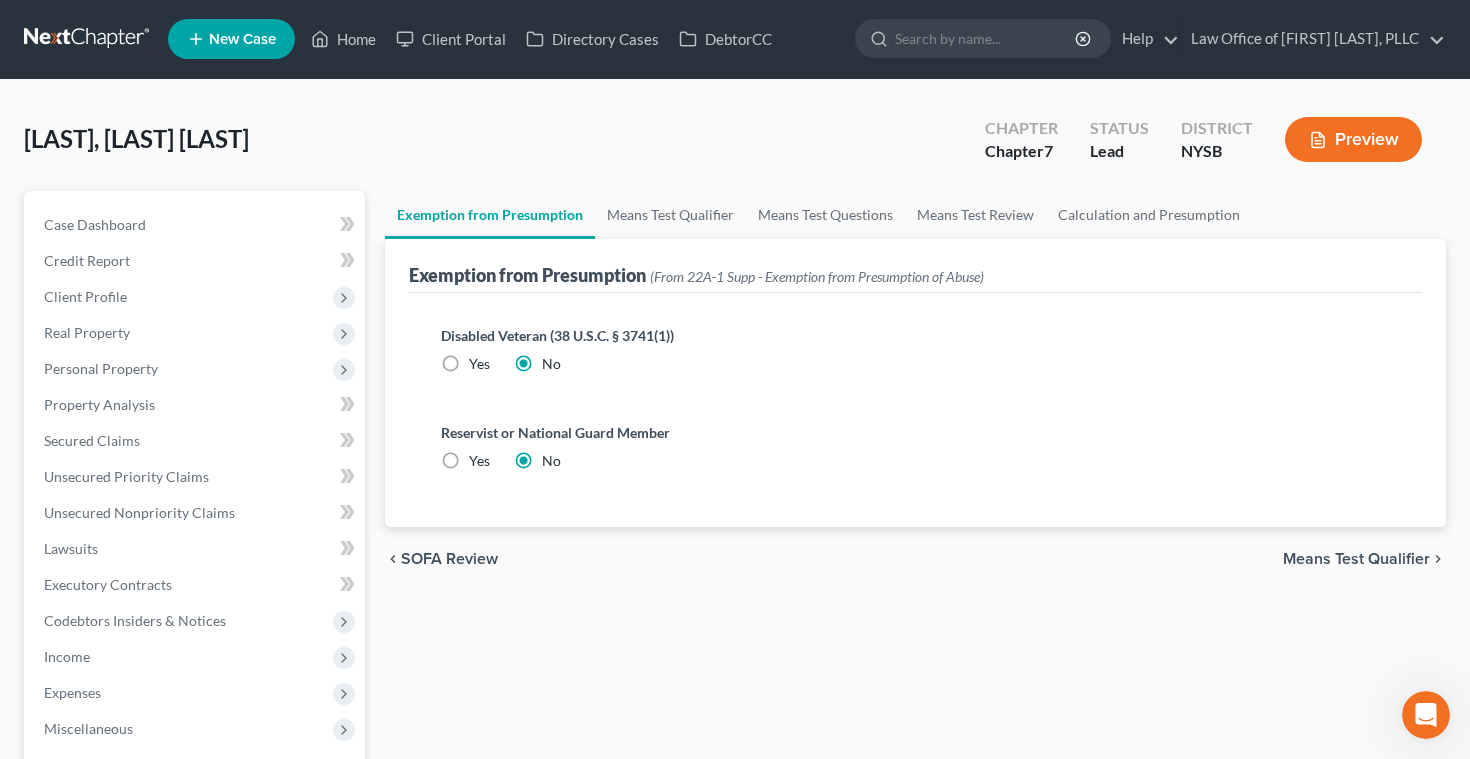 scroll, scrollTop: 0, scrollLeft: 0, axis: both 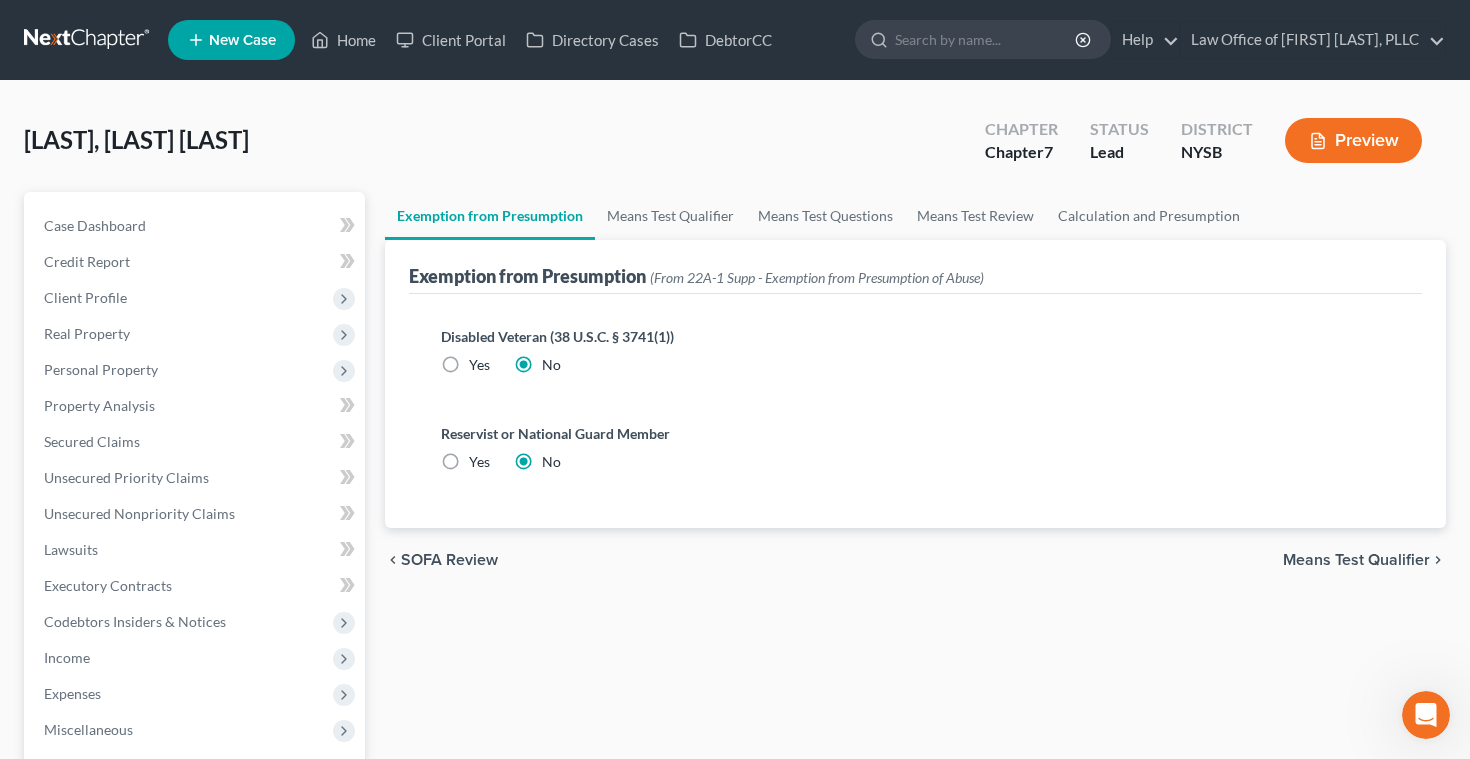 click on "Means Test Qualifier" at bounding box center [1356, 560] 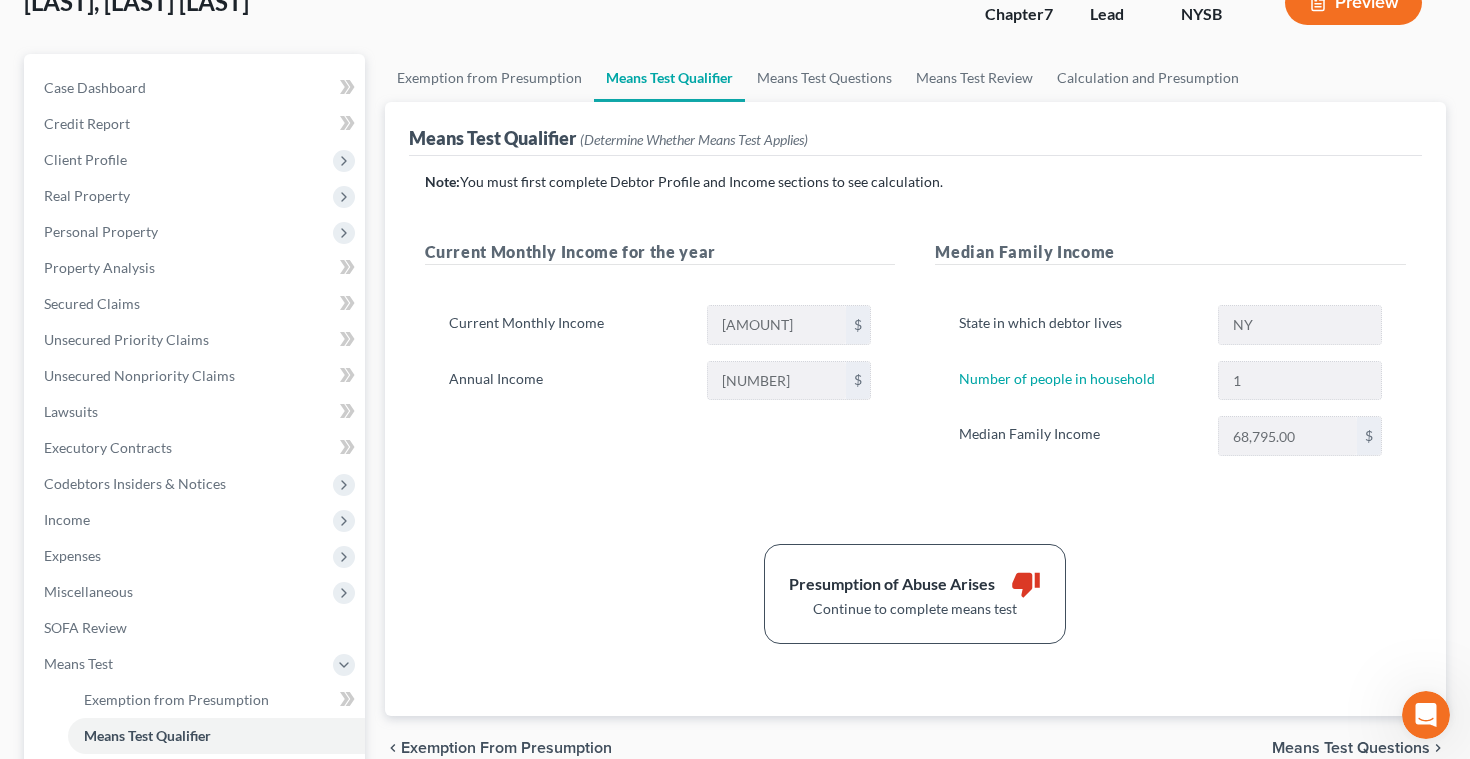 scroll, scrollTop: 0, scrollLeft: 0, axis: both 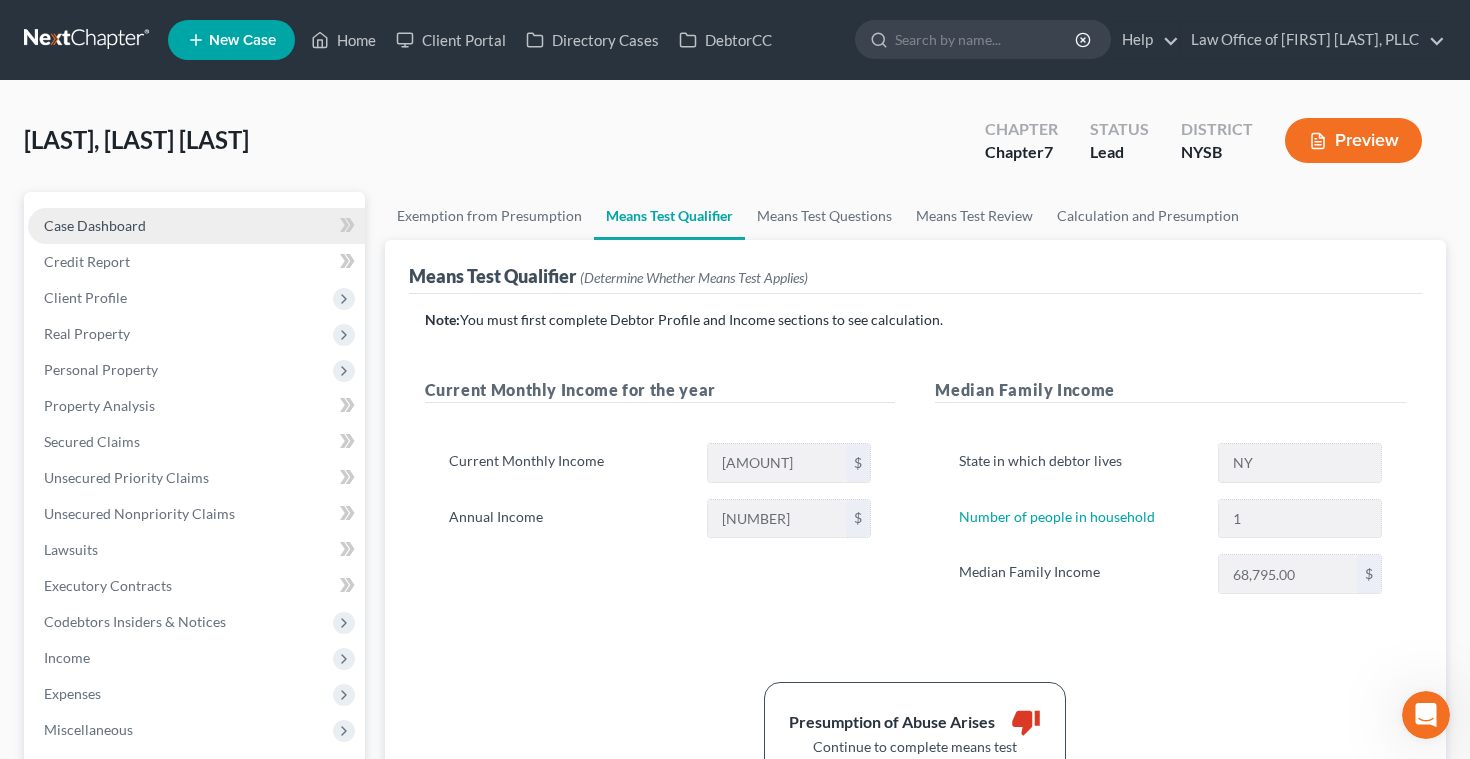 click on "Case Dashboard" at bounding box center (95, 225) 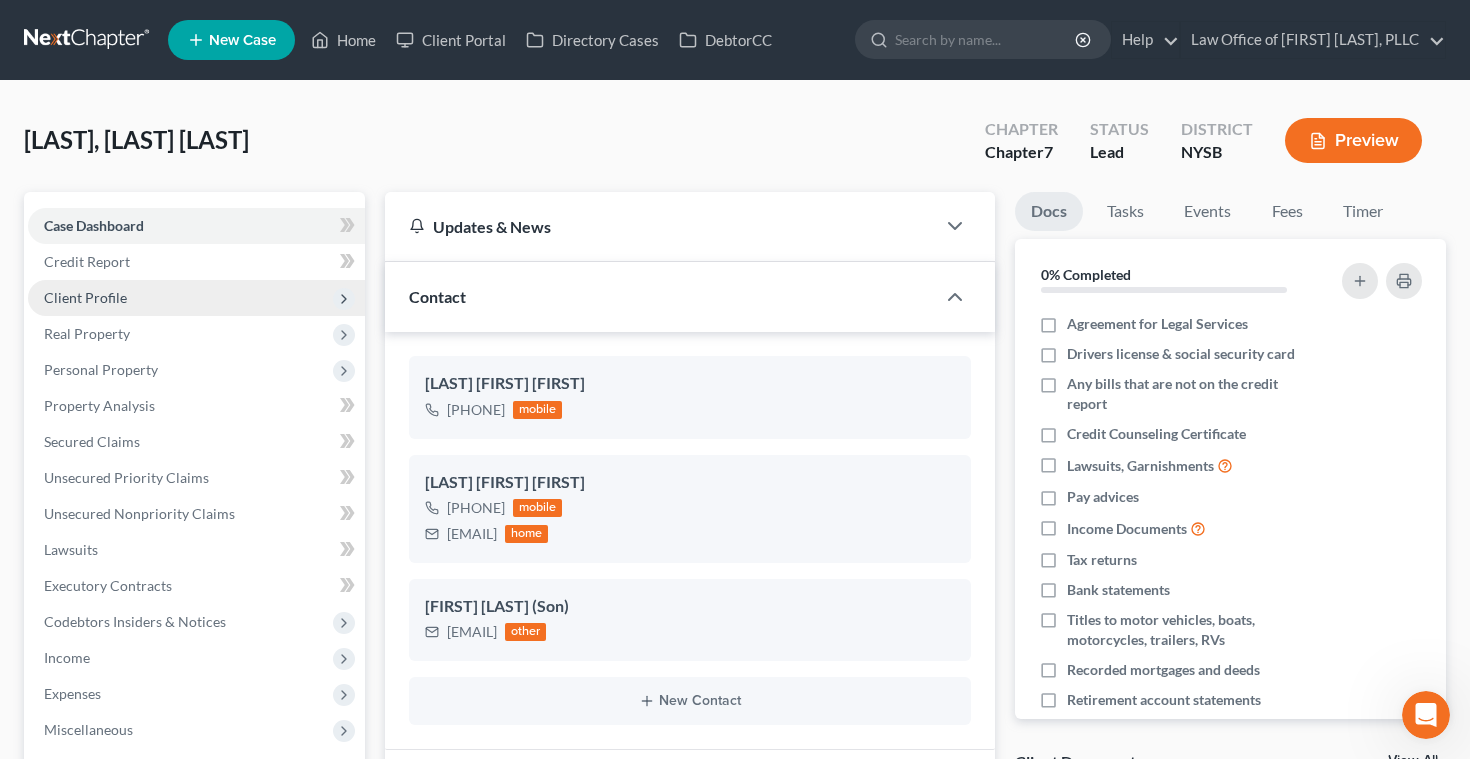 click on "Client Profile" at bounding box center [85, 297] 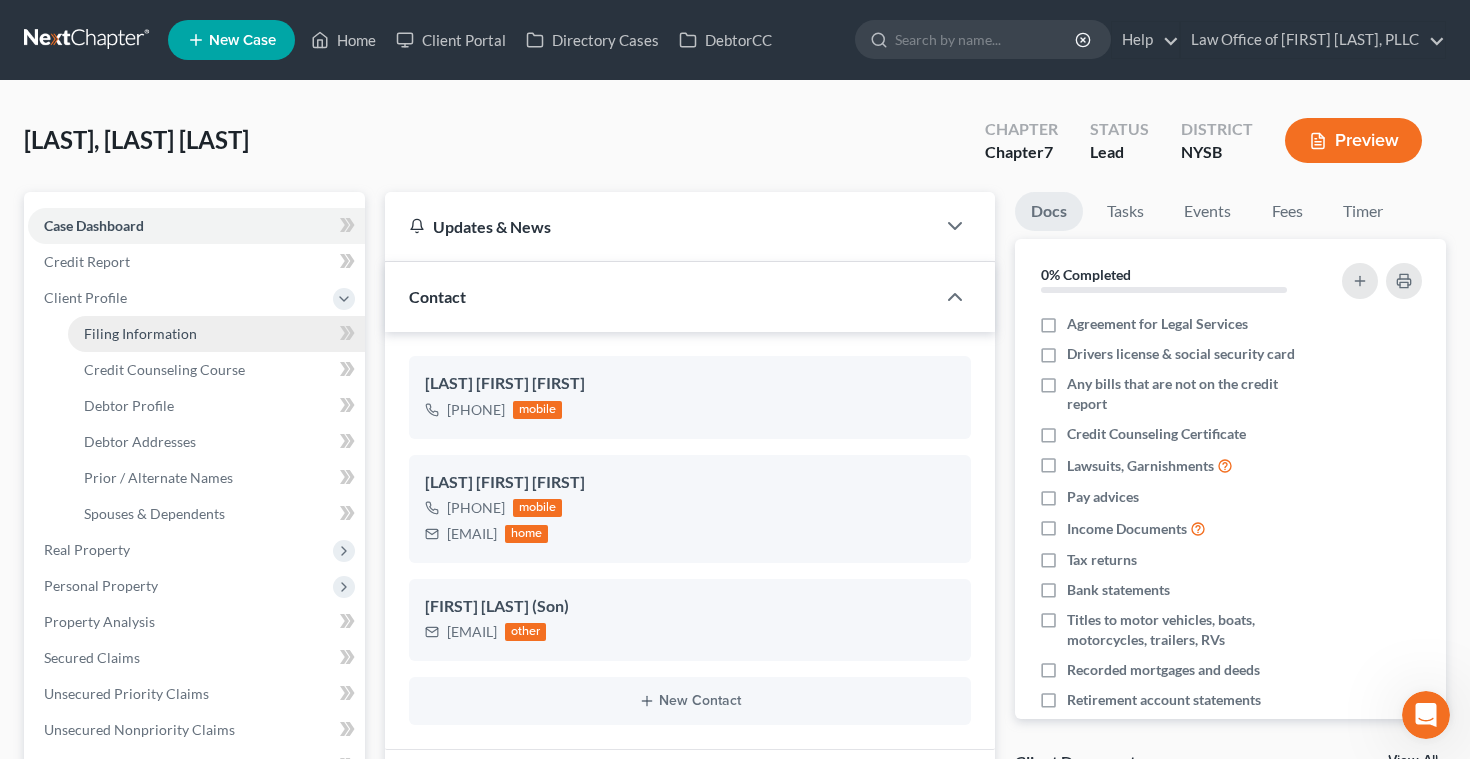 click on "Filing Information" at bounding box center [140, 333] 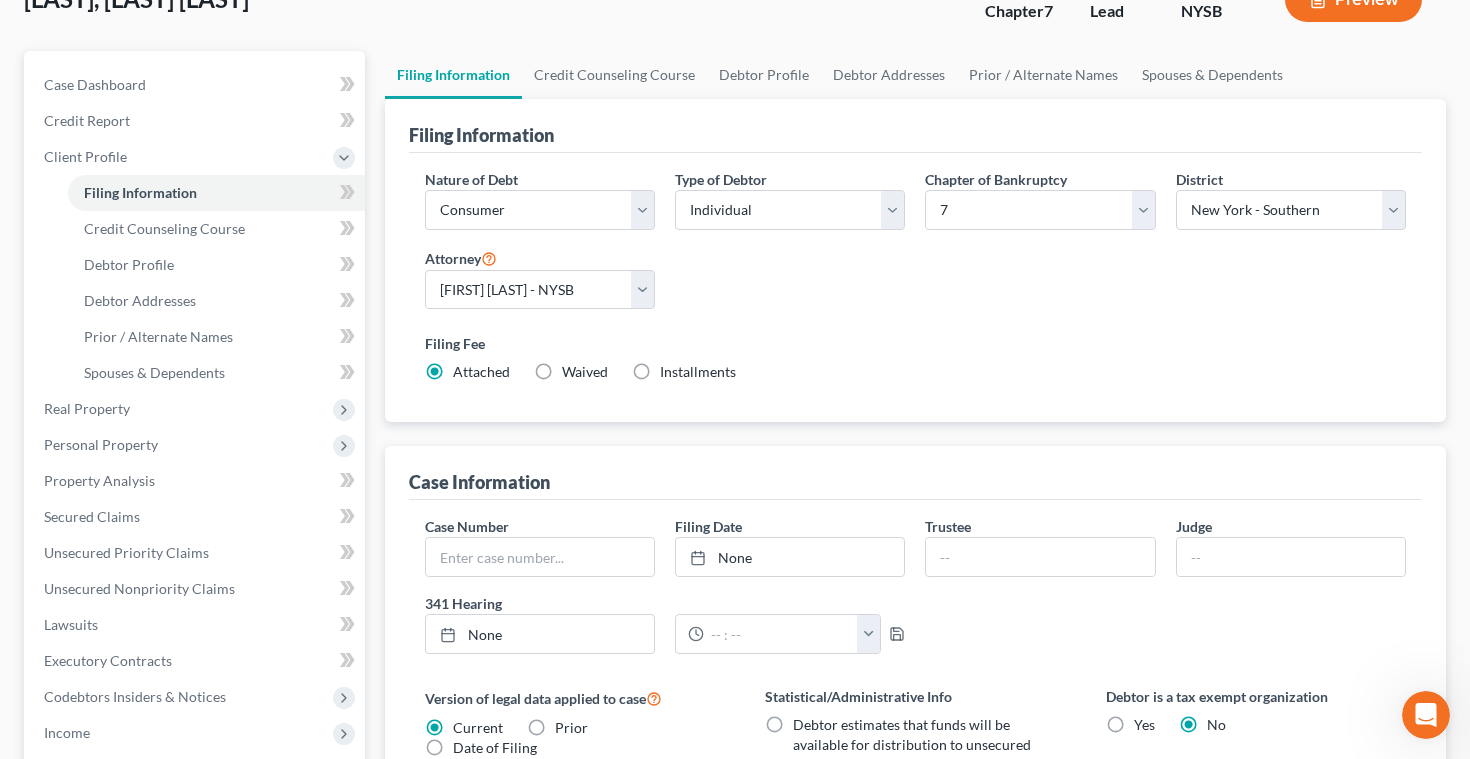 scroll, scrollTop: 123, scrollLeft: 0, axis: vertical 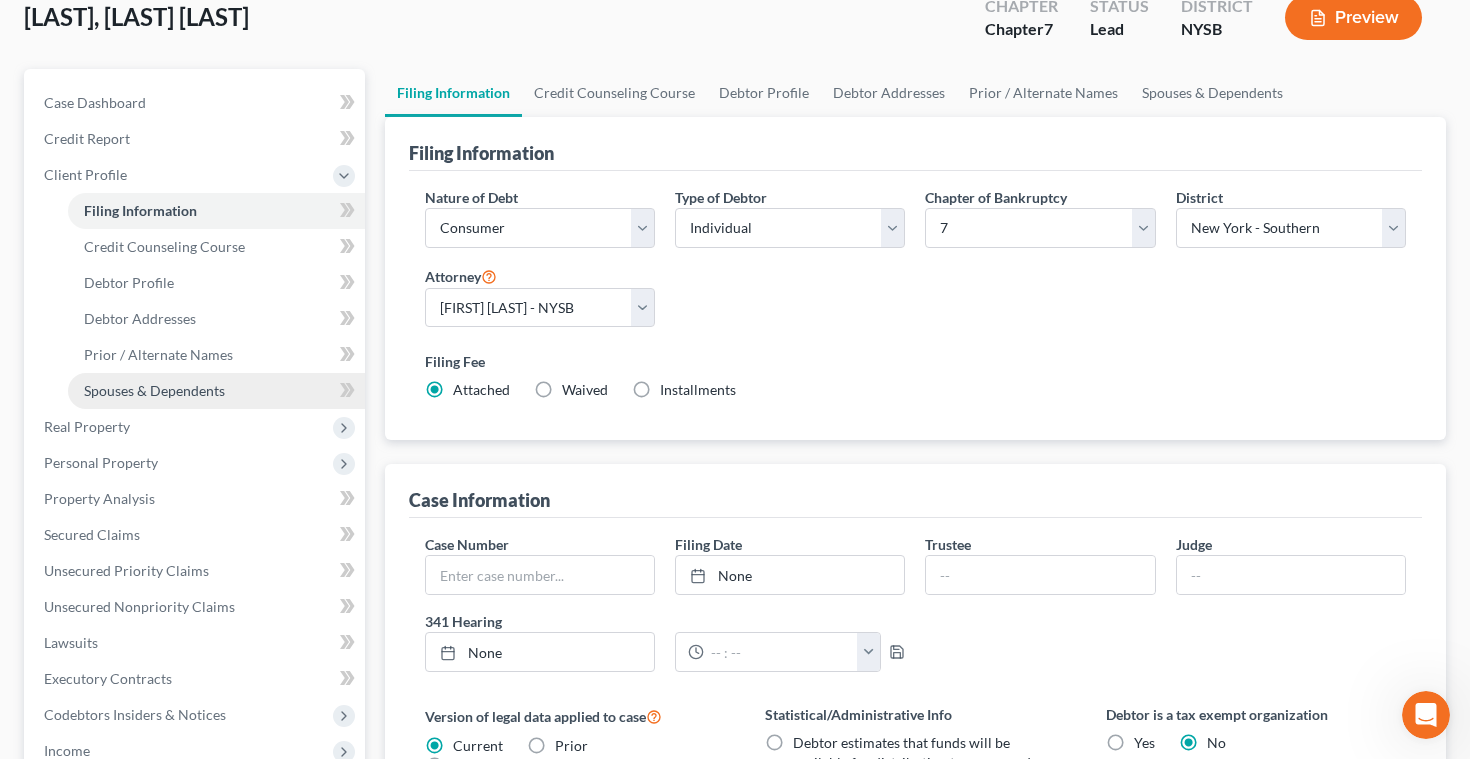 click on "Spouses & Dependents" at bounding box center [154, 390] 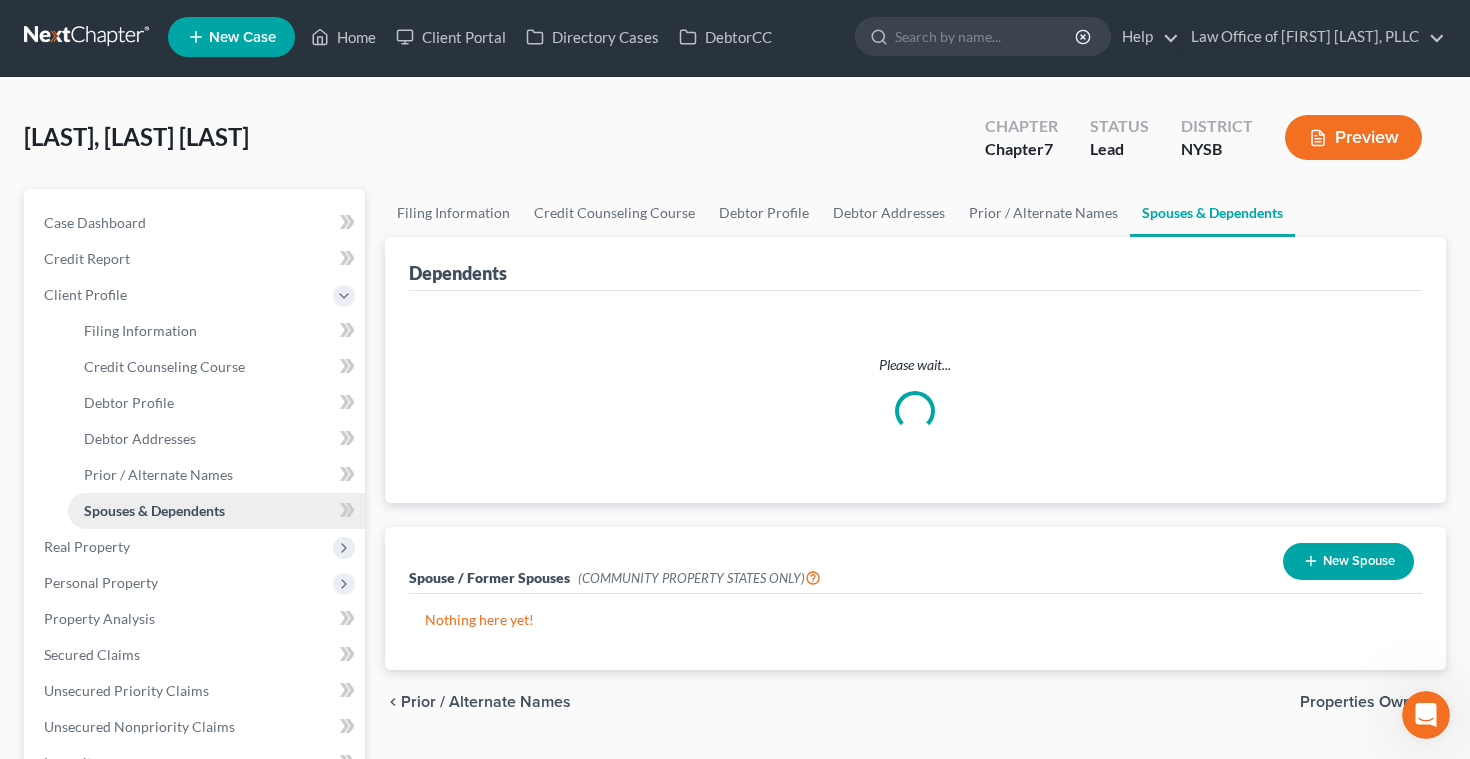 scroll, scrollTop: 0, scrollLeft: 0, axis: both 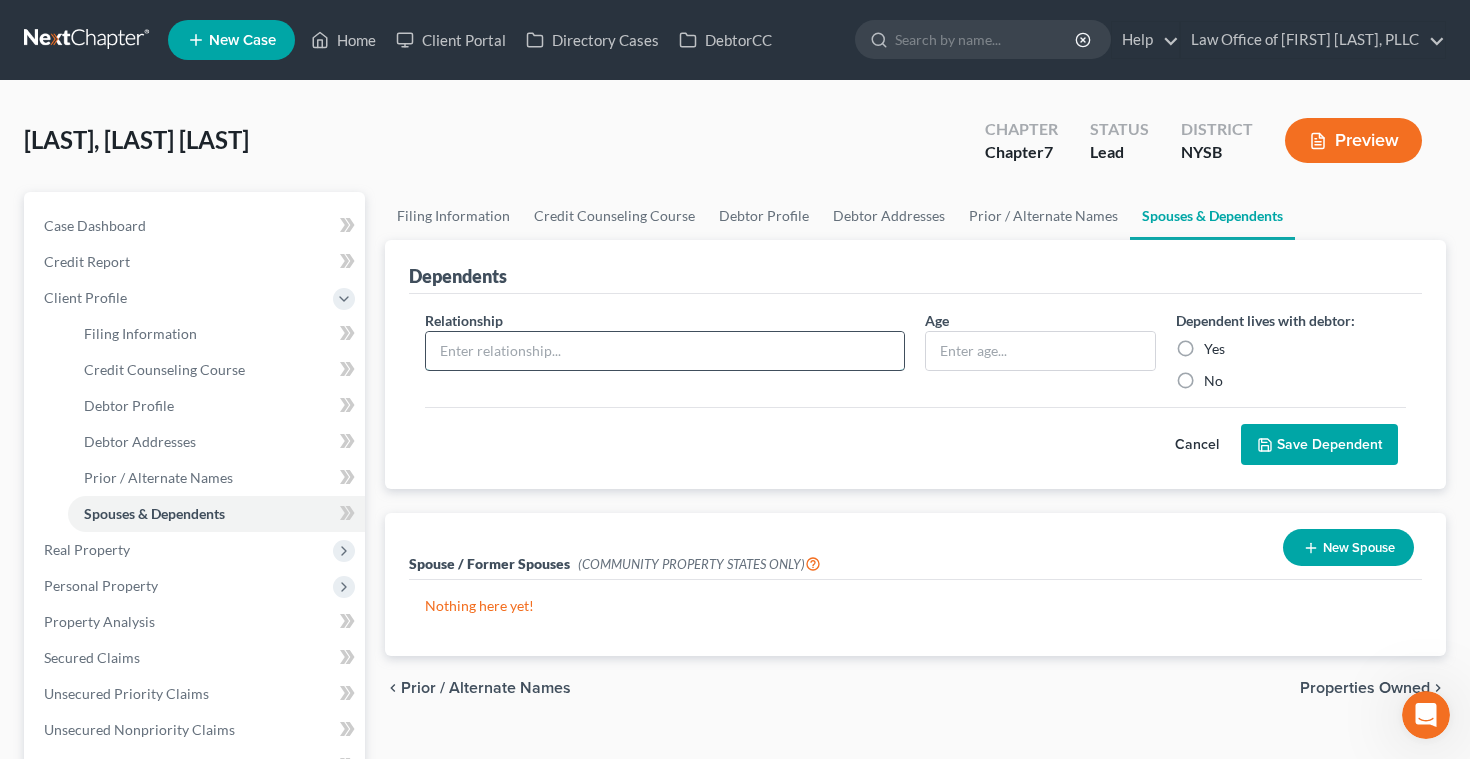 click at bounding box center [665, 351] 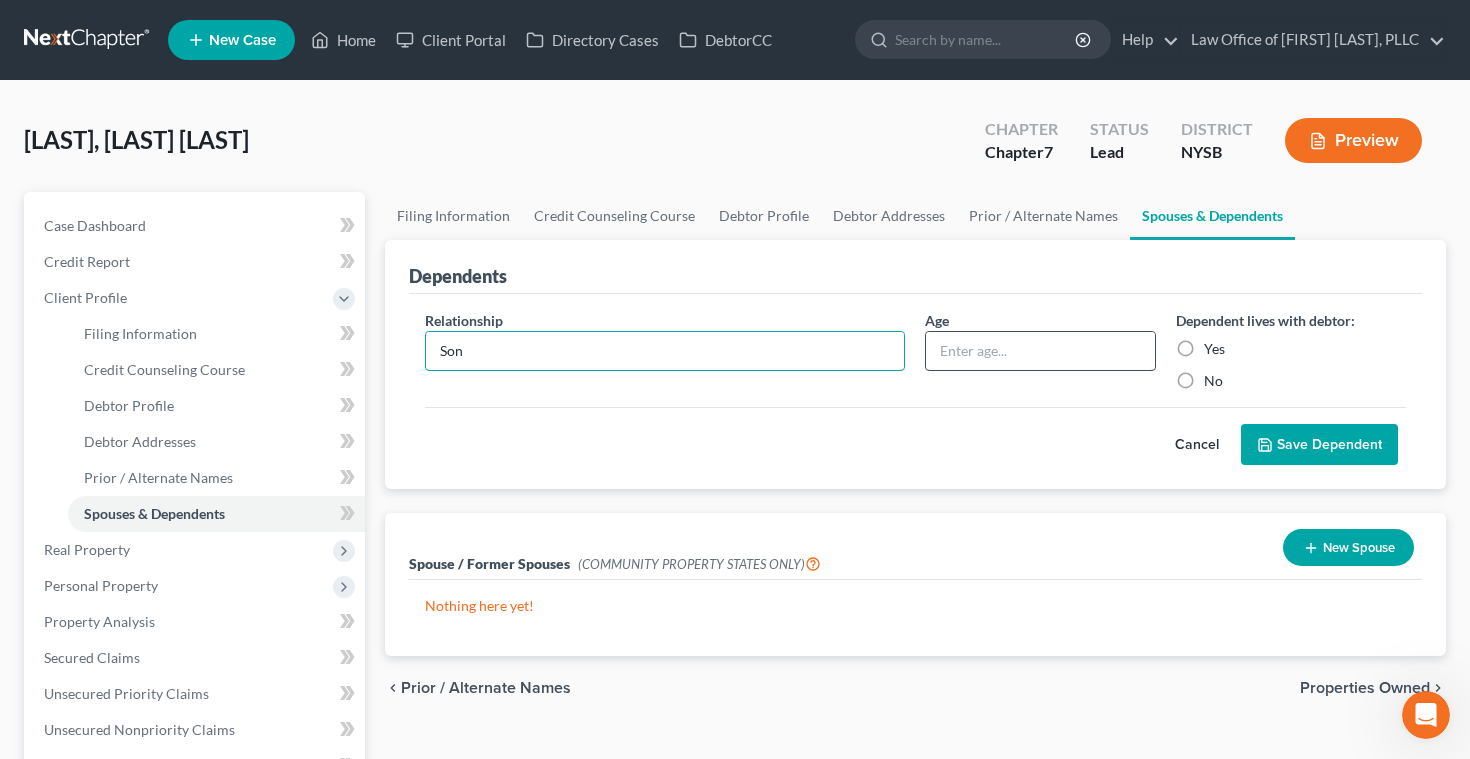 type on "Son" 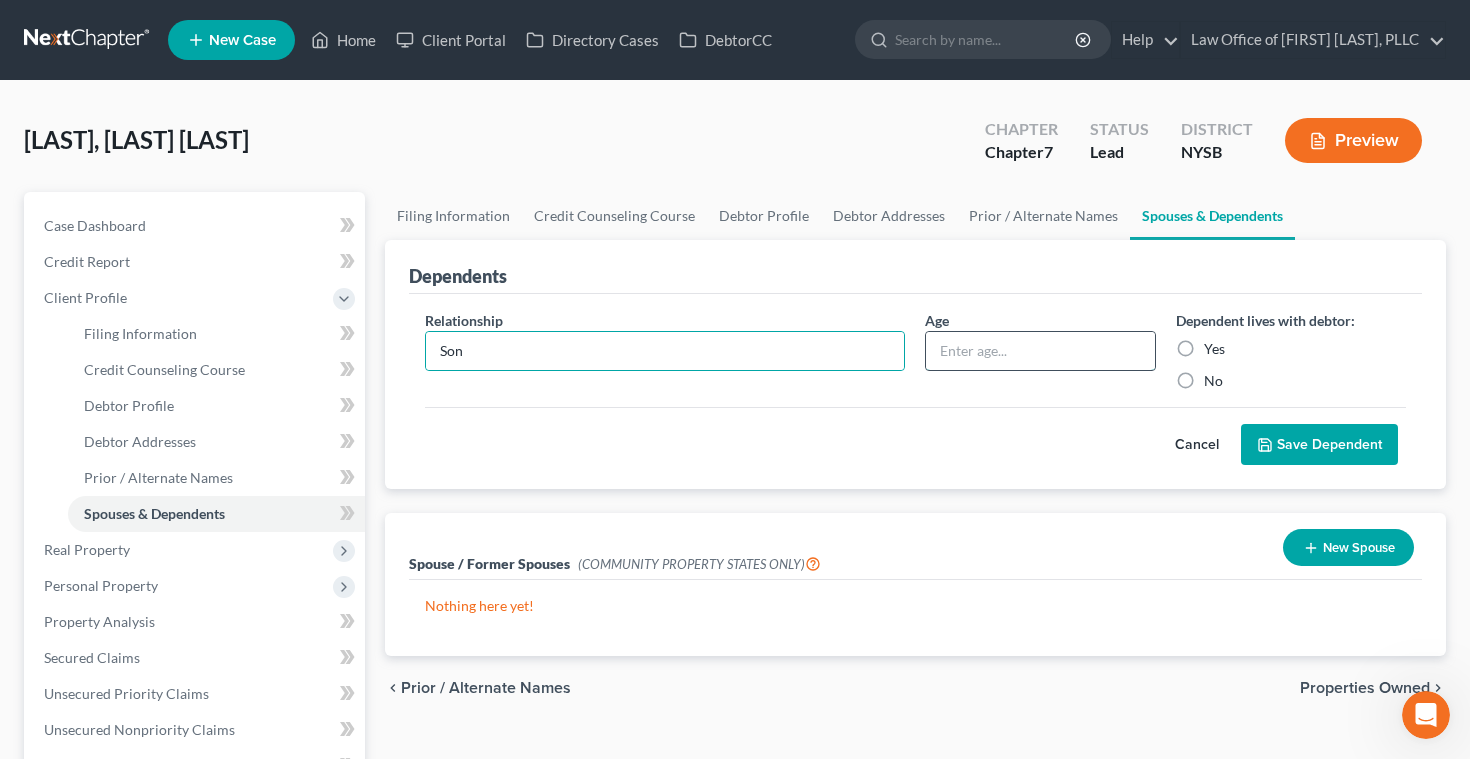 click at bounding box center [1040, 351] 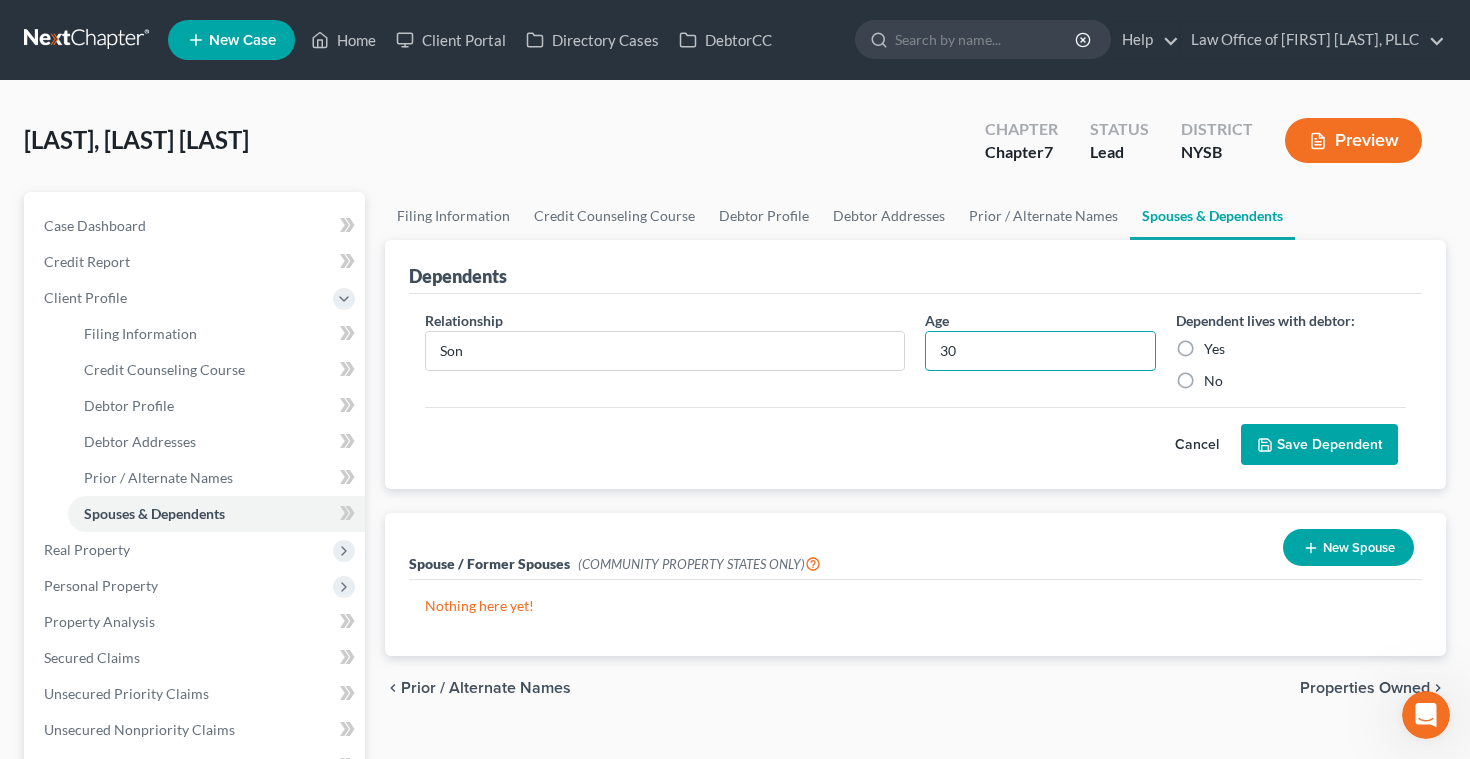 type on "30" 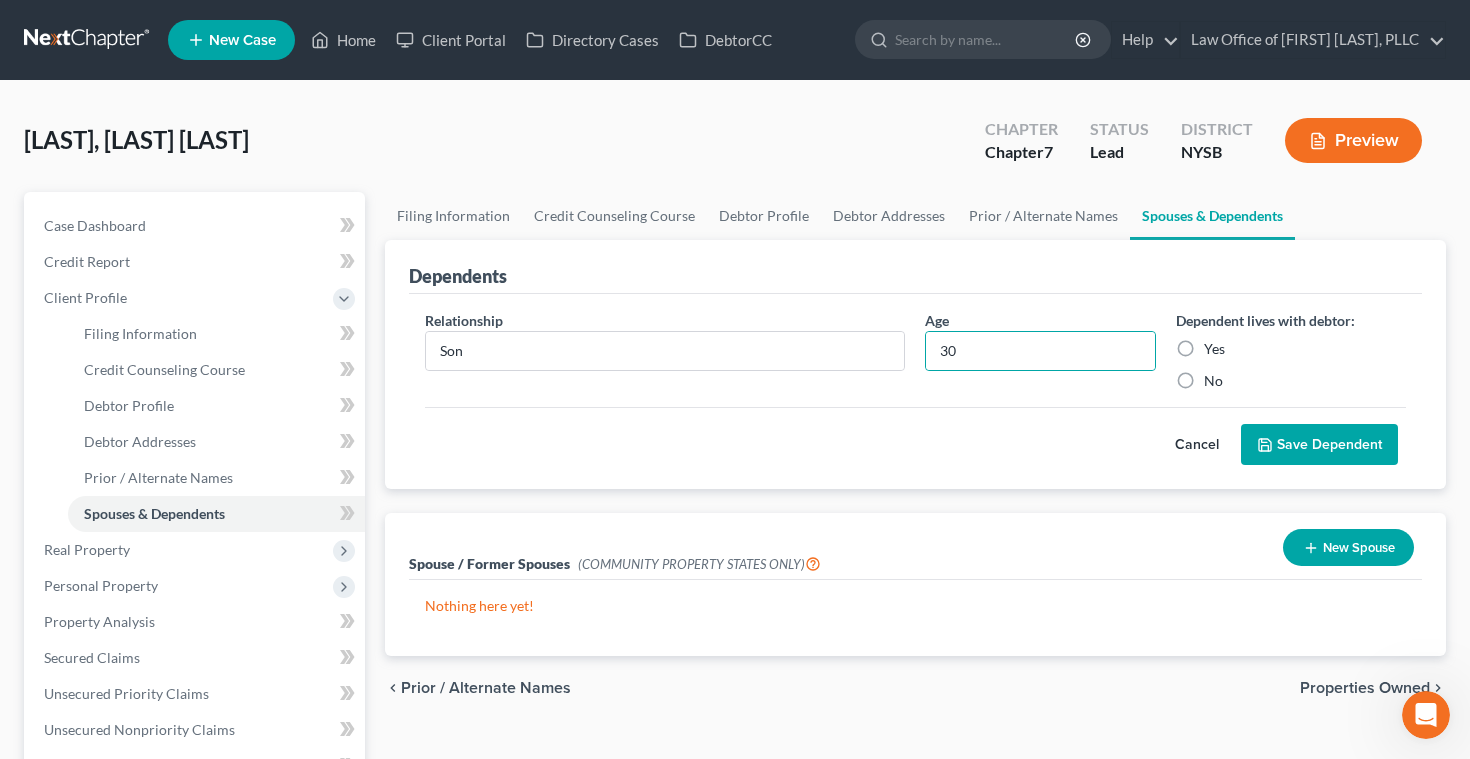 click on "Yes" at bounding box center [1214, 349] 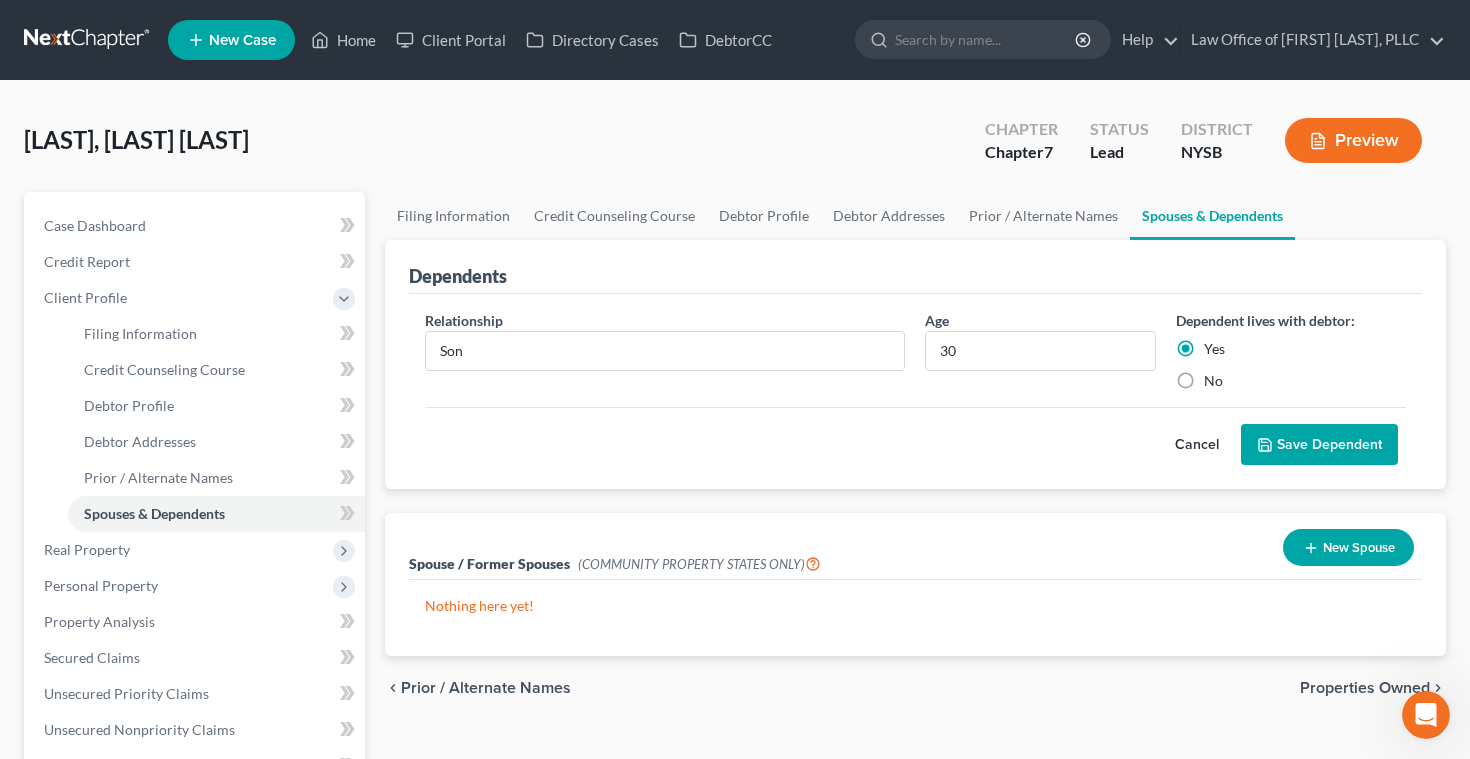 click on "Save Dependent" at bounding box center [1319, 445] 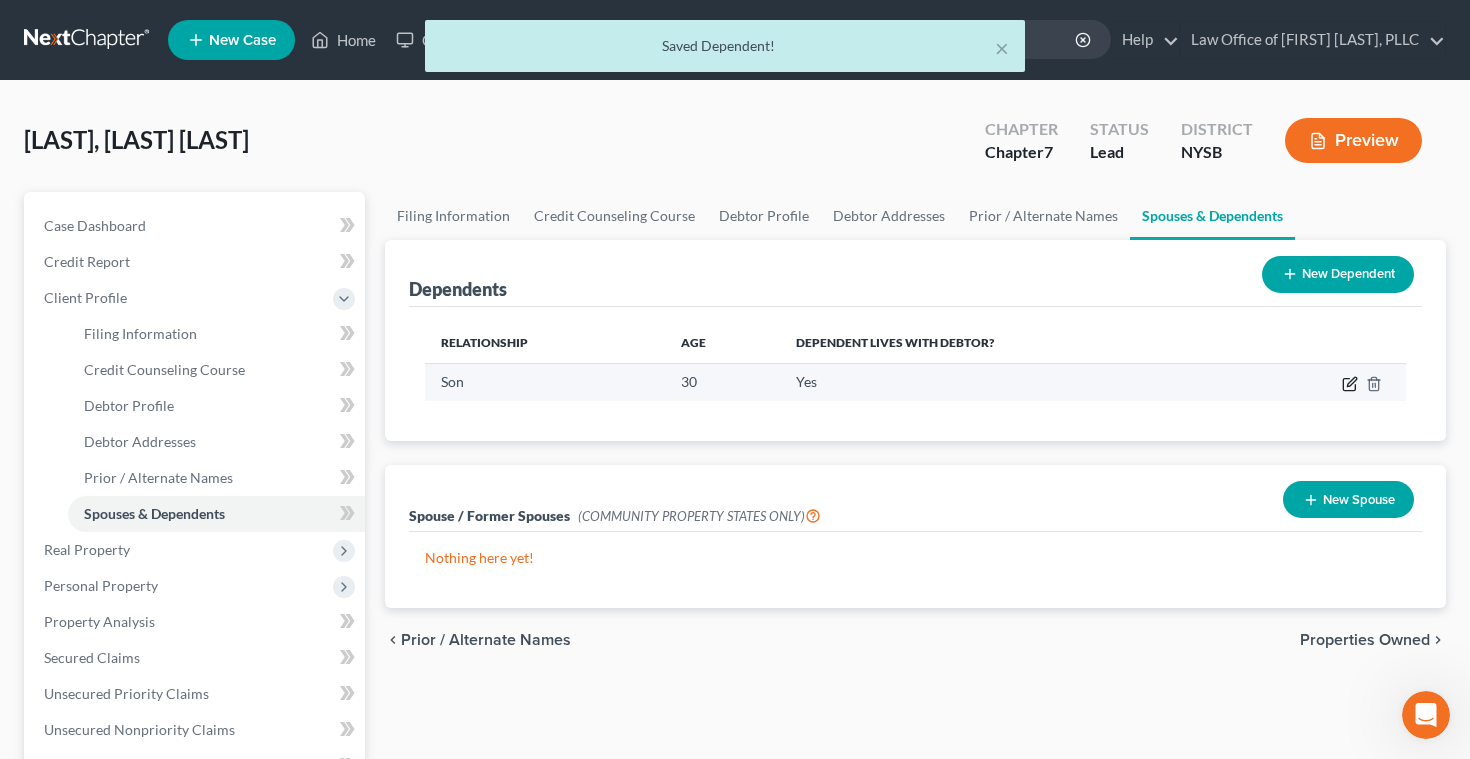 click 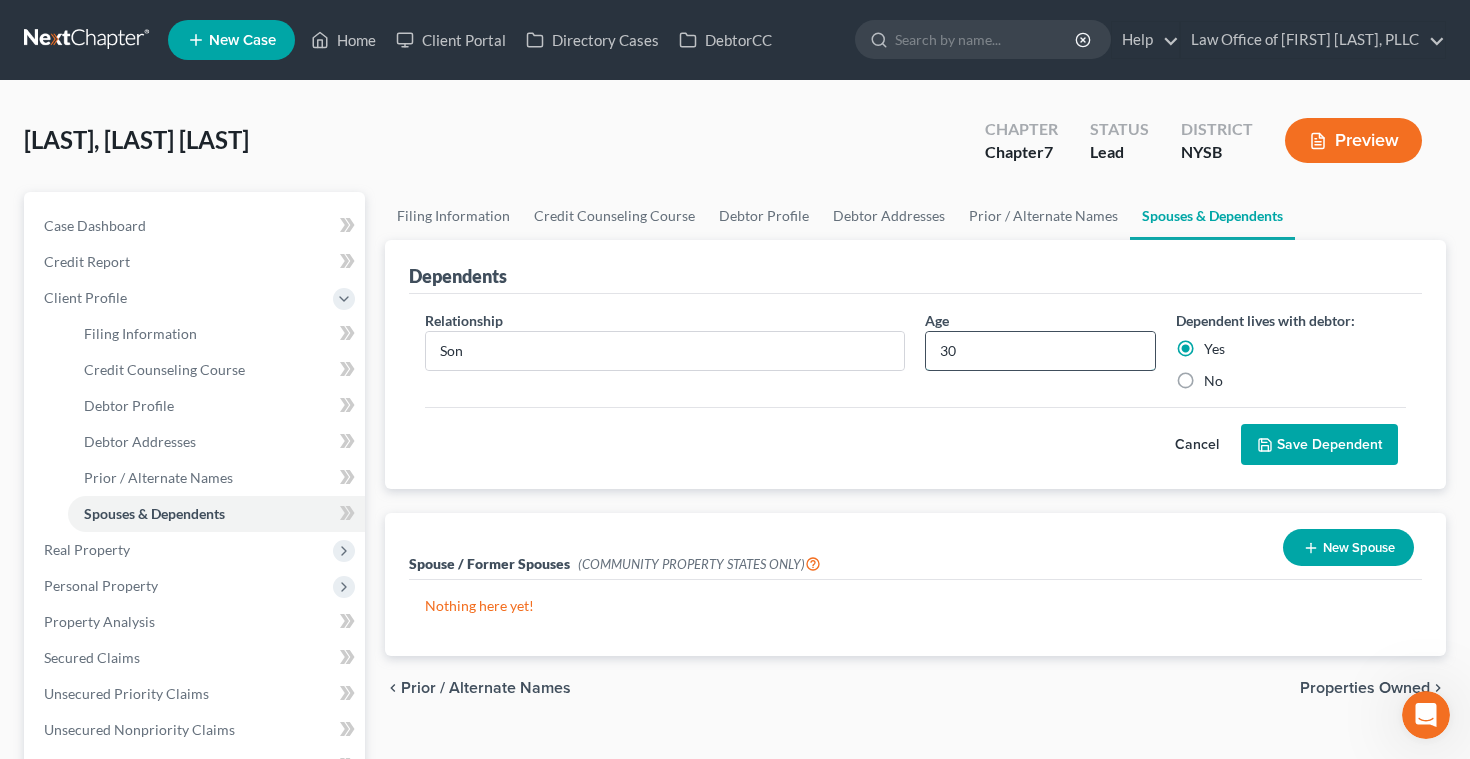 click on "30" at bounding box center [1040, 351] 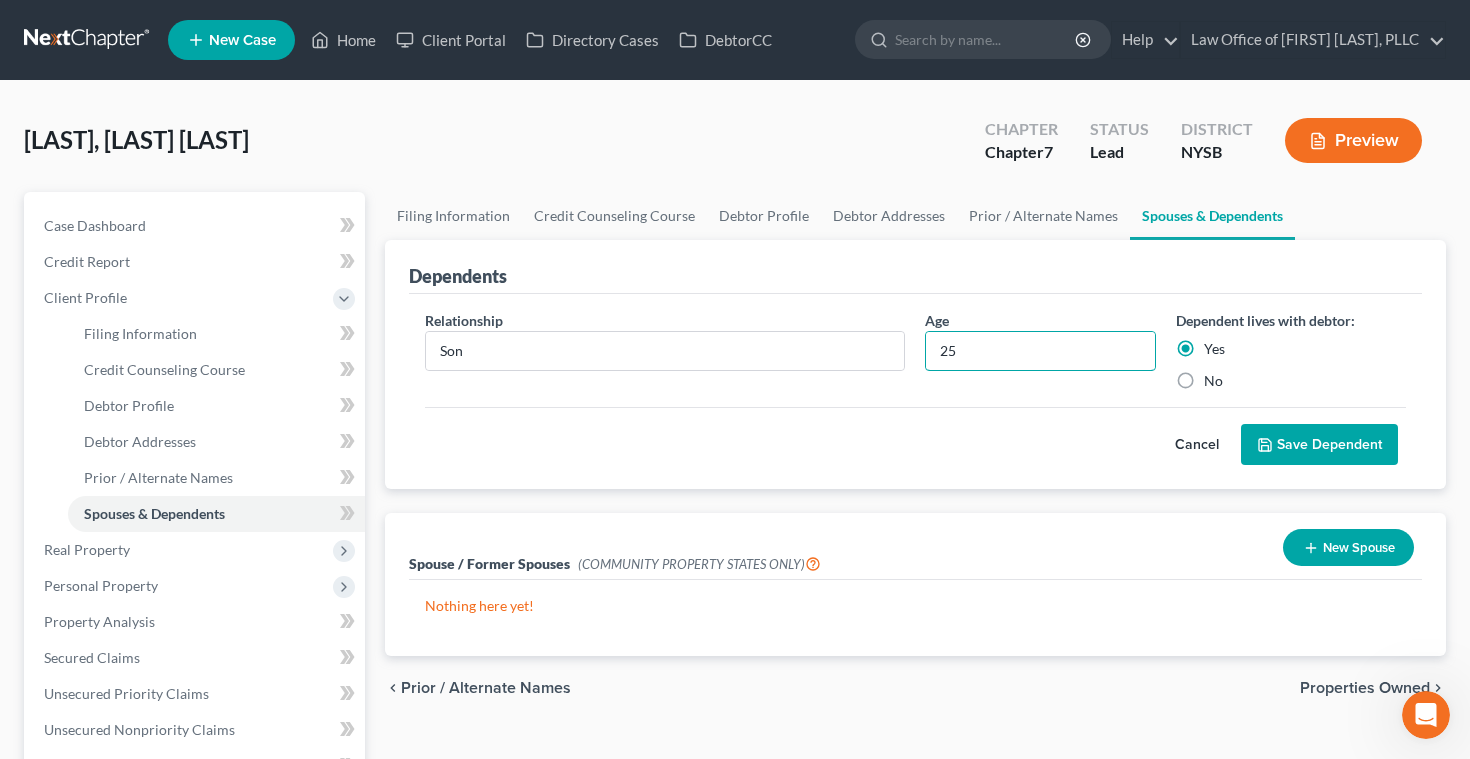 type on "25" 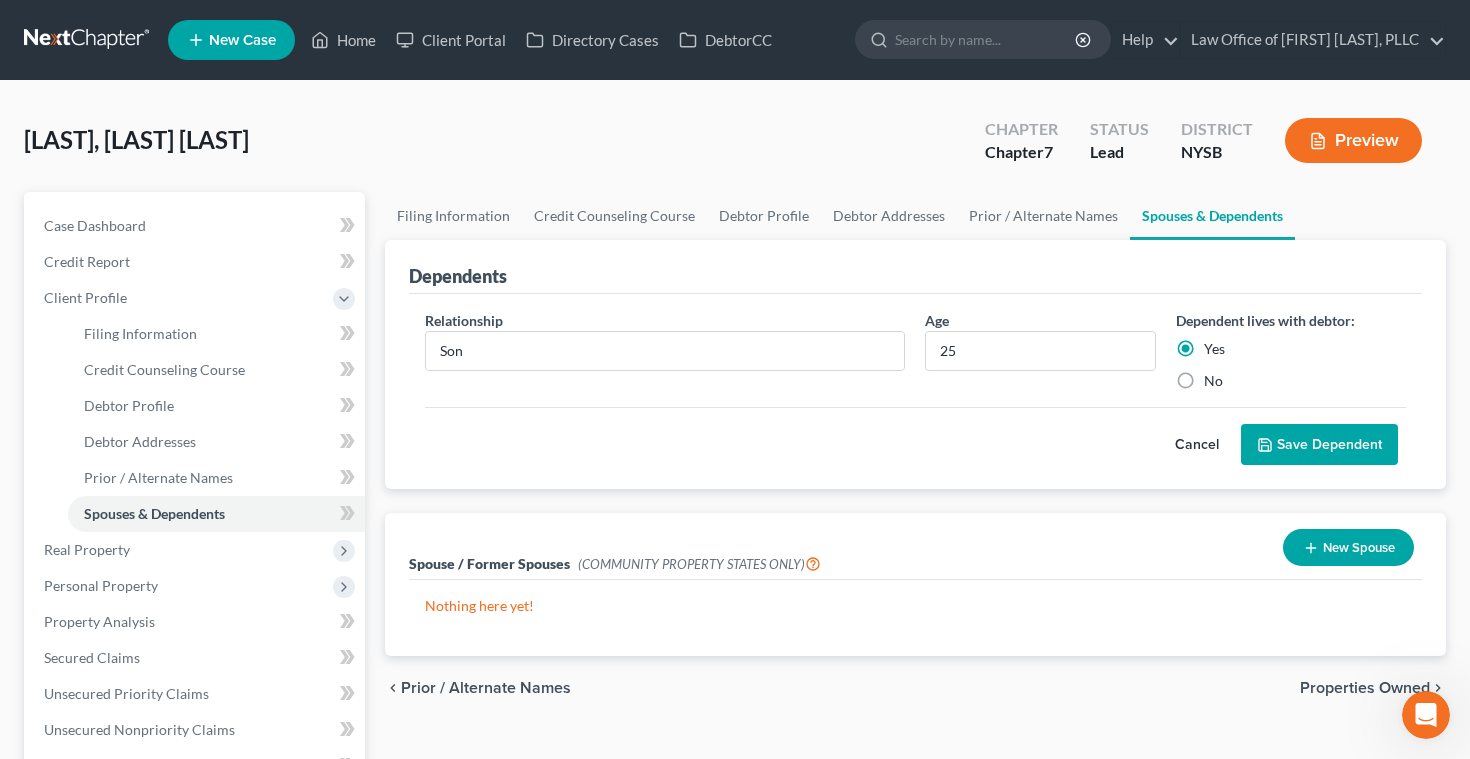 click on "Save Dependent" at bounding box center [1319, 445] 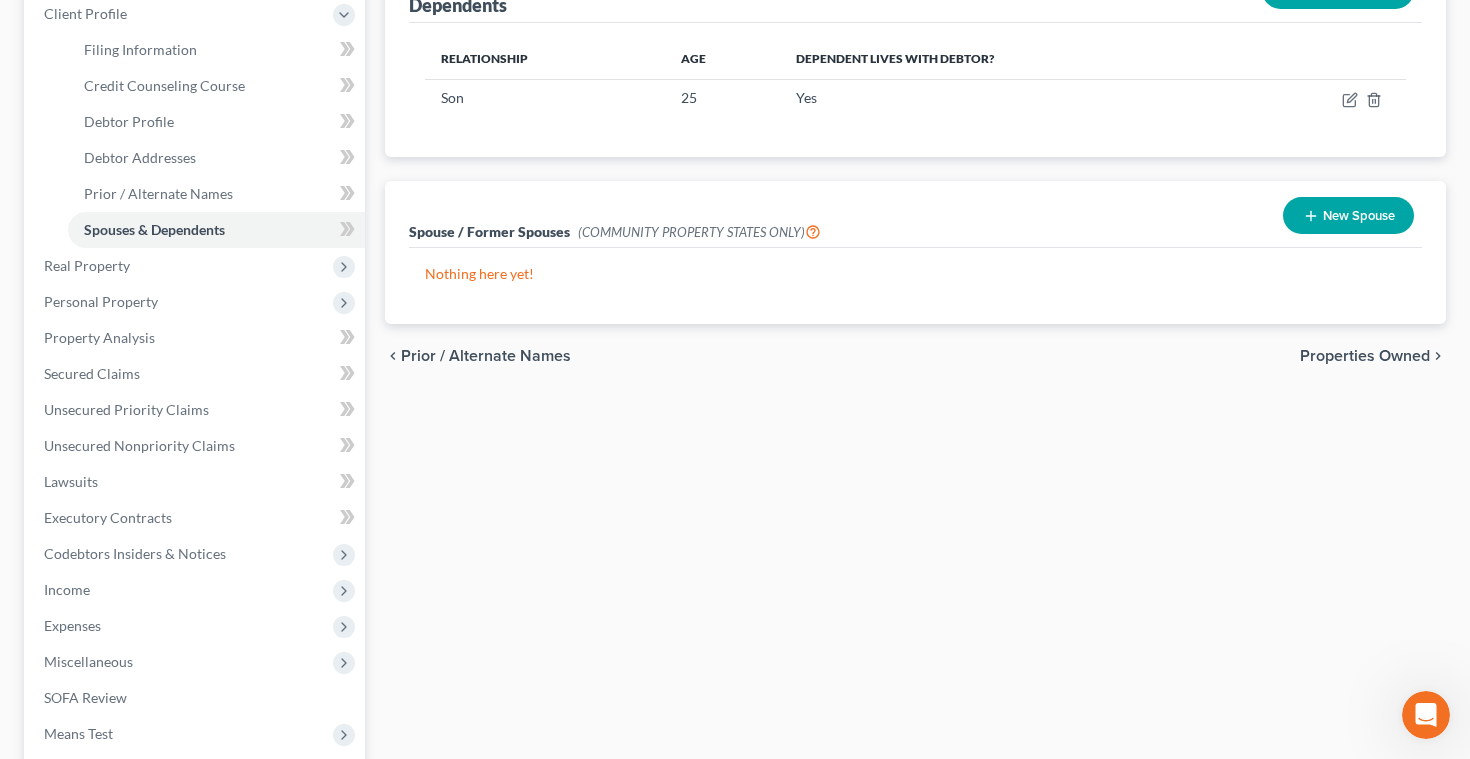 scroll, scrollTop: 277, scrollLeft: 0, axis: vertical 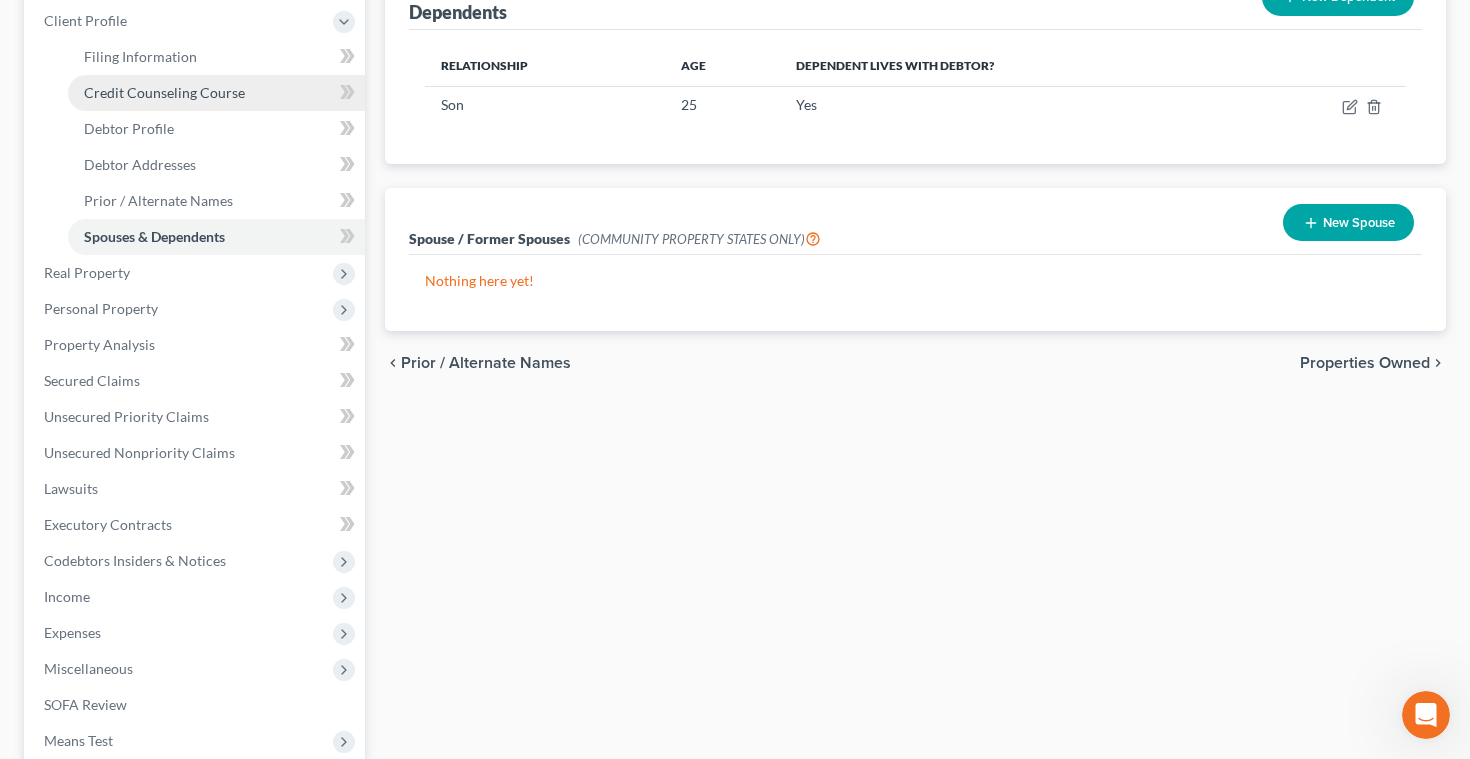 click on "Credit Counseling Course" at bounding box center (164, 92) 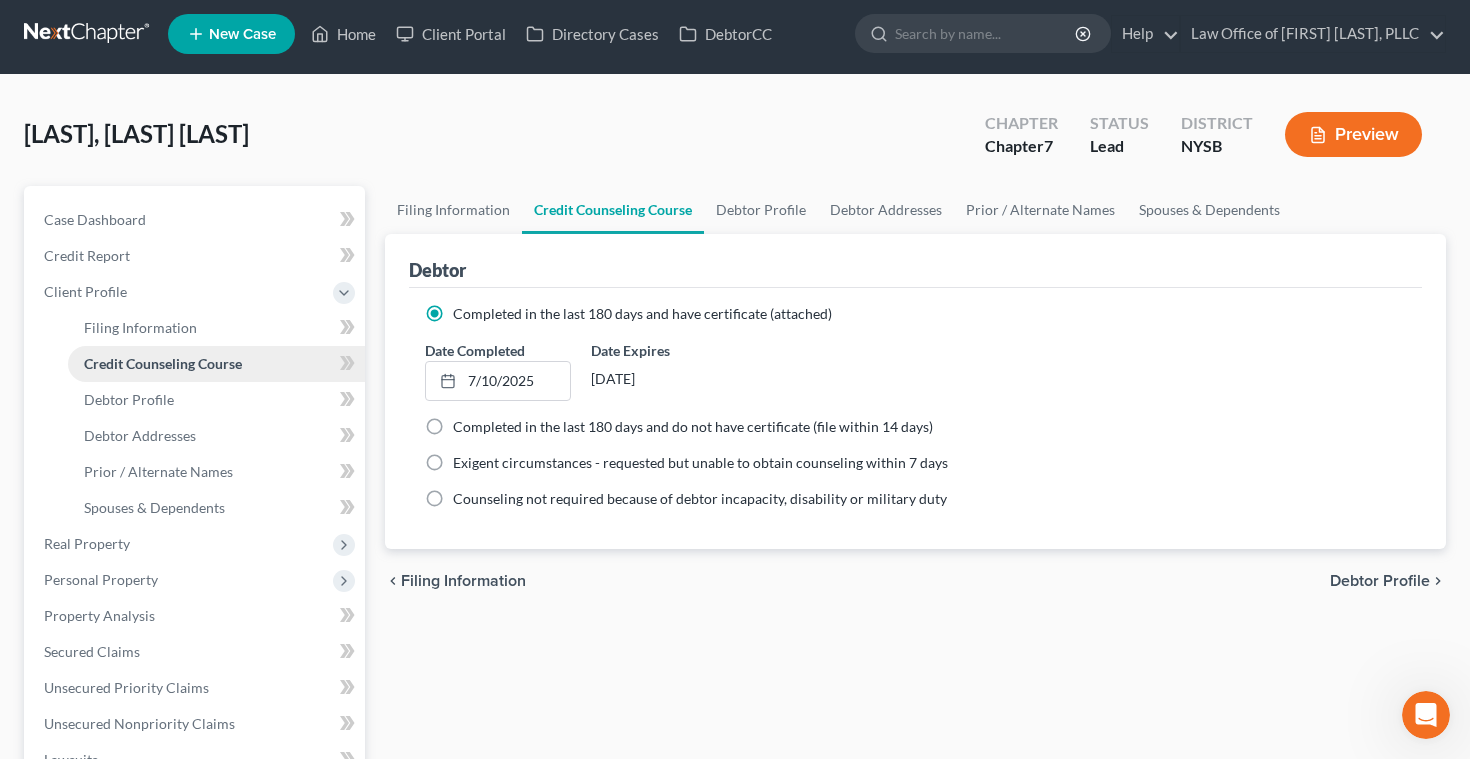 scroll, scrollTop: 0, scrollLeft: 0, axis: both 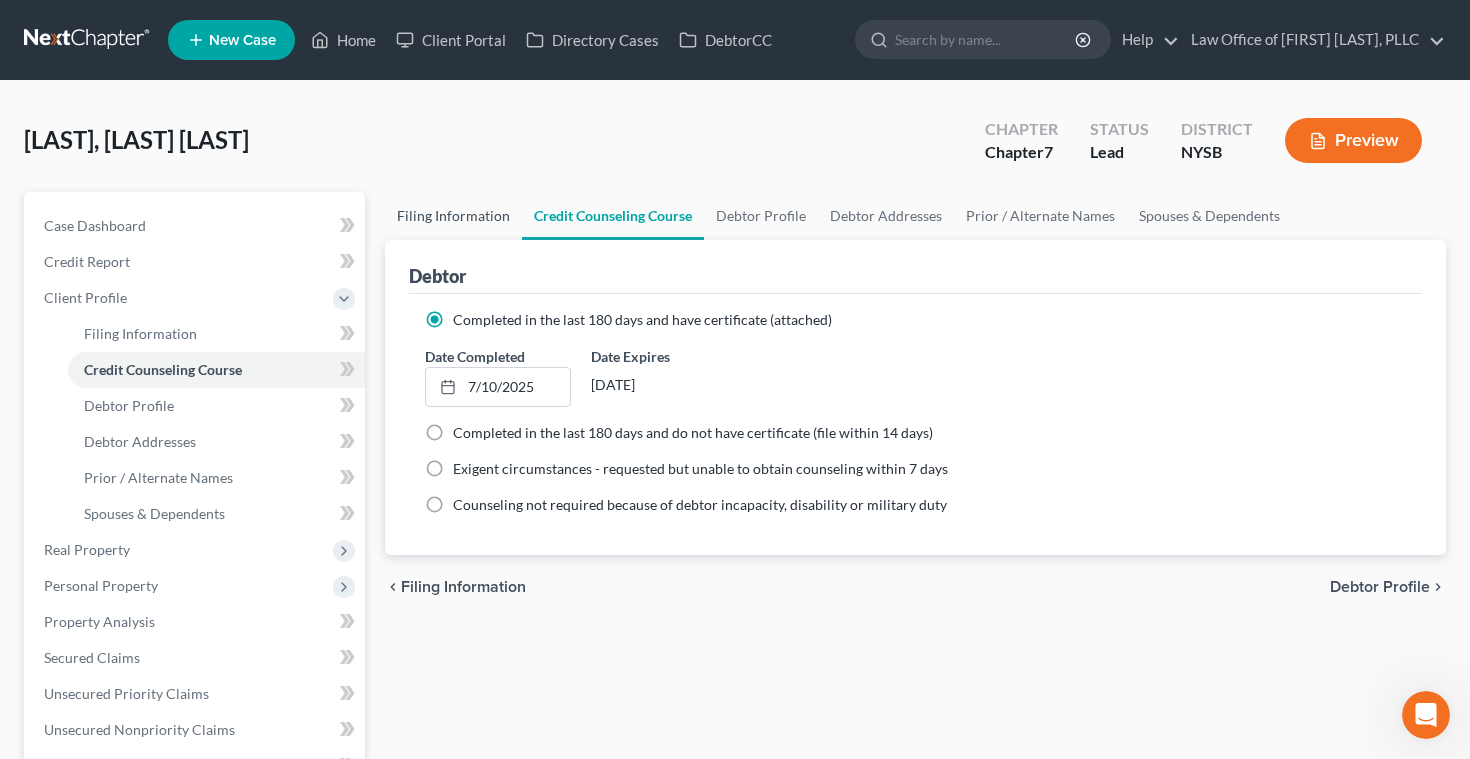 click on "Filing Information" at bounding box center (453, 216) 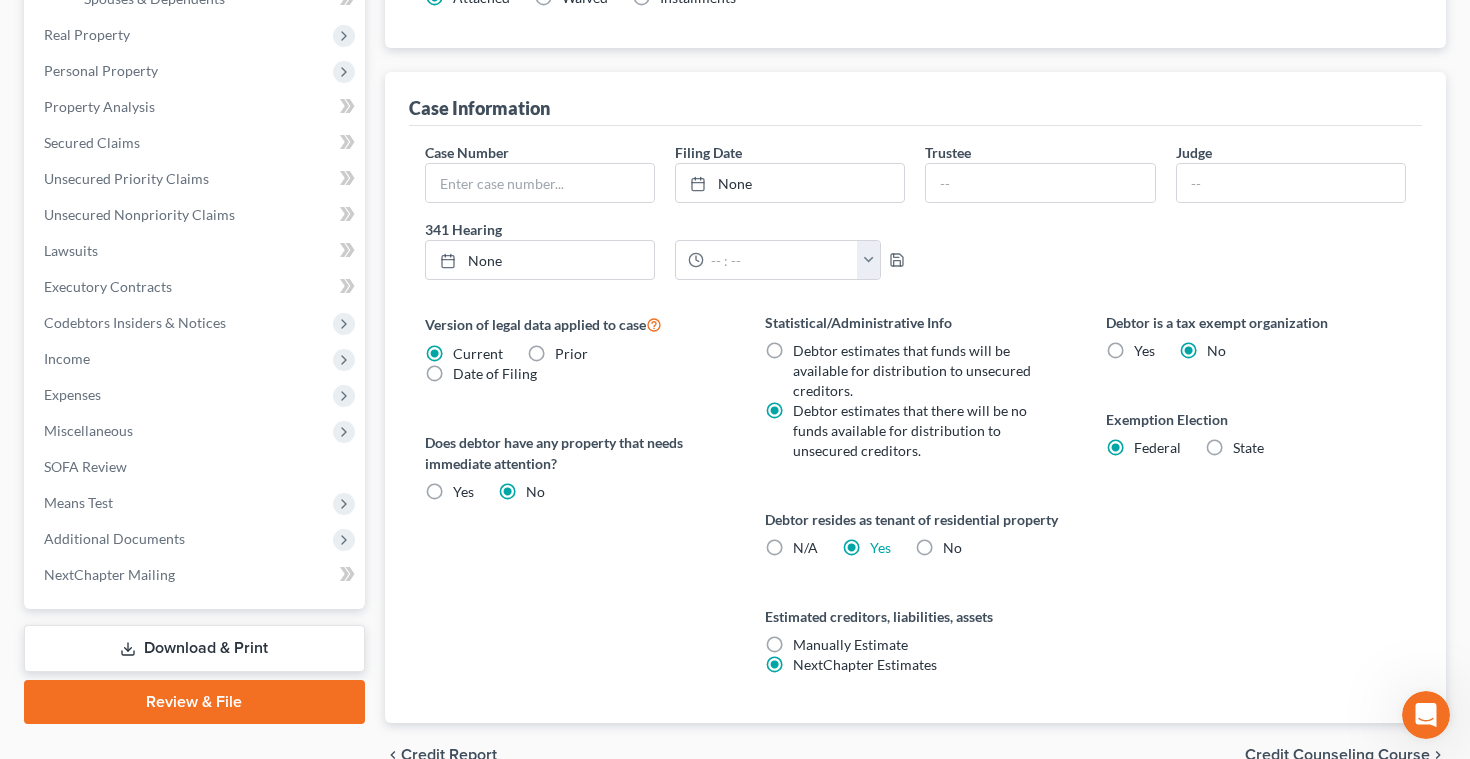 scroll, scrollTop: 618, scrollLeft: 0, axis: vertical 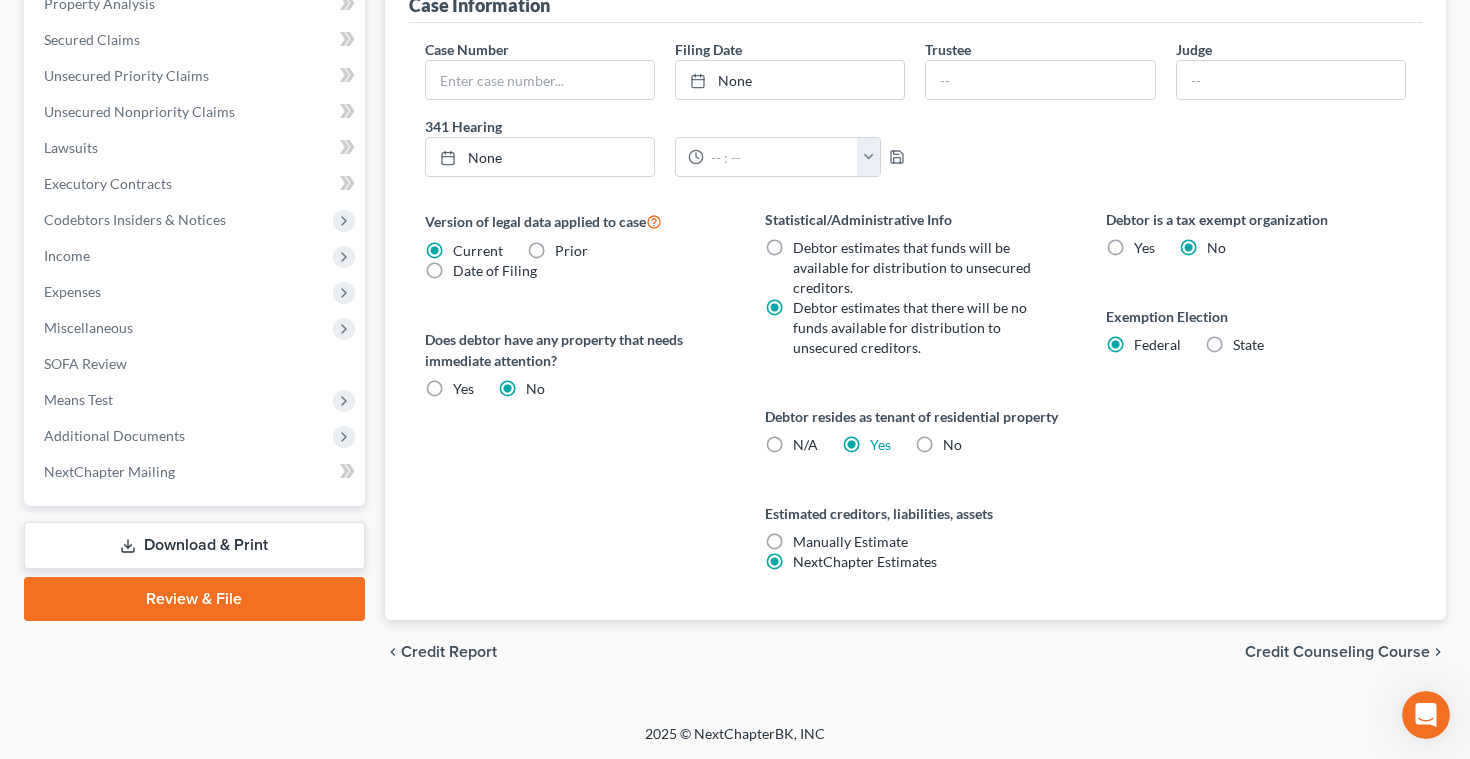click on "Credit Counseling Course" at bounding box center (1337, 652) 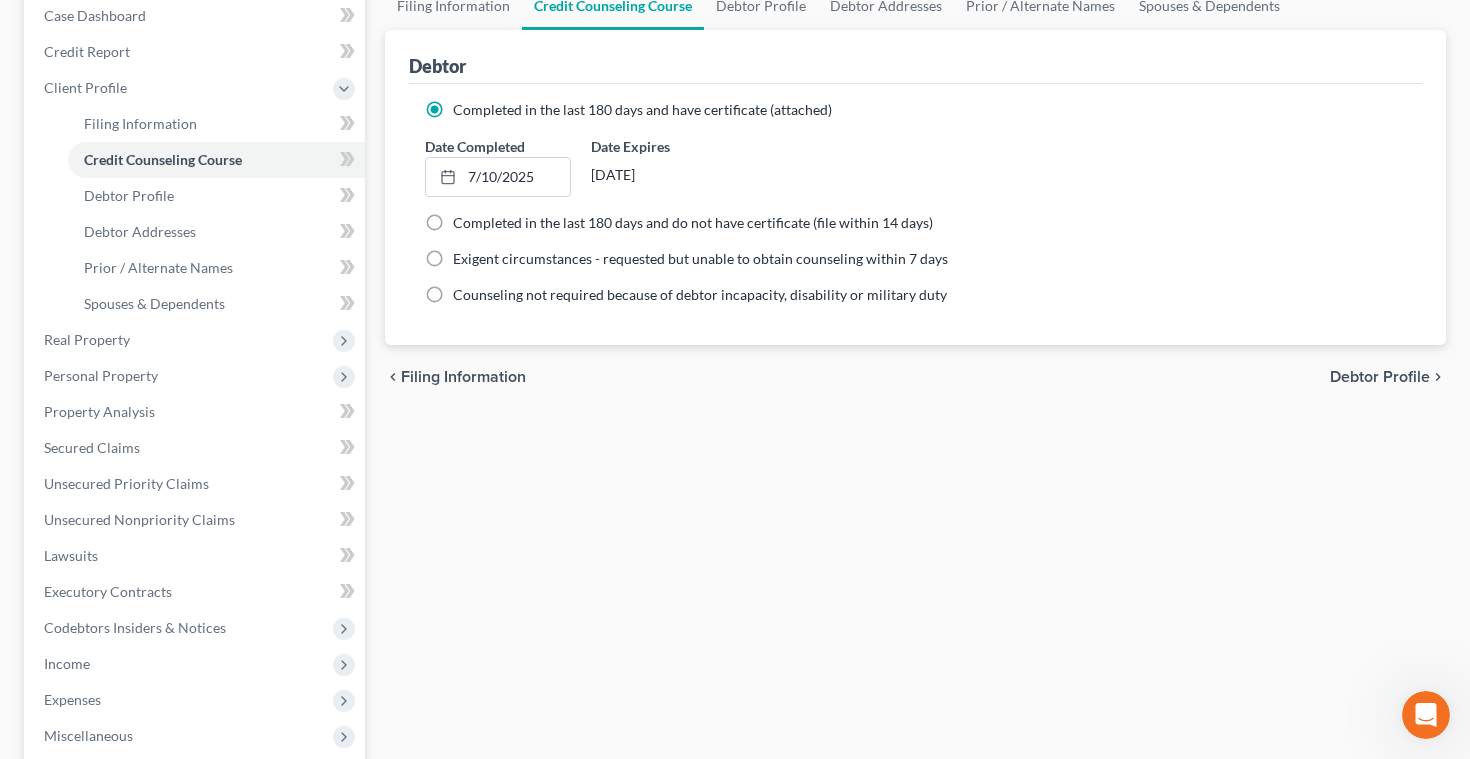 scroll, scrollTop: 0, scrollLeft: 0, axis: both 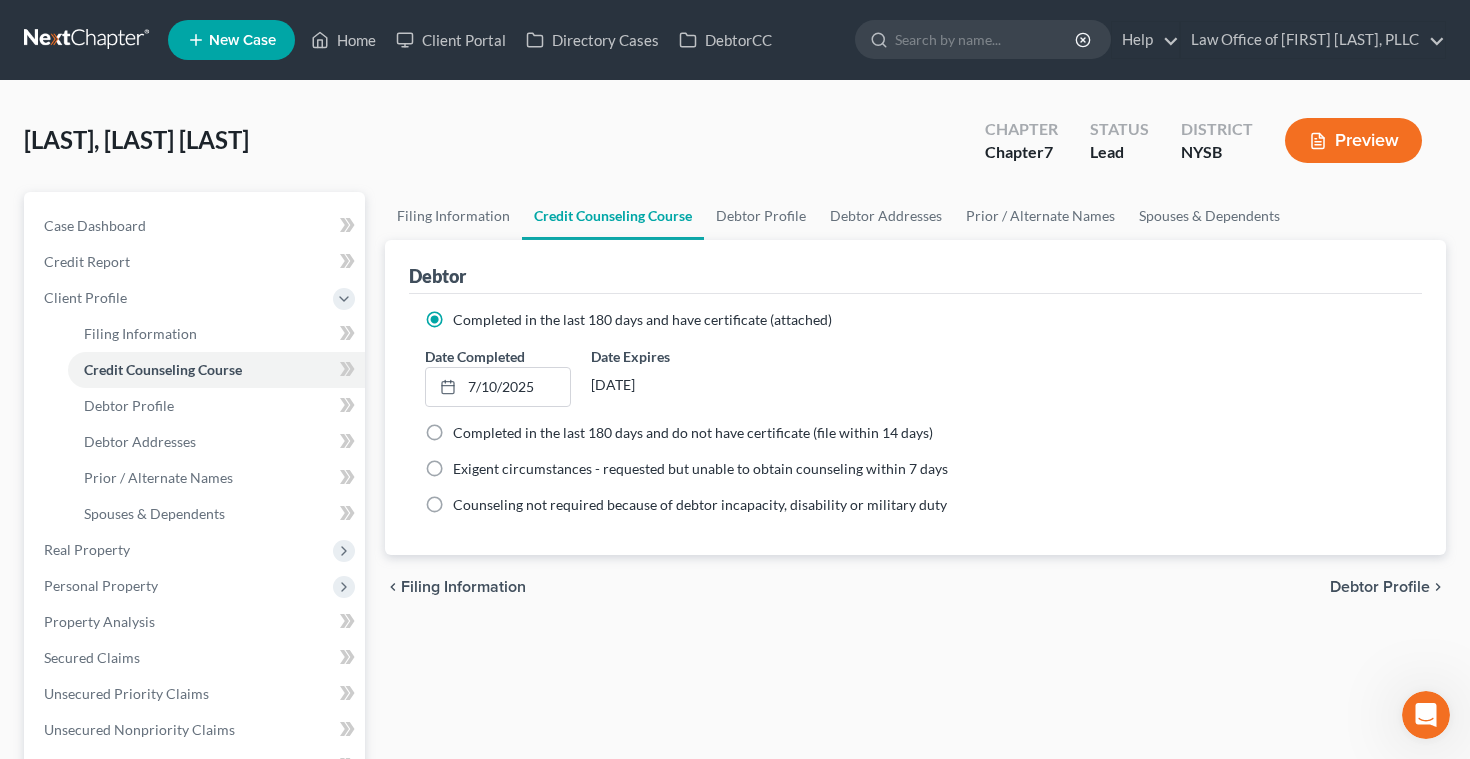 click on "Debtor Profile" at bounding box center [1380, 587] 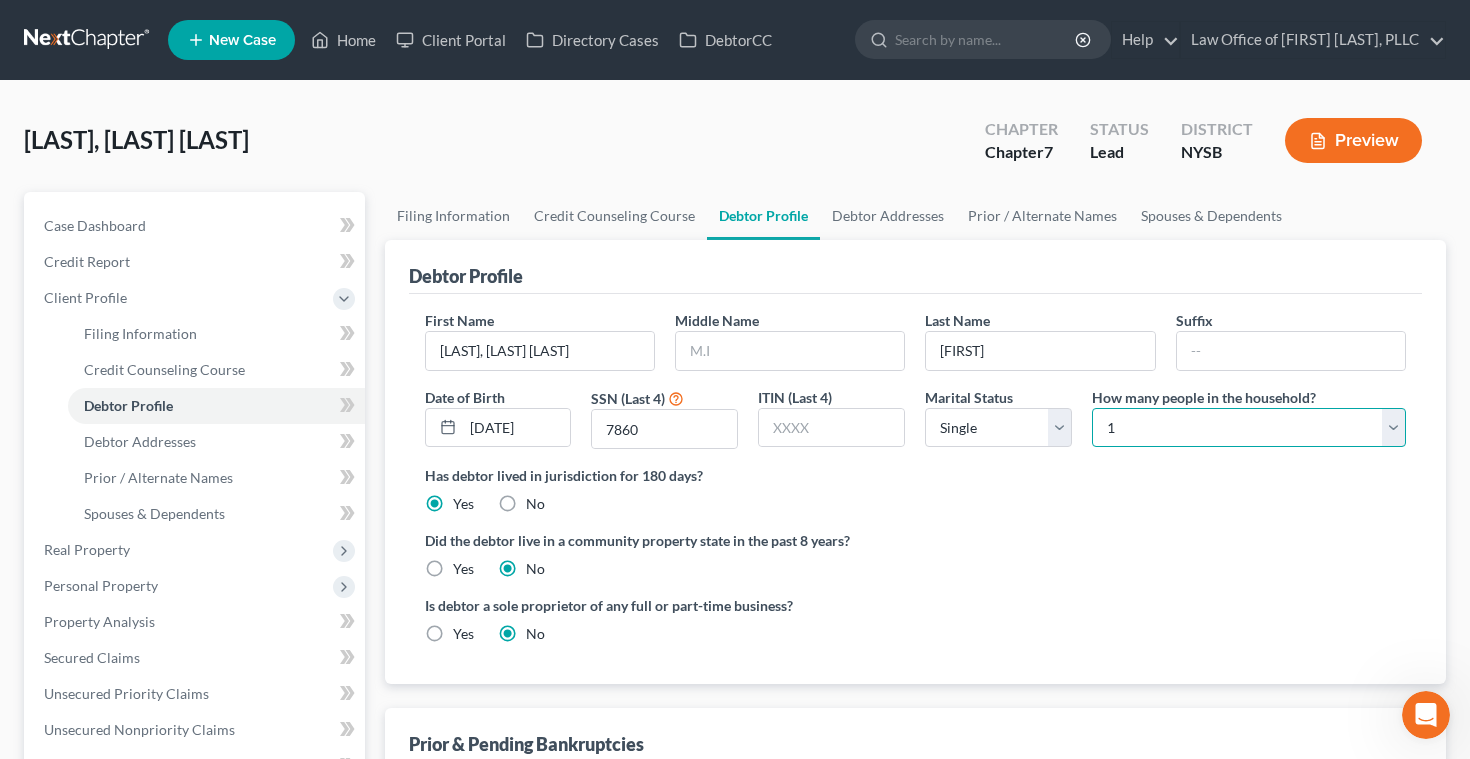 click on "Select 1 2 3 4 5 6 7 8 9 10 11 12 13 14 15 16 17 18 19 20" at bounding box center [1249, 428] 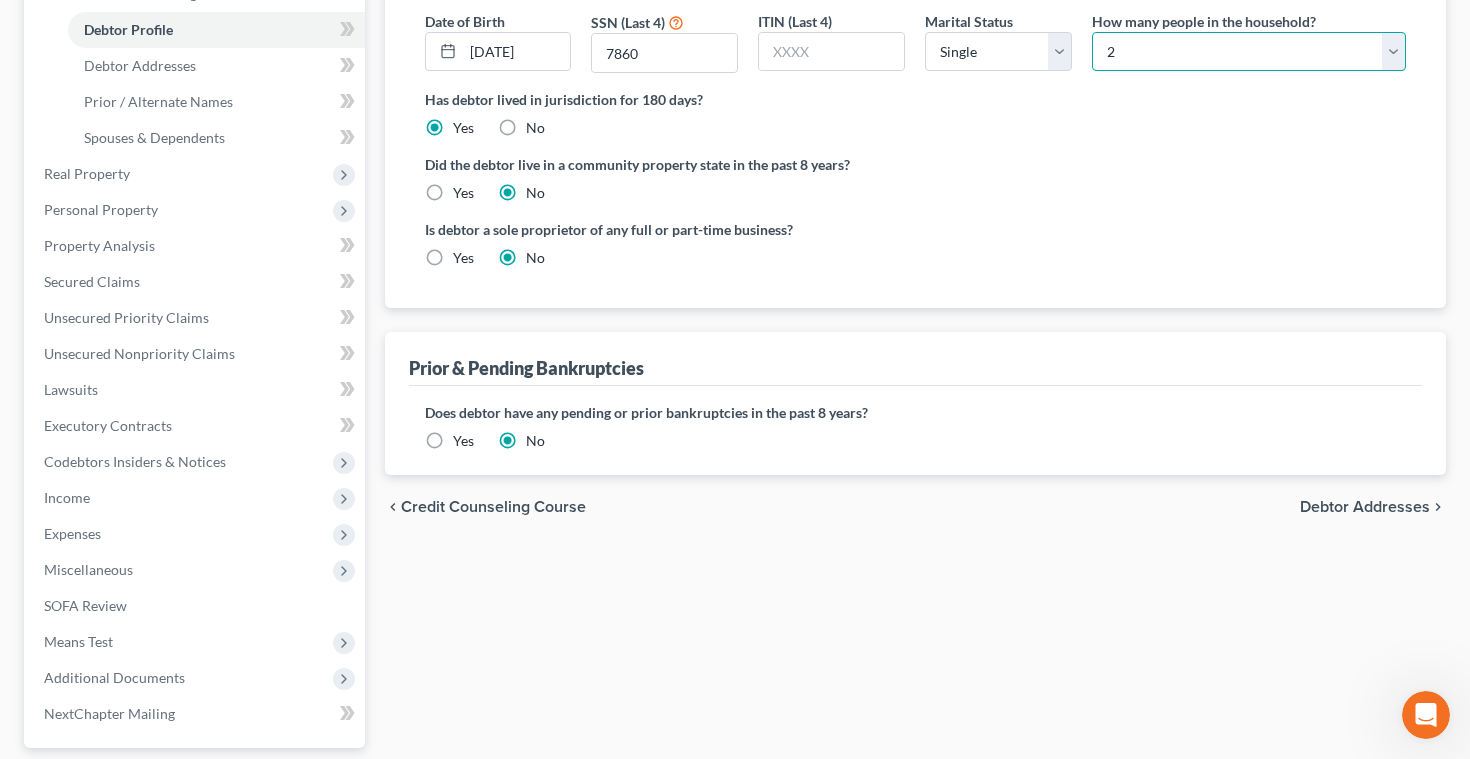 scroll, scrollTop: 396, scrollLeft: 0, axis: vertical 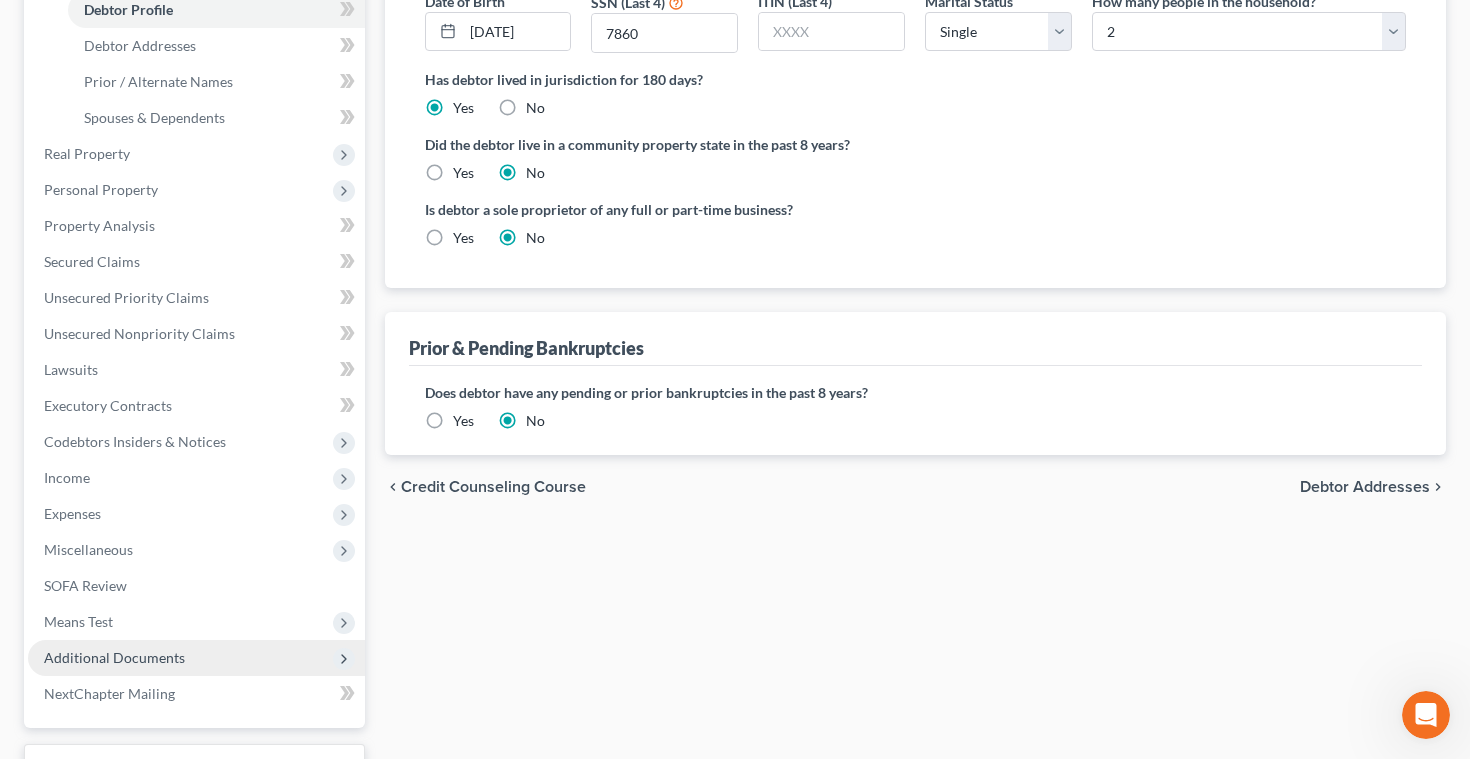 click on "Additional Documents" at bounding box center [114, 657] 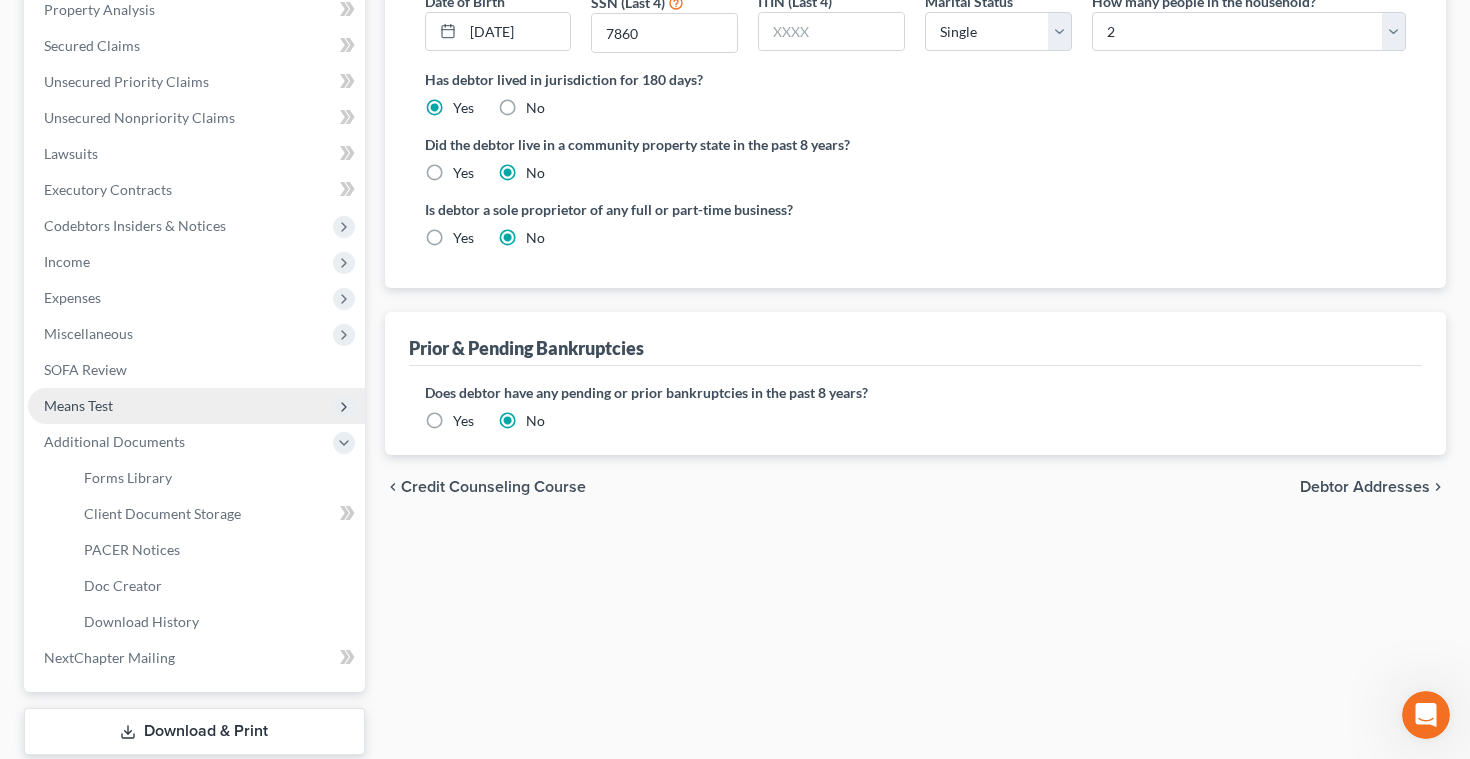 click on "Means Test" at bounding box center [78, 405] 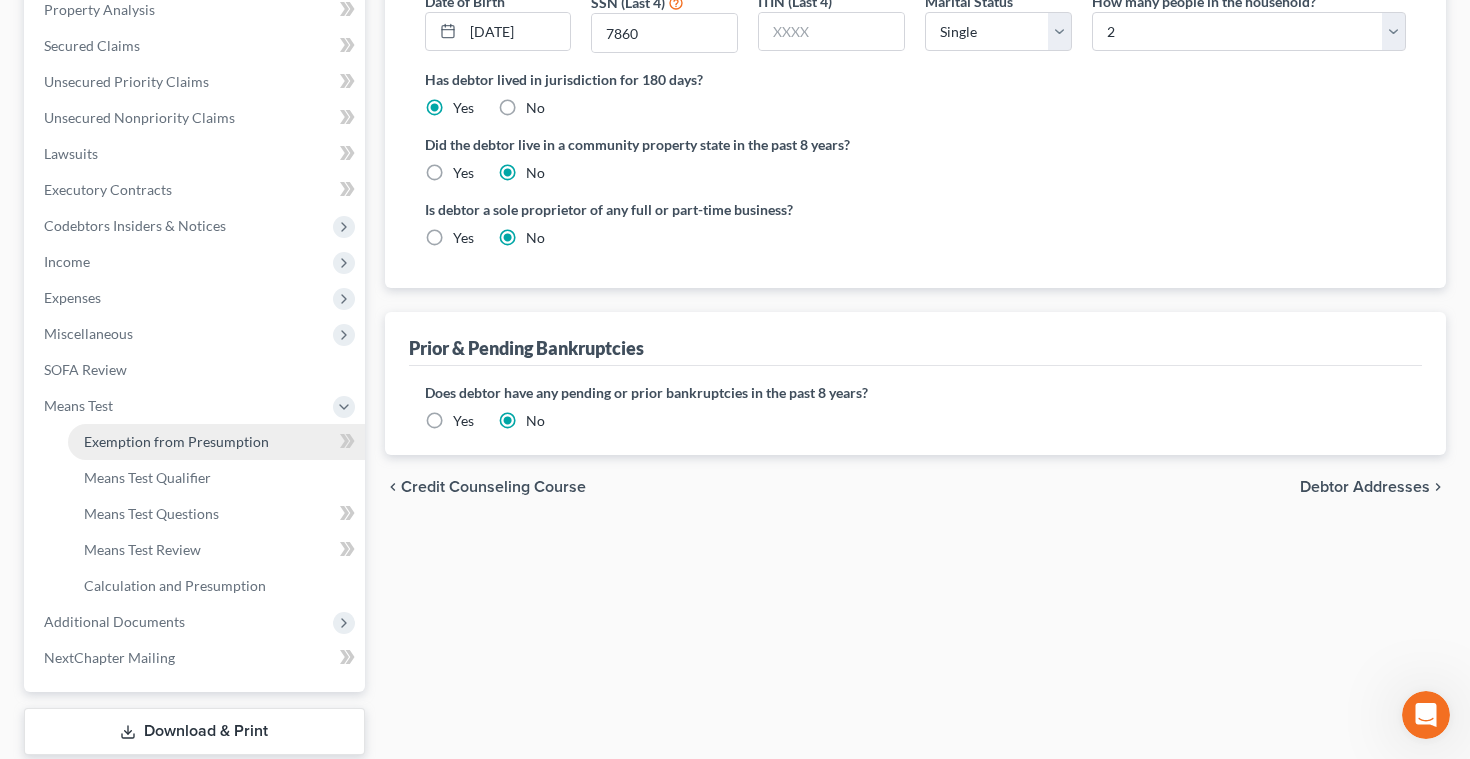 click on "Exemption from Presumption" at bounding box center [176, 441] 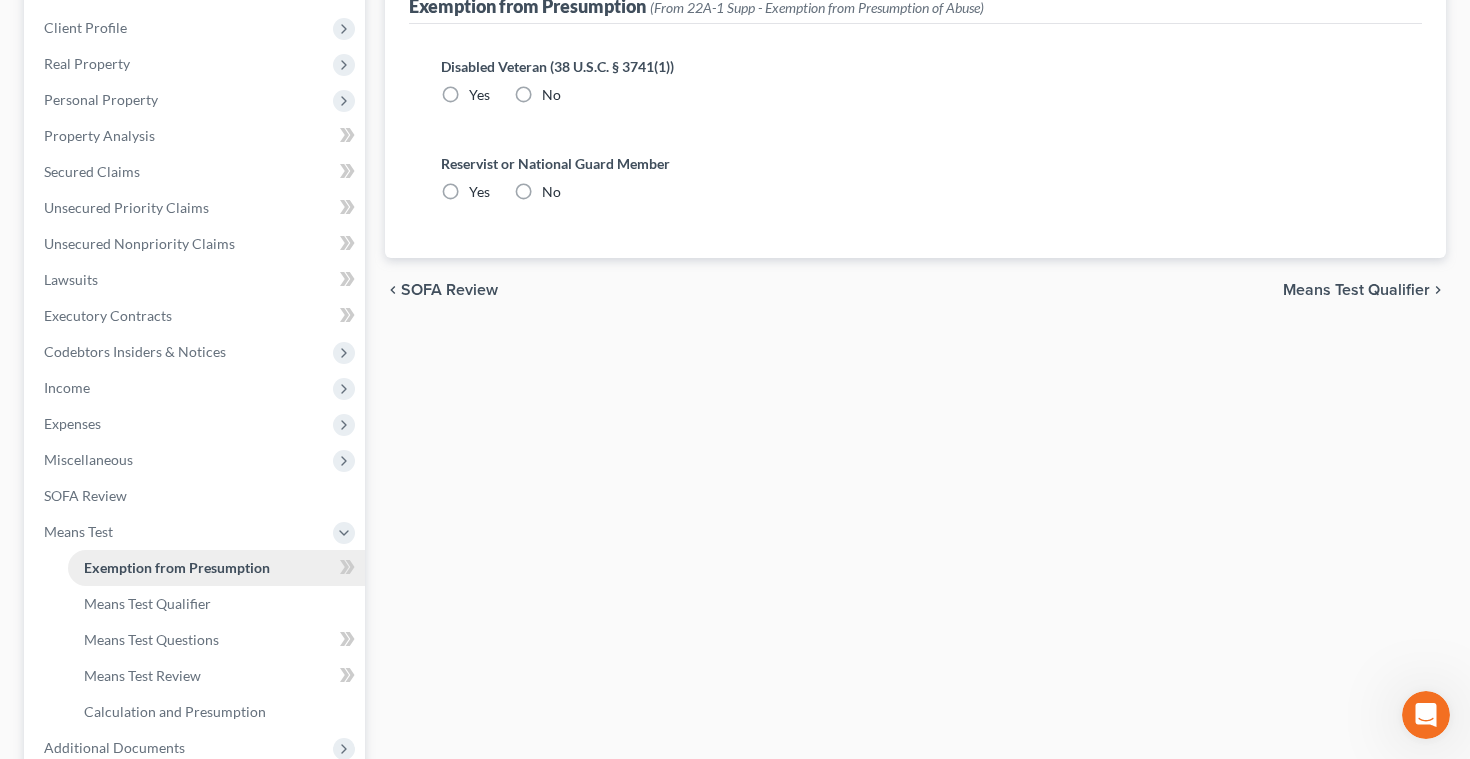 radio on "true" 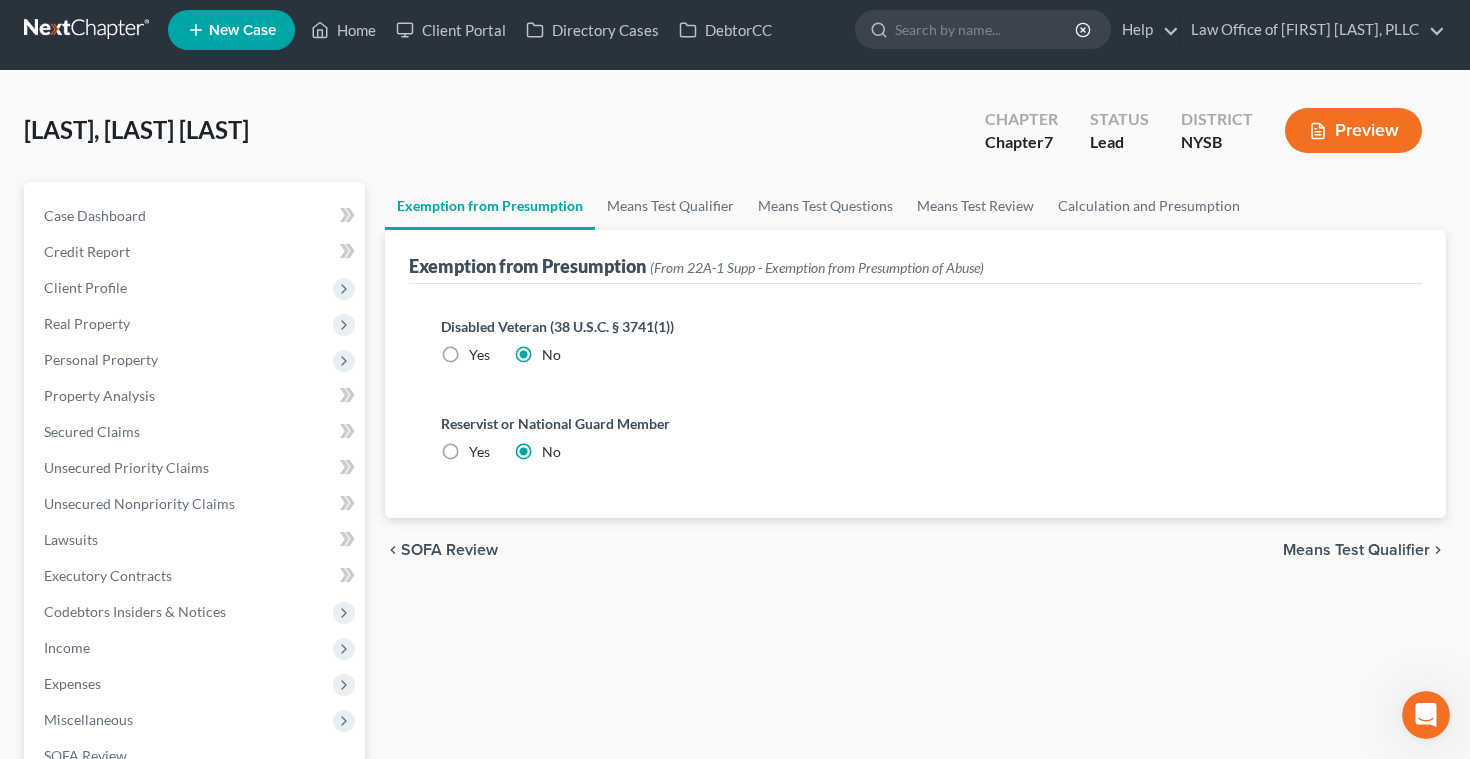 scroll, scrollTop: 0, scrollLeft: 0, axis: both 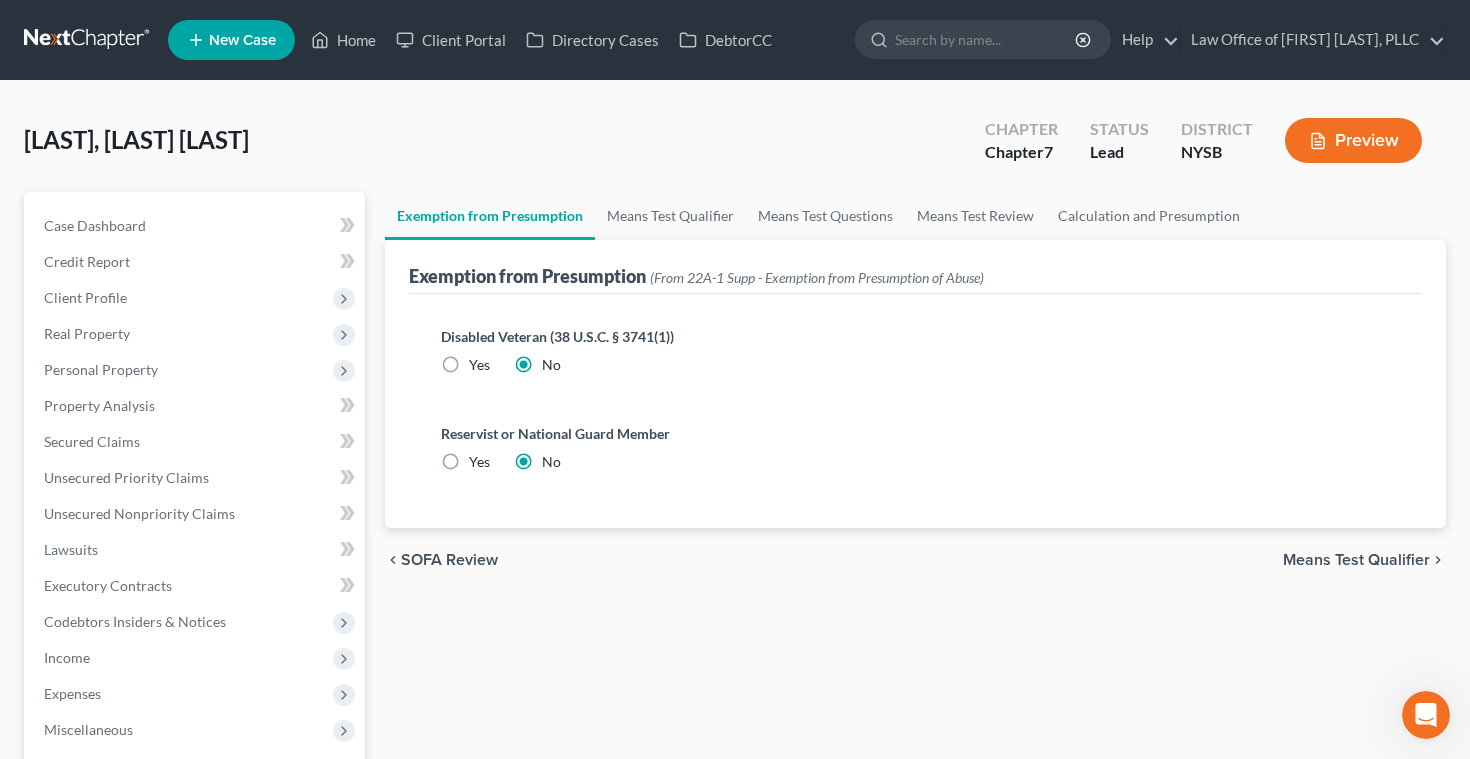 click on "chevron_left
SOFA Review
Means Test Qualifier
chevron_right" at bounding box center (916, 560) 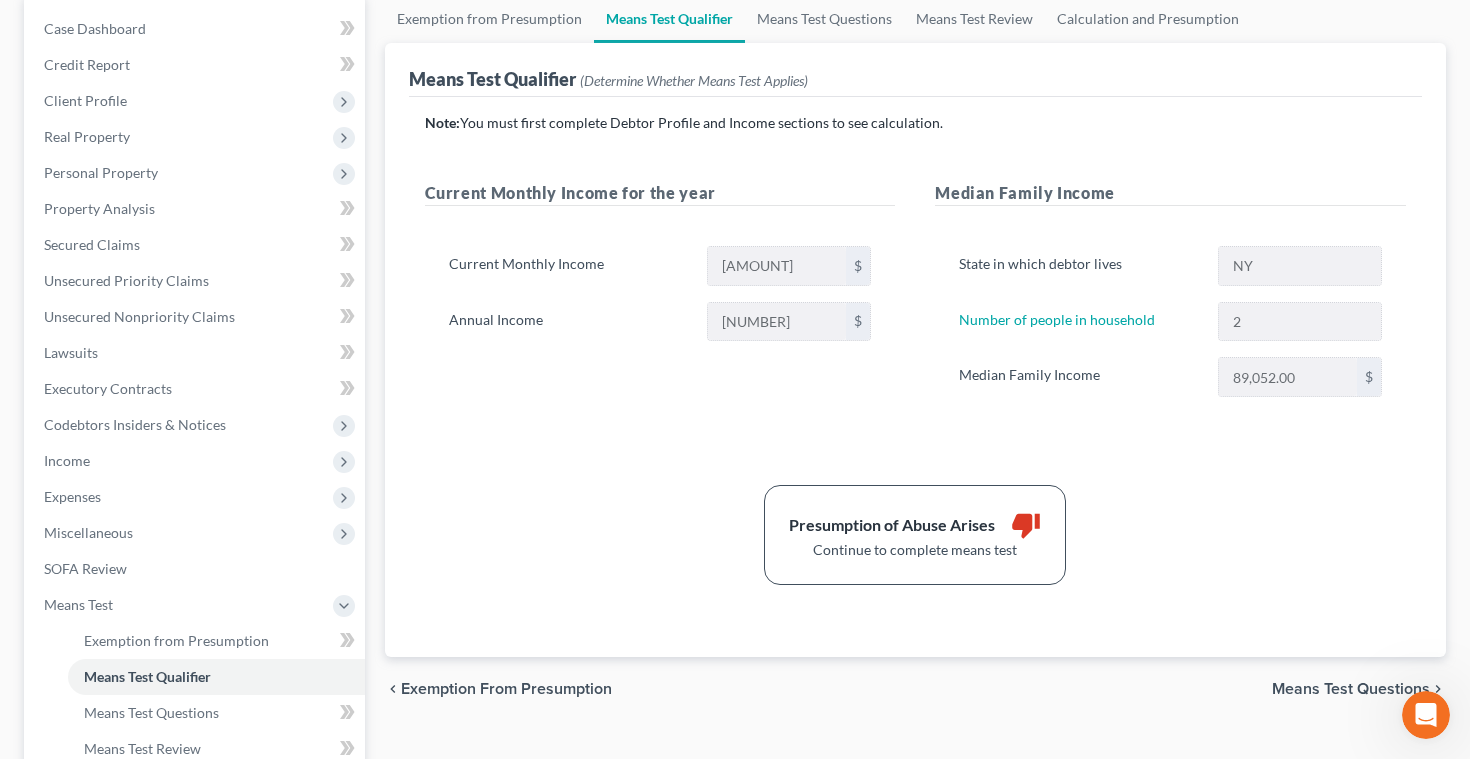 scroll, scrollTop: 230, scrollLeft: 0, axis: vertical 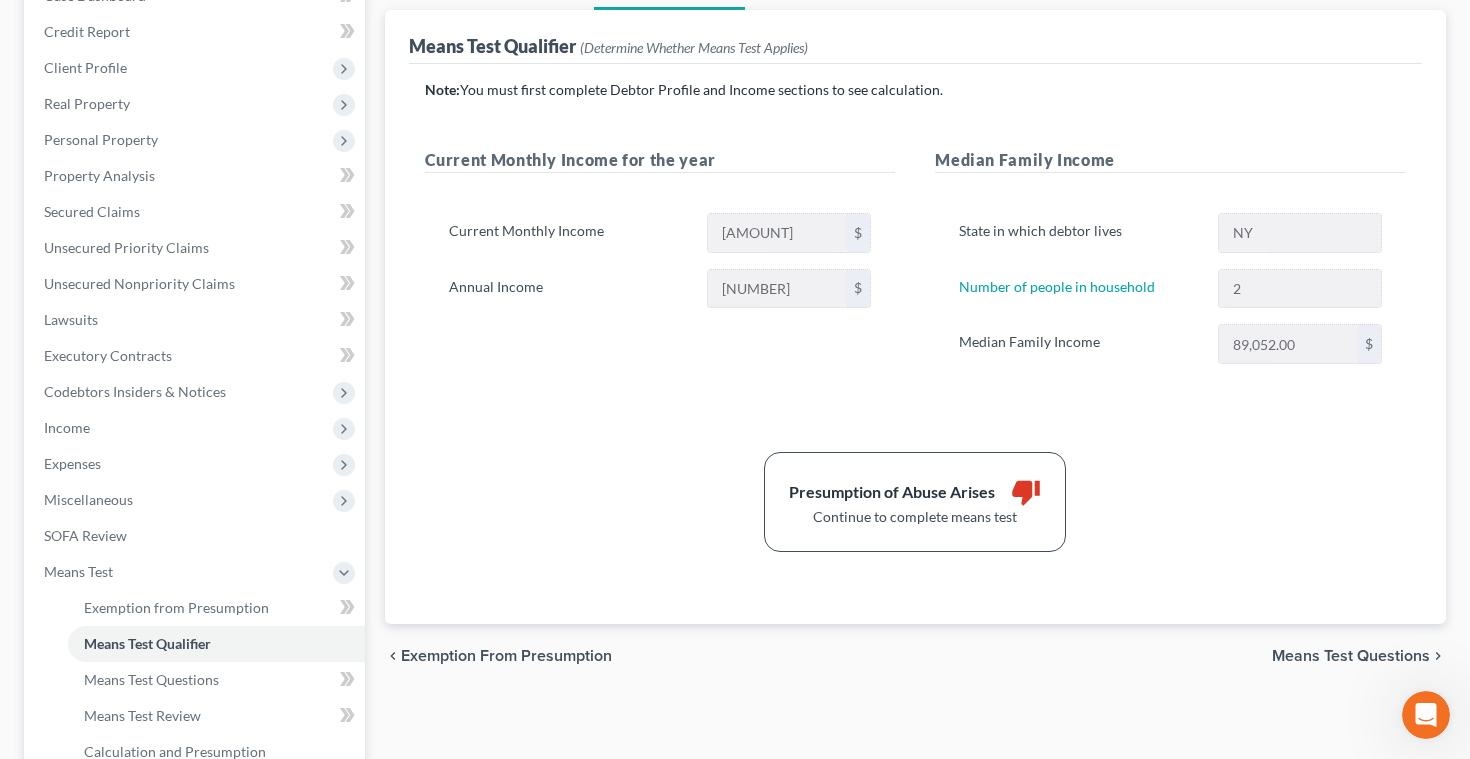 click on "Means Test Questions" at bounding box center (1351, 656) 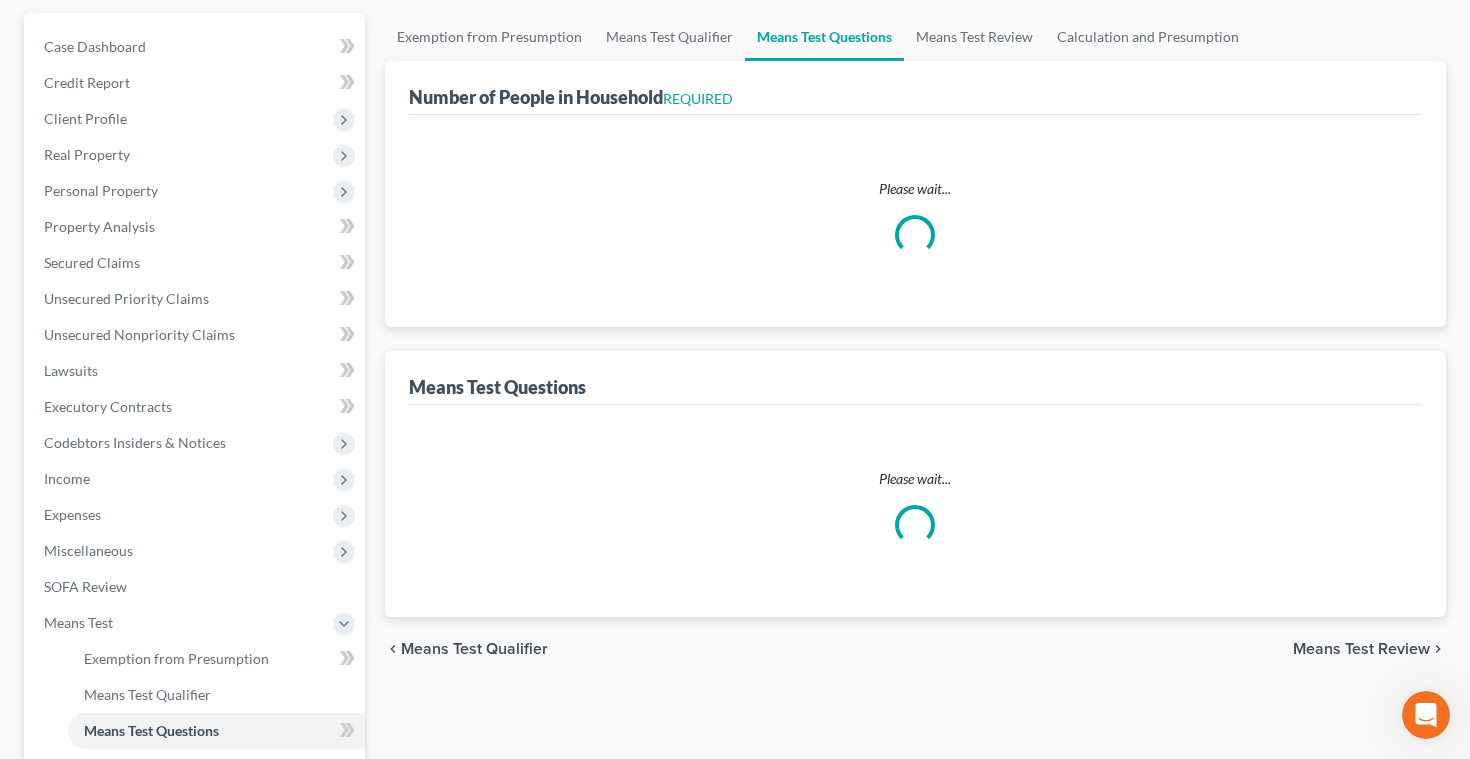 scroll, scrollTop: 2, scrollLeft: 0, axis: vertical 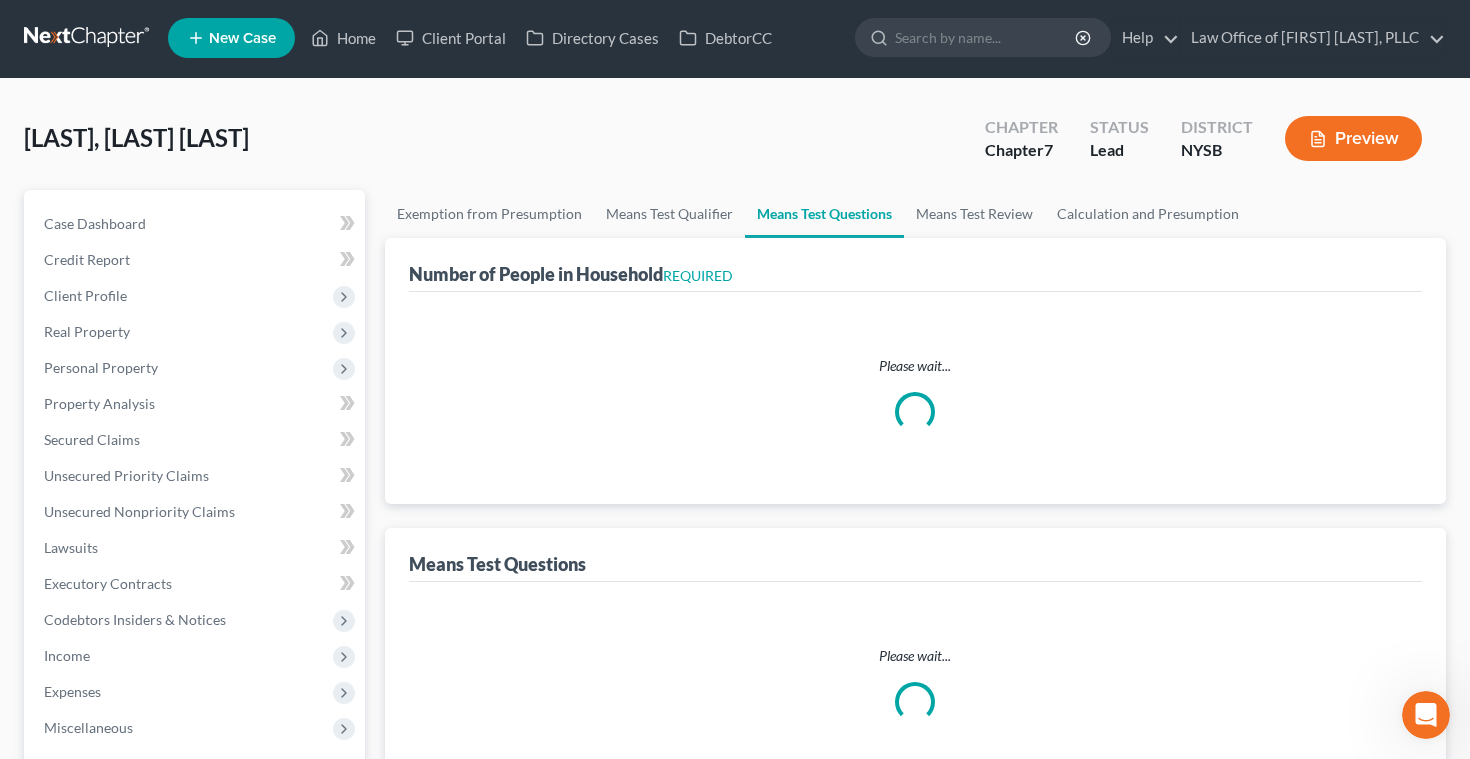 select on "0" 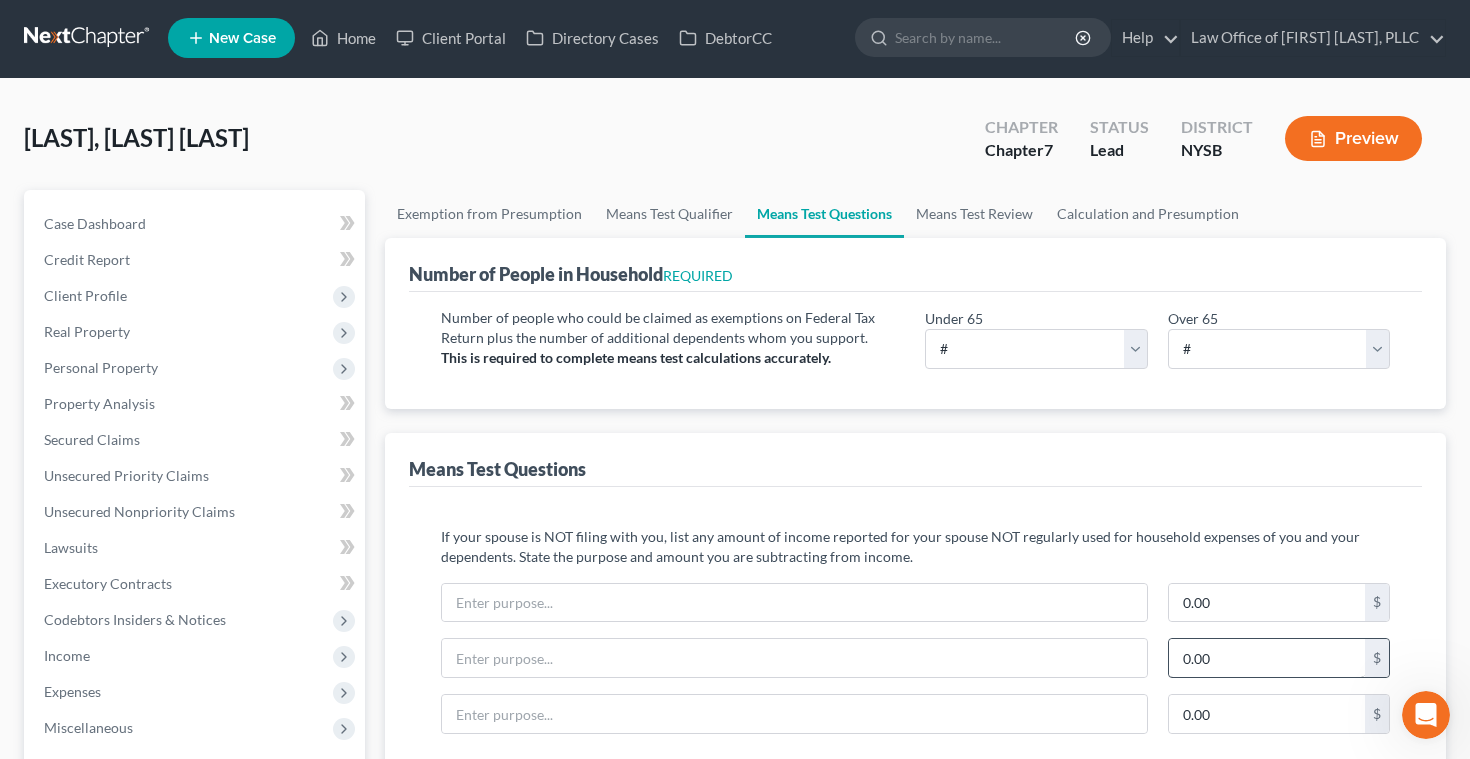 scroll, scrollTop: 0, scrollLeft: 0, axis: both 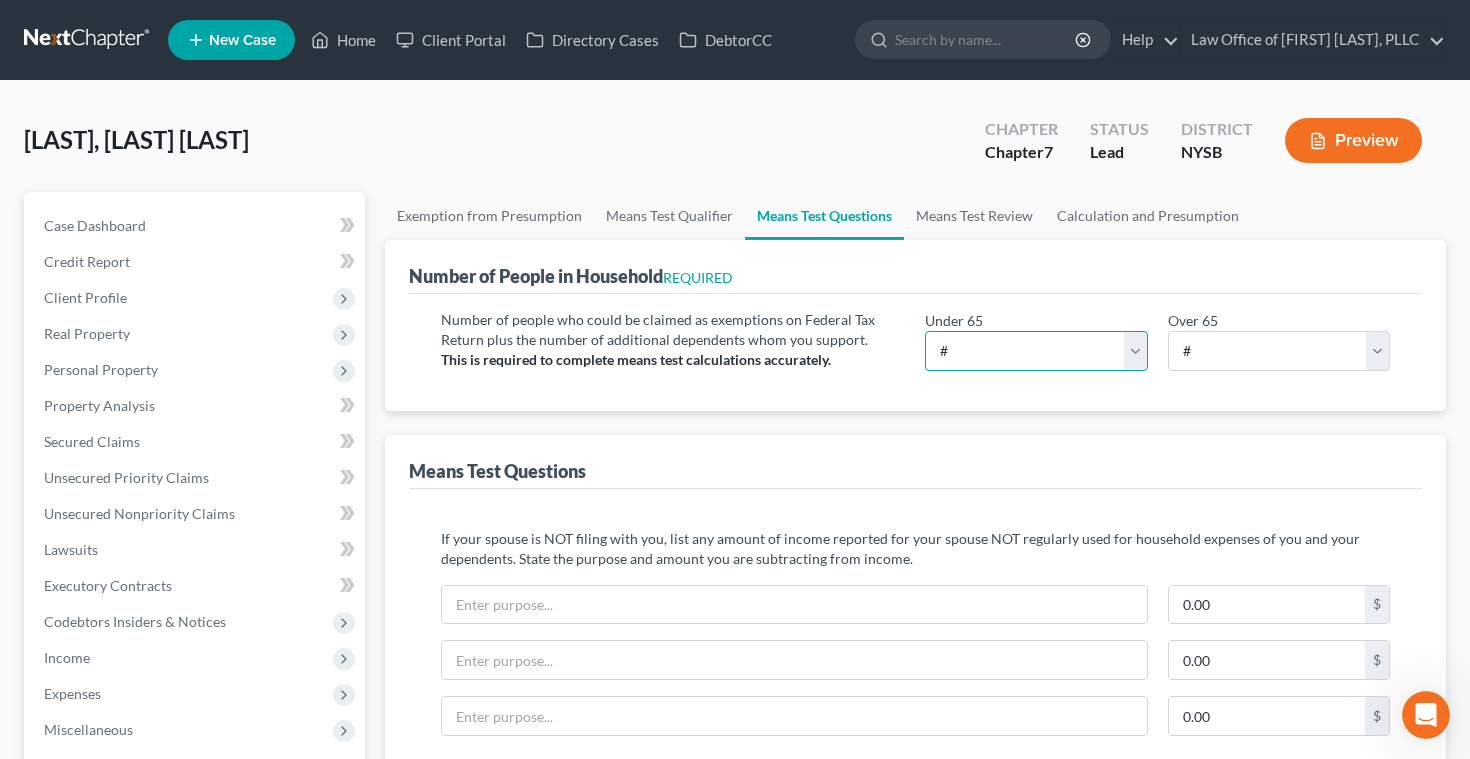 click on "# 0 1 2 3 4 5 6 7 8 9 10" at bounding box center [1036, 351] 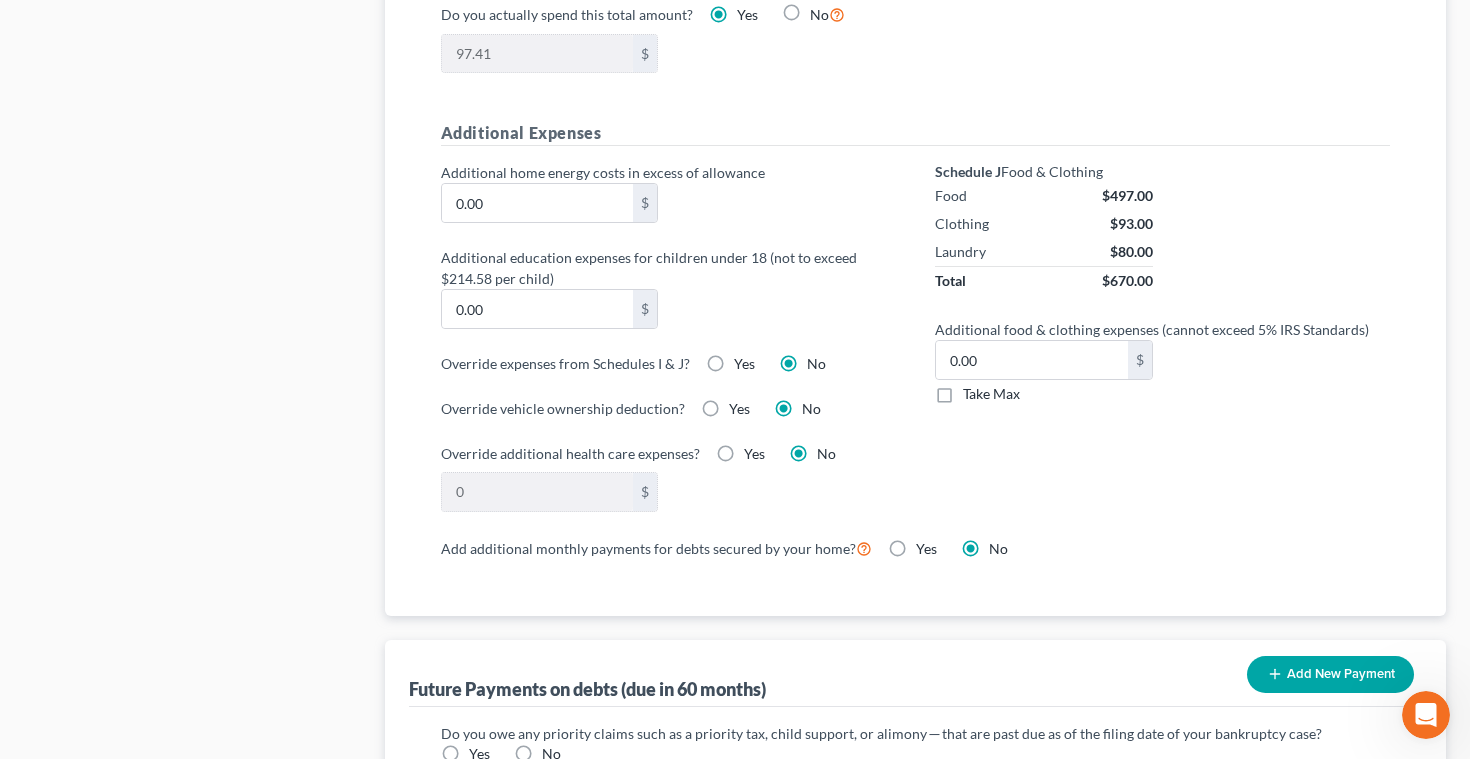 scroll, scrollTop: 1394, scrollLeft: 0, axis: vertical 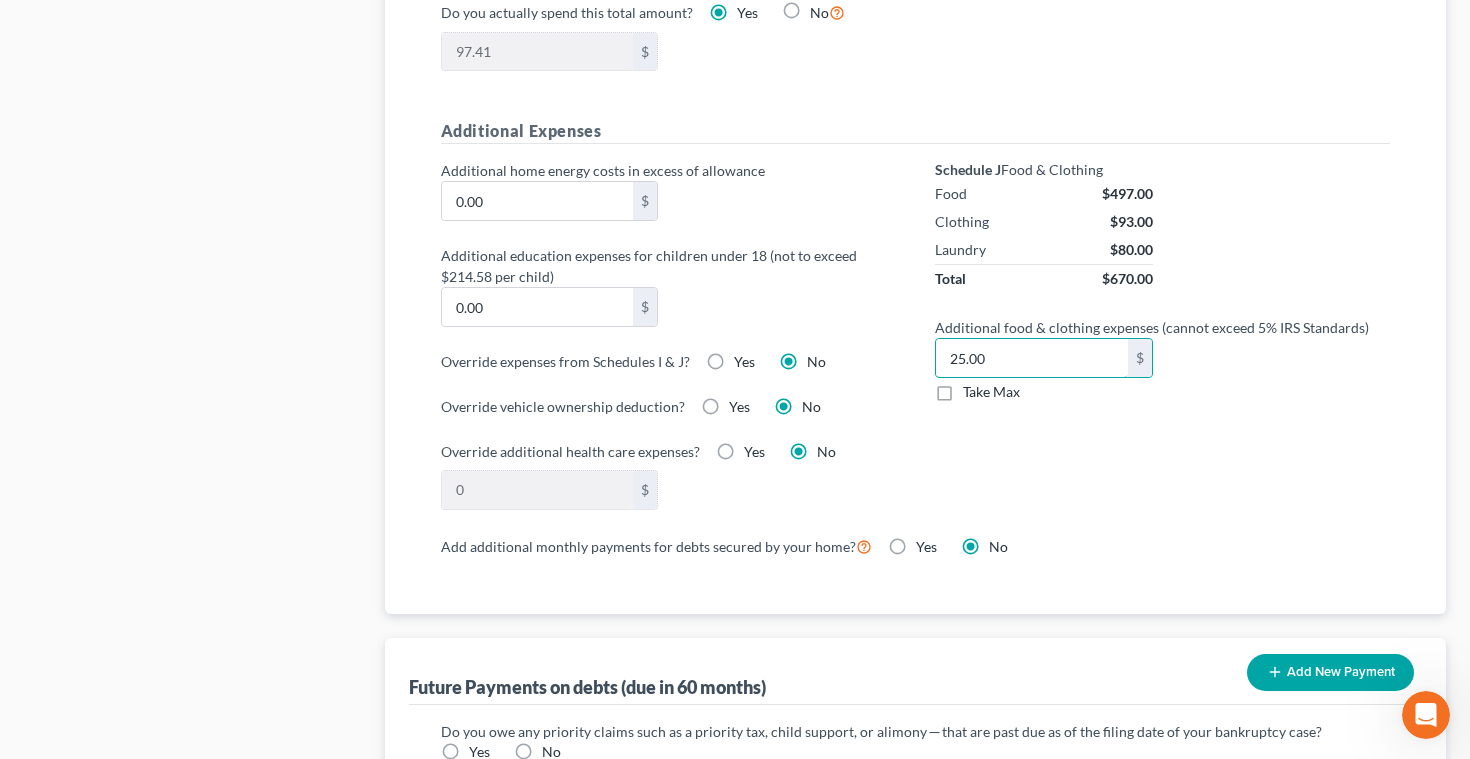 type on "25.00" 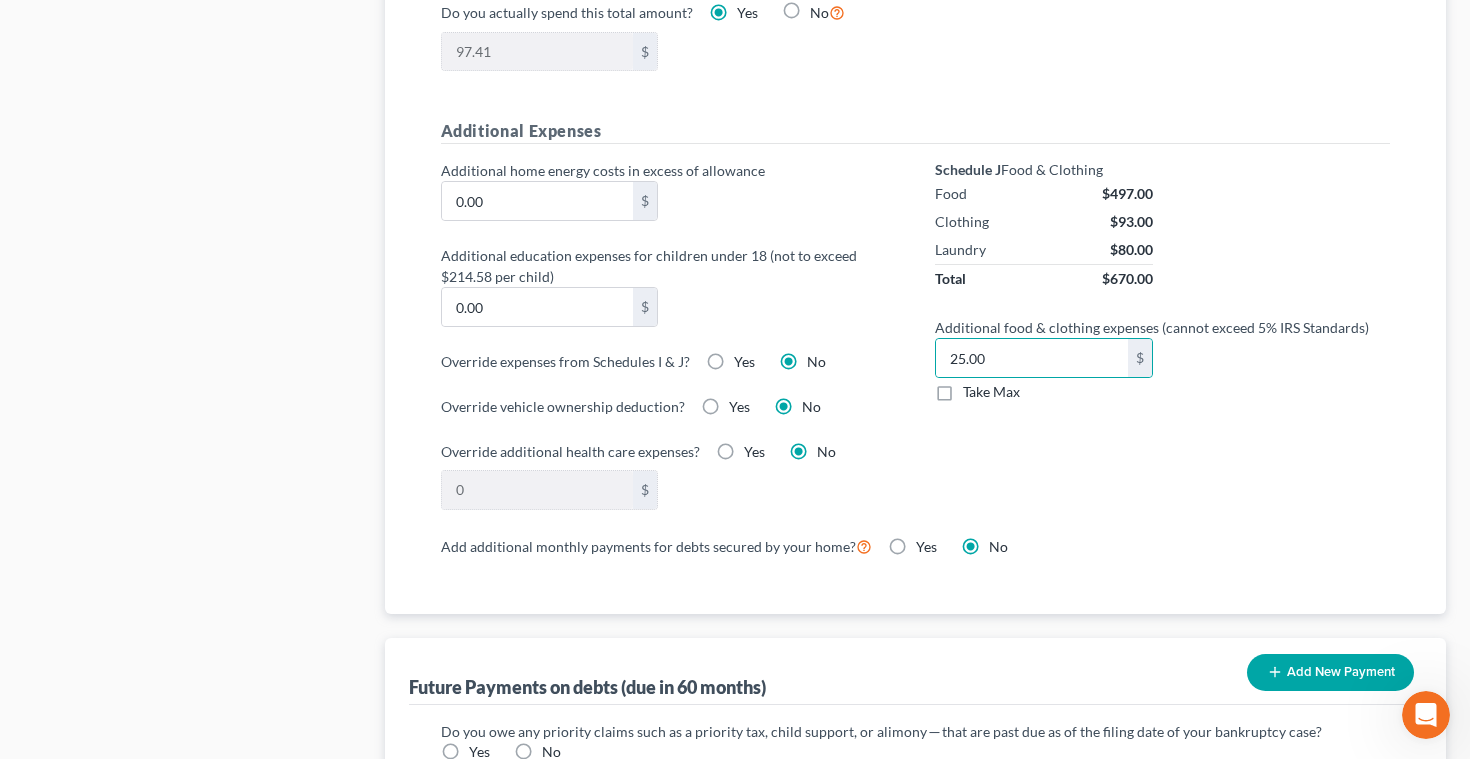 click on "Take Max" at bounding box center [991, 392] 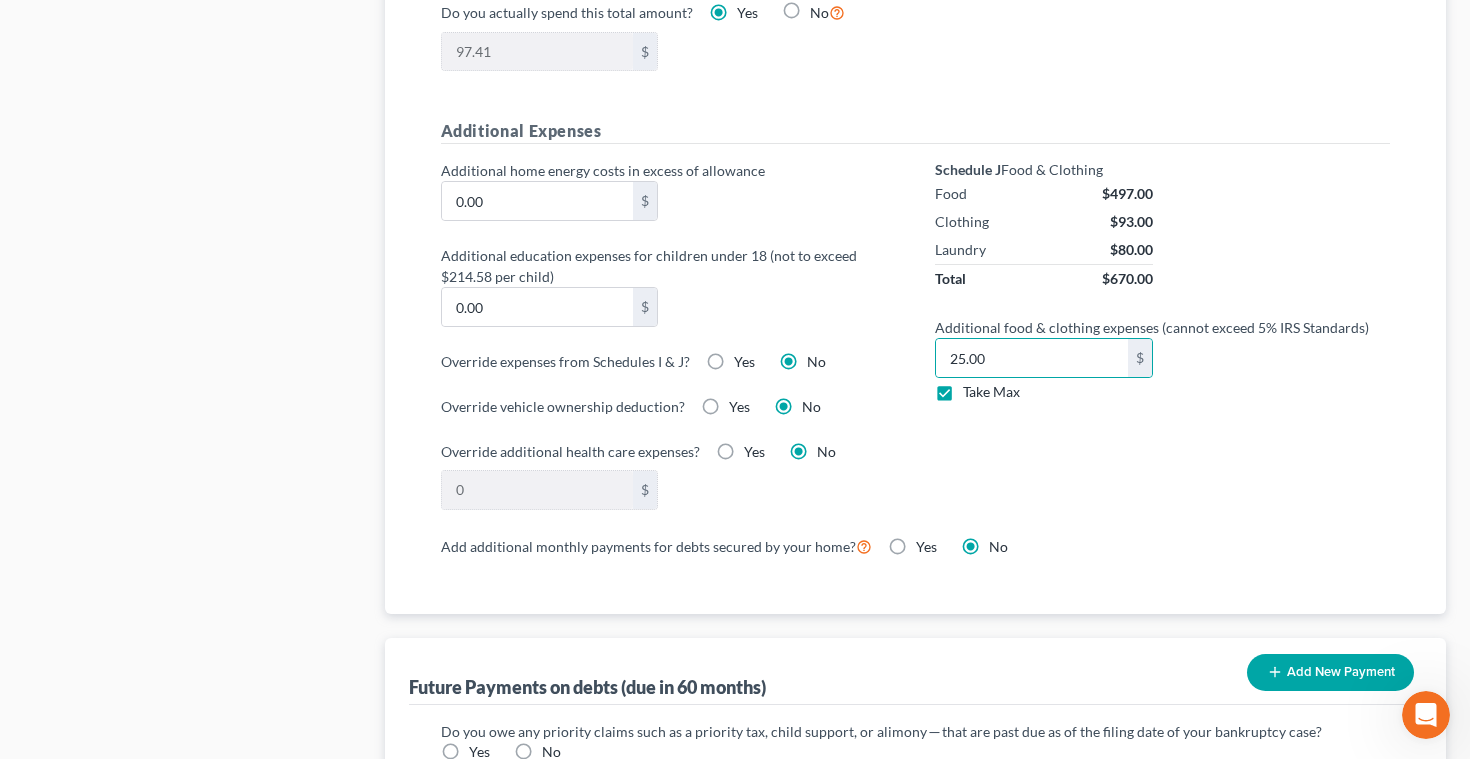 type on "52.00" 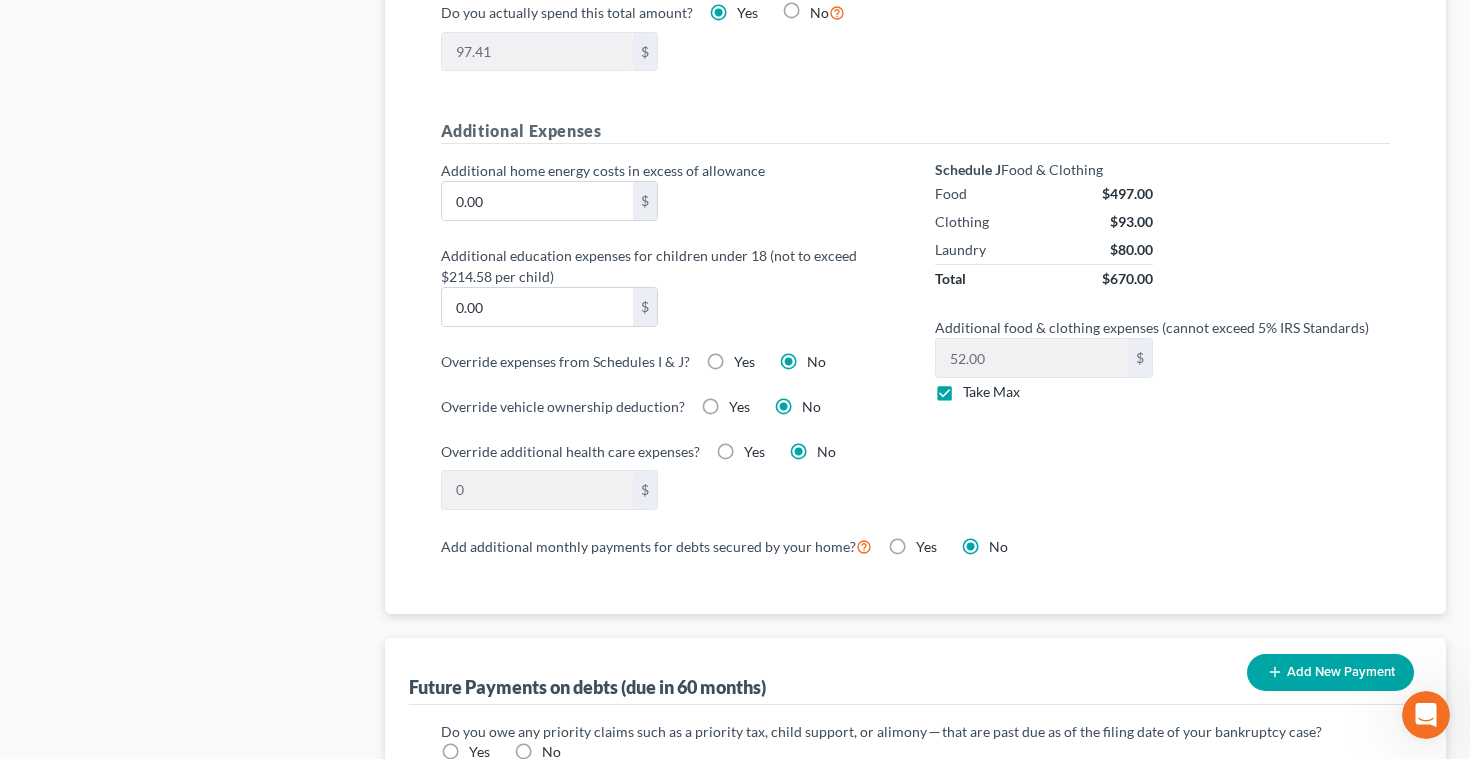 click on "Take Max" at bounding box center (991, 392) 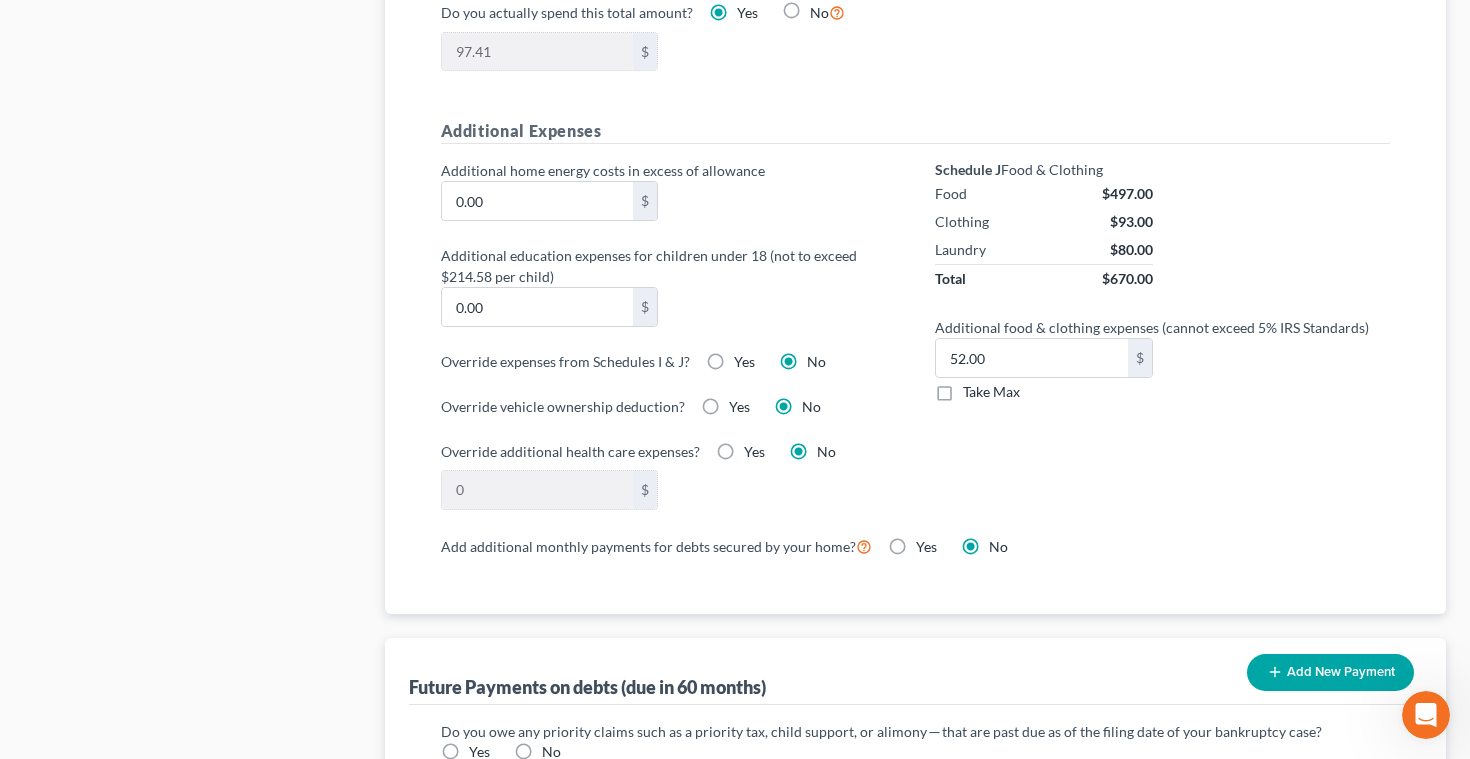 click on "Take Max" at bounding box center [991, 392] 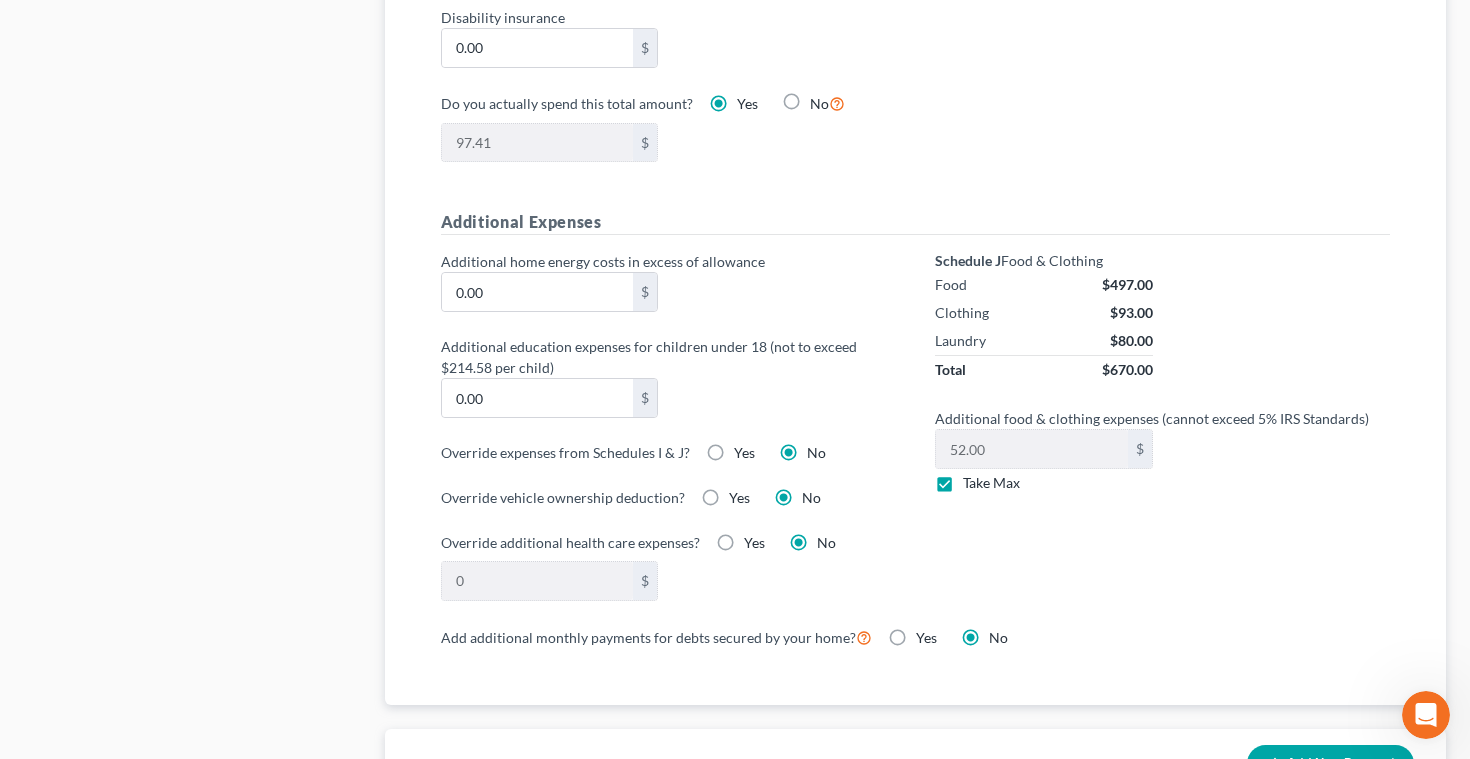 scroll, scrollTop: 1299, scrollLeft: 0, axis: vertical 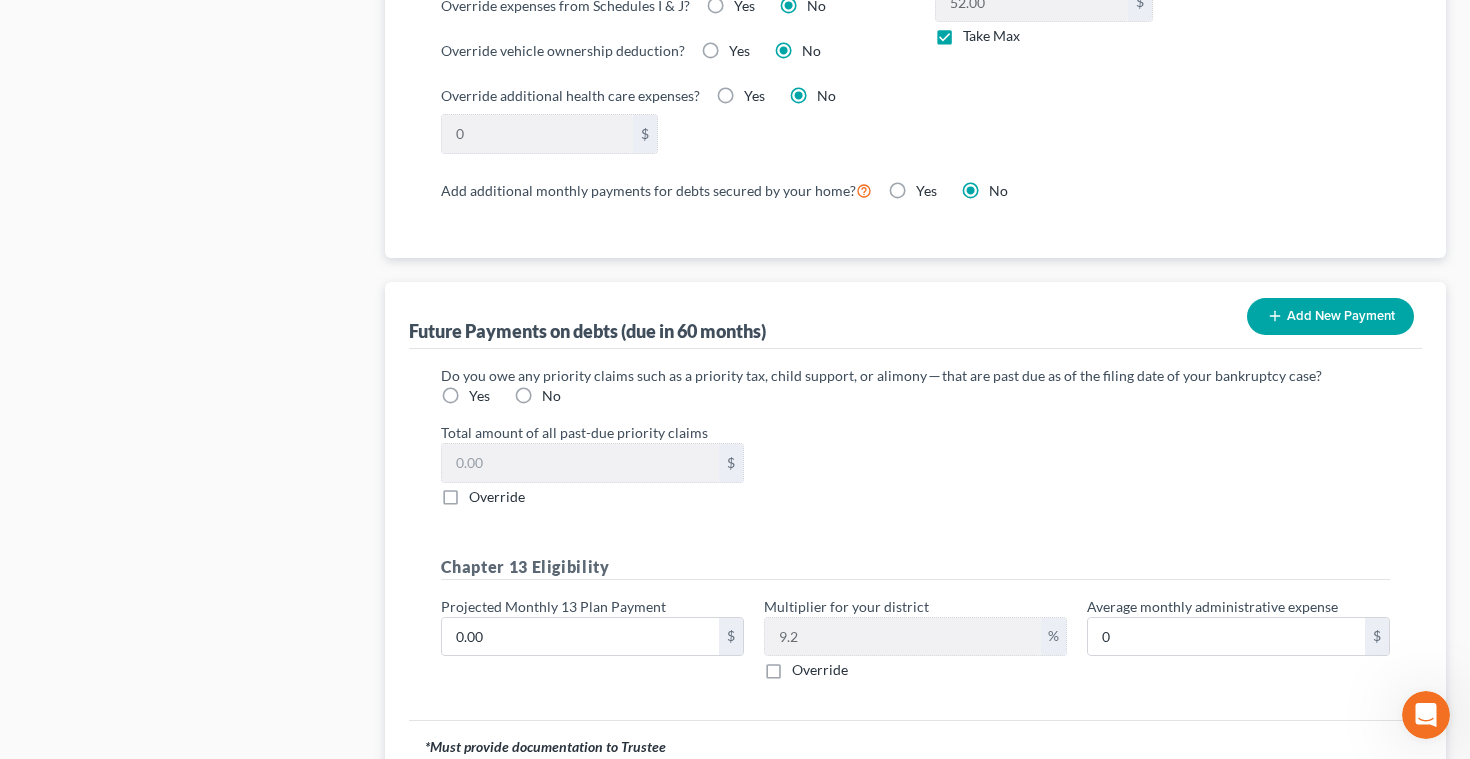 type on "25.00" 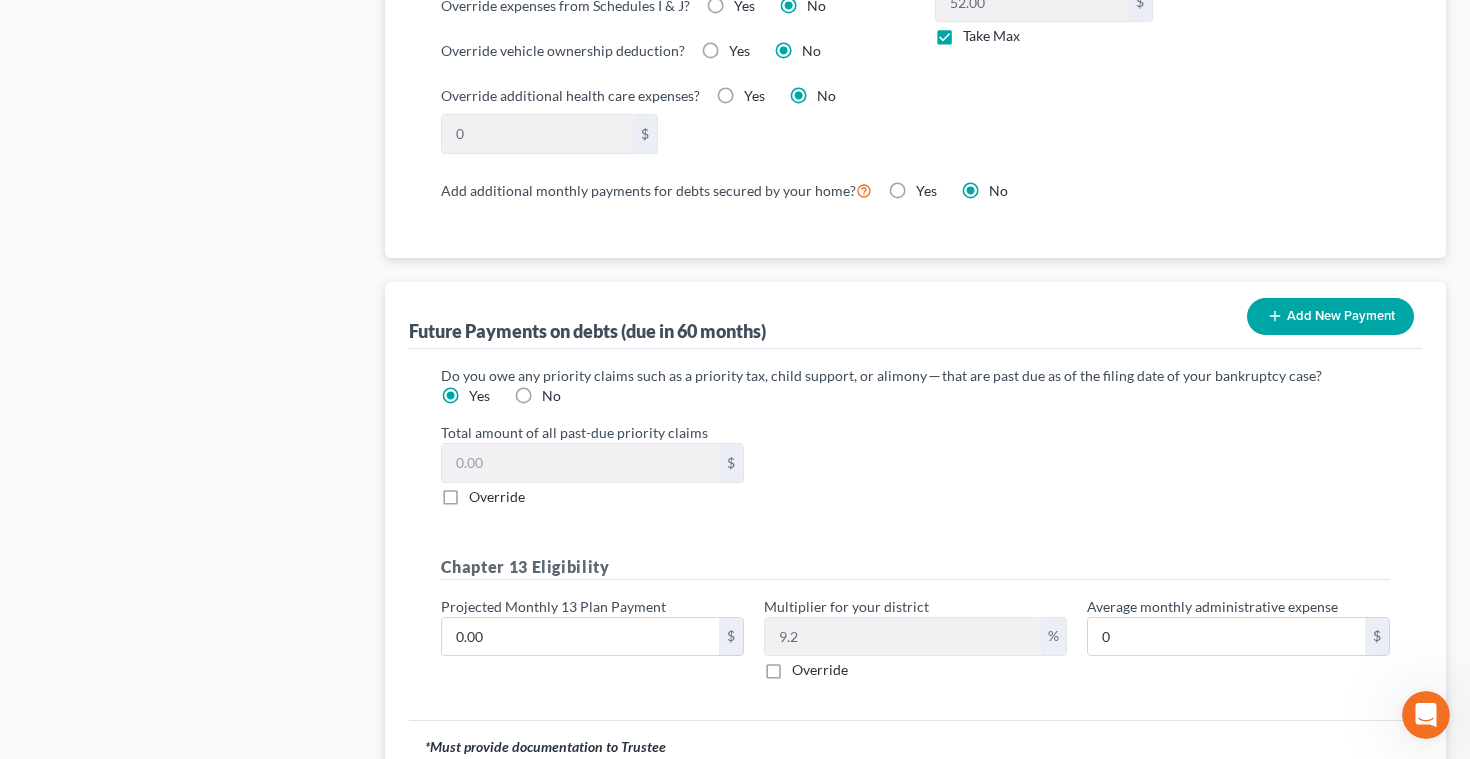 click on "Override" at bounding box center (497, 497) 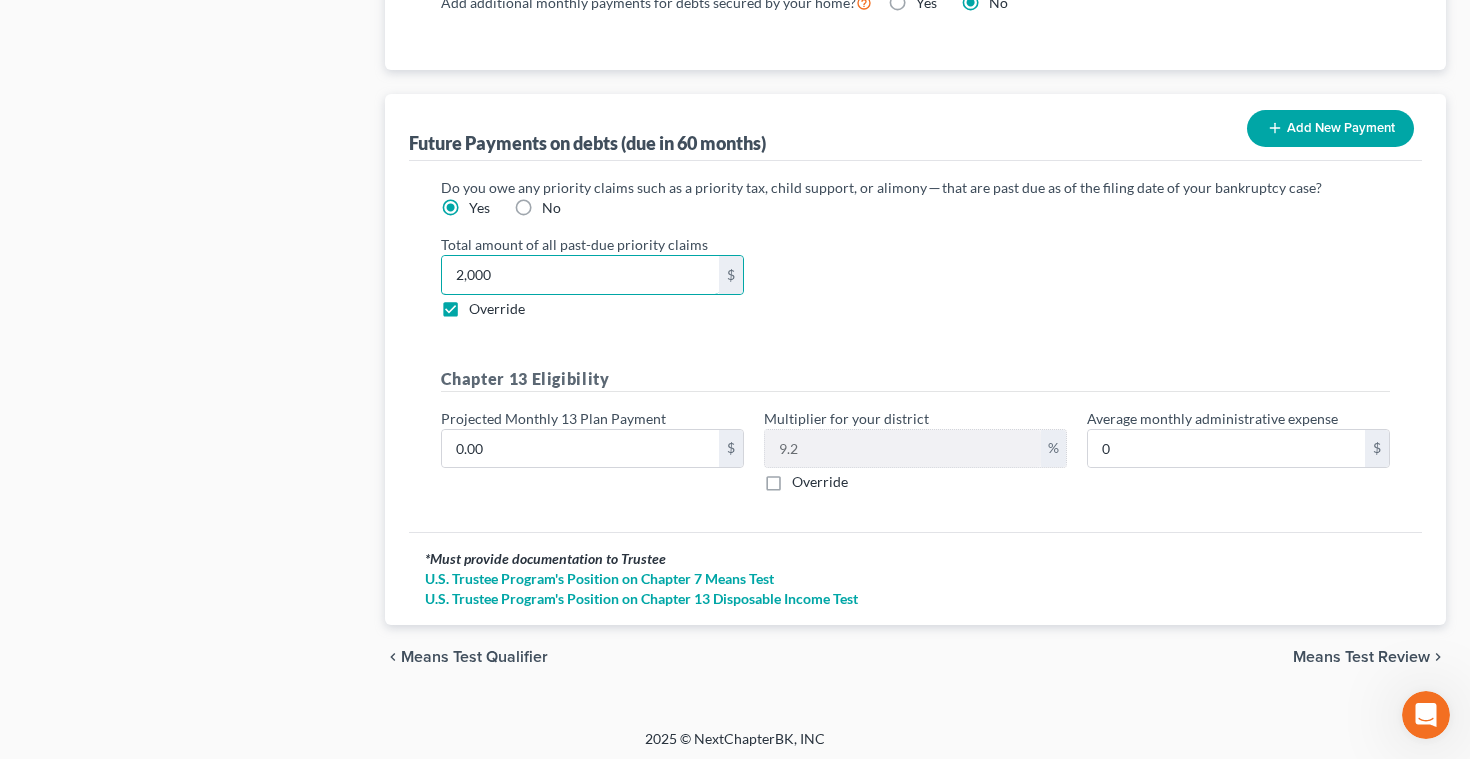 scroll, scrollTop: 1943, scrollLeft: 0, axis: vertical 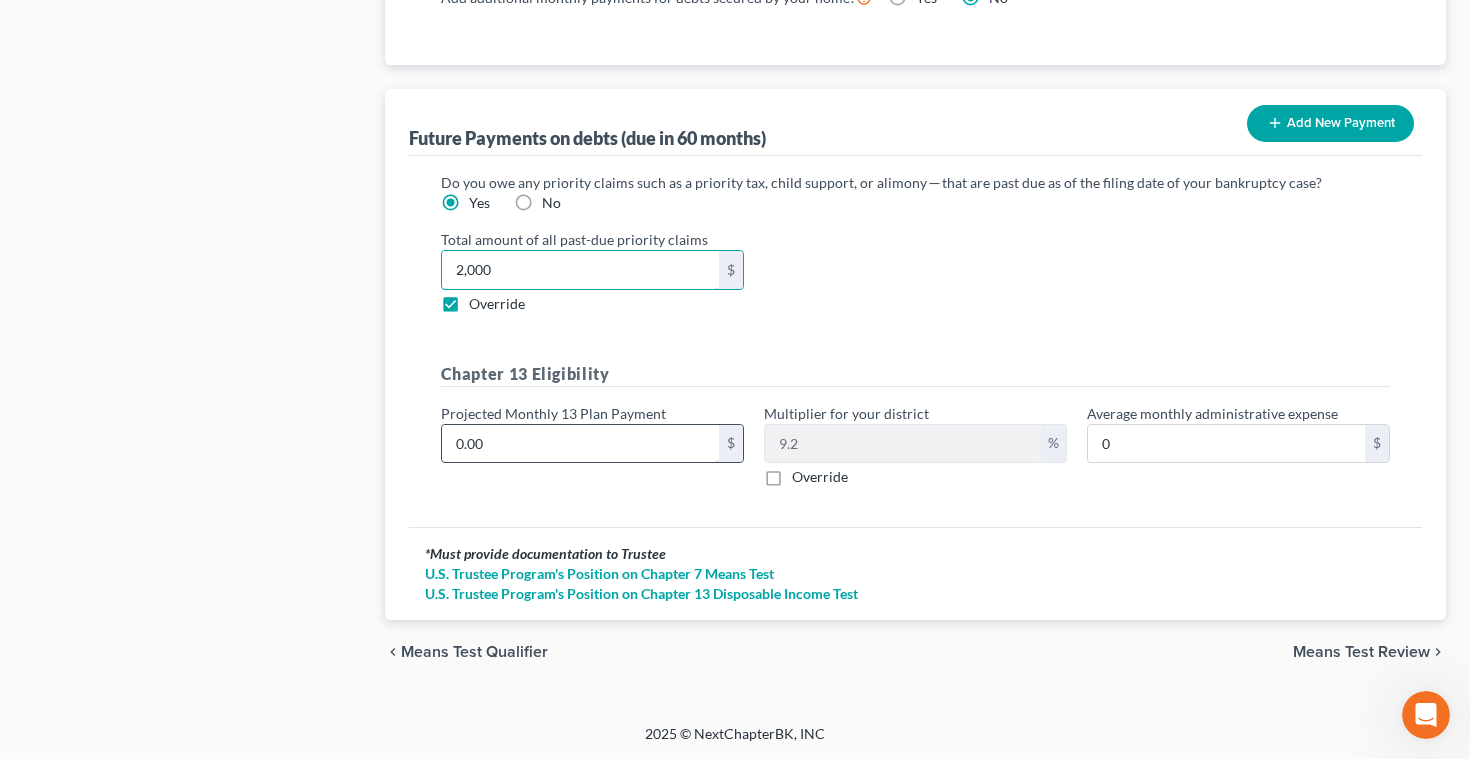 type on "2,000" 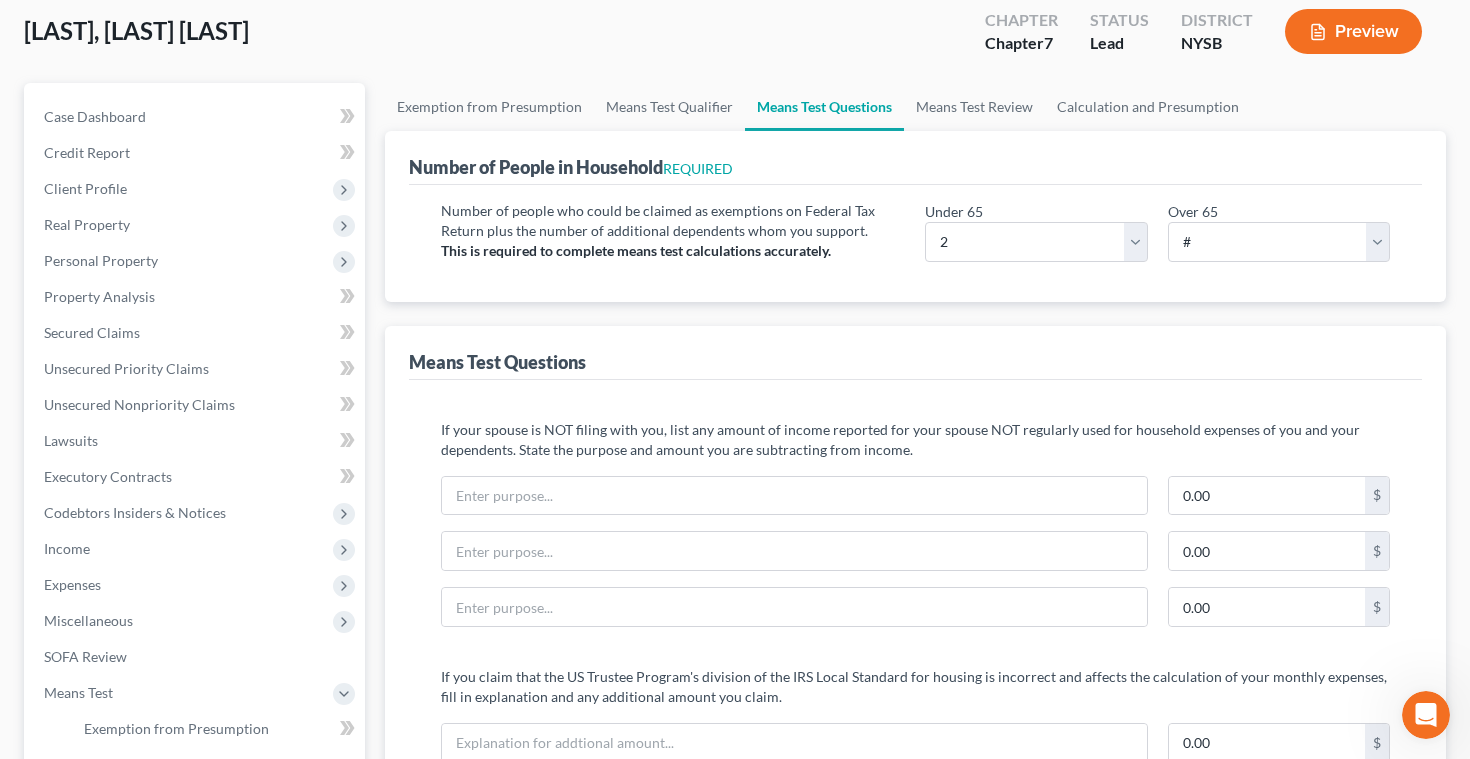 scroll, scrollTop: 104, scrollLeft: 0, axis: vertical 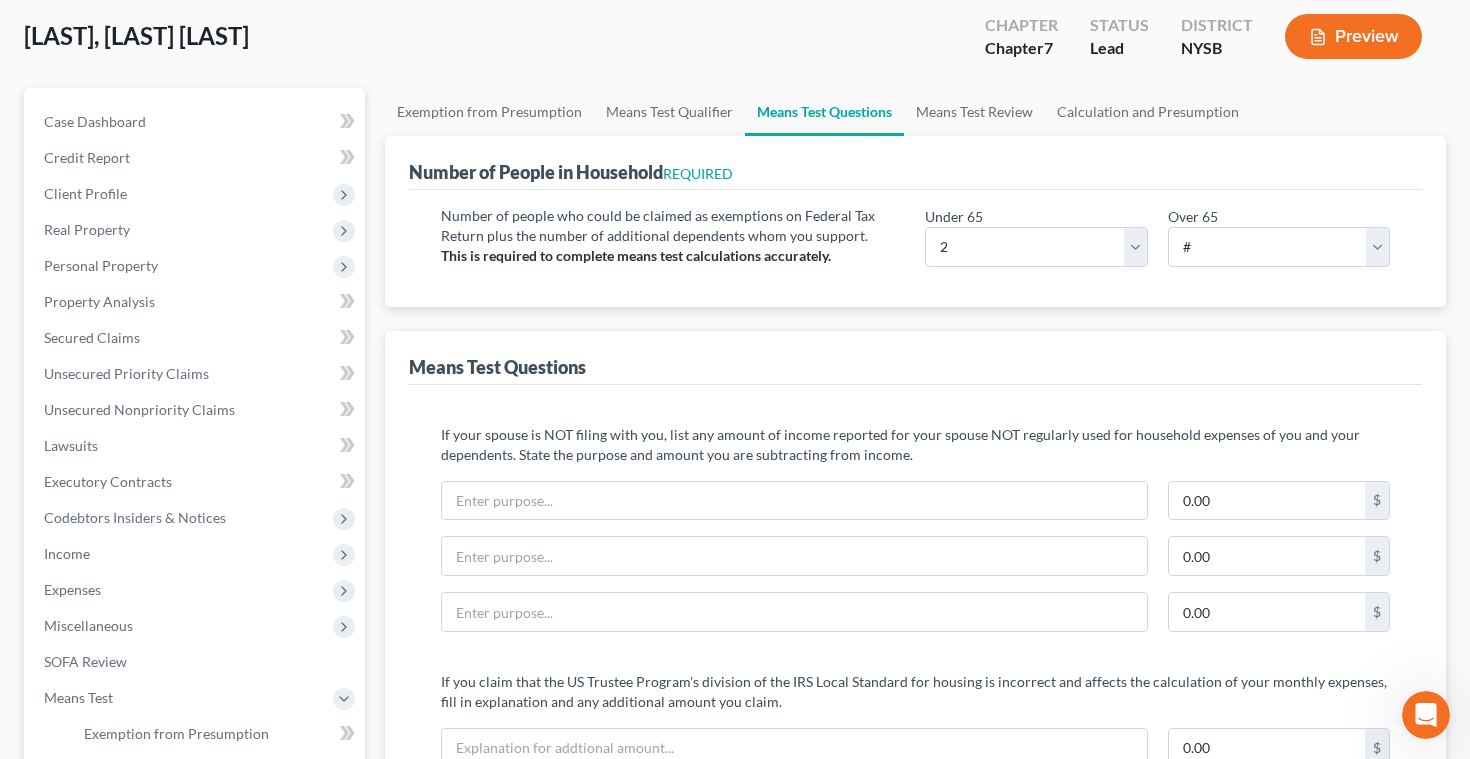 click 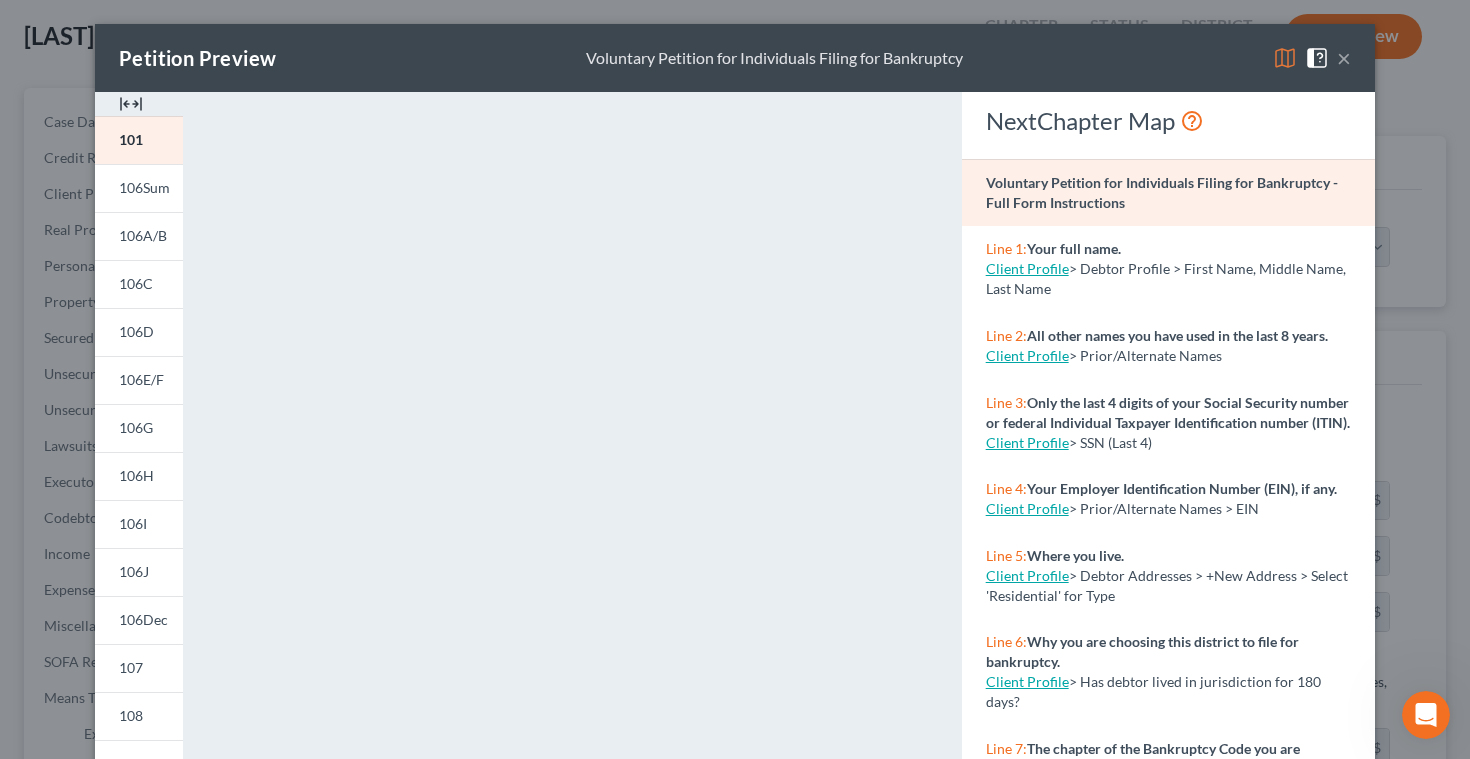 scroll, scrollTop: 368, scrollLeft: 0, axis: vertical 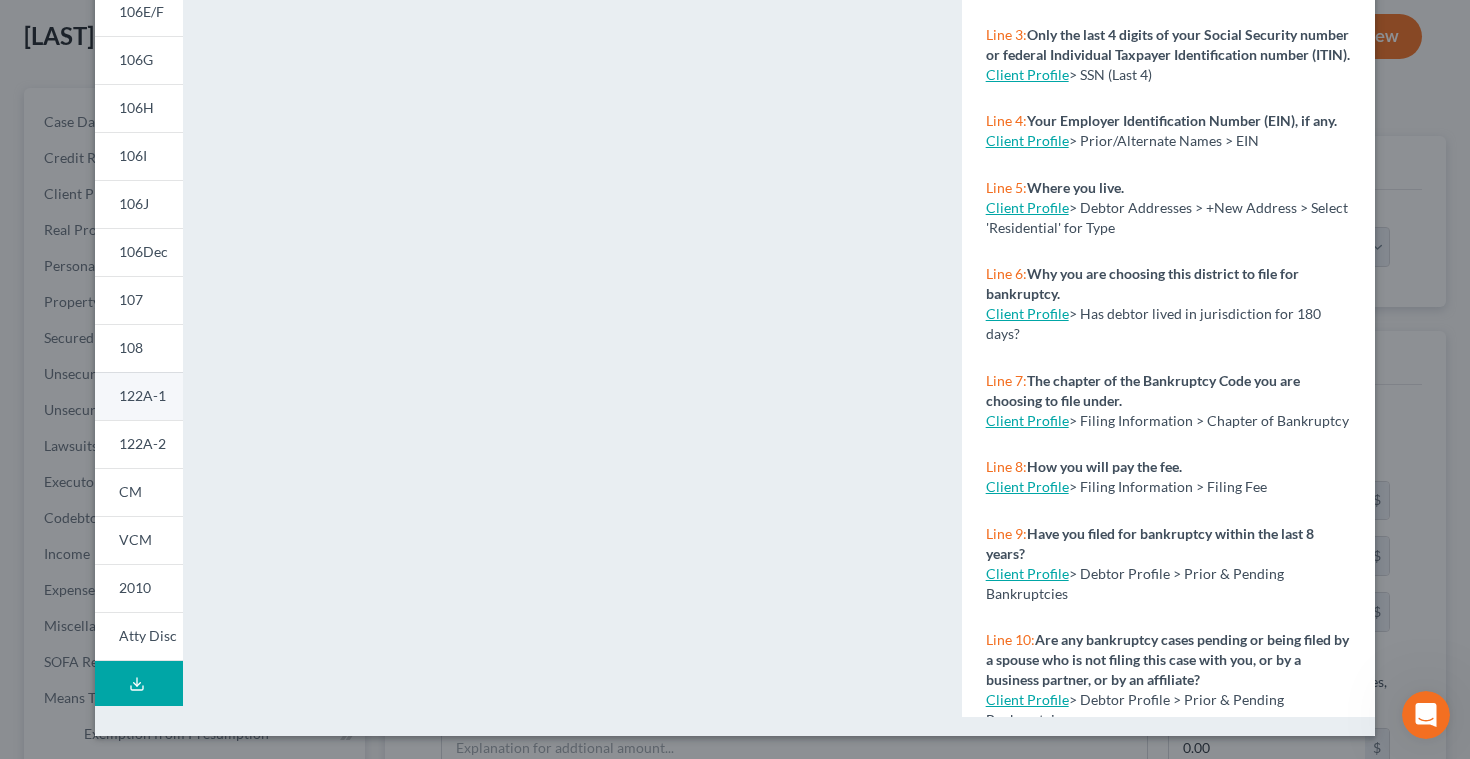 click on "122A-1" at bounding box center (142, 395) 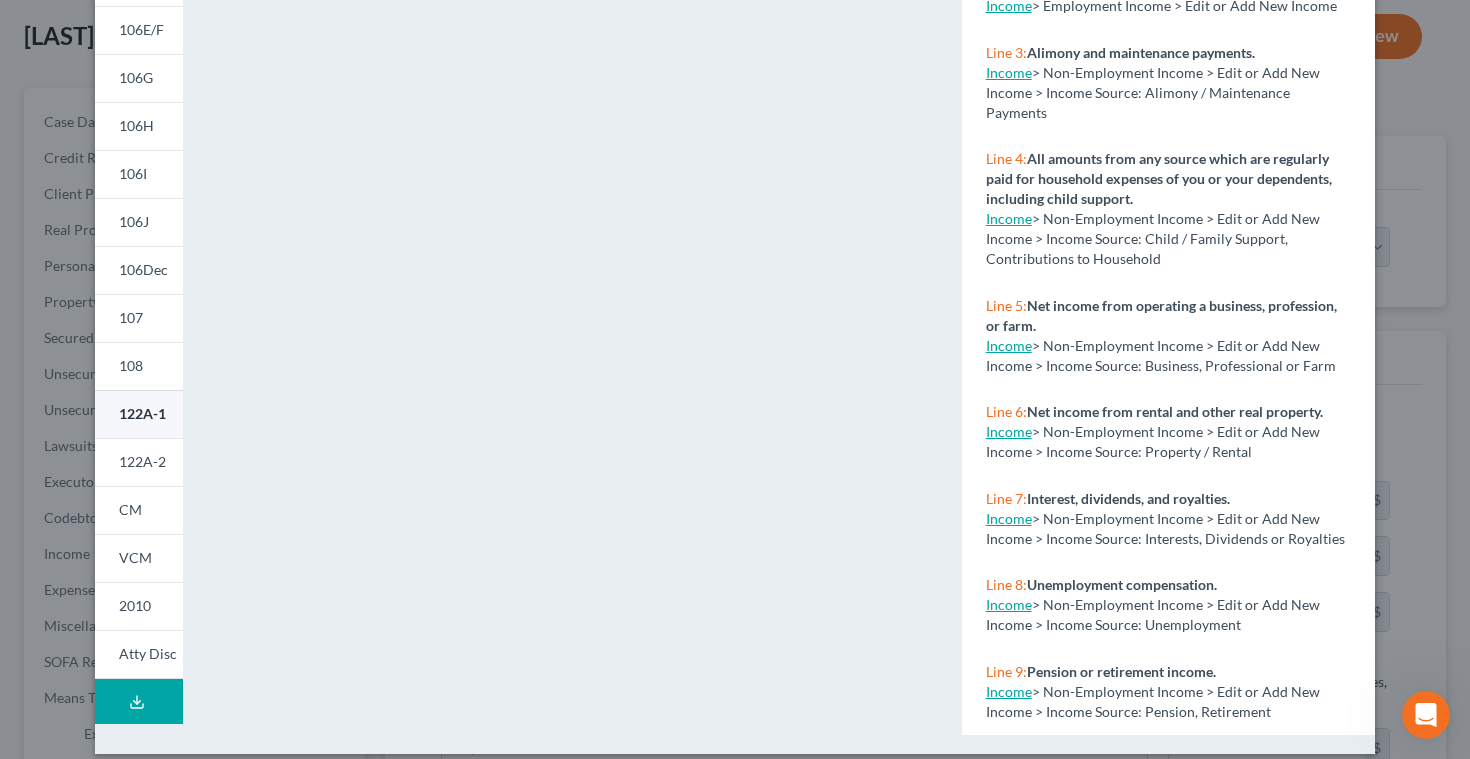 scroll, scrollTop: 368, scrollLeft: 0, axis: vertical 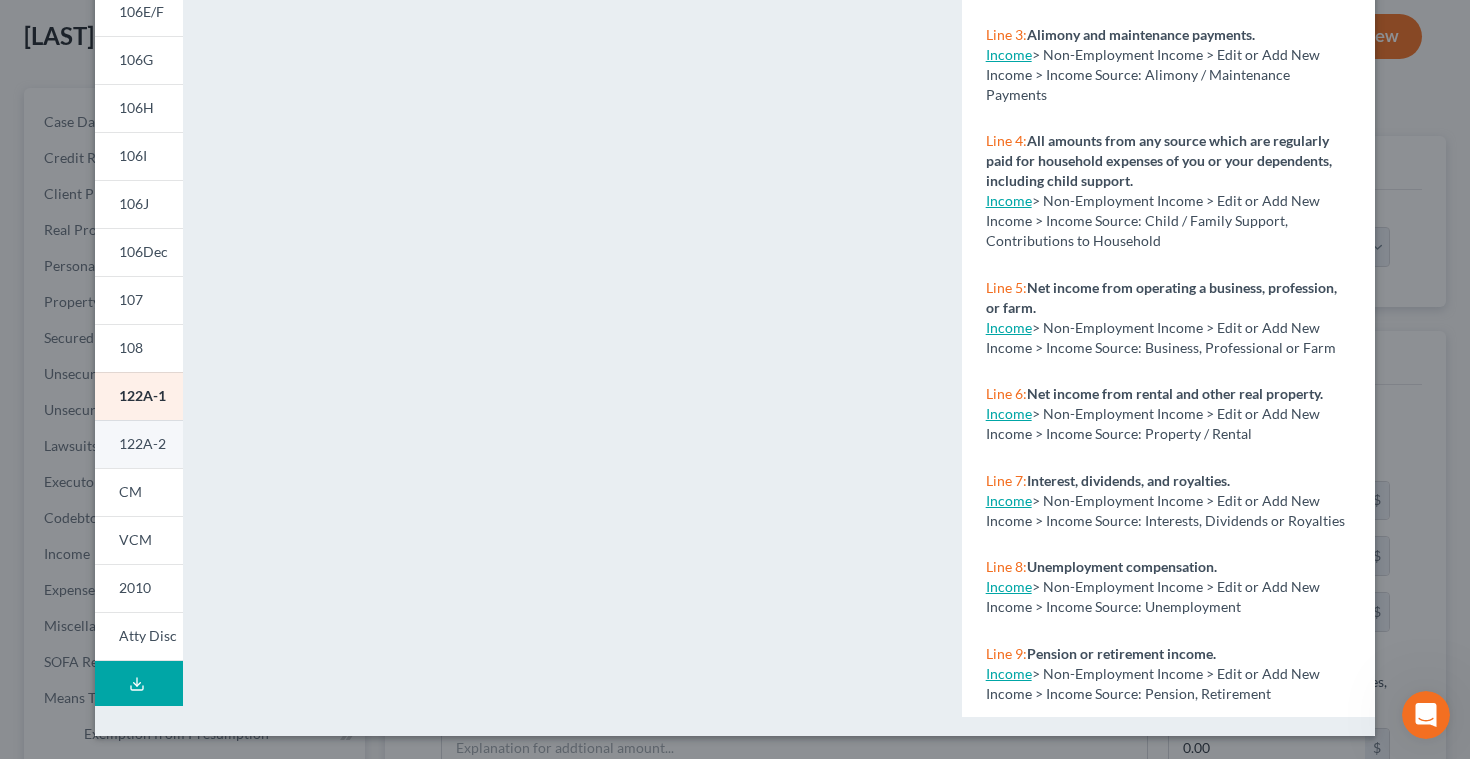 click on "122A-2" at bounding box center [142, 443] 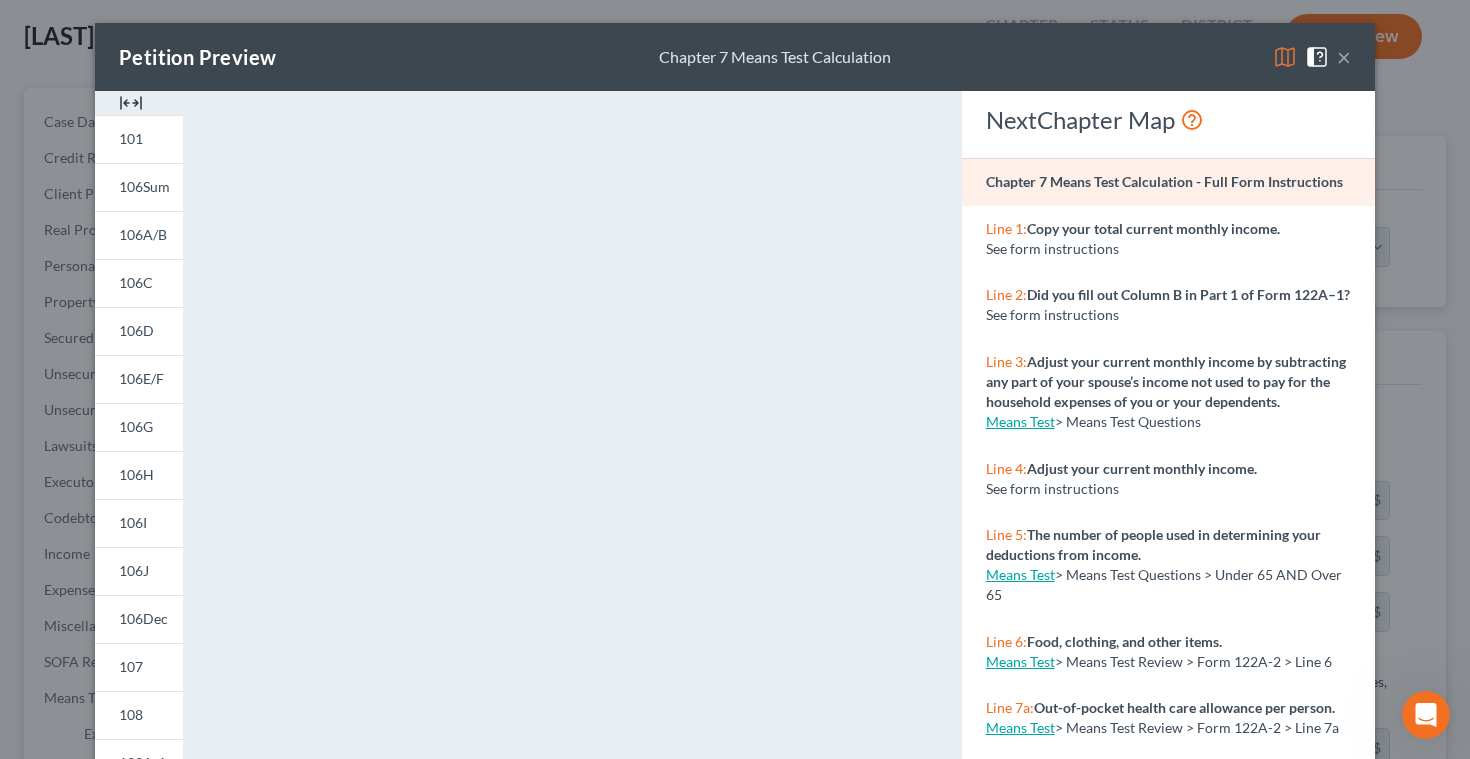 scroll, scrollTop: 0, scrollLeft: 0, axis: both 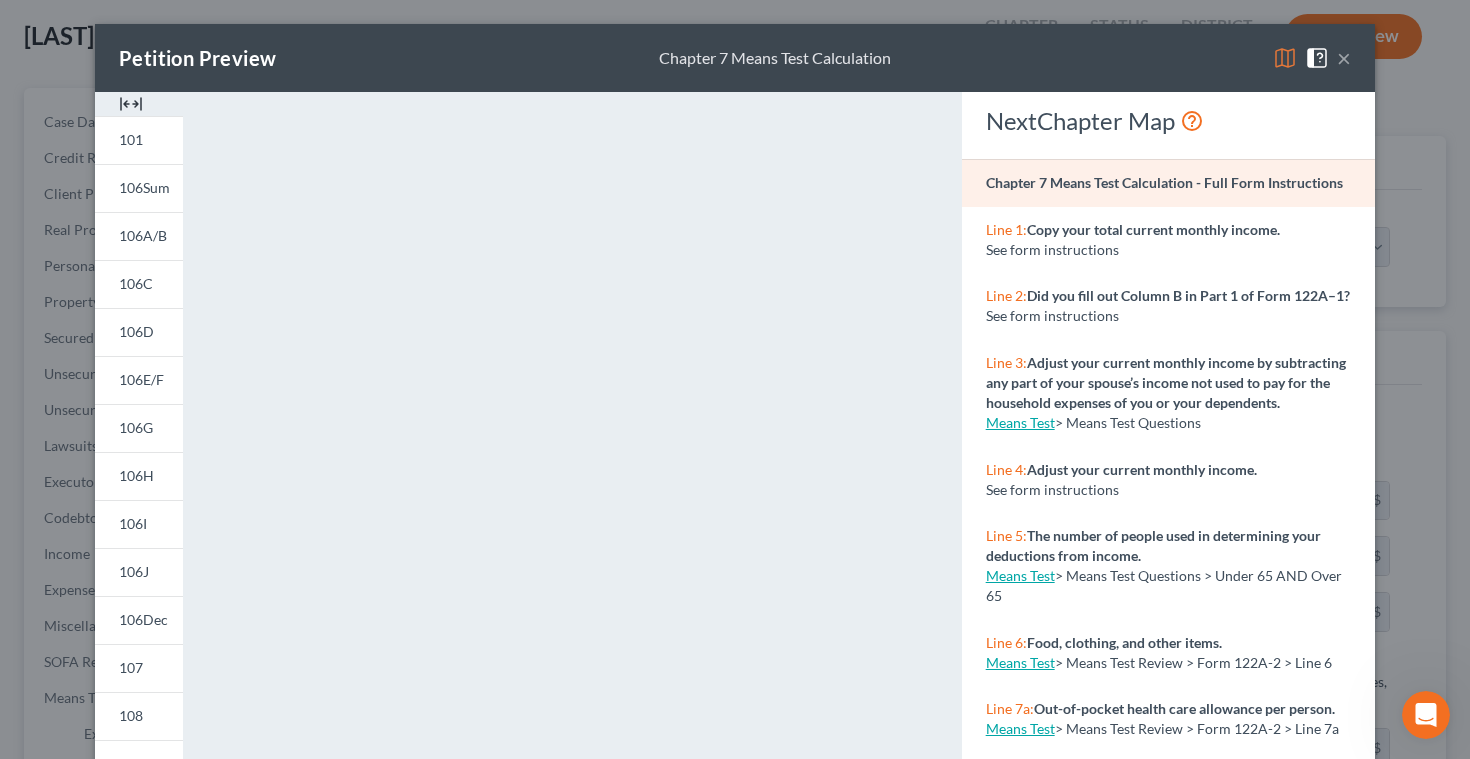 click on "×" at bounding box center (1344, 58) 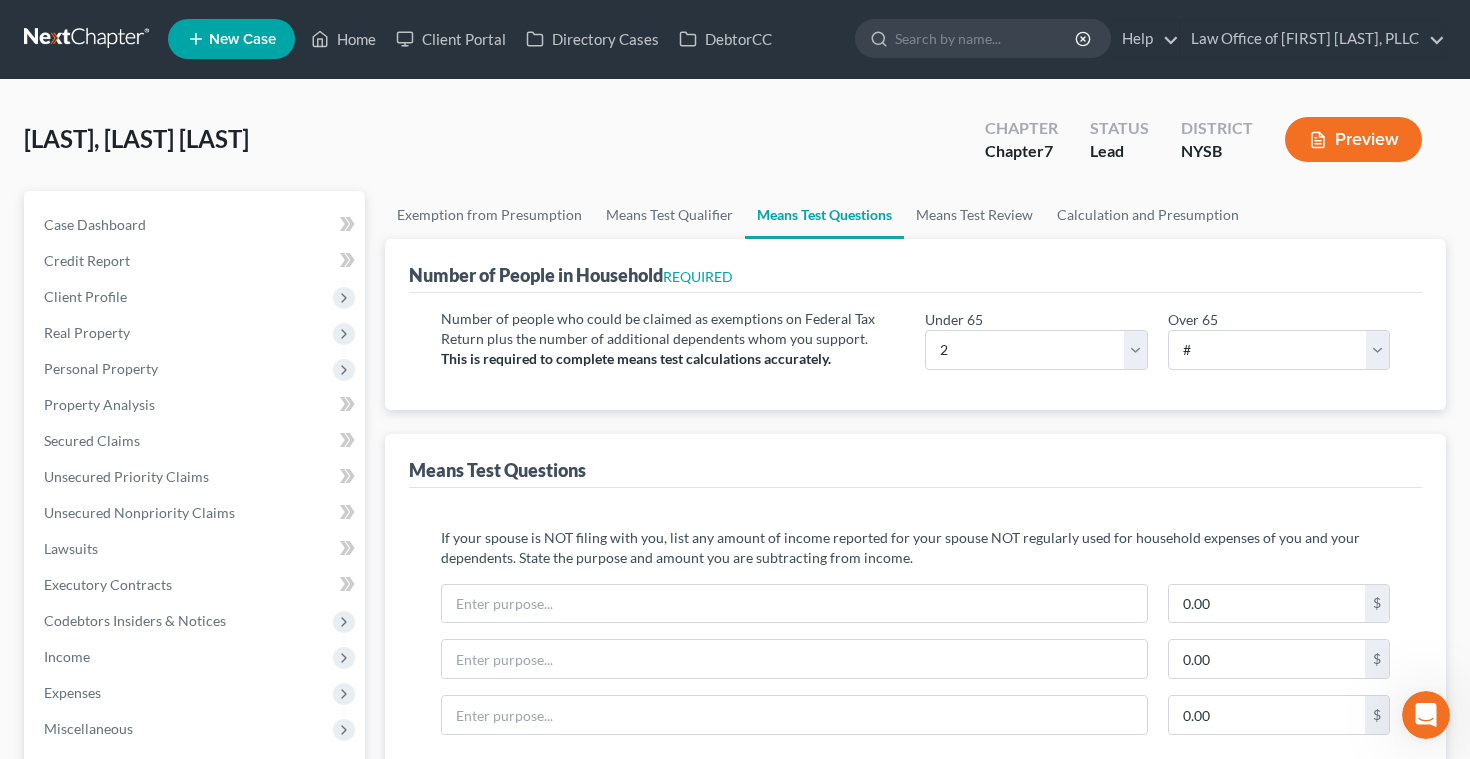 scroll, scrollTop: 0, scrollLeft: 0, axis: both 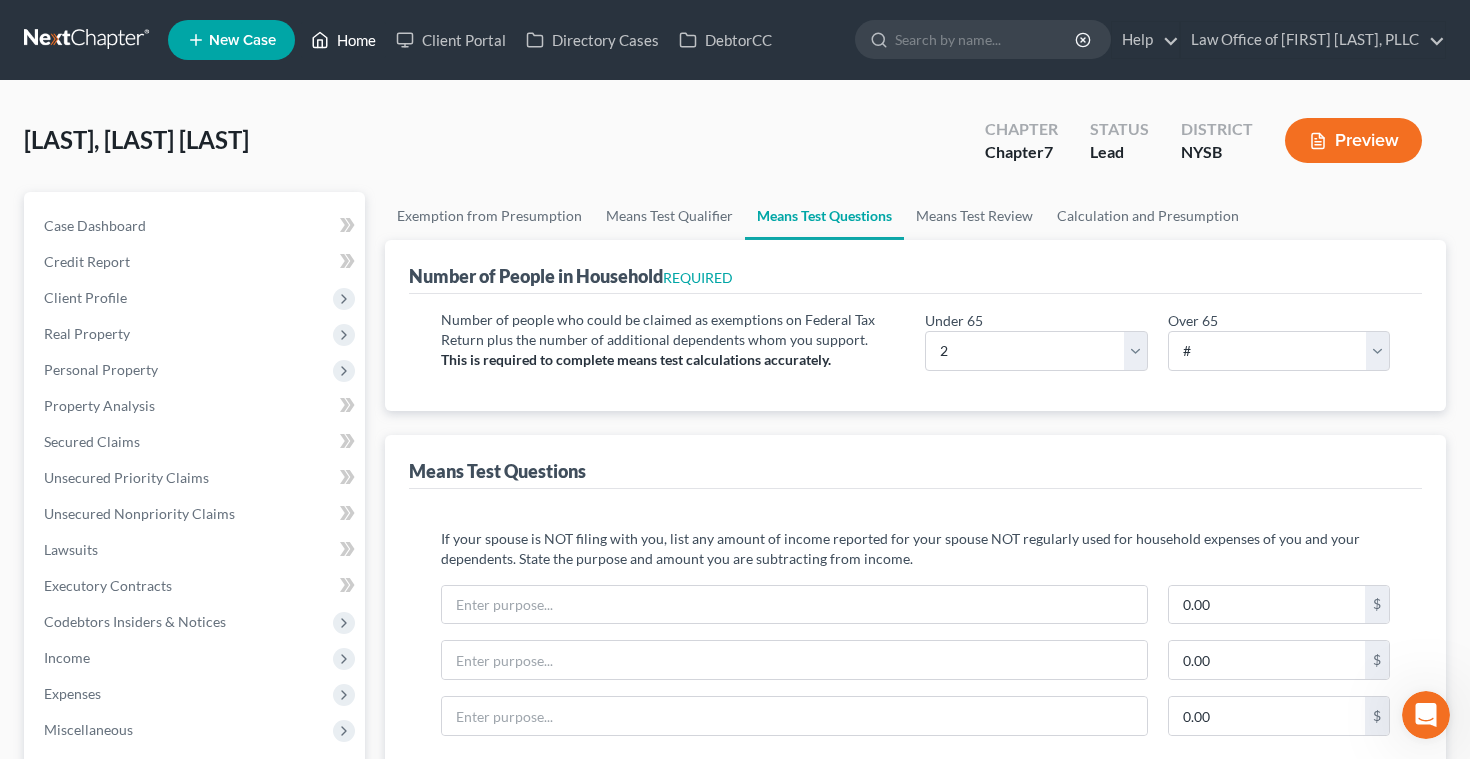 click on "Home" at bounding box center [343, 40] 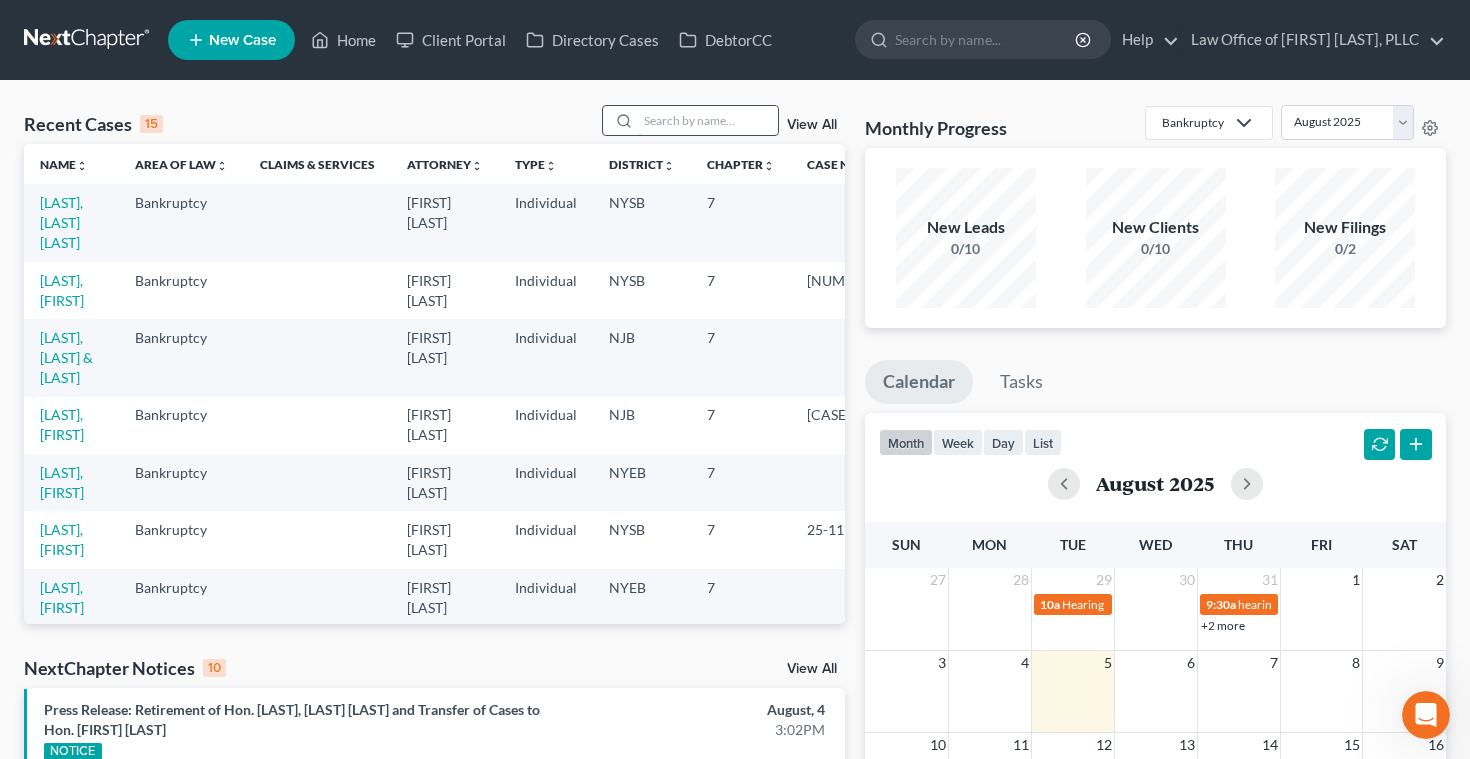 click at bounding box center [708, 120] 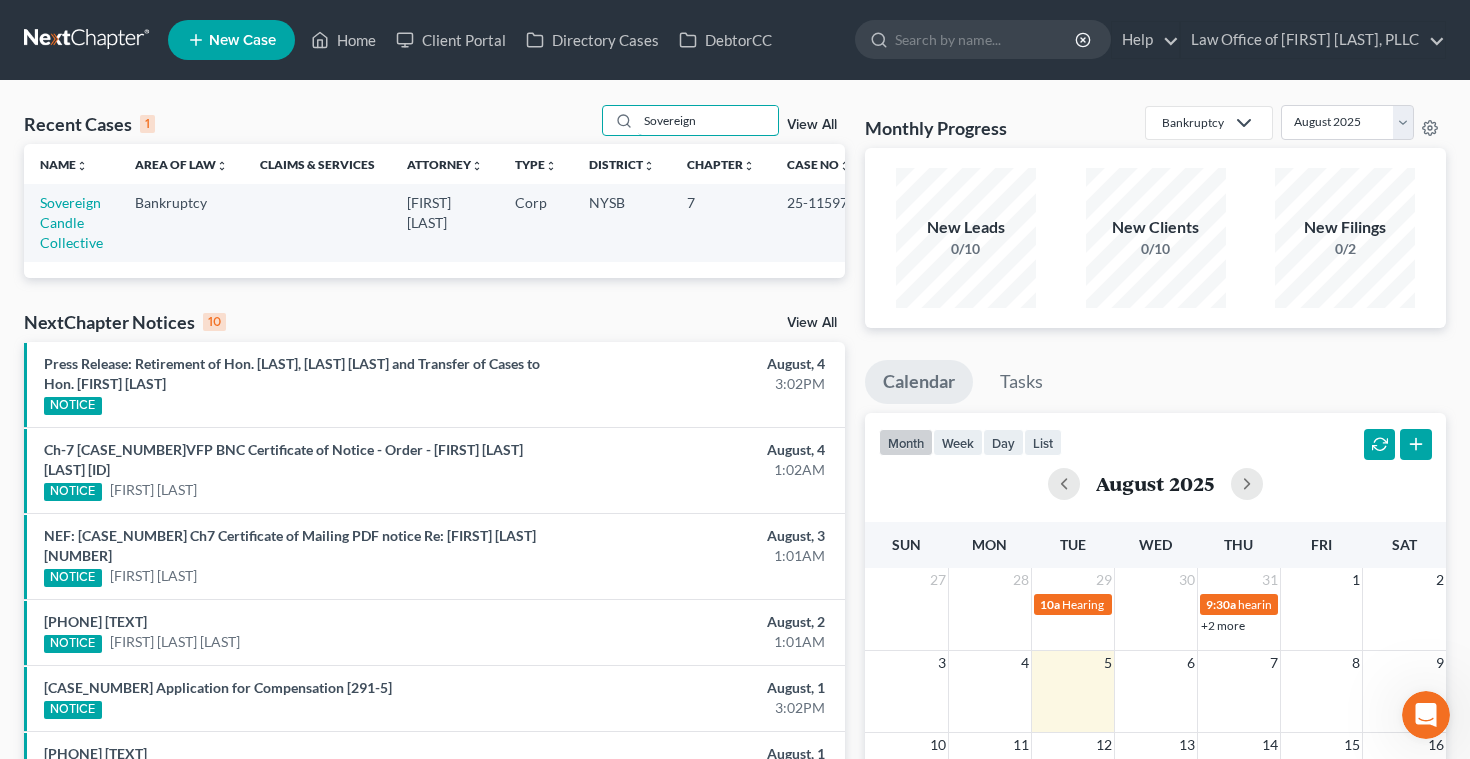 type on "Sovereign" 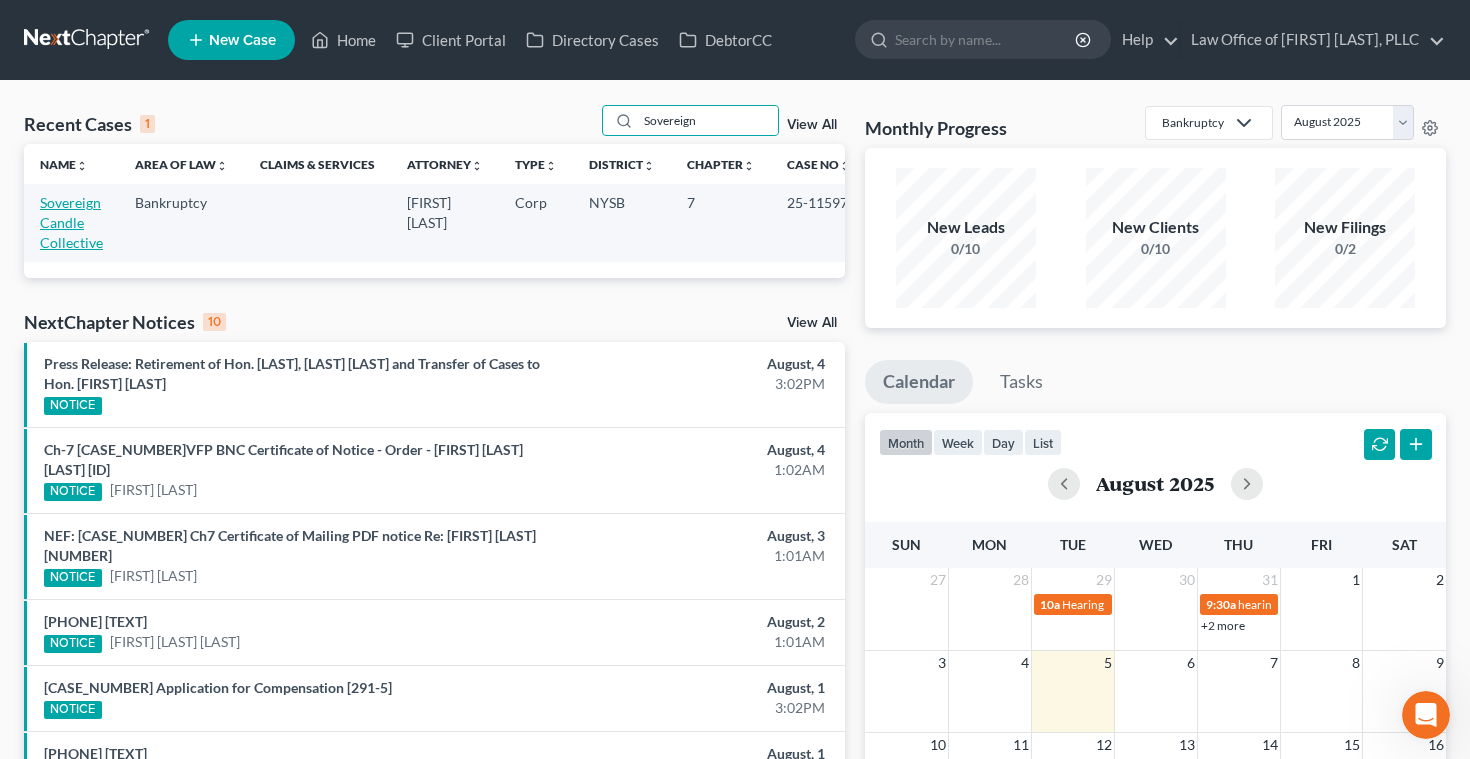 click on "Sovereign Candle Collective" at bounding box center (71, 222) 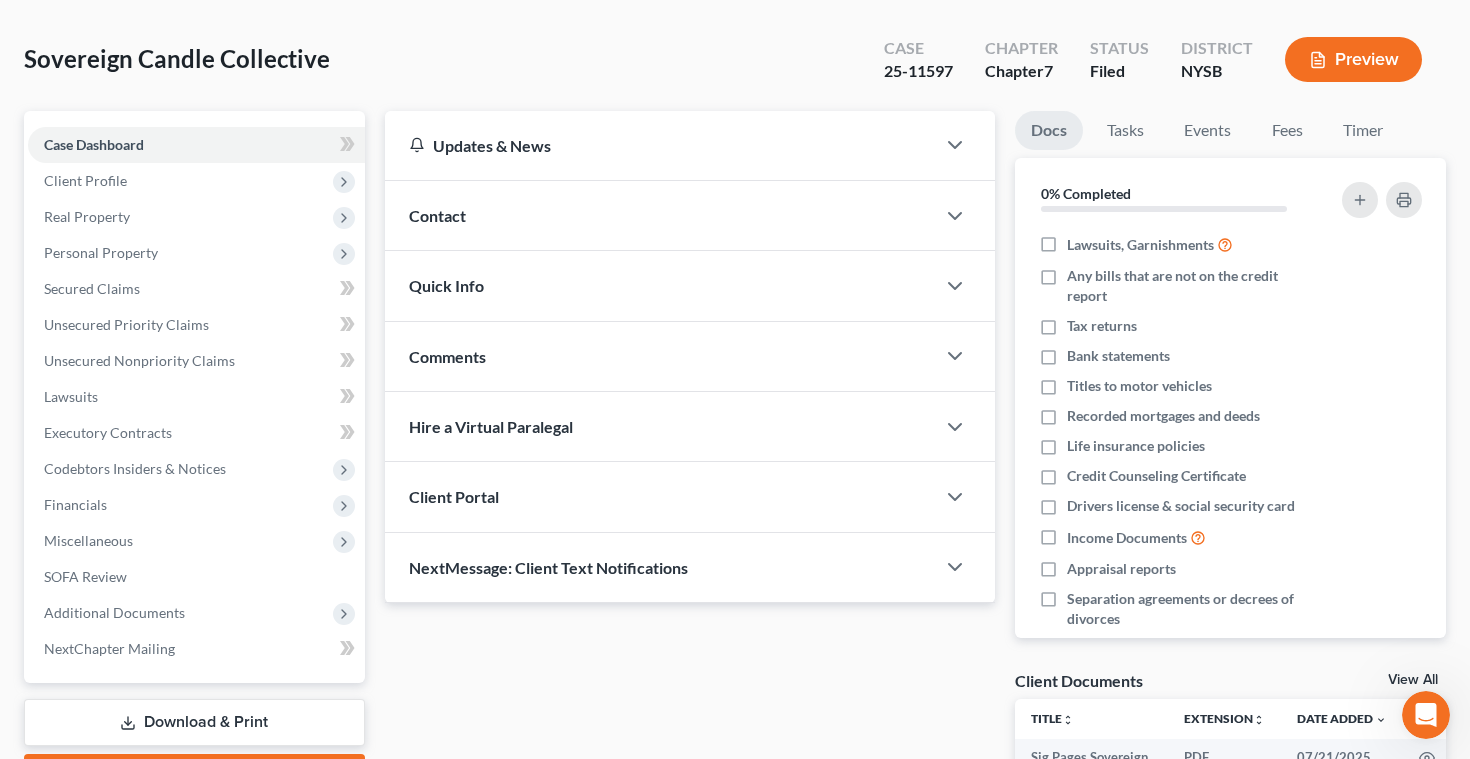 scroll, scrollTop: 91, scrollLeft: 0, axis: vertical 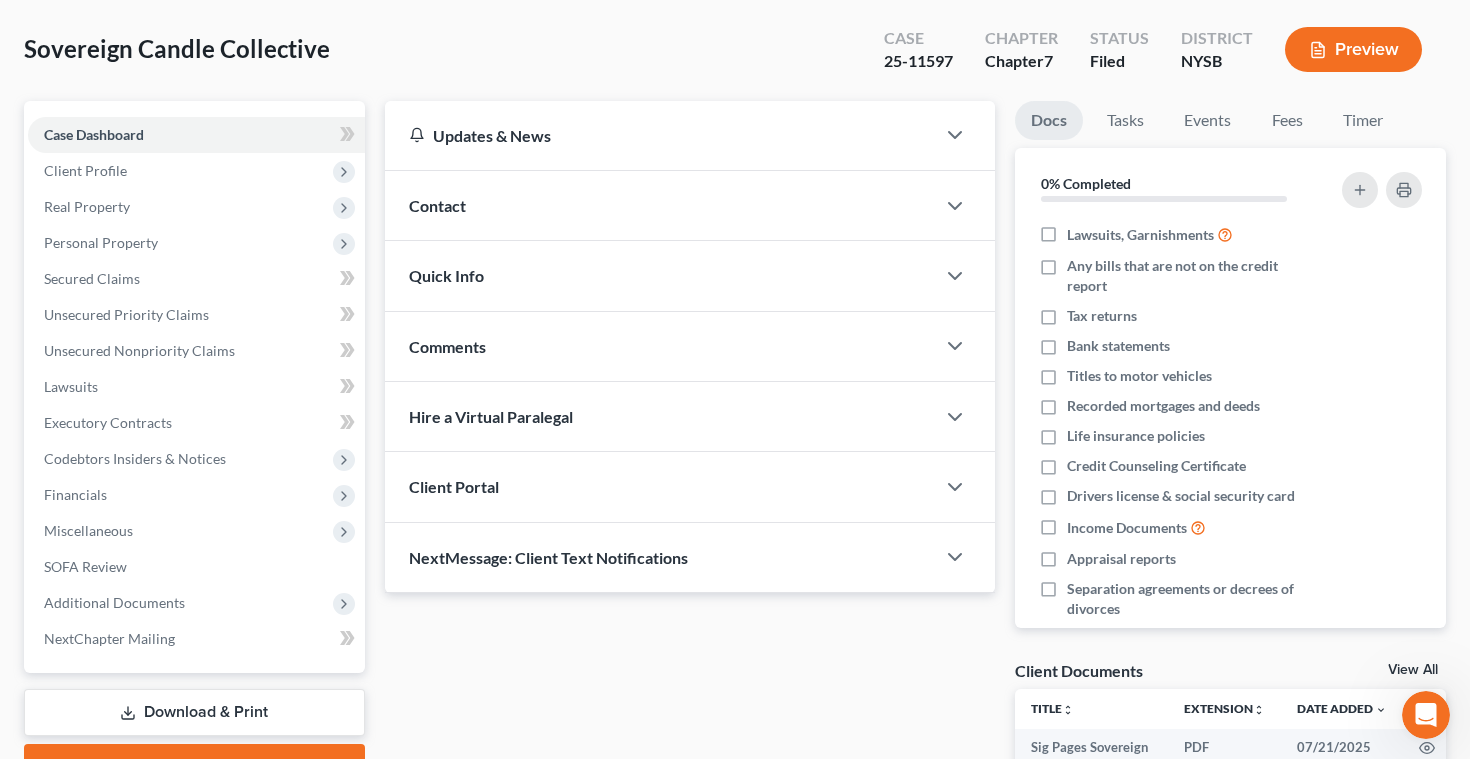 click 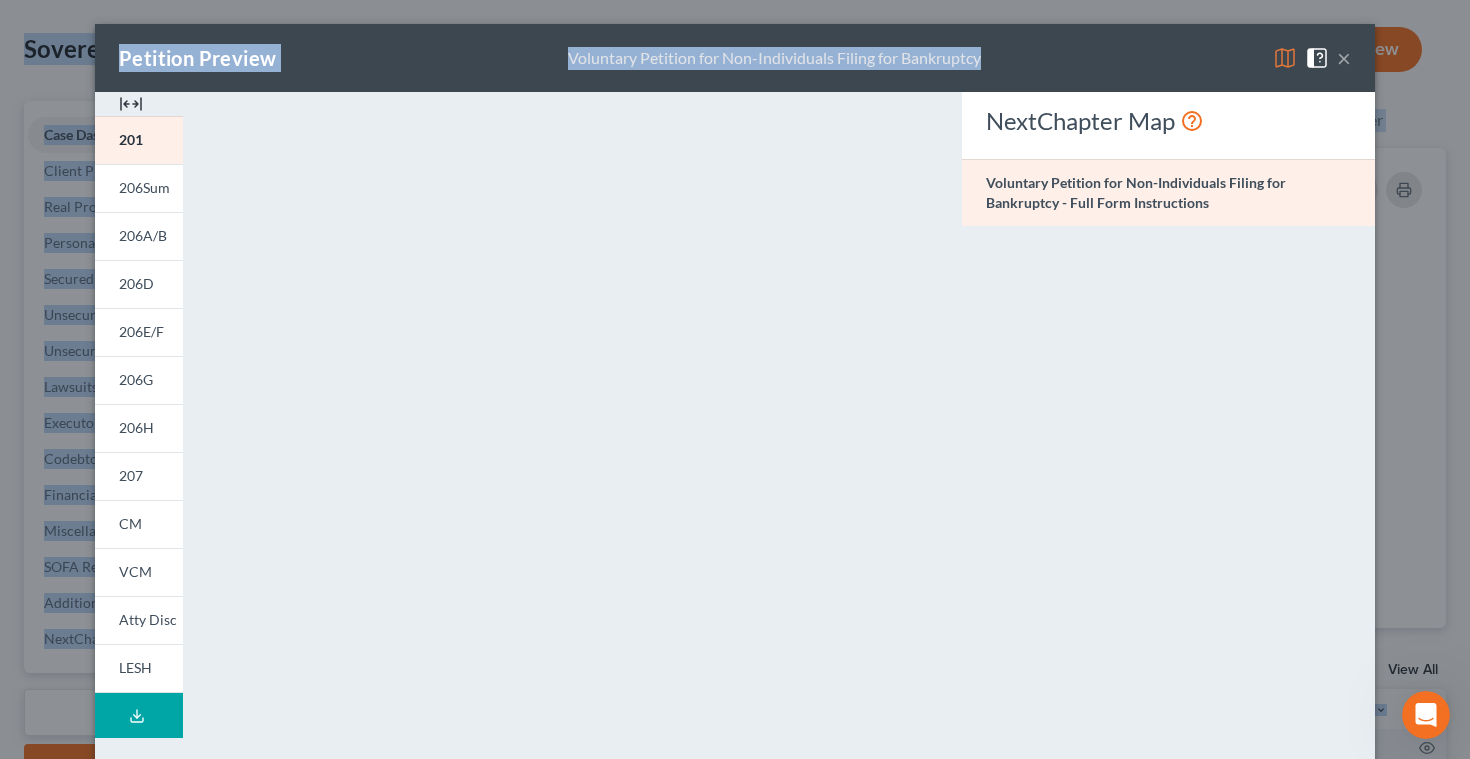 drag, startPoint x: 1048, startPoint y: 64, endPoint x: 1050, endPoint y: -76, distance: 140.01428 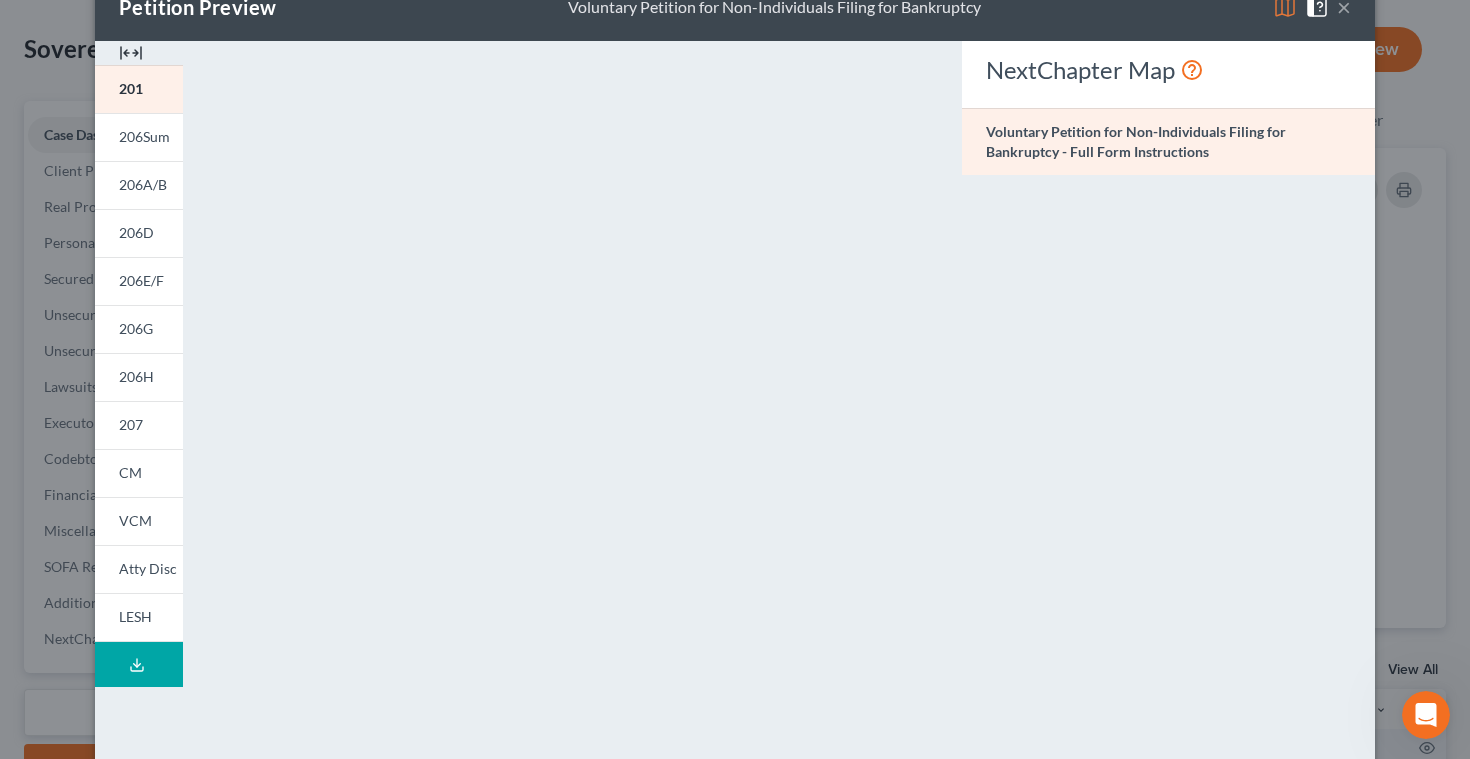 click on "NextChapter Map   Voluntary Petition for Non-Individuals Filing for Bankruptcy - Full Form Instructions" at bounding box center [1168, 537] 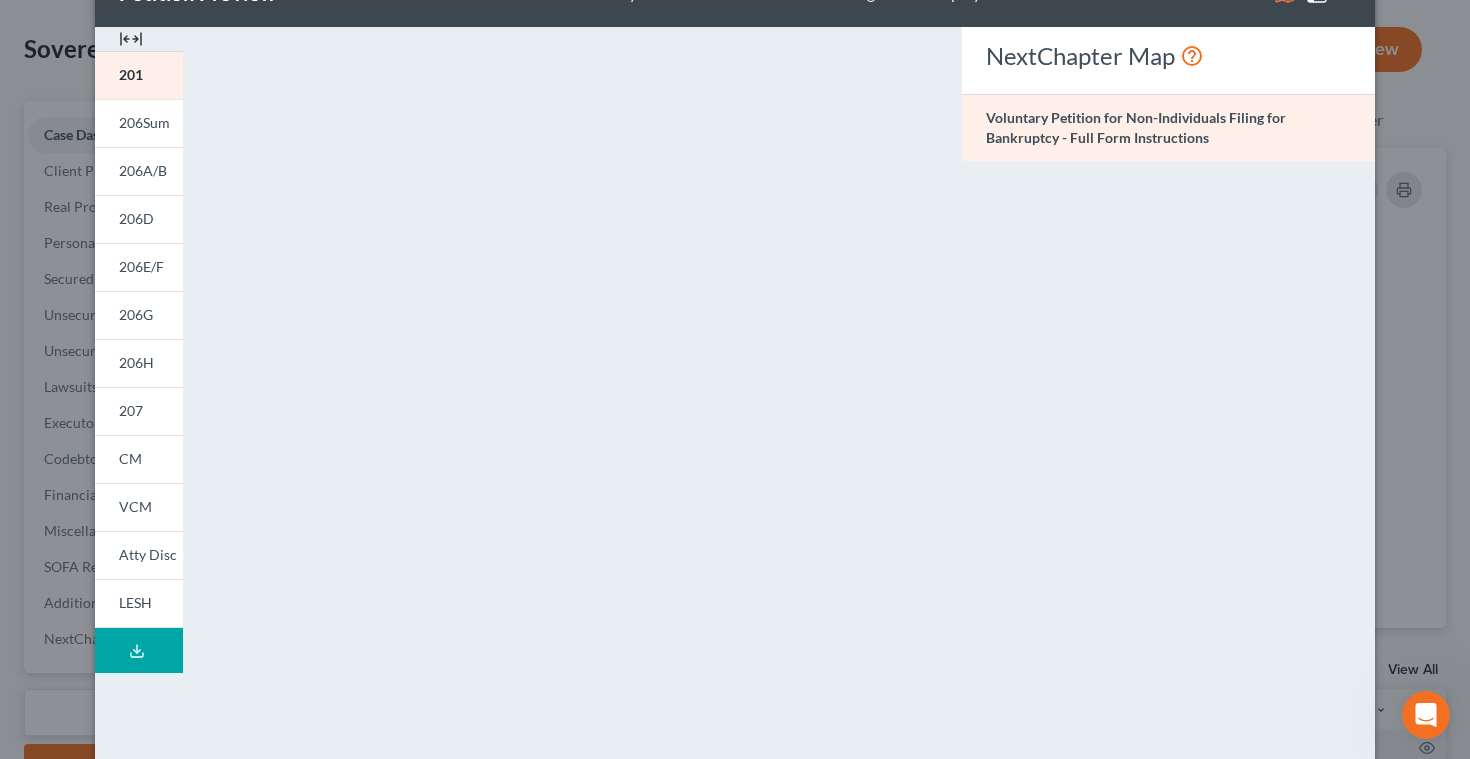scroll, scrollTop: 0, scrollLeft: 0, axis: both 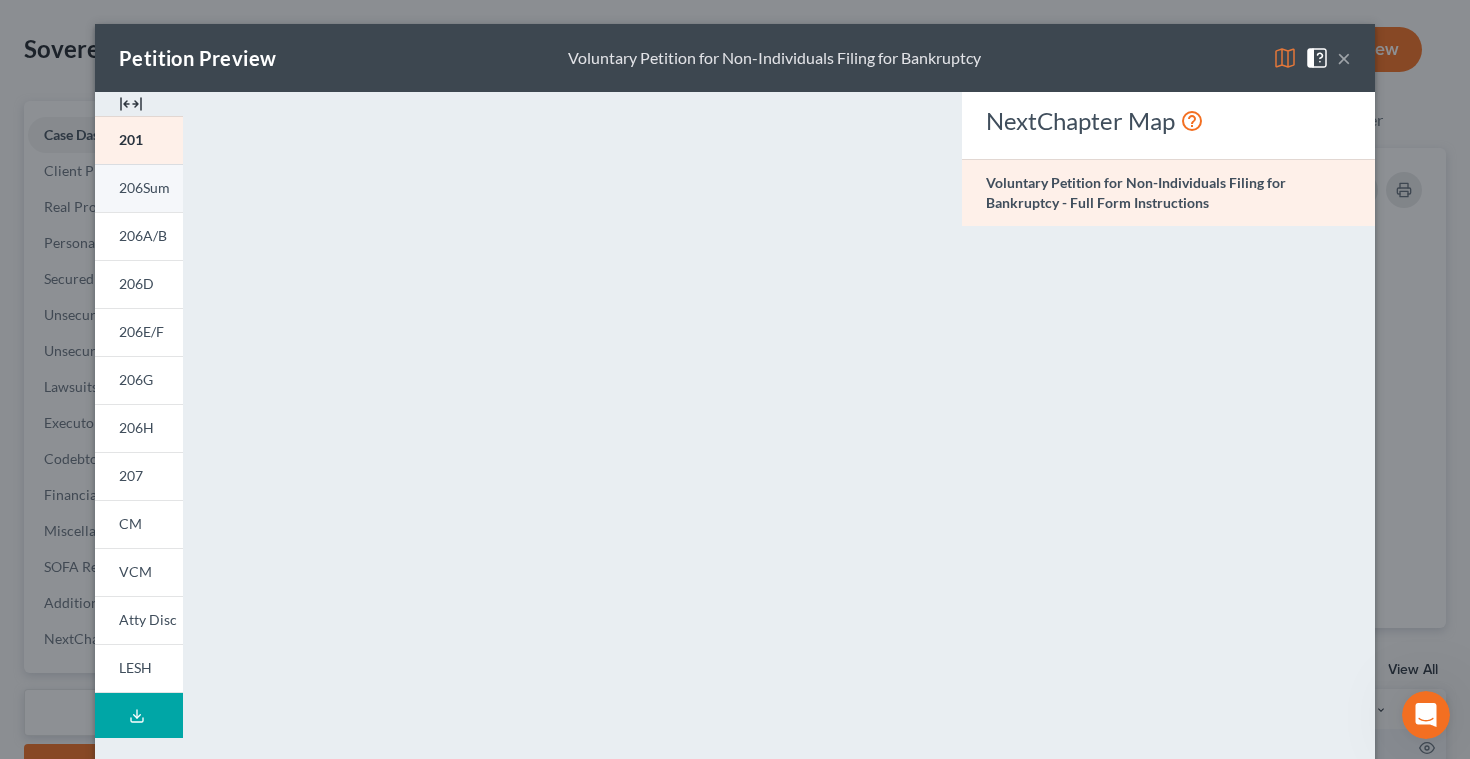 click on "206Sum" at bounding box center [144, 187] 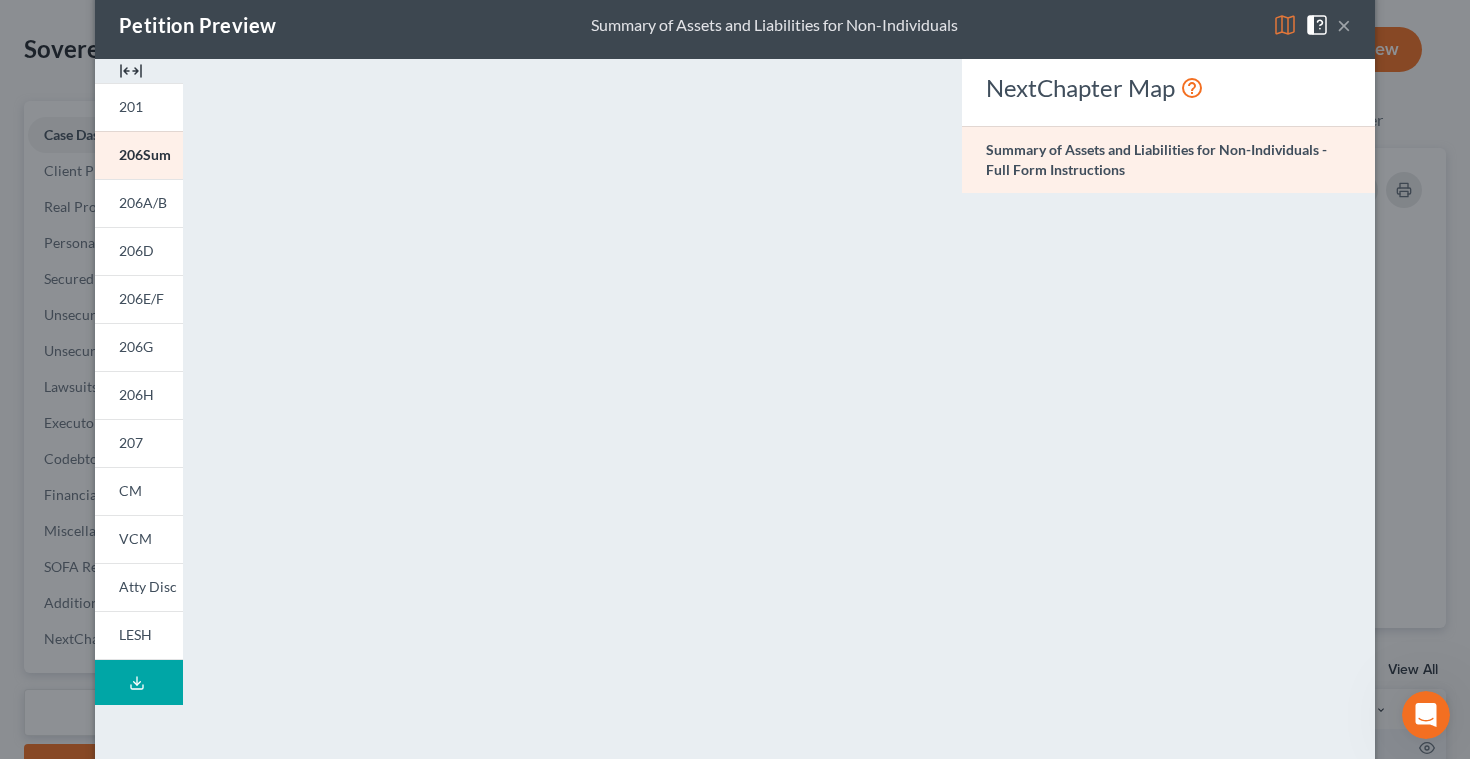 scroll, scrollTop: 36, scrollLeft: 0, axis: vertical 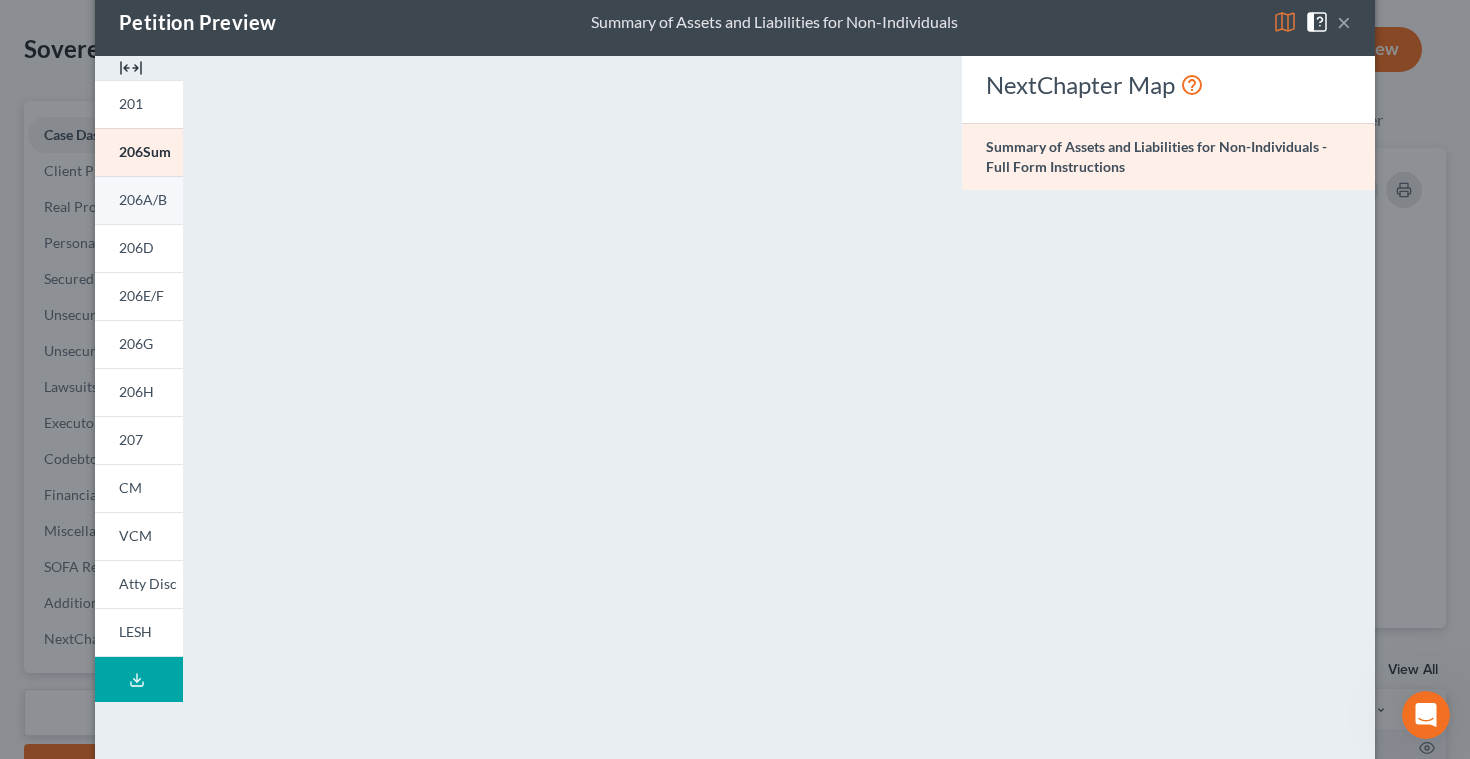 click on "206A/B" at bounding box center (143, 199) 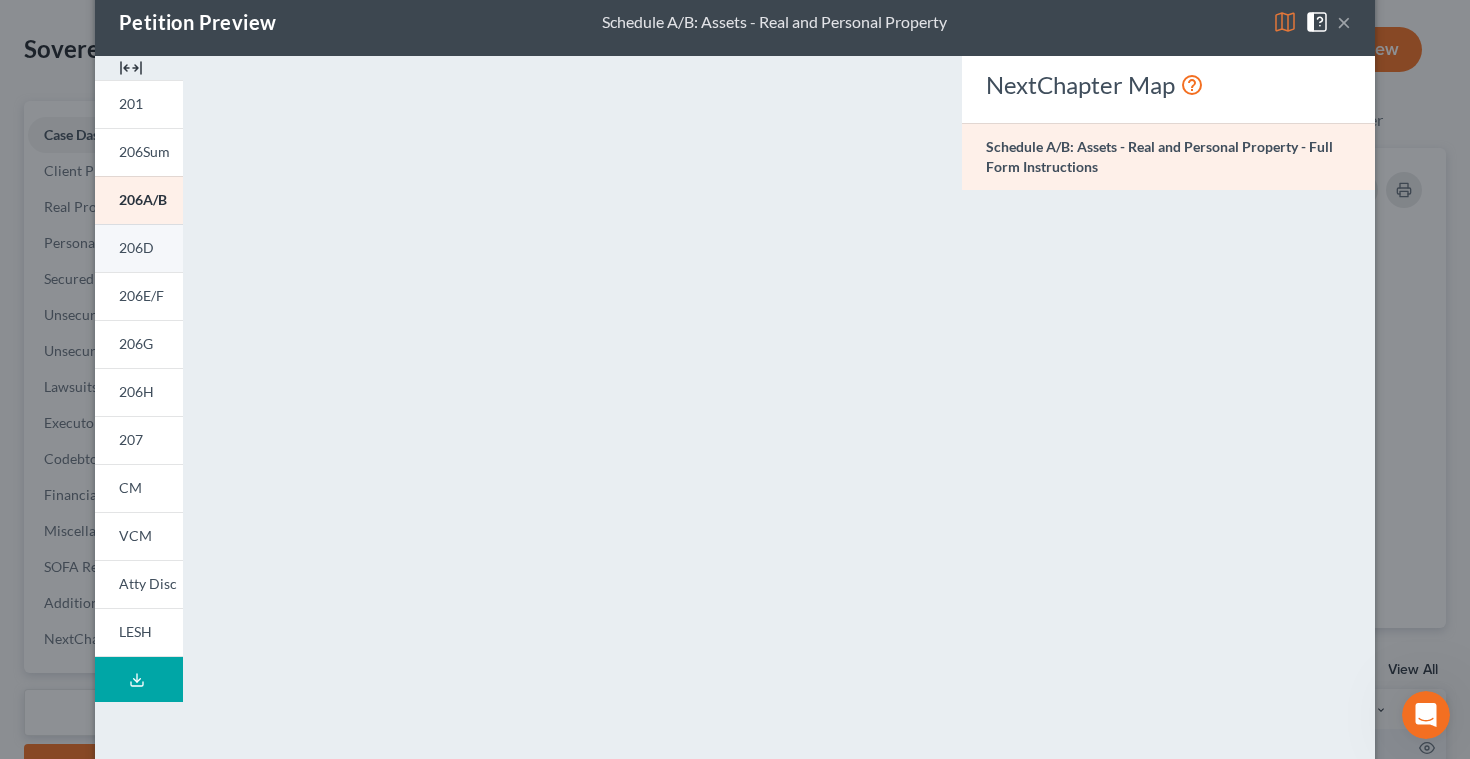 click on "206D" at bounding box center (136, 247) 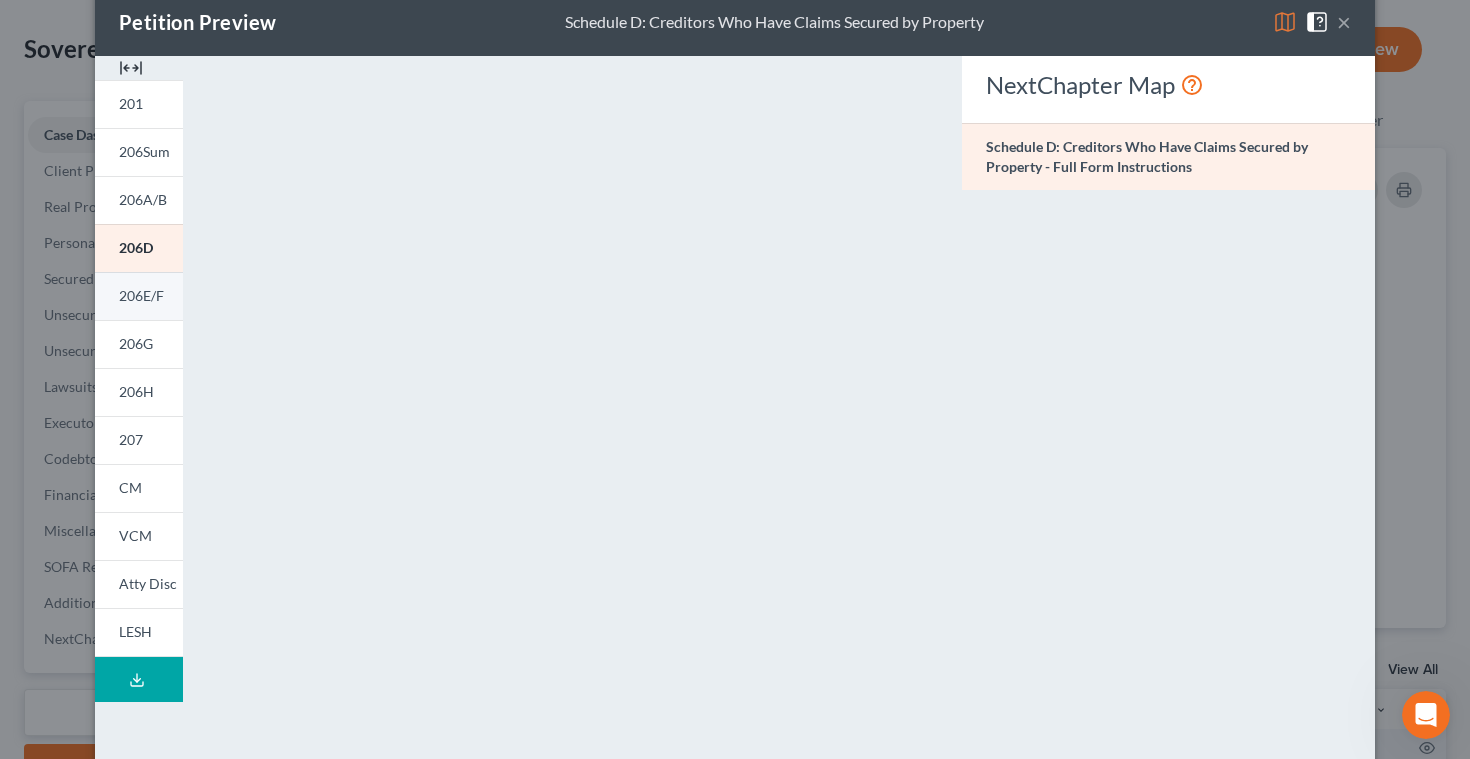 click on "206E/F" at bounding box center (141, 295) 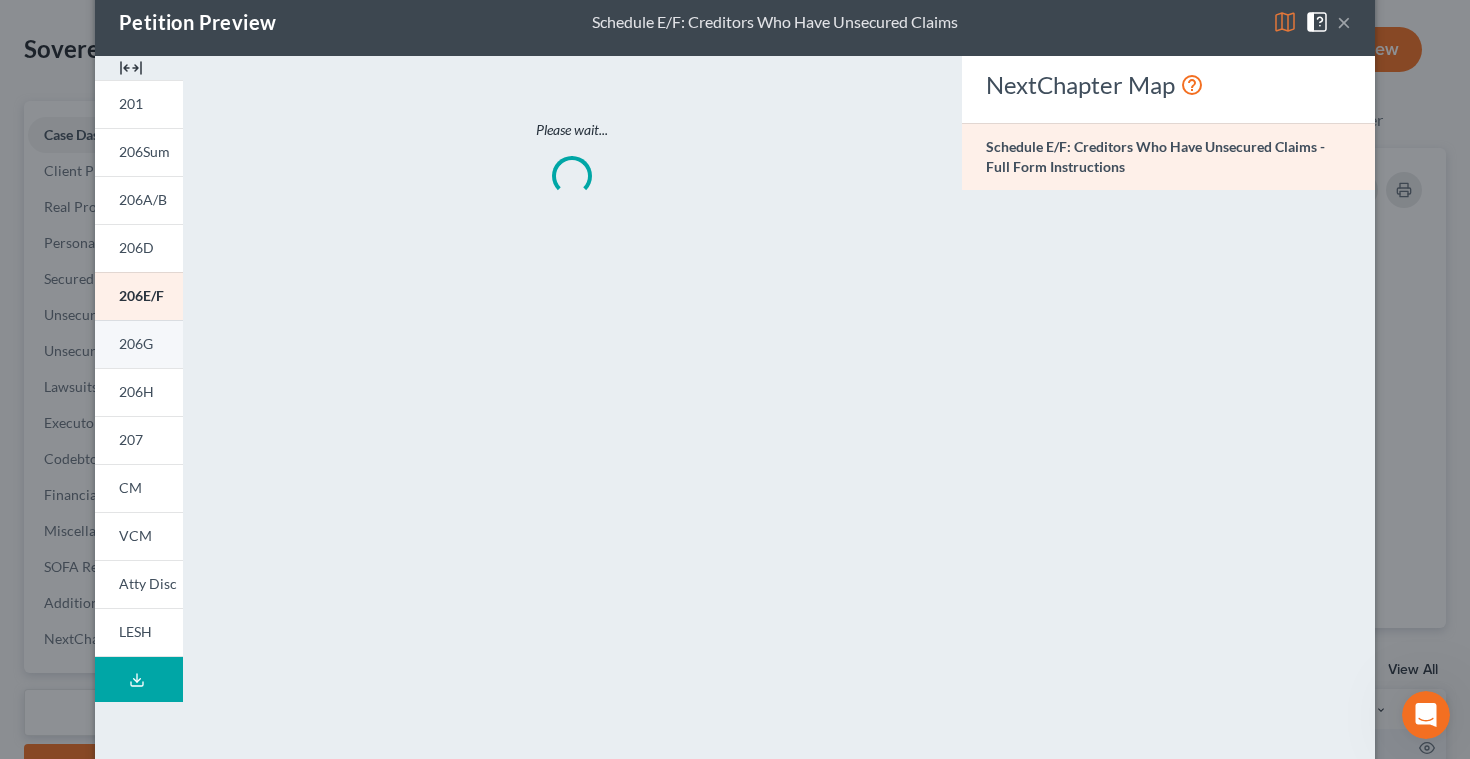 click on "206G" at bounding box center [136, 343] 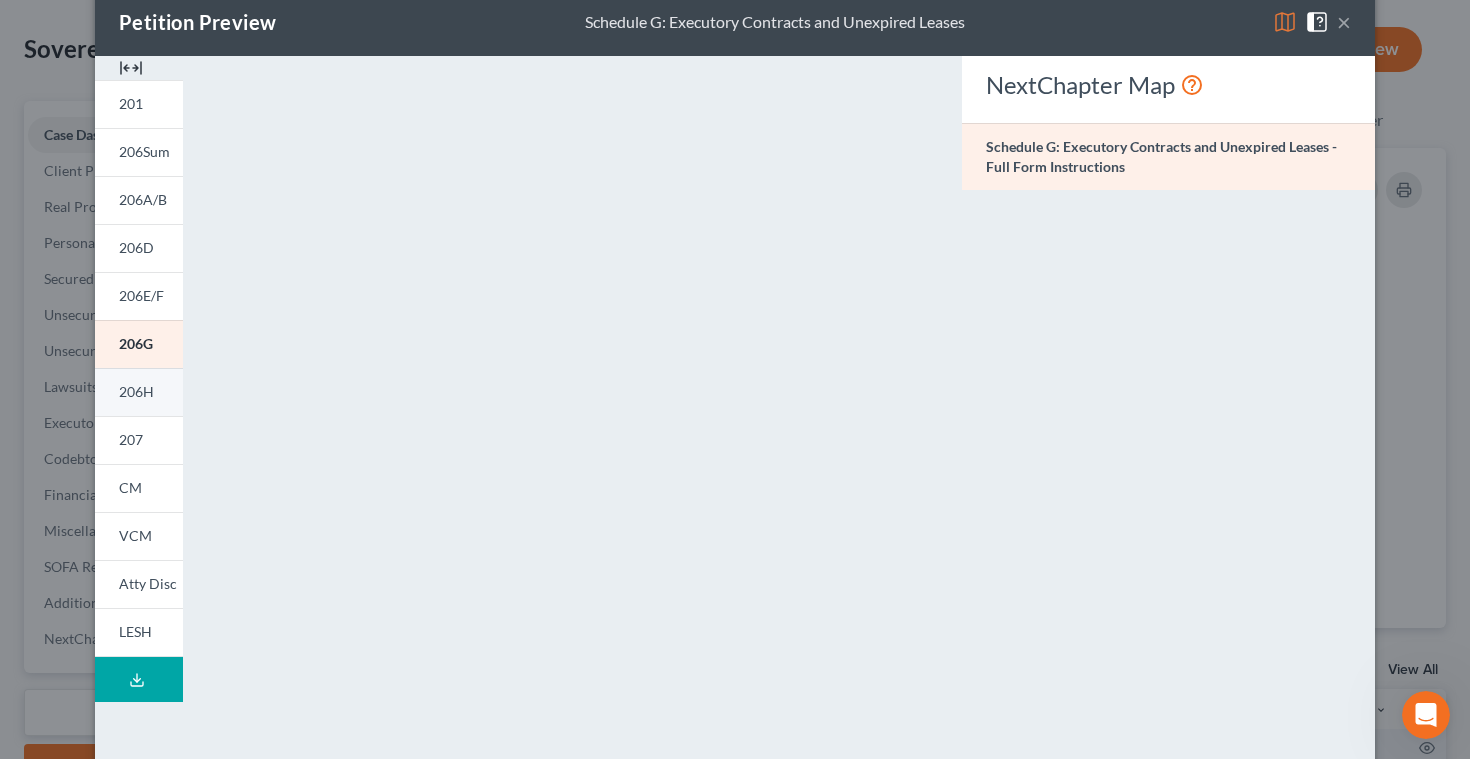 click on "206H" at bounding box center (136, 391) 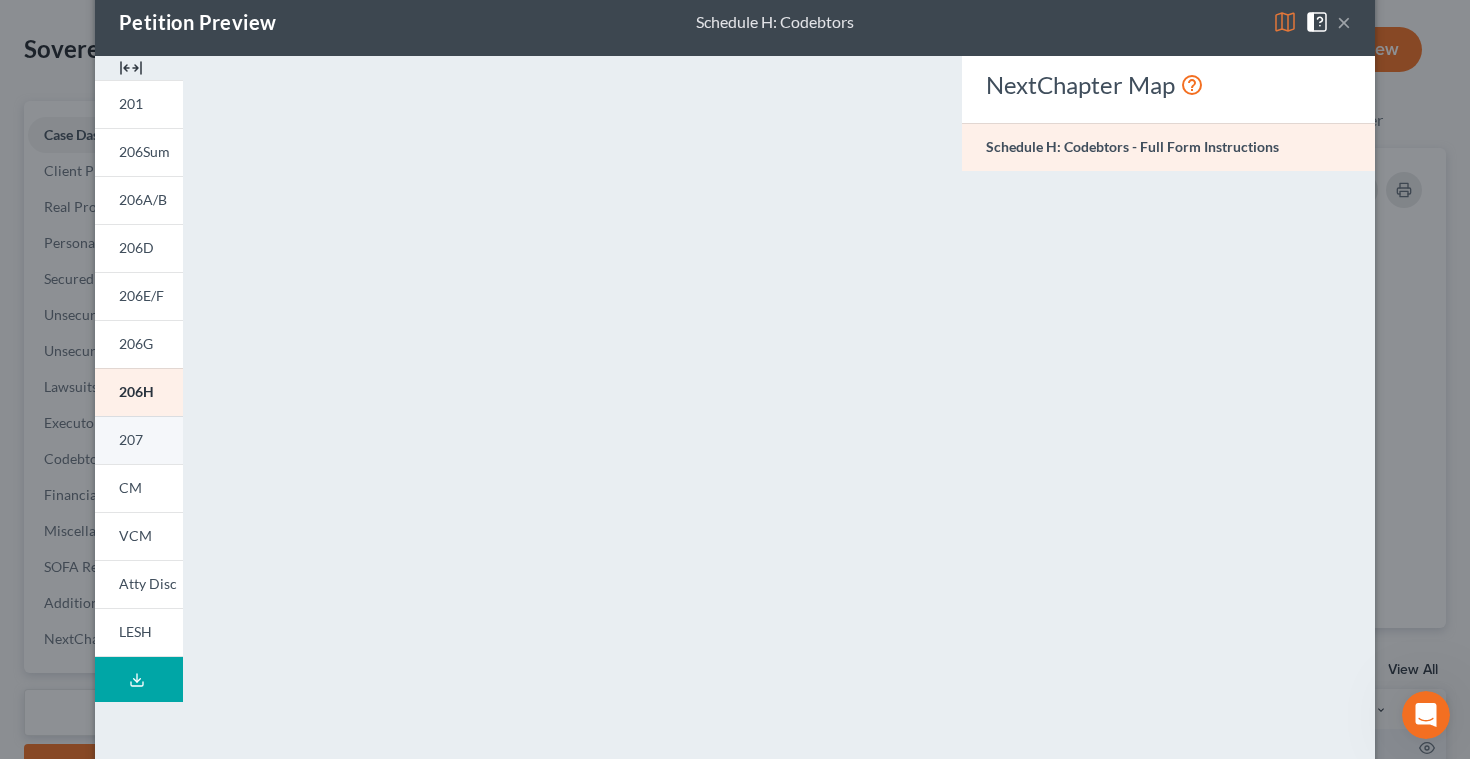 click on "207" at bounding box center (131, 439) 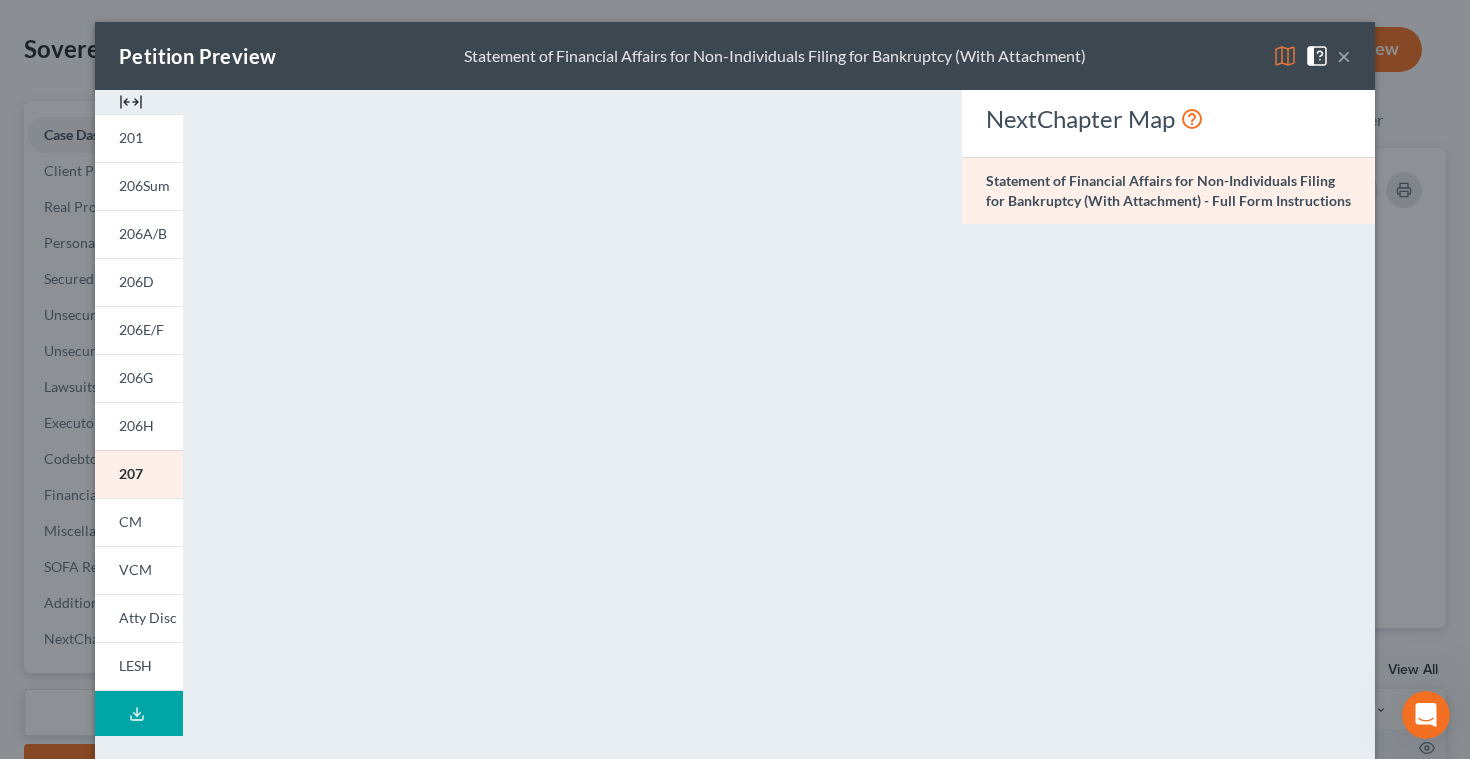 scroll, scrollTop: 0, scrollLeft: 0, axis: both 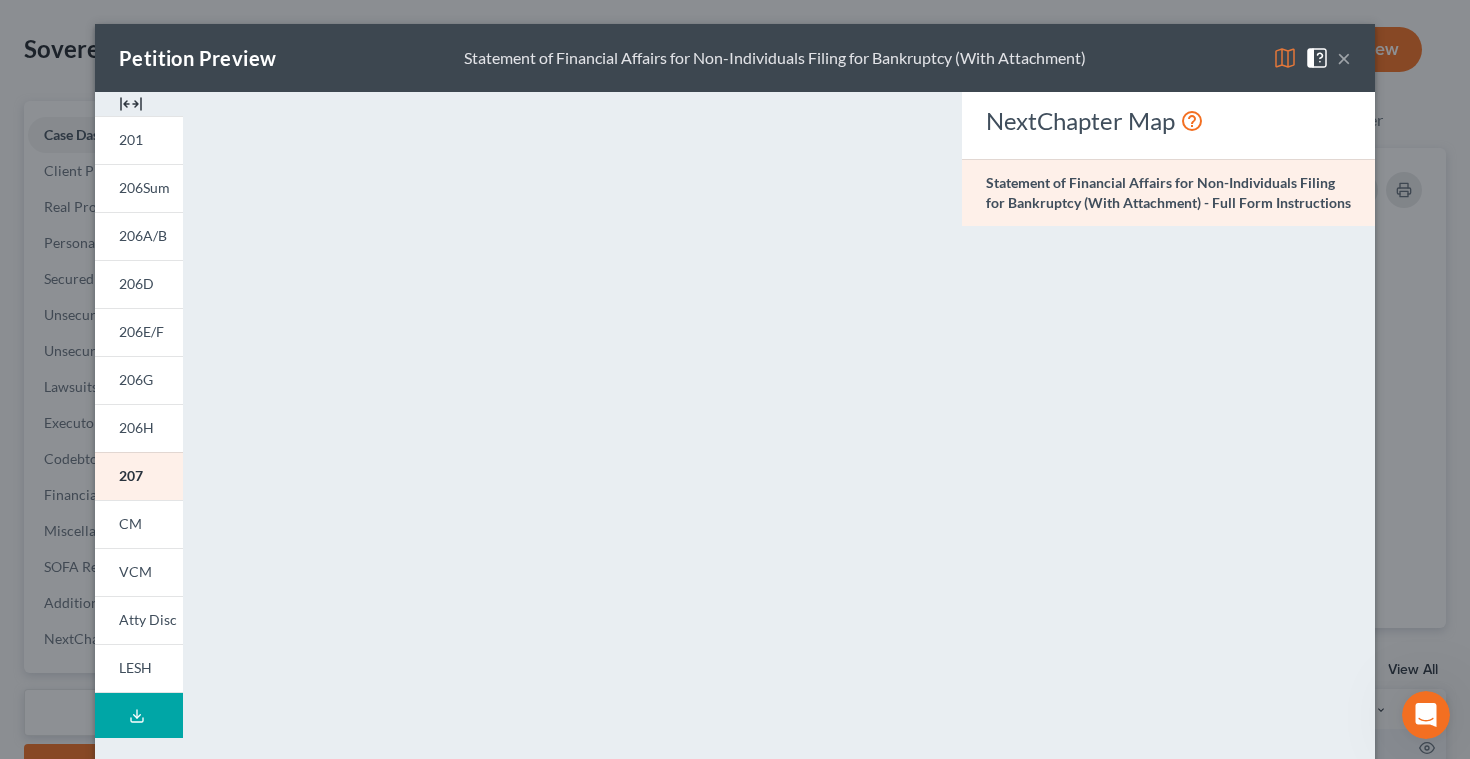 click on "×" at bounding box center [1344, 58] 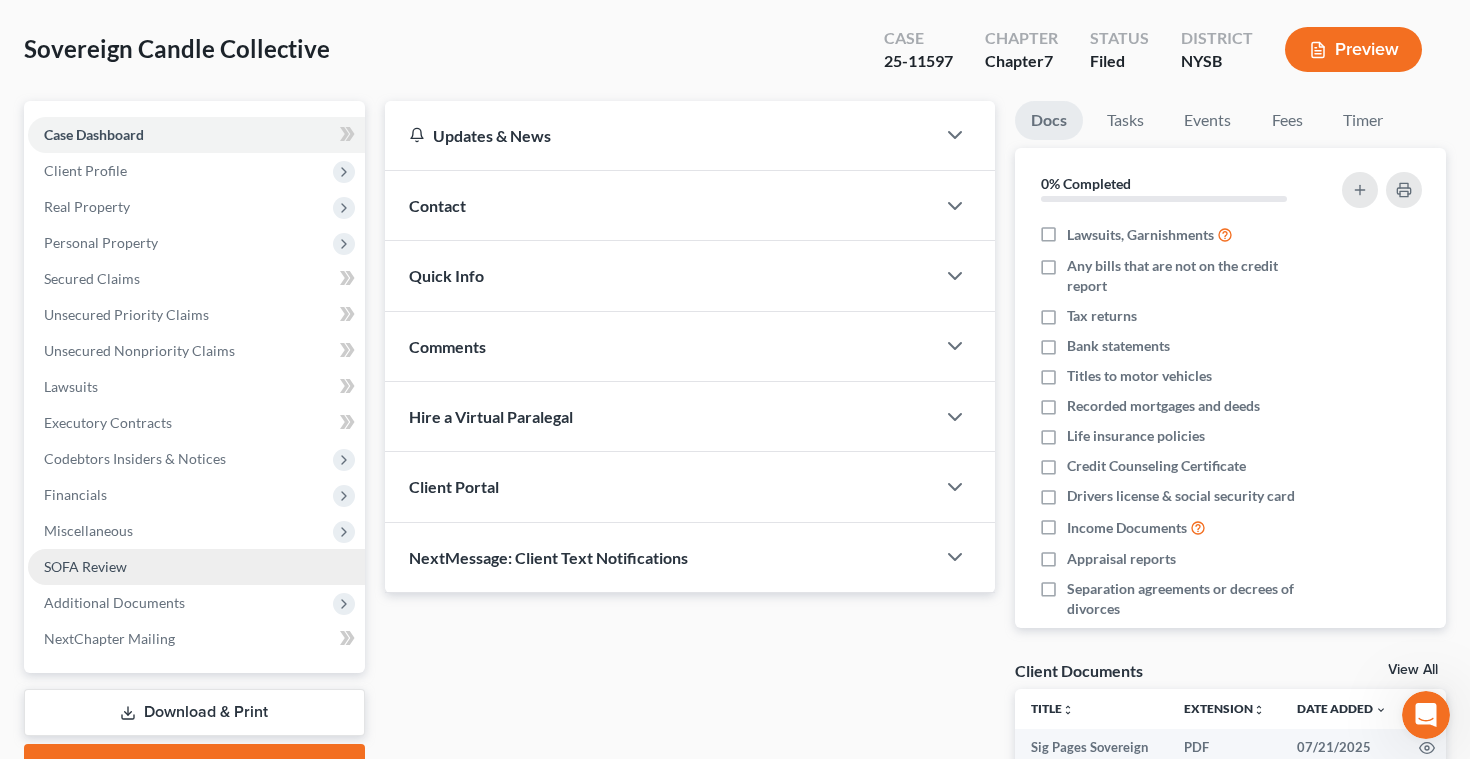 click on "SOFA Review" at bounding box center [85, 566] 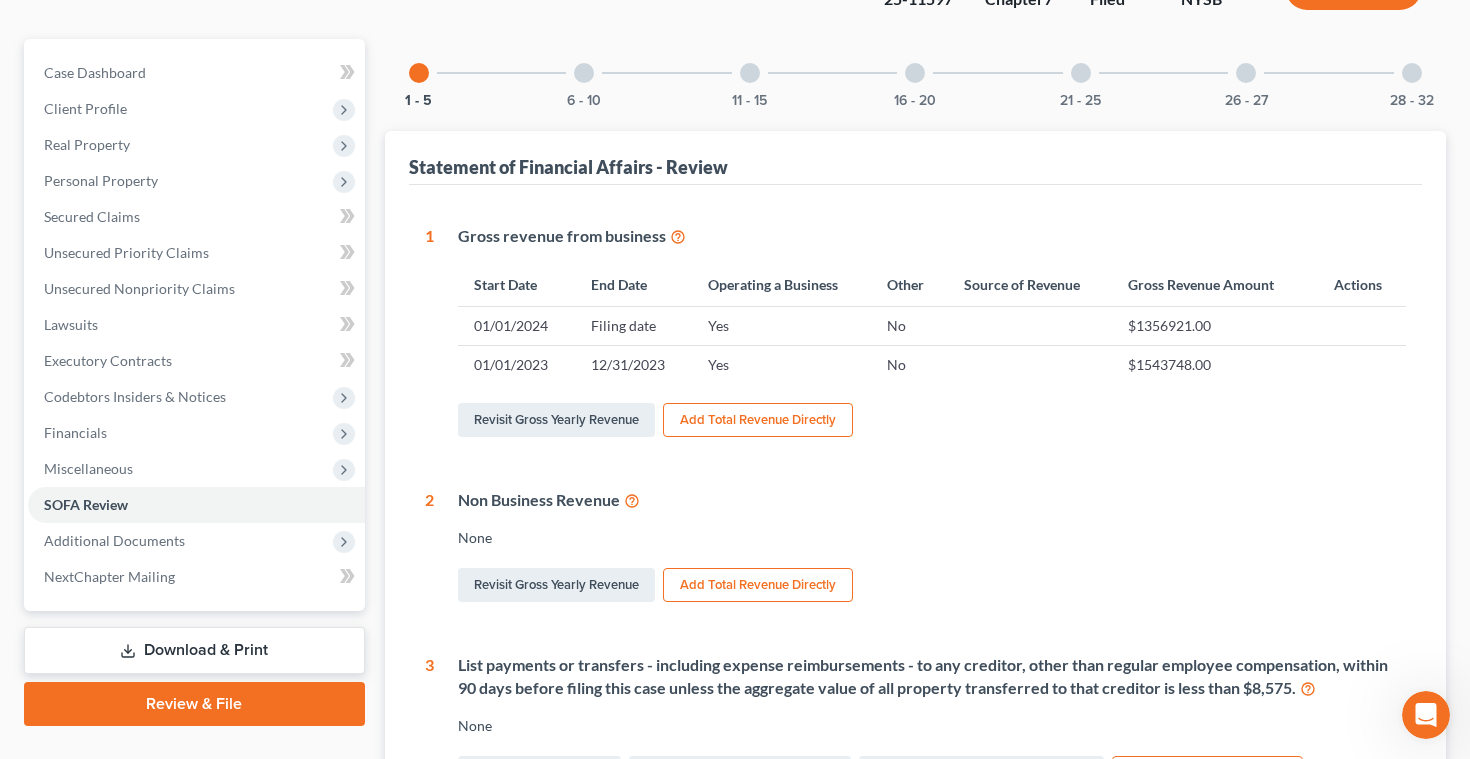 scroll, scrollTop: 178, scrollLeft: 0, axis: vertical 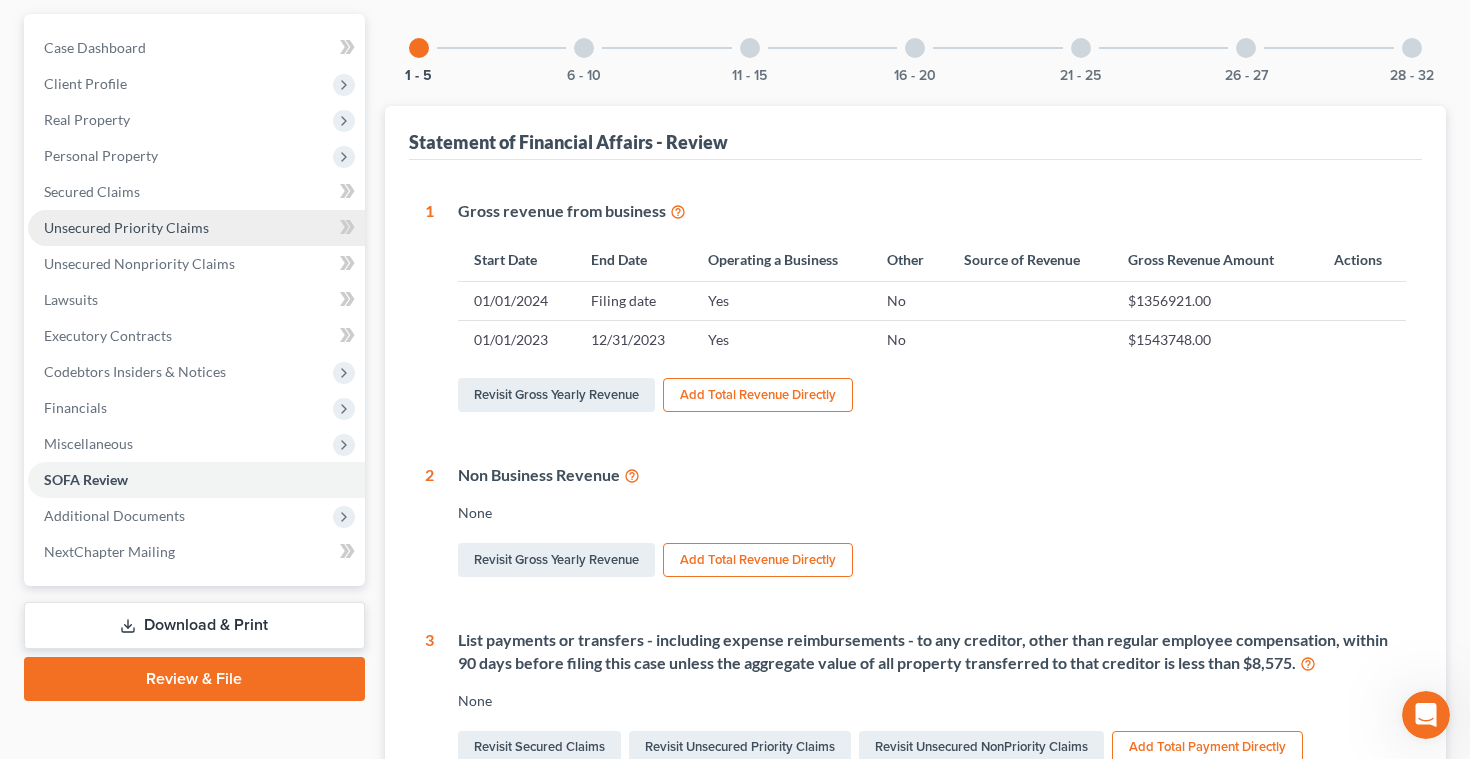 click on "Unsecured Priority Claims" at bounding box center [126, 227] 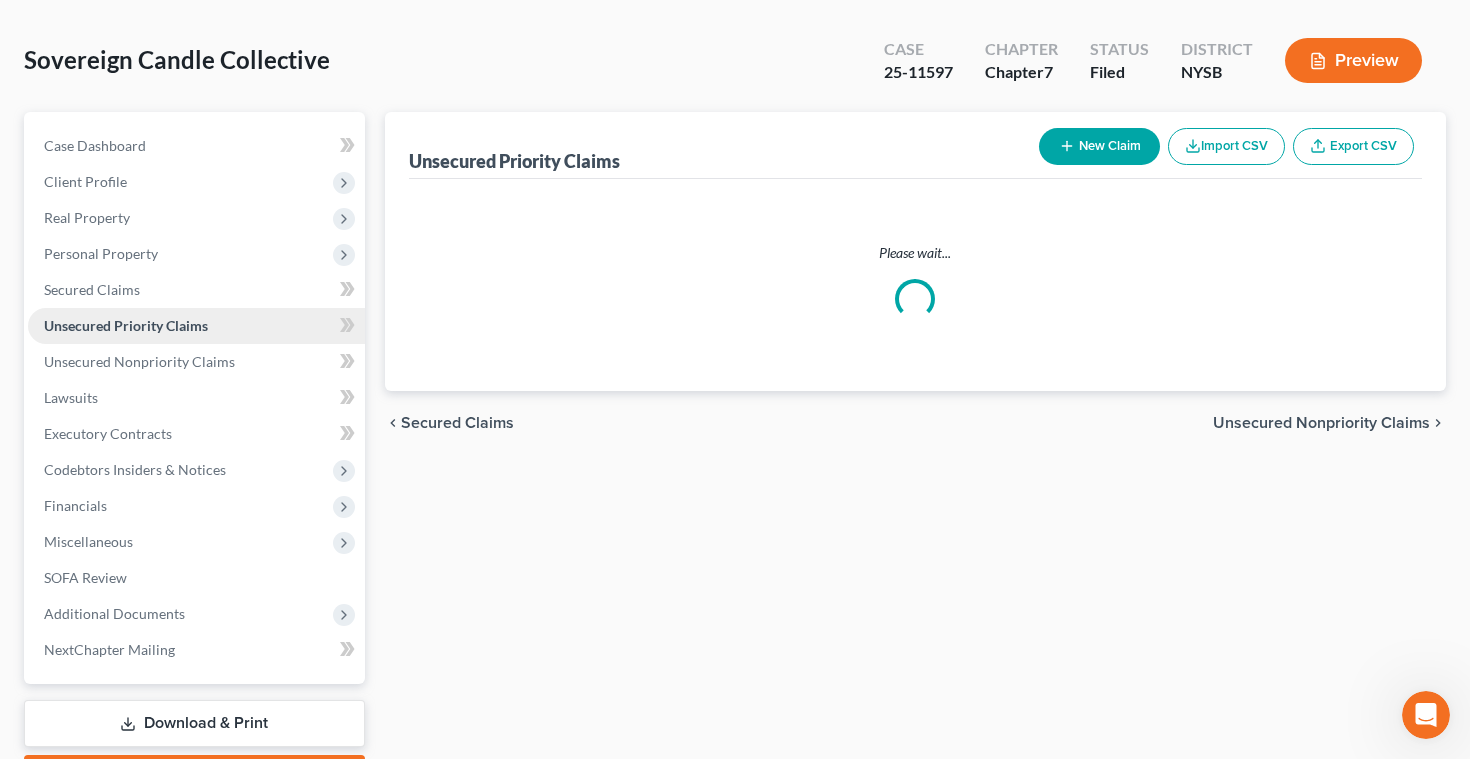 scroll, scrollTop: 0, scrollLeft: 0, axis: both 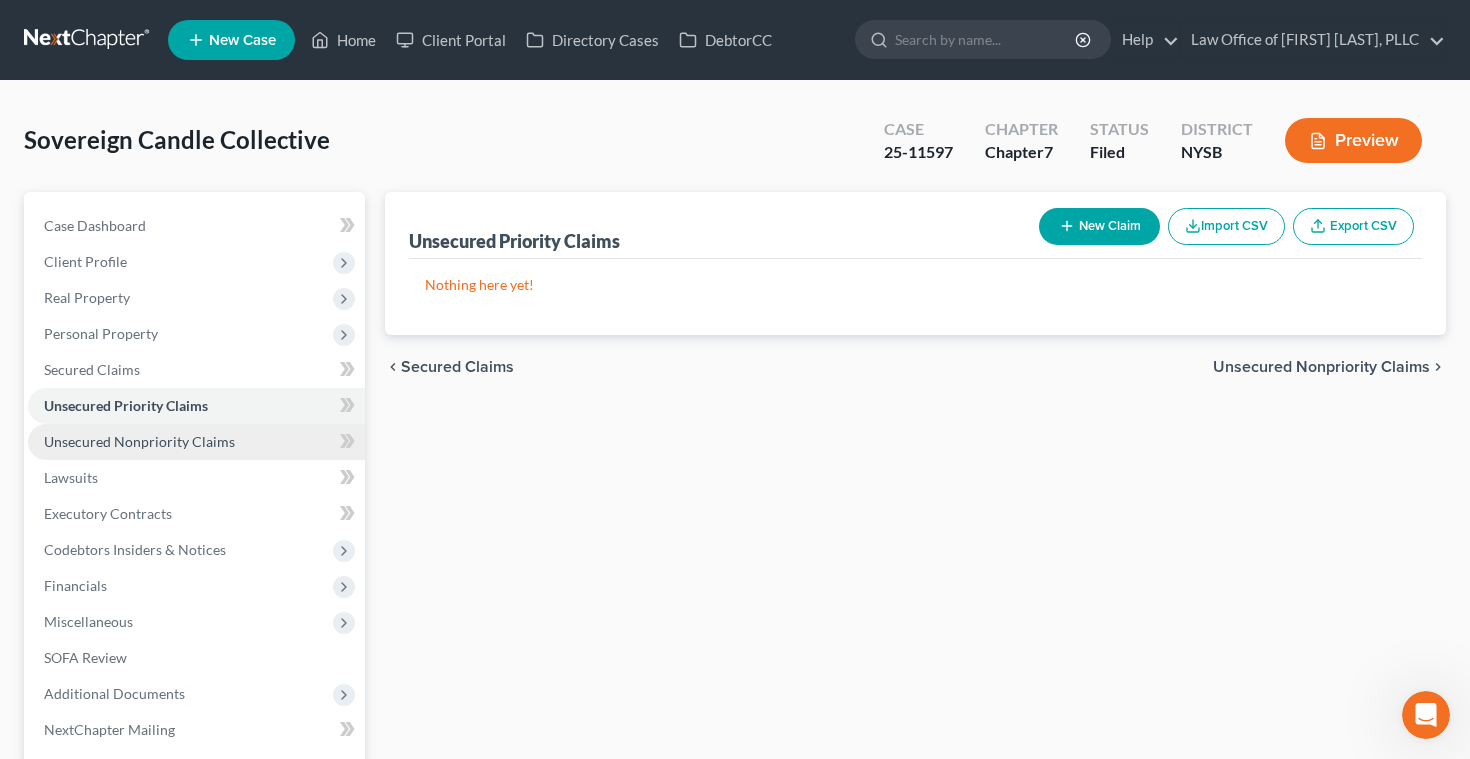 click on "Unsecured Nonpriority Claims" at bounding box center [139, 441] 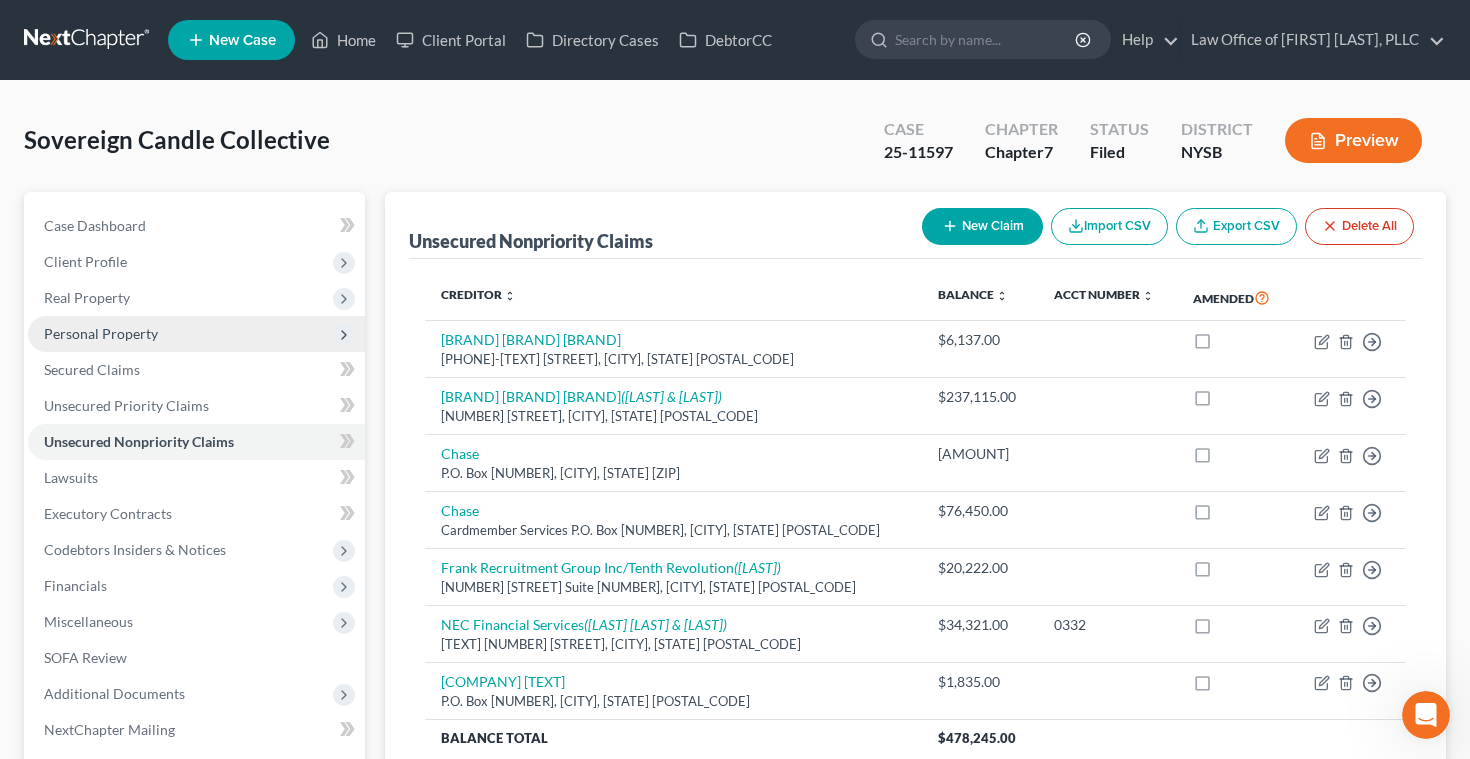 click on "Personal Property" at bounding box center (101, 333) 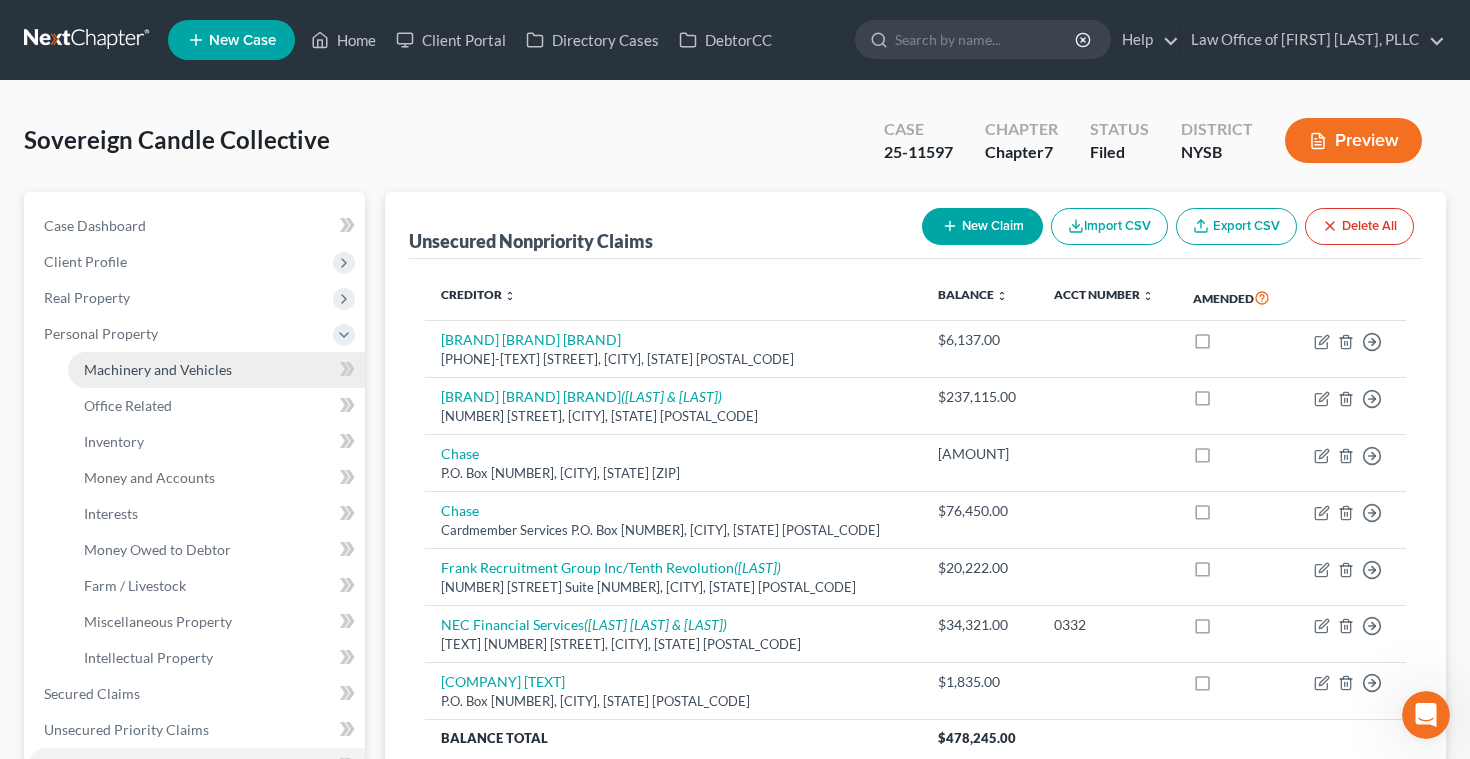 click on "Machinery and Vehicles" at bounding box center (158, 369) 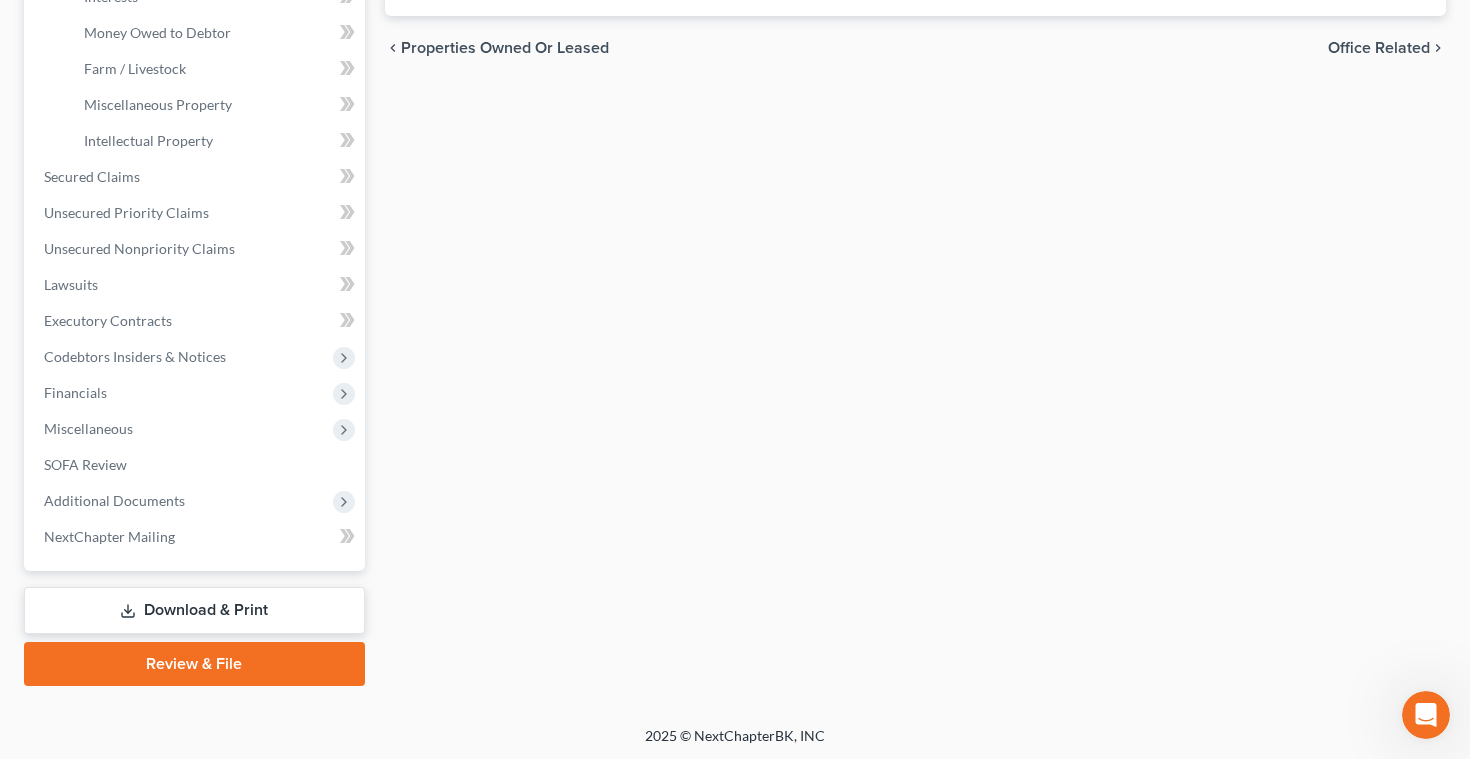 scroll, scrollTop: 518, scrollLeft: 0, axis: vertical 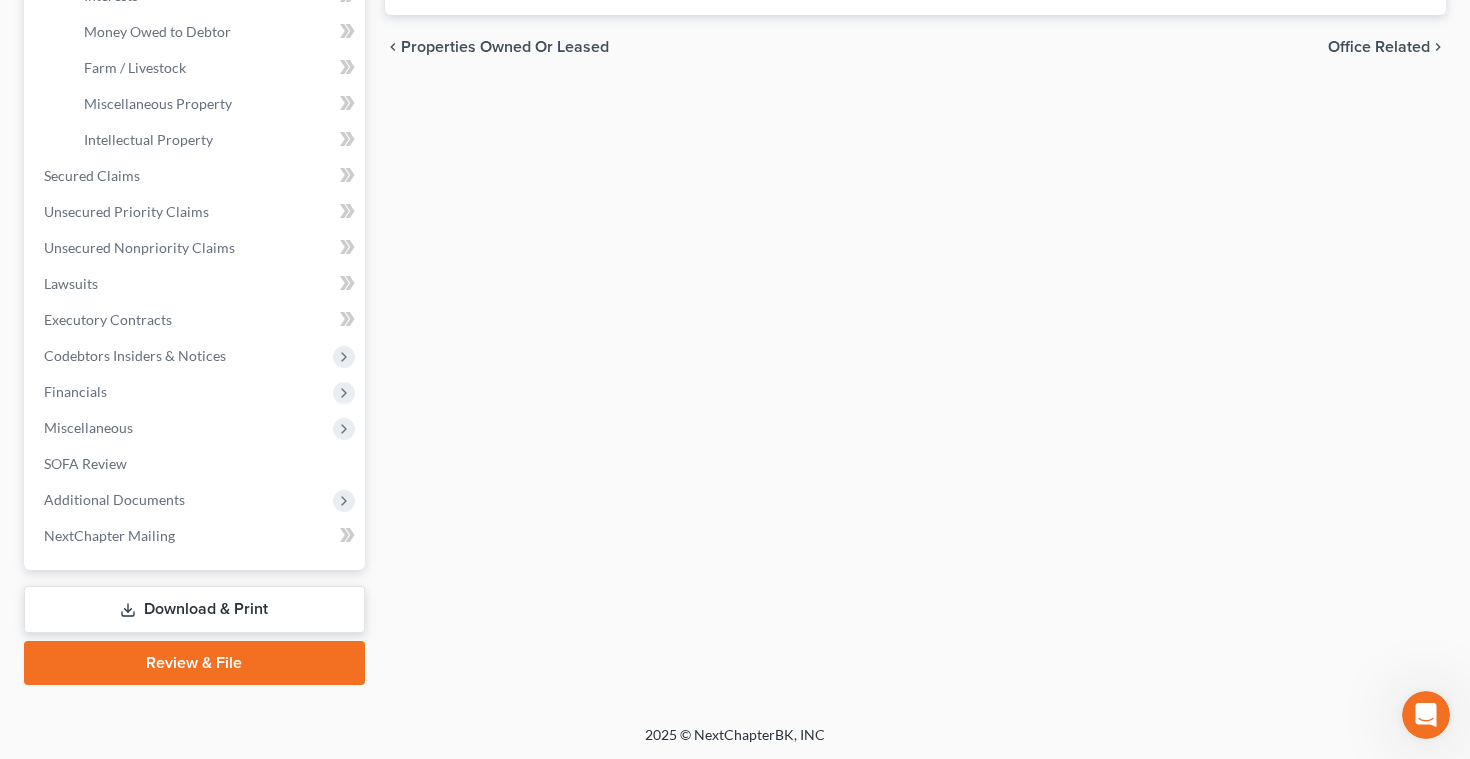 click on "Download & Print" at bounding box center [194, 609] 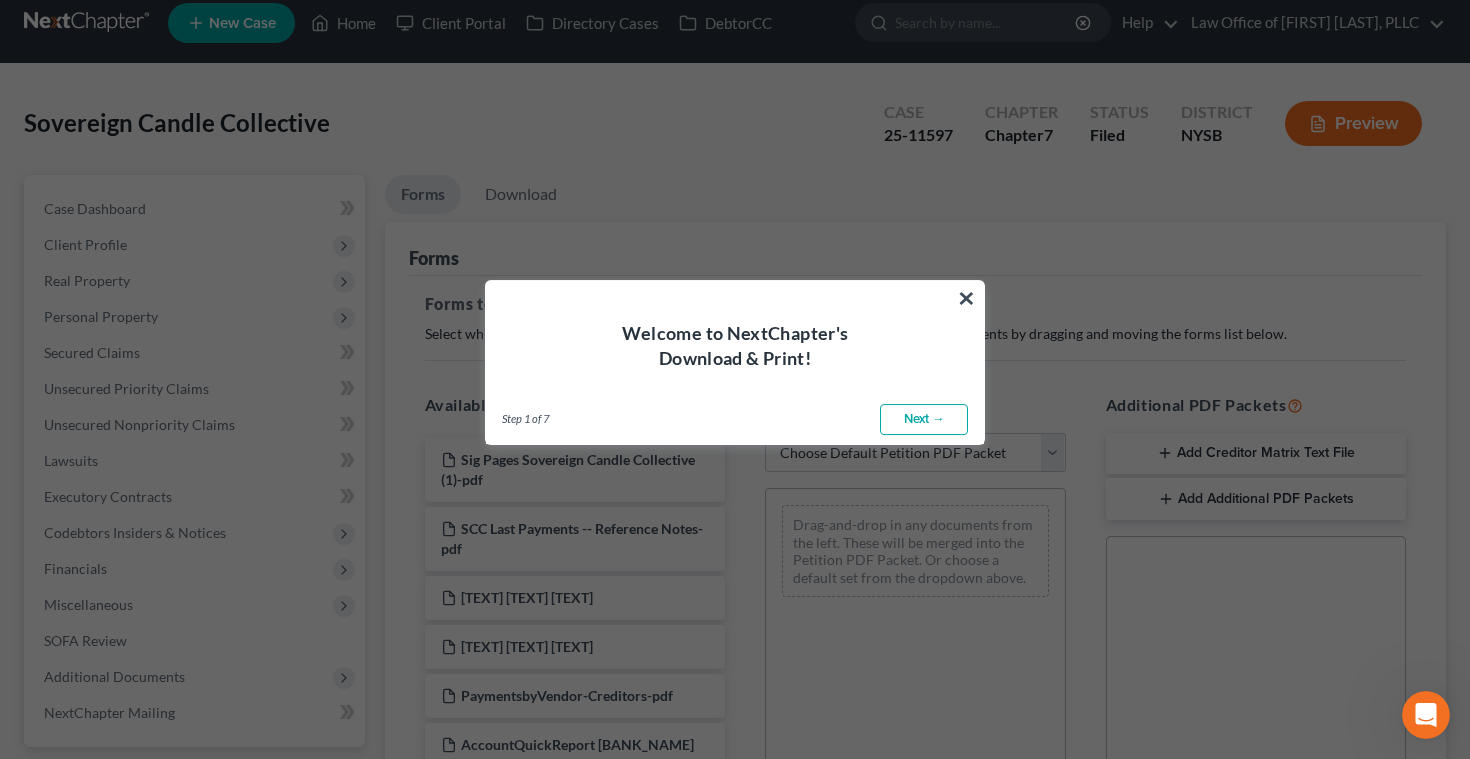 scroll, scrollTop: 0, scrollLeft: 0, axis: both 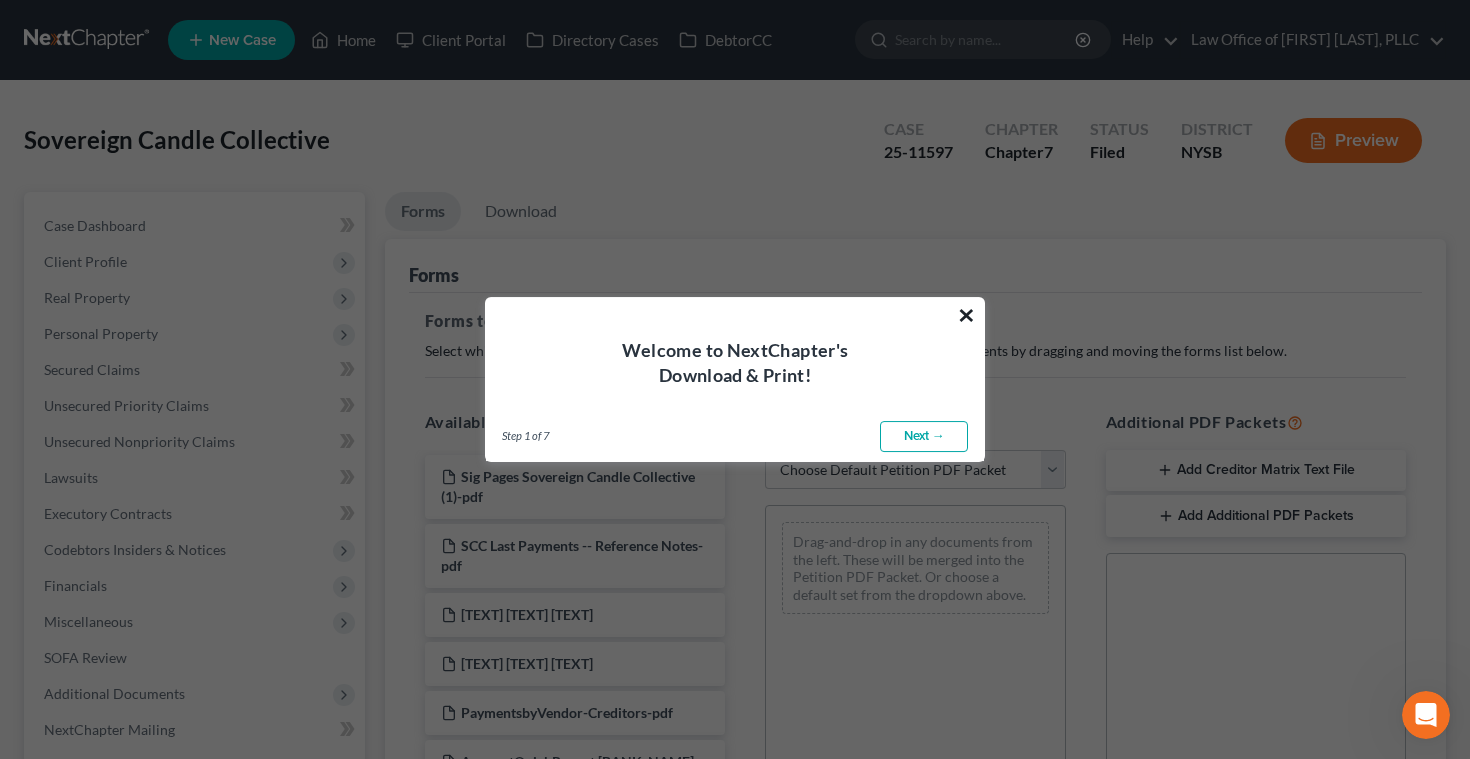 click on "×" at bounding box center [966, 315] 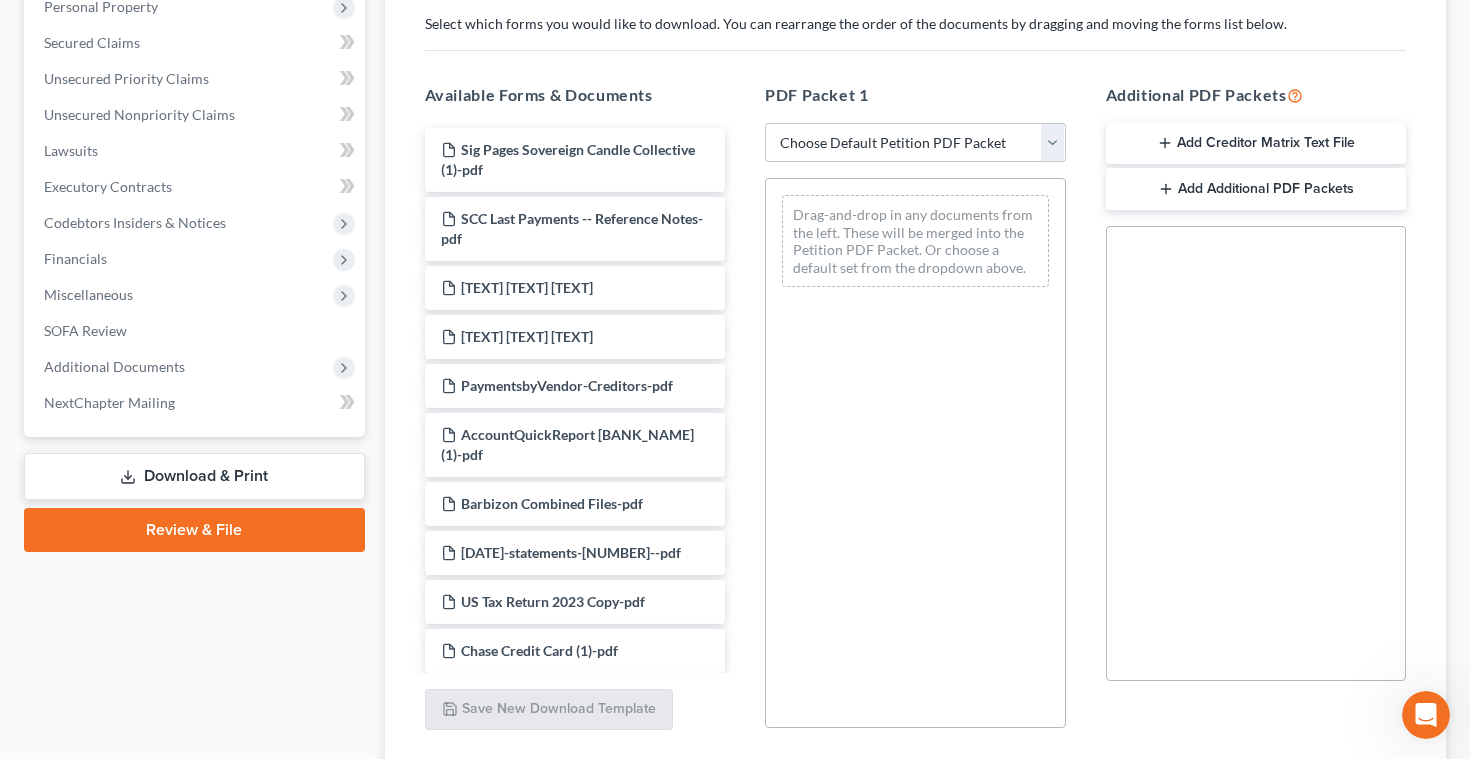 scroll, scrollTop: 332, scrollLeft: 0, axis: vertical 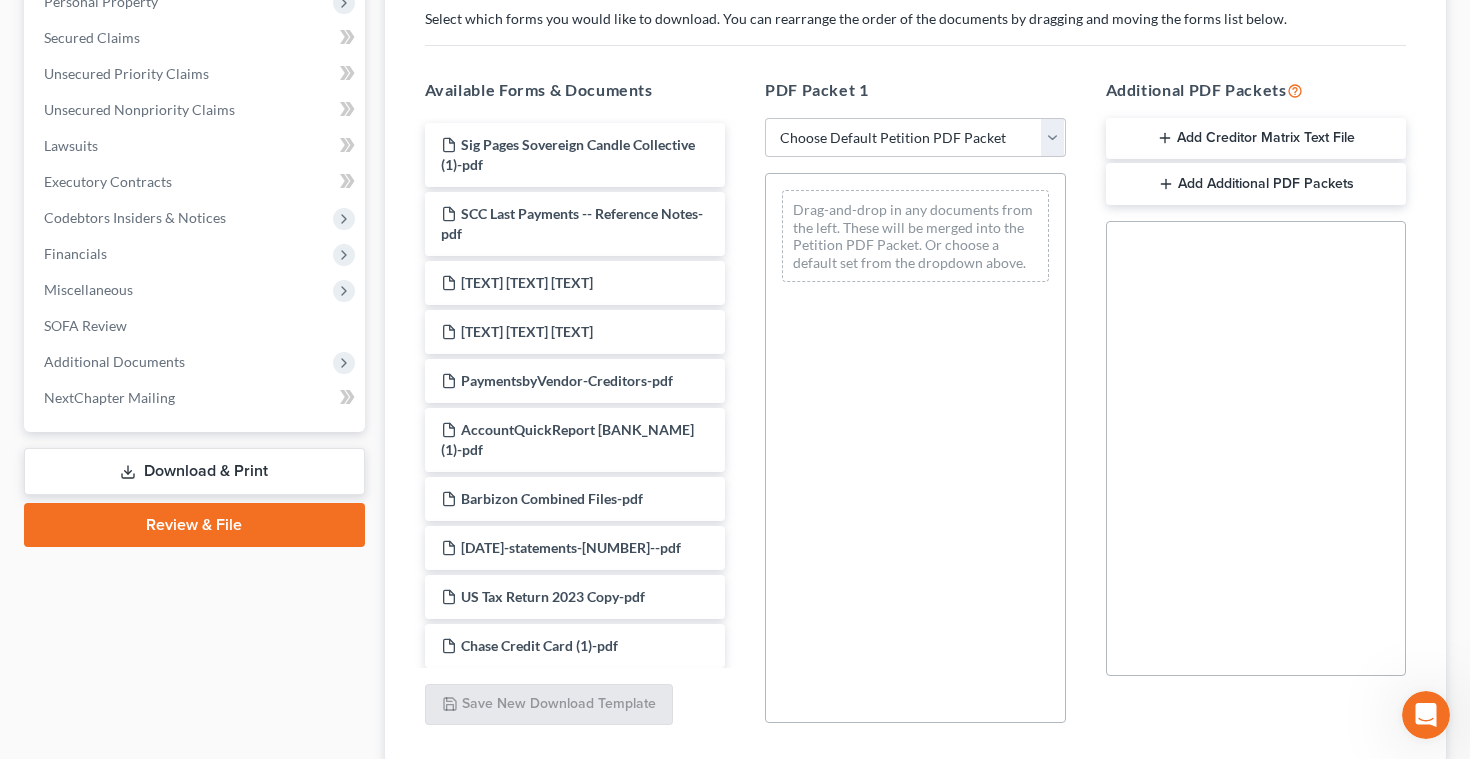 click on "Review & File" at bounding box center [194, 525] 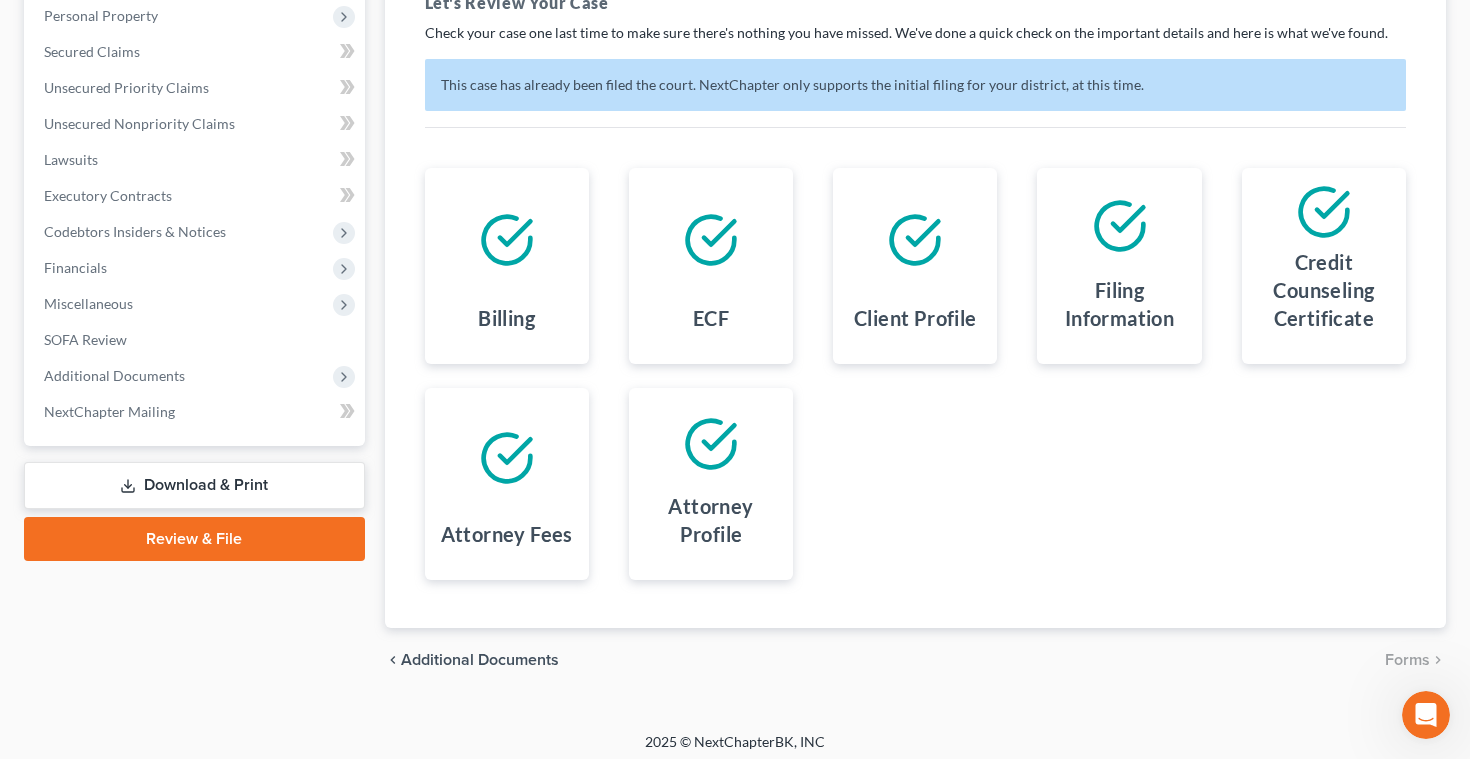 scroll, scrollTop: 325, scrollLeft: 0, axis: vertical 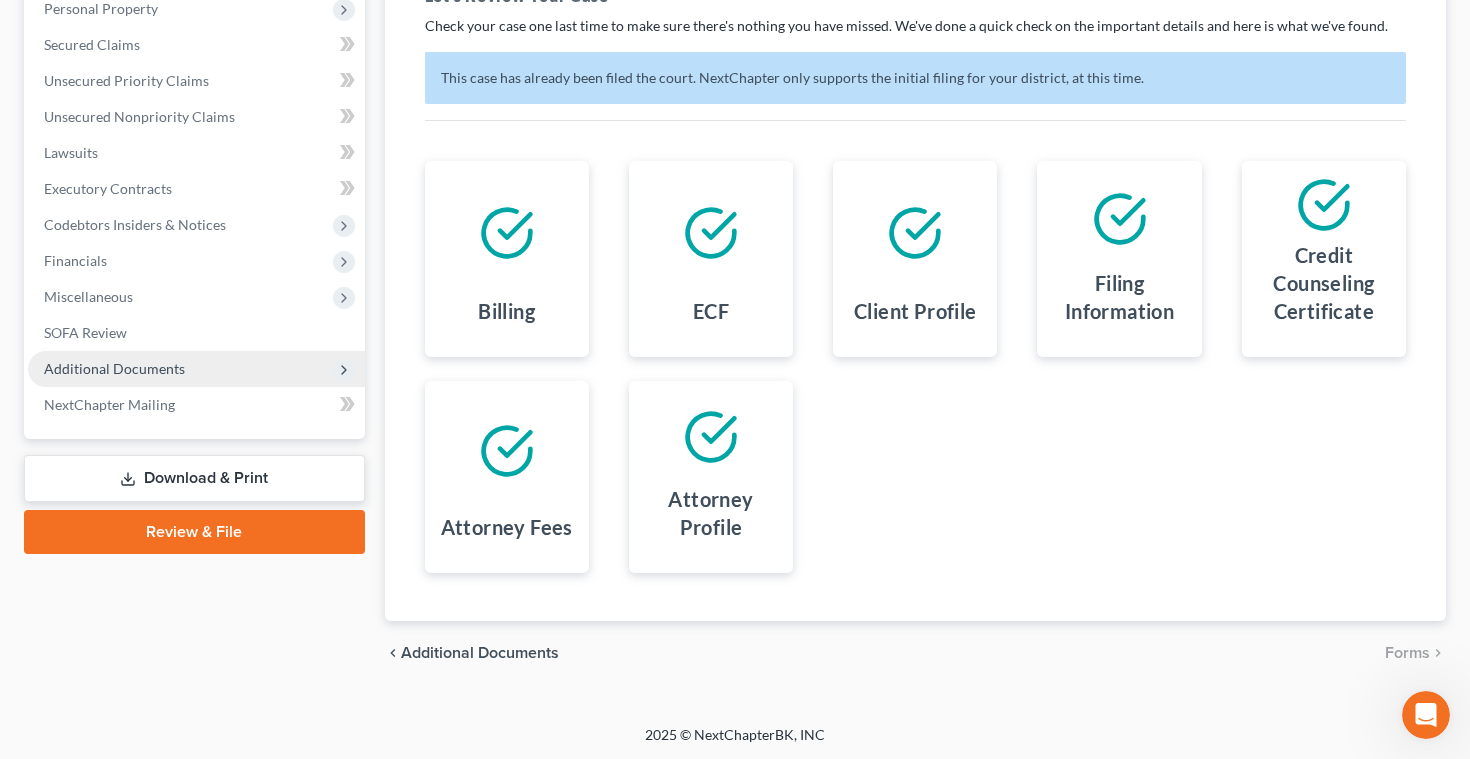 click on "Additional Documents" at bounding box center [114, 368] 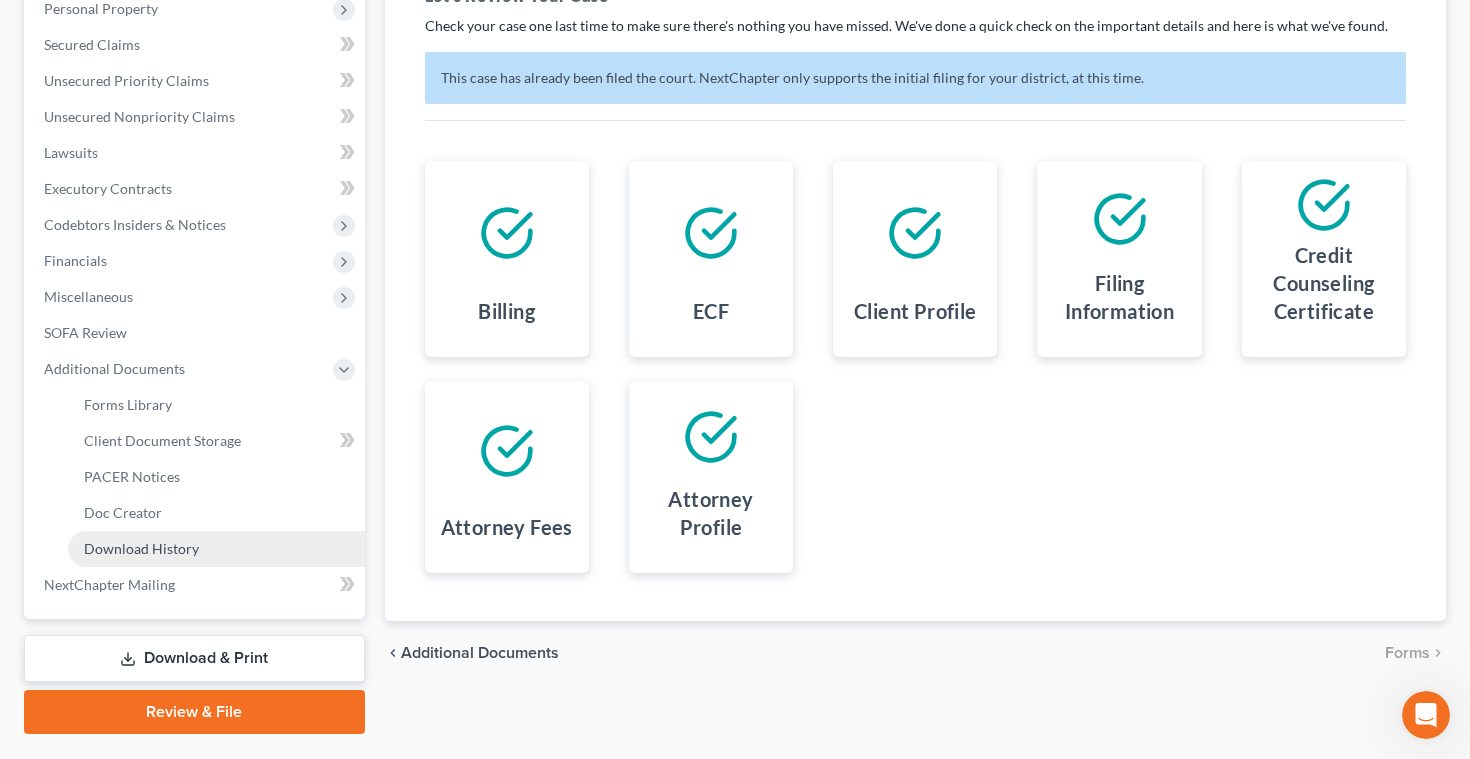 click on "Download History" at bounding box center (141, 548) 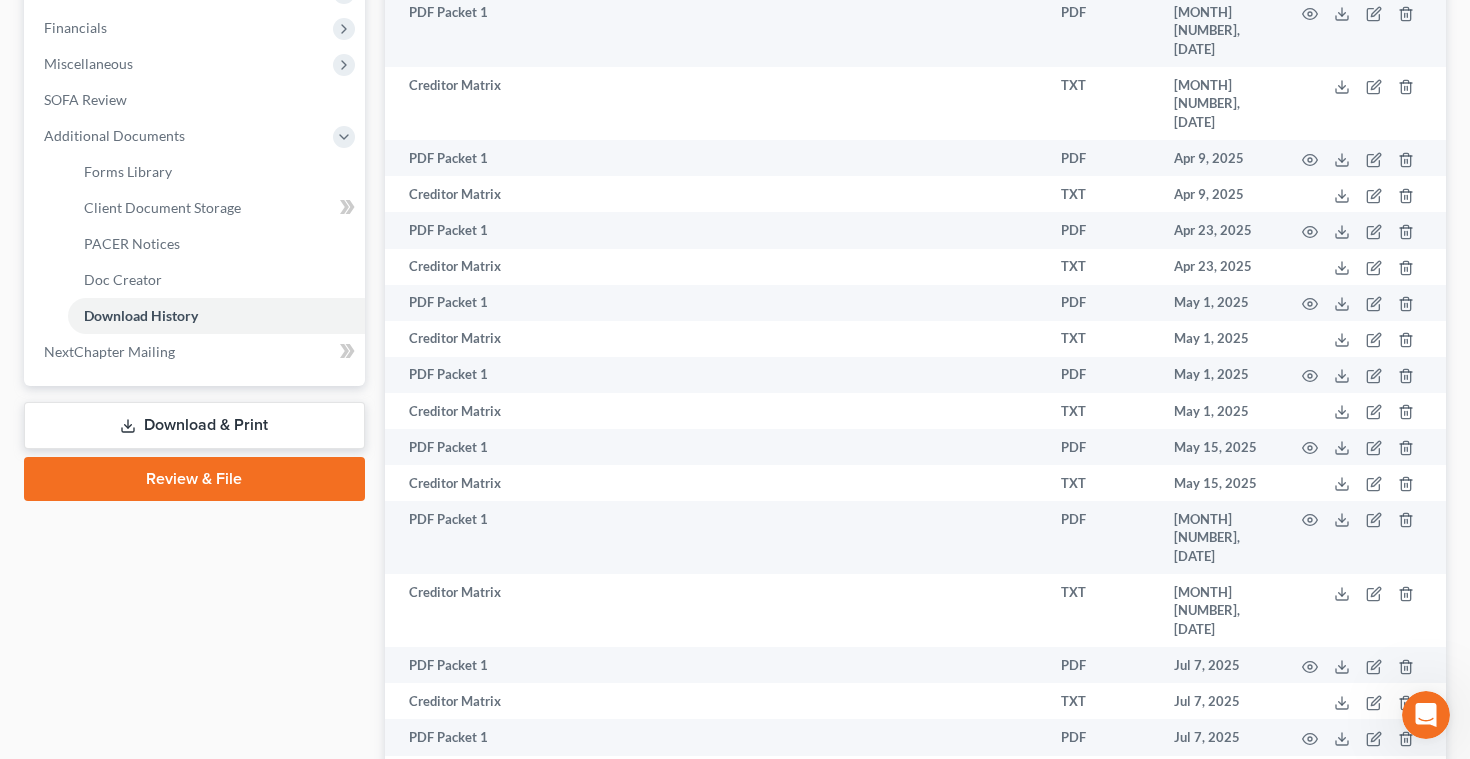 scroll, scrollTop: 560, scrollLeft: 0, axis: vertical 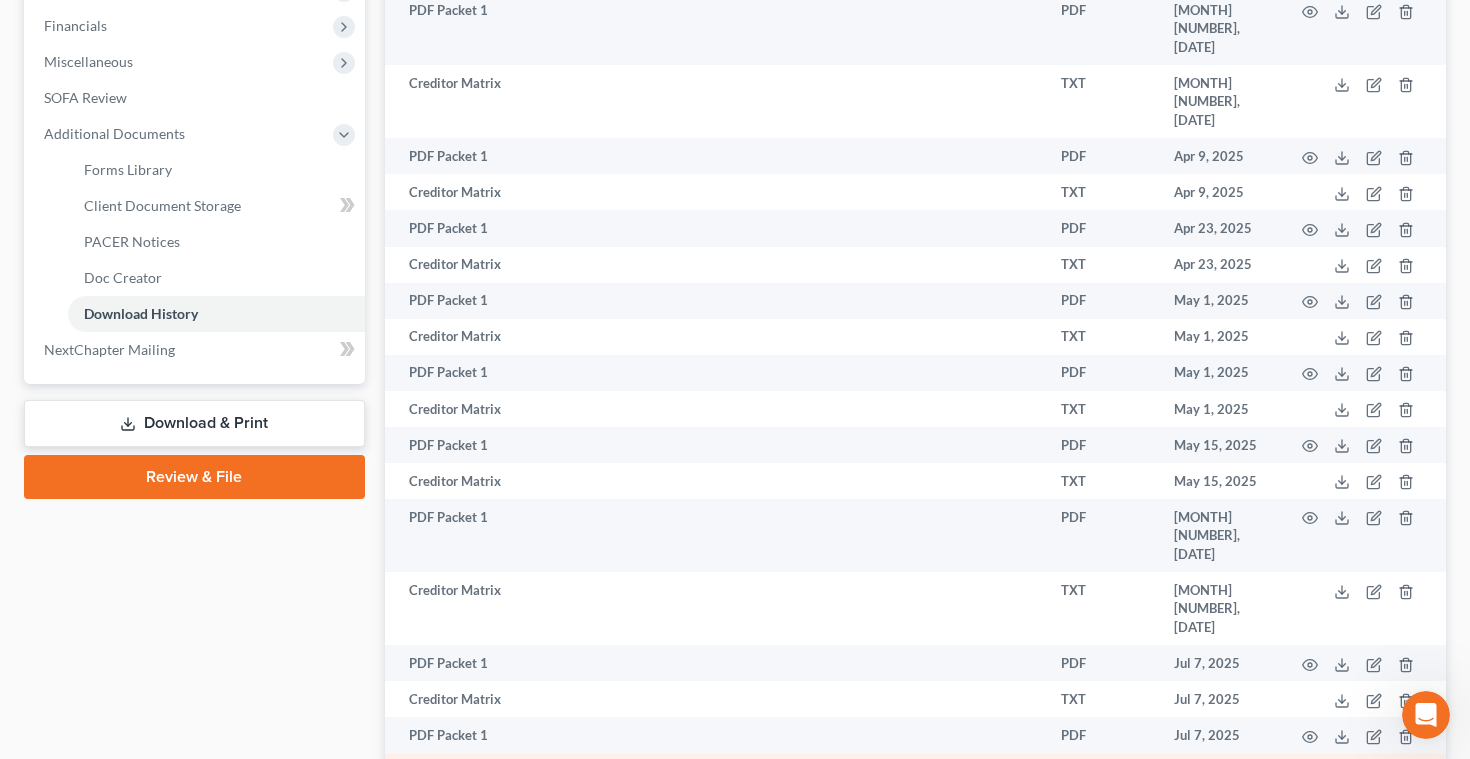 click 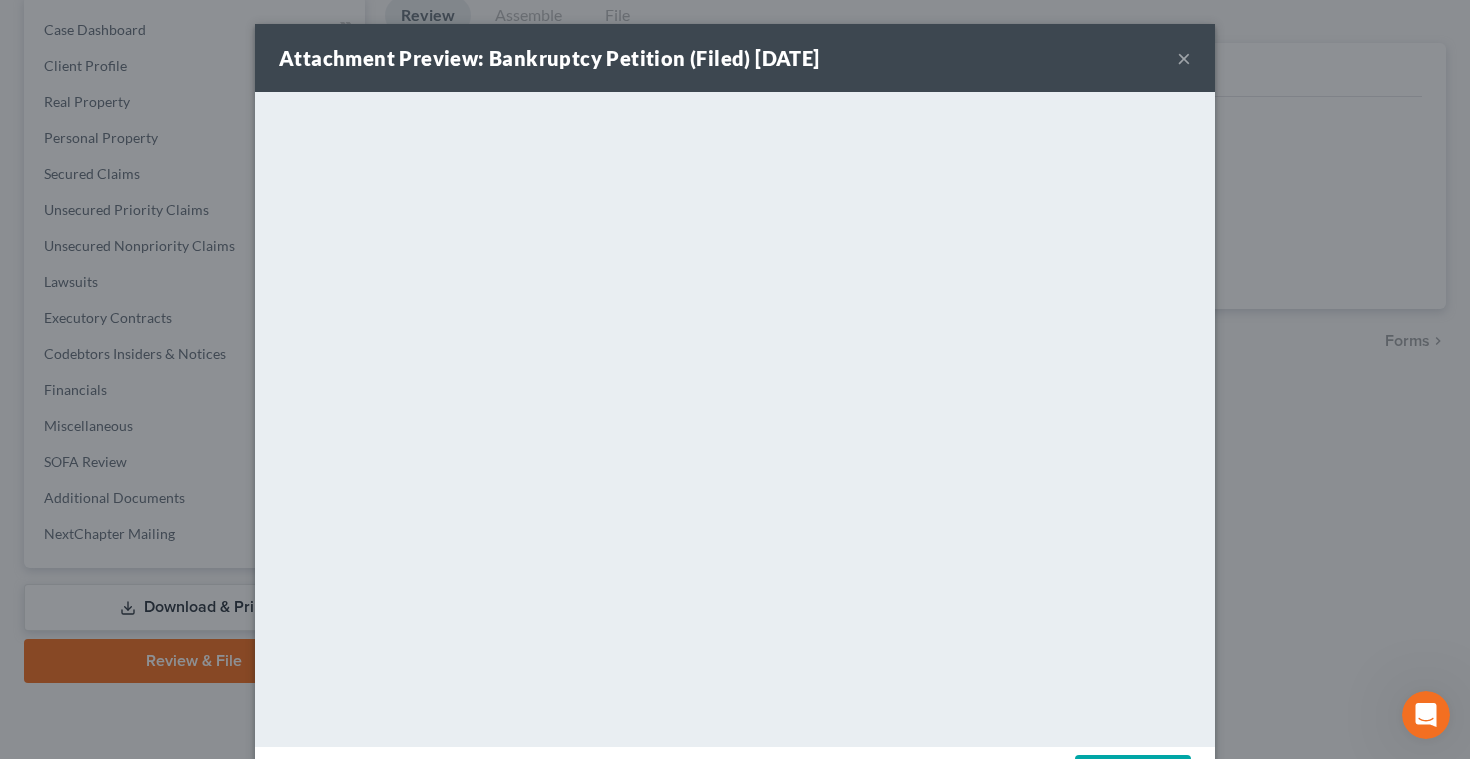 scroll, scrollTop: 325, scrollLeft: 0, axis: vertical 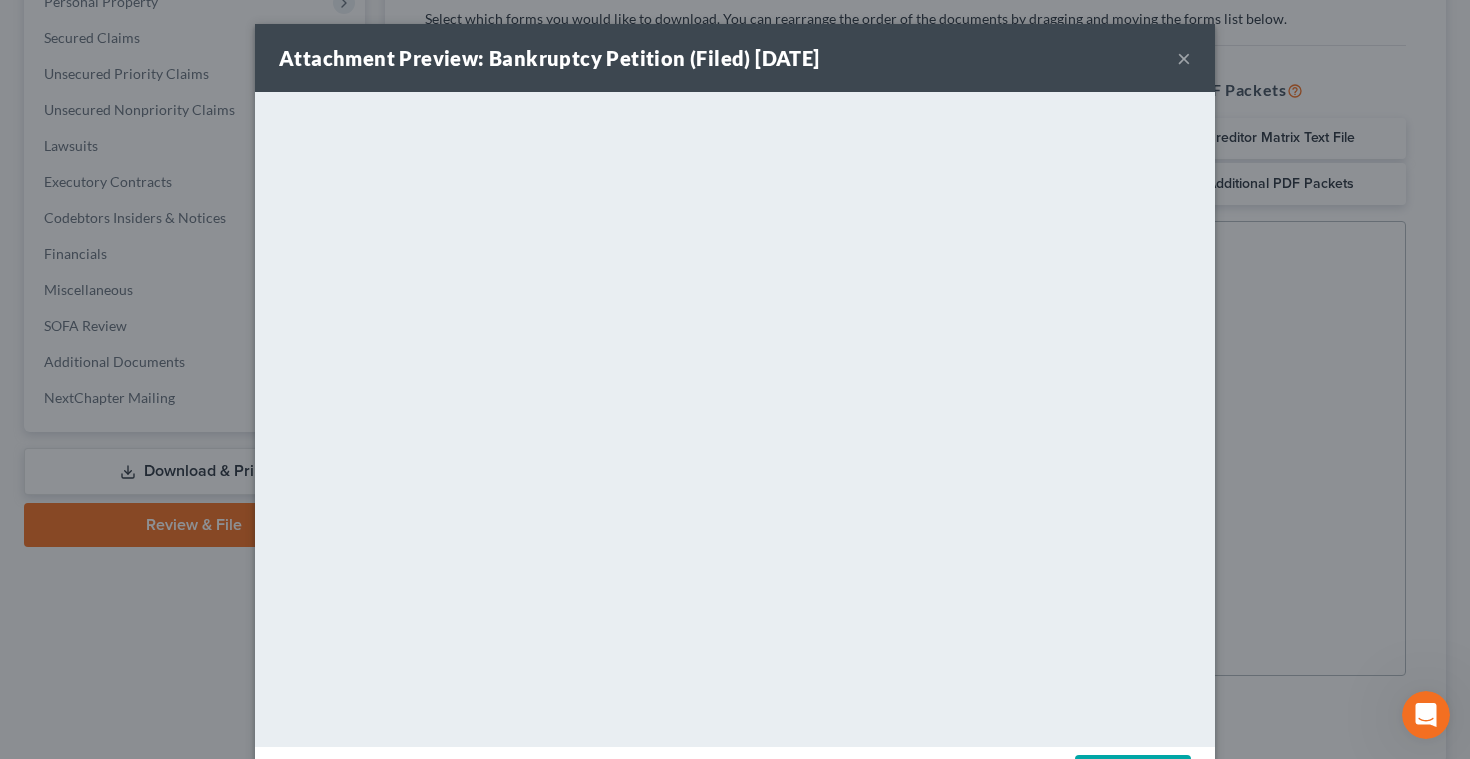 drag, startPoint x: 894, startPoint y: 69, endPoint x: 905, endPoint y: 101, distance: 33.83785 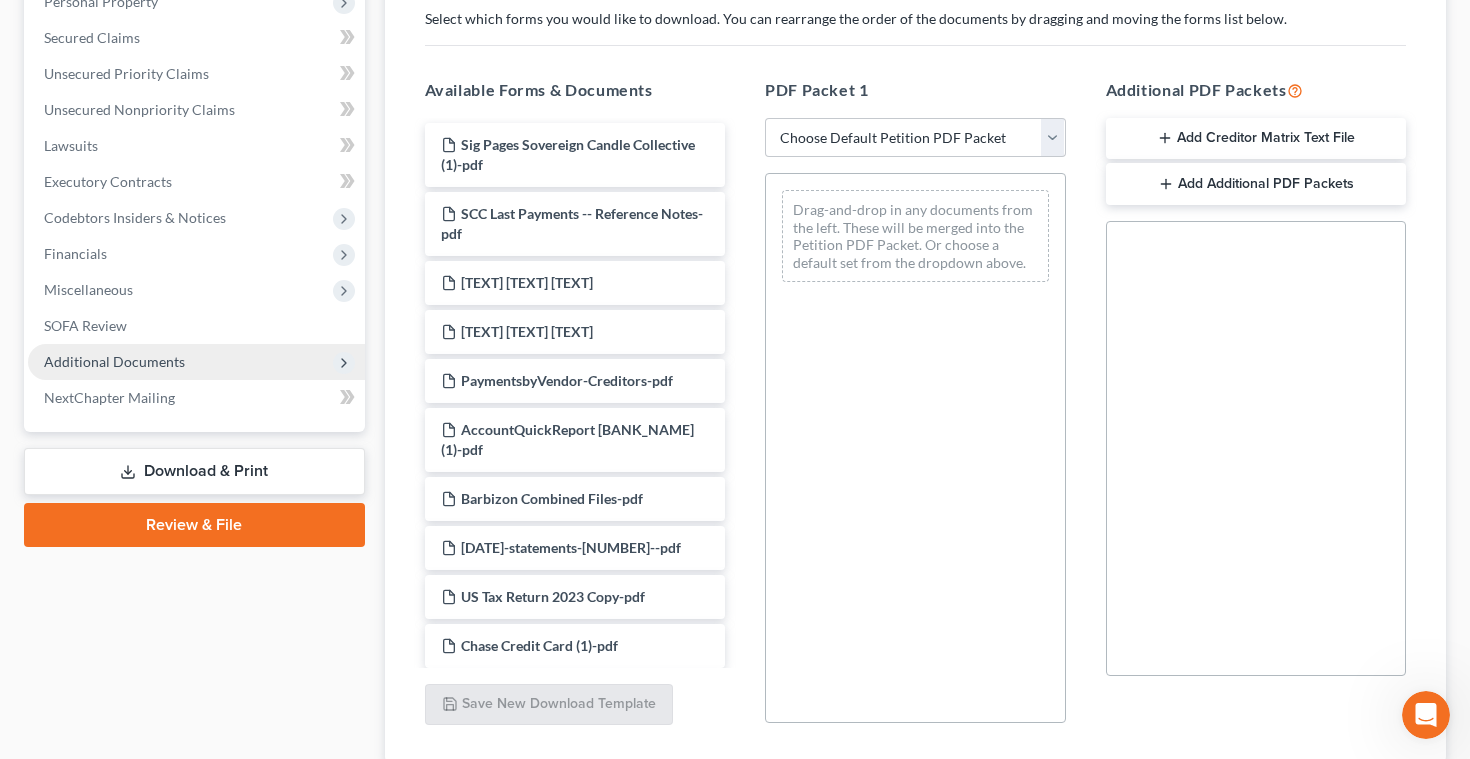 click on "Additional Documents" at bounding box center [114, 361] 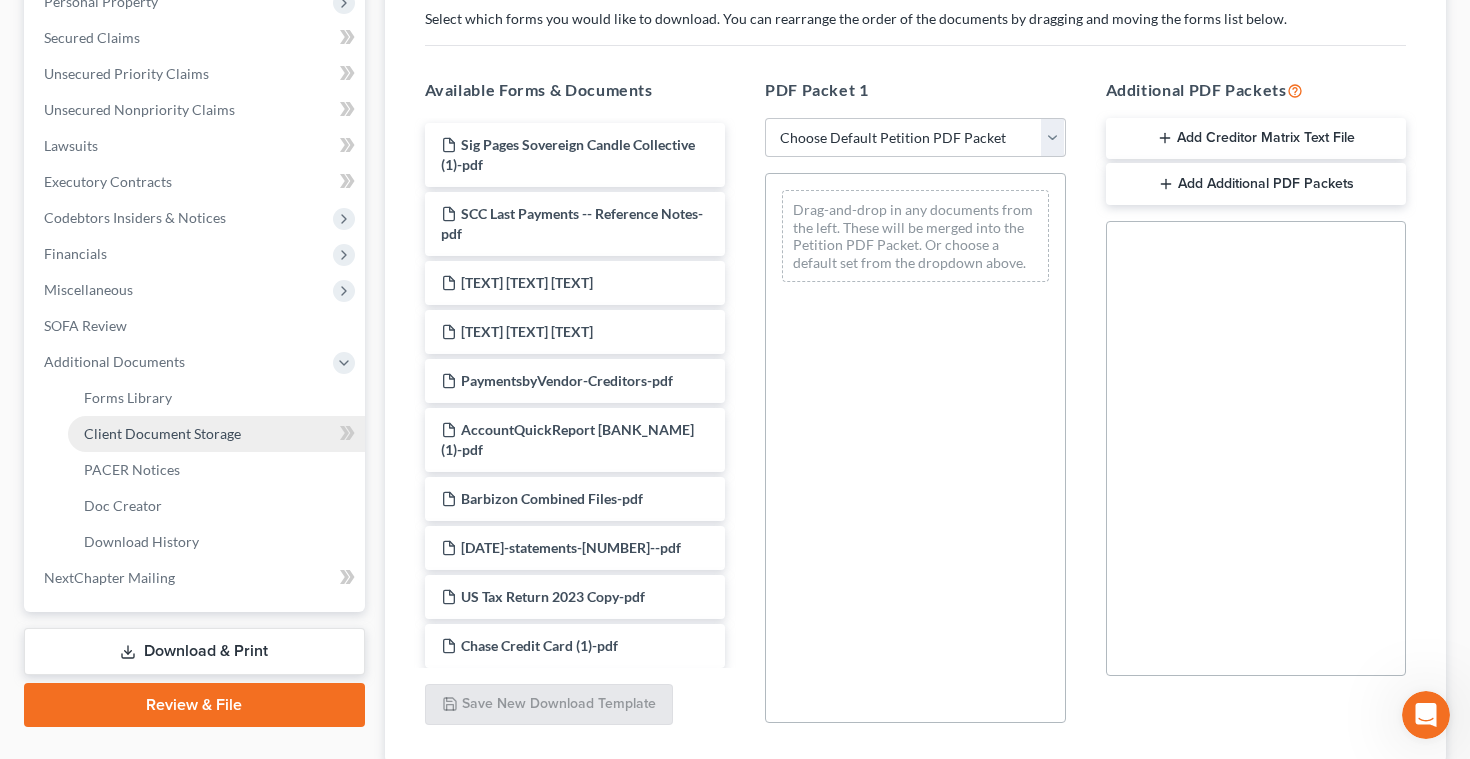 click on "Client Document Storage" at bounding box center (162, 433) 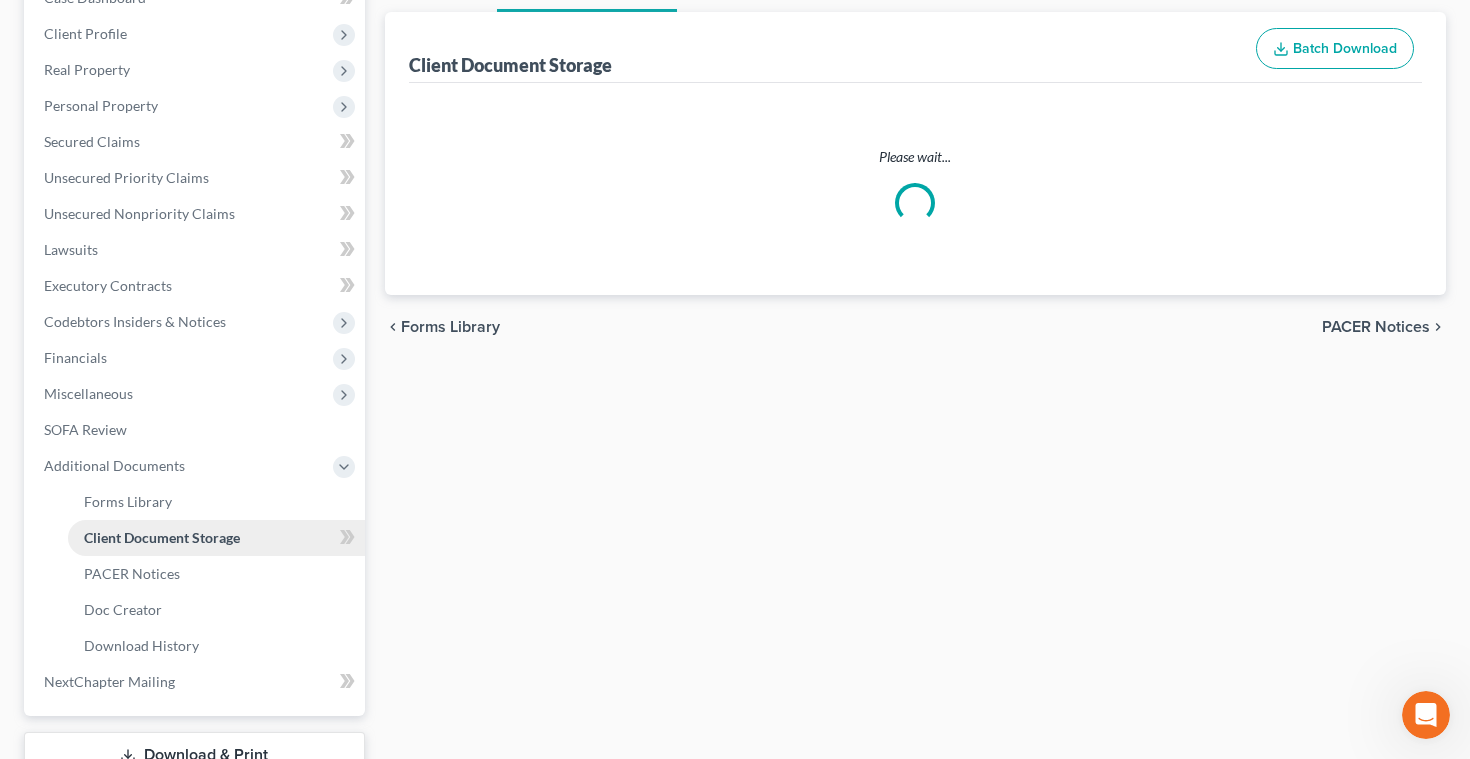 scroll, scrollTop: 34, scrollLeft: 0, axis: vertical 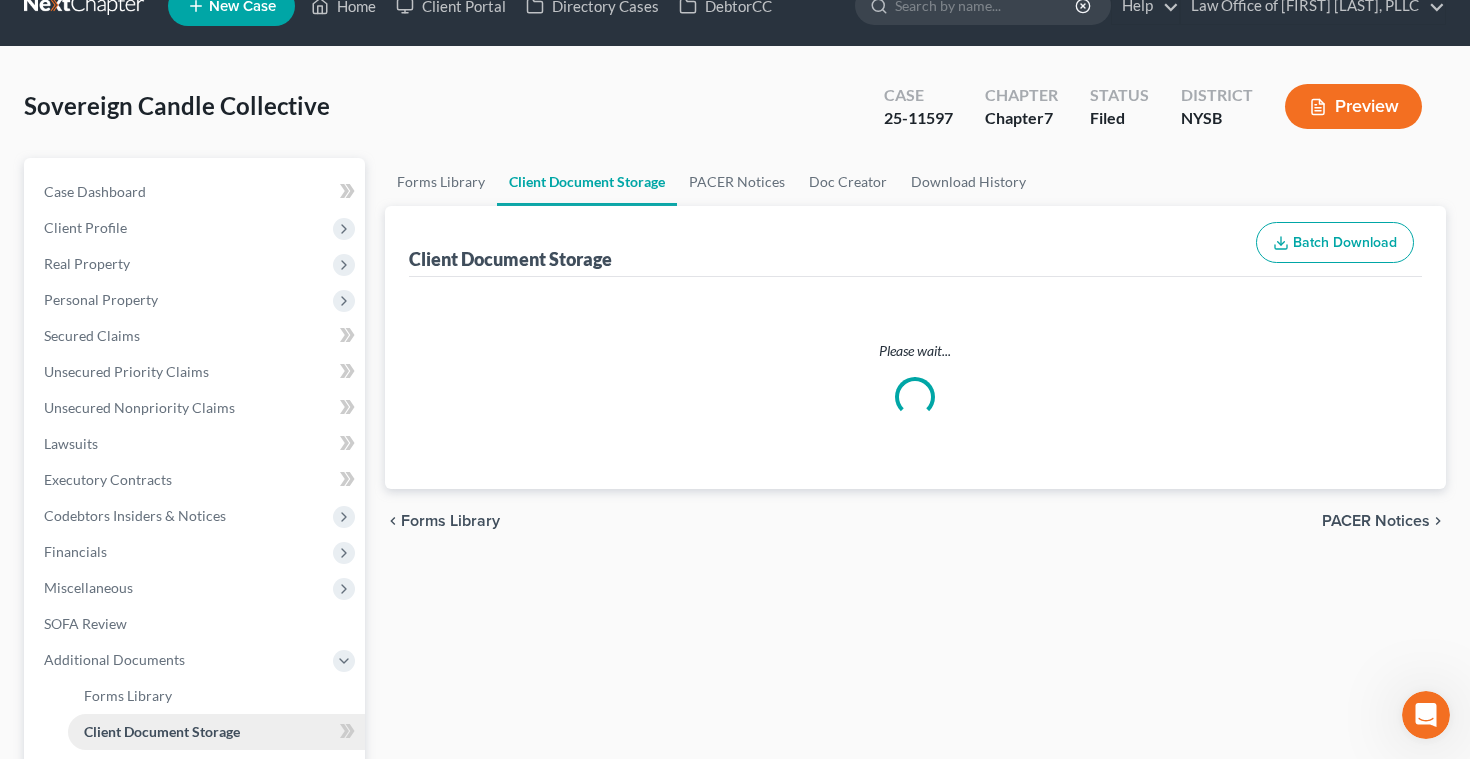 select on "5" 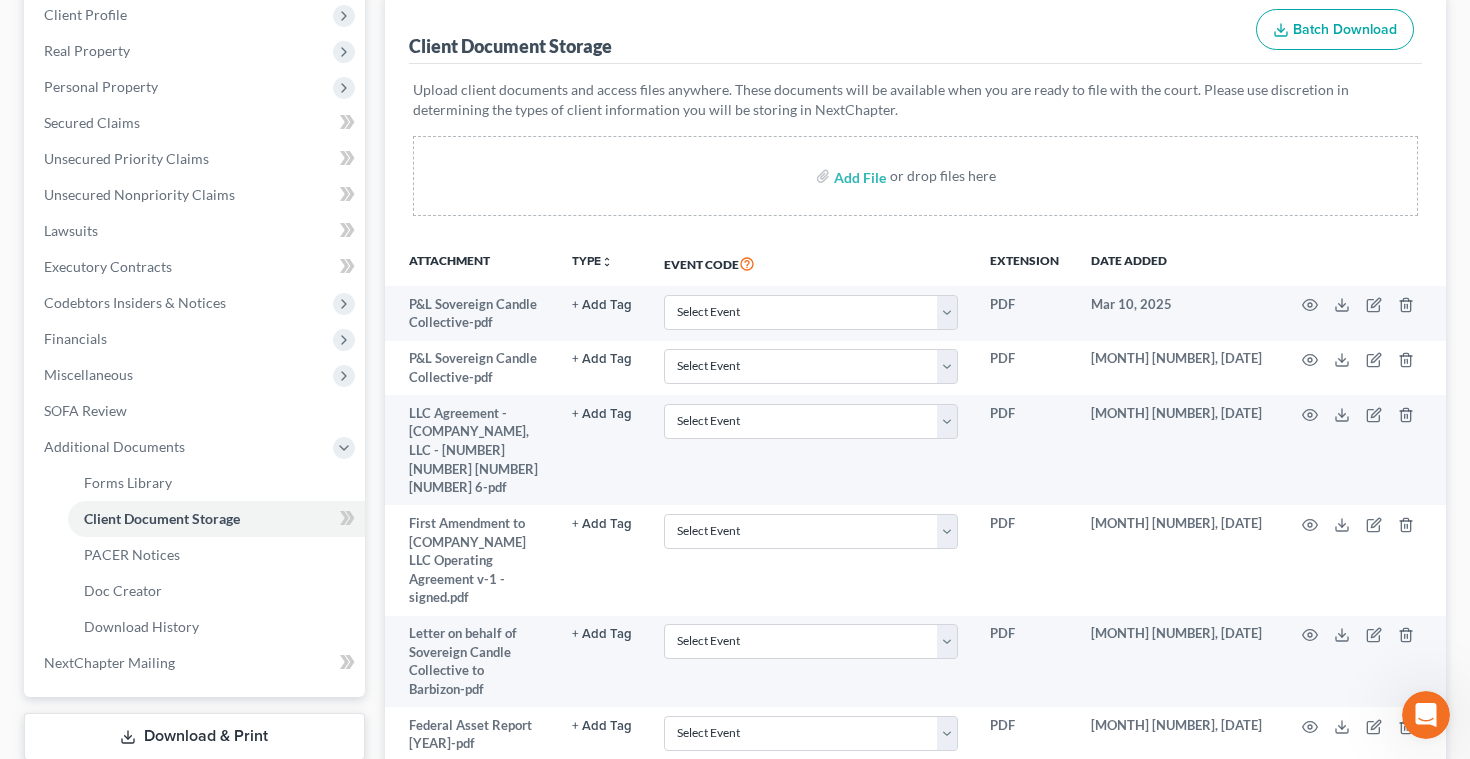 scroll, scrollTop: 244, scrollLeft: 0, axis: vertical 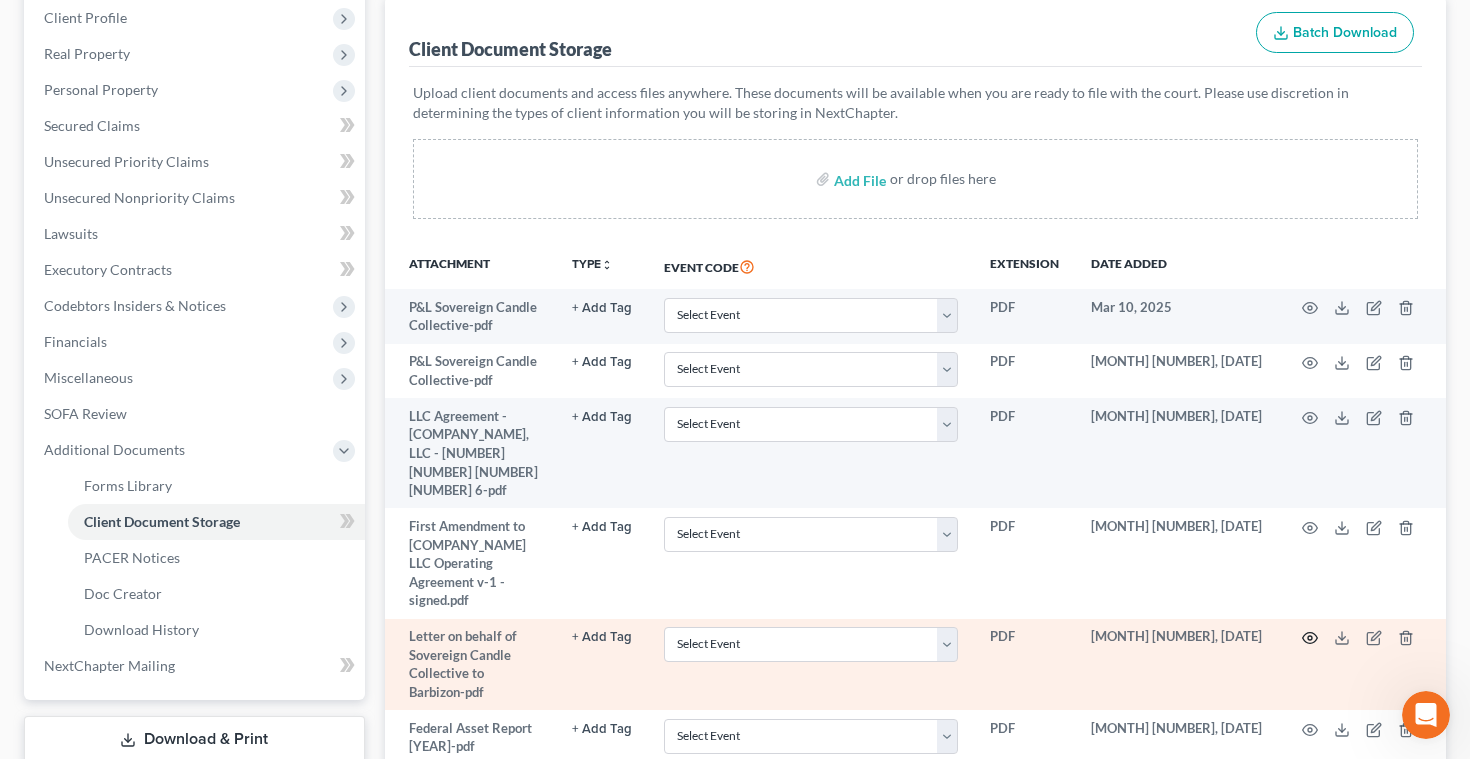 click 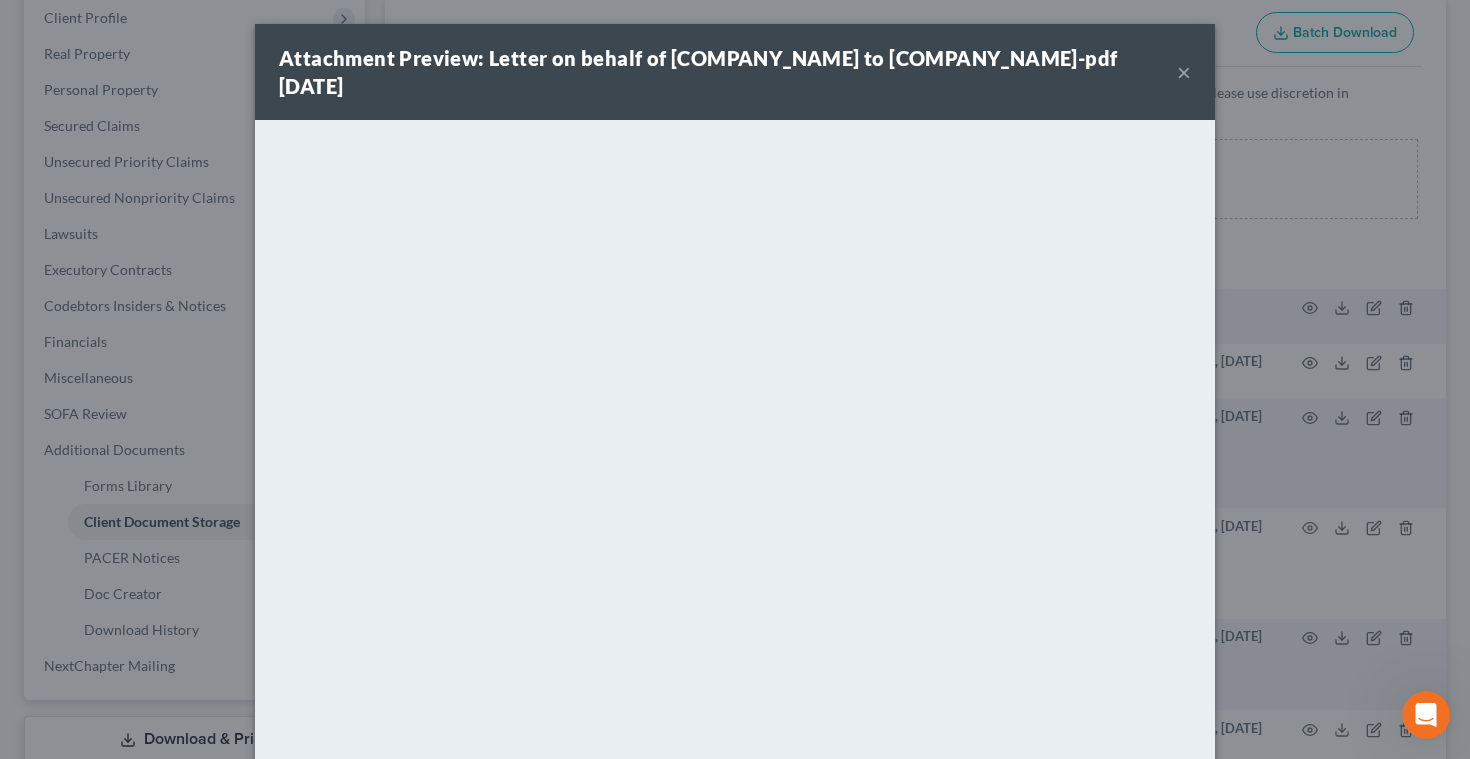 click on "×" at bounding box center [1184, 72] 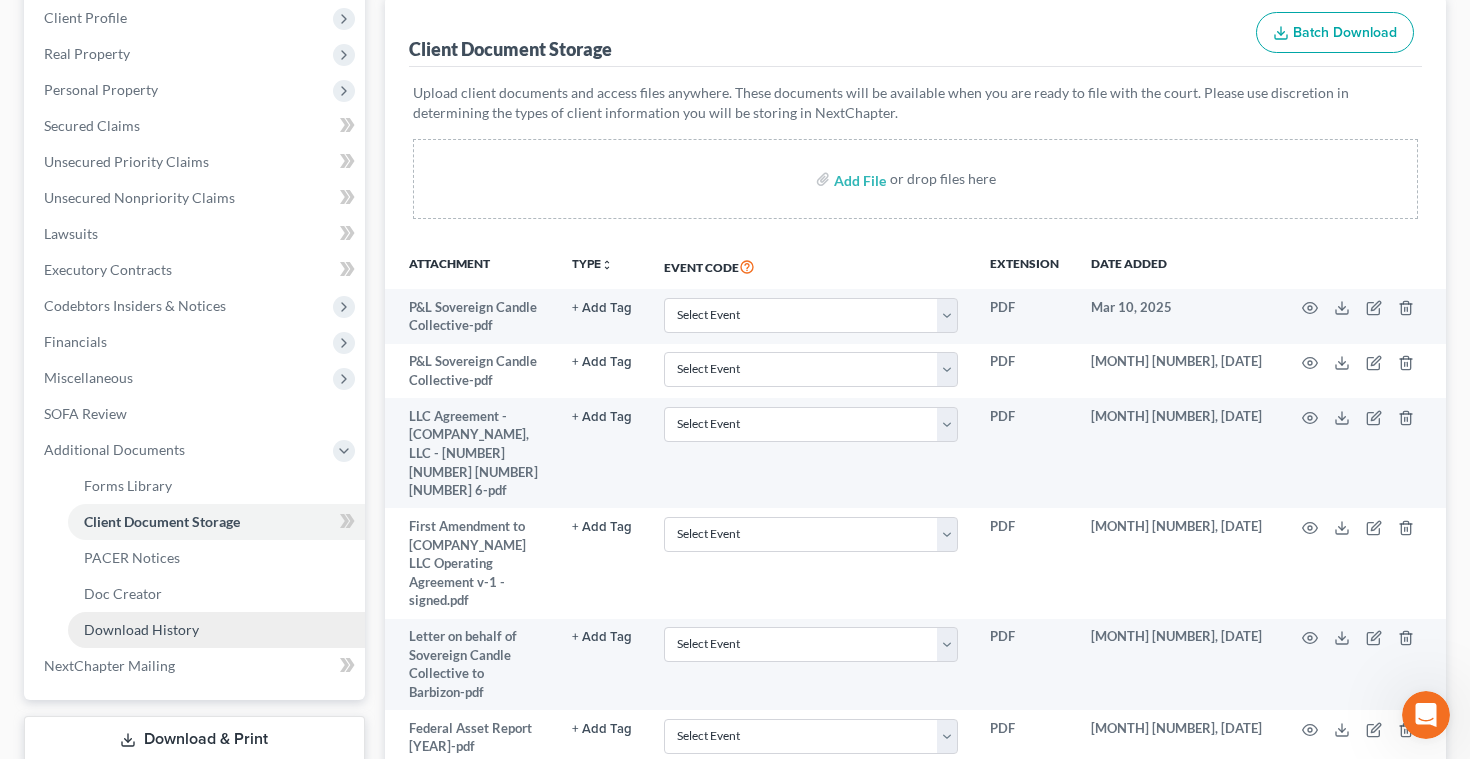 click on "Download History" at bounding box center (141, 629) 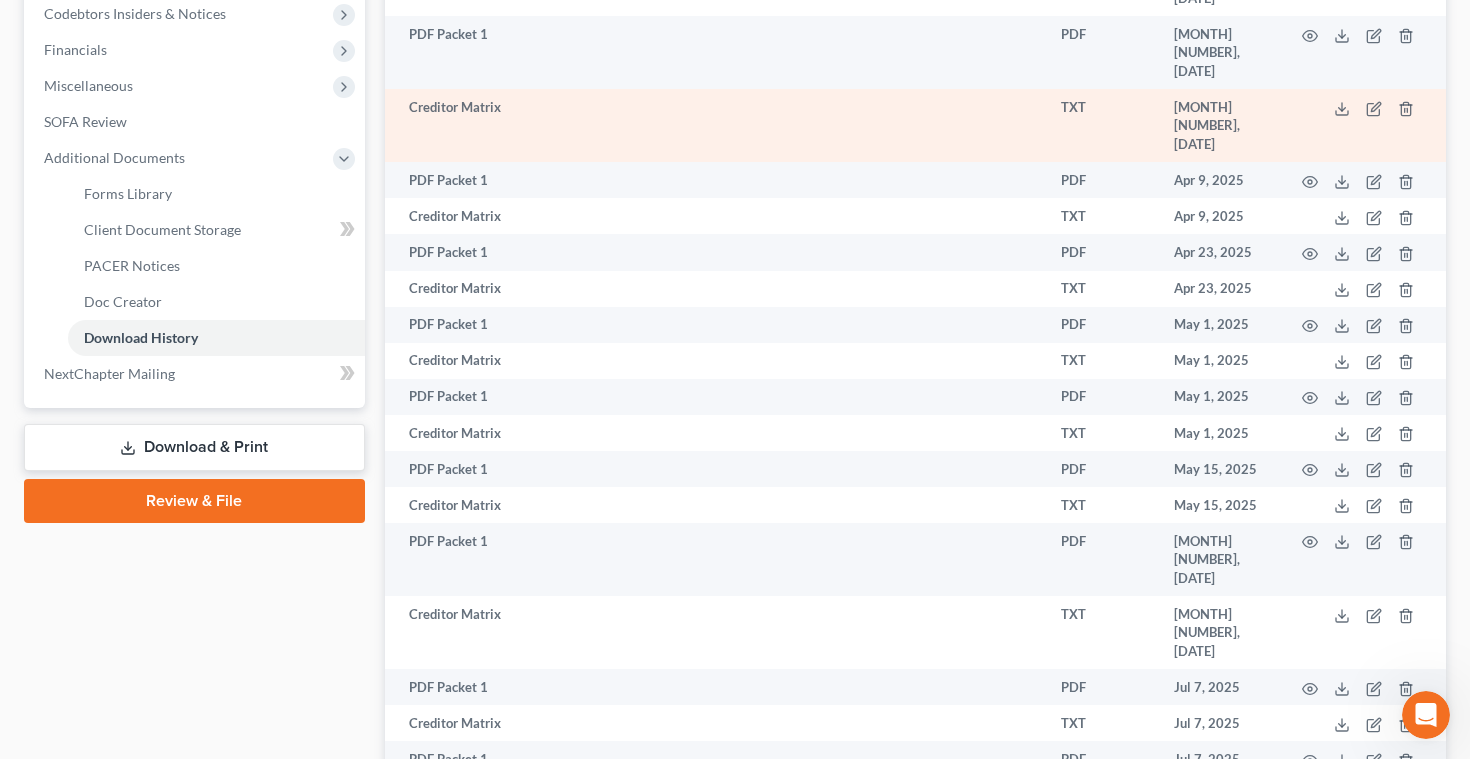 scroll, scrollTop: 560, scrollLeft: 0, axis: vertical 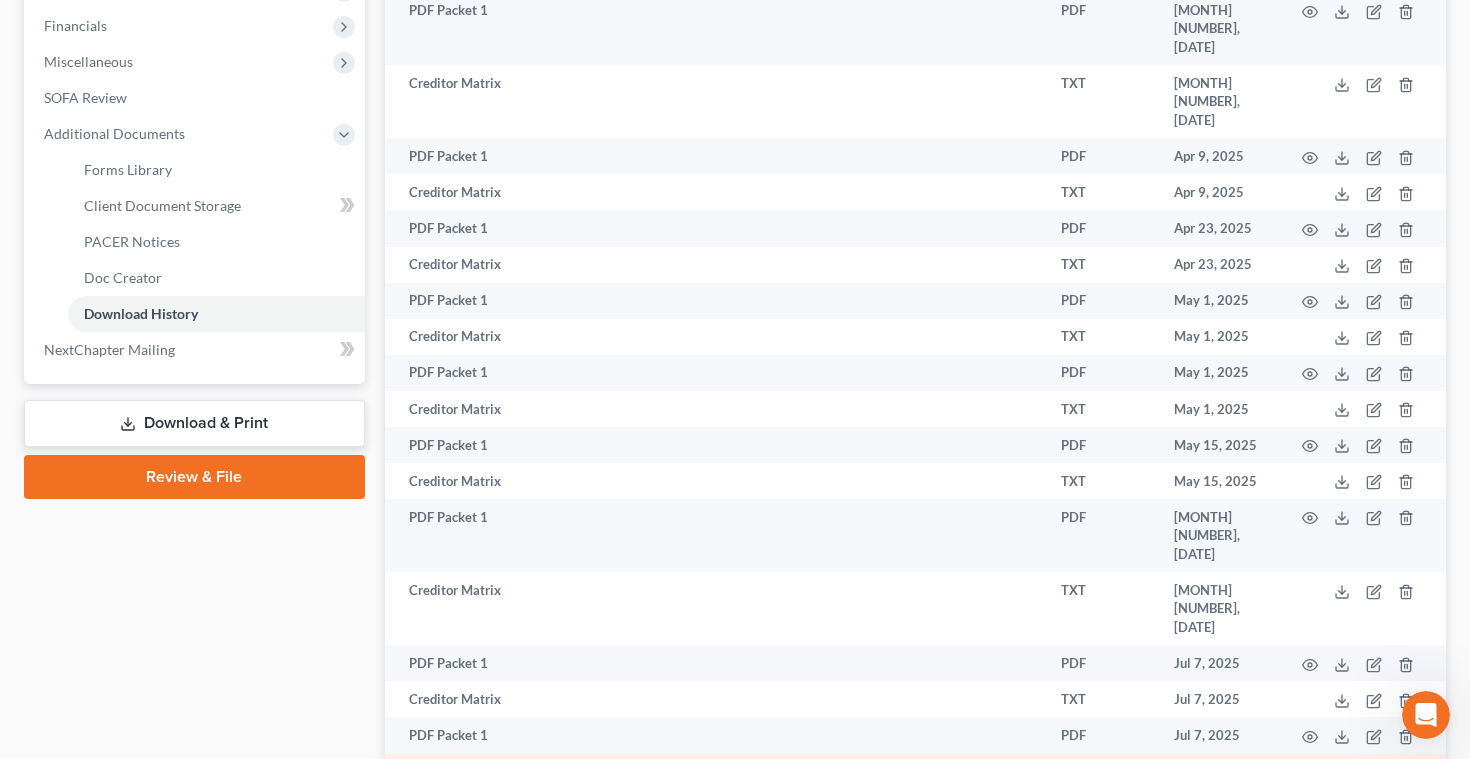 click 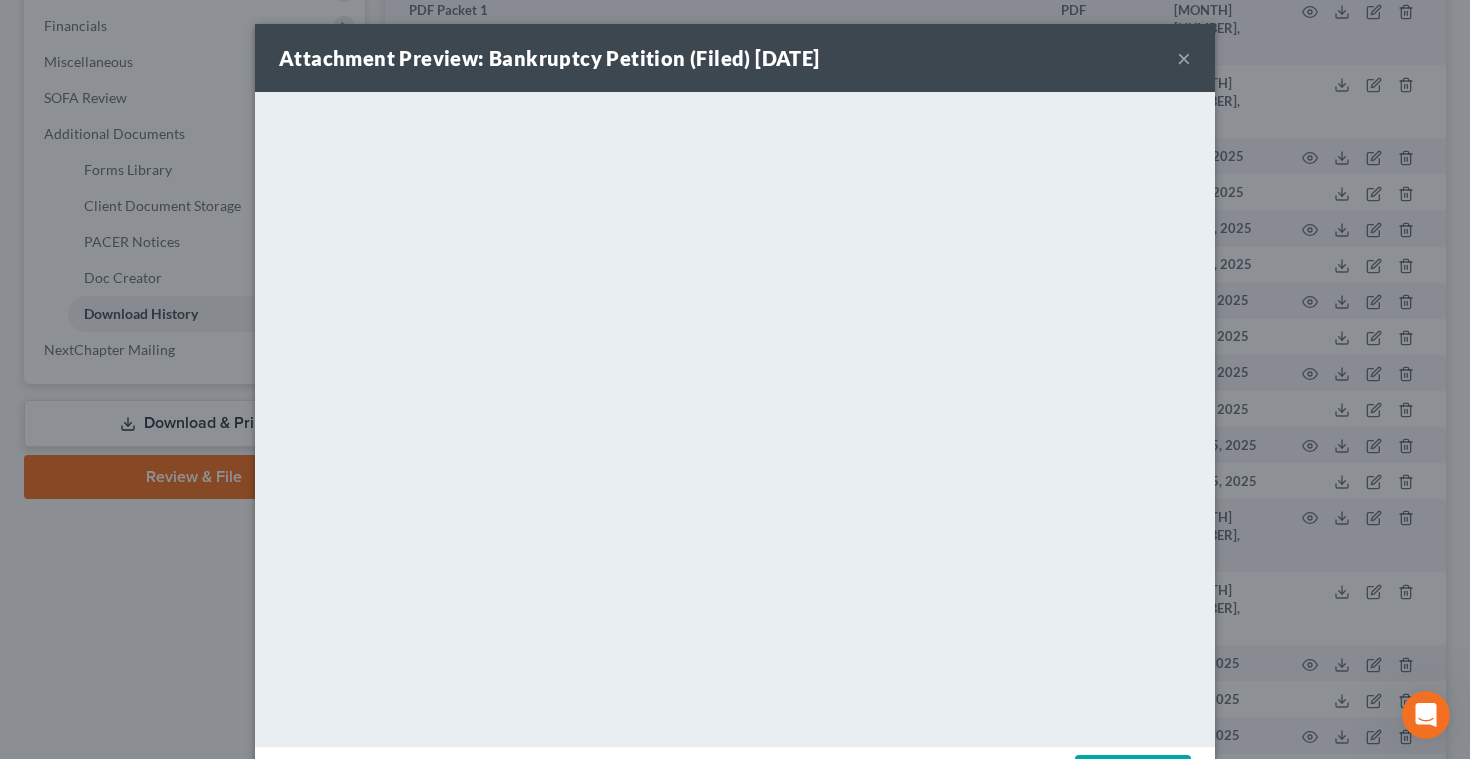 click on "×" at bounding box center [1184, 58] 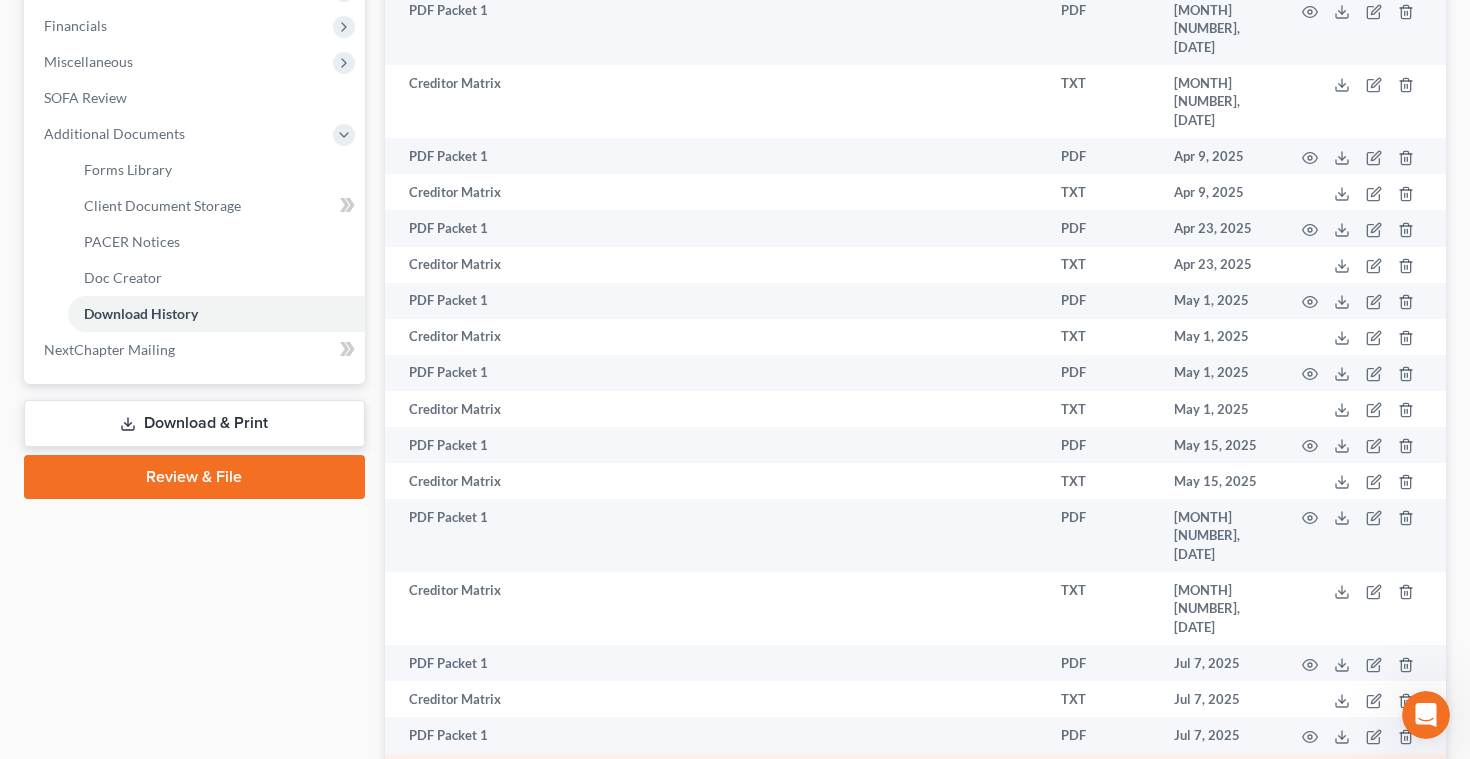 click on "Bankruptcy Petition (Filed)" at bounding box center (660, 772) 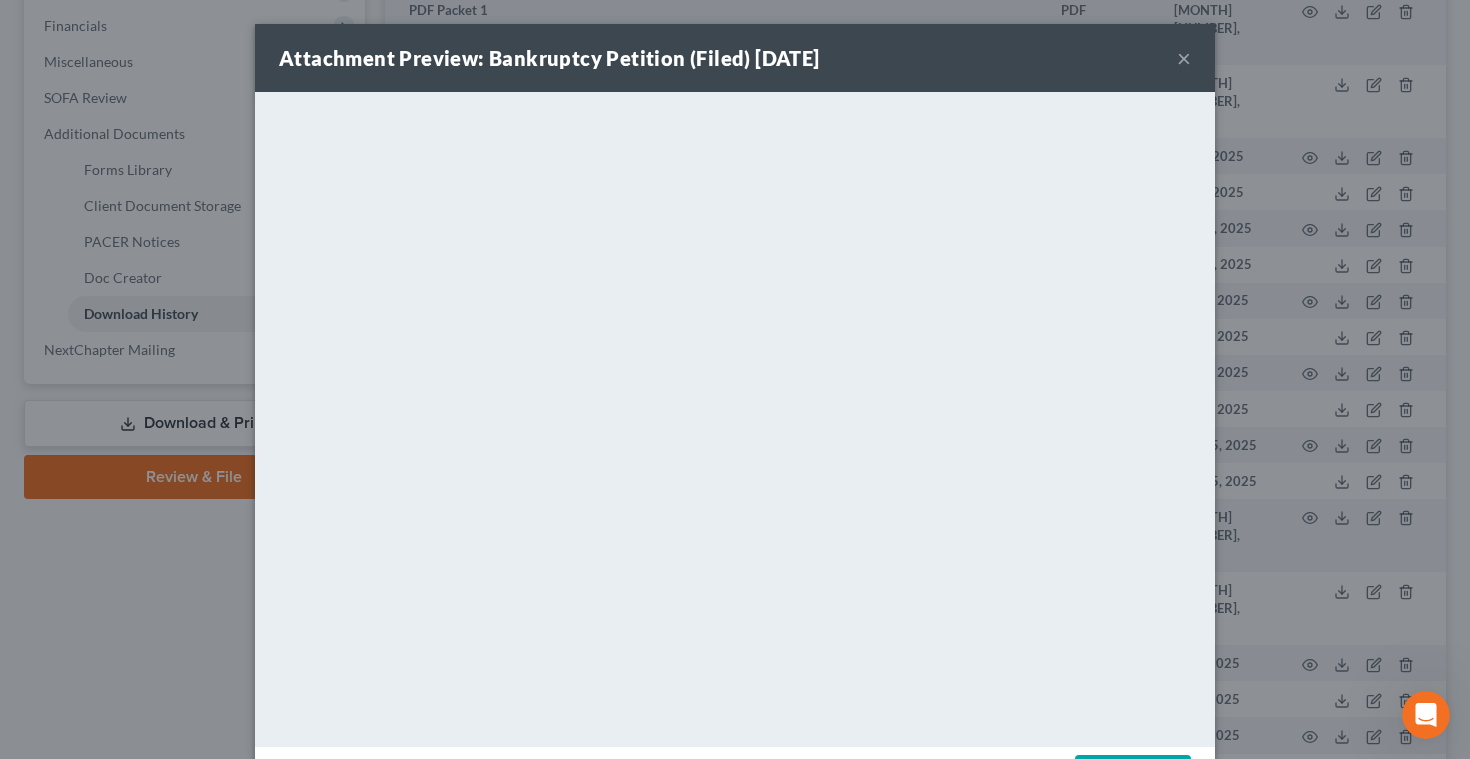 click on "×" at bounding box center (1184, 58) 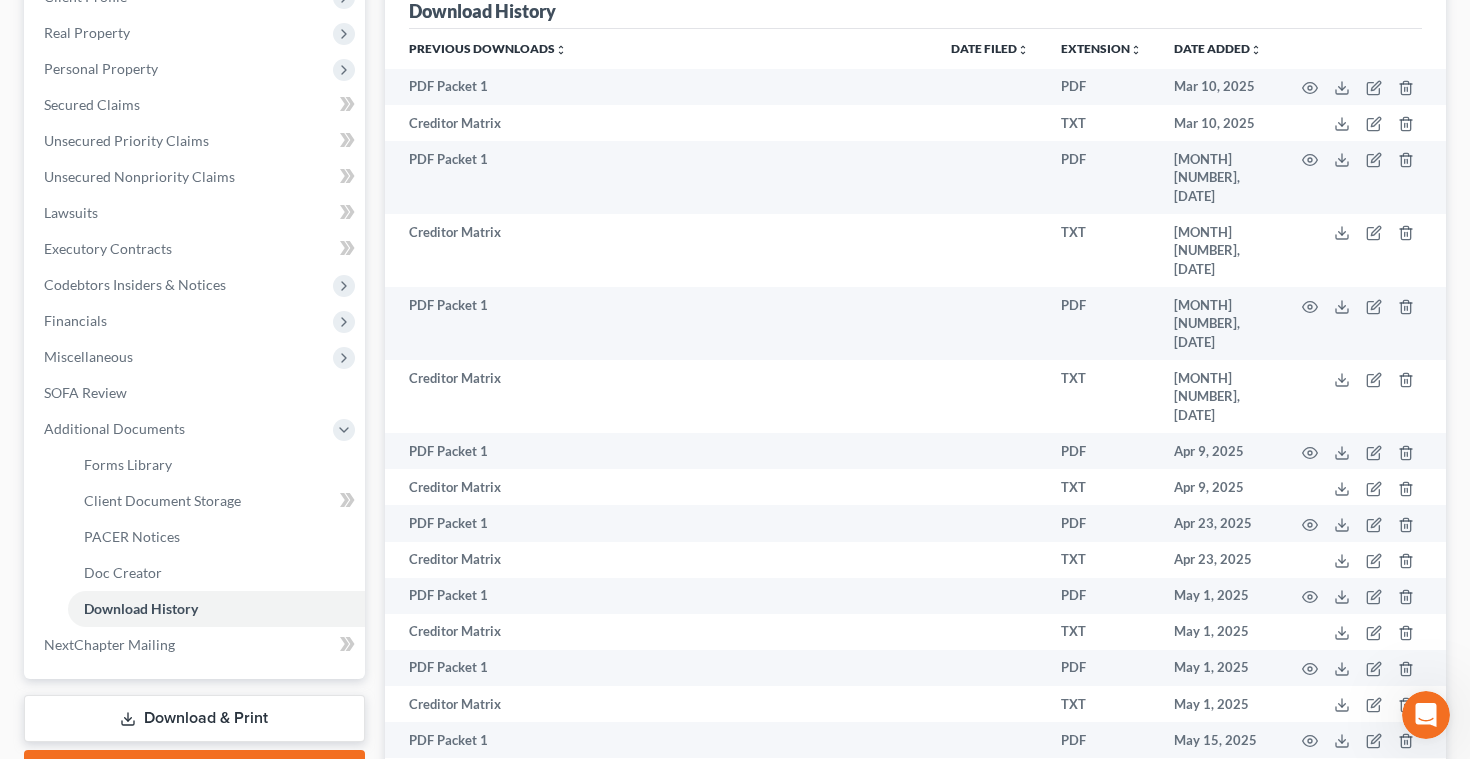 scroll, scrollTop: 0, scrollLeft: 0, axis: both 